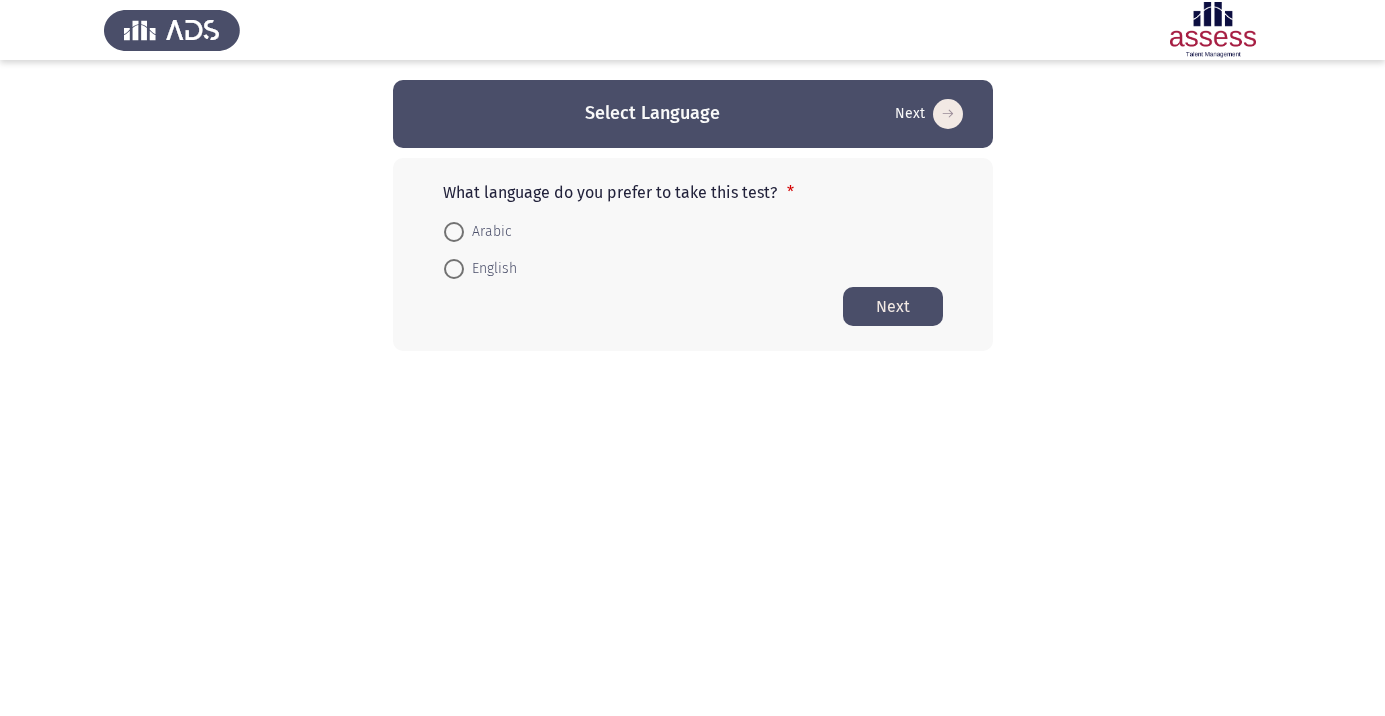 scroll, scrollTop: 0, scrollLeft: 0, axis: both 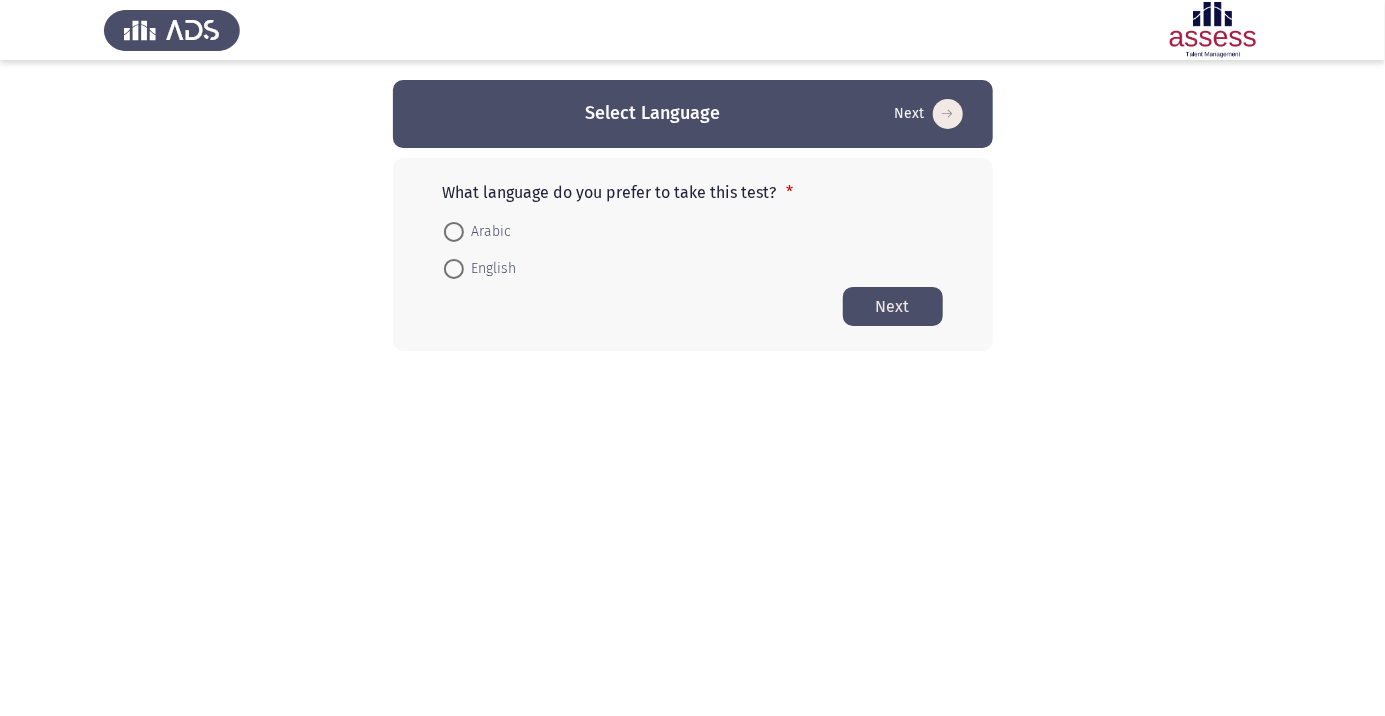 click at bounding box center (453, 232) 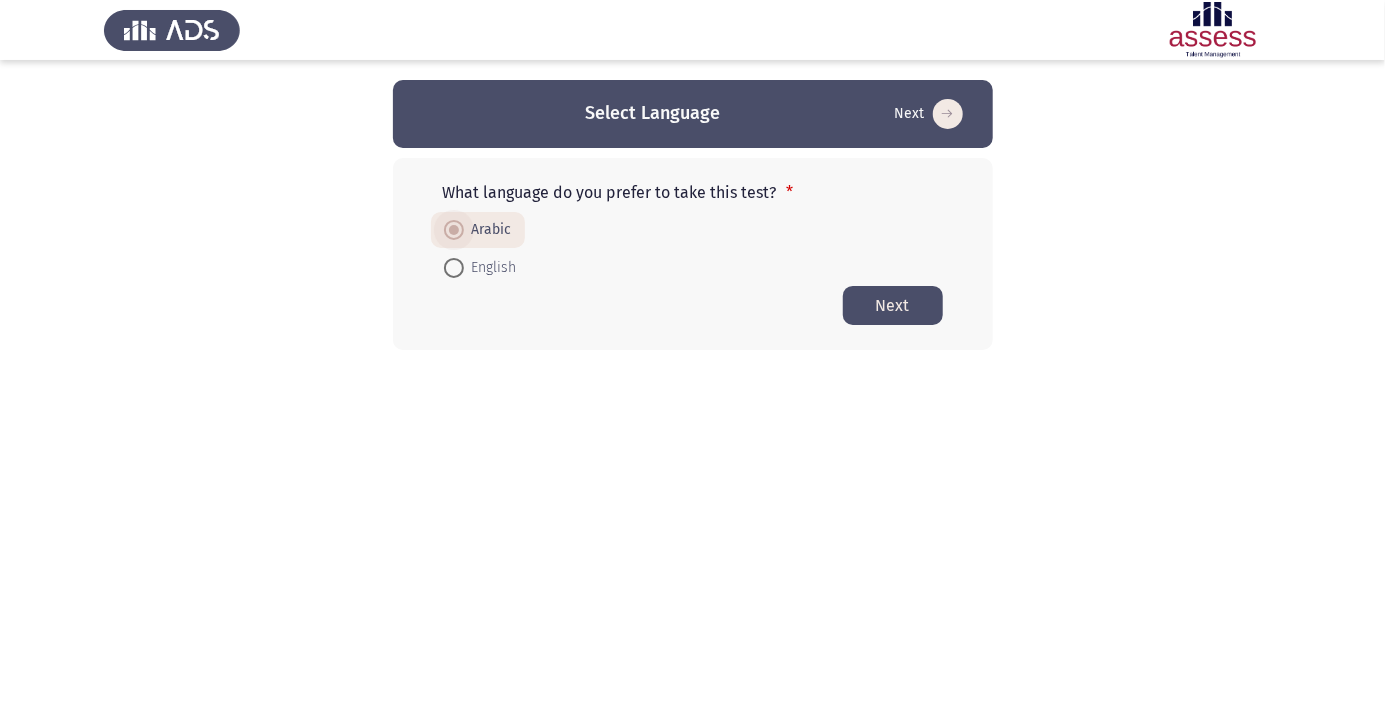 click on "Next" 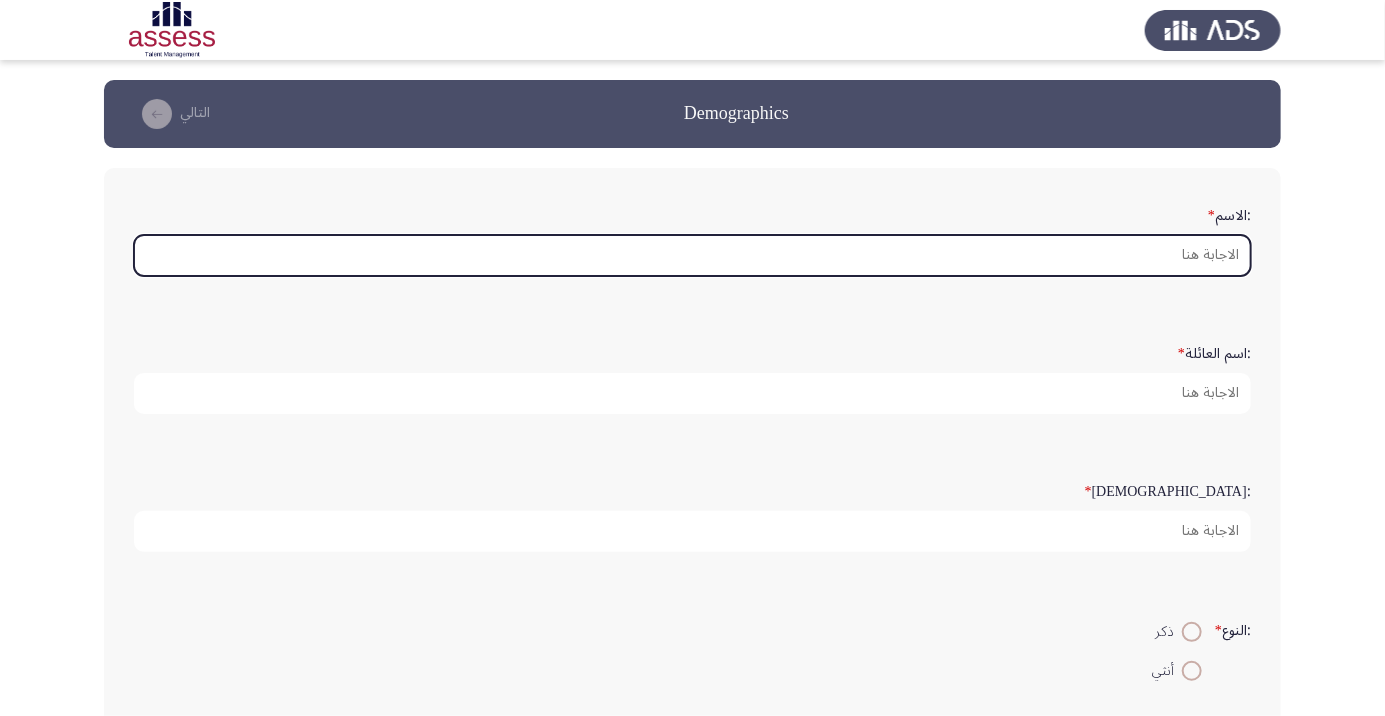 click on ":الاسم   *" at bounding box center [692, 255] 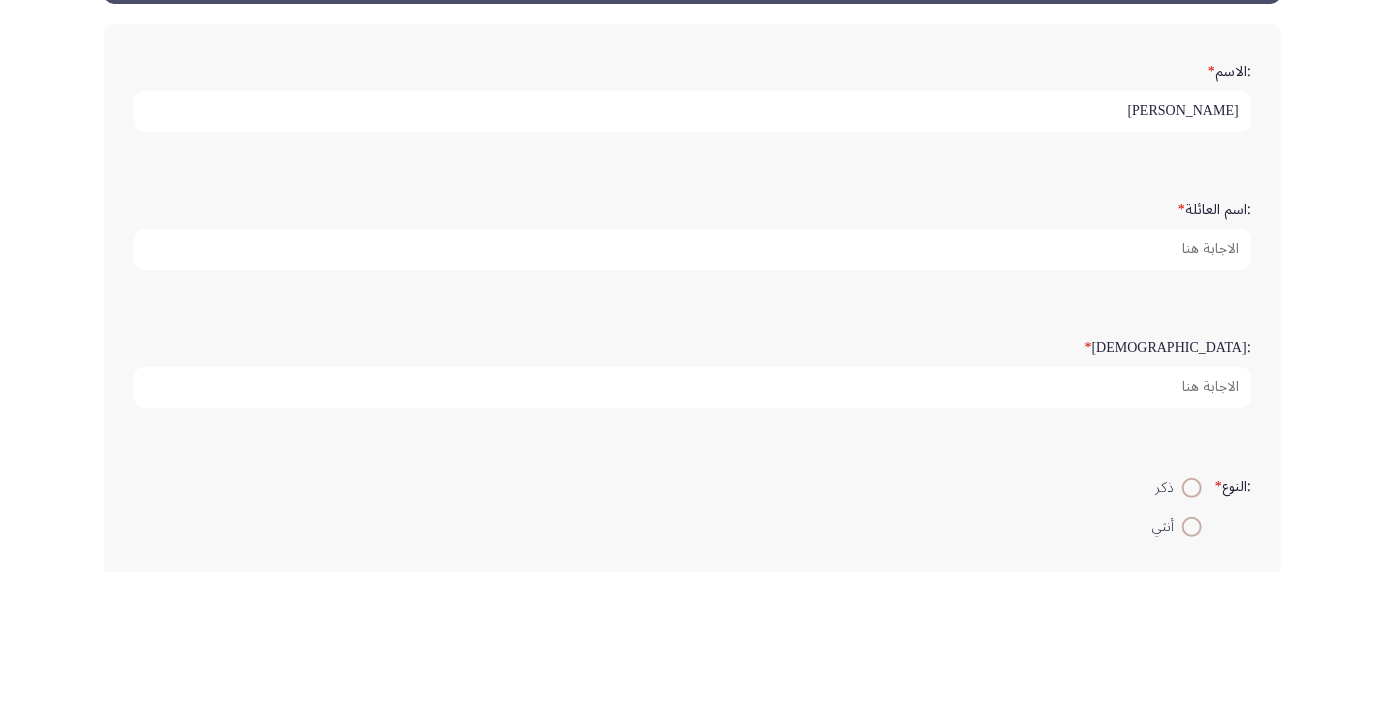 type on "[PERSON_NAME]" 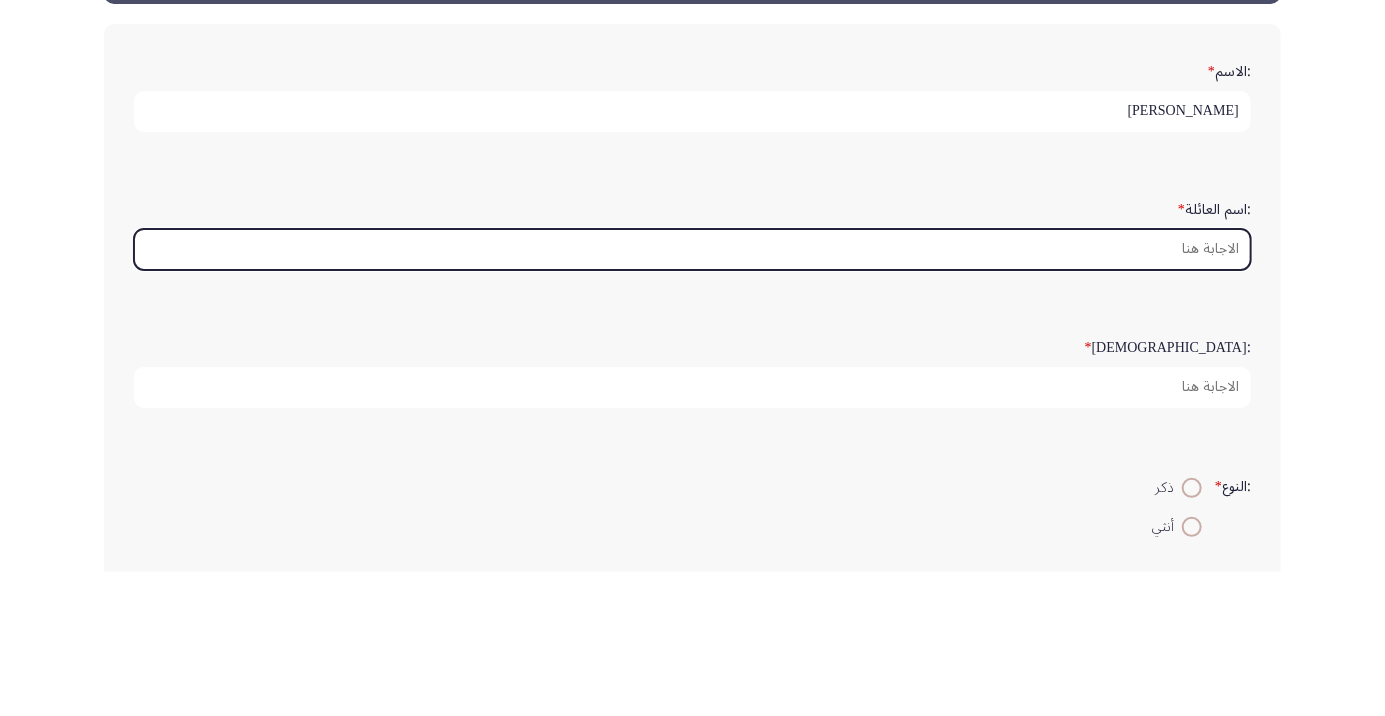 click on ":اسم العائلة   *" at bounding box center [692, 393] 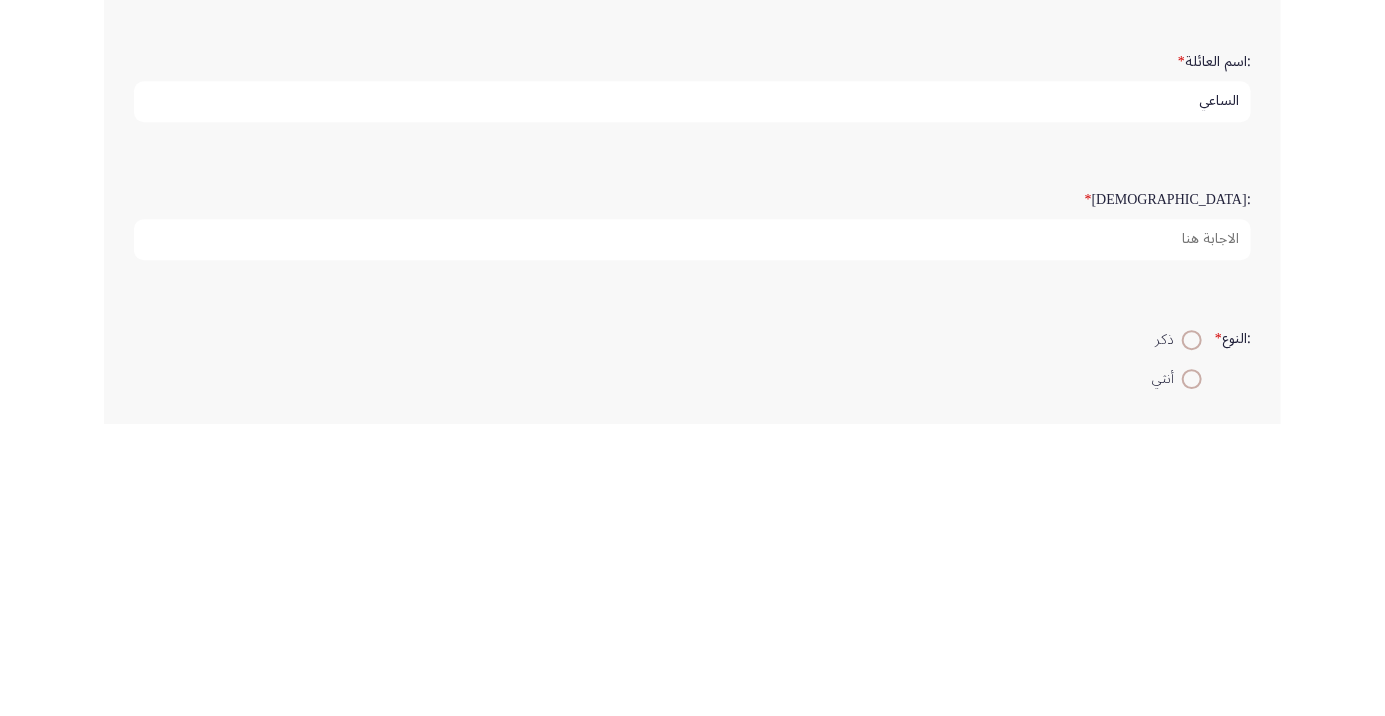 type on "الساعي" 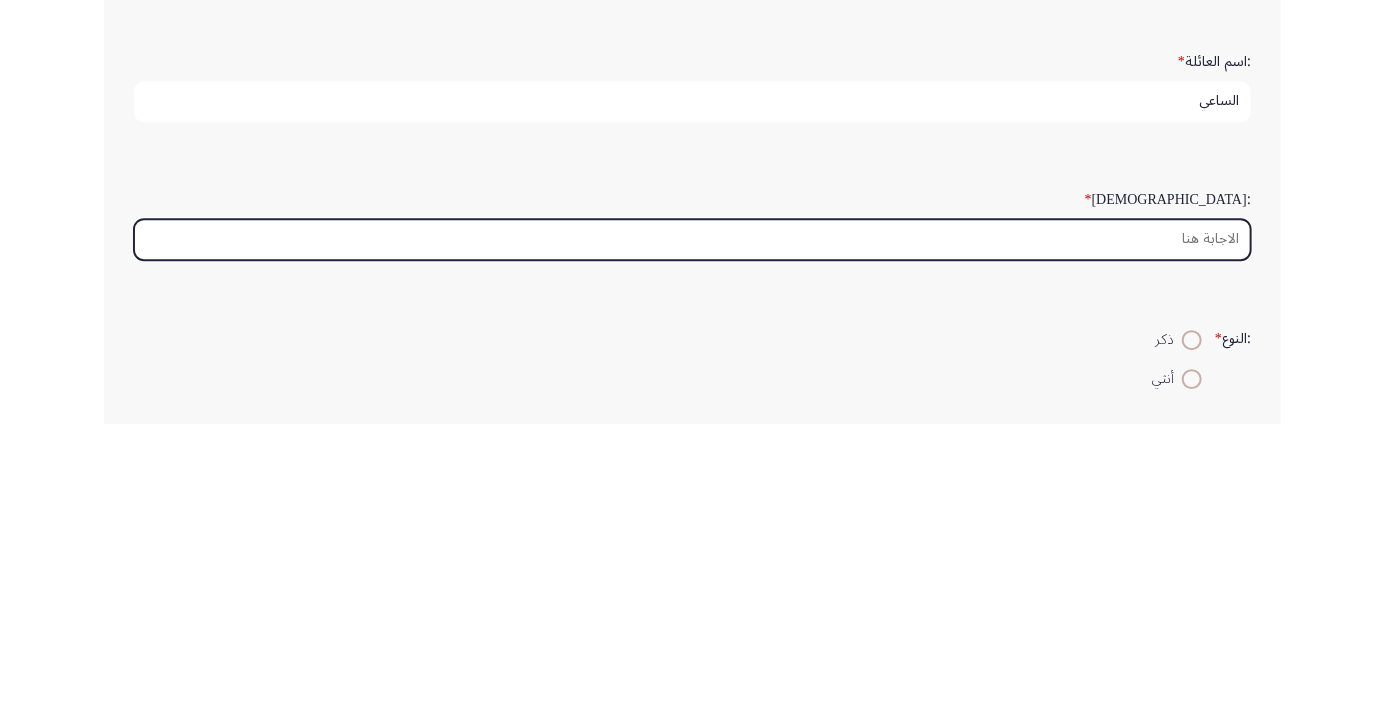 click on ":السن   *" at bounding box center [692, 531] 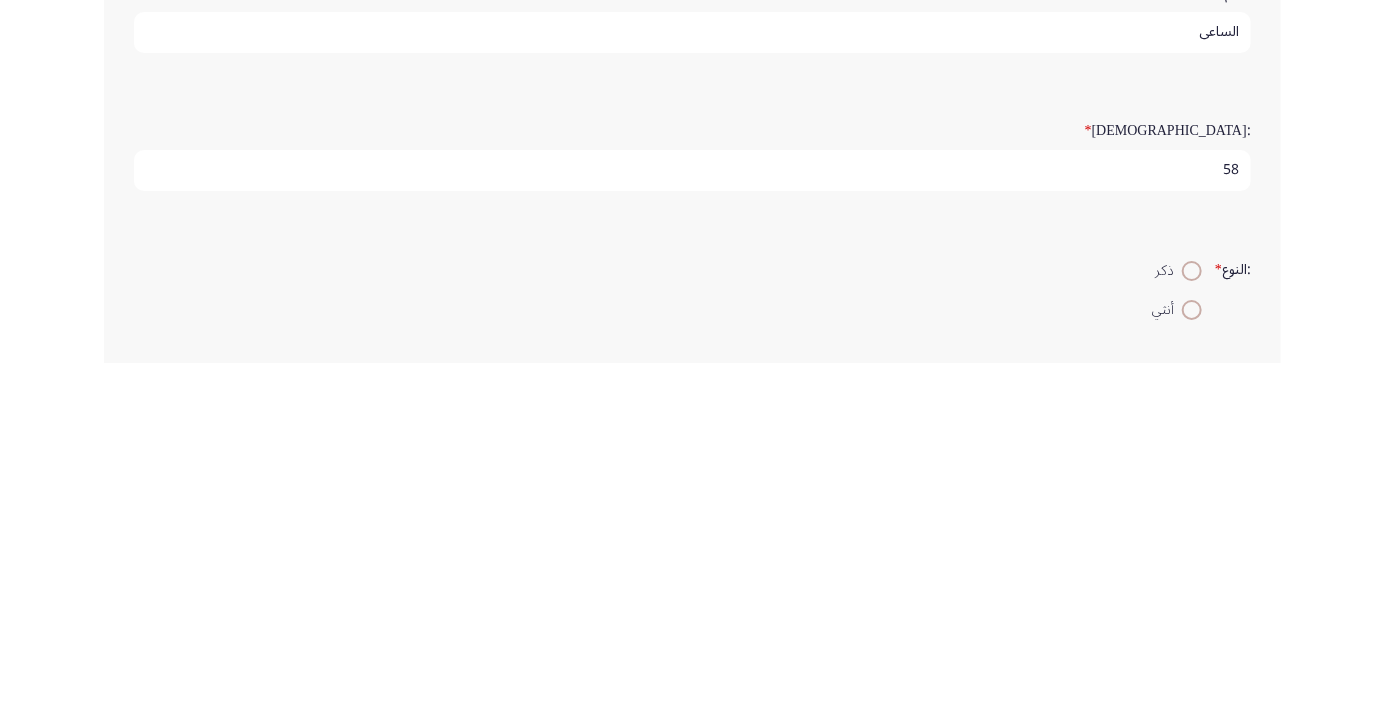 scroll, scrollTop: 24, scrollLeft: 0, axis: vertical 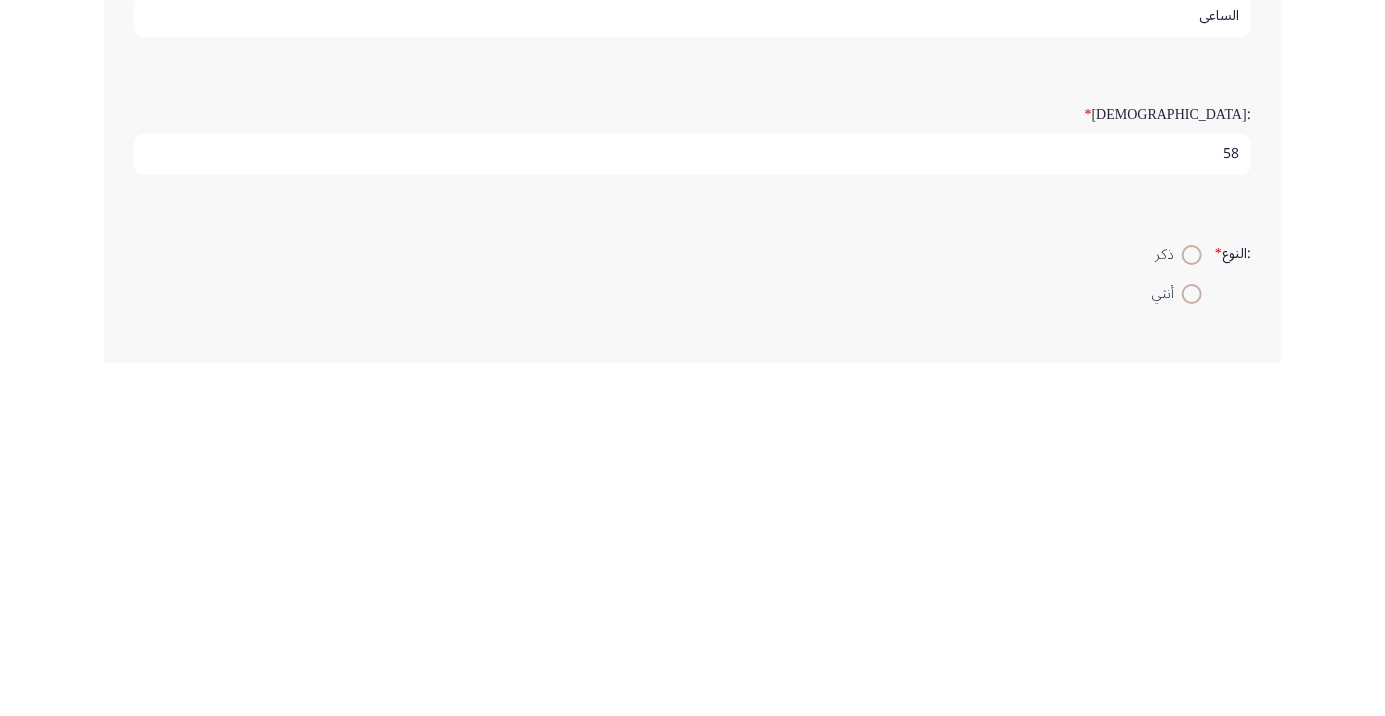 type on "58" 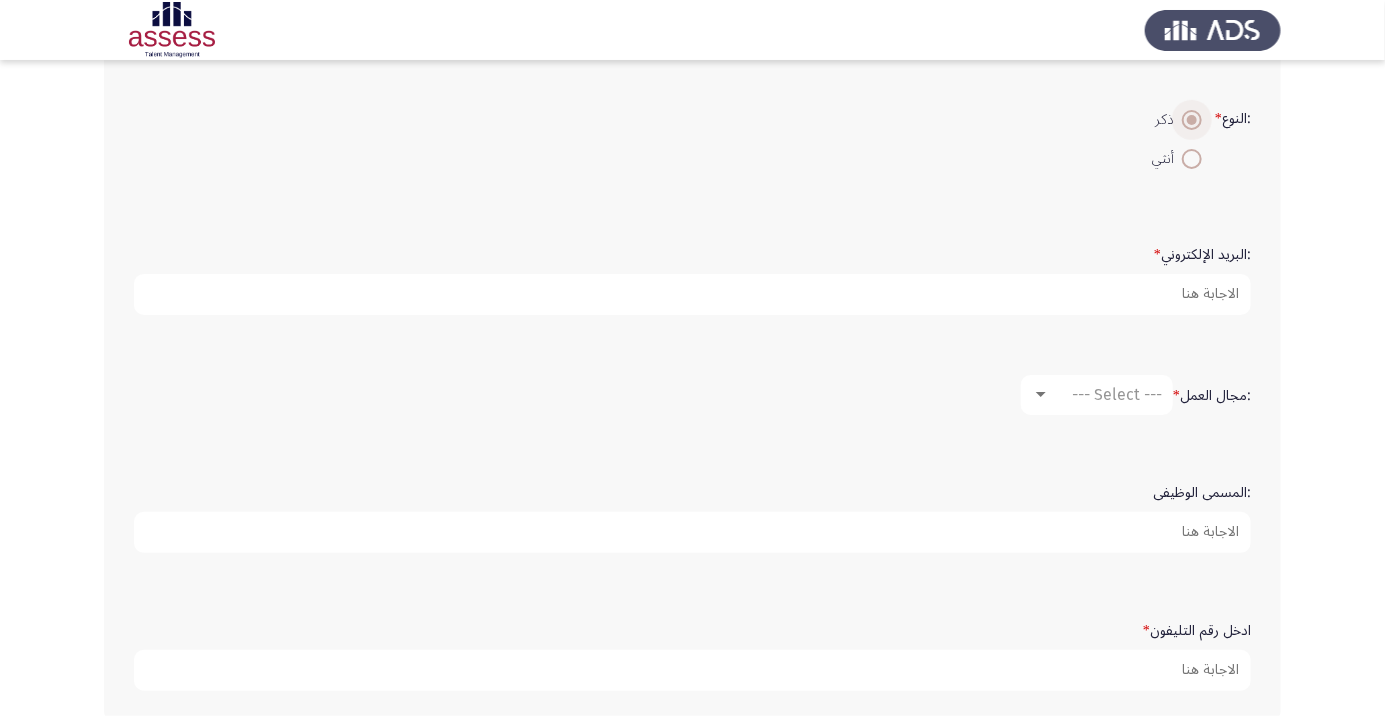scroll, scrollTop: 513, scrollLeft: 0, axis: vertical 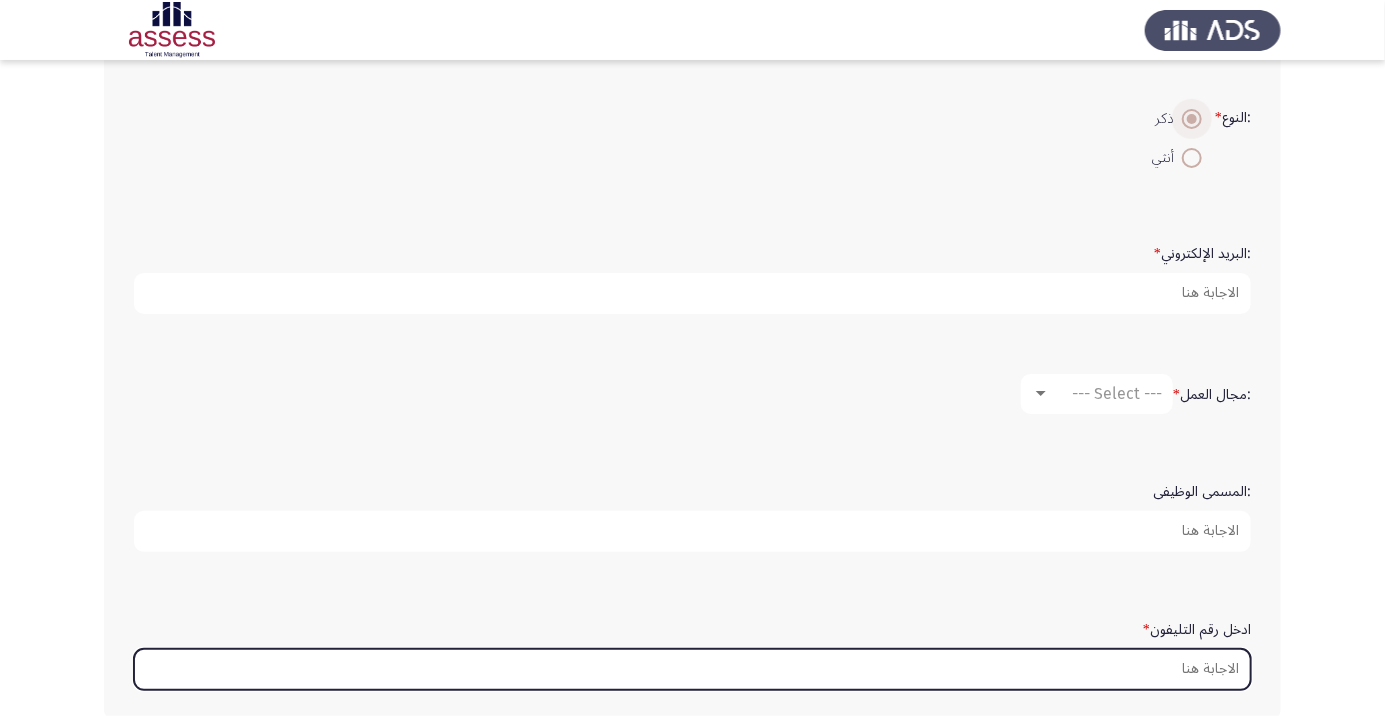 click on "ادخل رقم التليفون   *" at bounding box center (692, 669) 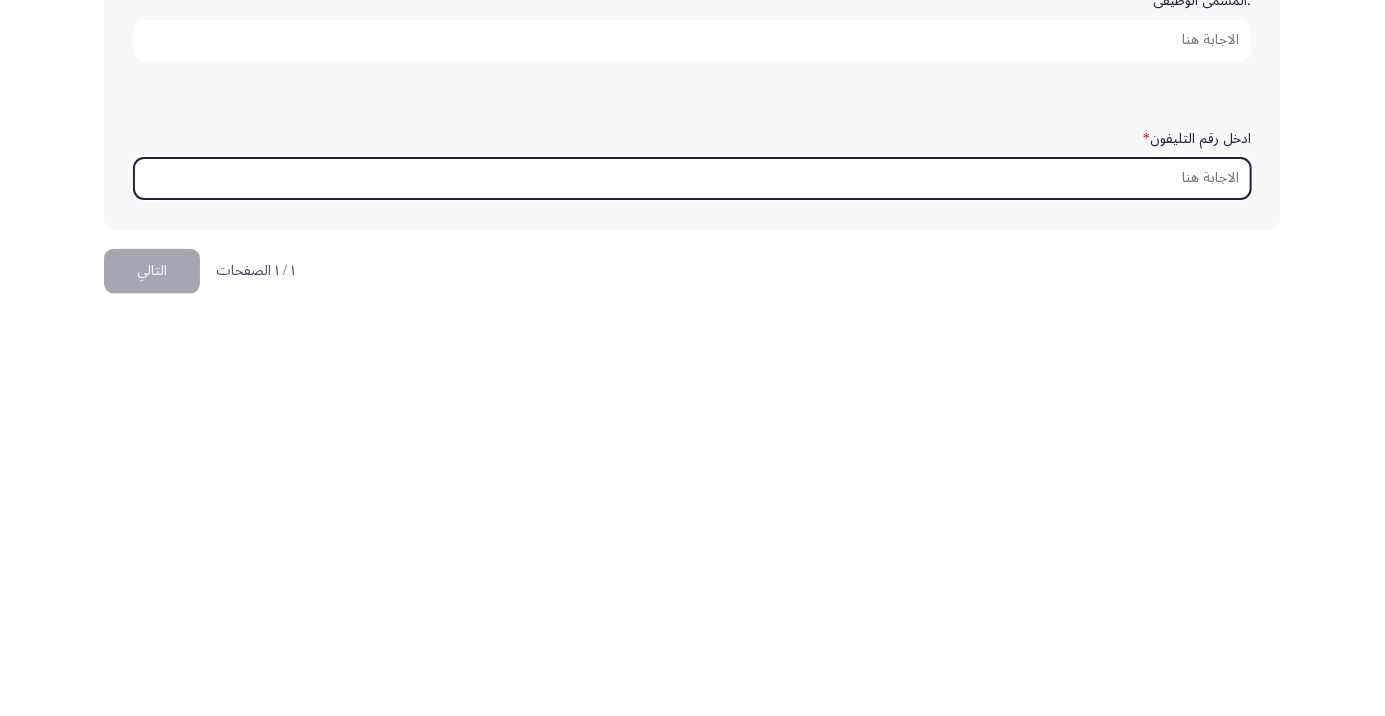 scroll, scrollTop: 609, scrollLeft: 0, axis: vertical 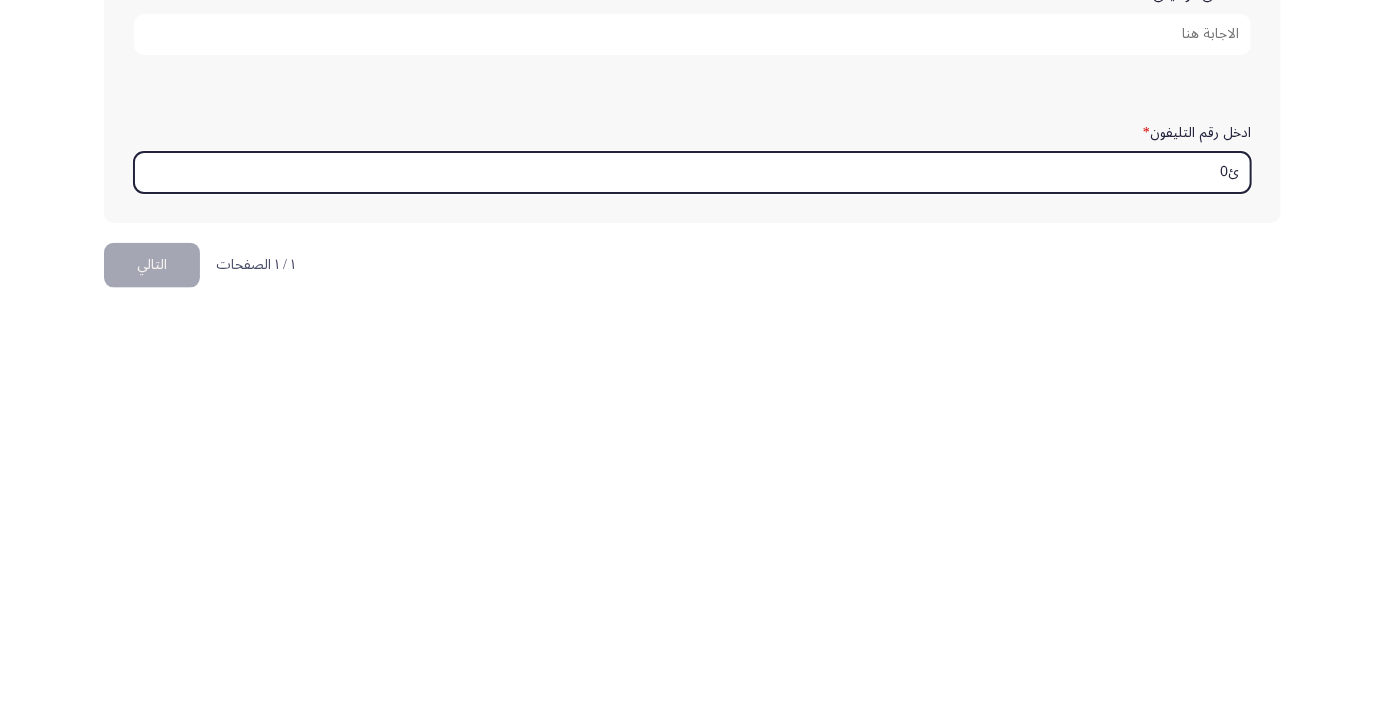 type on "ئ" 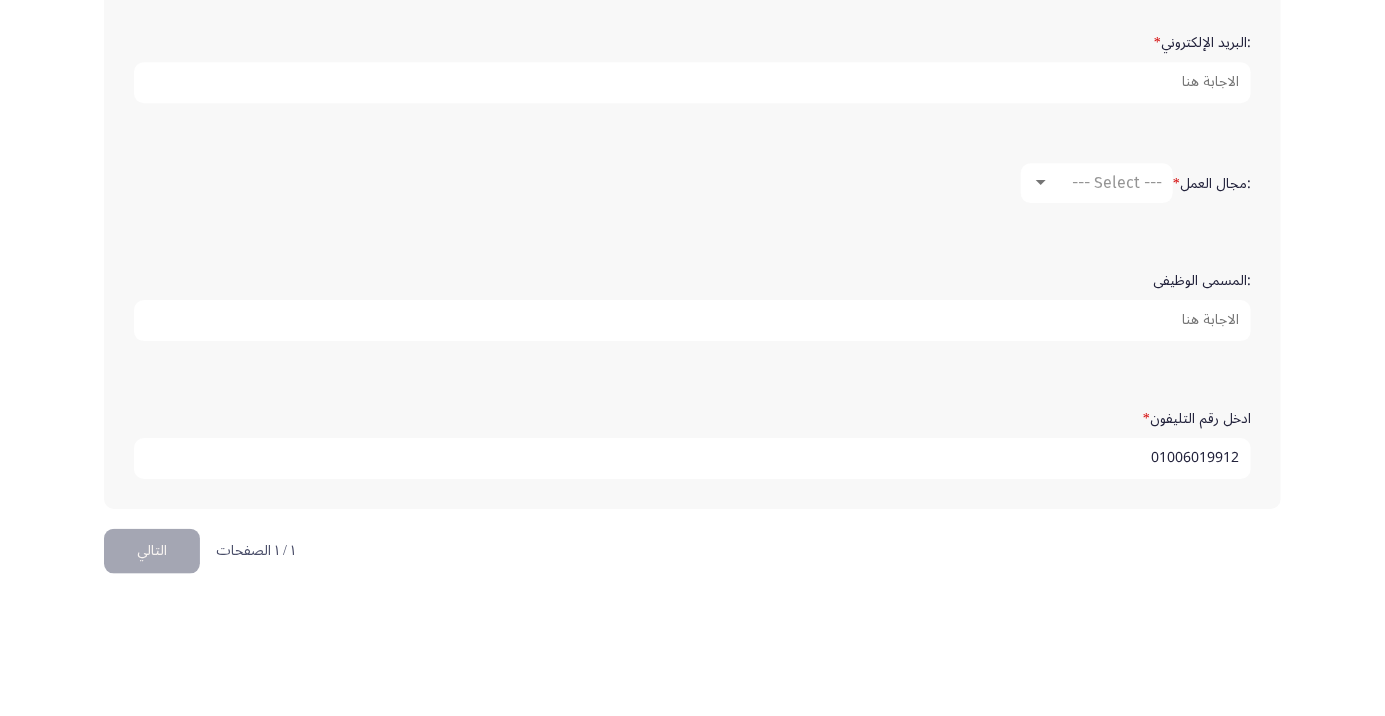 type on "01006019912" 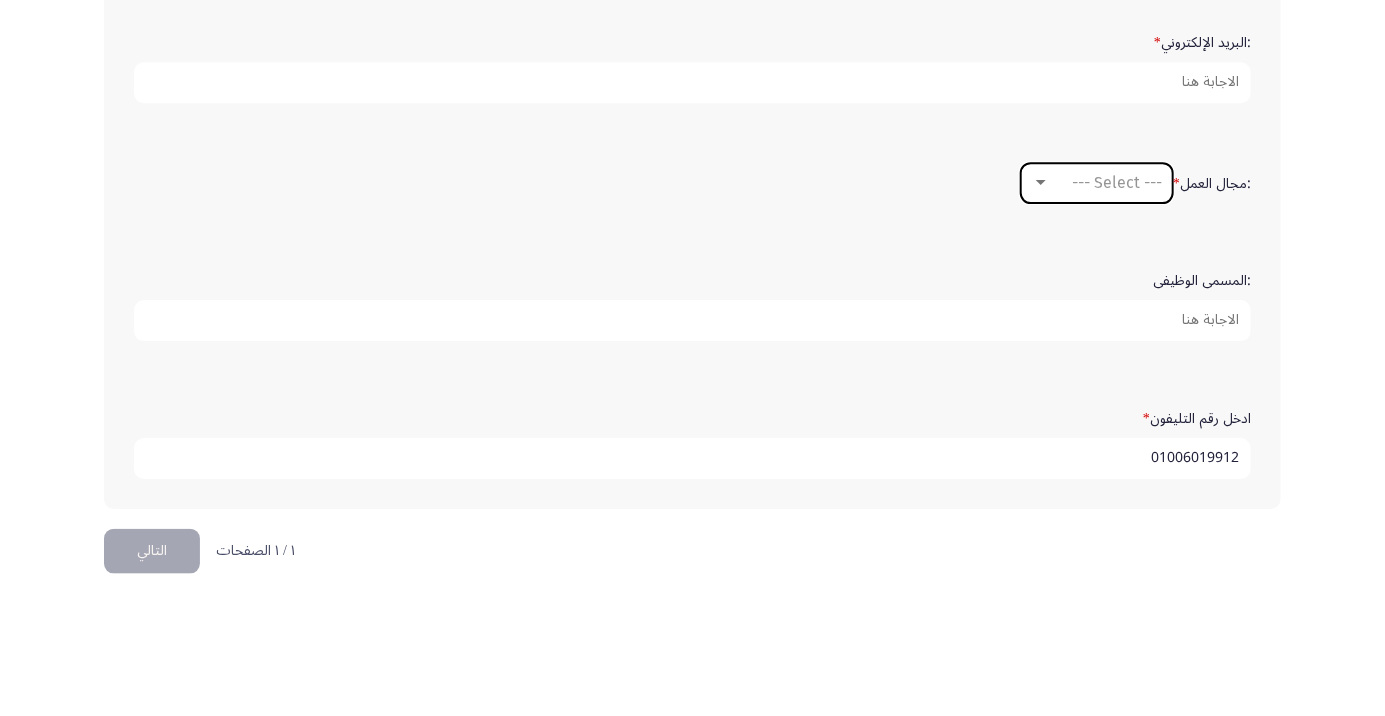 click at bounding box center (1041, 297) 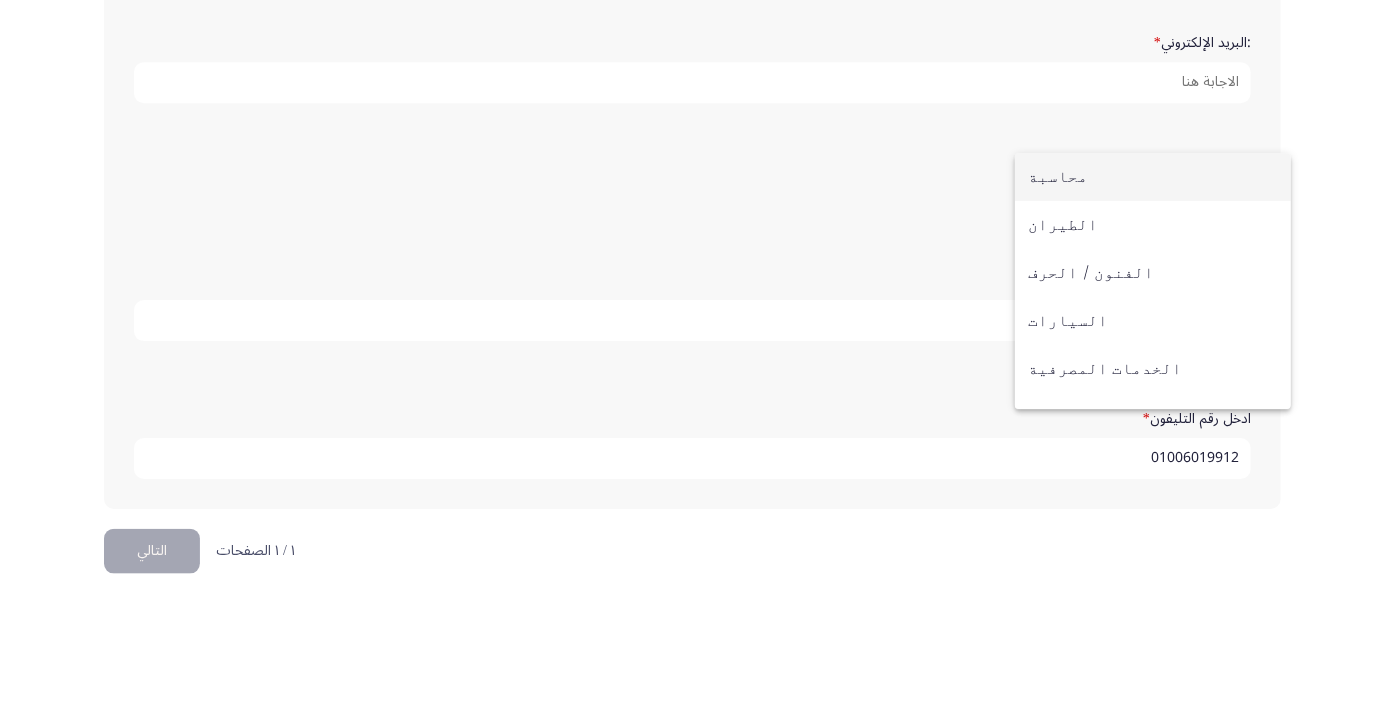 scroll, scrollTop: 609, scrollLeft: 0, axis: vertical 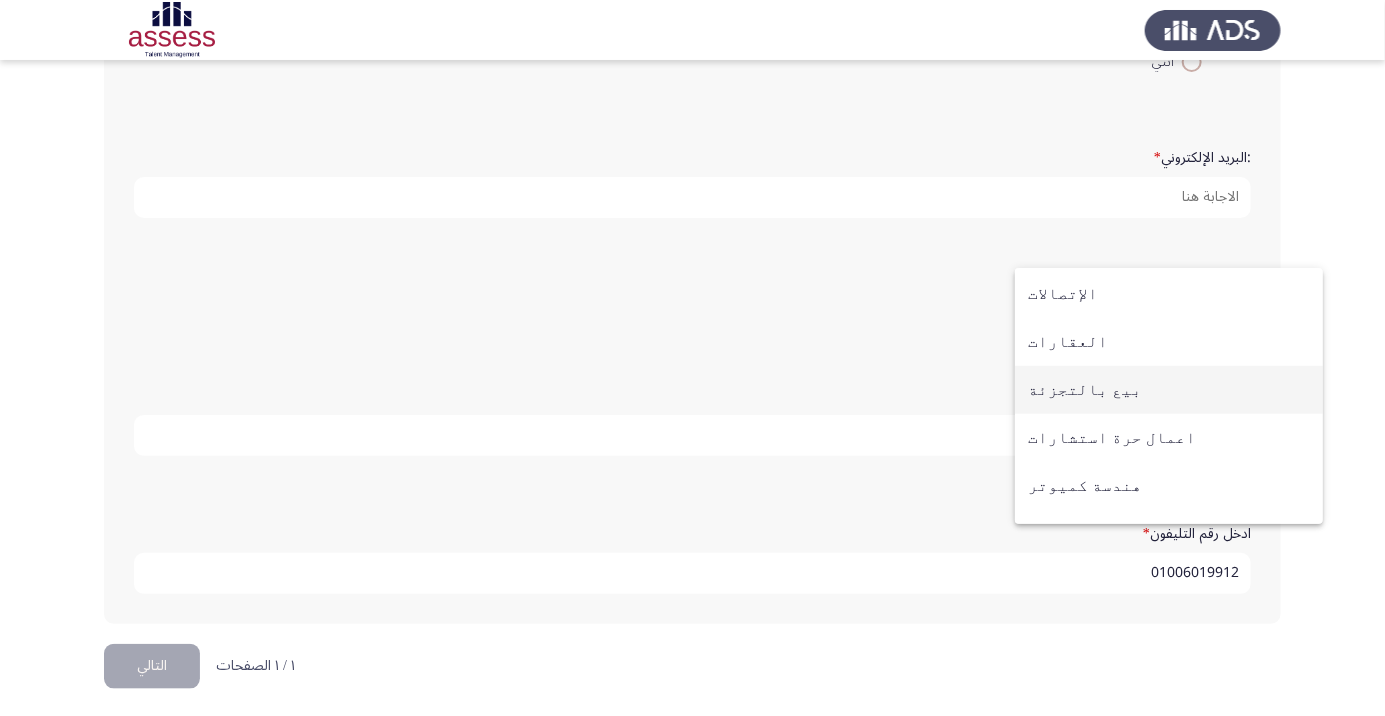 click on "بيع بالتجزئة" at bounding box center [1169, 390] 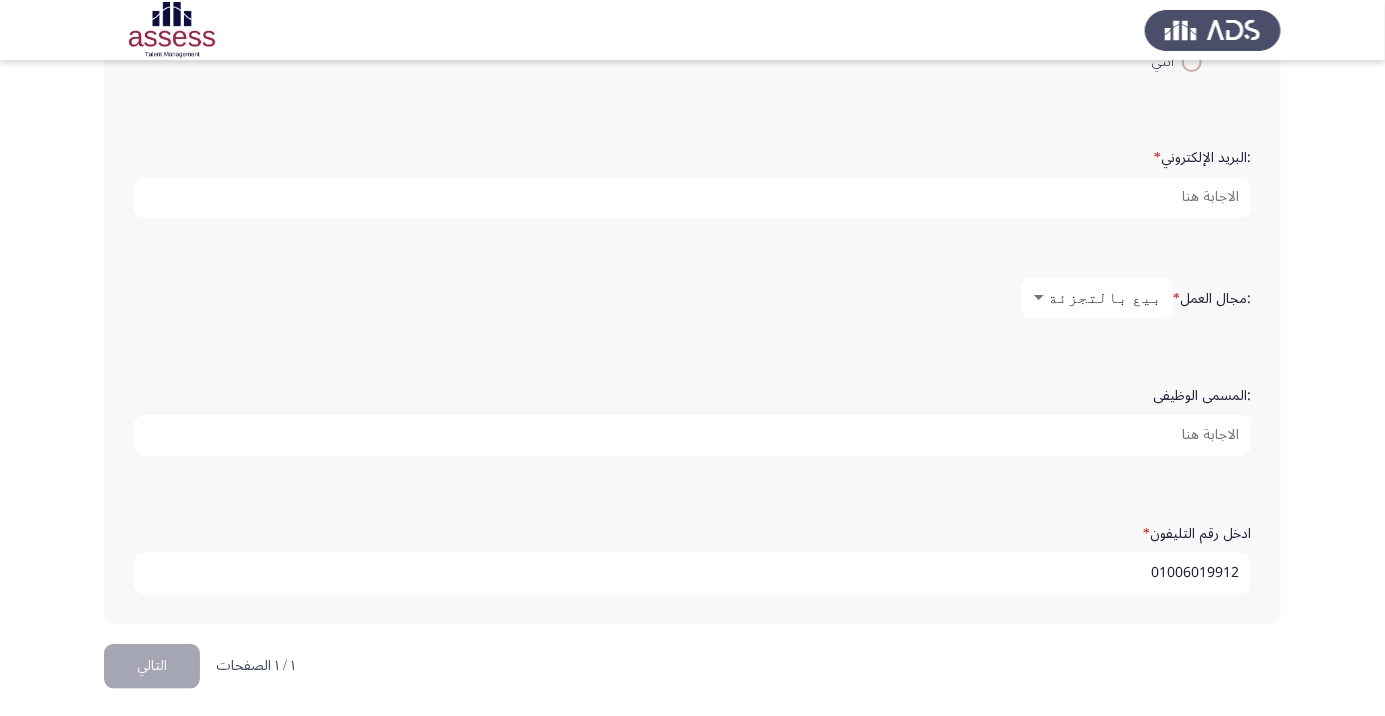 click on ":المسمى الوظيفى" at bounding box center [692, 435] 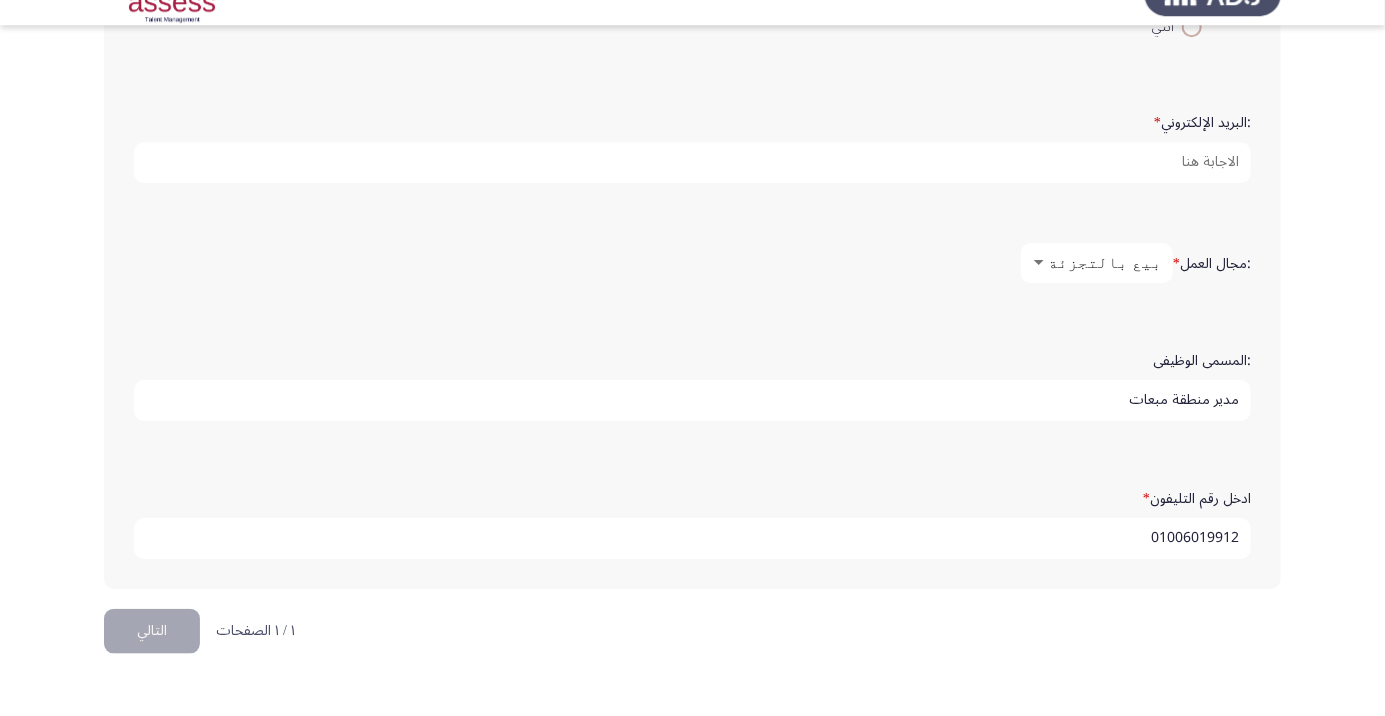 scroll, scrollTop: 609, scrollLeft: 0, axis: vertical 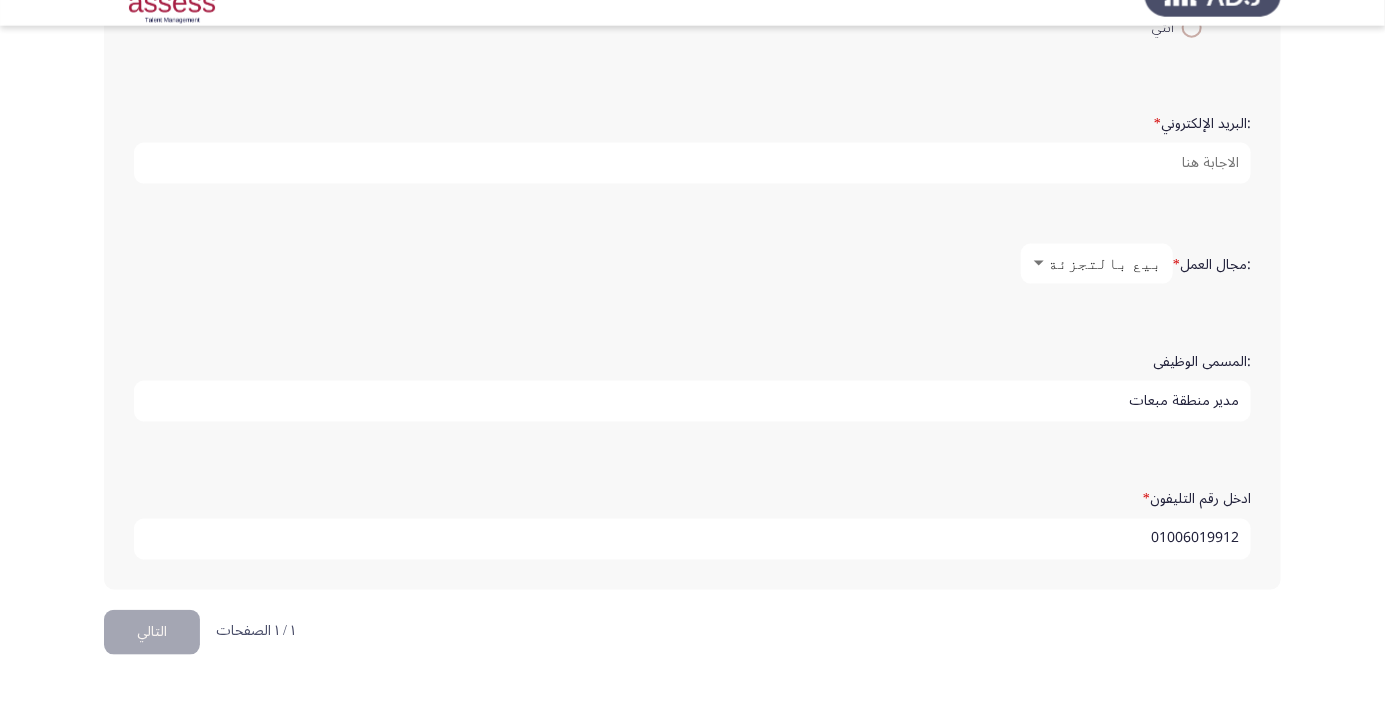 type on "مدير منطقة مبعات" 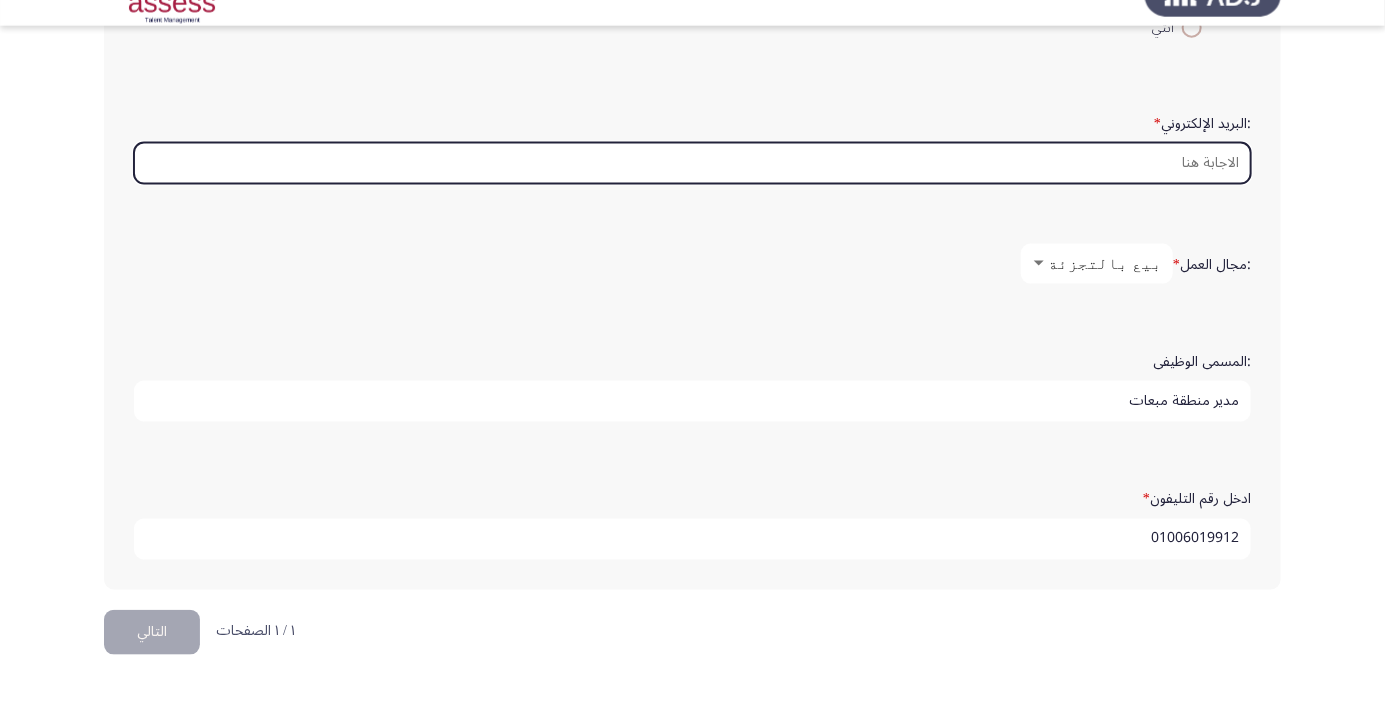 click on ":البريد الإلكتروني   *" at bounding box center [692, 197] 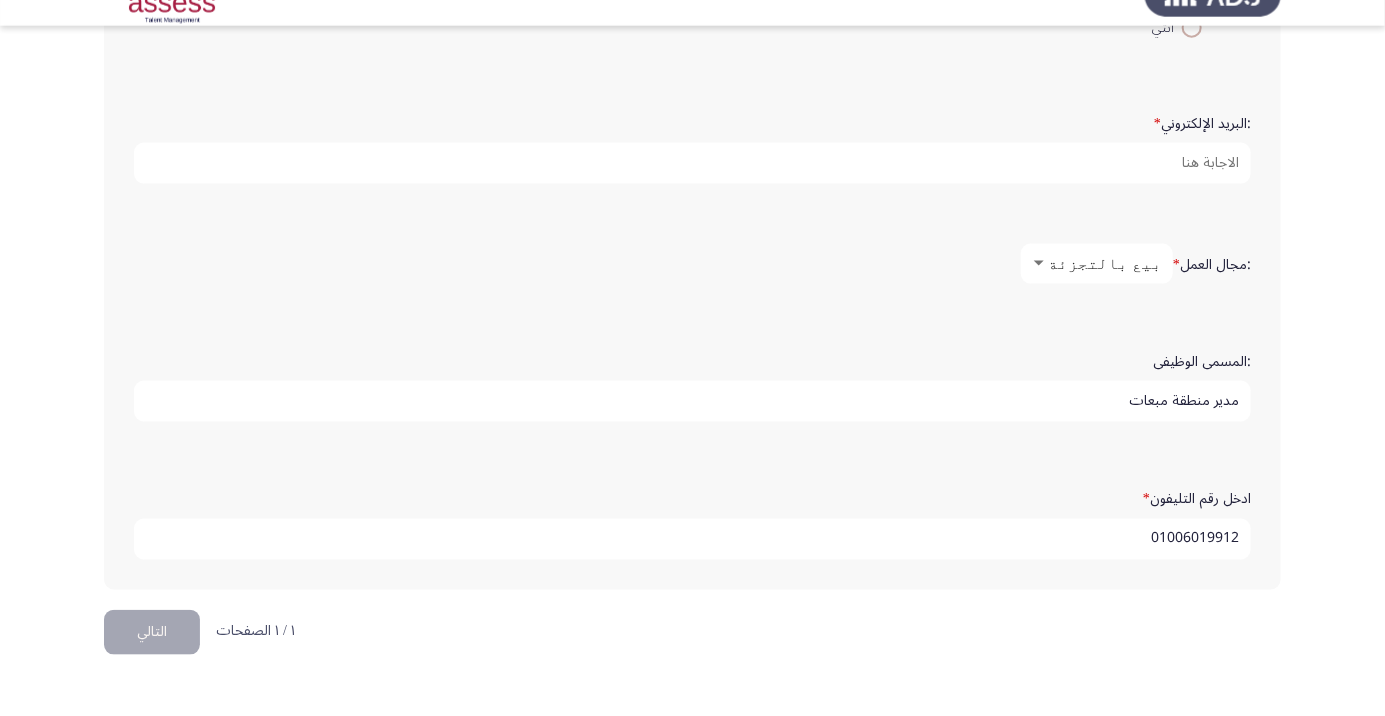scroll, scrollTop: 609, scrollLeft: 0, axis: vertical 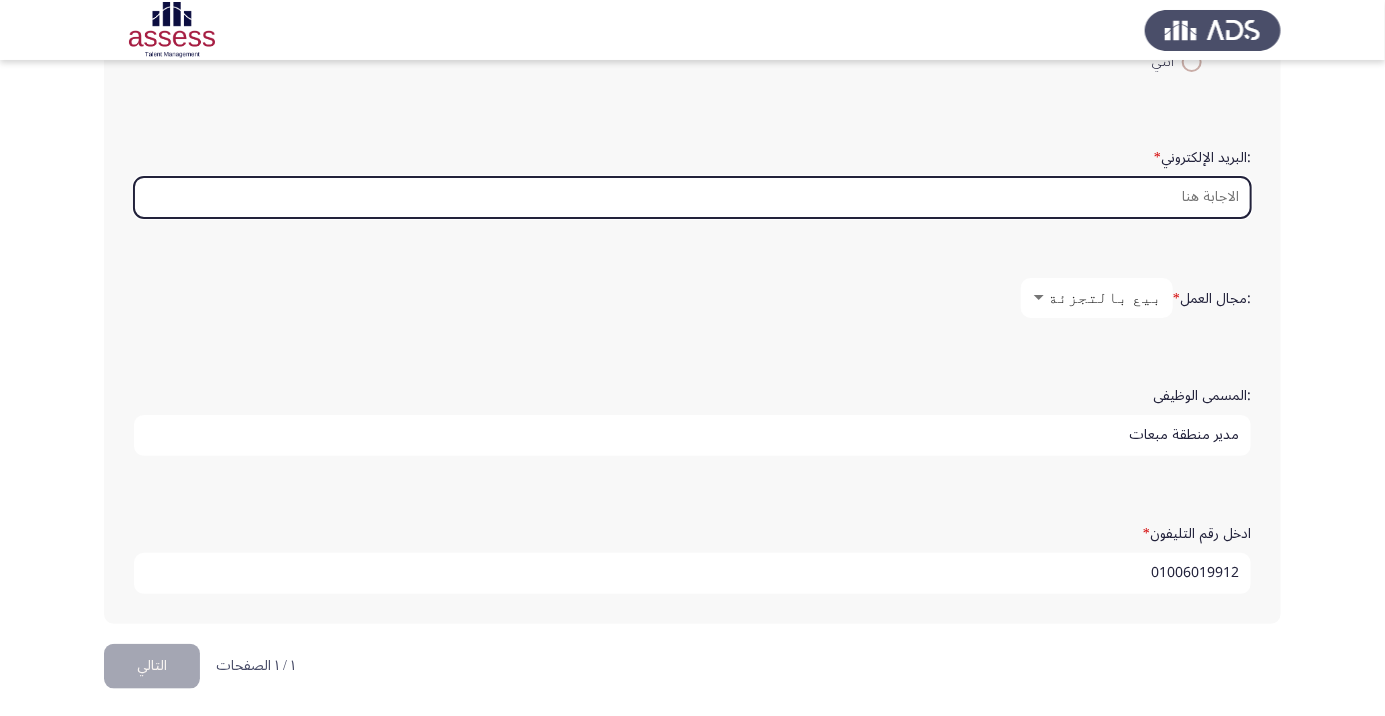 click on ":البريد الإلكتروني   *" at bounding box center (692, 197) 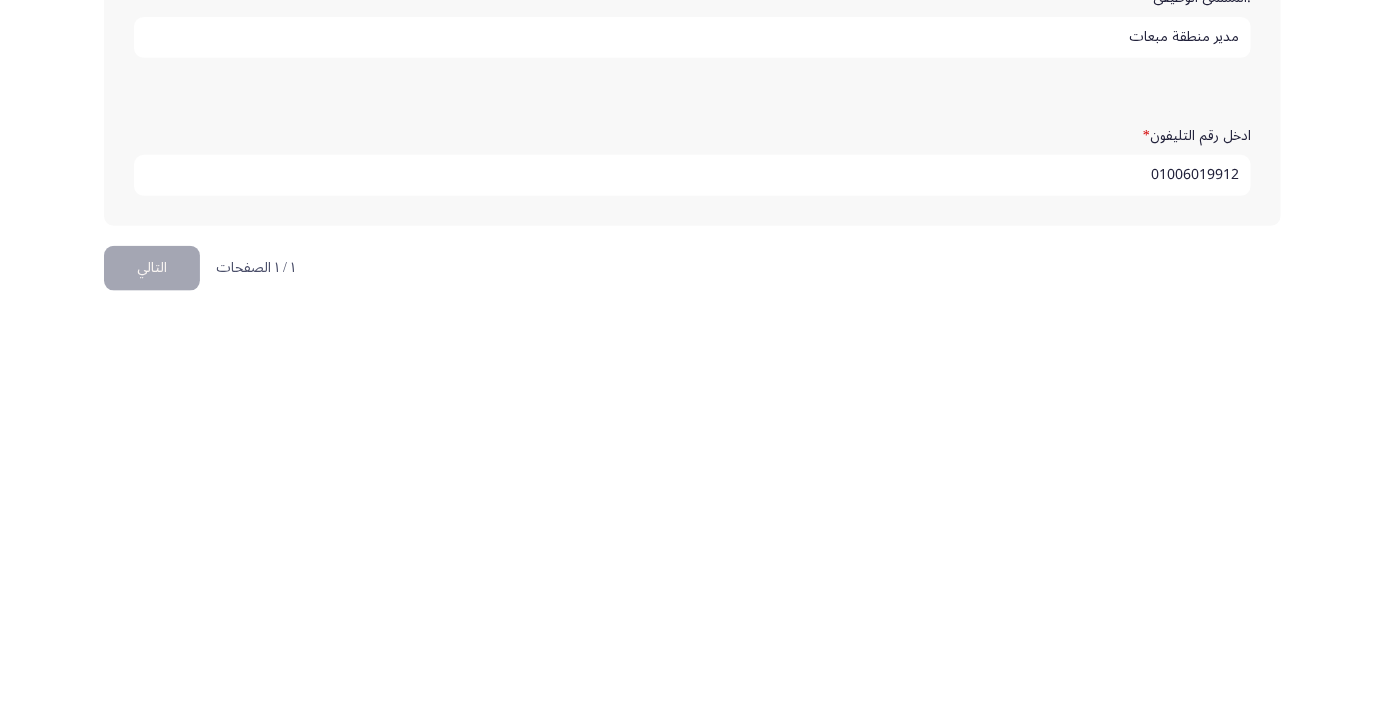 scroll, scrollTop: 609, scrollLeft: 0, axis: vertical 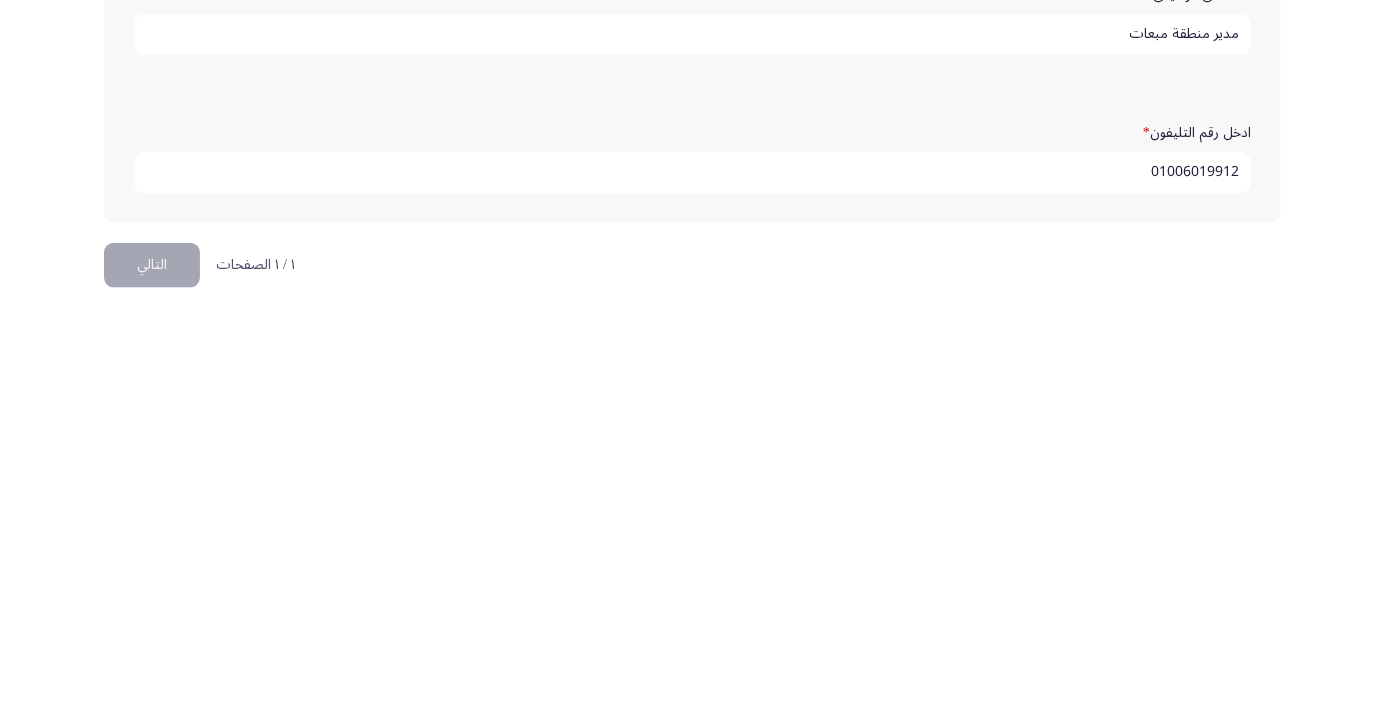 click on "التالي" 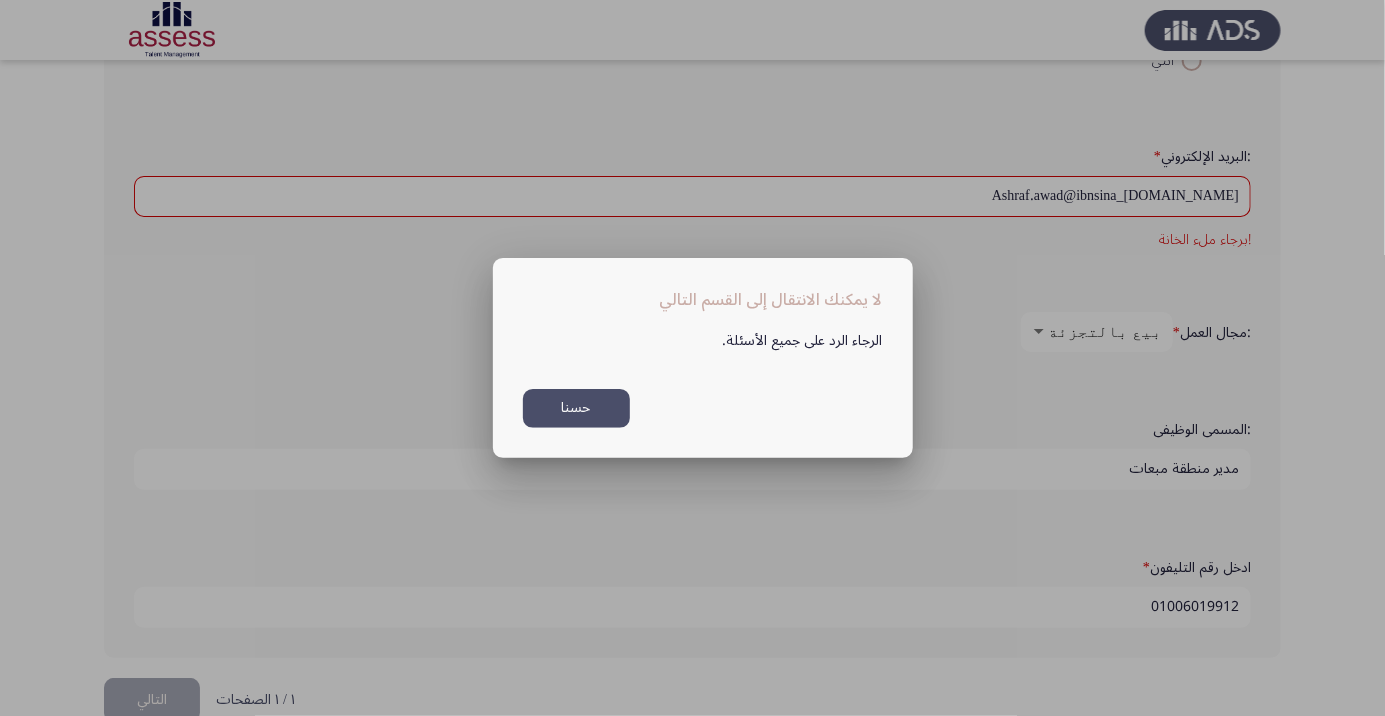 click on "حسنا" at bounding box center (576, 408) 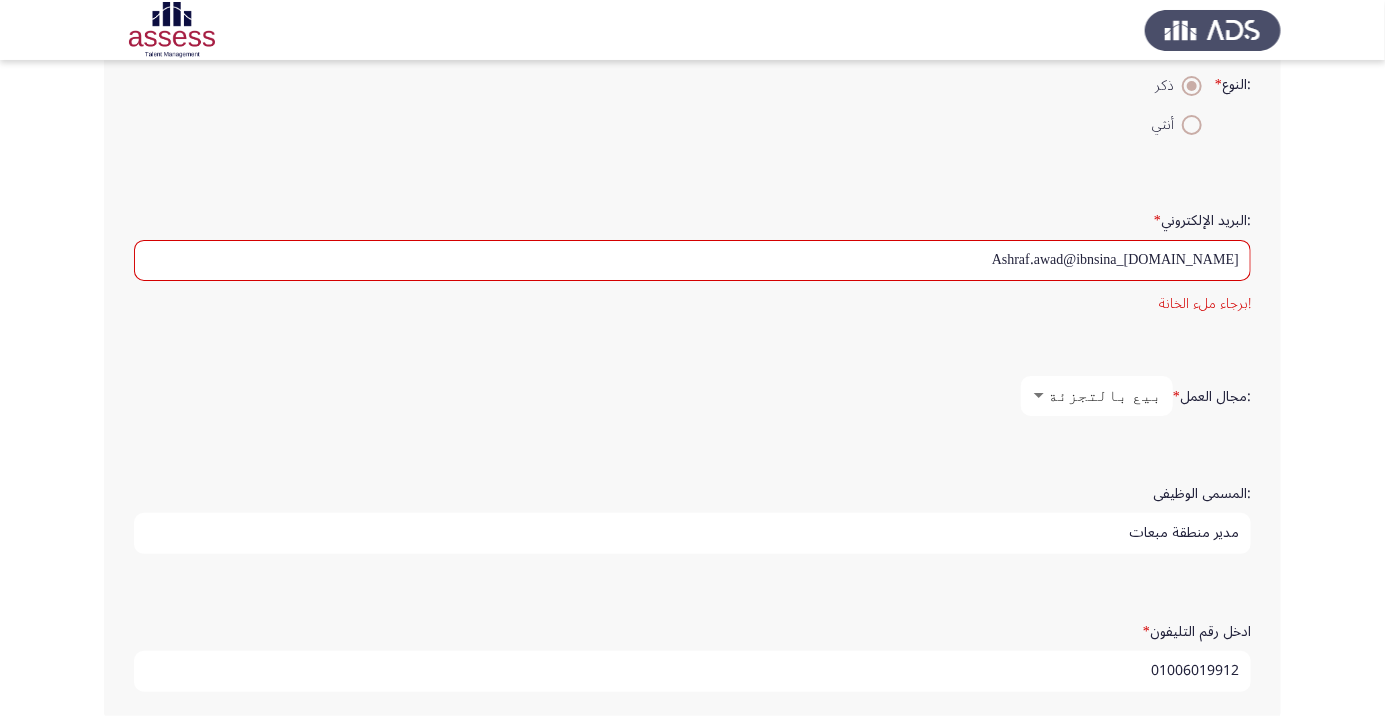 scroll, scrollTop: 540, scrollLeft: 0, axis: vertical 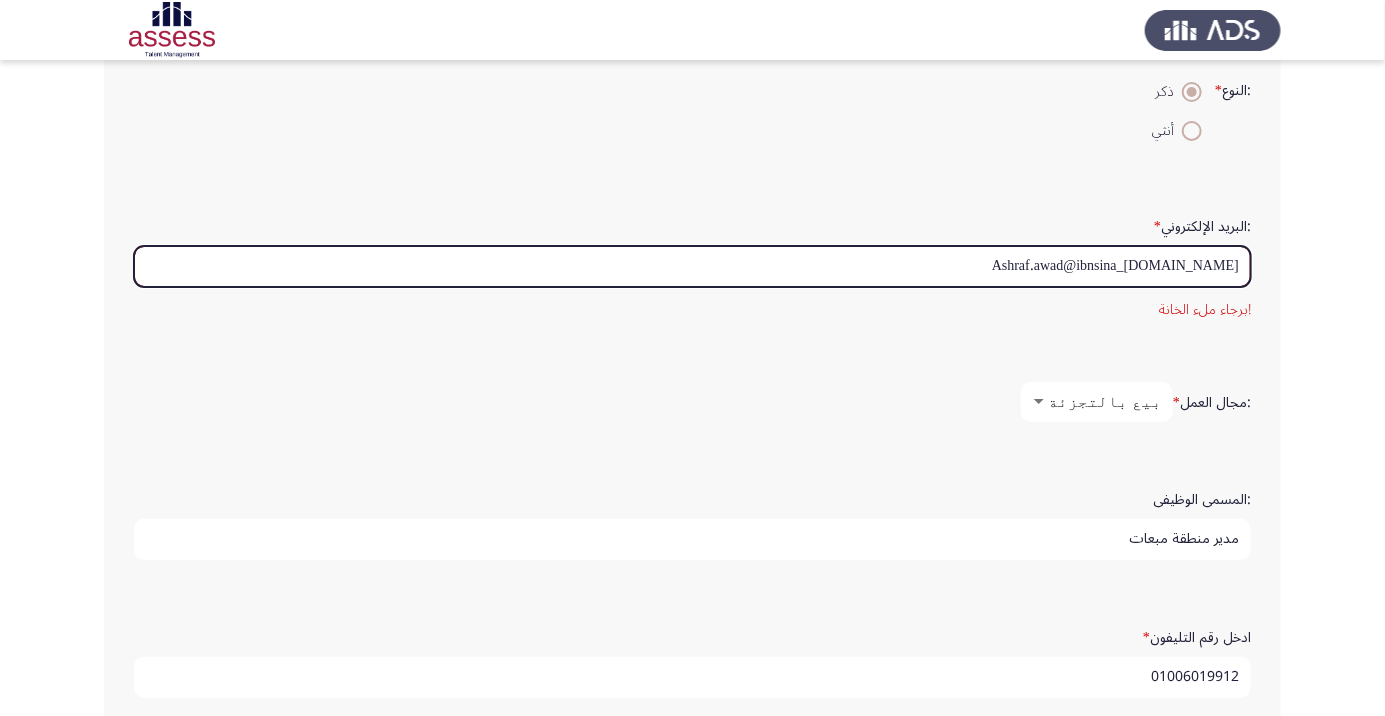 click on "Ashraf.awad@ibnsina_[DOMAIN_NAME]" at bounding box center [692, 266] 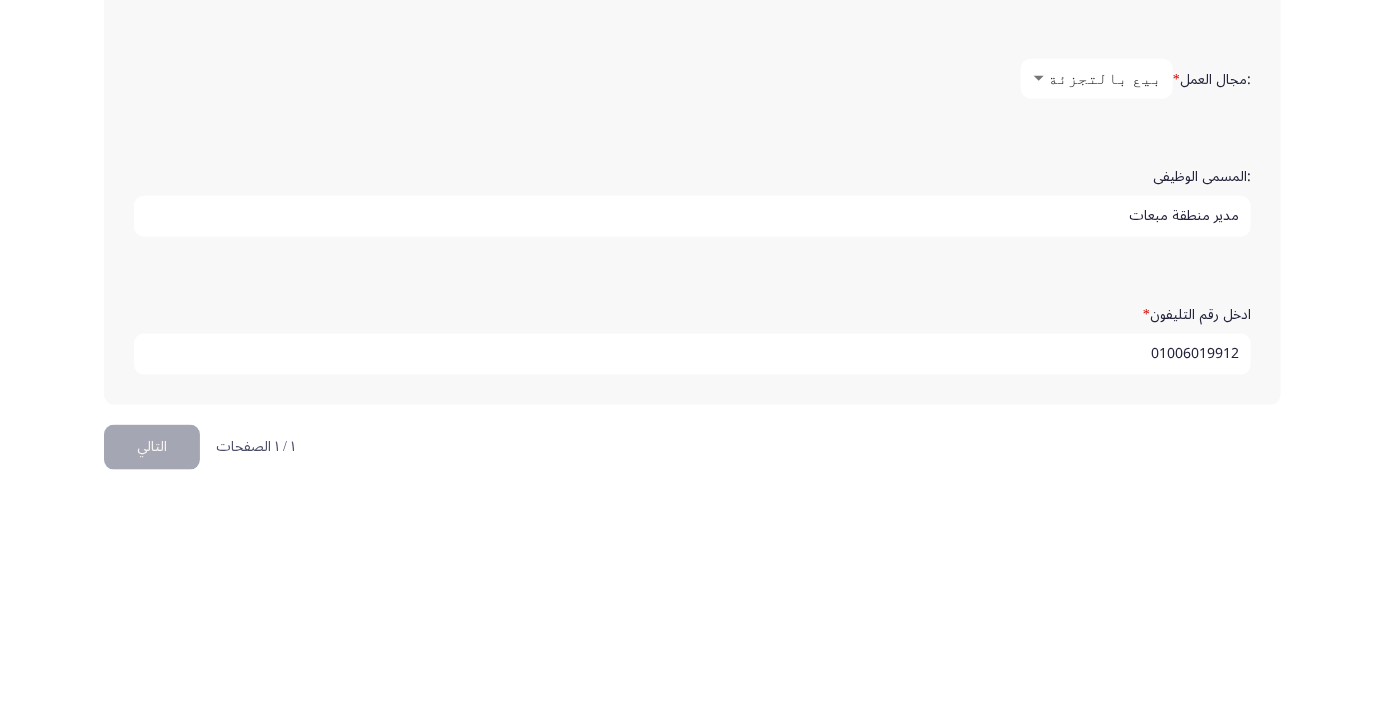 scroll, scrollTop: 645, scrollLeft: 0, axis: vertical 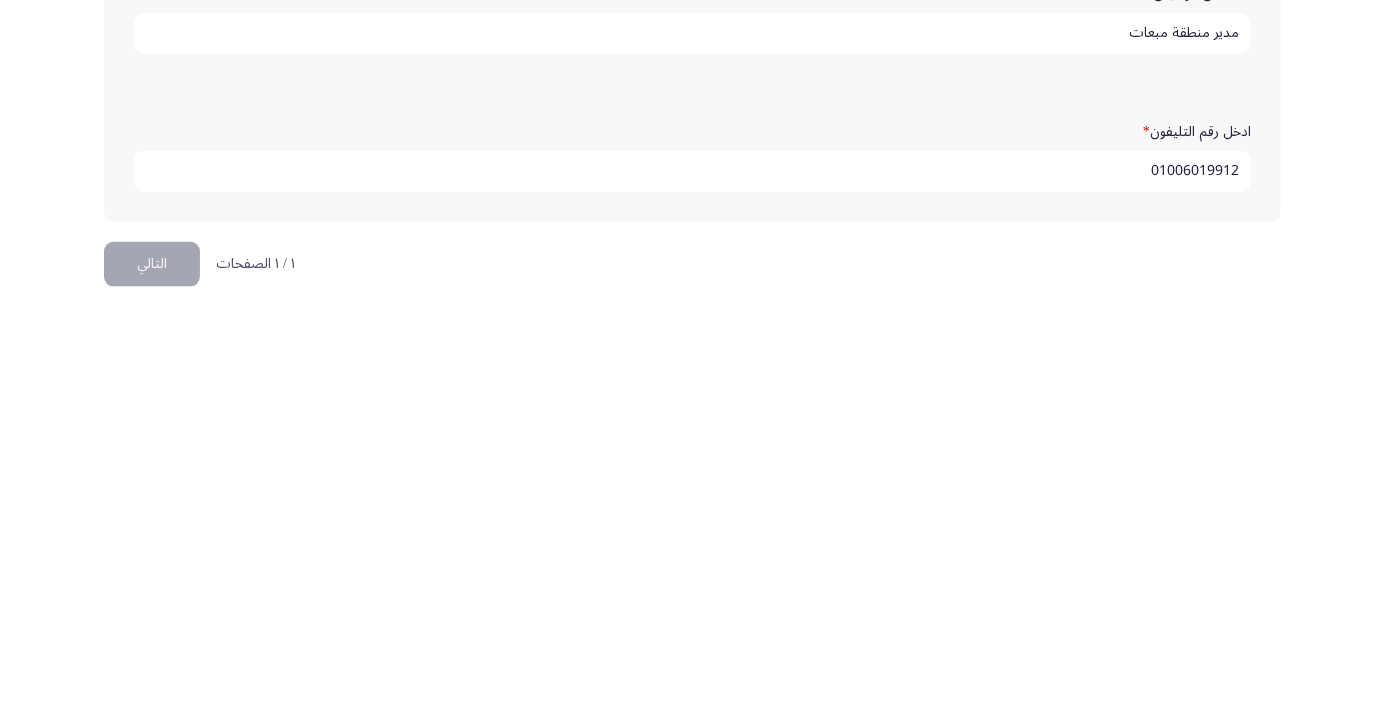 click on "التالي" 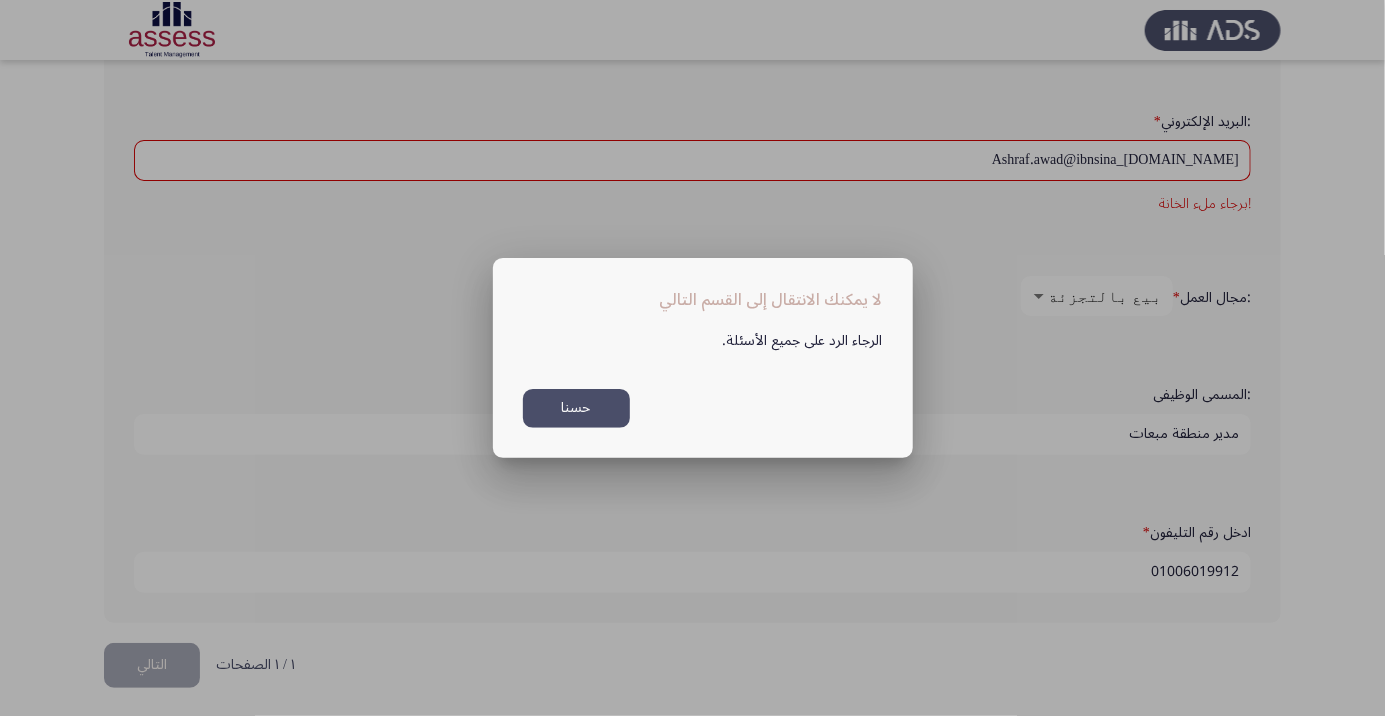 click on "حسنا" at bounding box center (576, 408) 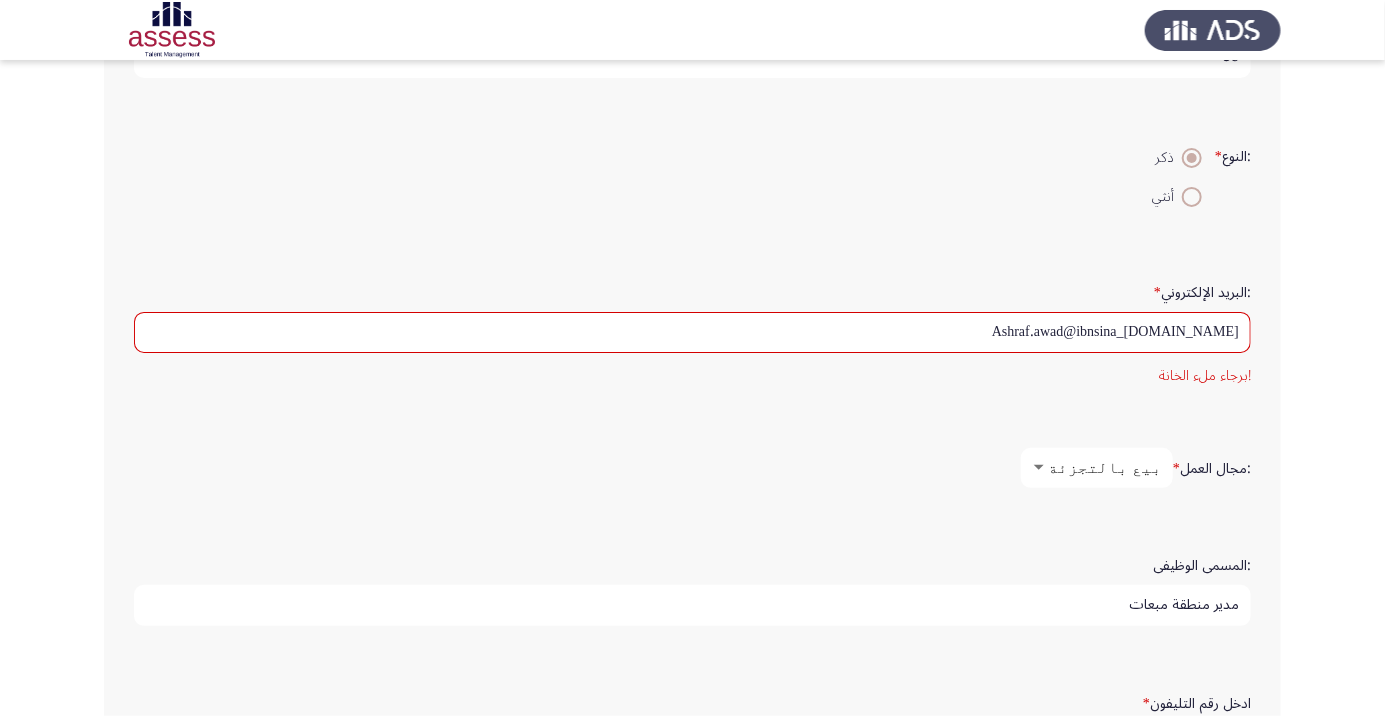 scroll, scrollTop: 549, scrollLeft: 0, axis: vertical 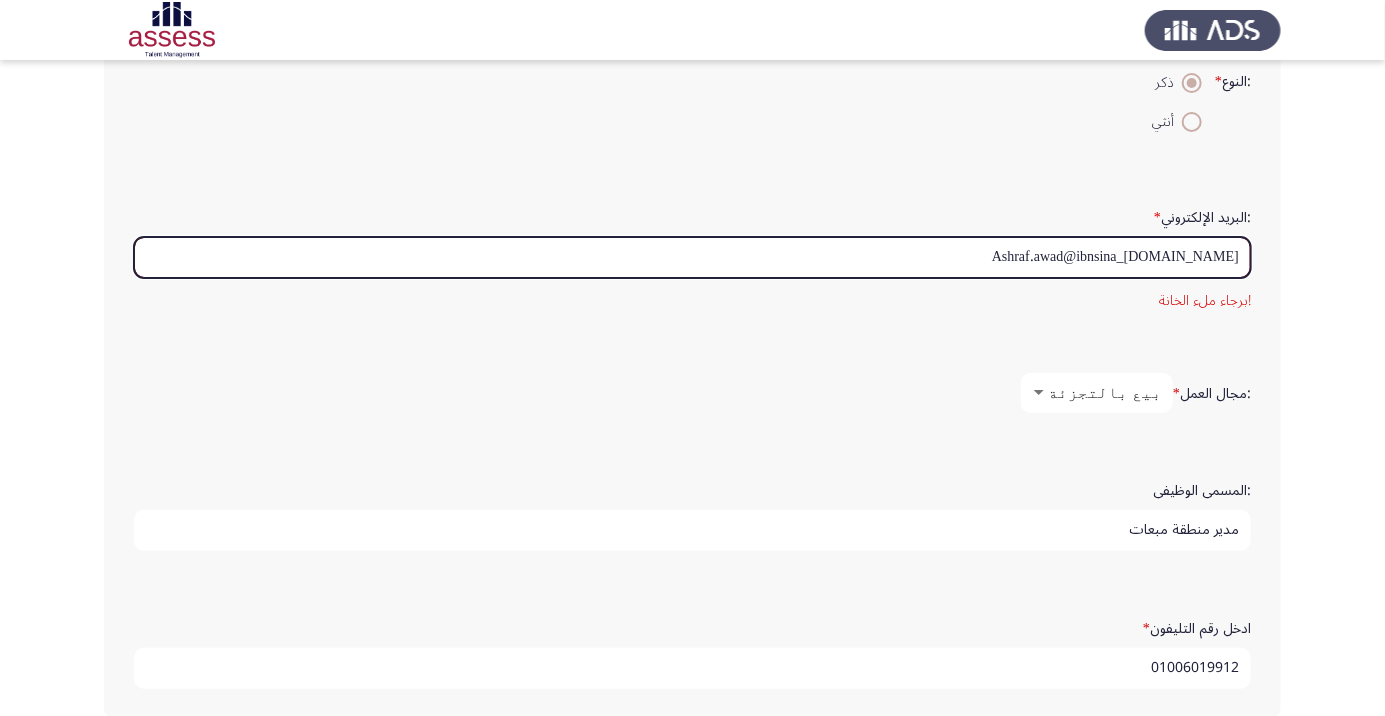 click on "Ashraf.awad@ibnsina_[DOMAIN_NAME]" at bounding box center (692, 257) 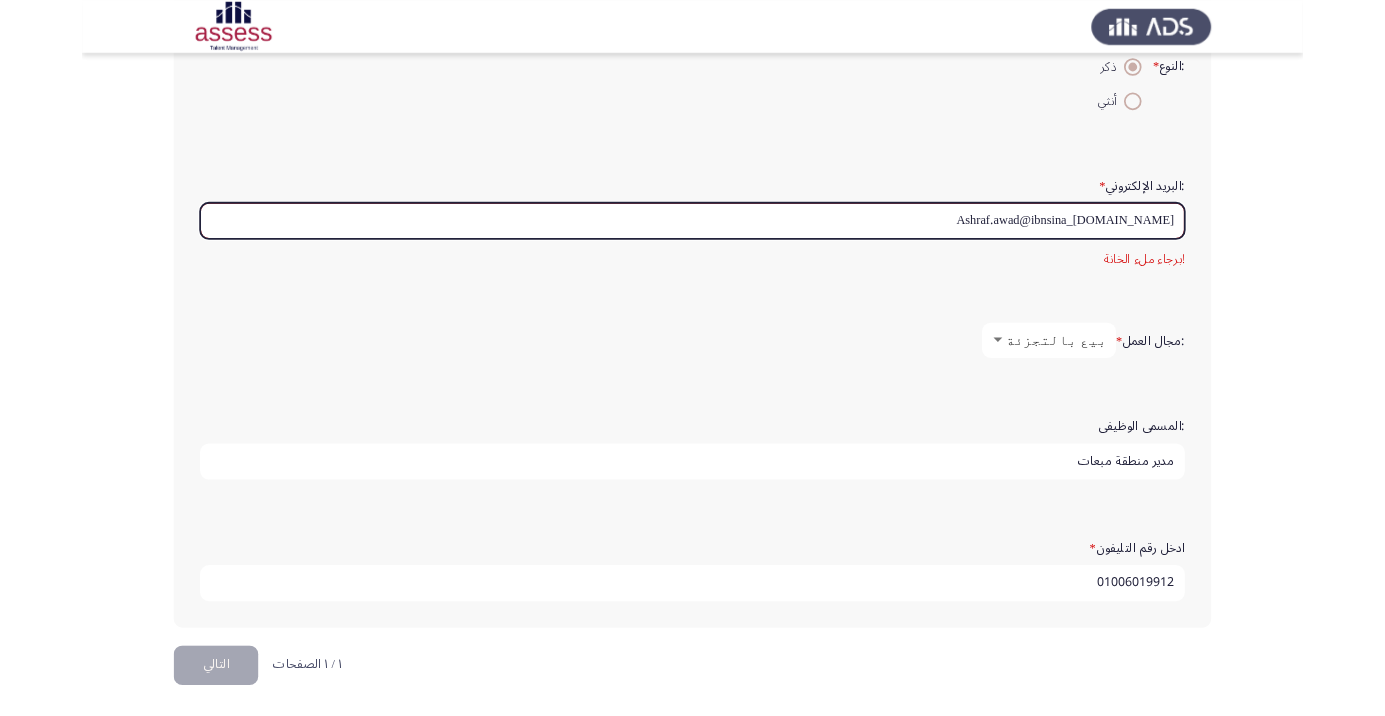 scroll, scrollTop: 589, scrollLeft: 0, axis: vertical 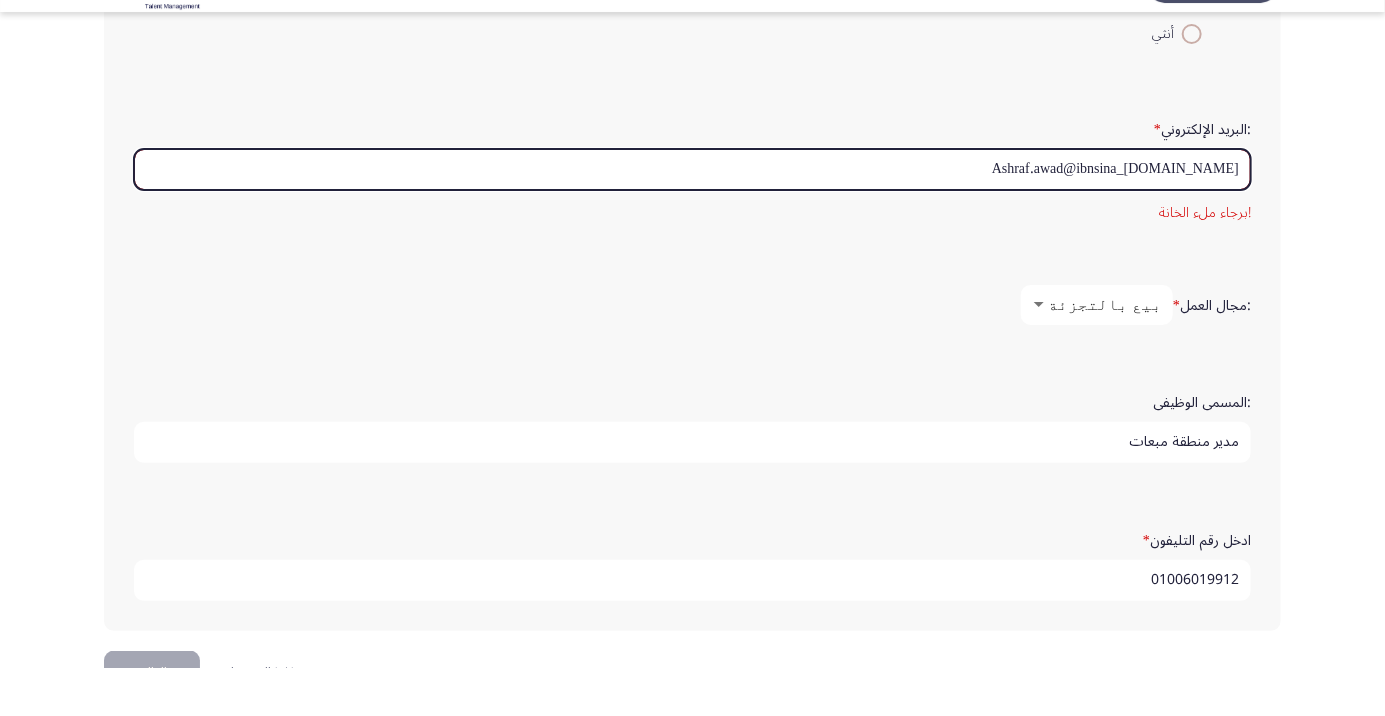 click on "Ashraf.awad@ibnsina_[DOMAIN_NAME]" at bounding box center [692, 217] 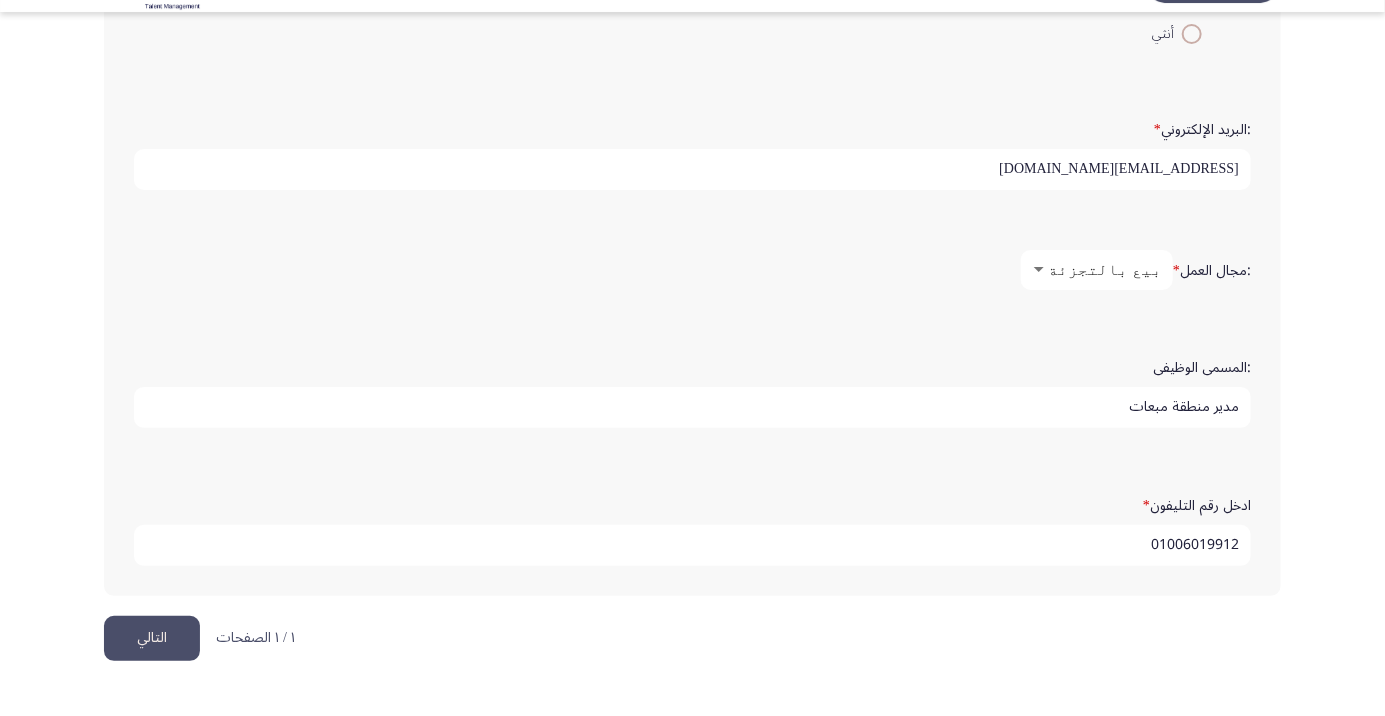type on "[EMAIL_ADDRESS][DOMAIN_NAME]" 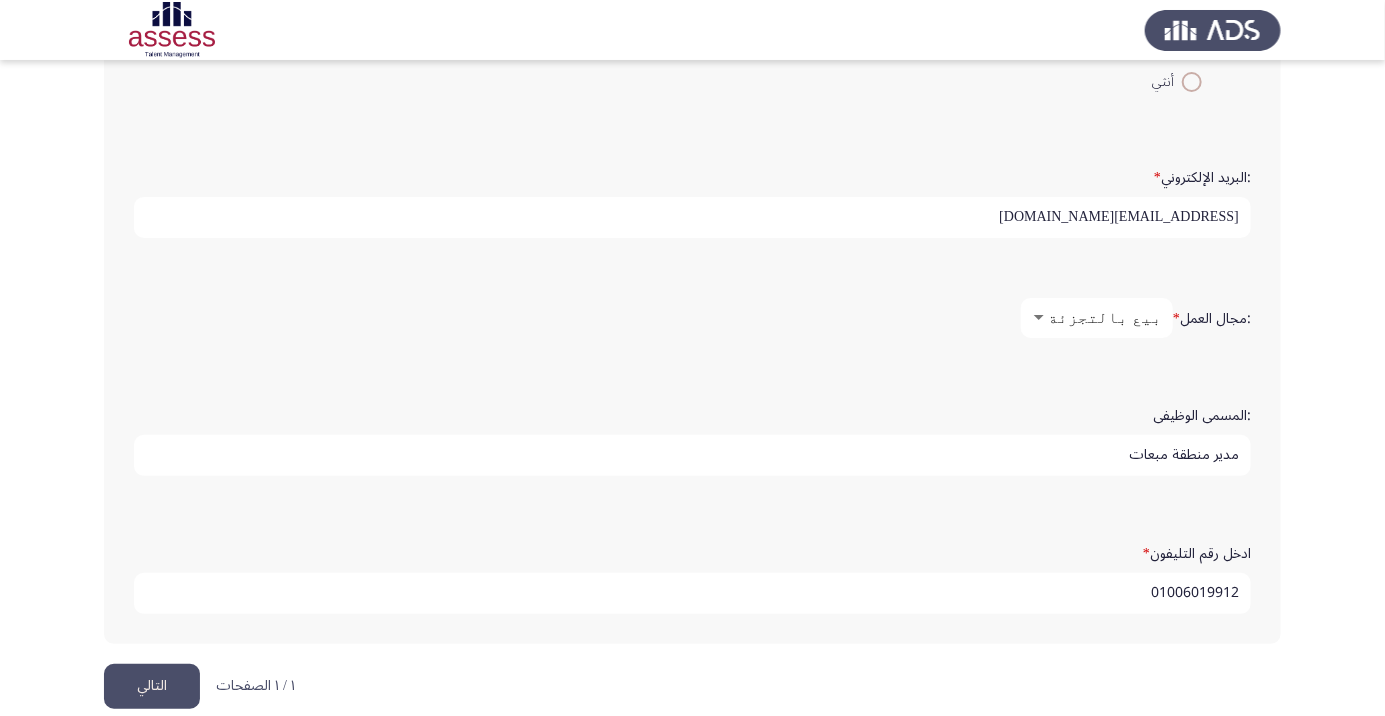 click on ":البريد الإلكتروني   * [EMAIL_ADDRESS][DOMAIN_NAME]" 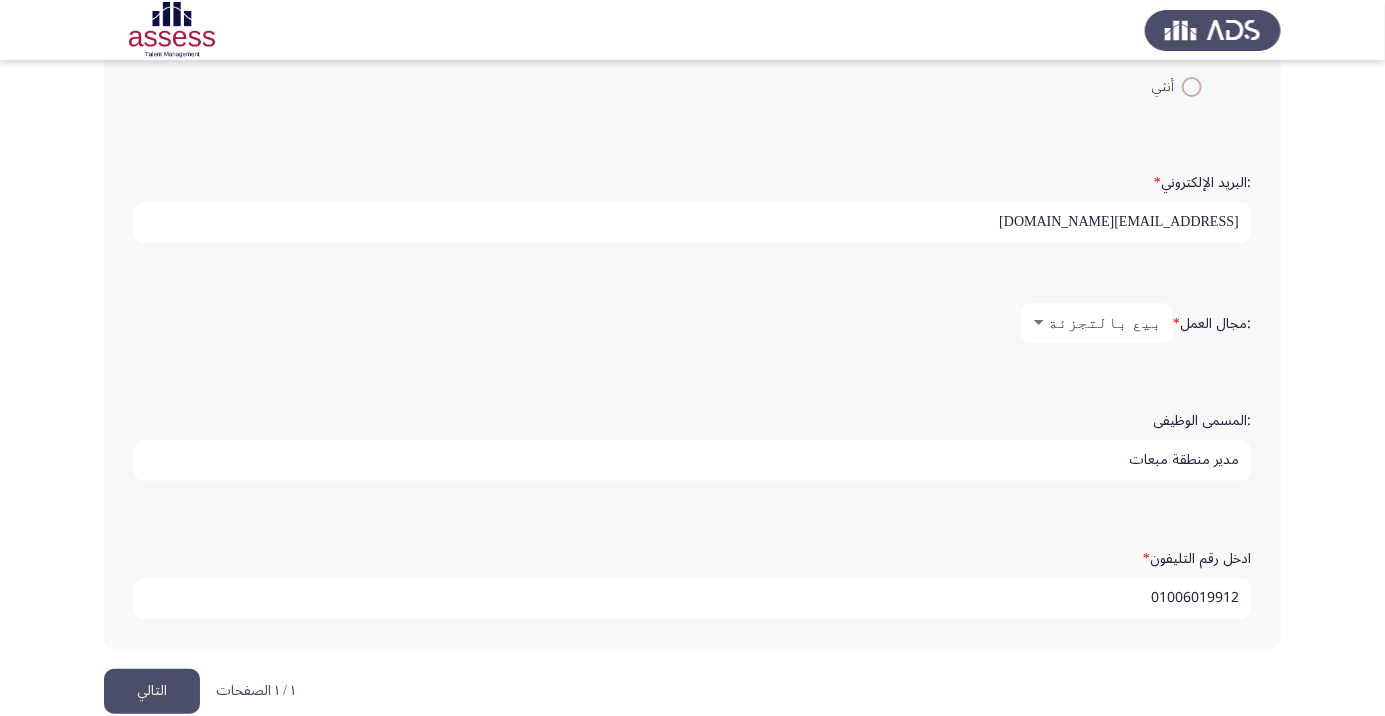 scroll, scrollTop: 607, scrollLeft: 0, axis: vertical 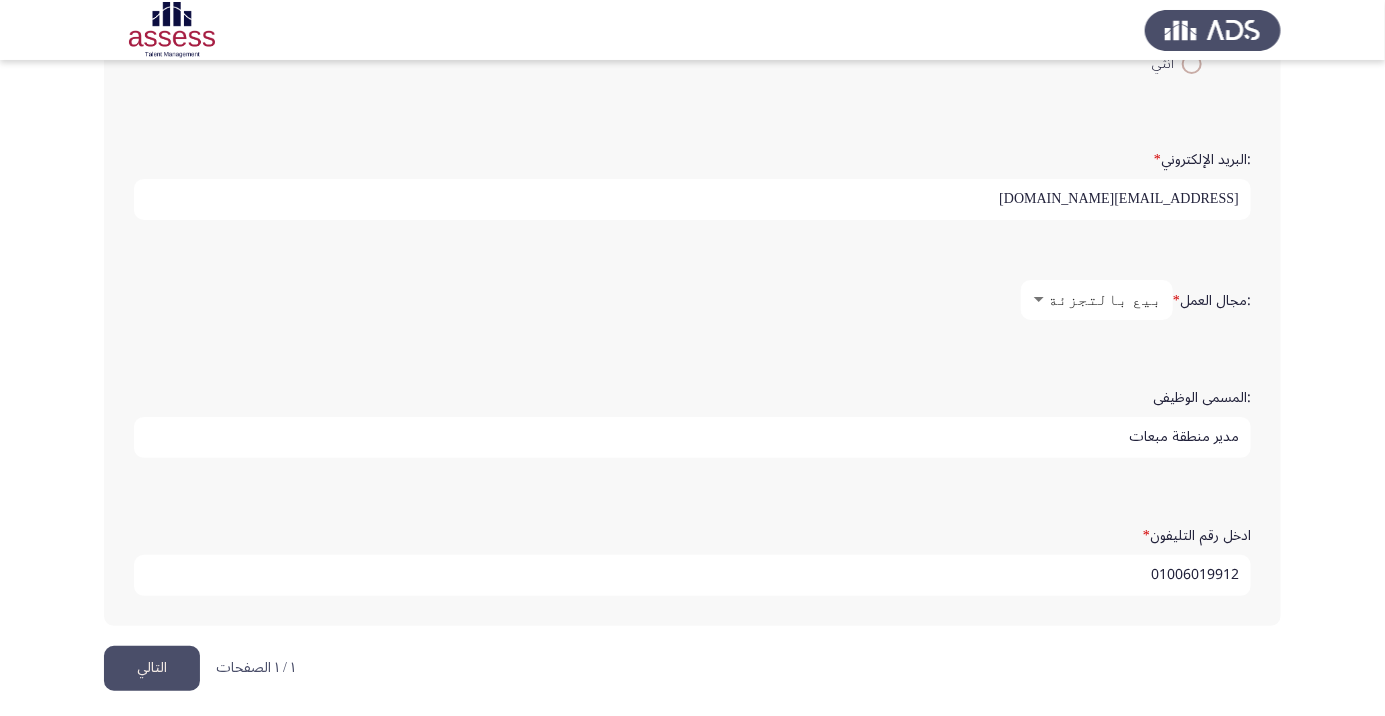 click on "التالي" 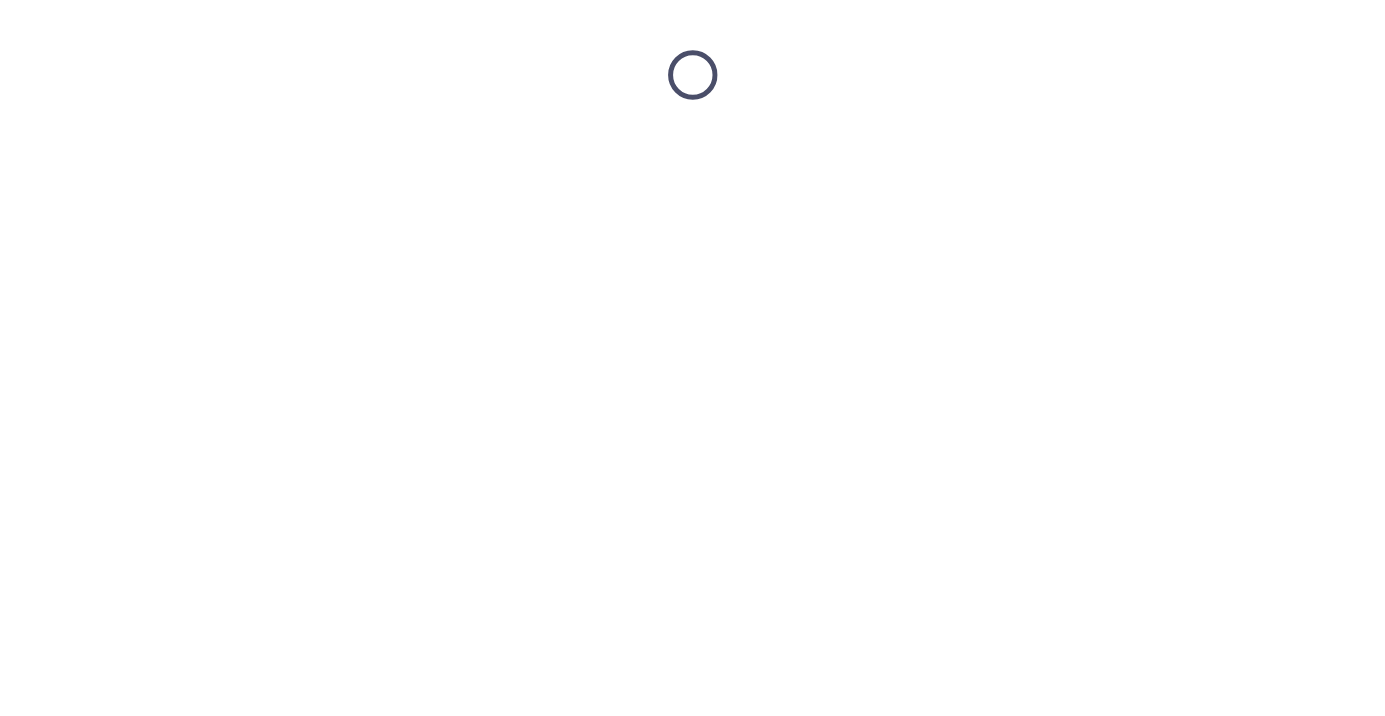 scroll, scrollTop: 0, scrollLeft: 0, axis: both 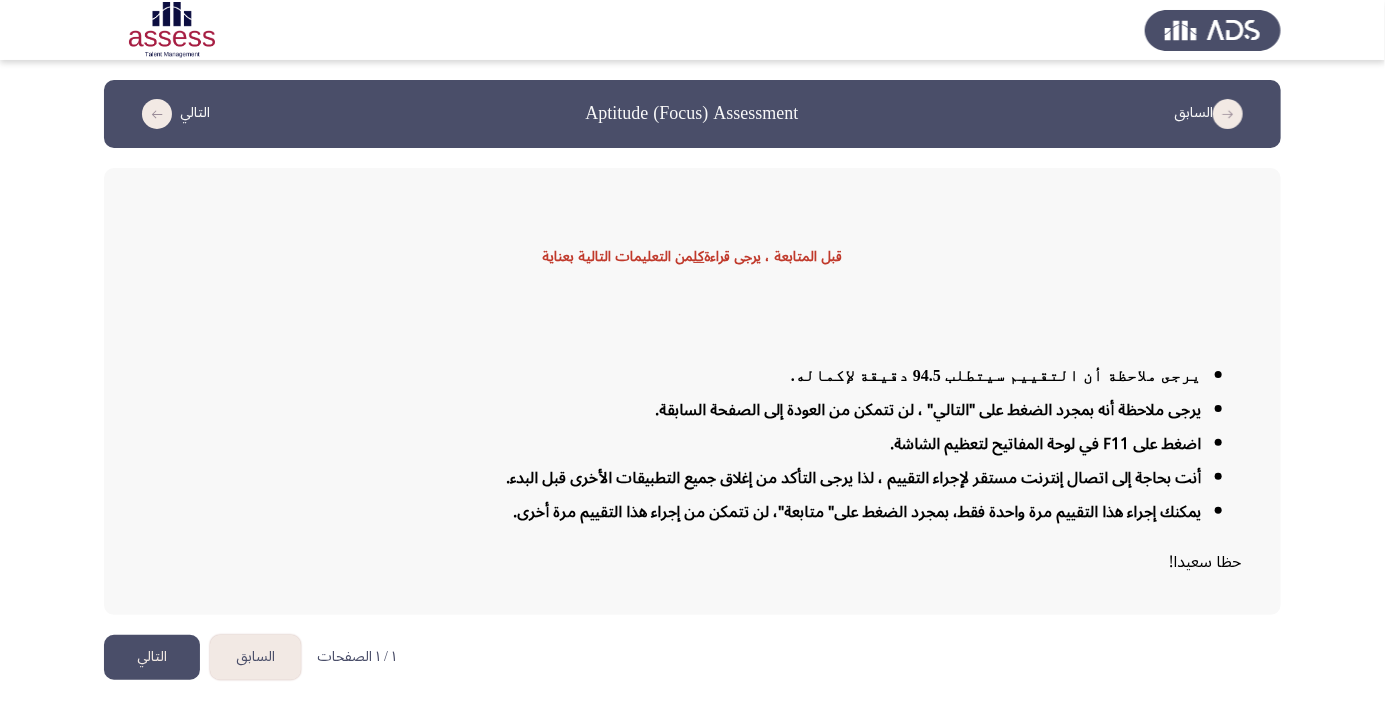 click on "التالي" 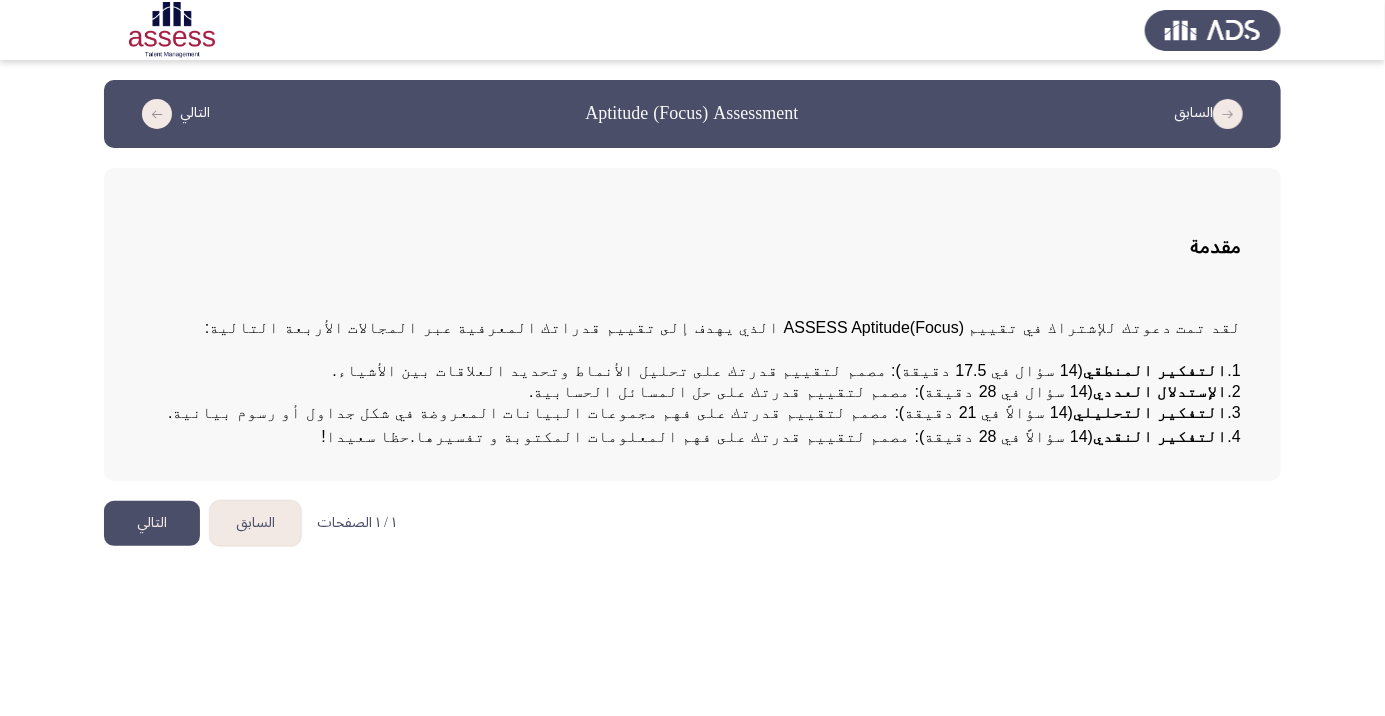 click on "التالي" 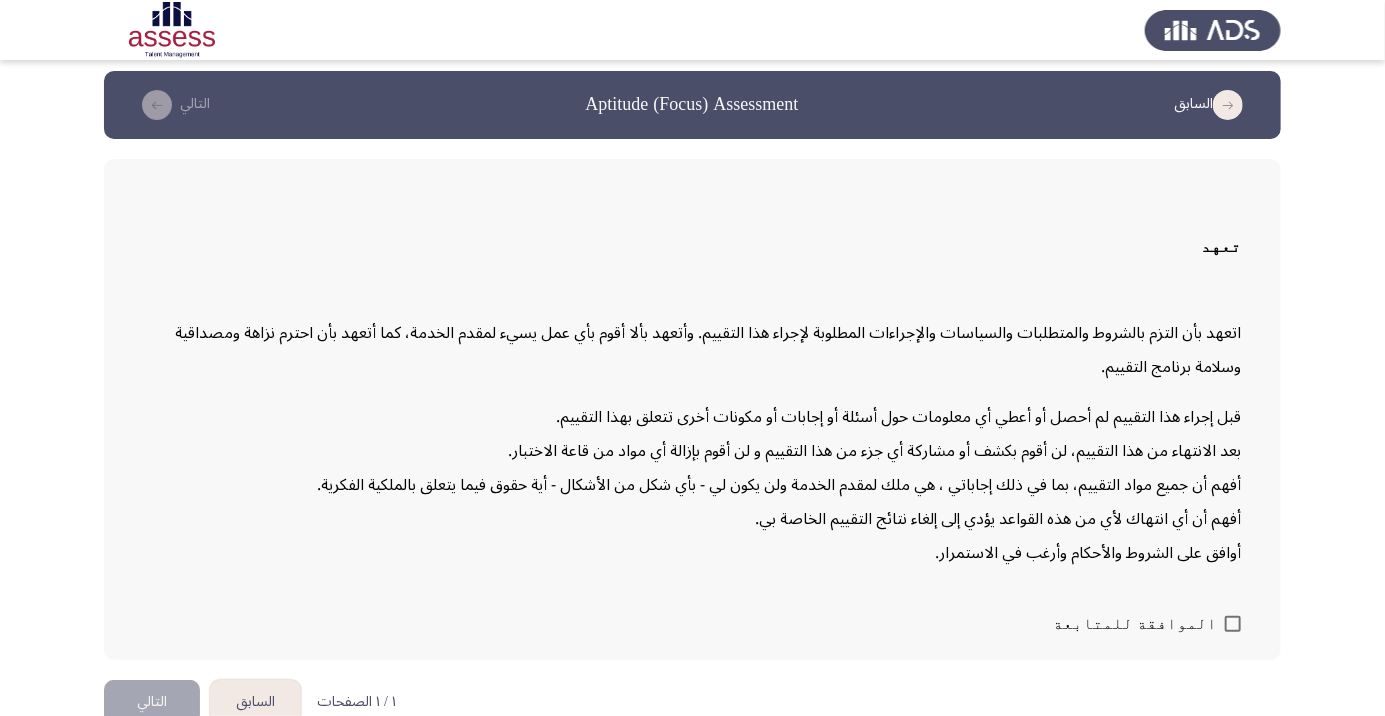 scroll, scrollTop: 57, scrollLeft: 0, axis: vertical 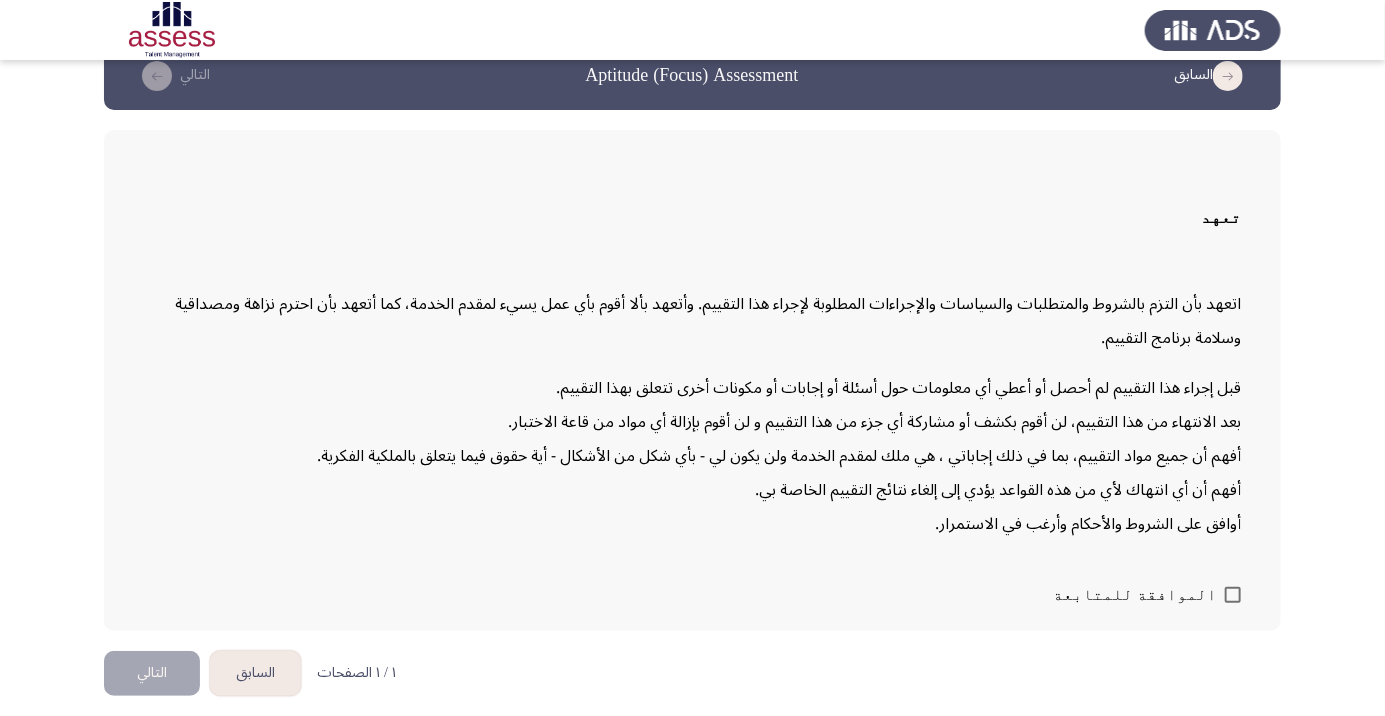 click on "التالي" 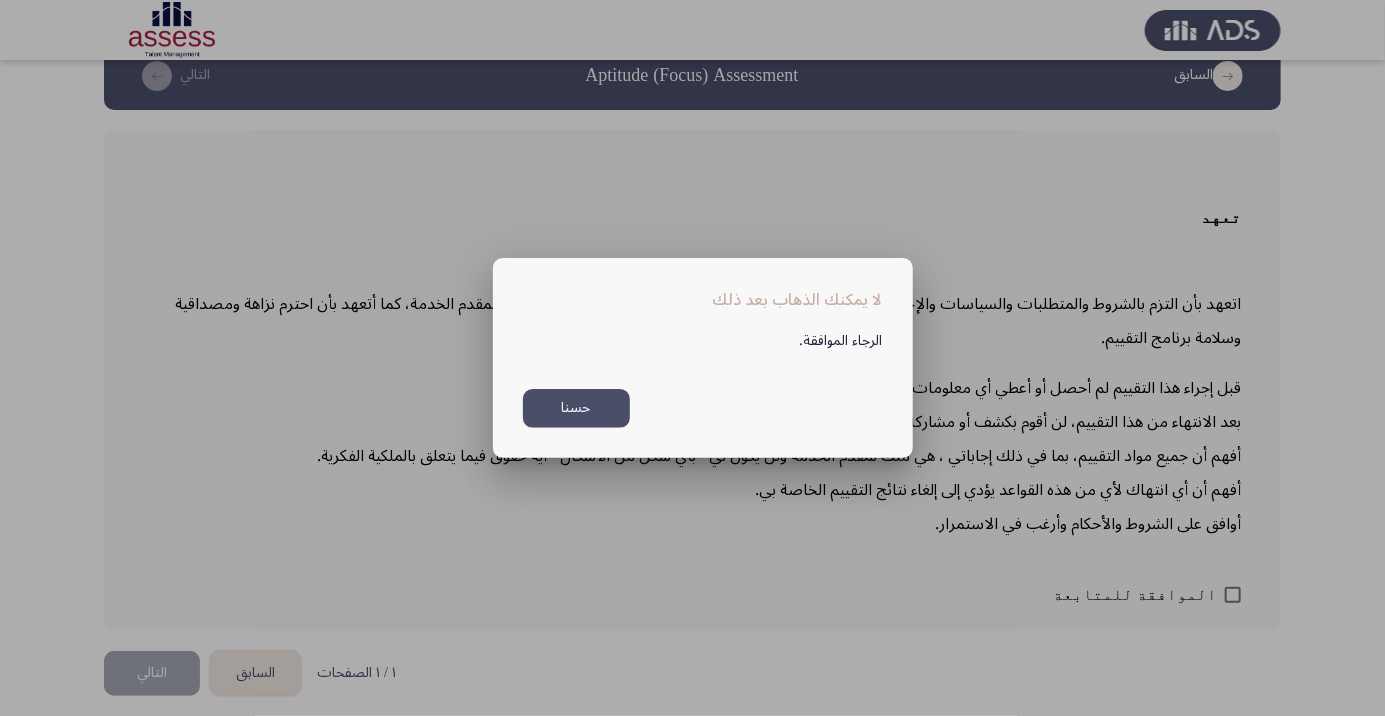 click on "حسنا" at bounding box center [576, 408] 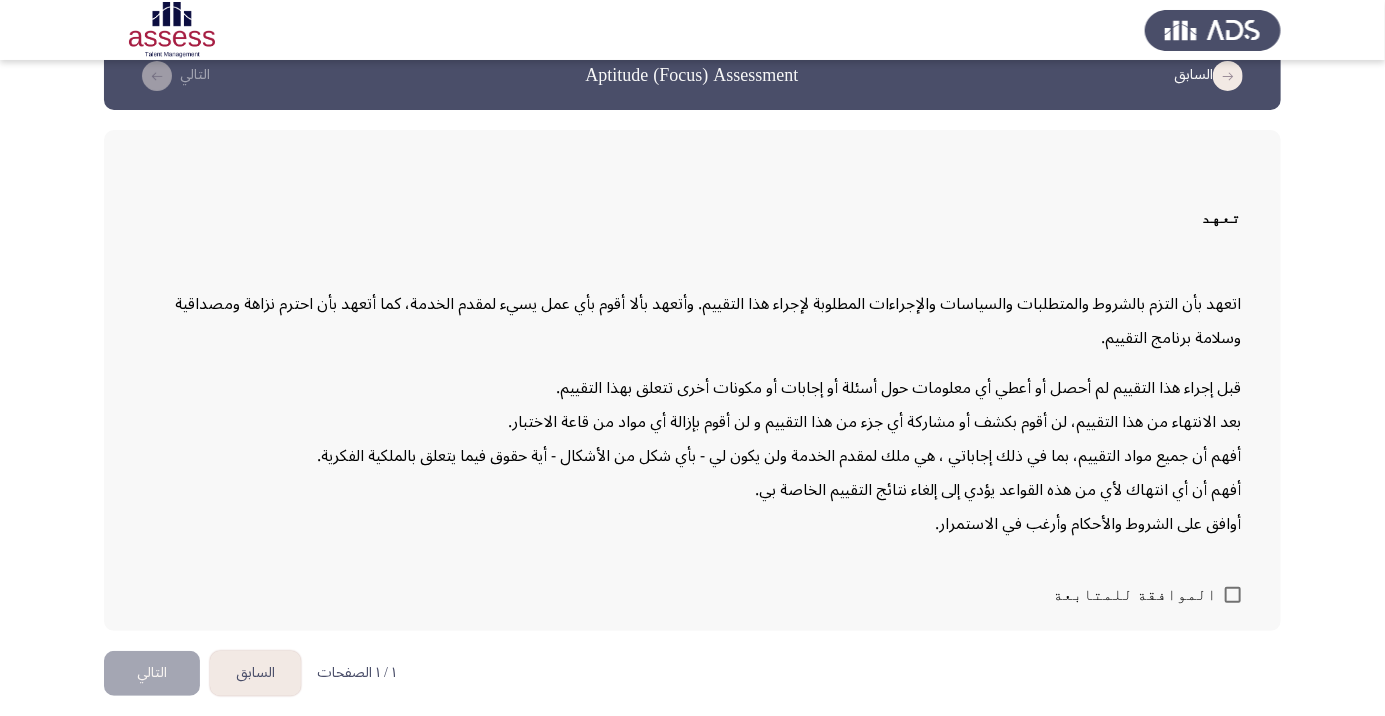 click at bounding box center (1233, 595) 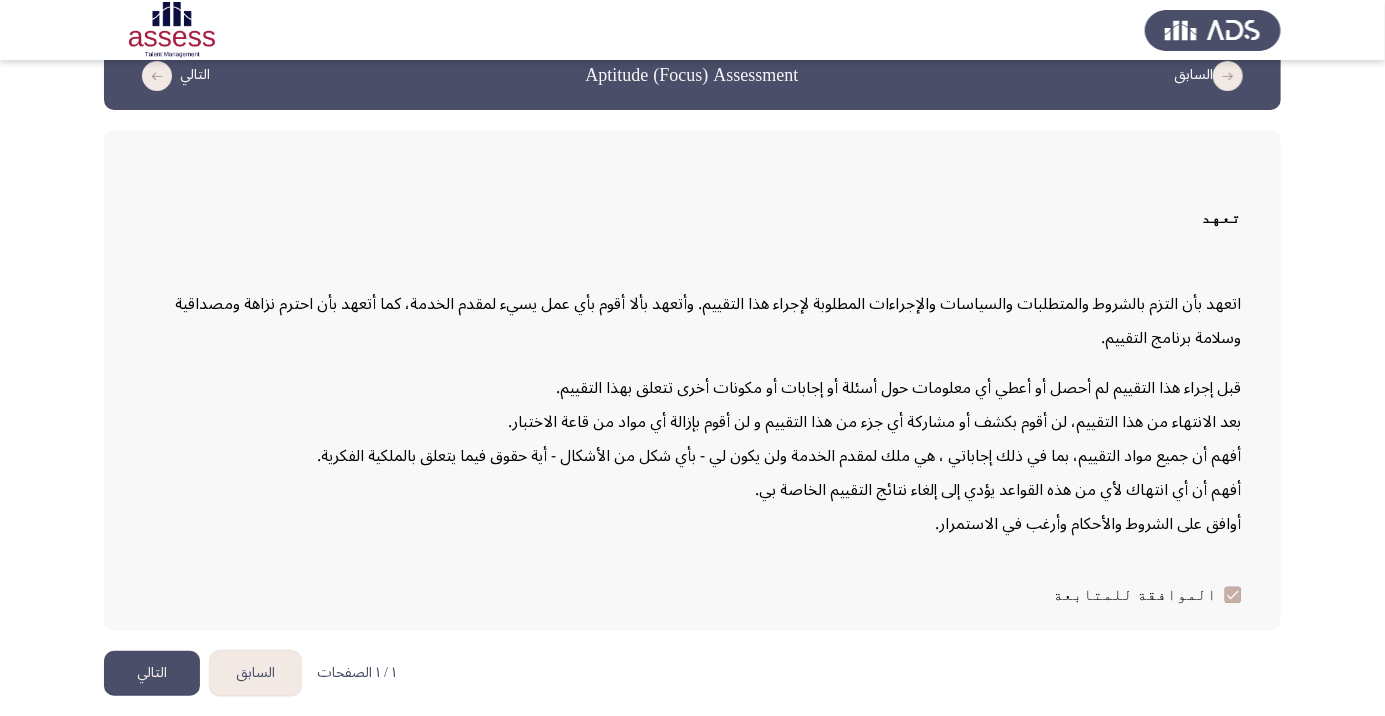 click on "التالي" 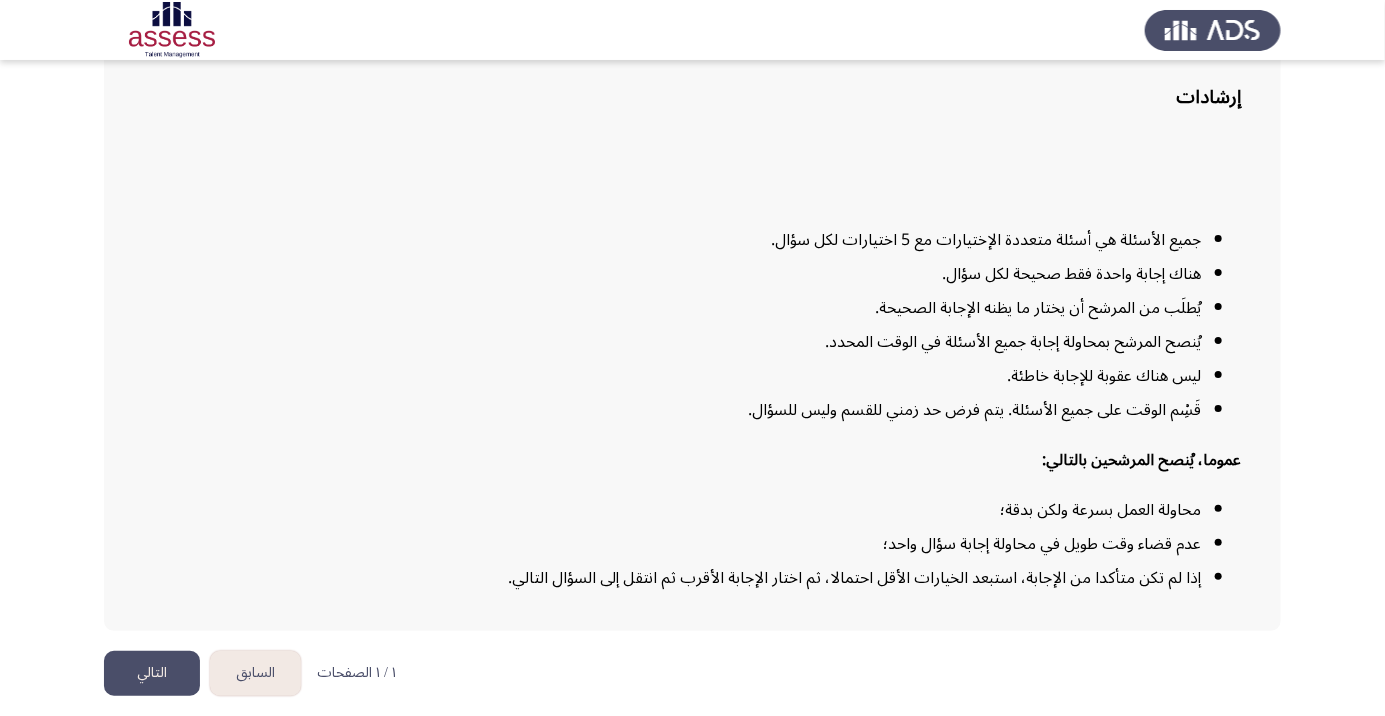 scroll, scrollTop: 162, scrollLeft: 0, axis: vertical 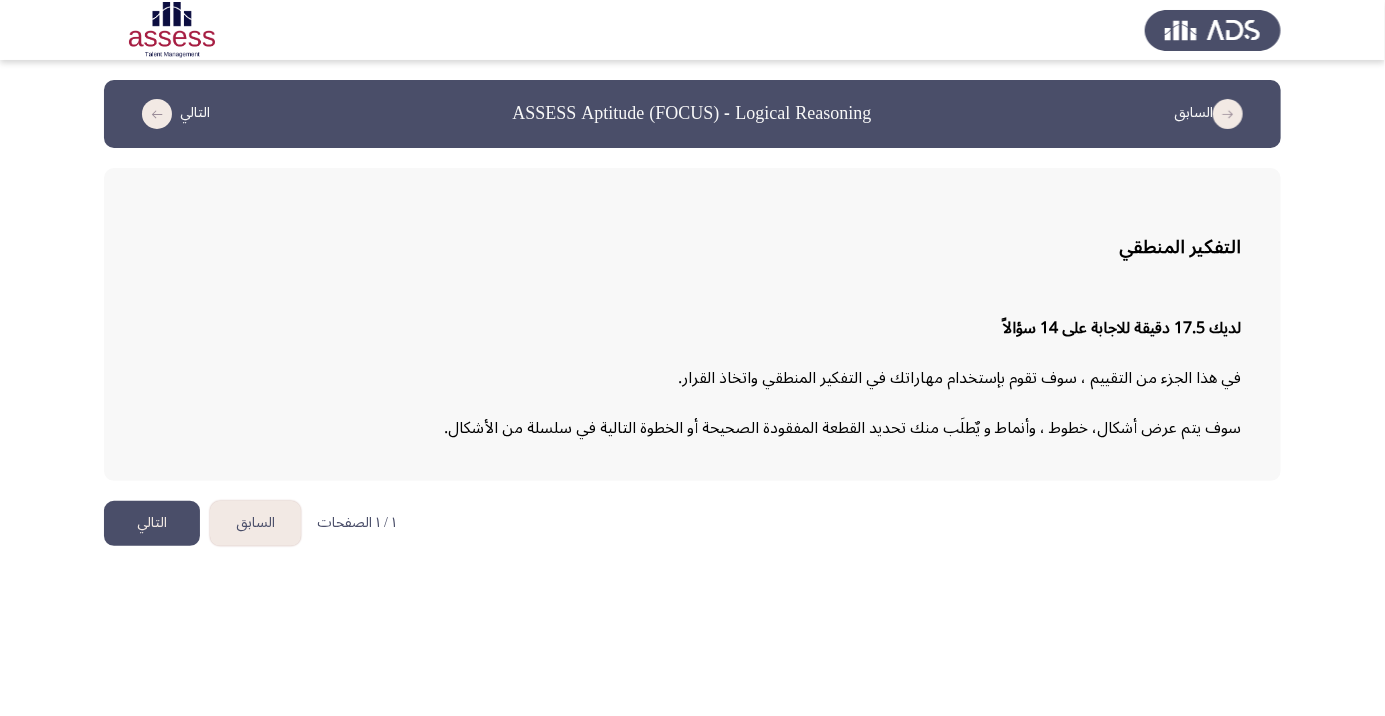 click on "التالي" 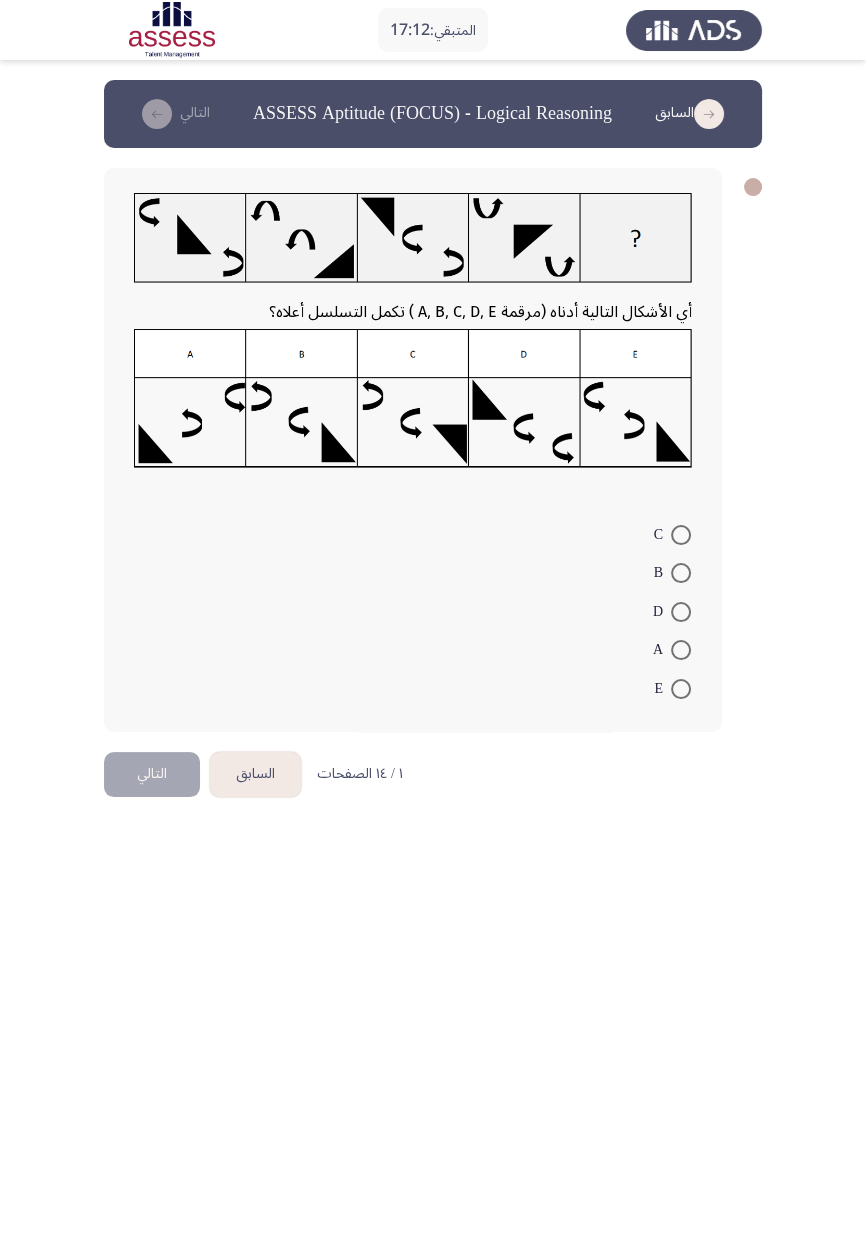 click at bounding box center [681, 650] 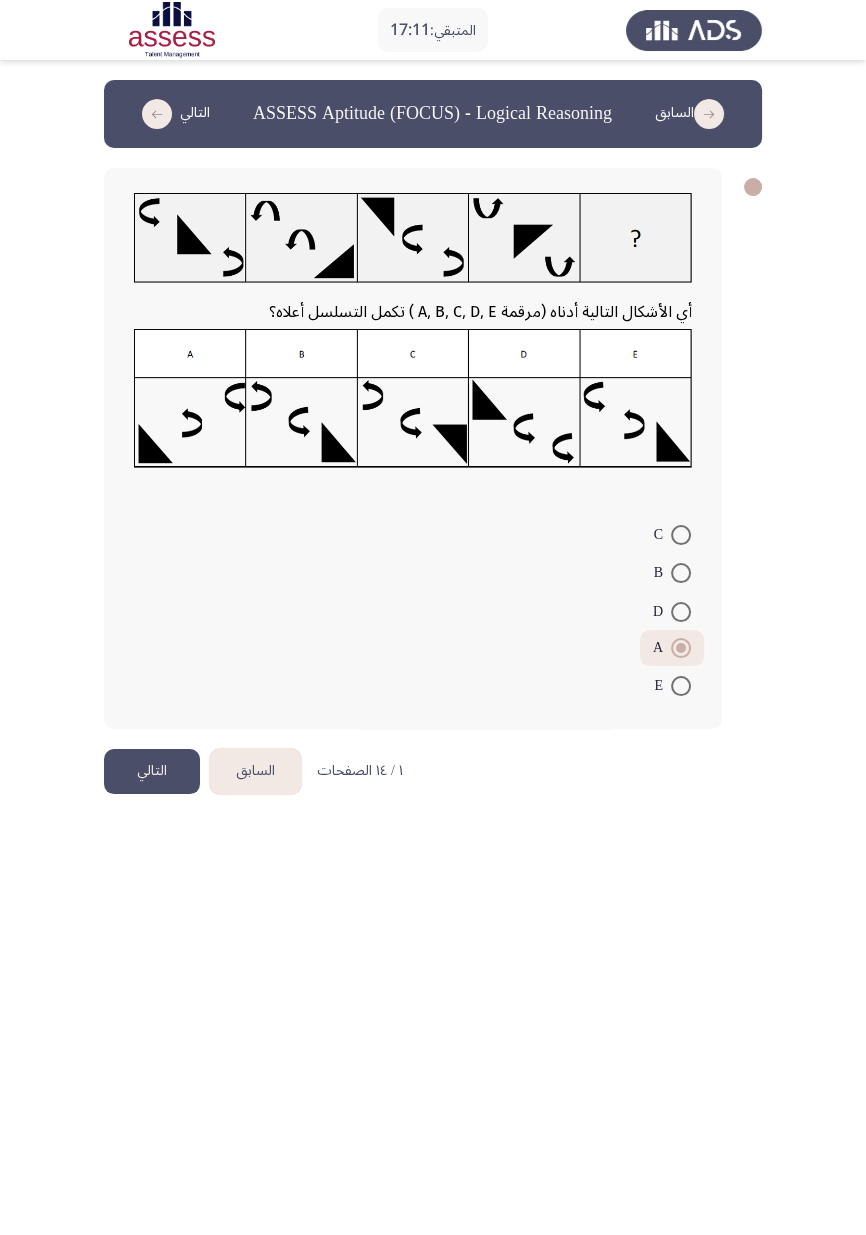 click on "التالي" 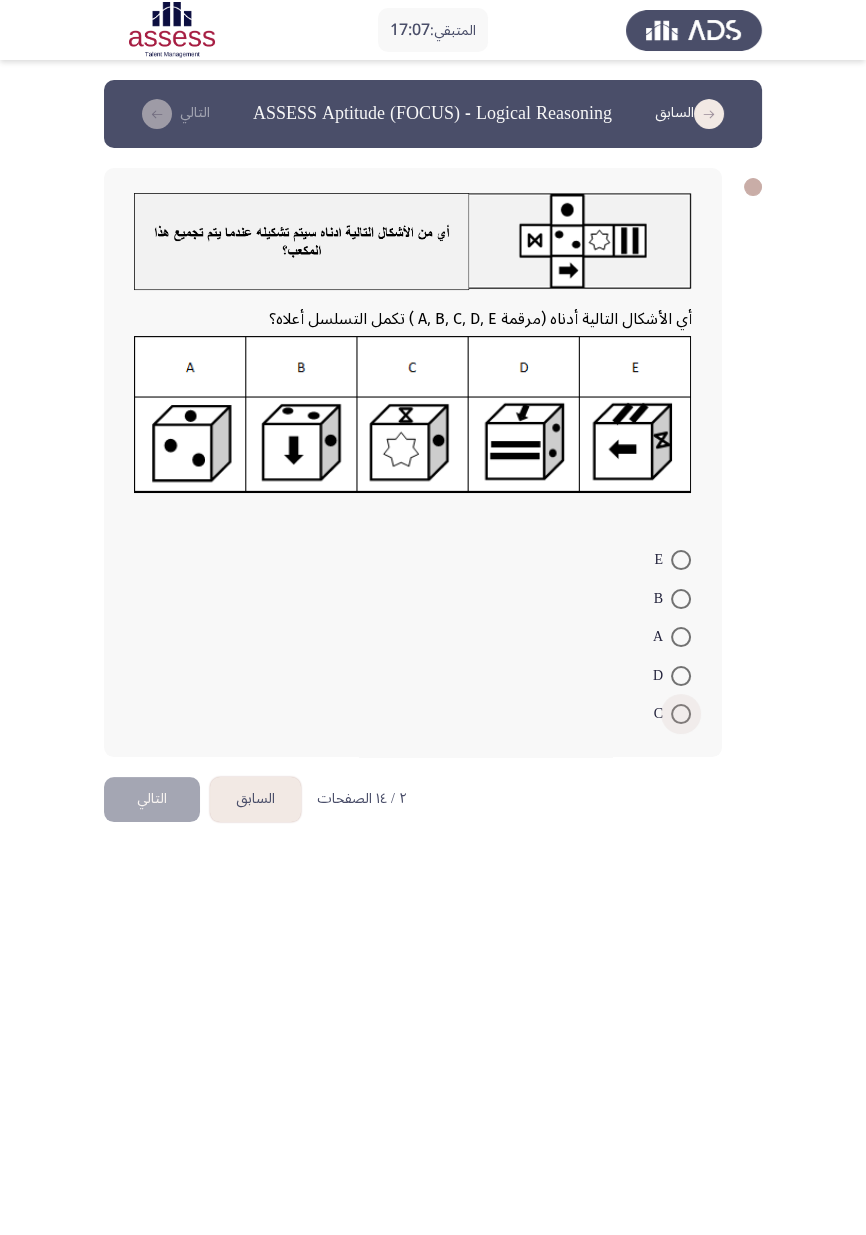 click at bounding box center [681, 714] 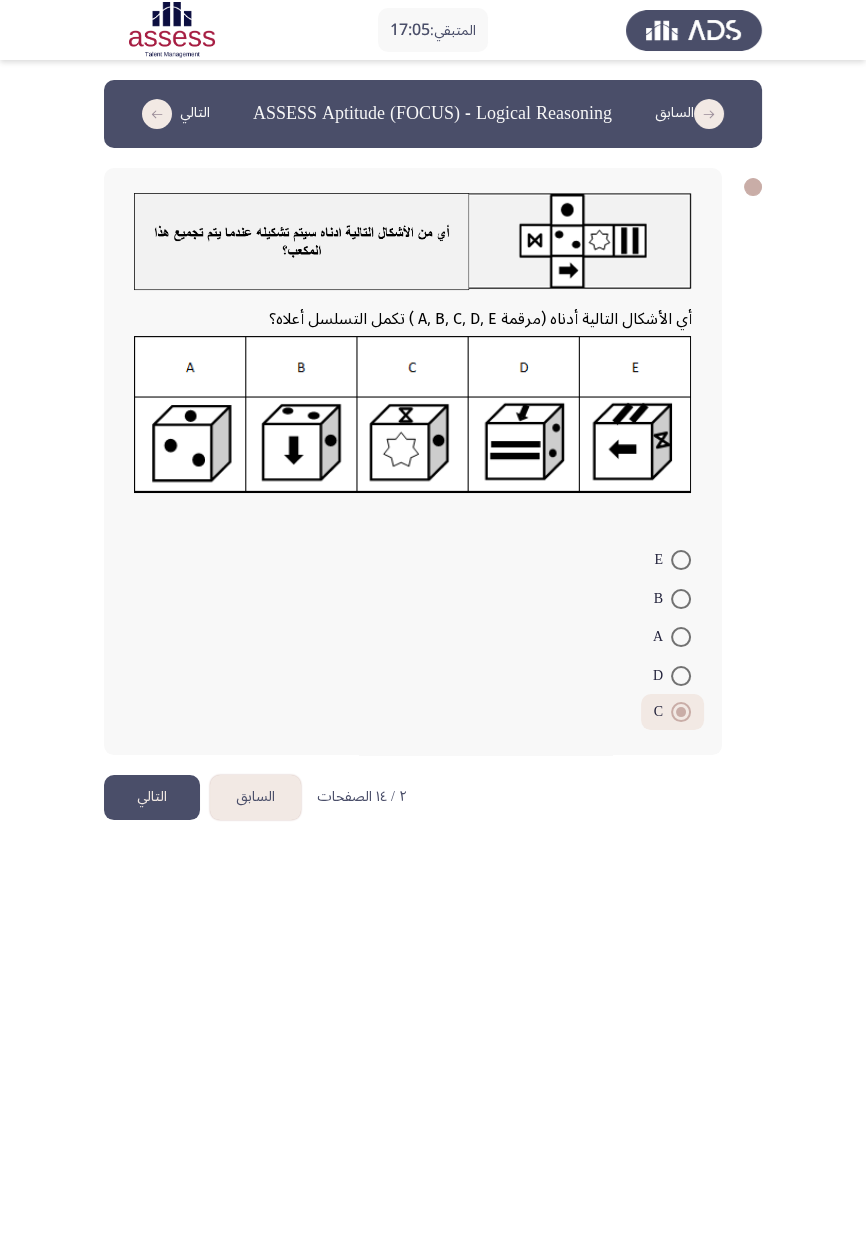 click on "التالي" 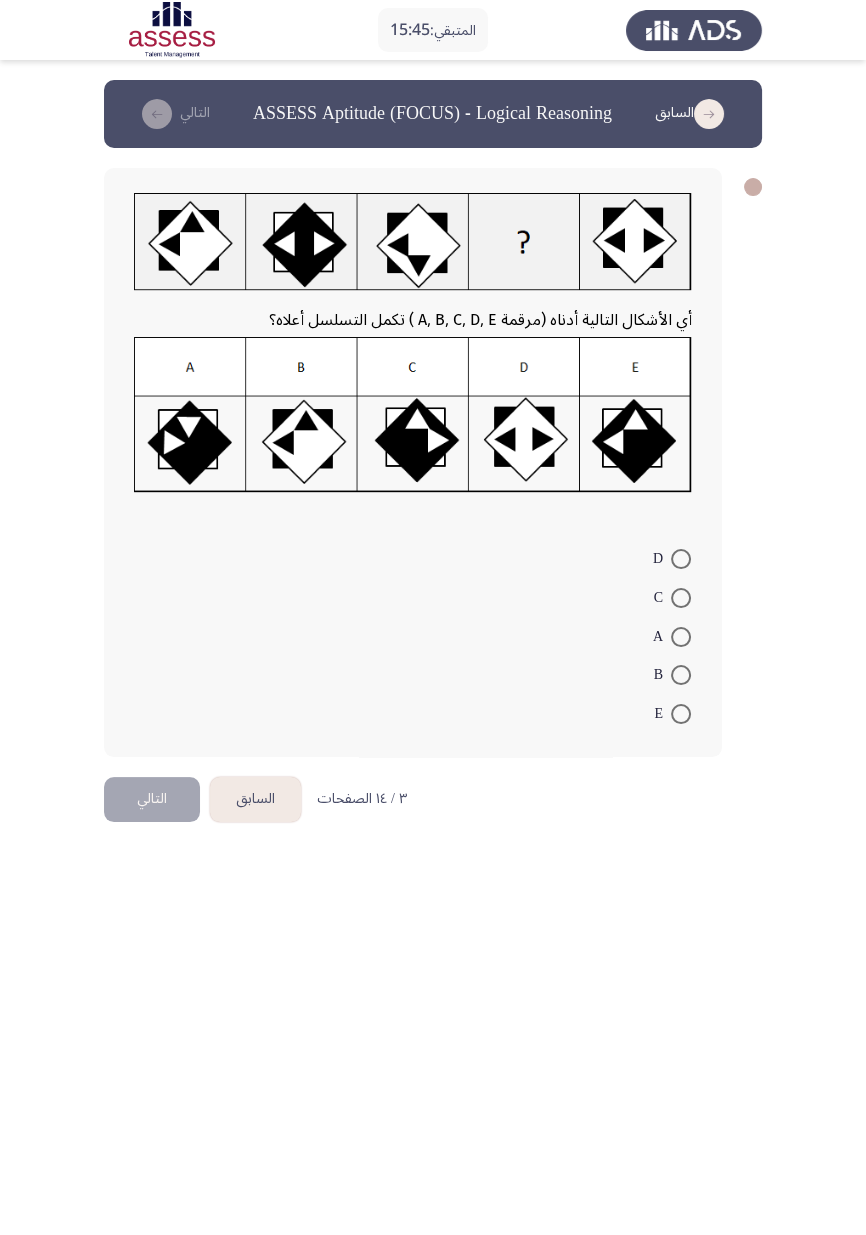 click at bounding box center (681, 675) 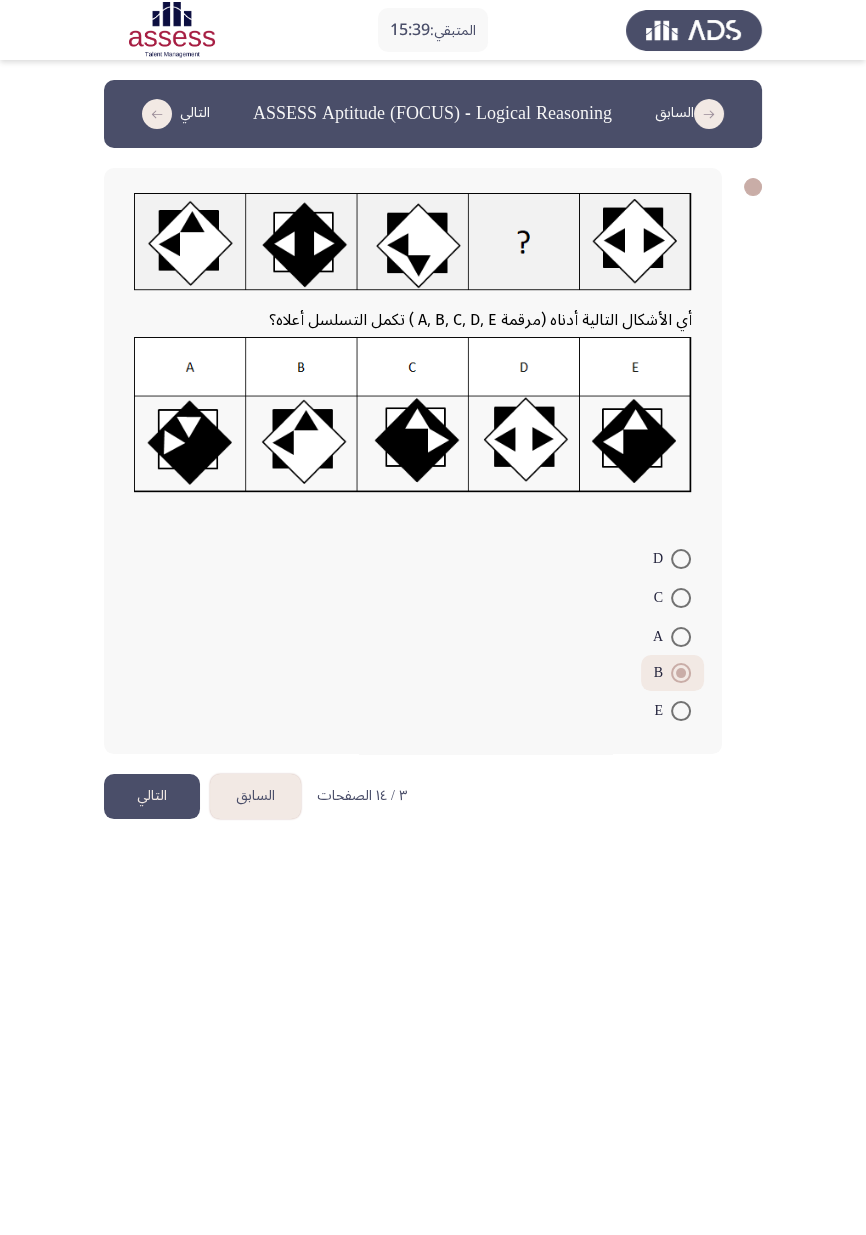 click on "المتبقي:  15:39  السابق
ASSESS Aptitude (FOCUS) - Logical Reasoning   التالي  أي الأشكال التالية أدناه  (مرقمة A, B, C, D, E ) تكمل التسلسل أعلاه؟    D     C     A     B     E   ٣ / ١٤ الصفحات   السابق
التالي" at bounding box center [433, 427] 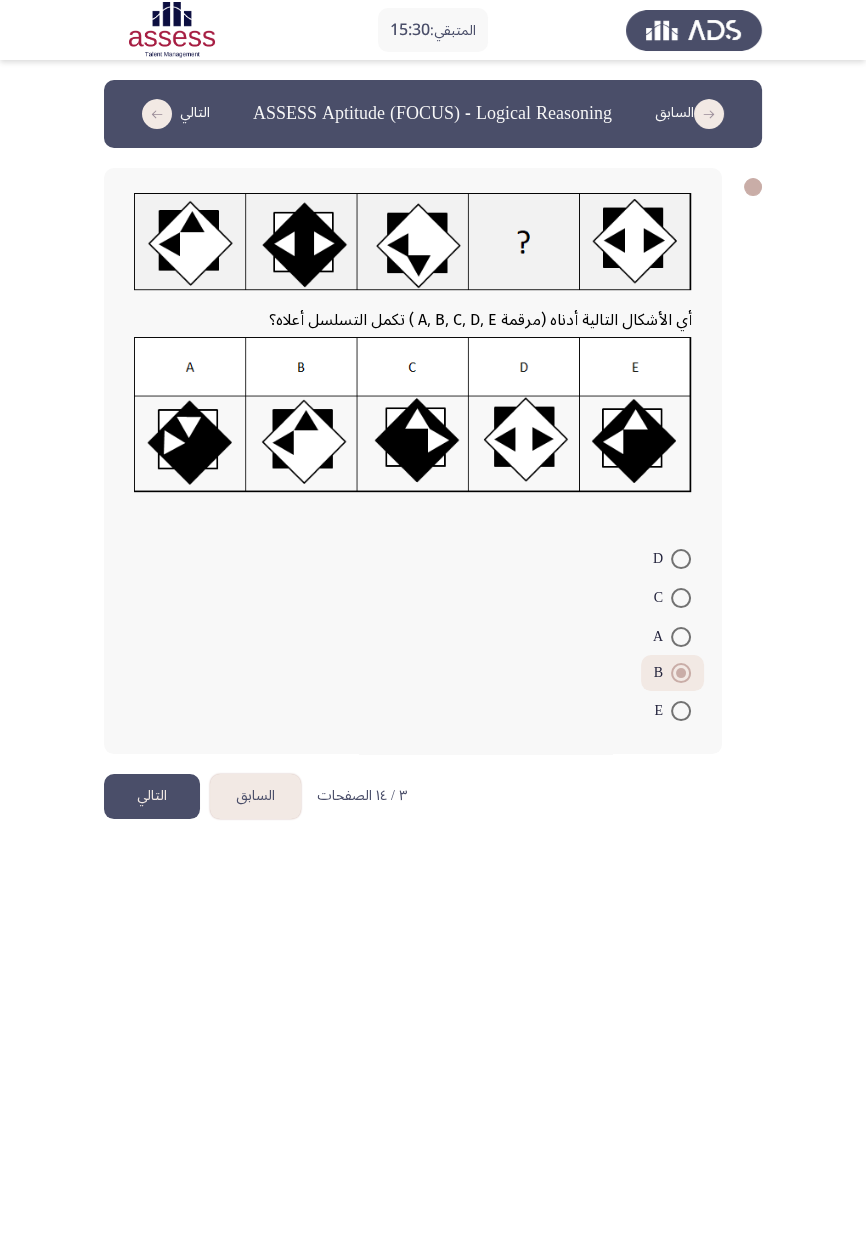 click on "التالي" 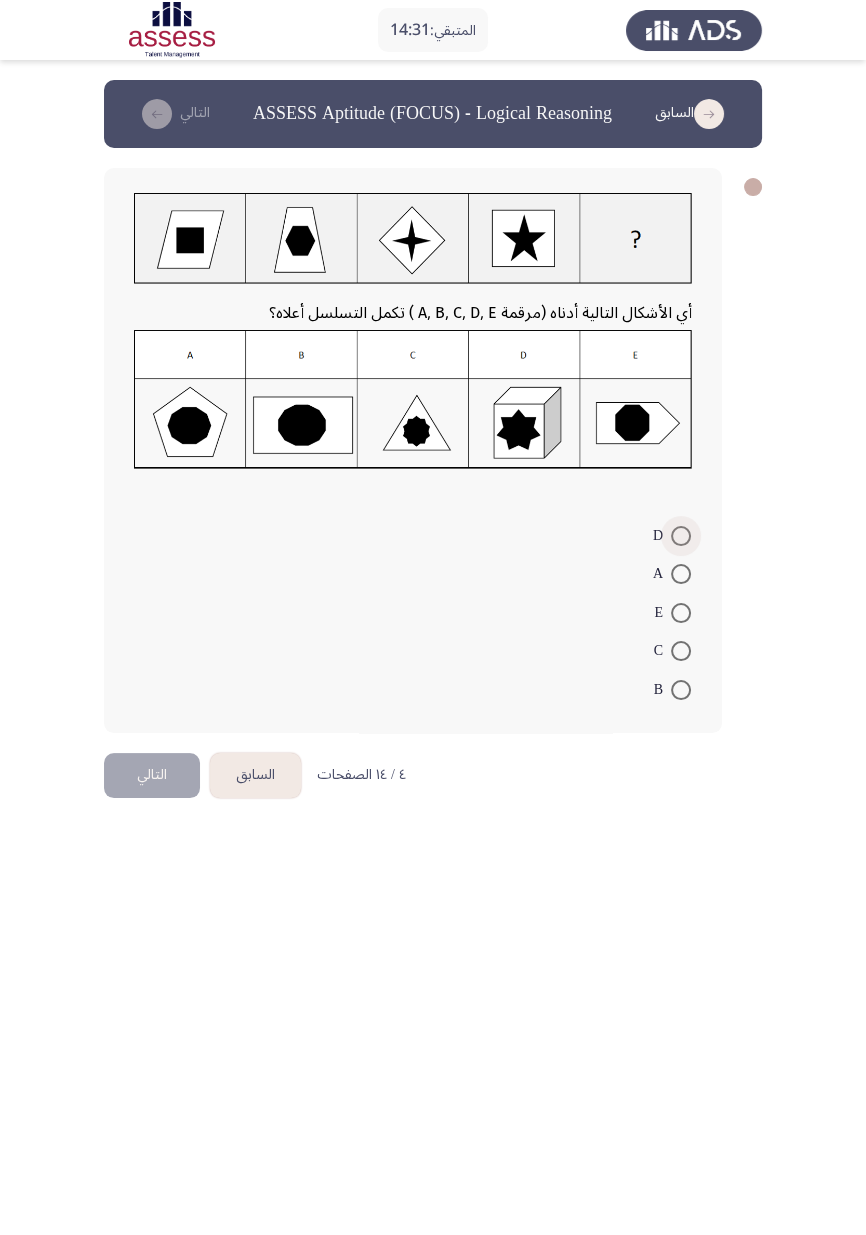 click at bounding box center (681, 536) 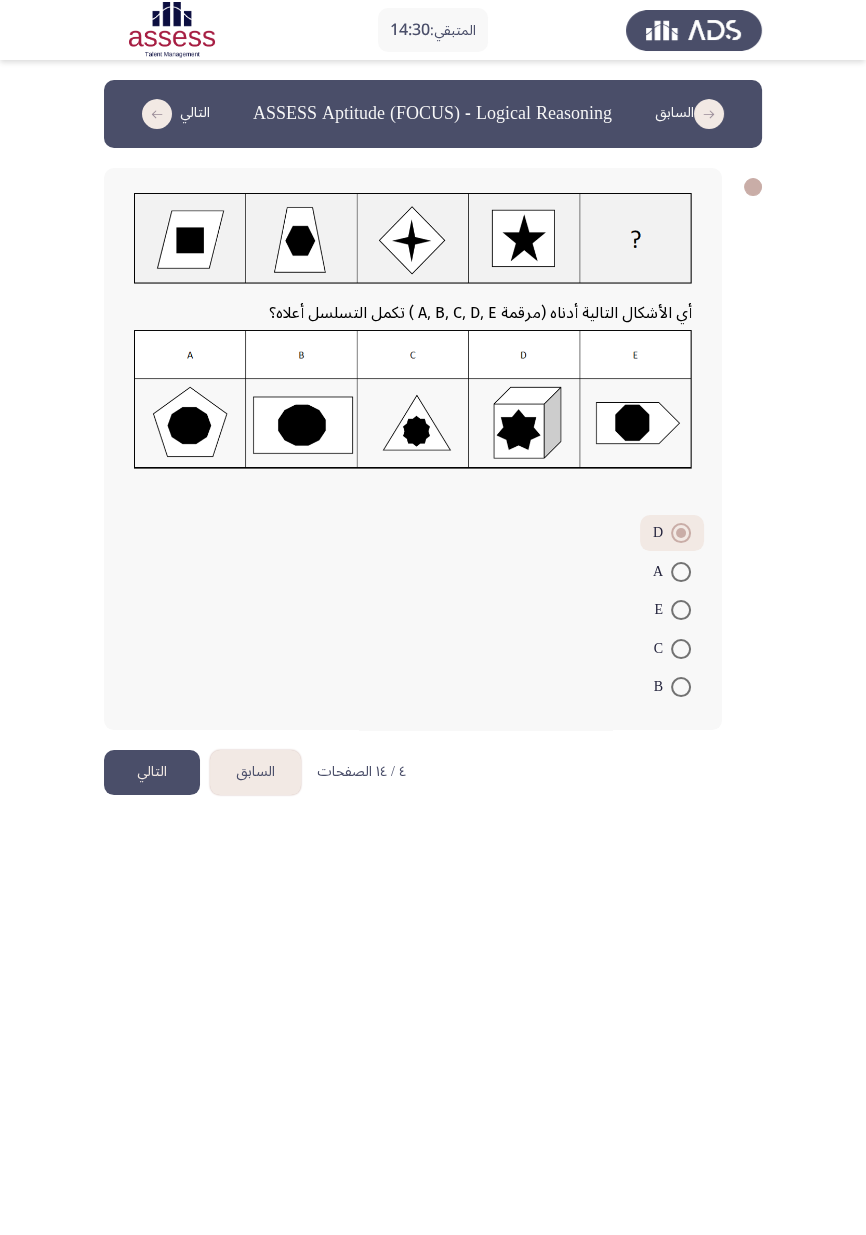 click on "التالي" 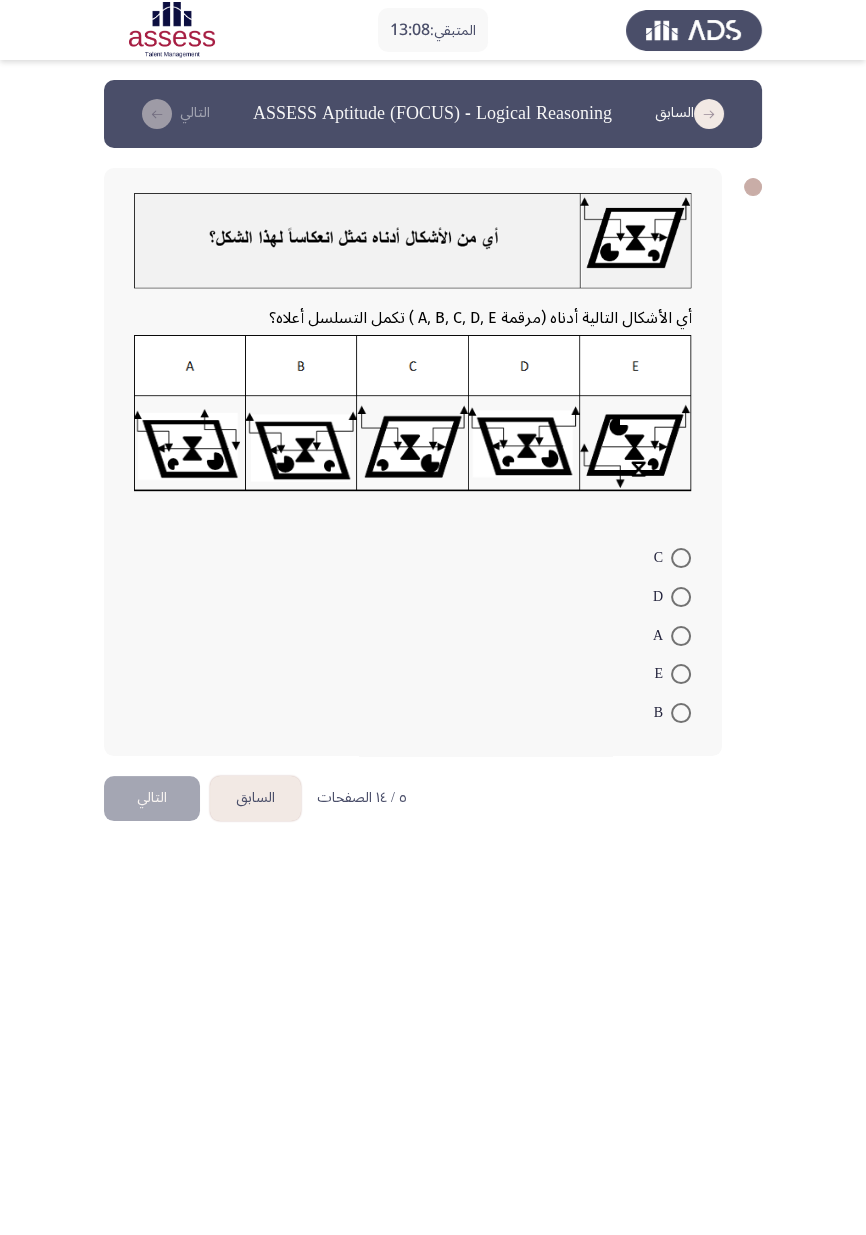 click at bounding box center [681, 597] 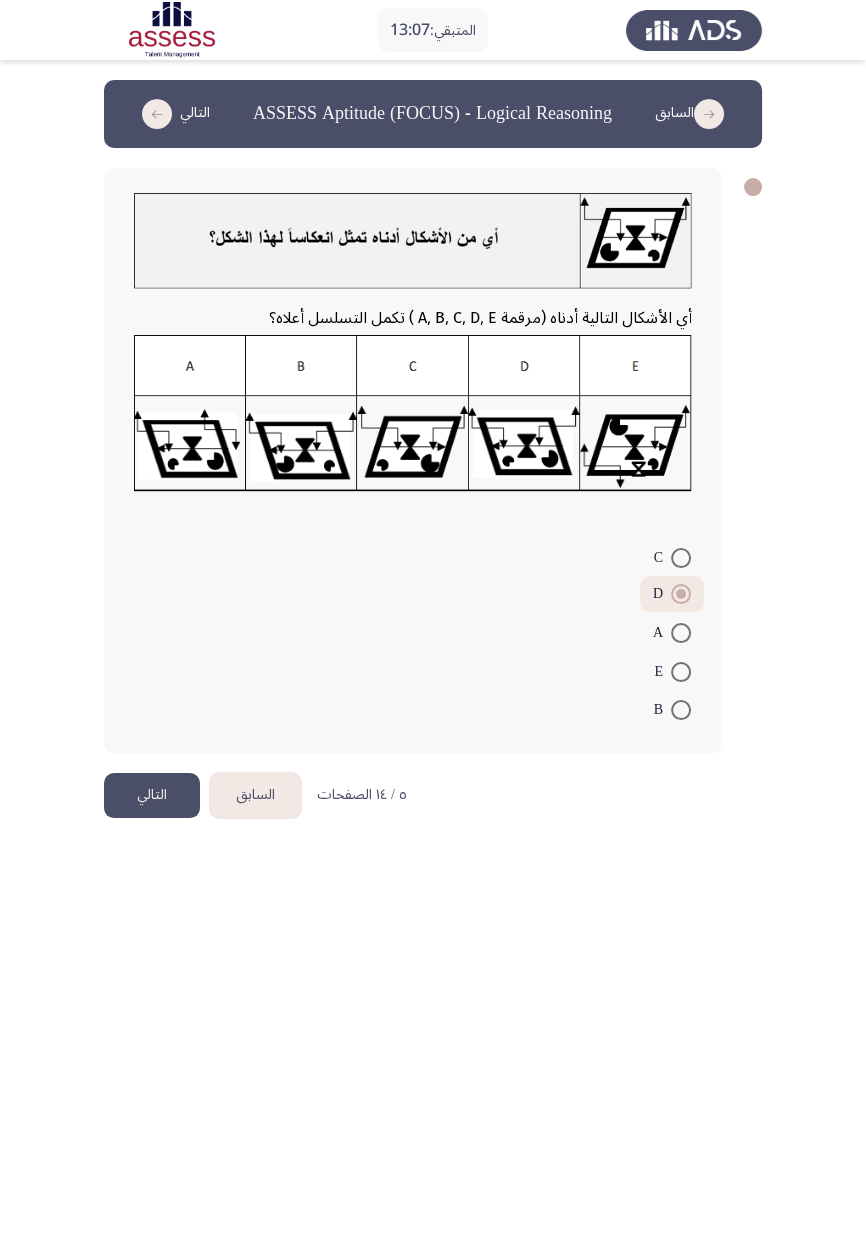 click on "التالي" 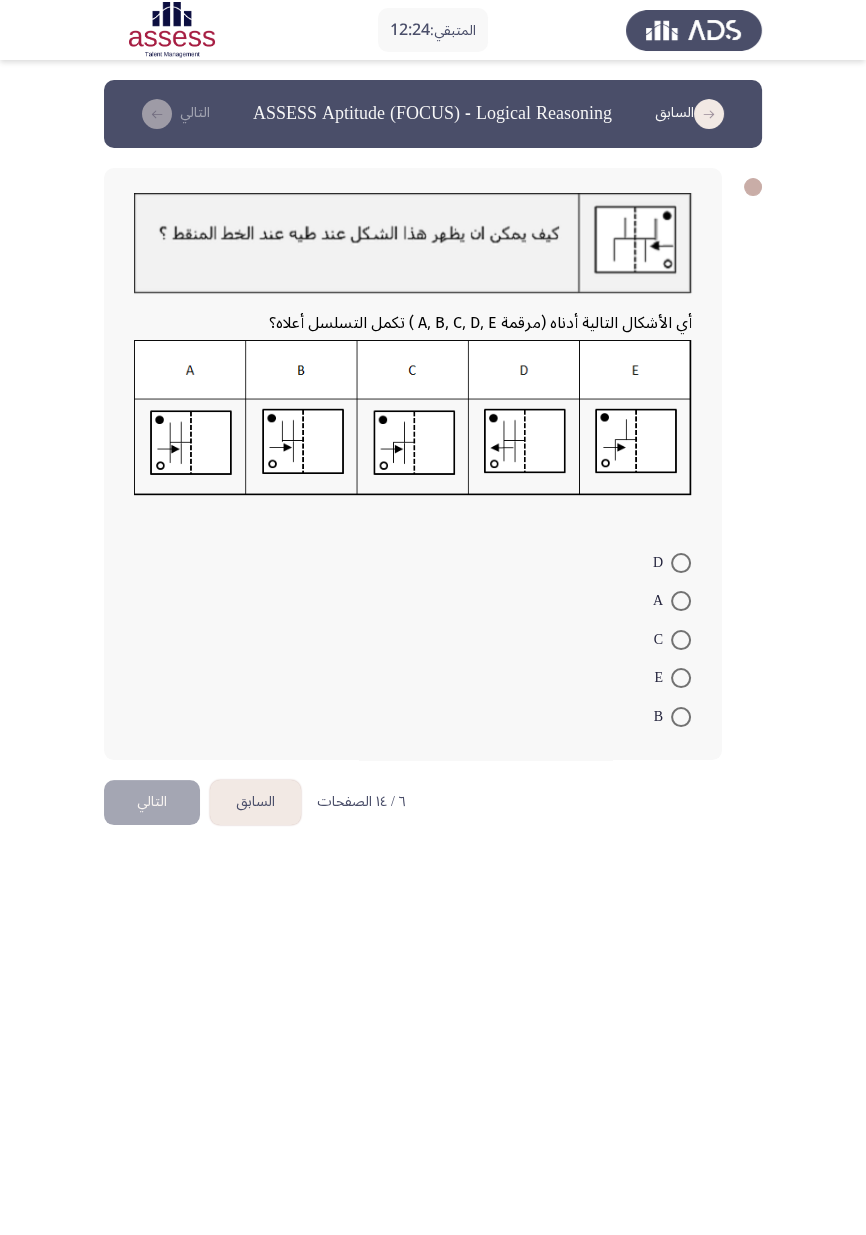 click at bounding box center [681, 601] 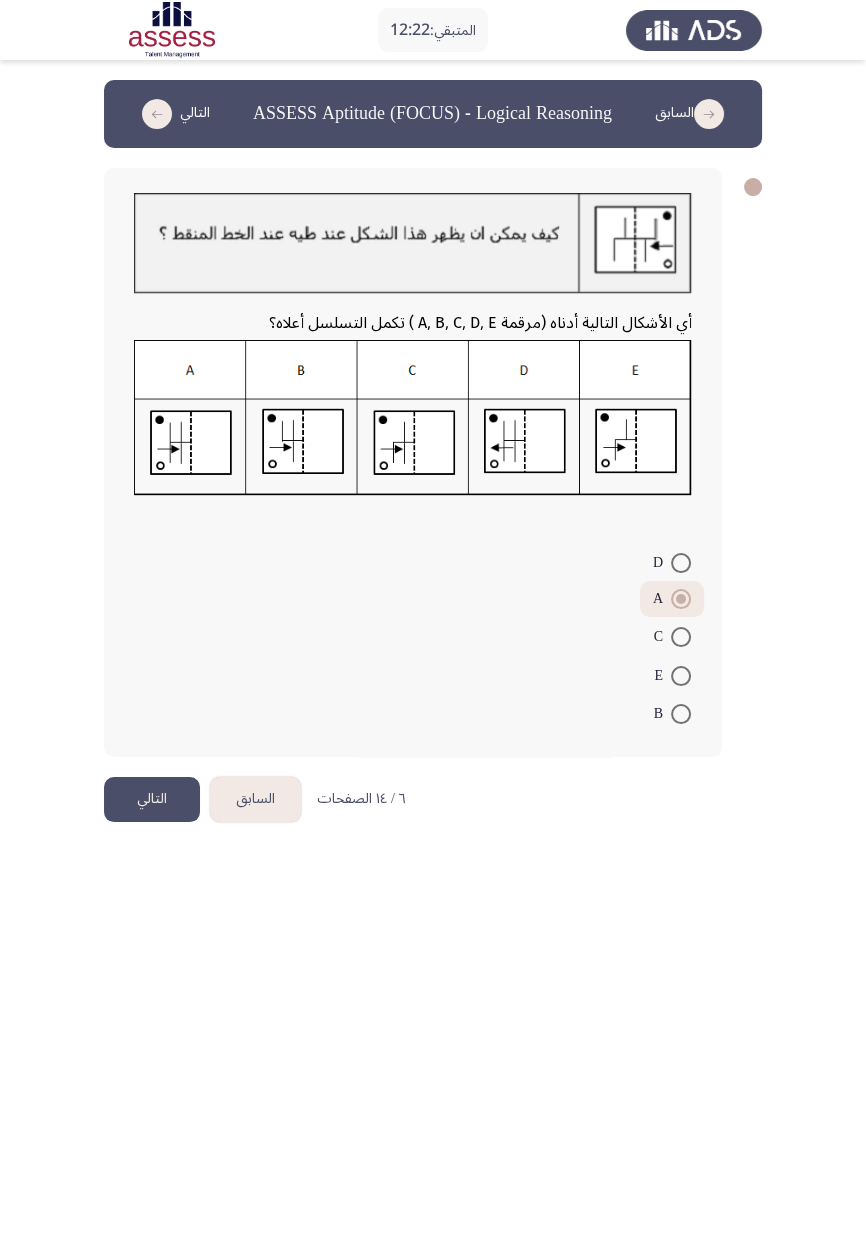 click on "التالي" 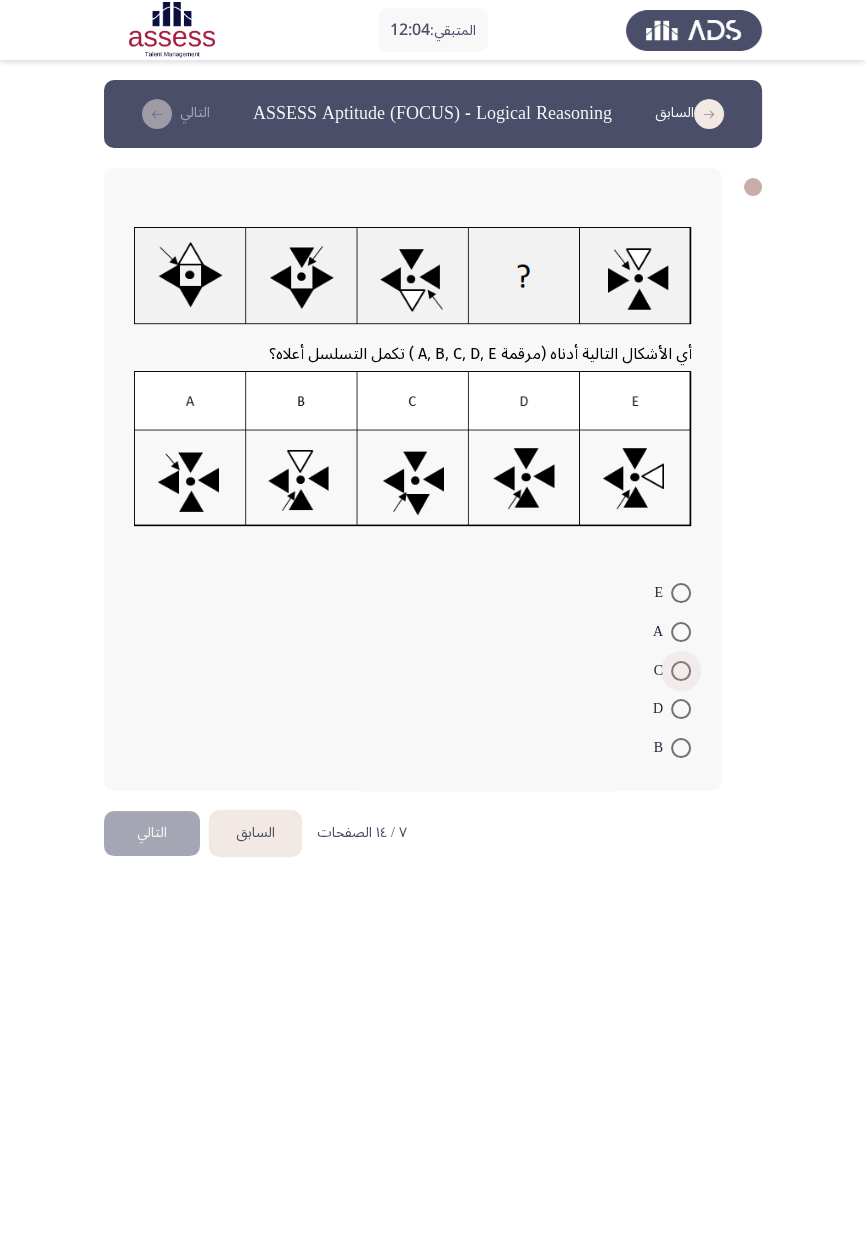 click at bounding box center (681, 671) 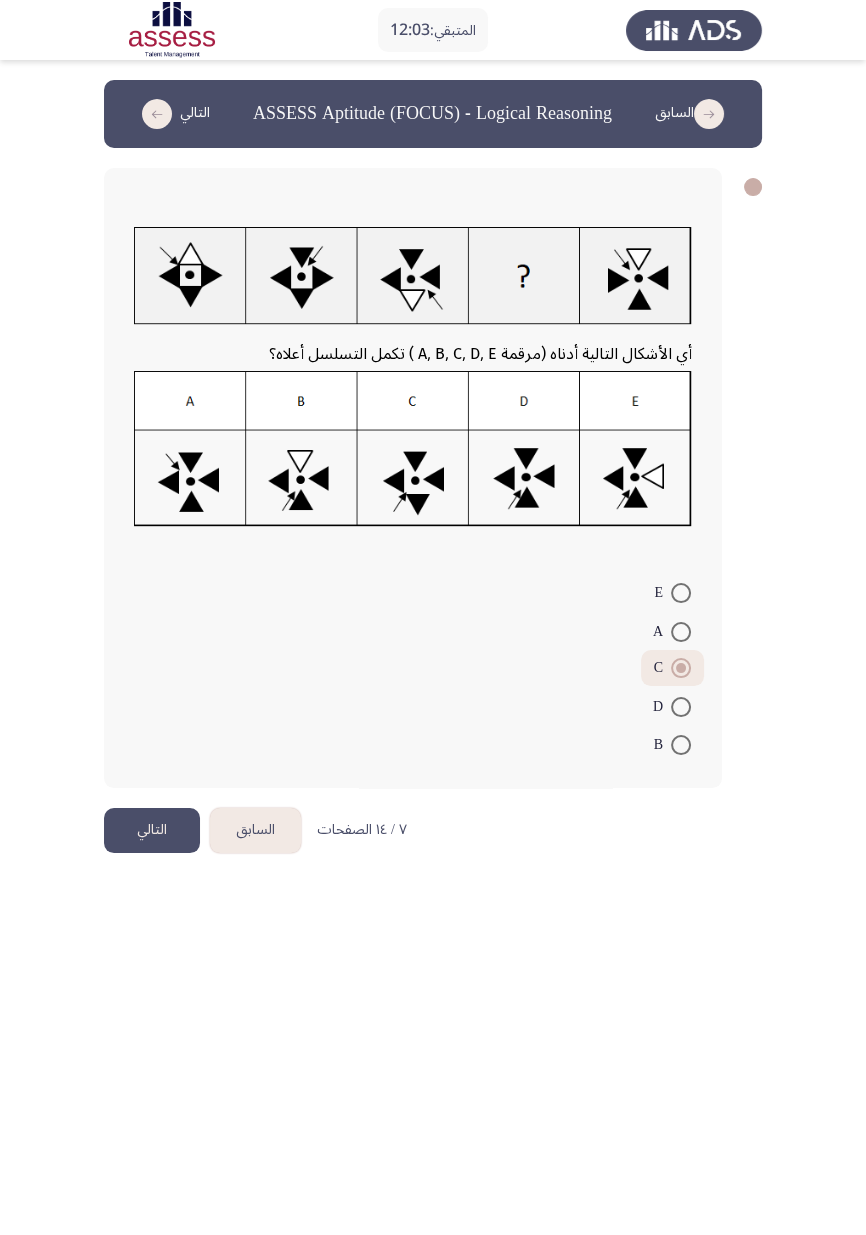 click on "التالي" 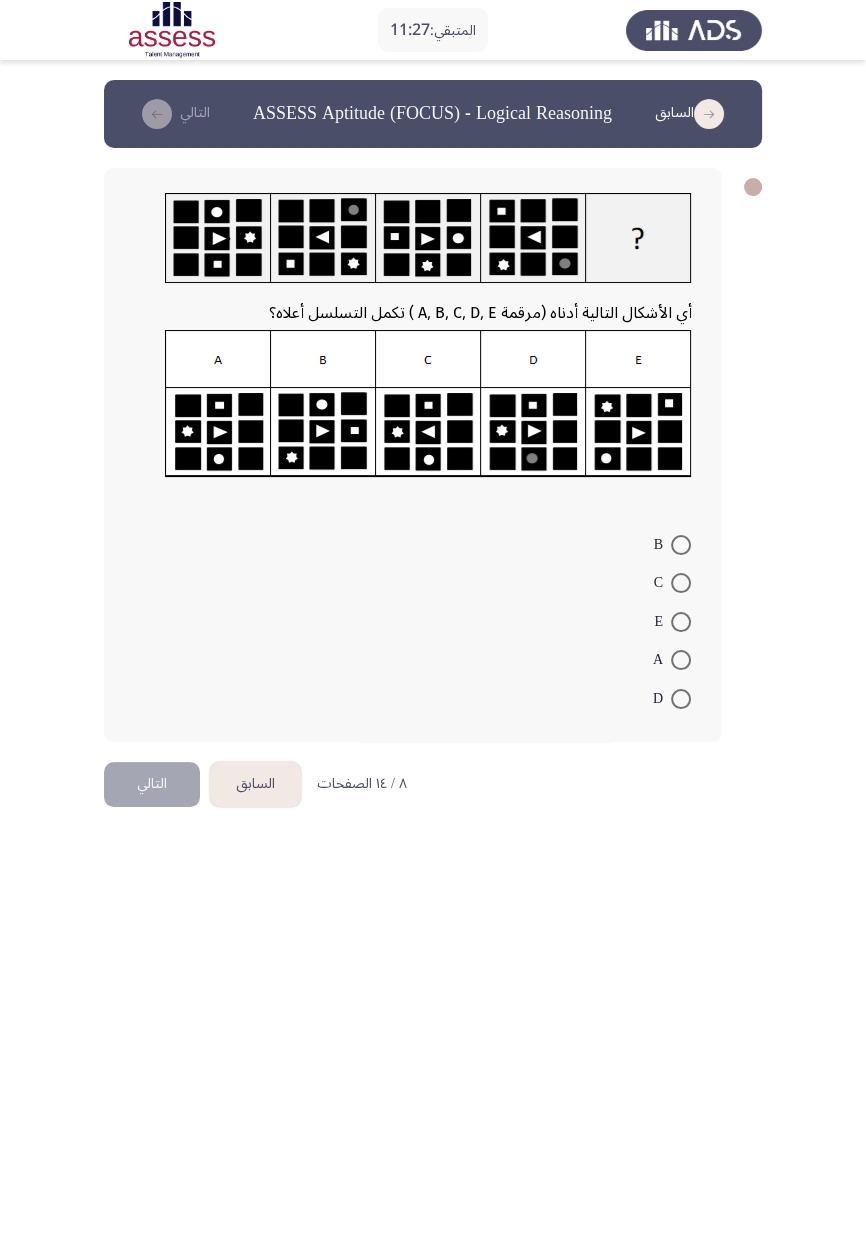click at bounding box center [681, 660] 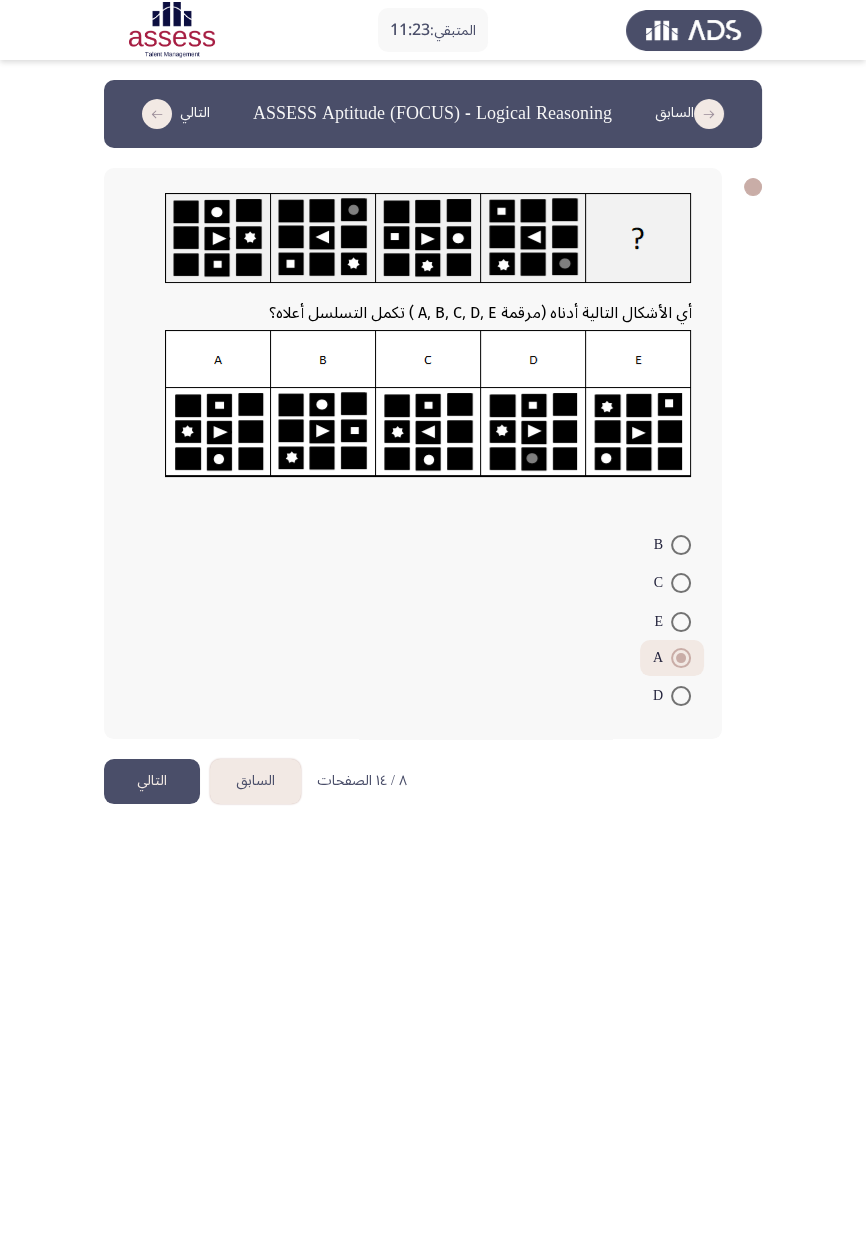 click on "التالي" 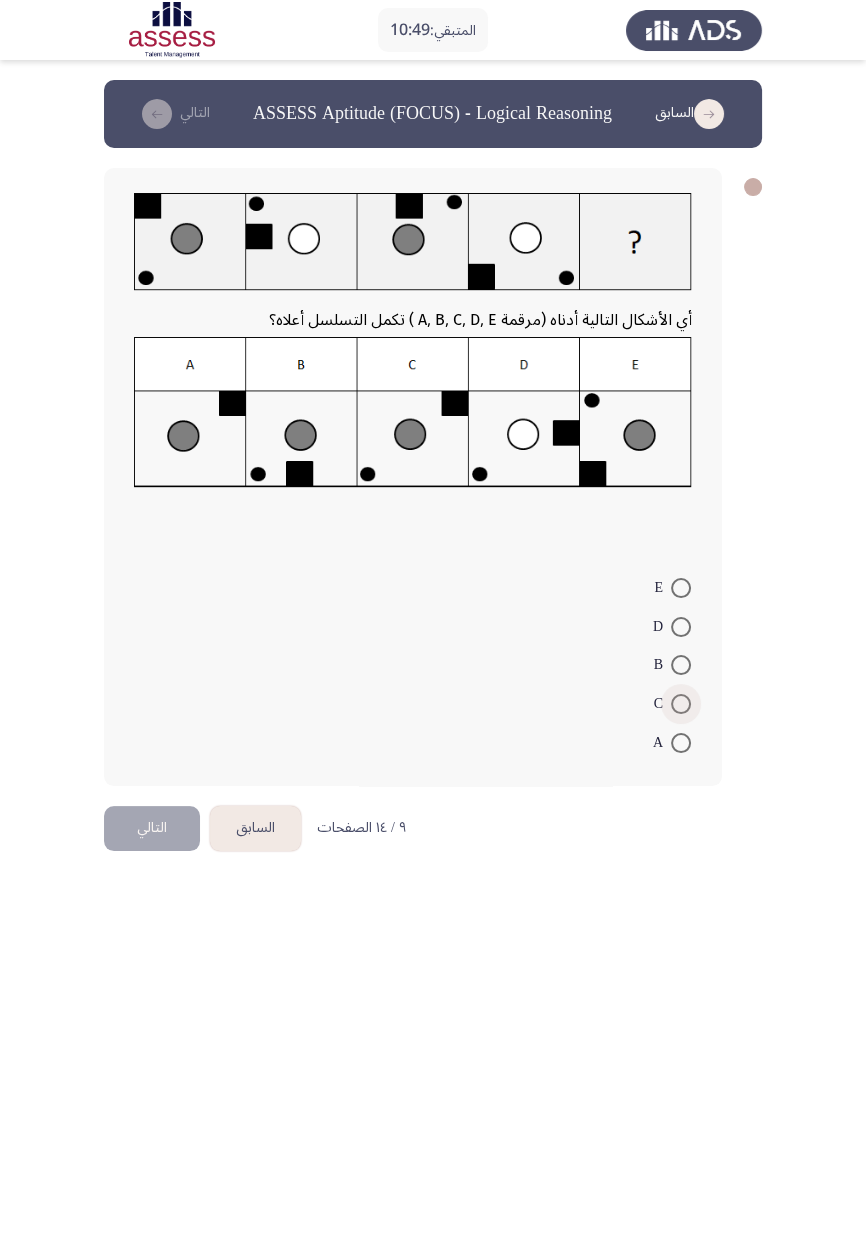 click at bounding box center (681, 704) 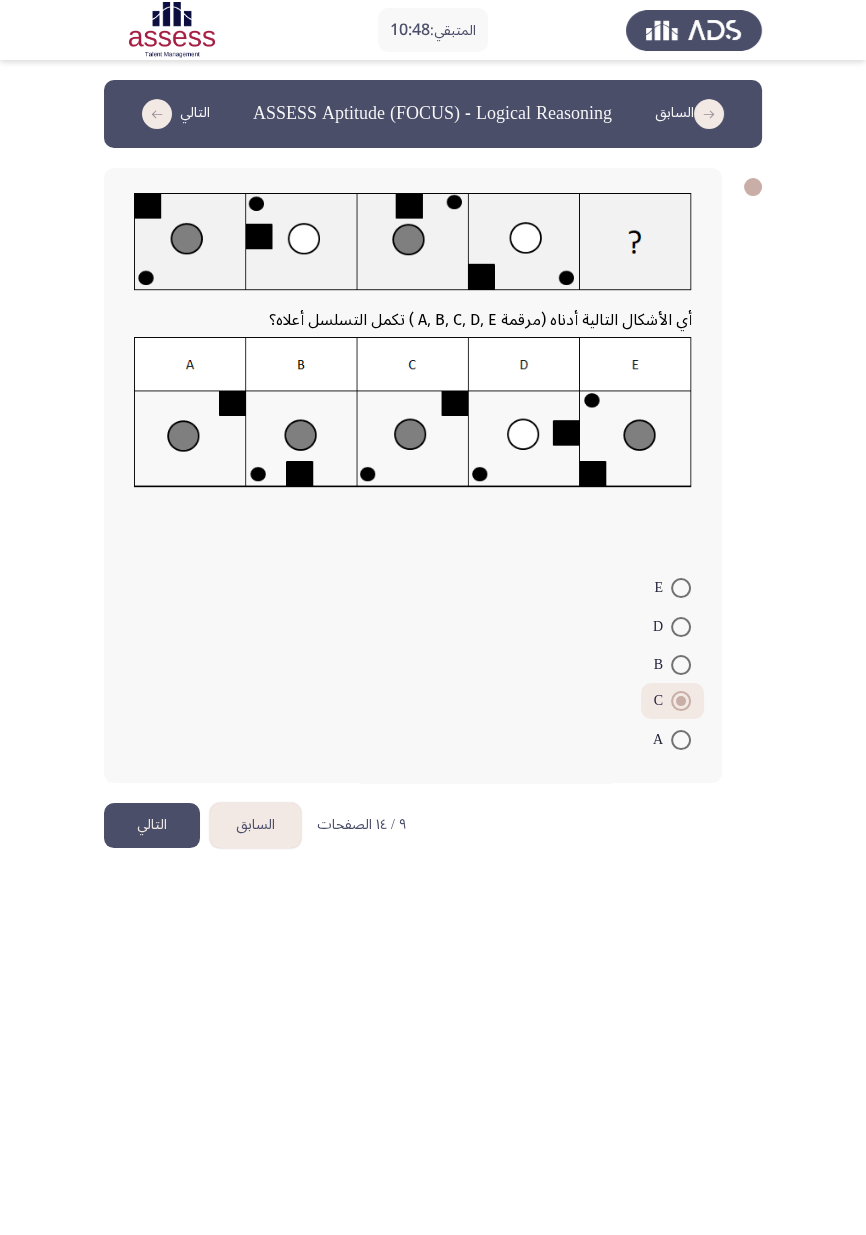 click on "التالي" 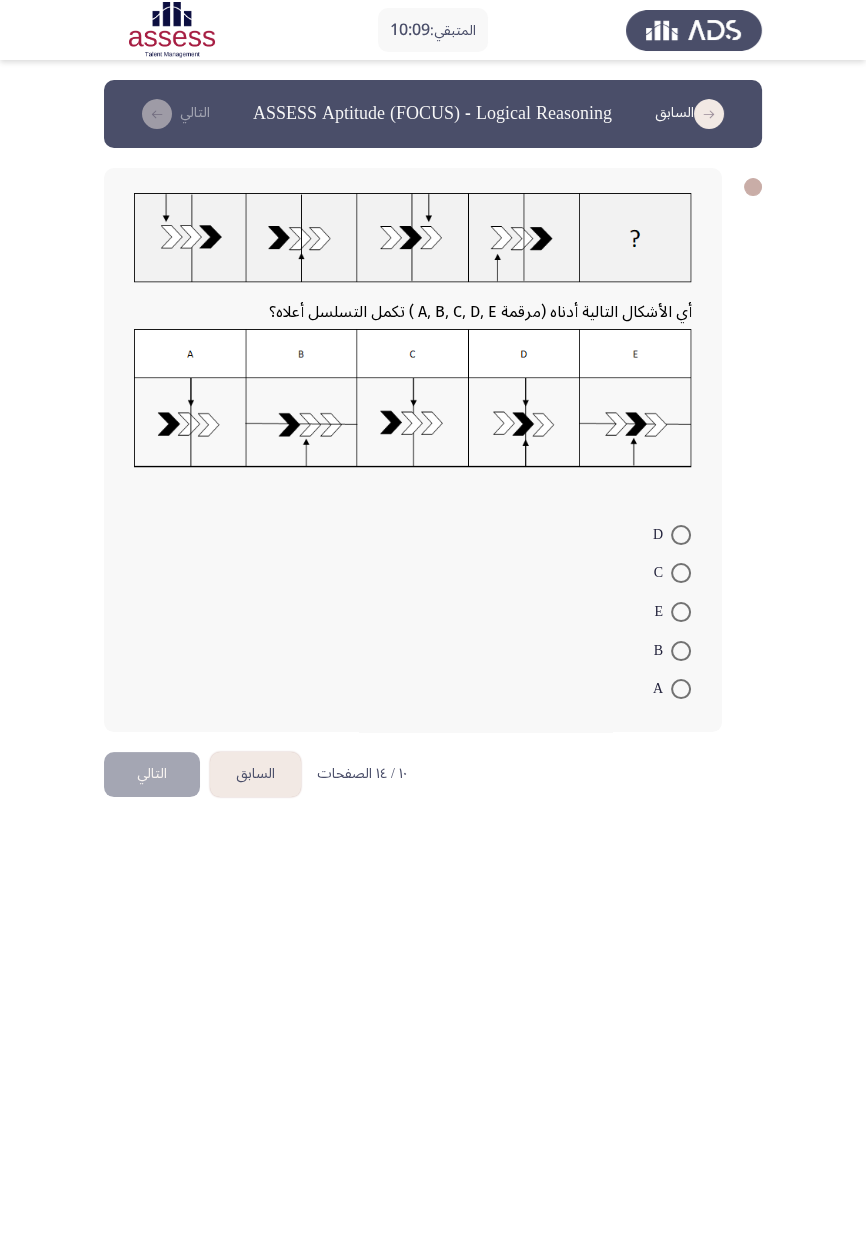 scroll, scrollTop: 0, scrollLeft: 0, axis: both 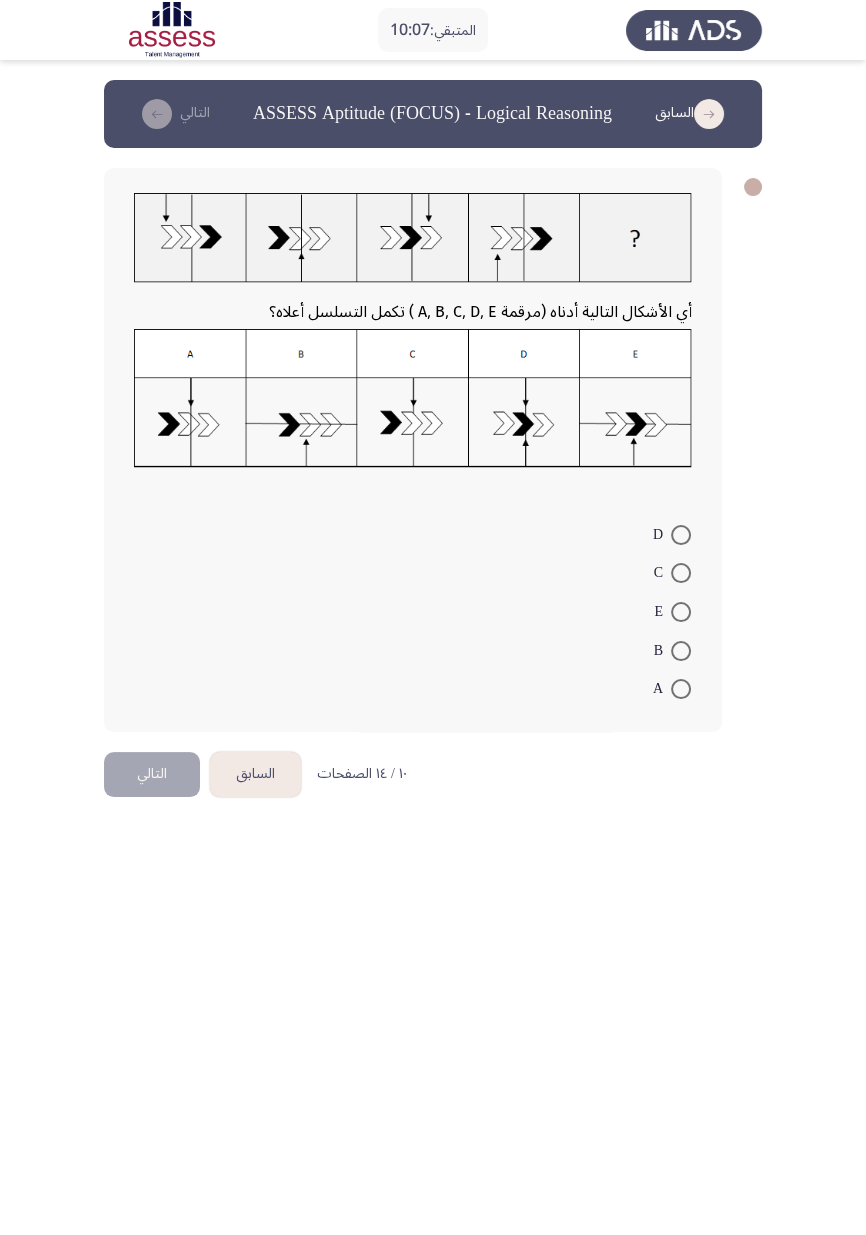click at bounding box center [681, 612] 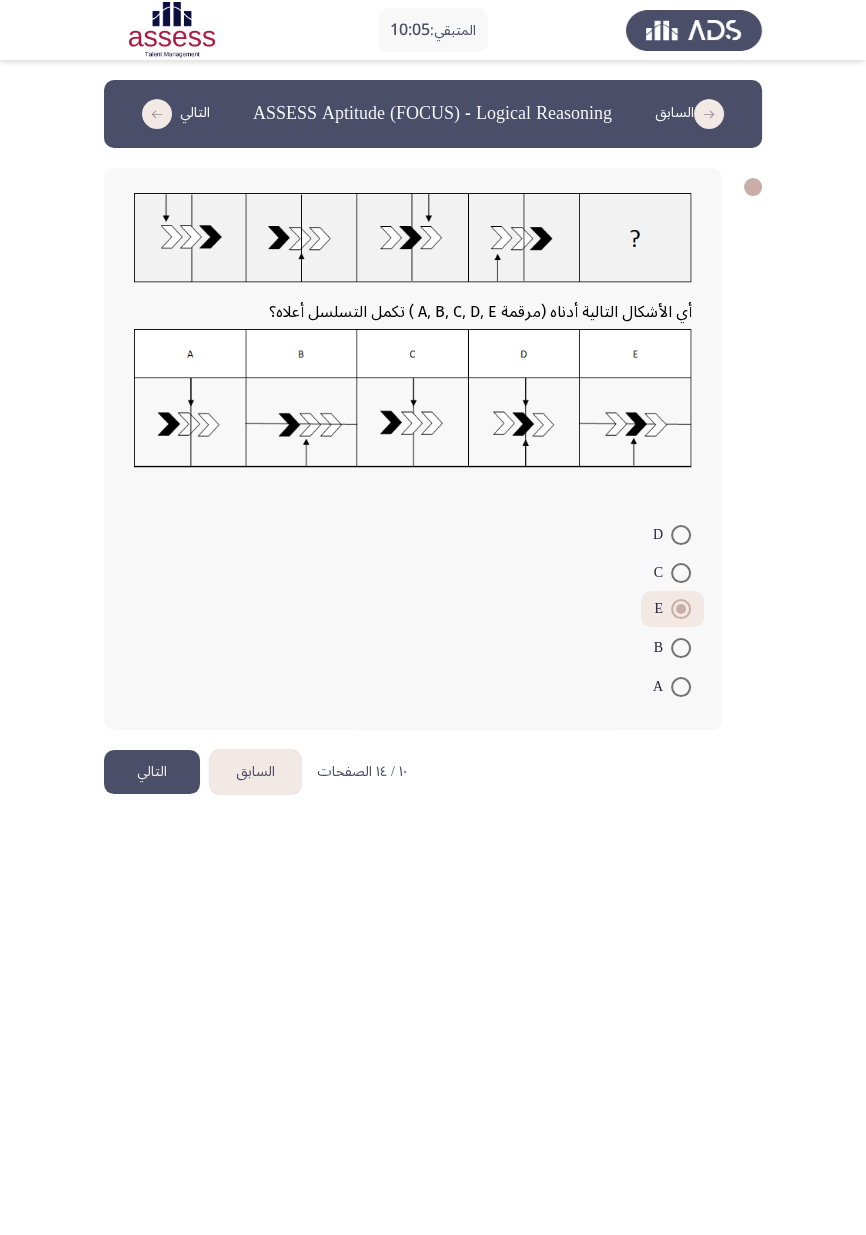 click on "التالي" 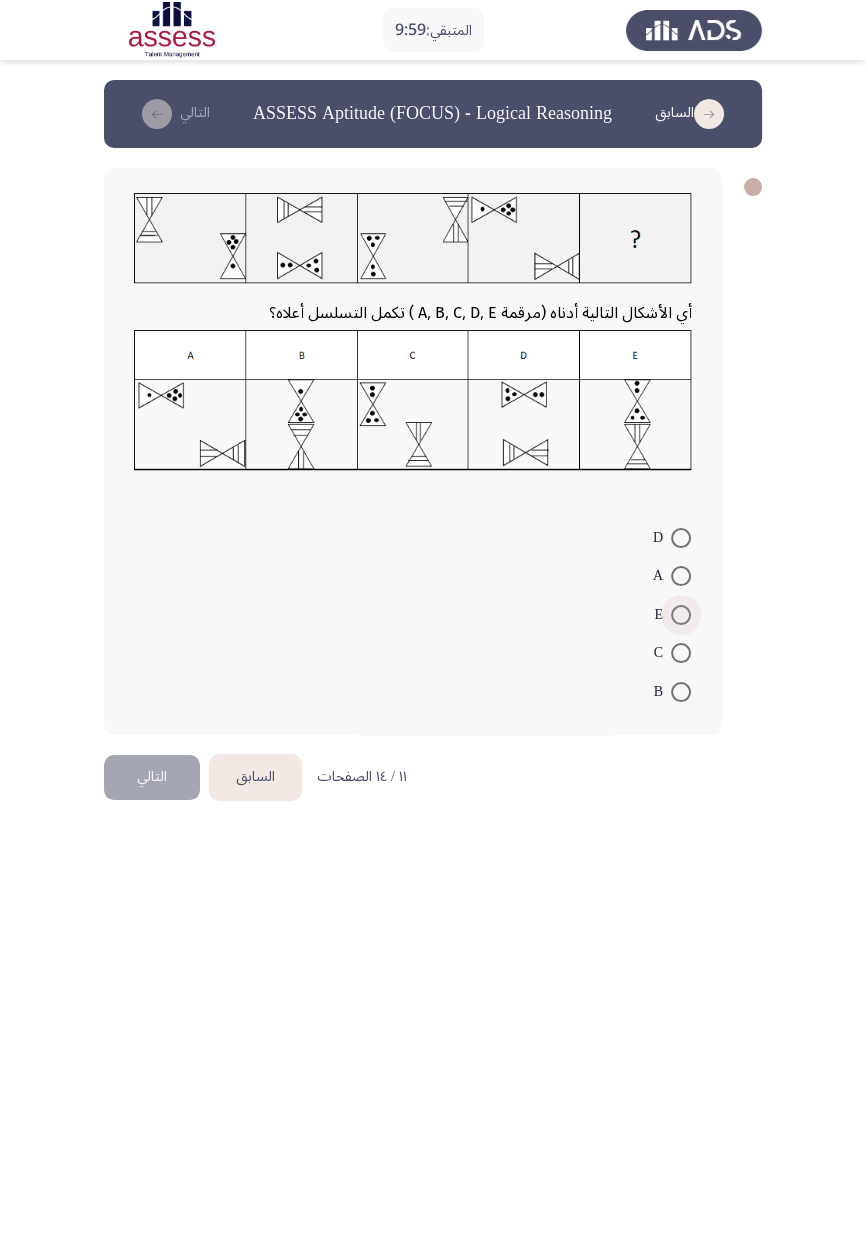 click at bounding box center [681, 615] 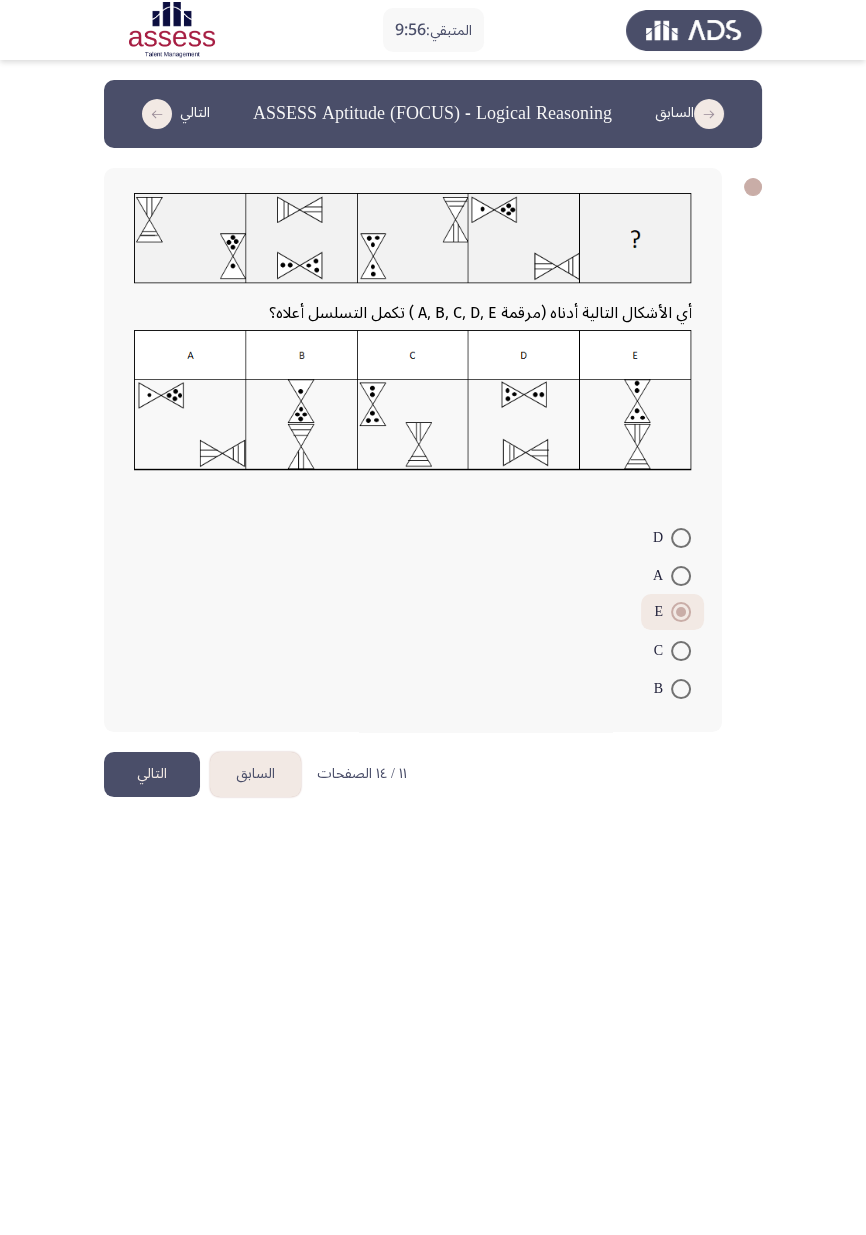 click on "التالي" 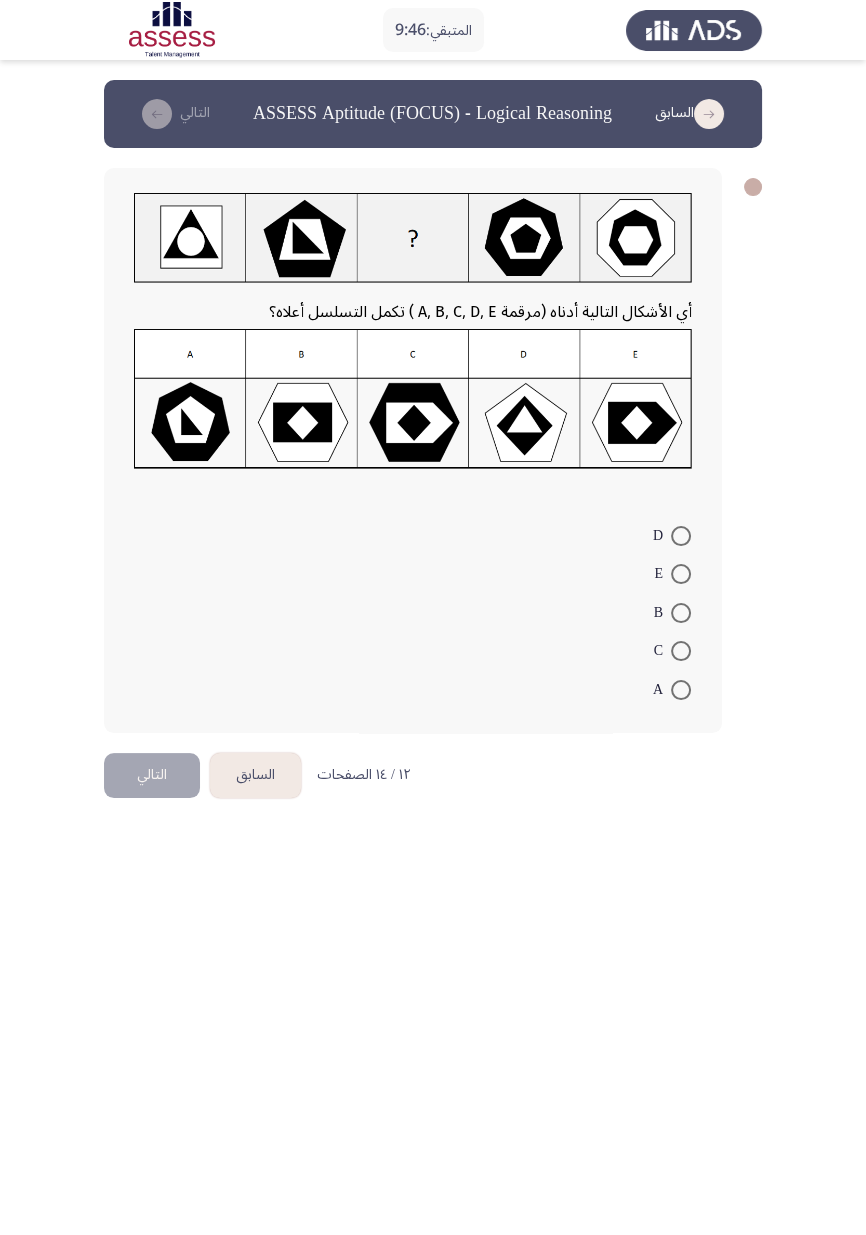 click at bounding box center (681, 651) 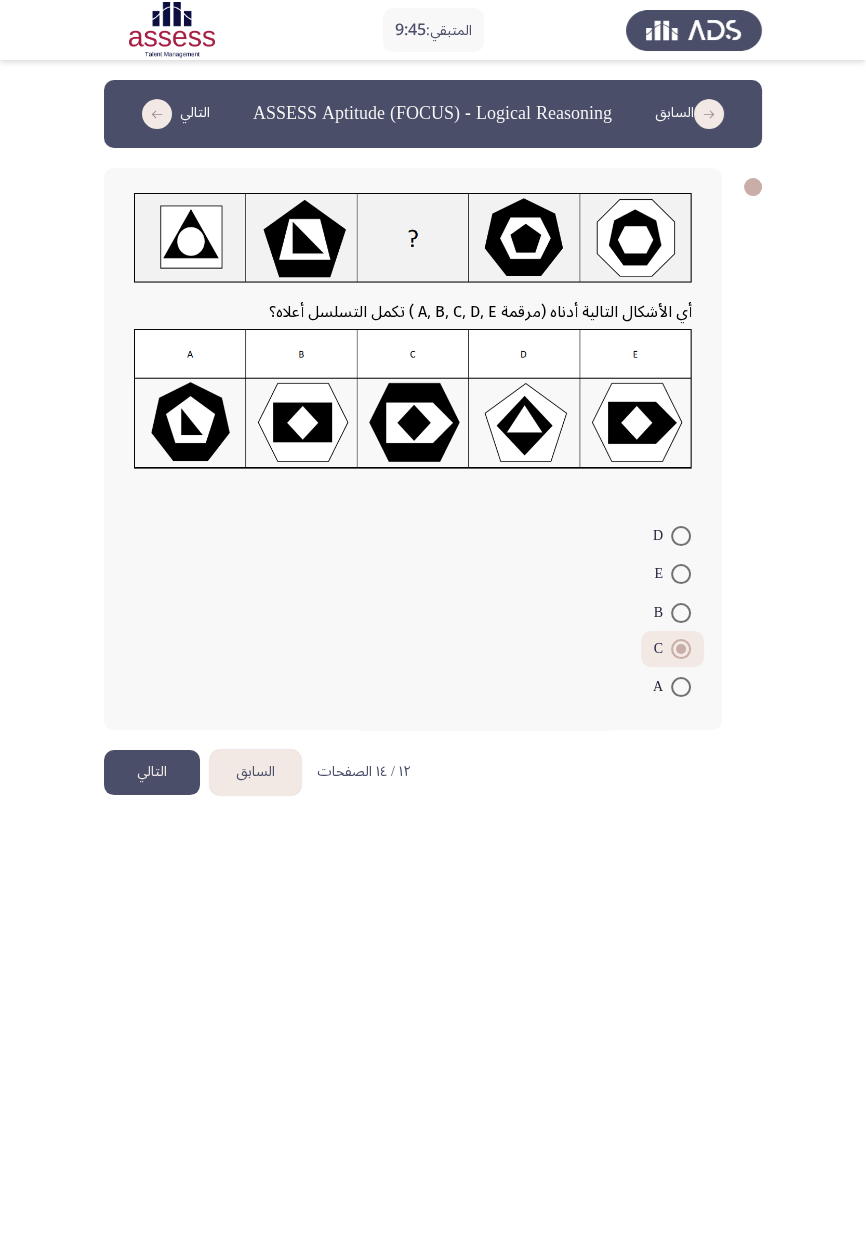 click on "التالي" 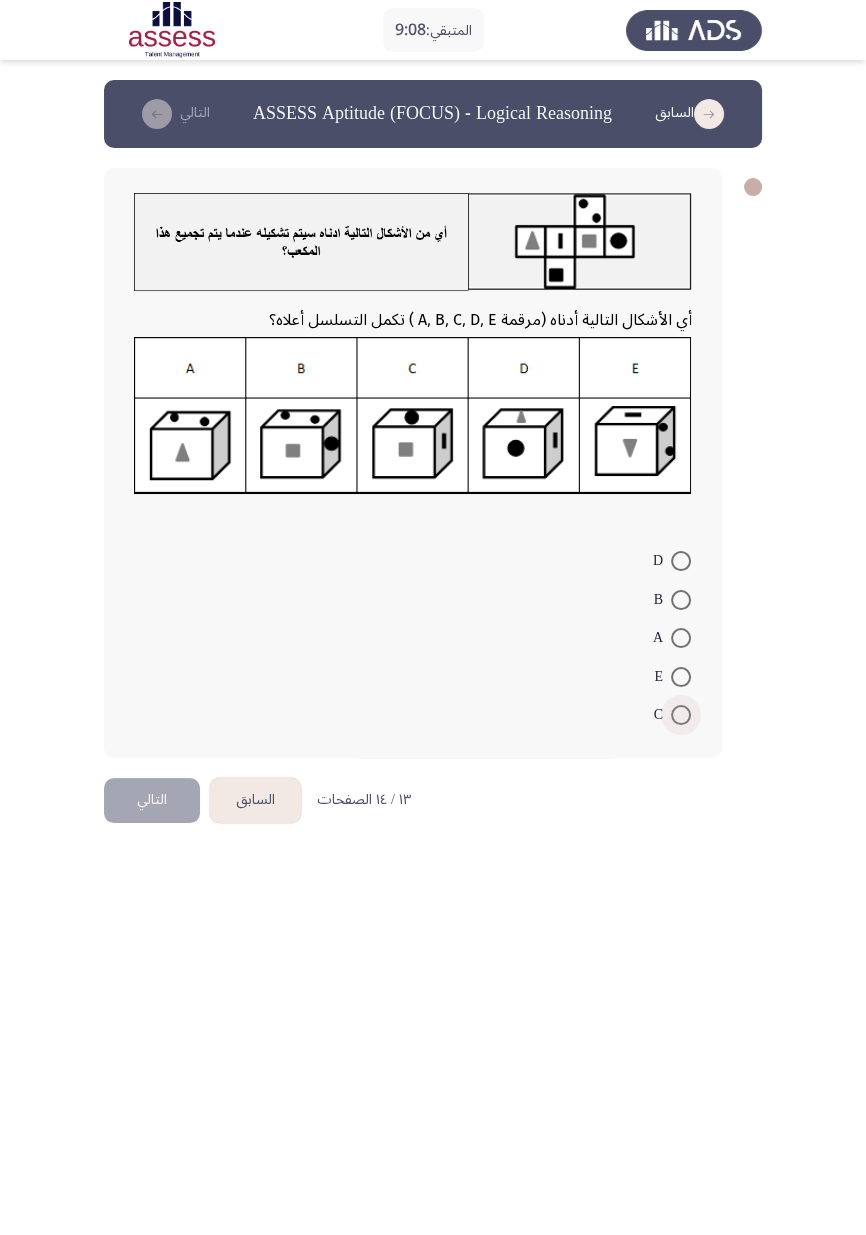 click at bounding box center (681, 715) 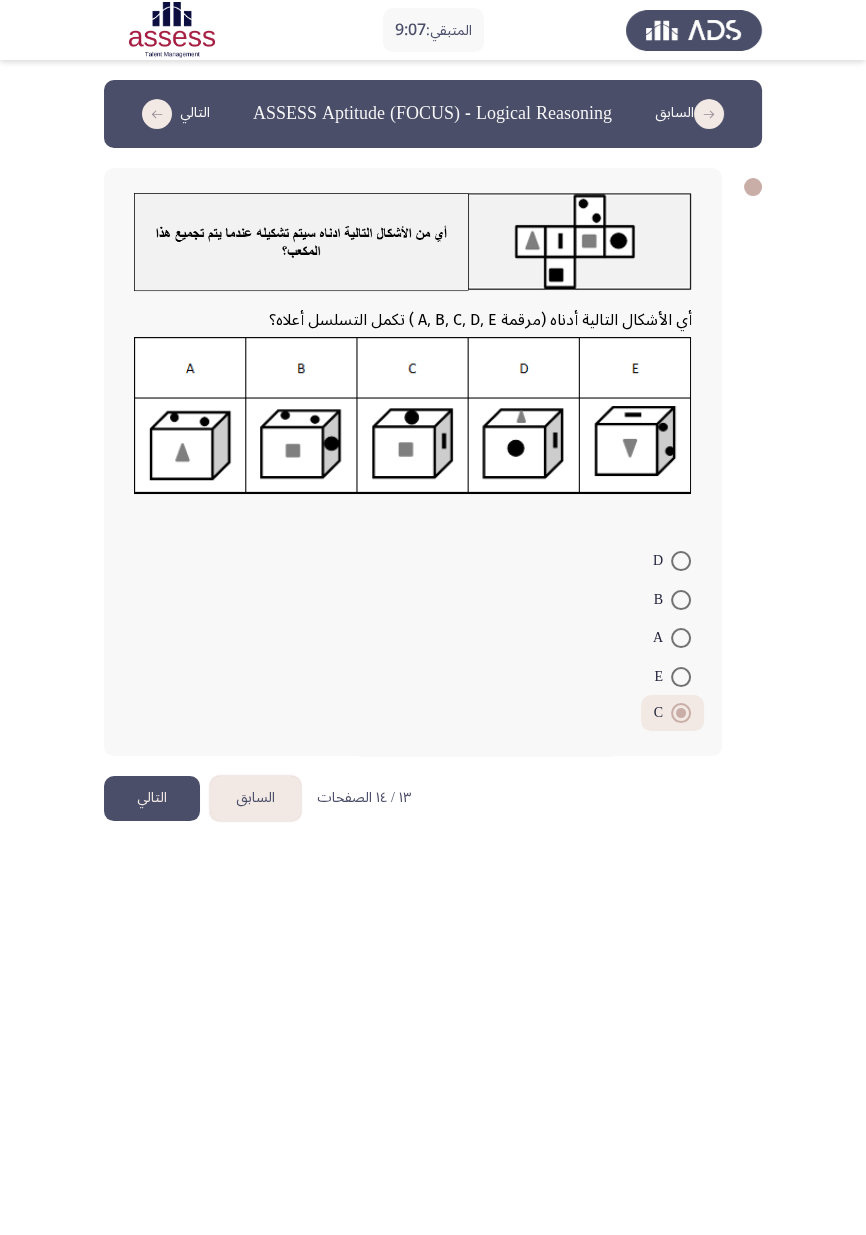 click at bounding box center (681, 713) 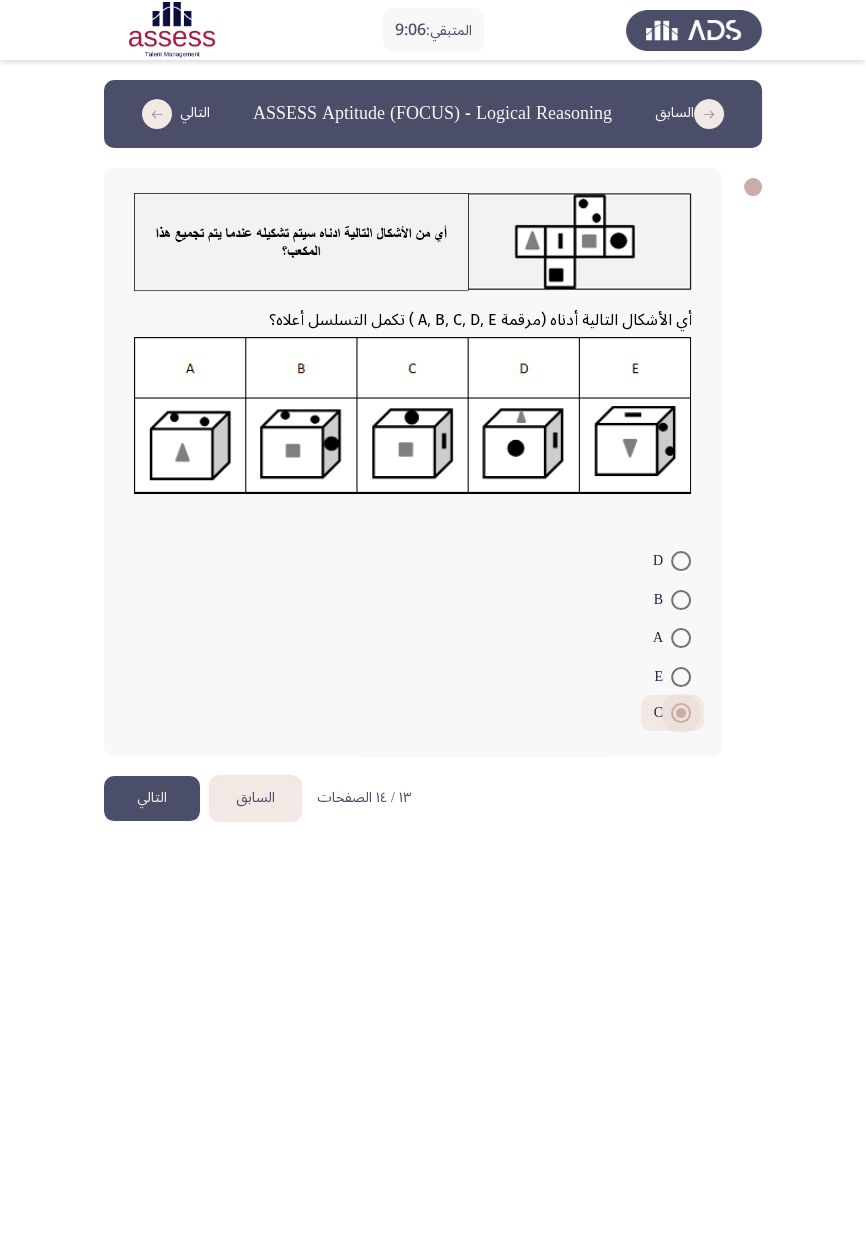 click at bounding box center [681, 561] 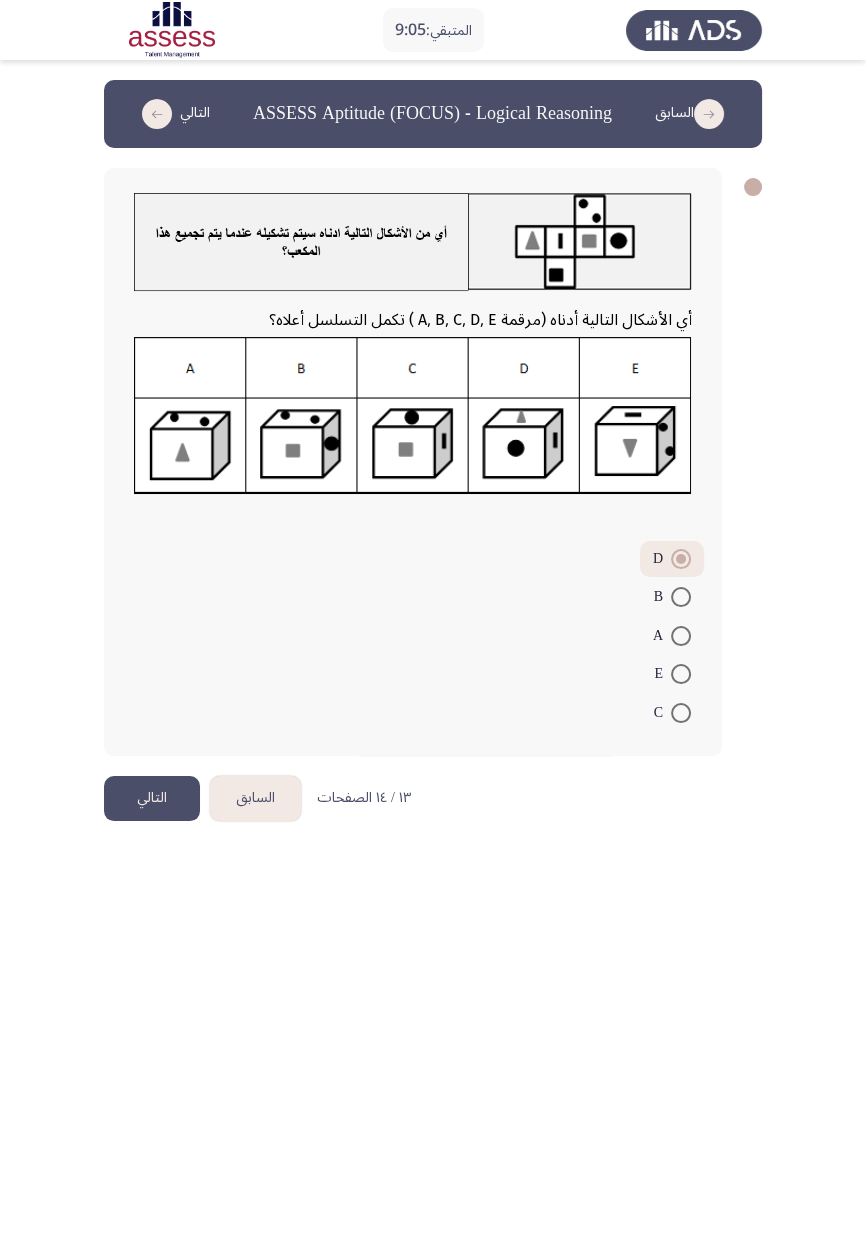 click on "التالي" 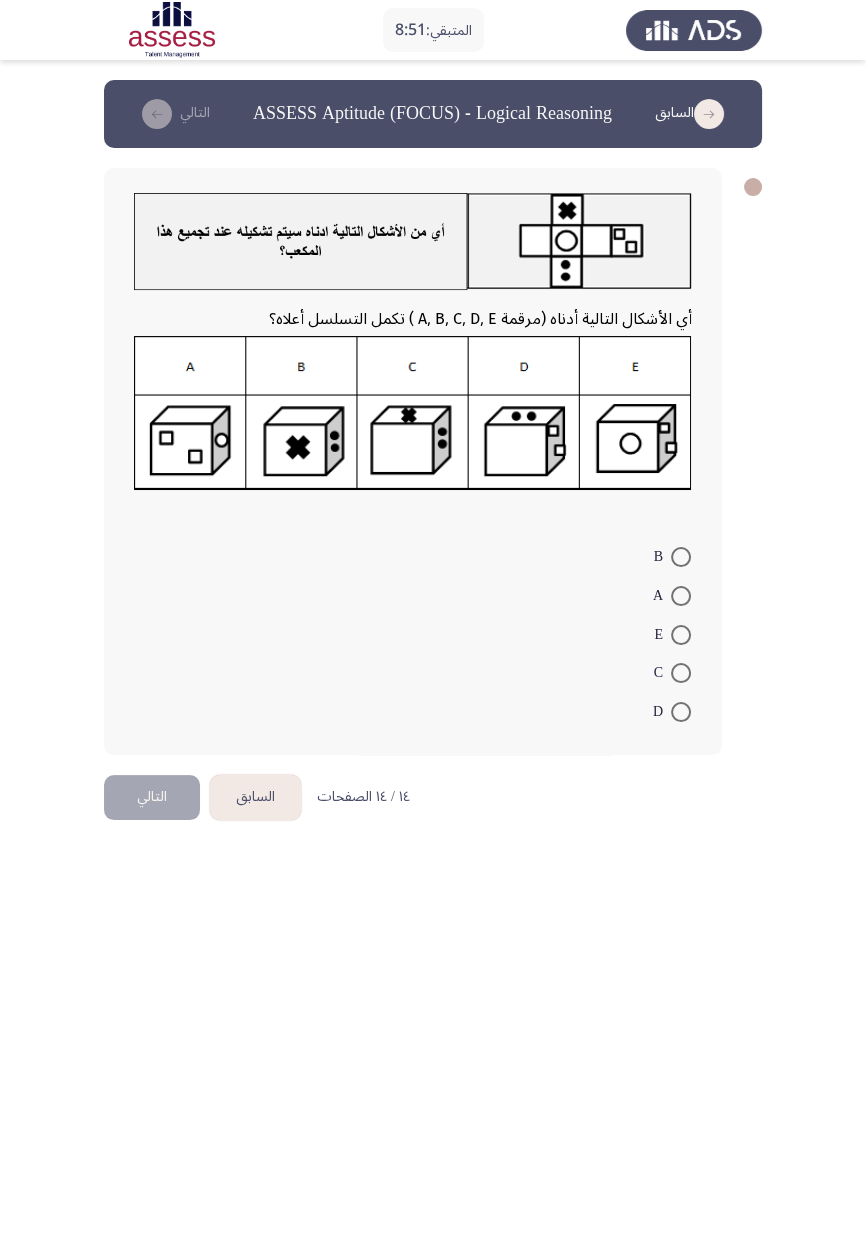 click at bounding box center (681, 557) 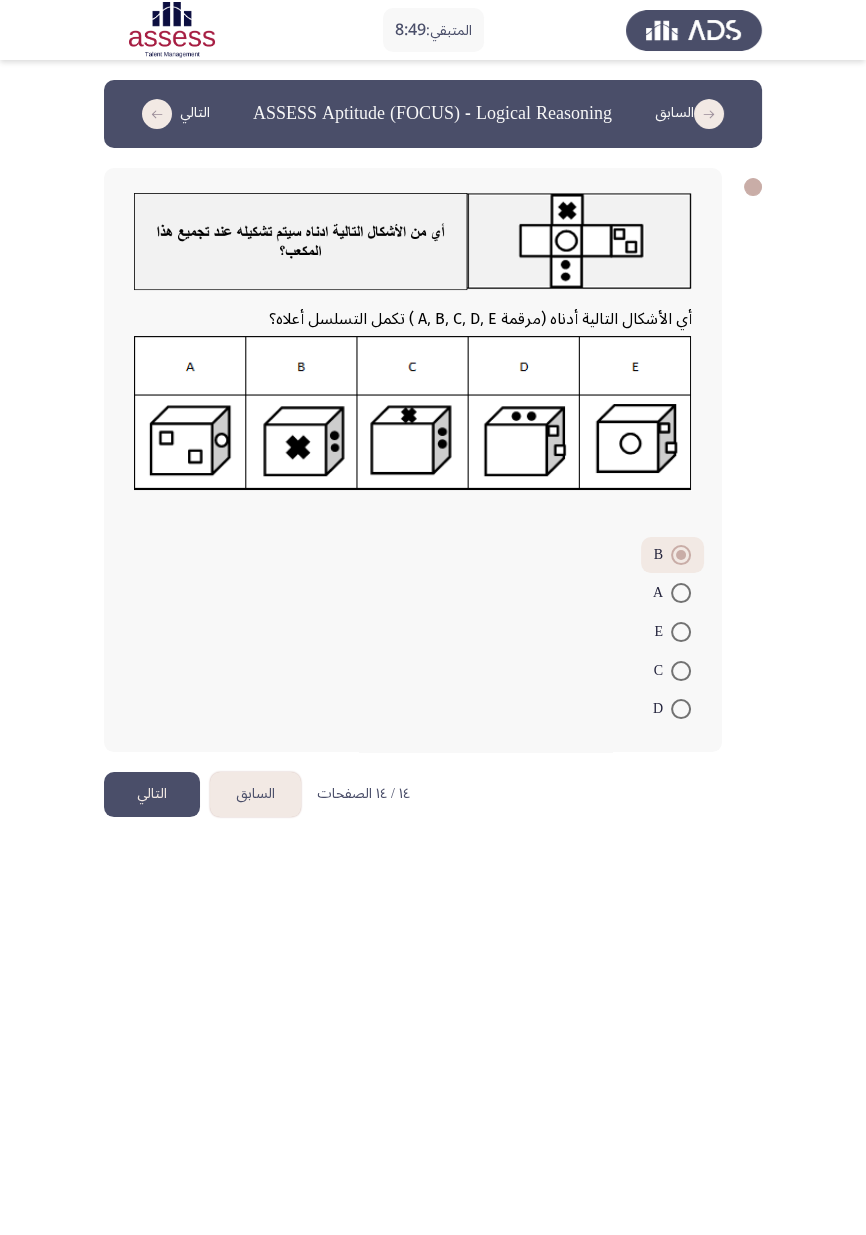 click on "التالي" 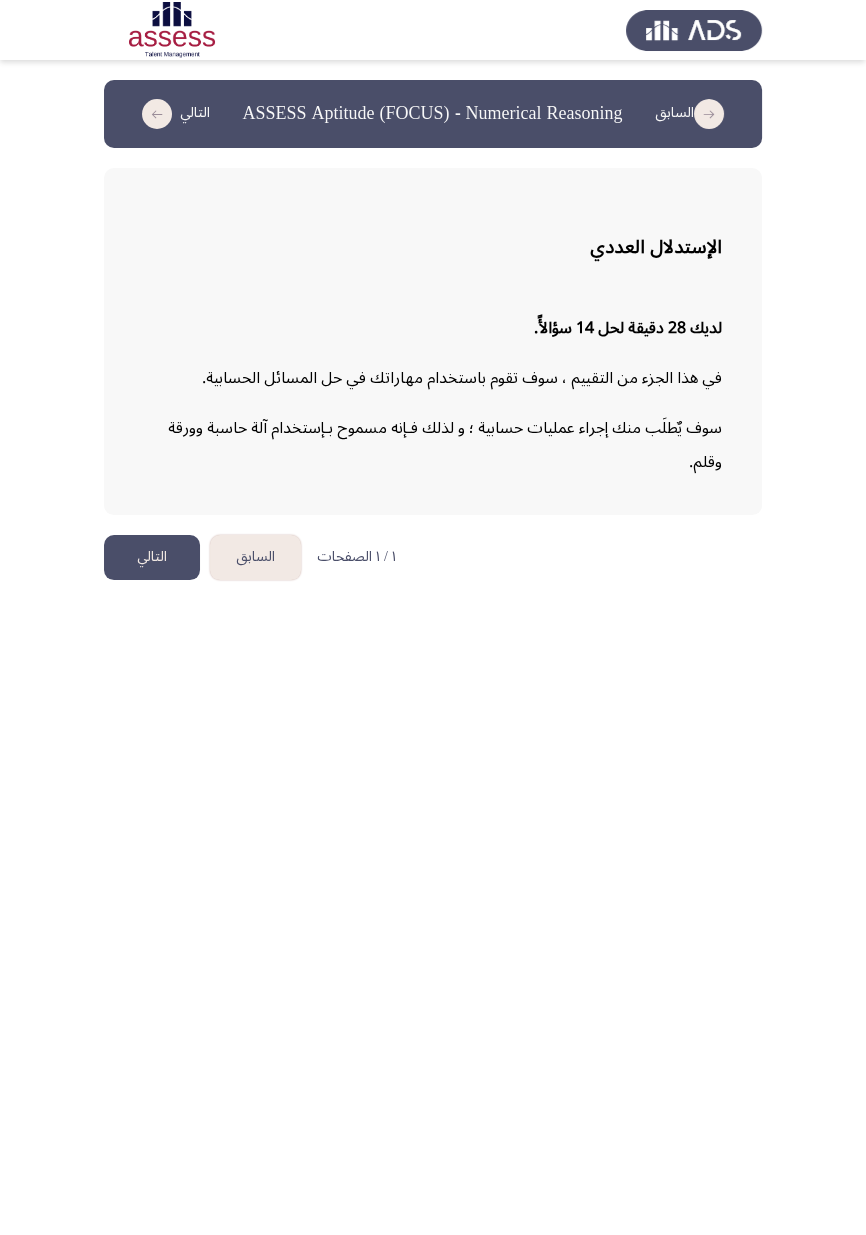 click on "التالي" 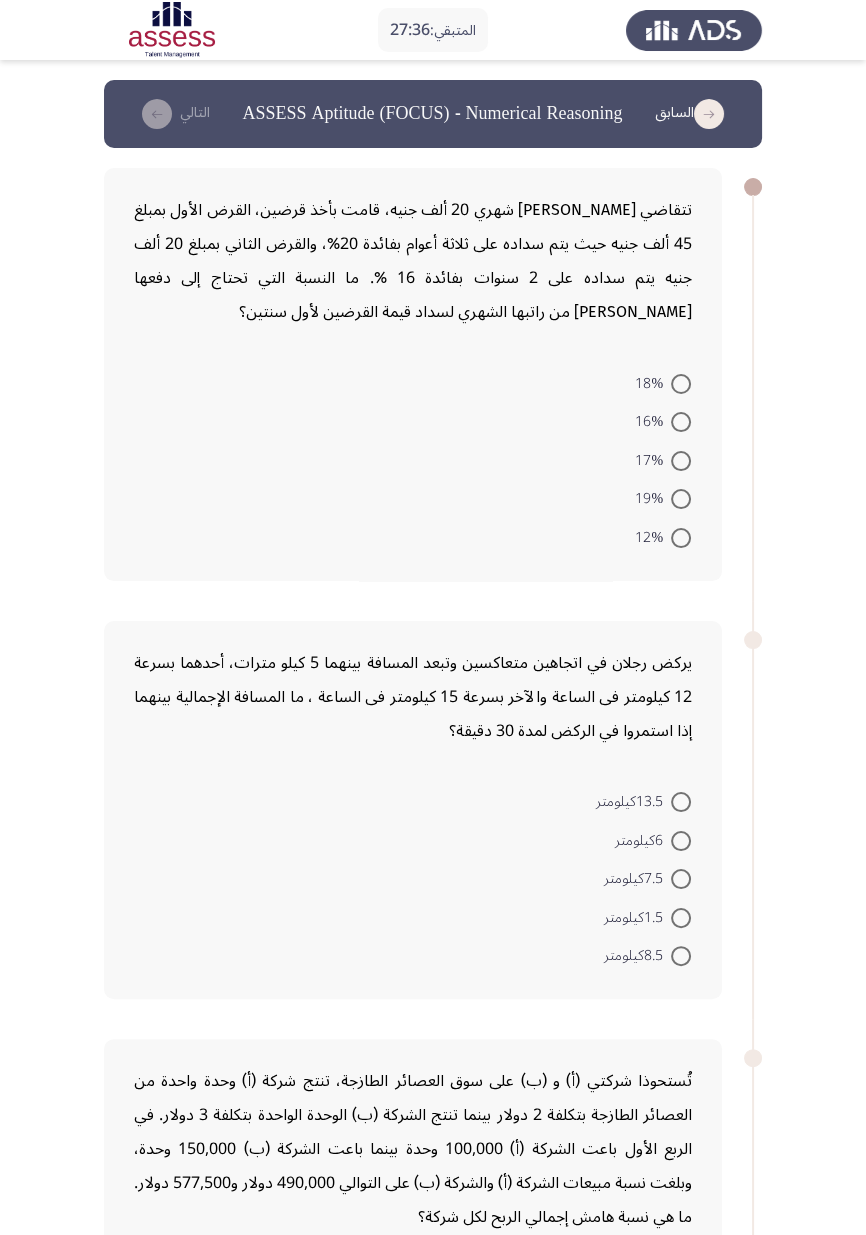 click on "المتبقي:  27:36  السابق   ASSESS Aptitude (FOCUS) - Numerical Reasoning   التالي  تتقاضي [PERSON_NAME] شهري 20 ألف جنيه، قامت بأخذ قرضين، القرض الأول بمبلغ 45 ألف جنيه حيث يتم سداده على ثلاثة أعوام بفائدة 20%، والقرض الثاني بمبلغ 20 ألف جنيه يتم سداده على 2 سنوات بفائدة 16 %. ما النسبة التي تحتاج إلى دفعها [PERSON_NAME] من راتبها الشهري لسداد قيمة القرضين لأول سنتين؟    18%     16%     17%     19%     12%  يركض رجلان في اتجاهين متعاكسين وتبعد المسافة بينهما 5 كيلو مترات، أحدهما بسرعة 12 كيلومتر فى الساعة والآخر بسرعة 15 كيلومتر فى الساعة ، ما المسافة الإجمالية بينهما إذا استمروا في الركض لمدة 30 دقيقة؟    13.5كيلومتر" 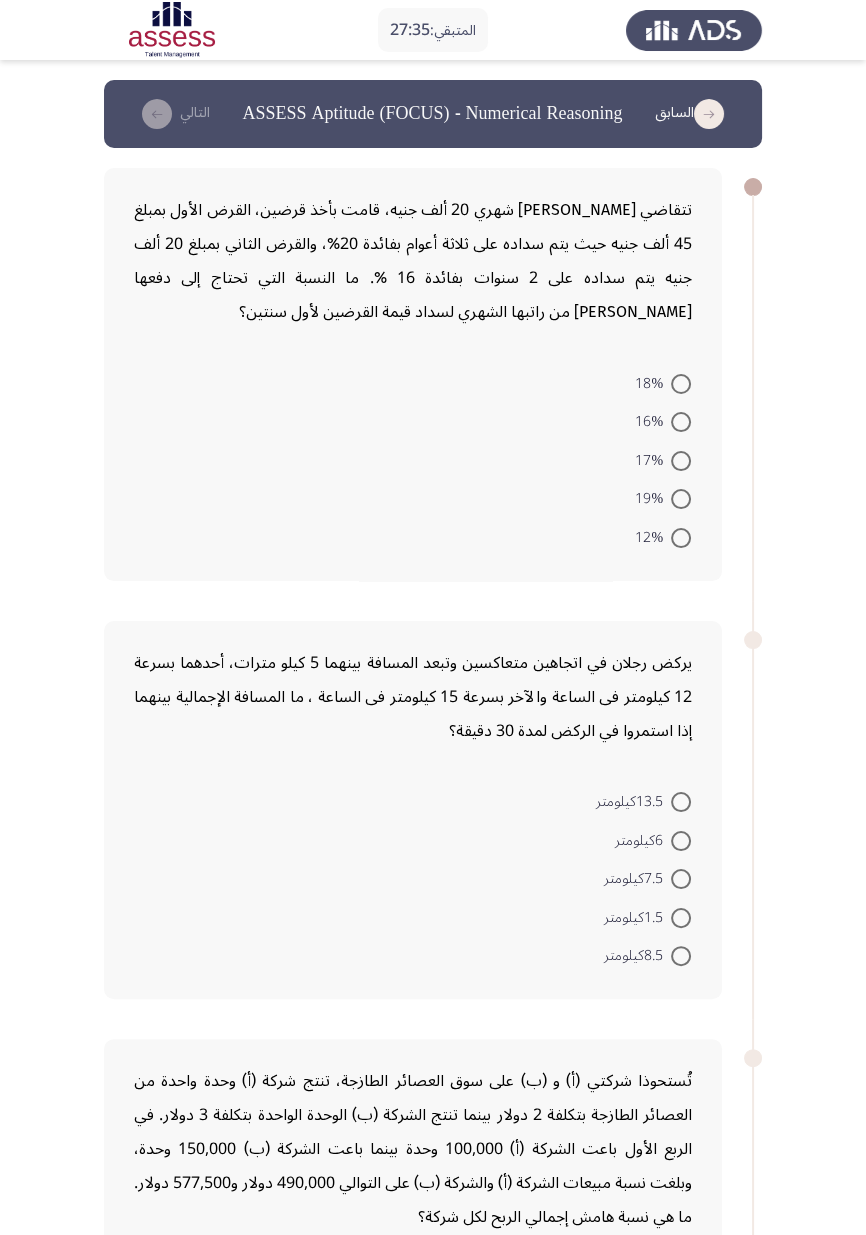 click on "المتبقي:  27:35  السابق   ASSESS Aptitude (FOCUS) - Numerical Reasoning   التالي  تتقاضي [PERSON_NAME] شهري 20 ألف جنيه، قامت بأخذ قرضين، القرض الأول بمبلغ 45 ألف جنيه حيث يتم سداده على ثلاثة أعوام بفائدة 20%، والقرض الثاني بمبلغ 20 ألف جنيه يتم سداده على 2 سنوات بفائدة 16 %. ما النسبة التي تحتاج إلى دفعها [PERSON_NAME] من راتبها الشهري لسداد قيمة القرضين لأول سنتين؟    18%     16%     17%     19%     12%  يركض رجلان في اتجاهين متعاكسين وتبعد المسافة بينهما 5 كيلو مترات، أحدهما بسرعة 12 كيلومتر فى الساعة والآخر بسرعة 15 كيلومتر فى الساعة ، ما المسافة الإجمالية بينهما إذا استمروا في الركض لمدة 30 دقيقة؟    13.5كيلومتر" 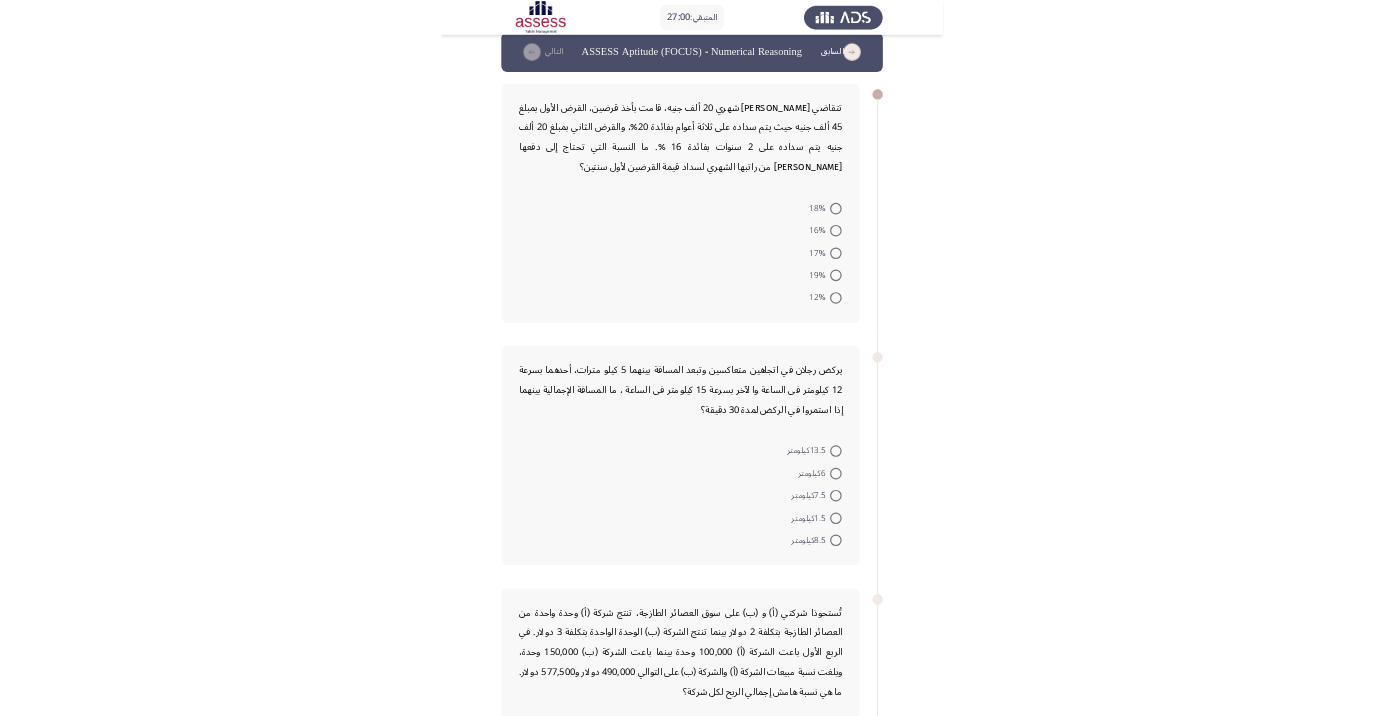 scroll, scrollTop: 0, scrollLeft: 0, axis: both 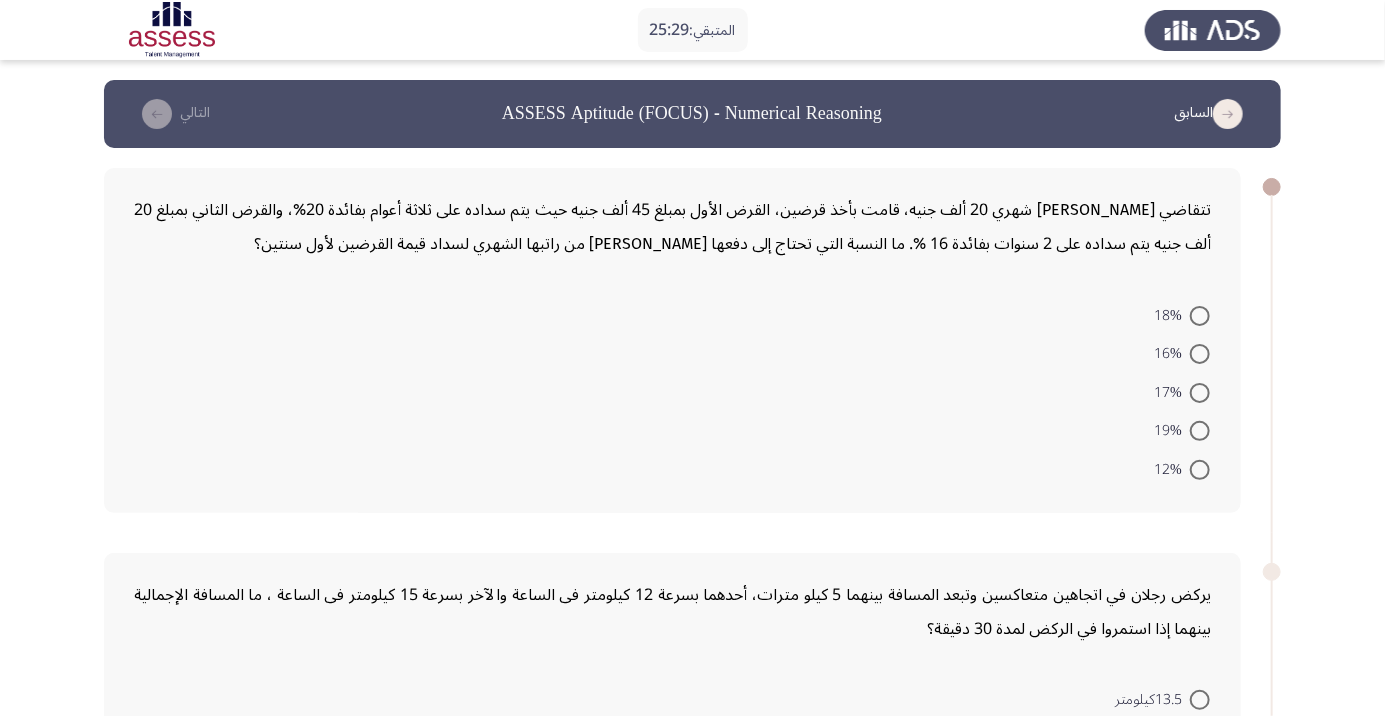 click on "18%     16%     17%     19%     12%" 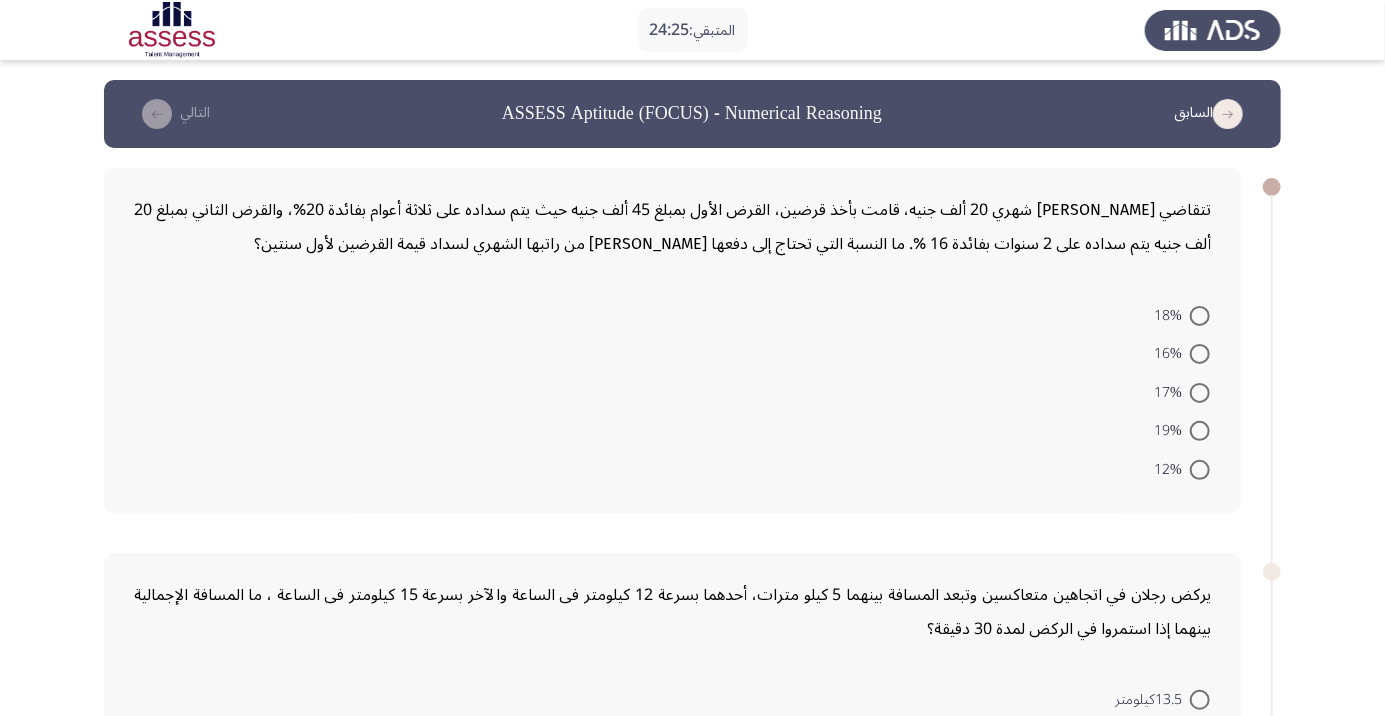 click at bounding box center (1200, 316) 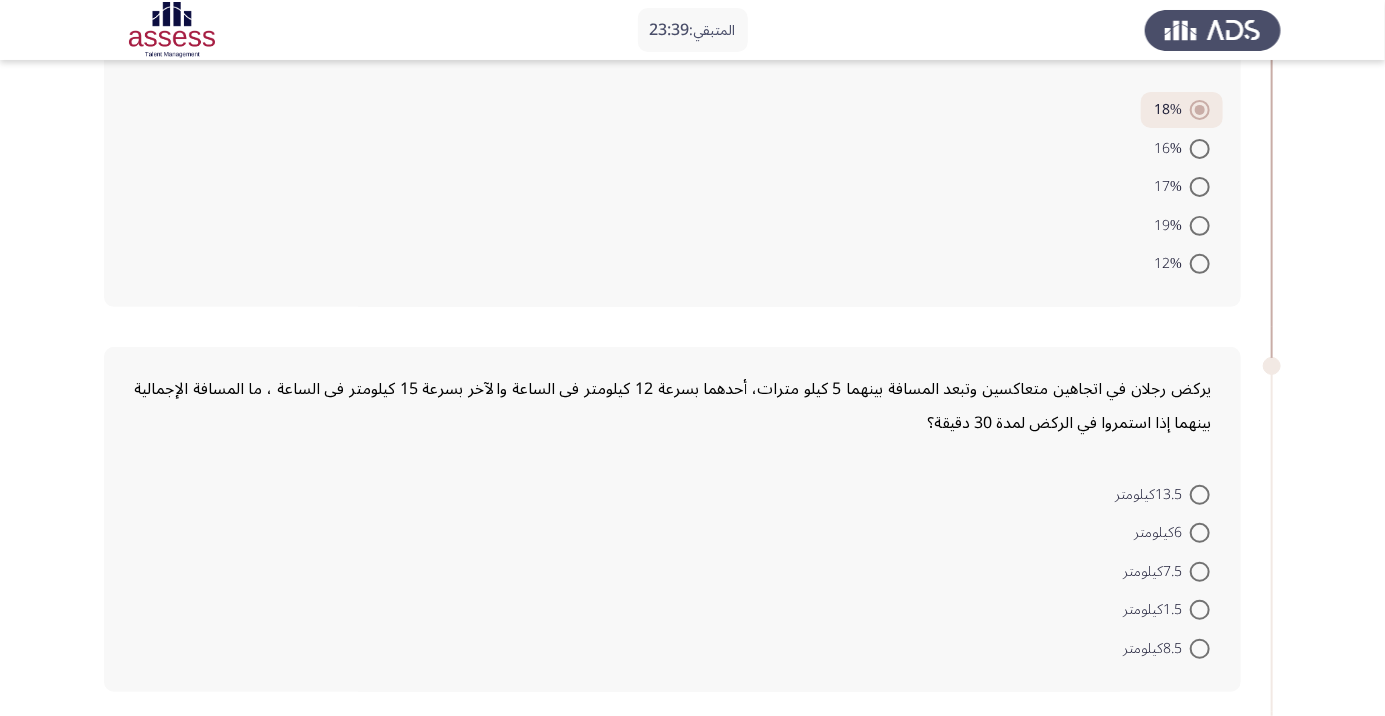 scroll, scrollTop: 204, scrollLeft: 0, axis: vertical 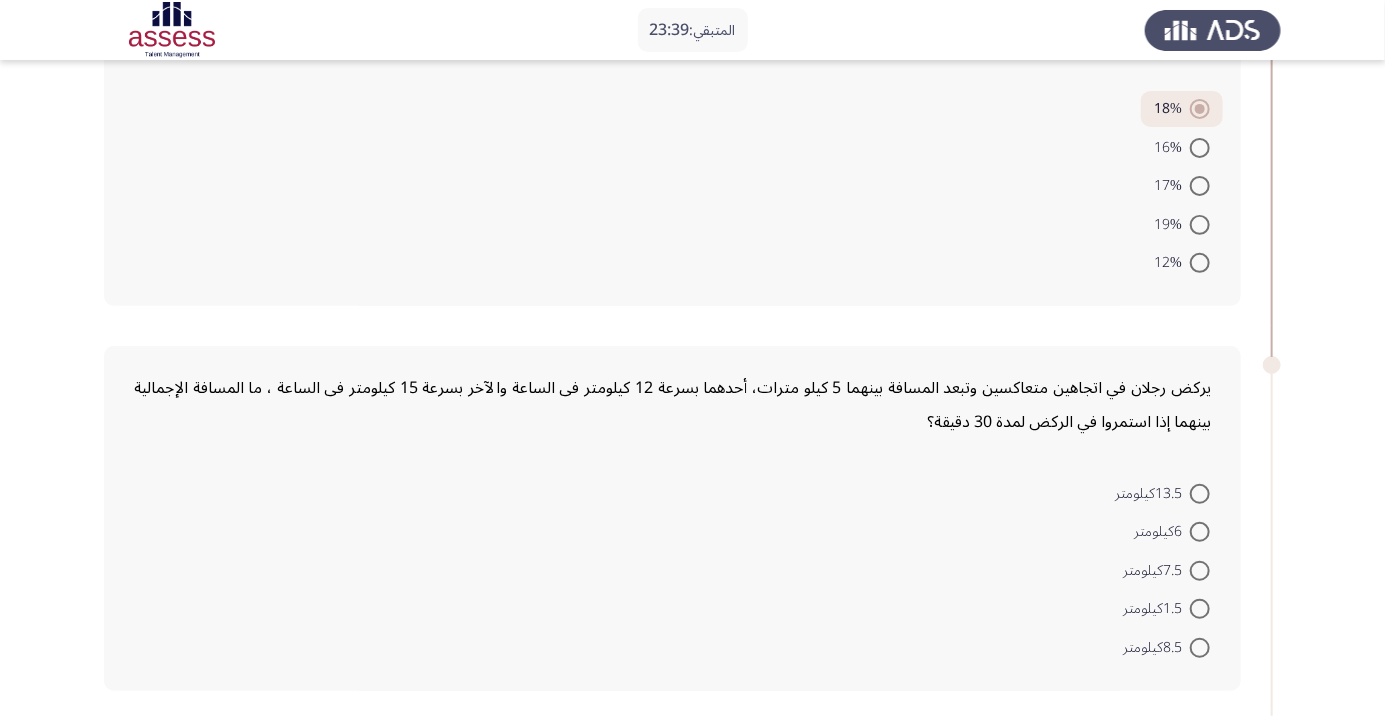 click at bounding box center [1200, 532] 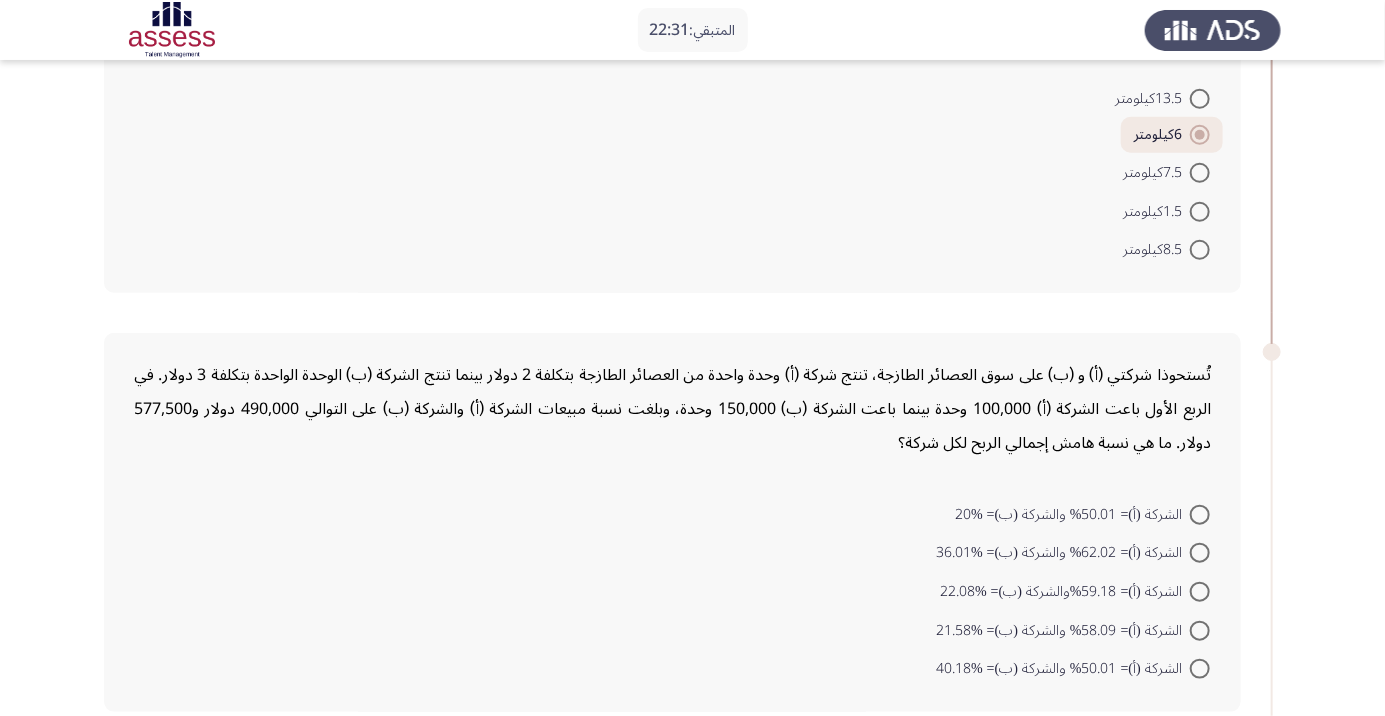 scroll, scrollTop: 563, scrollLeft: 0, axis: vertical 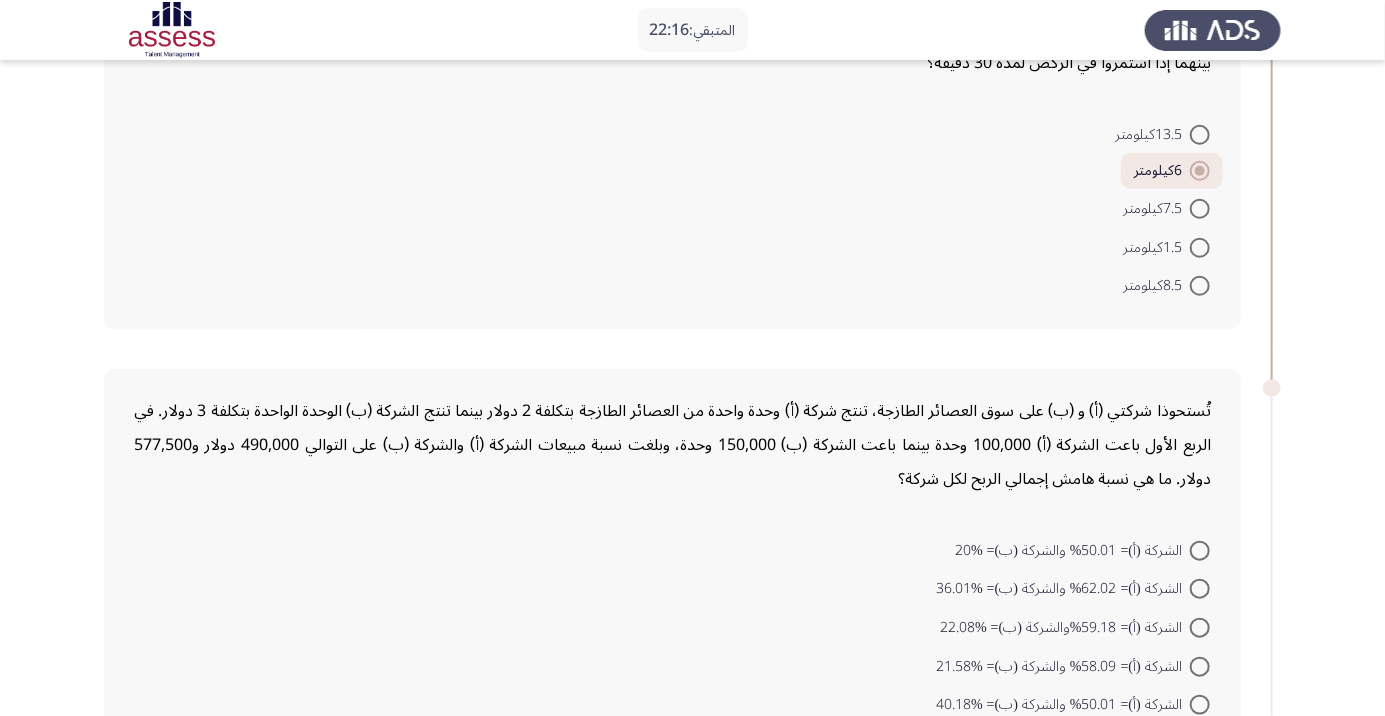 click at bounding box center (1200, 705) 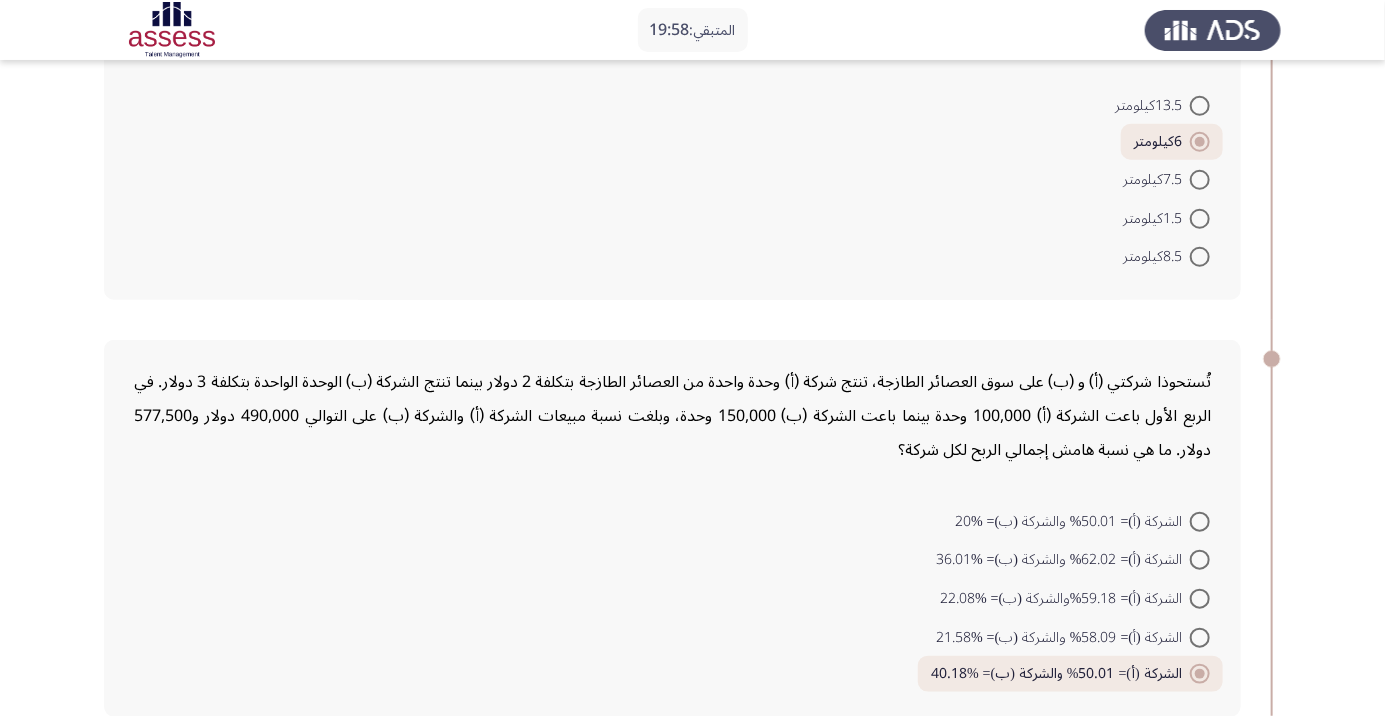 scroll, scrollTop: 592, scrollLeft: 0, axis: vertical 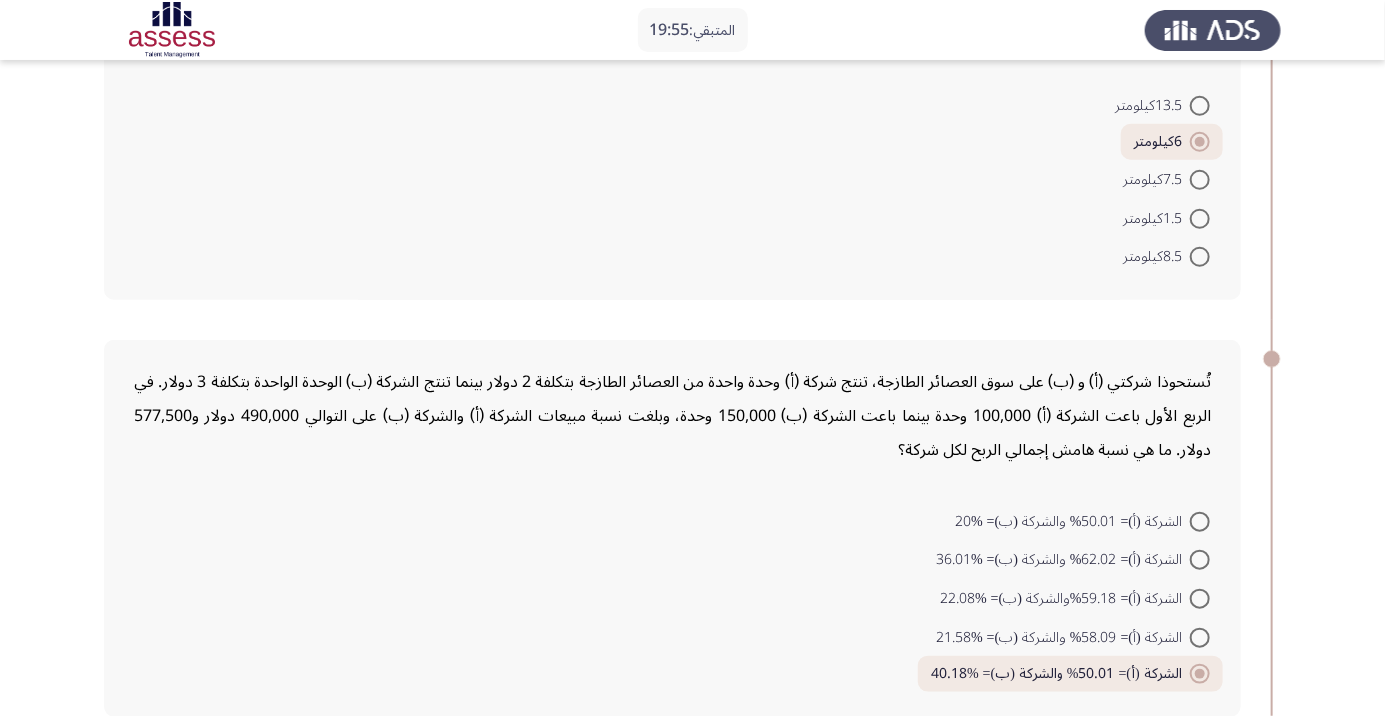 click at bounding box center (1200, 599) 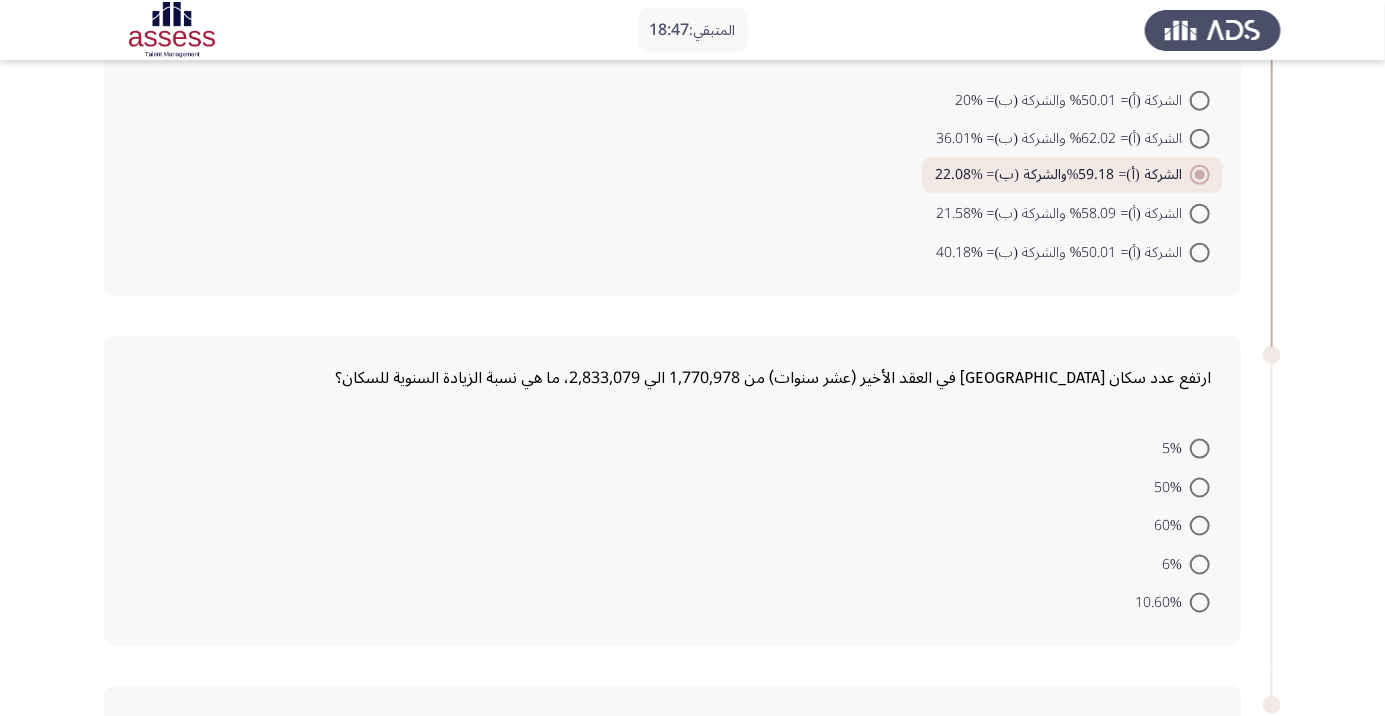 scroll, scrollTop: 1061, scrollLeft: 0, axis: vertical 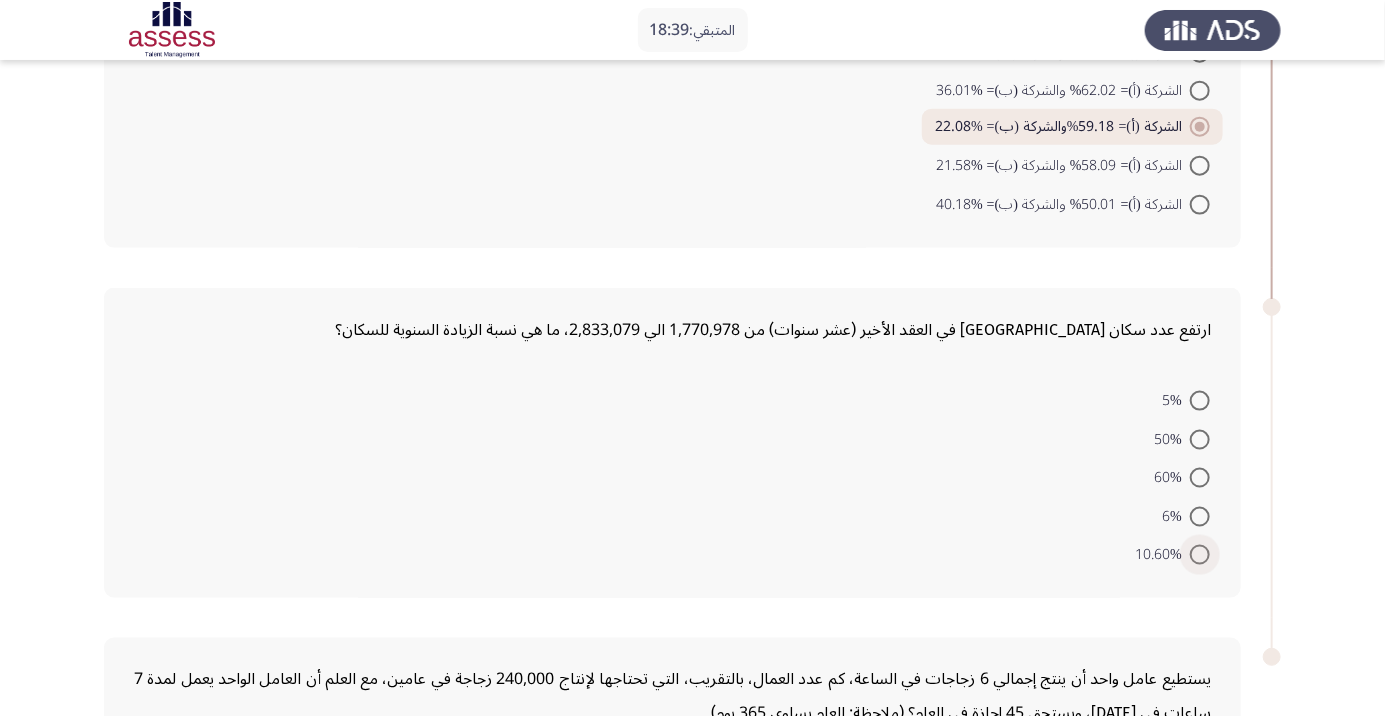 click at bounding box center (1200, 555) 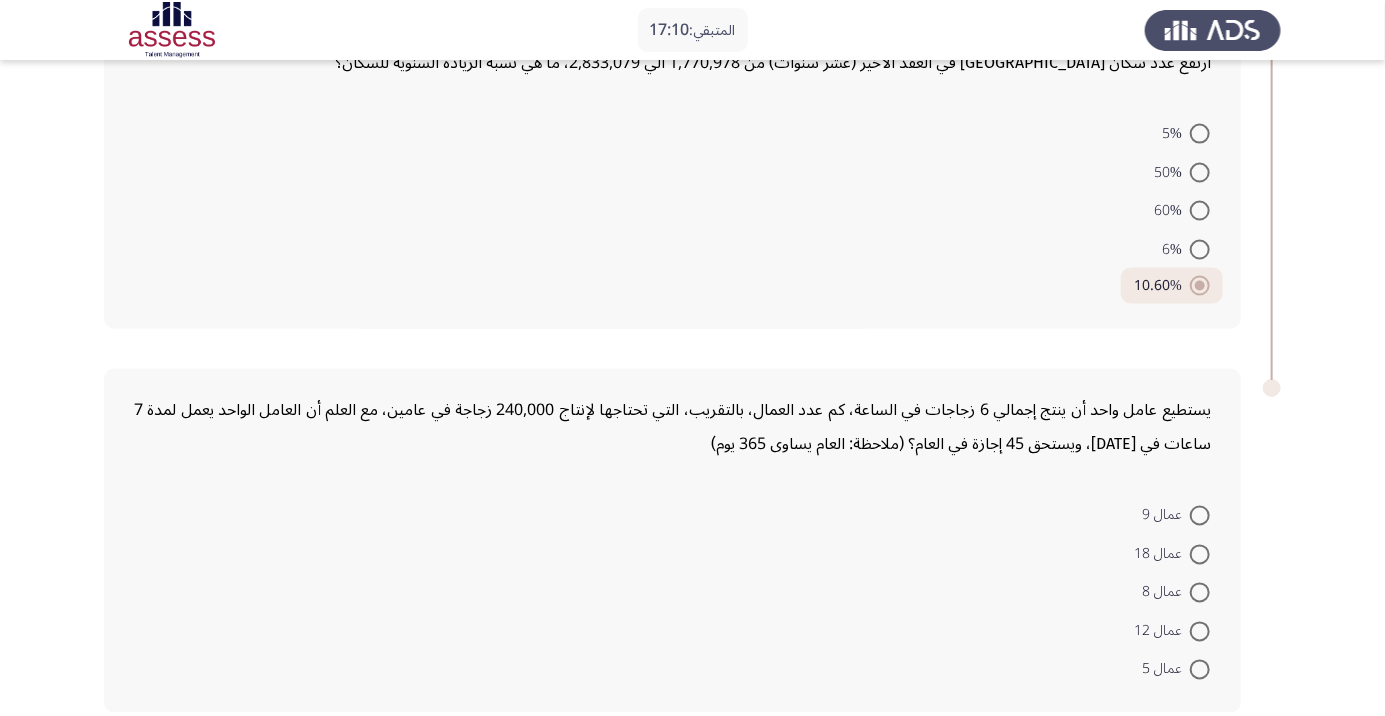 scroll, scrollTop: 1320, scrollLeft: 0, axis: vertical 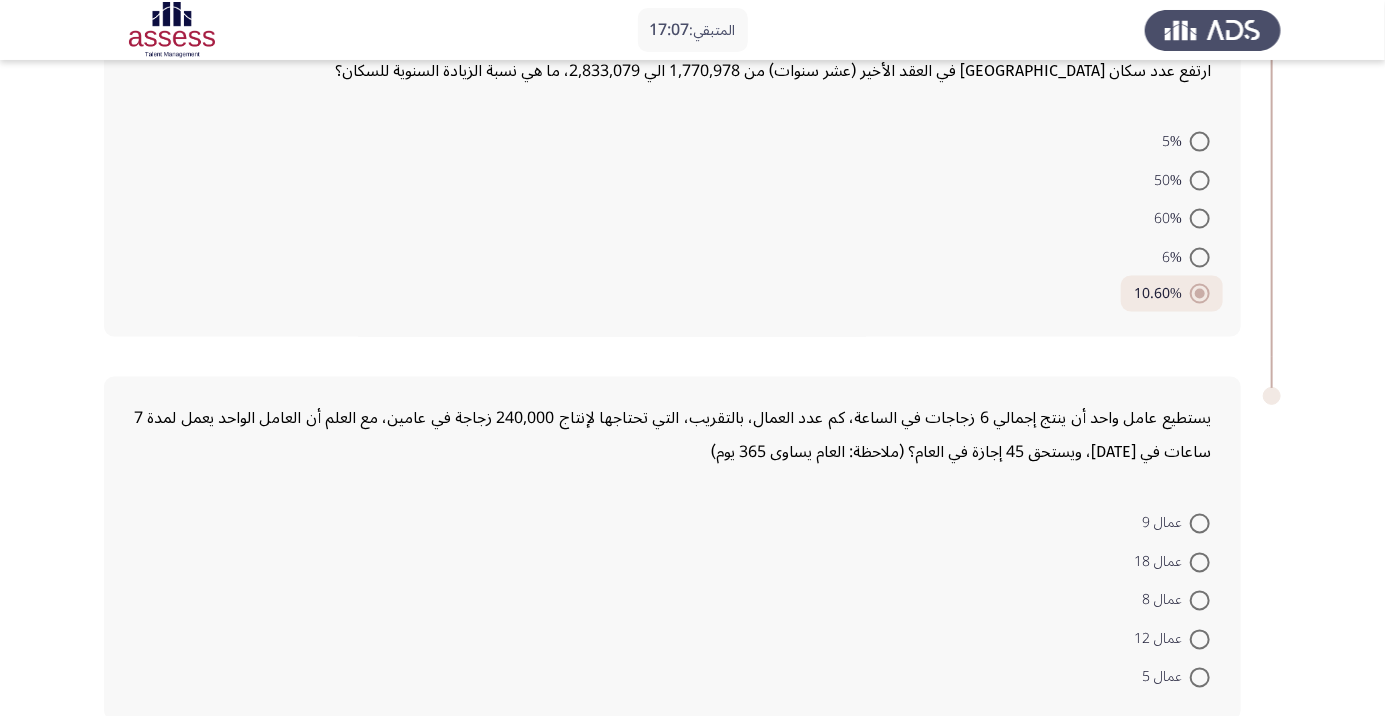 click at bounding box center [1200, 640] 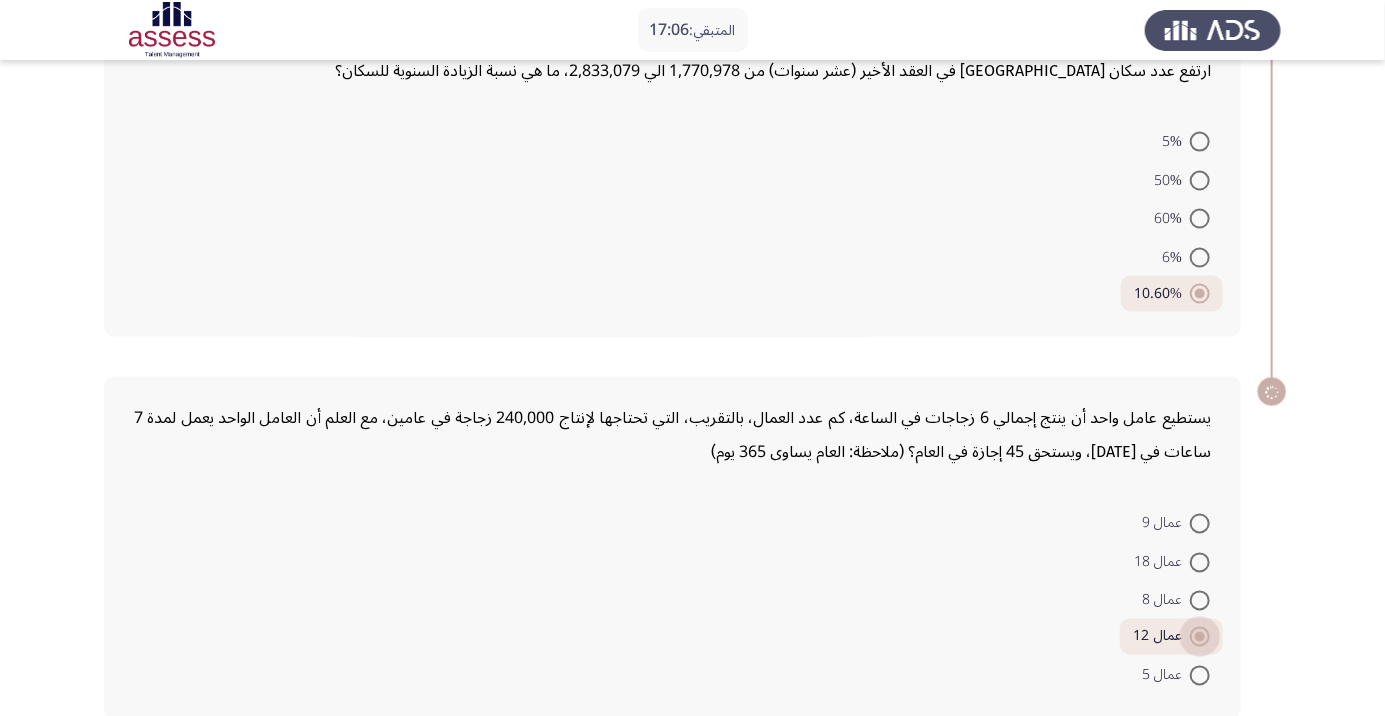 click at bounding box center (1200, 637) 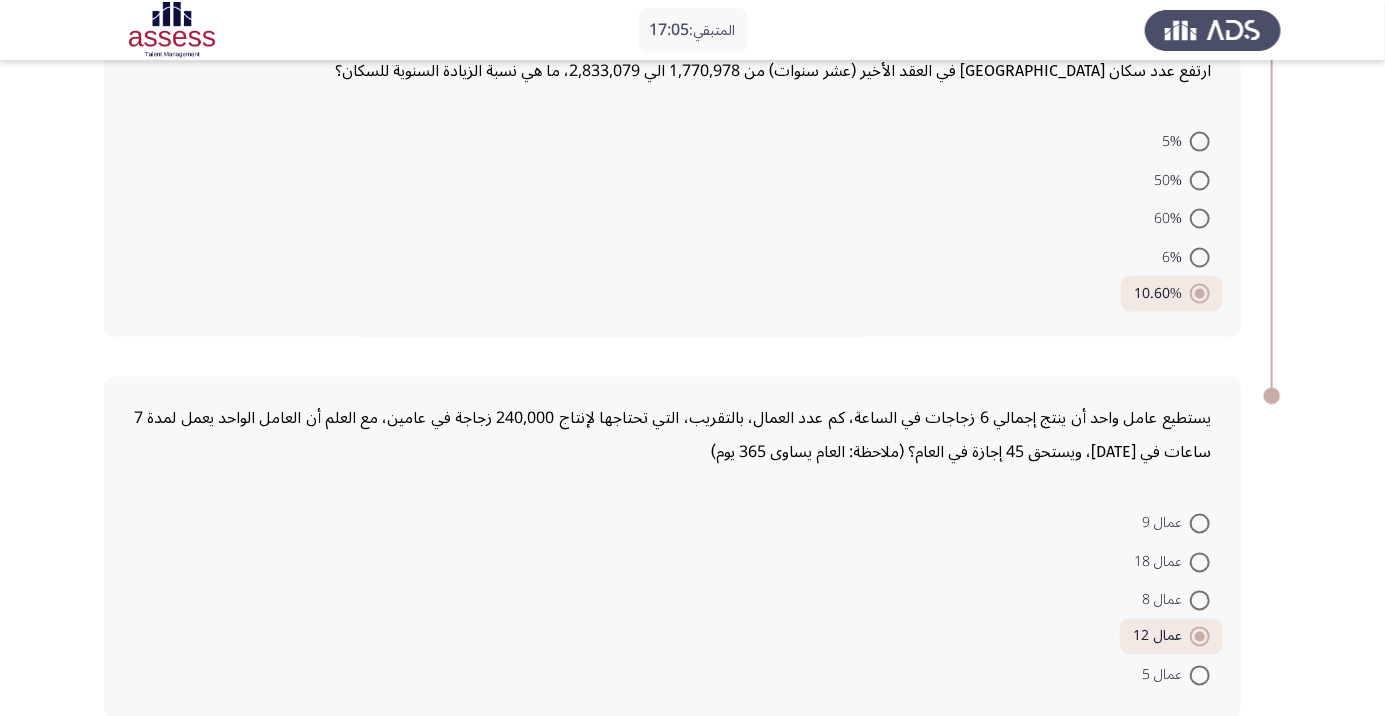 scroll, scrollTop: 1324, scrollLeft: 0, axis: vertical 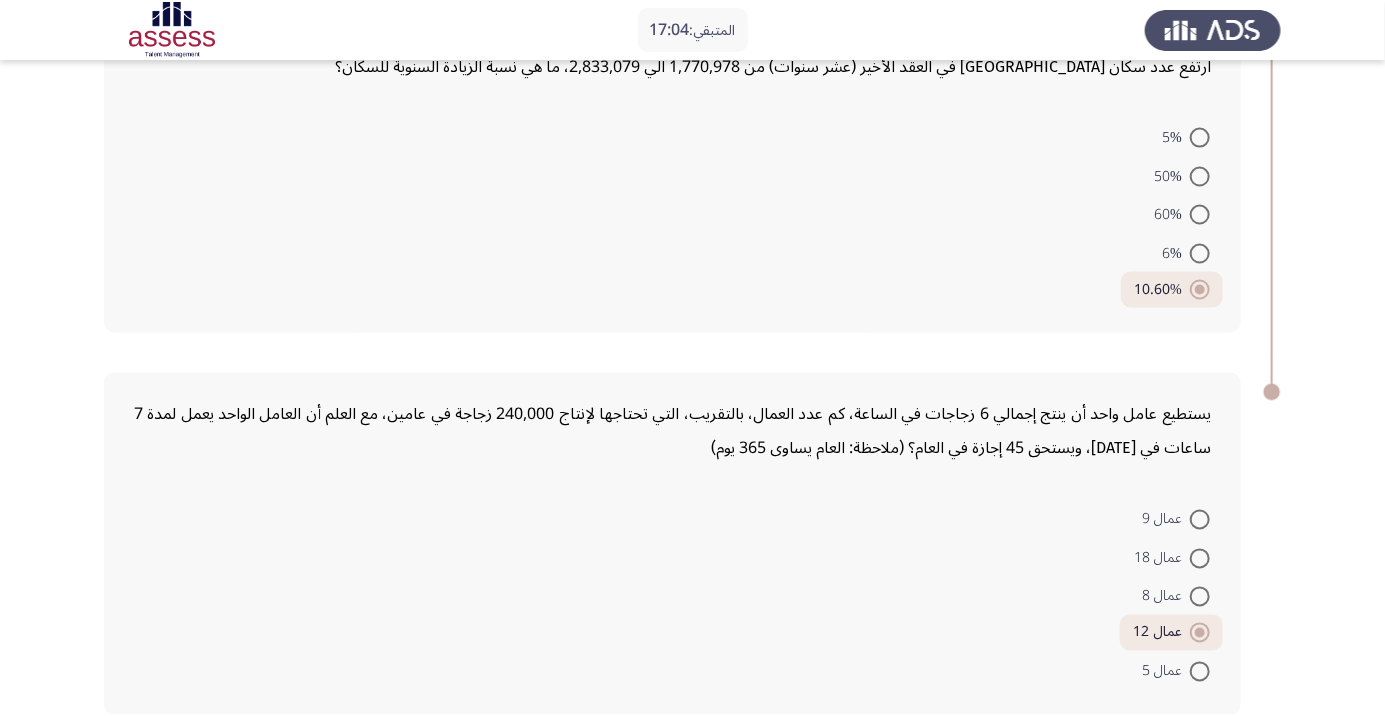 click on "التالي" 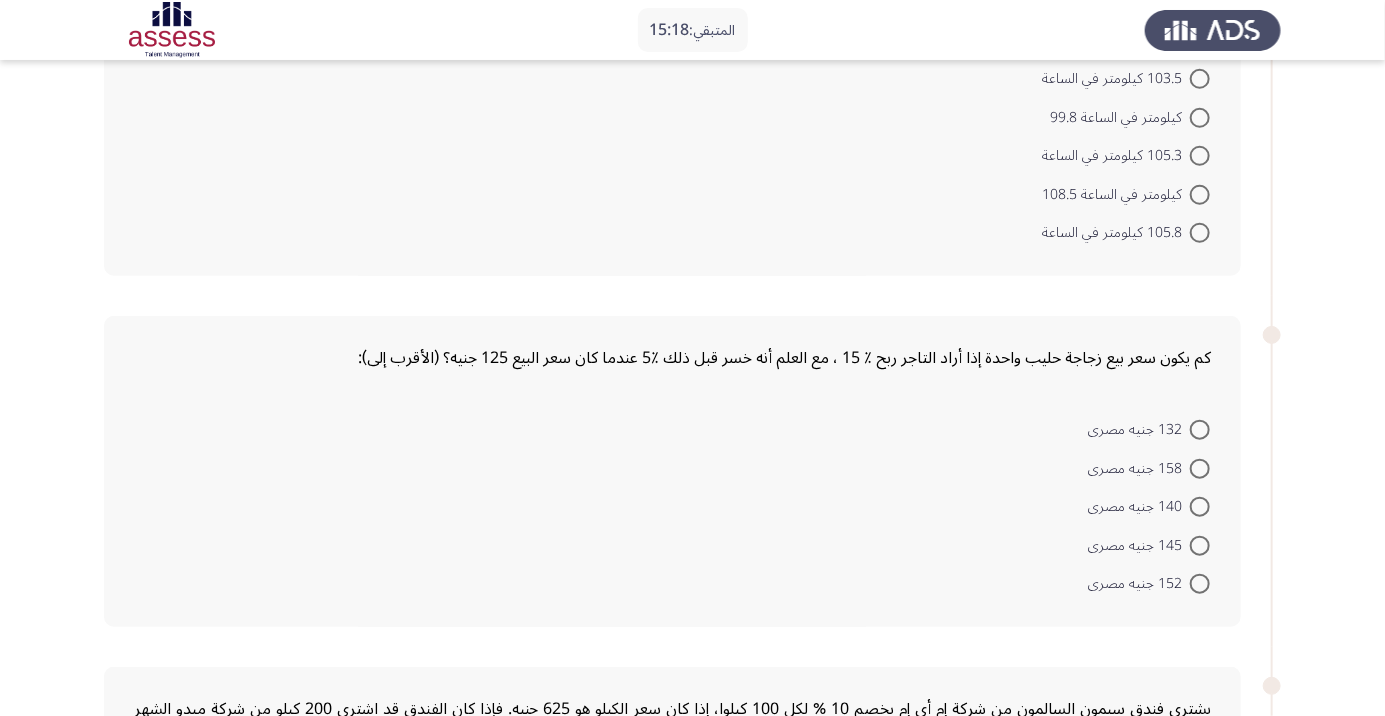 scroll, scrollTop: 597, scrollLeft: 0, axis: vertical 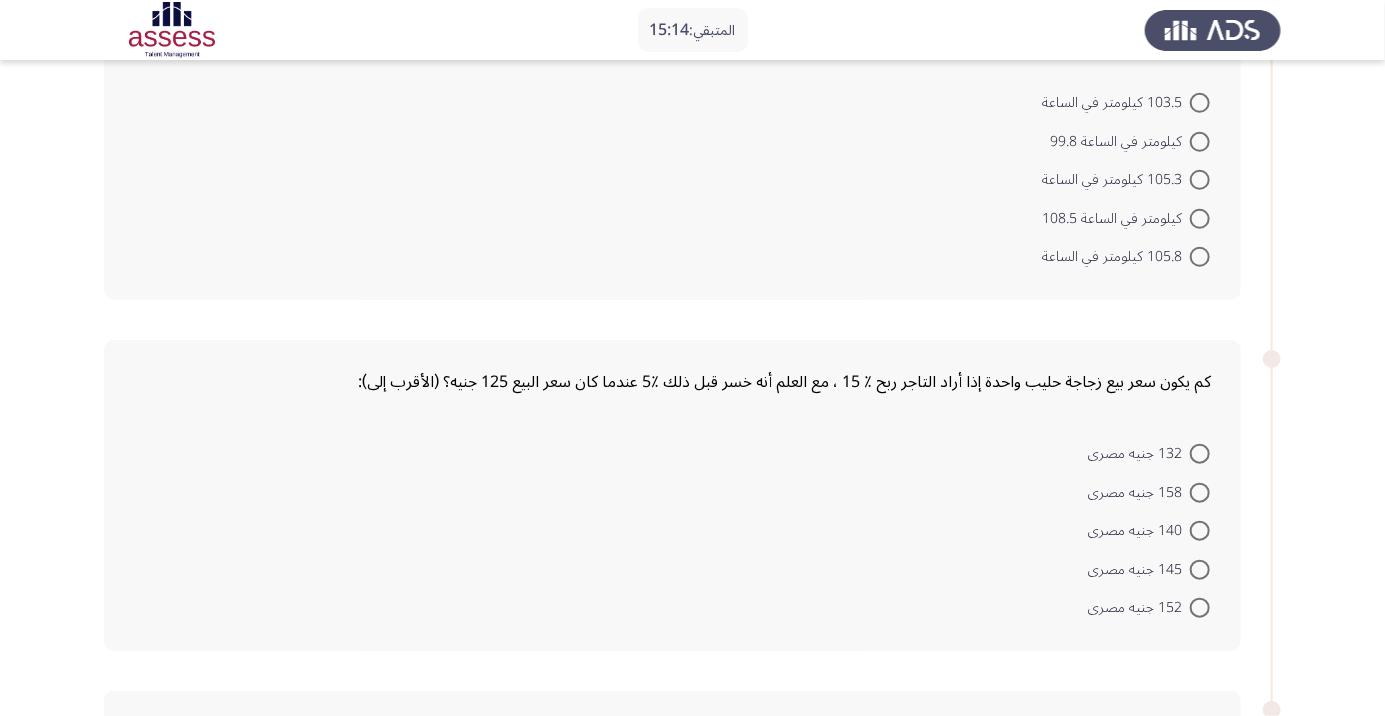 click at bounding box center (1200, 608) 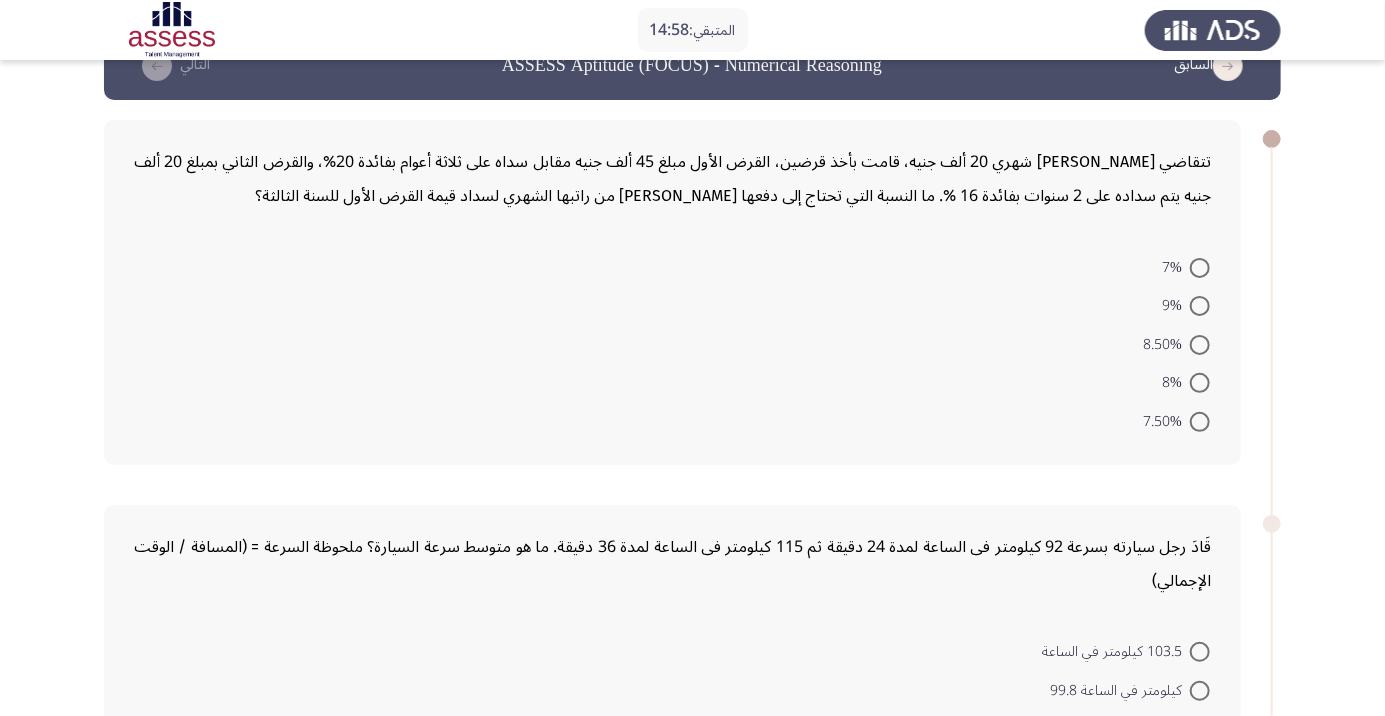scroll, scrollTop: 76, scrollLeft: 0, axis: vertical 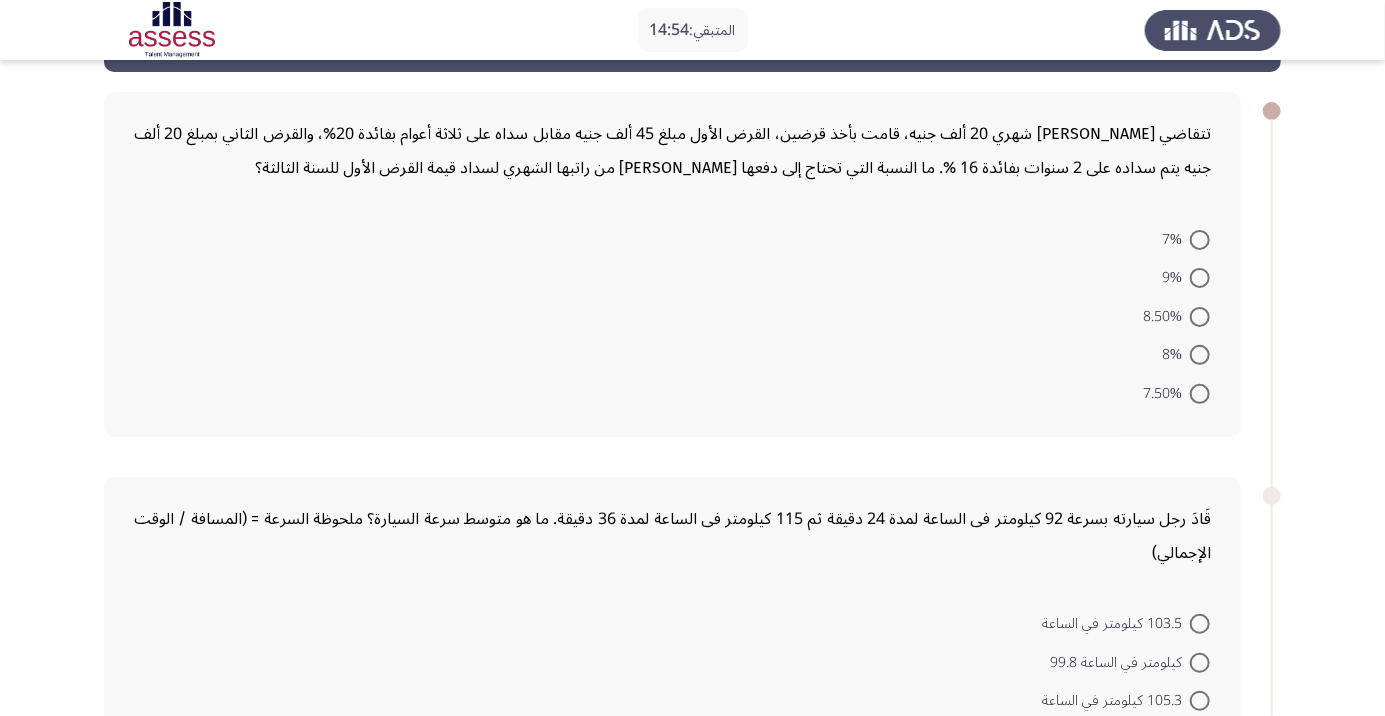 click at bounding box center (1200, 317) 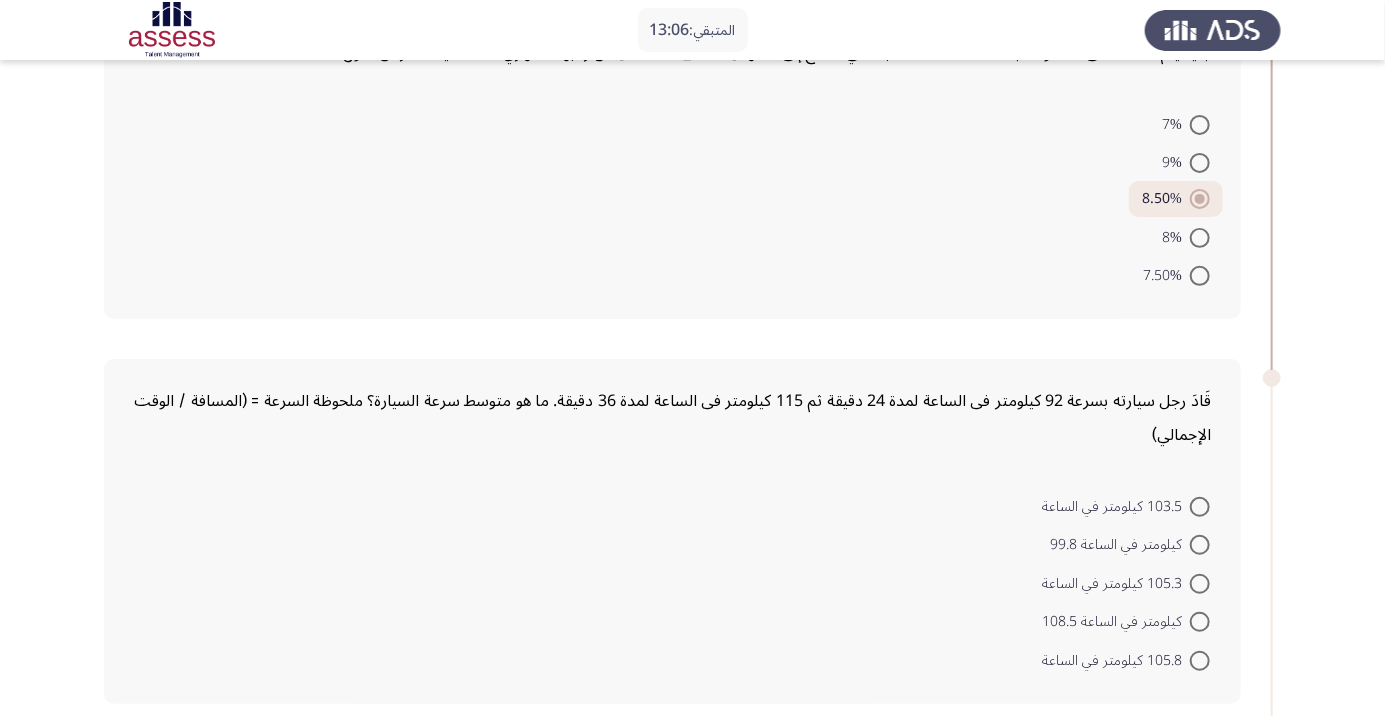 scroll, scrollTop: 192, scrollLeft: 0, axis: vertical 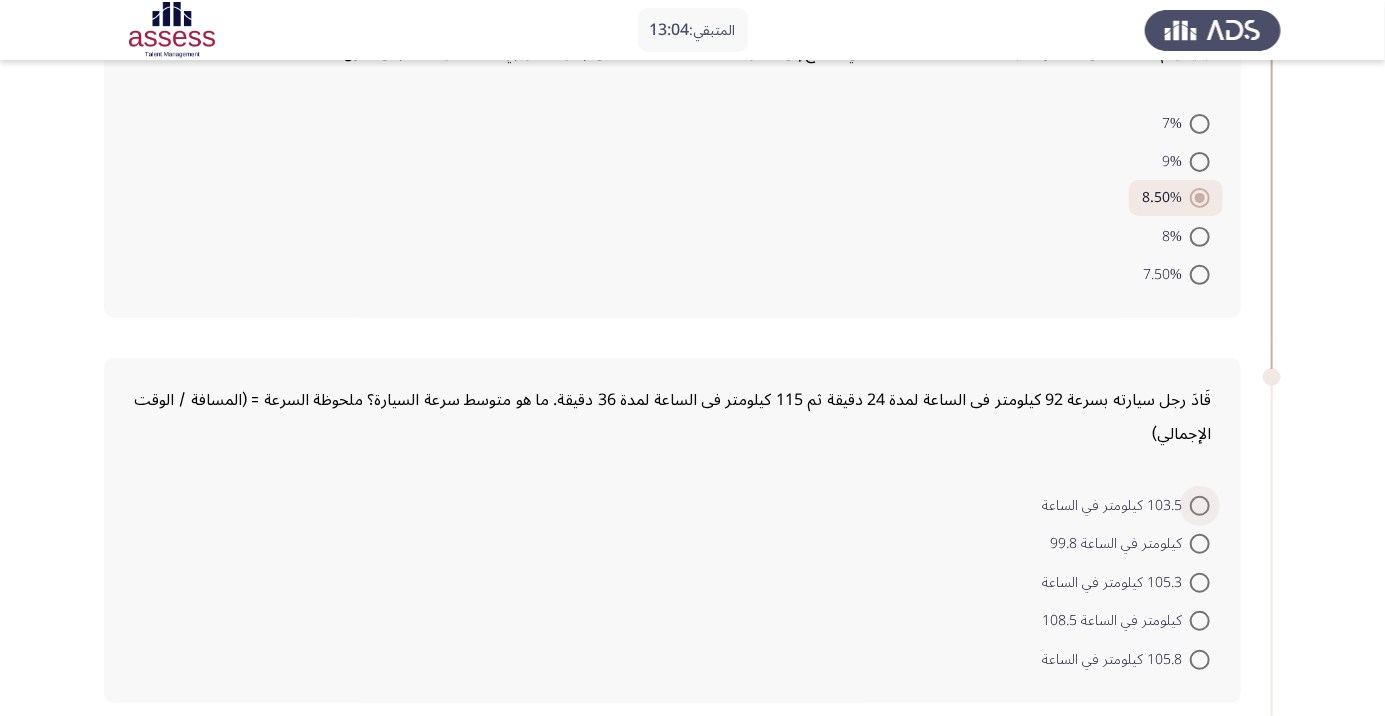 click at bounding box center [1200, 506] 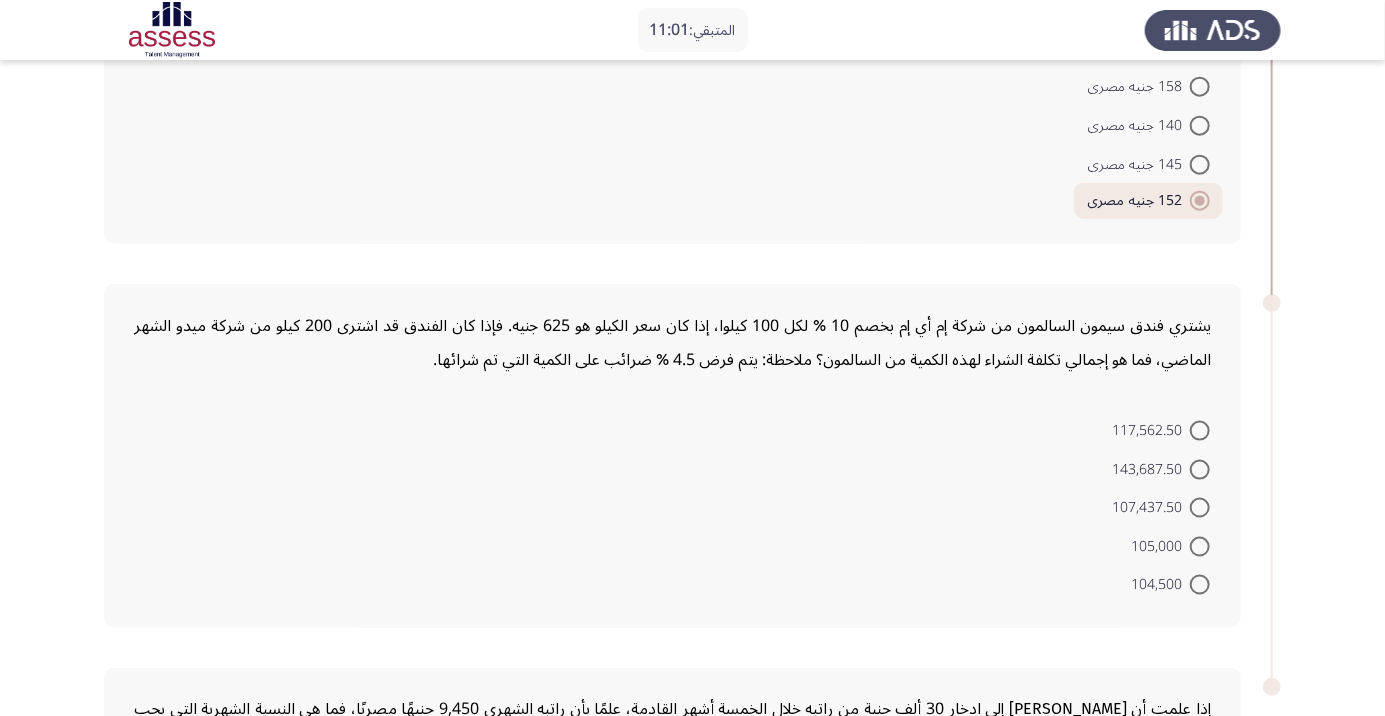 scroll, scrollTop: 974, scrollLeft: 0, axis: vertical 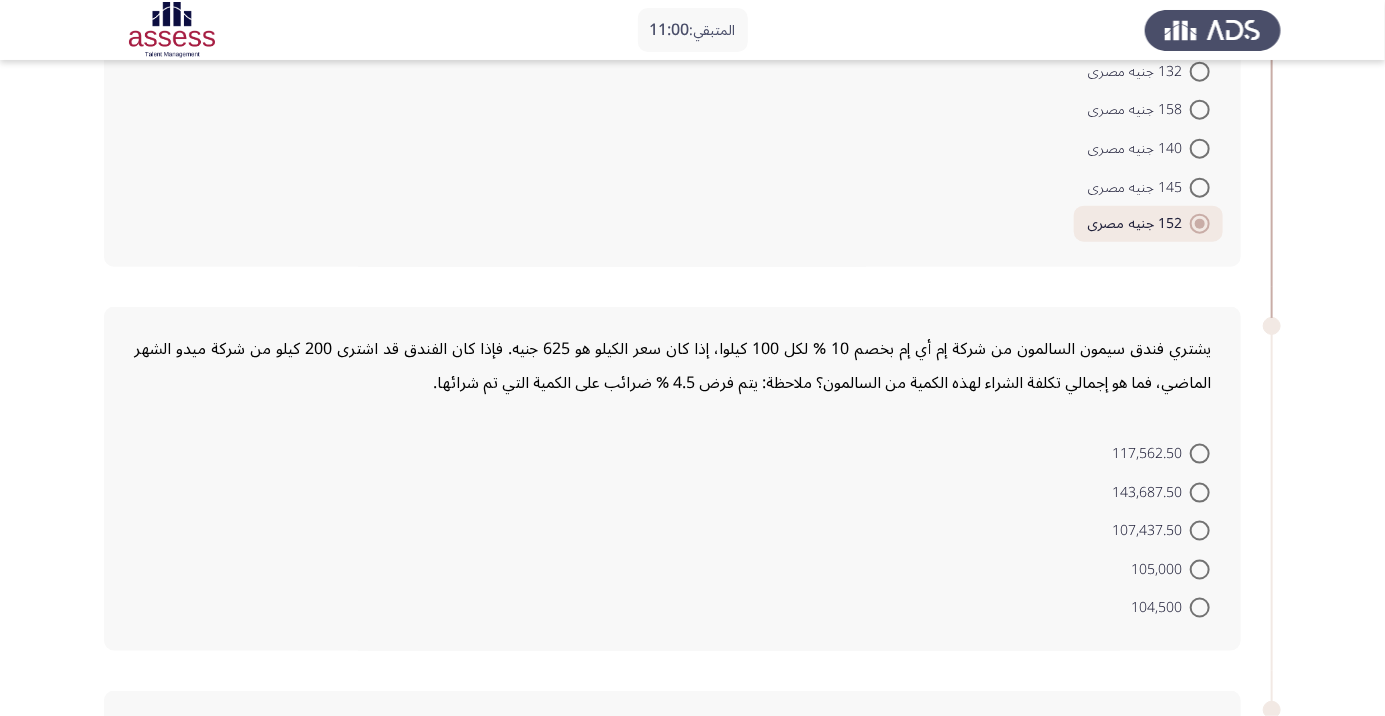 click at bounding box center (1200, 454) 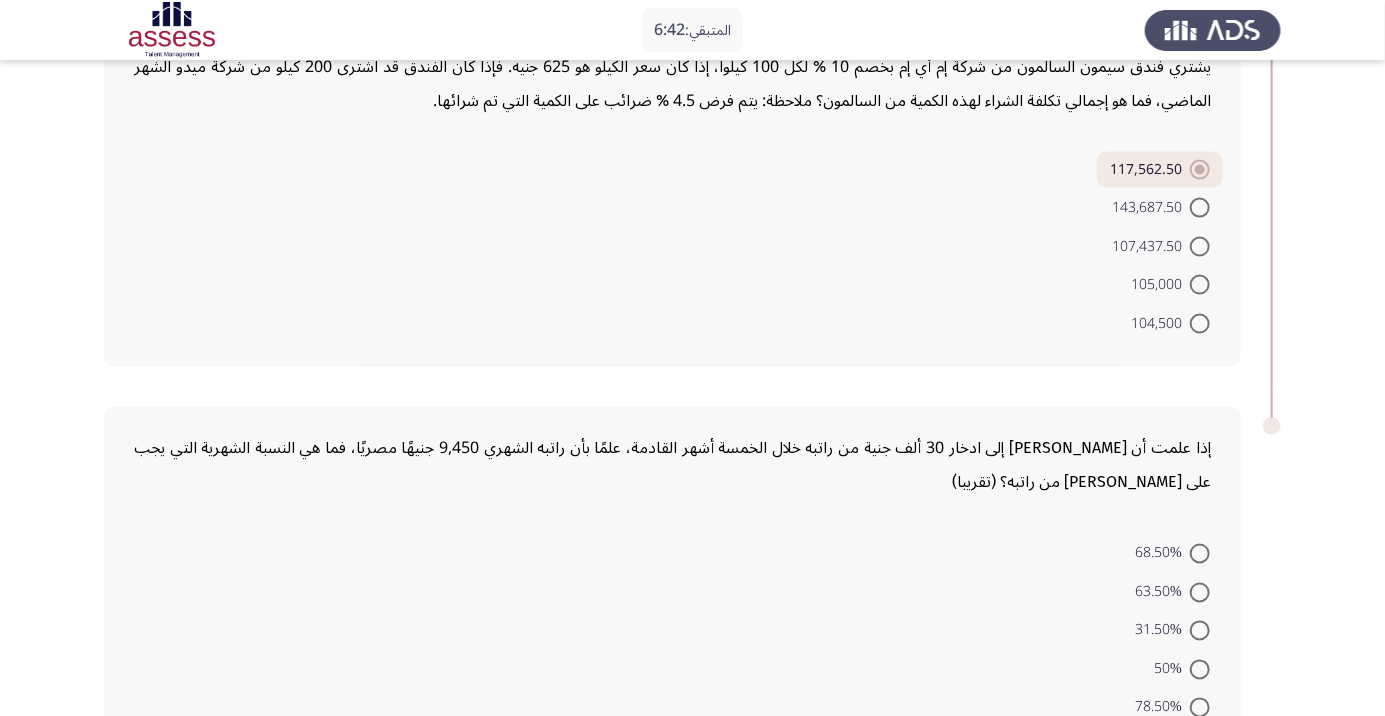 scroll, scrollTop: 1257, scrollLeft: 0, axis: vertical 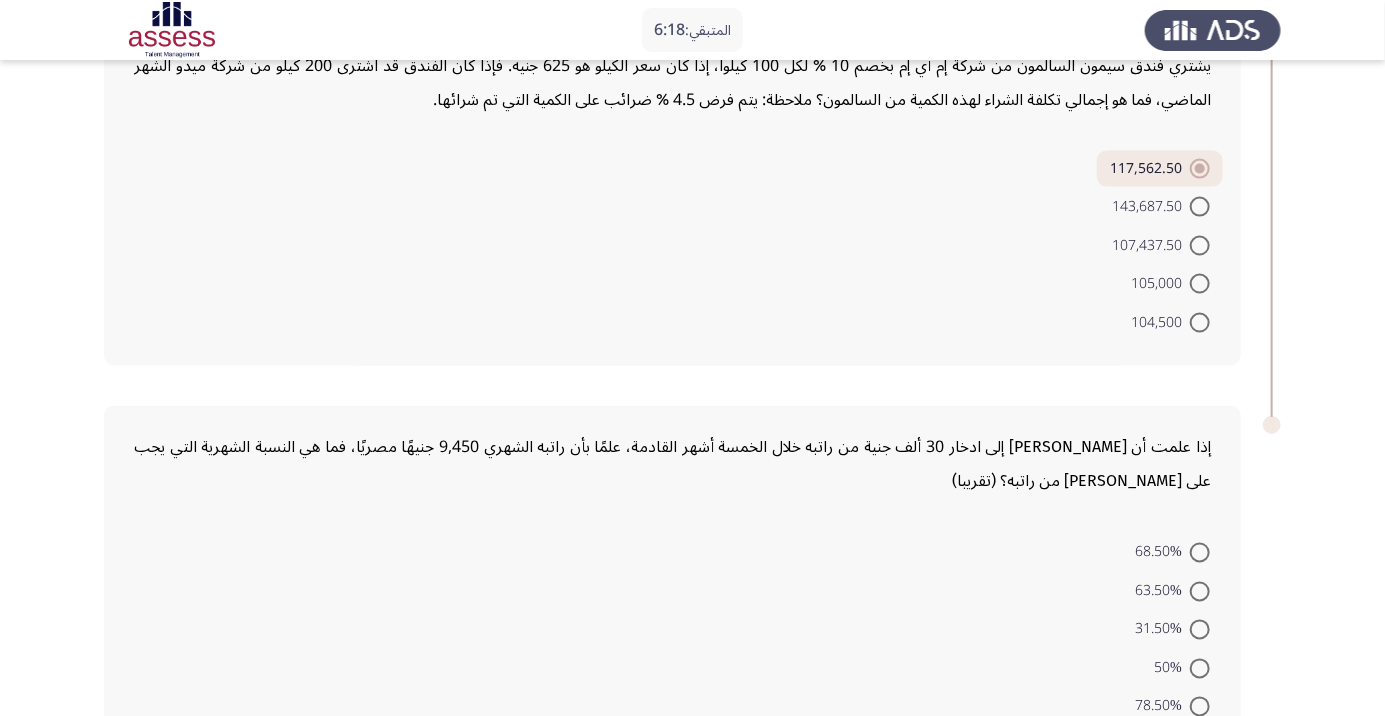 click at bounding box center (1200, 592) 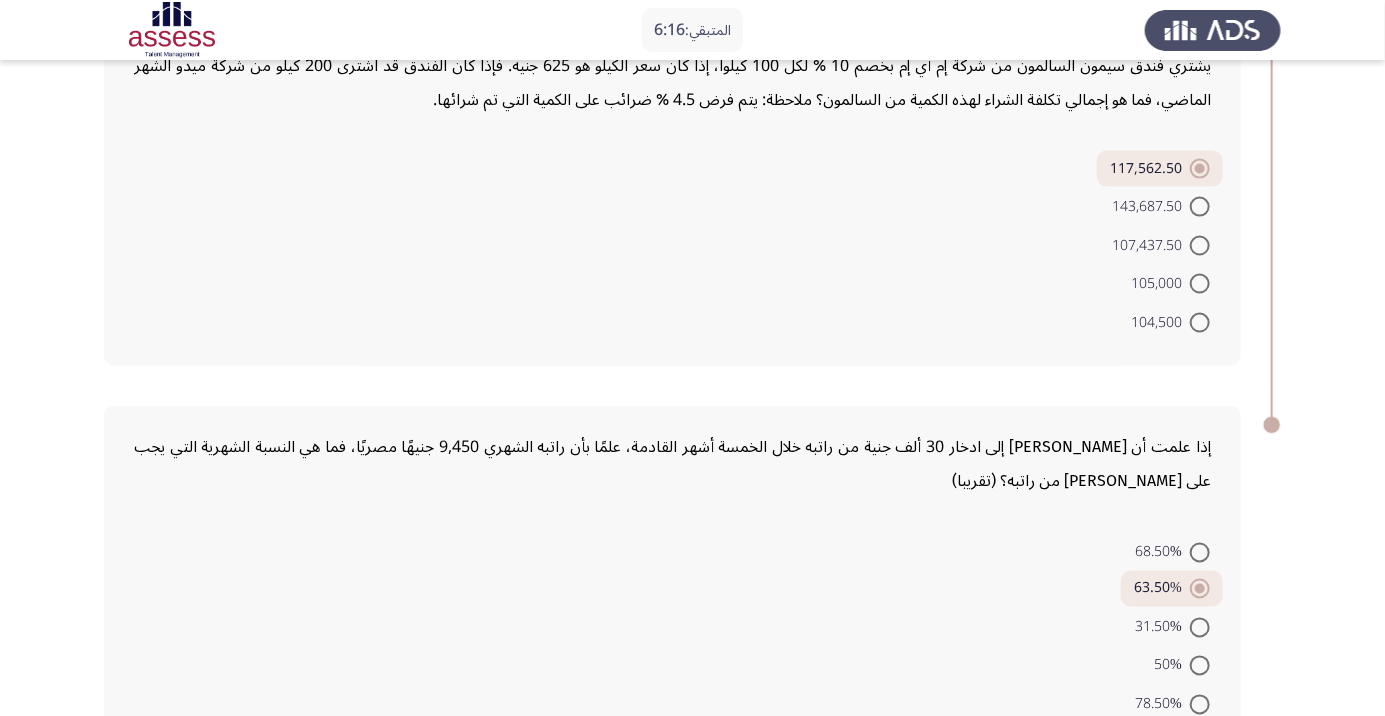 scroll, scrollTop: 1290, scrollLeft: 0, axis: vertical 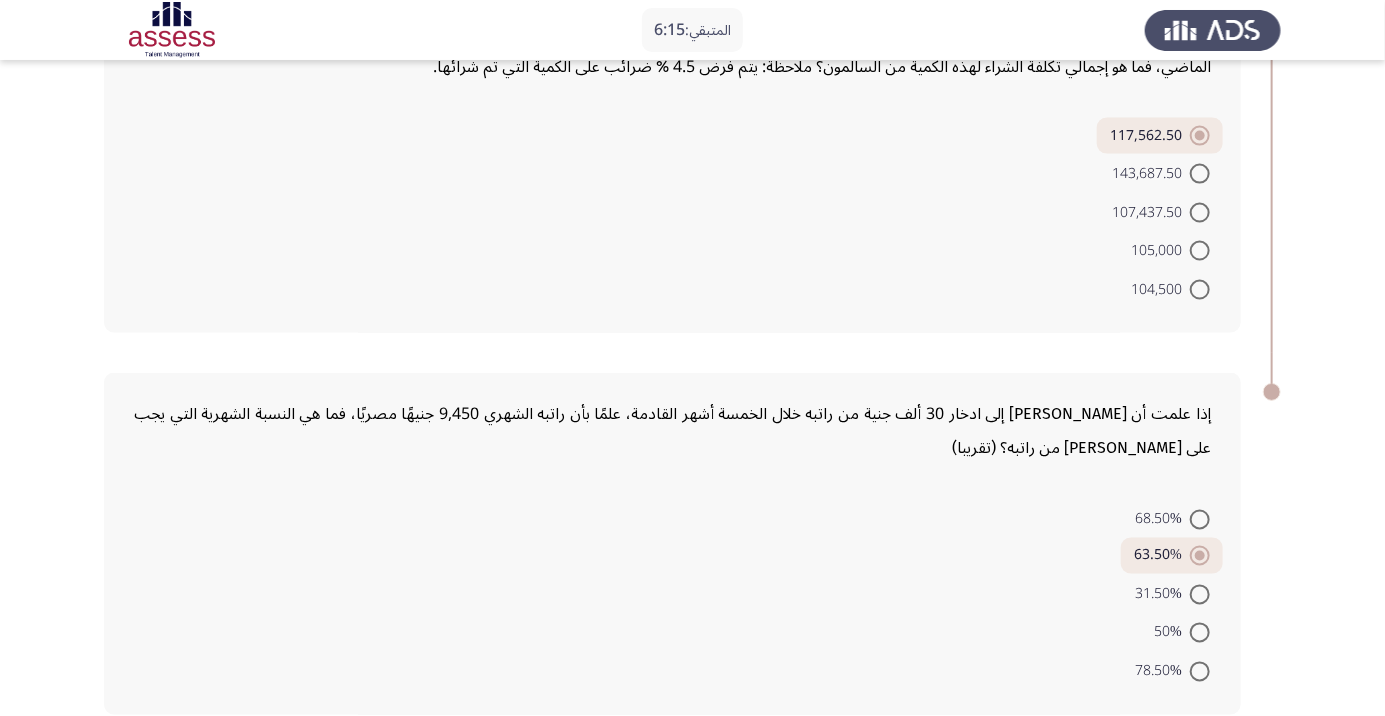 click on "التالي" 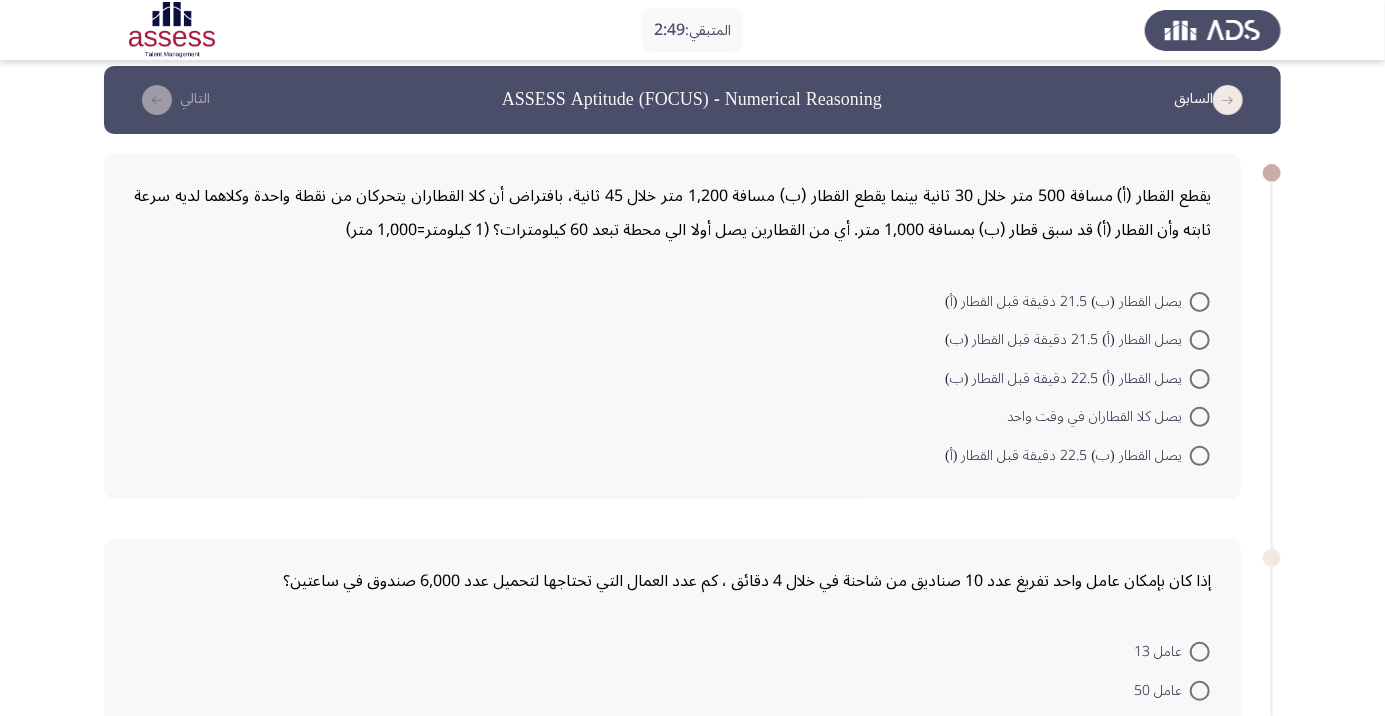 scroll, scrollTop: 0, scrollLeft: 0, axis: both 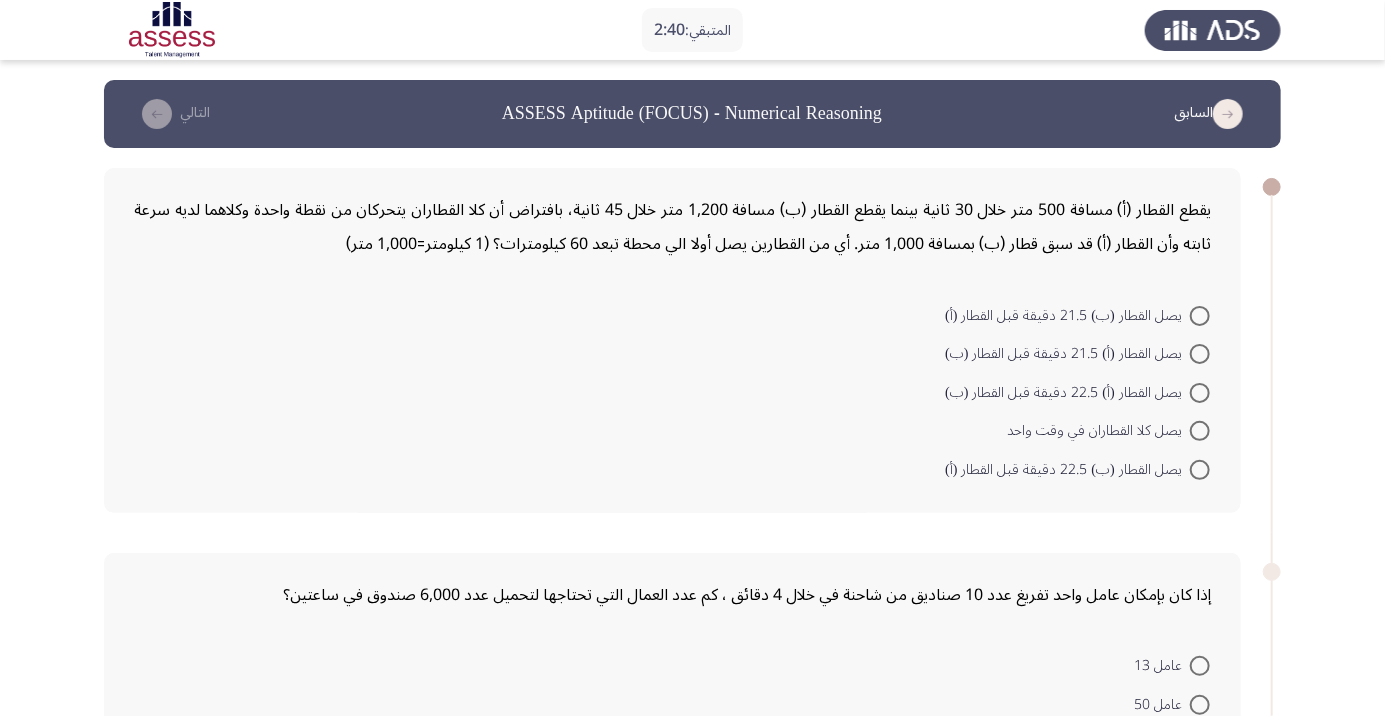click at bounding box center [1200, 431] 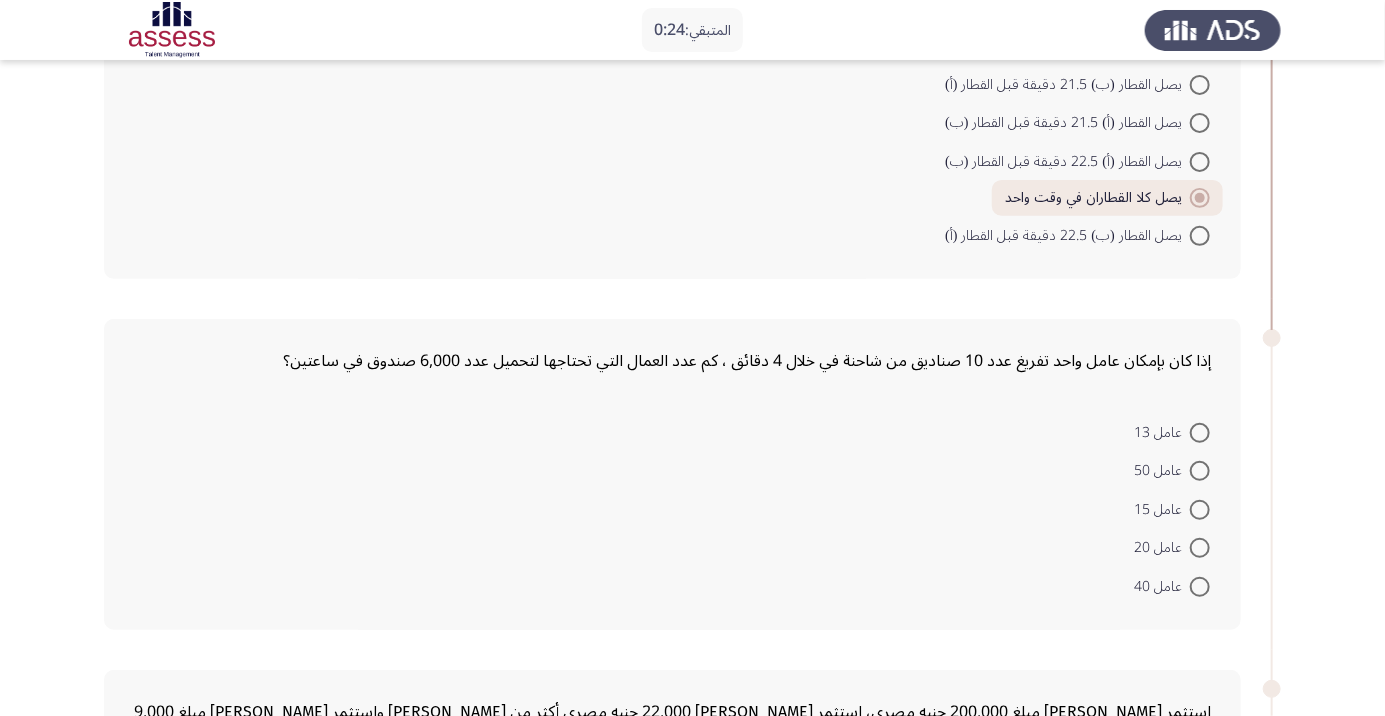 scroll, scrollTop: 231, scrollLeft: 0, axis: vertical 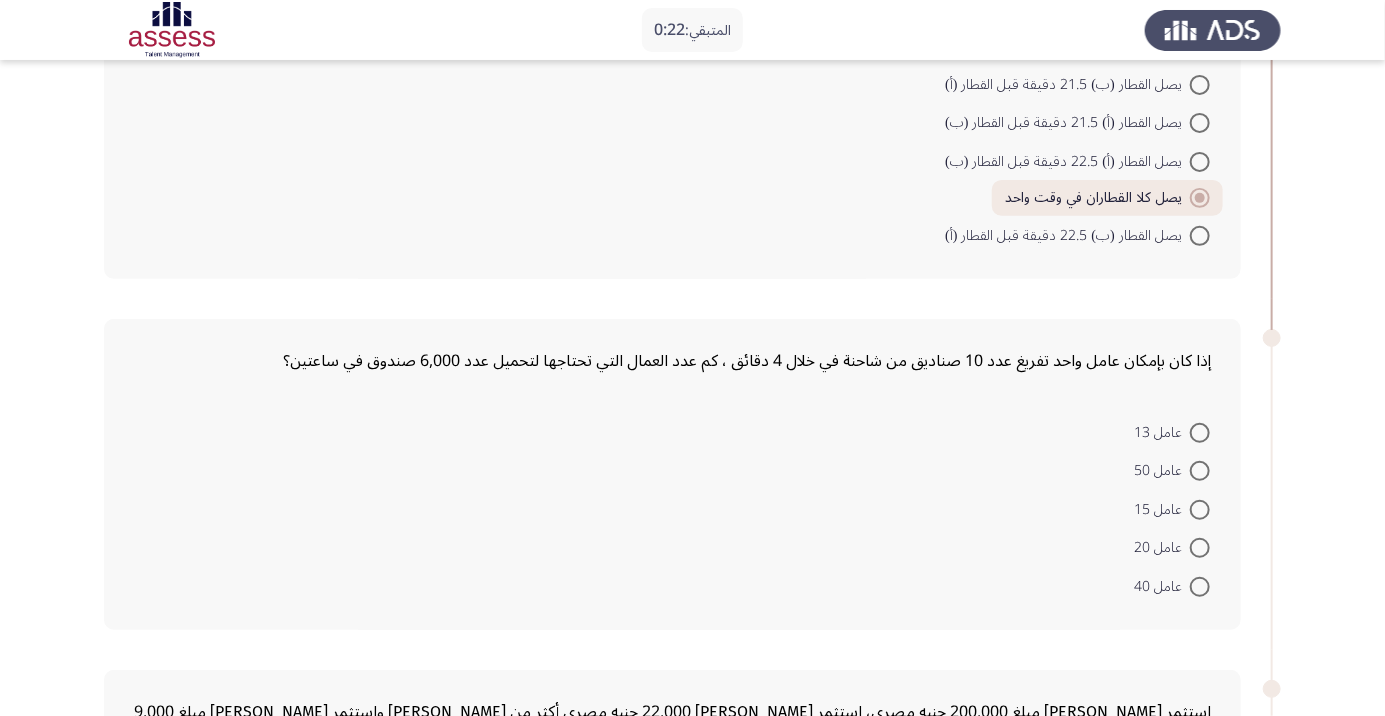 click at bounding box center [1200, 548] 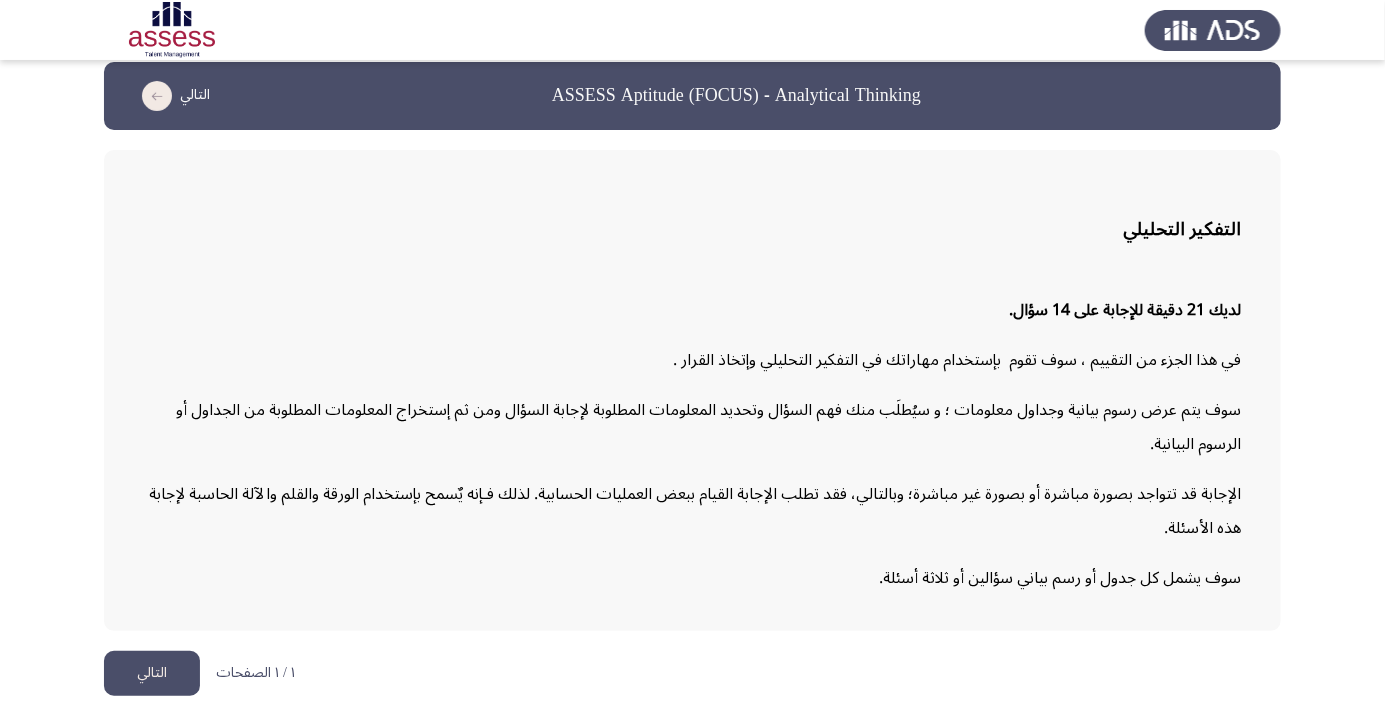 scroll, scrollTop: 89, scrollLeft: 0, axis: vertical 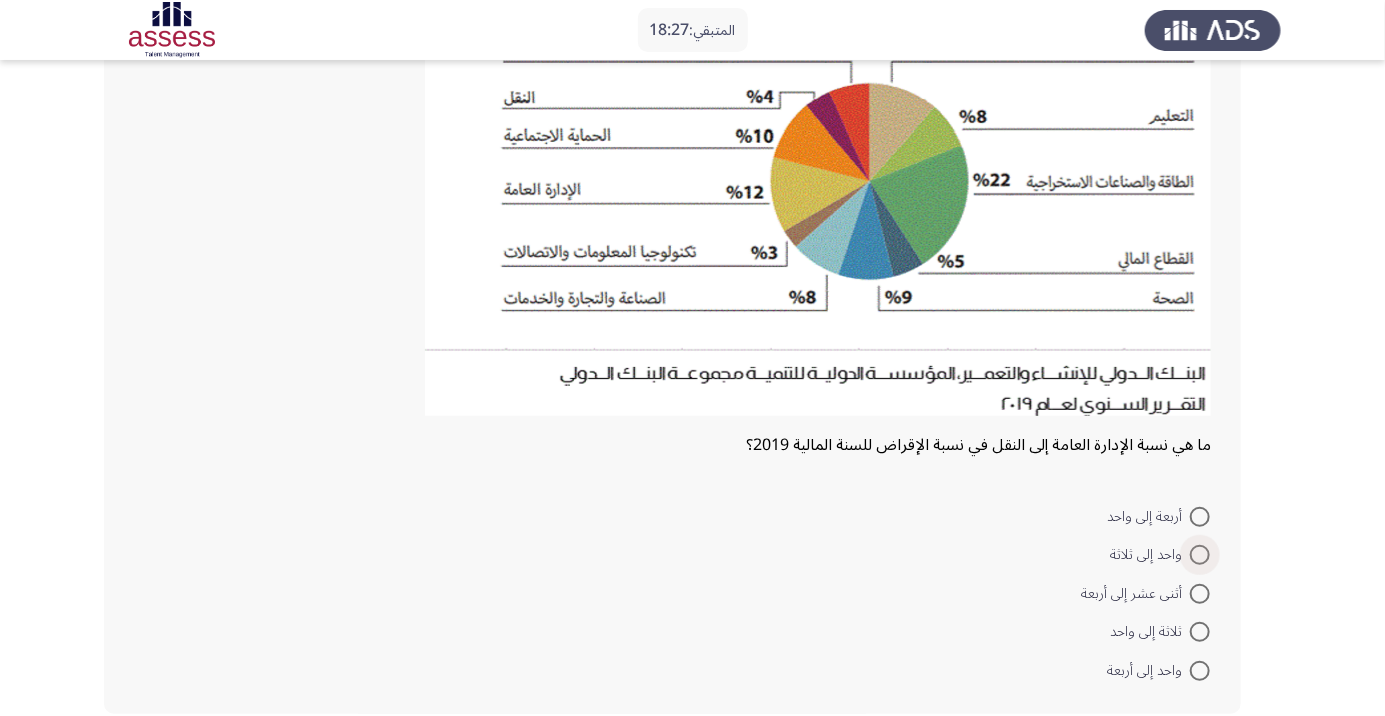click at bounding box center [1200, 555] 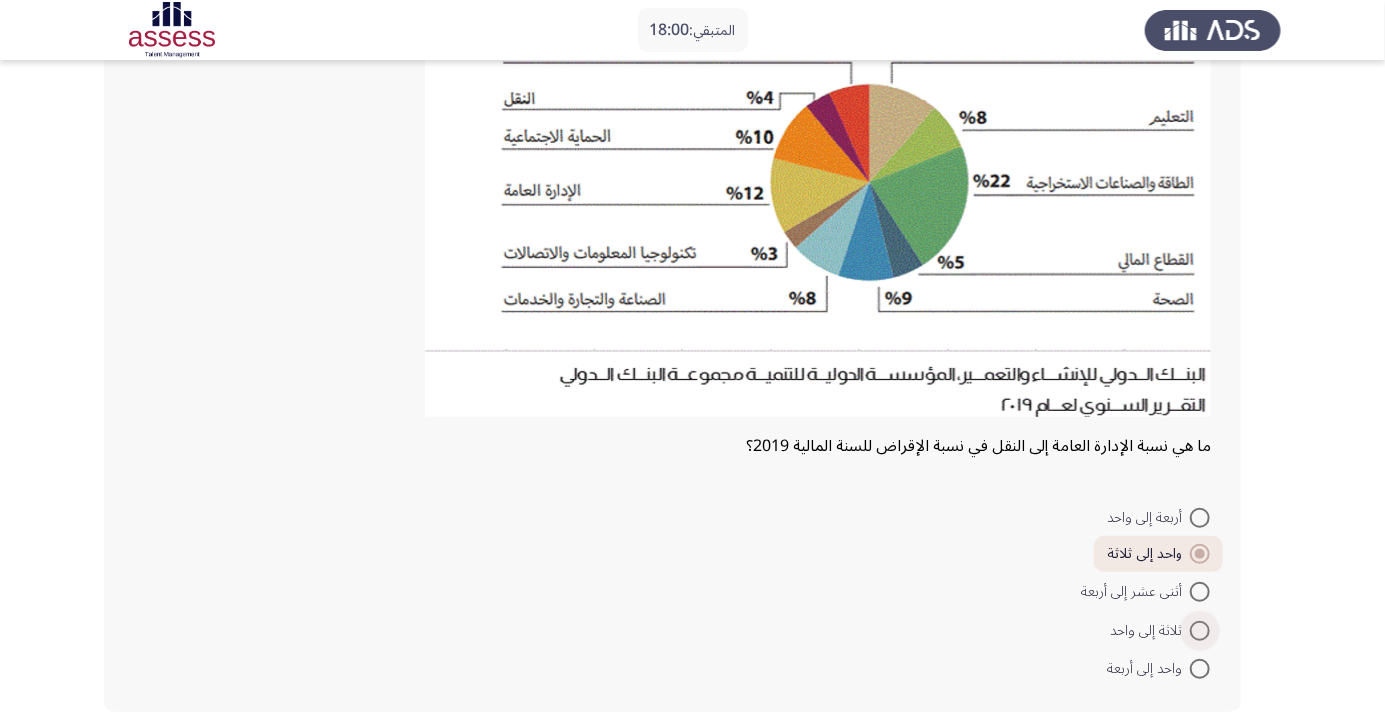 click at bounding box center (1200, 631) 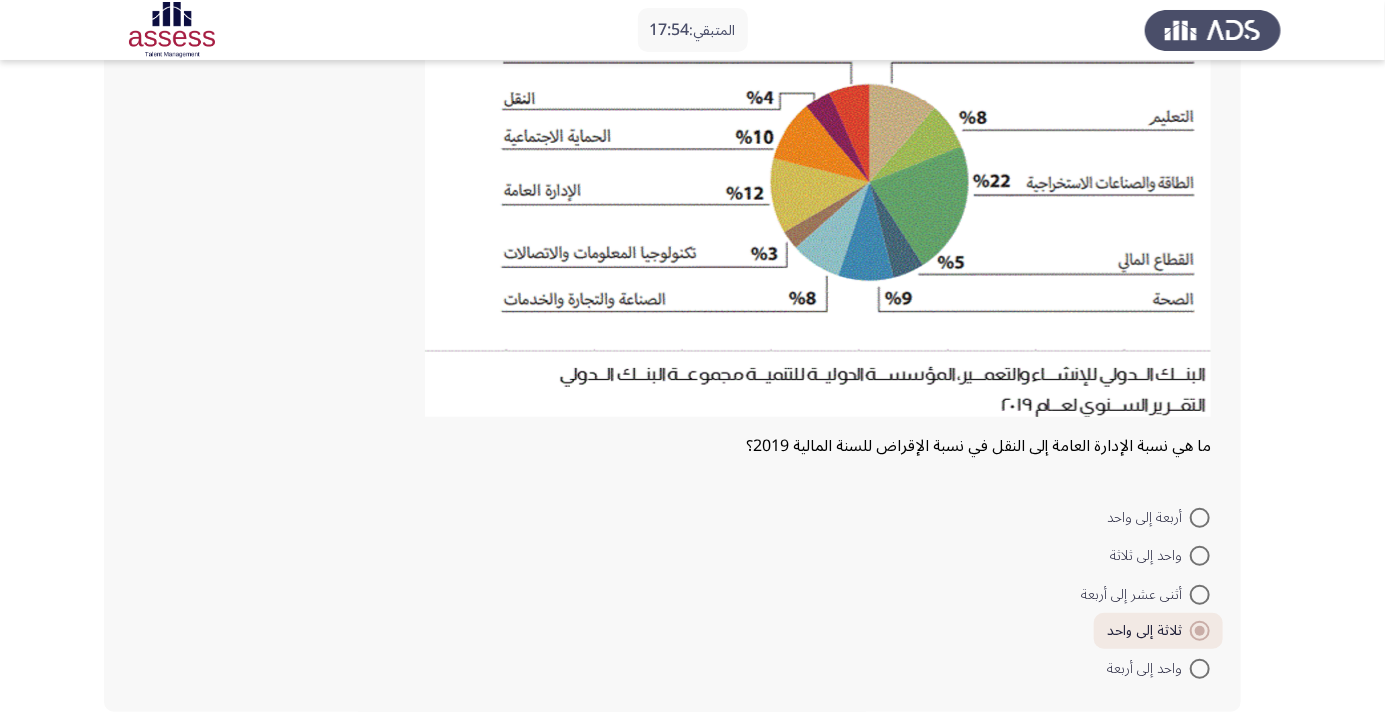 click on "التالي" 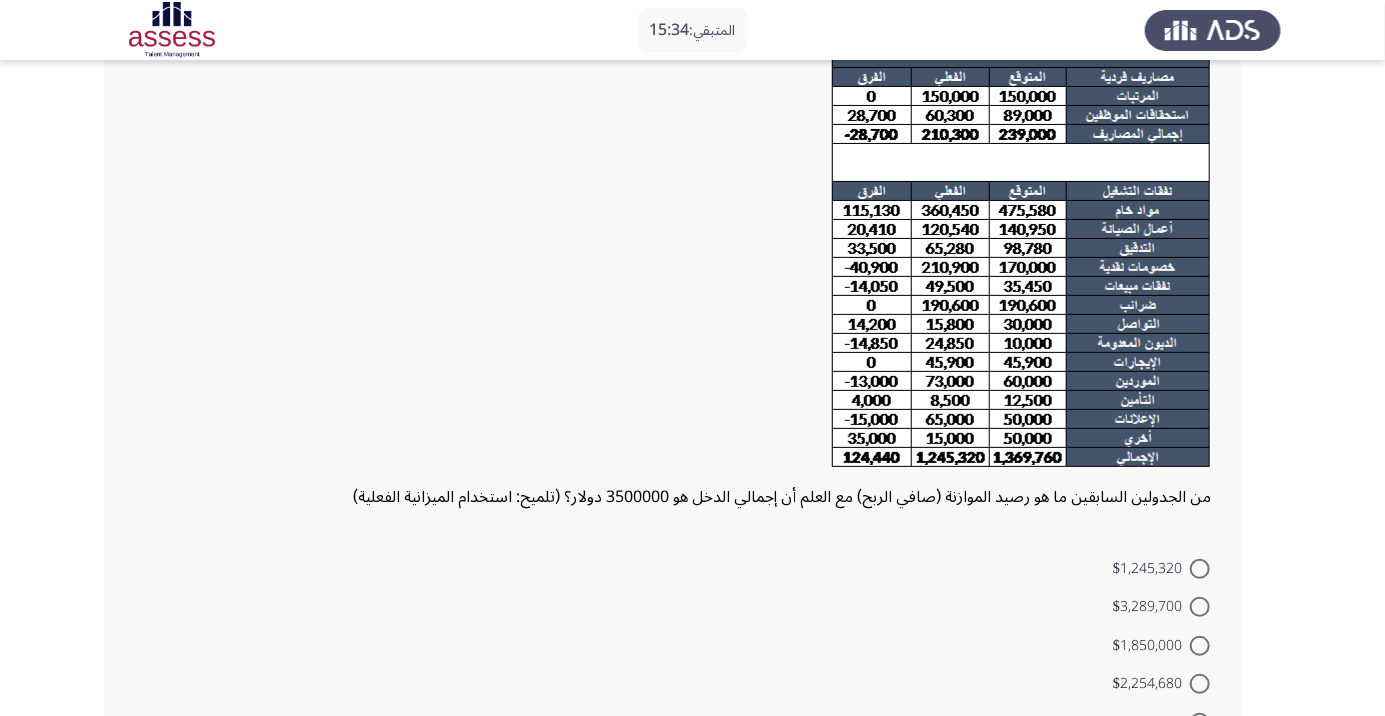 scroll, scrollTop: 144, scrollLeft: 0, axis: vertical 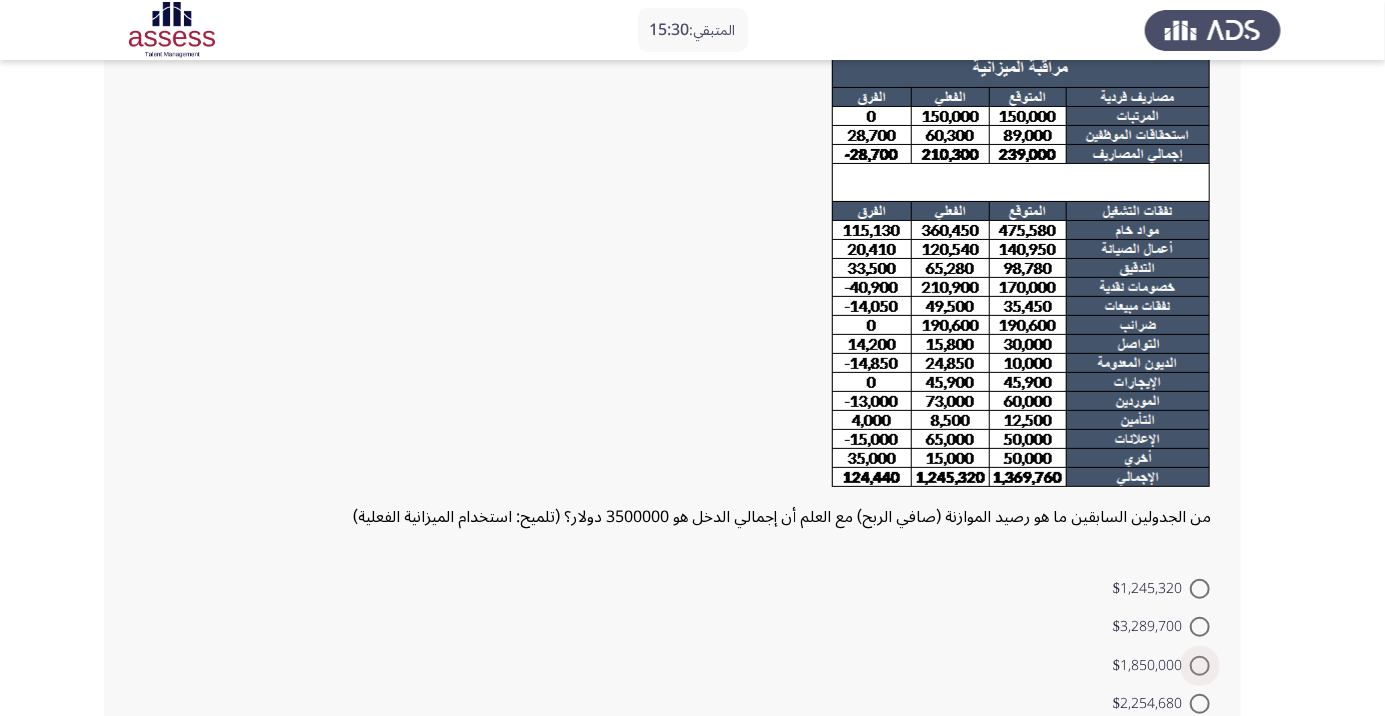 click at bounding box center [1200, 666] 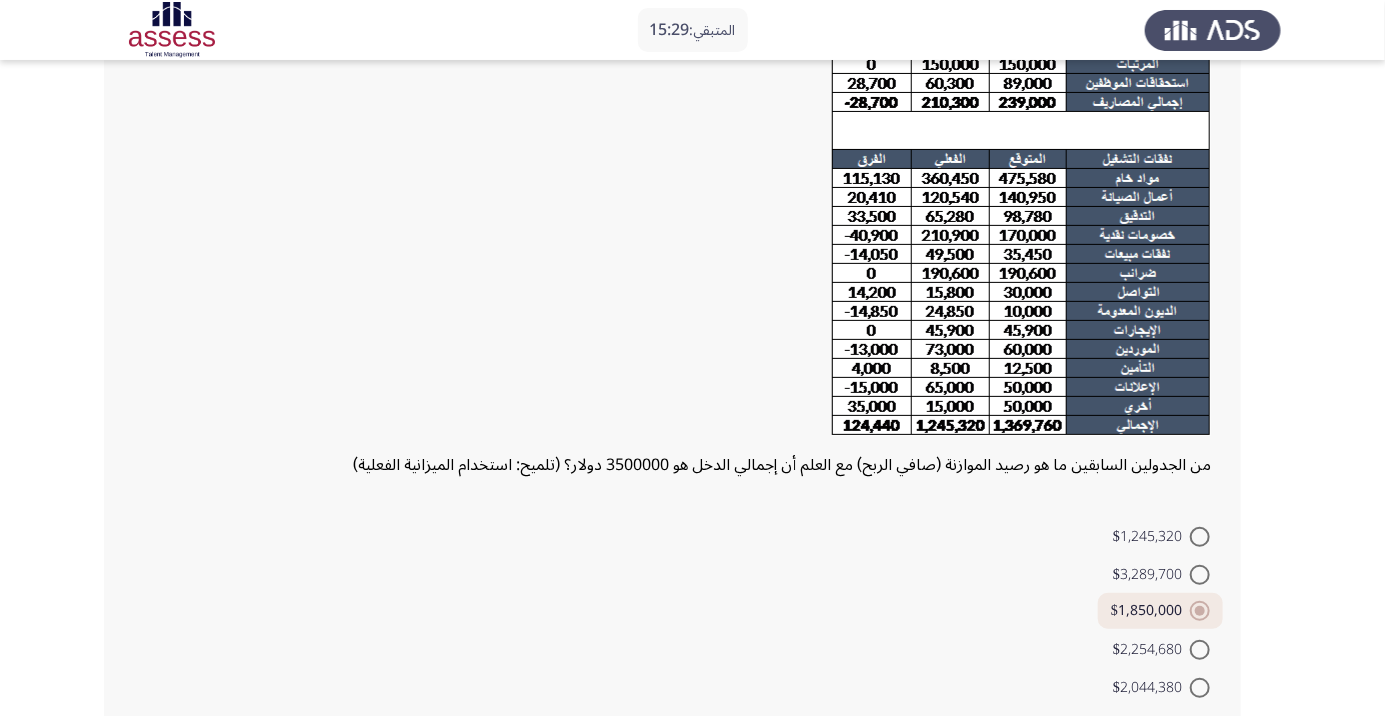 scroll, scrollTop: 215, scrollLeft: 0, axis: vertical 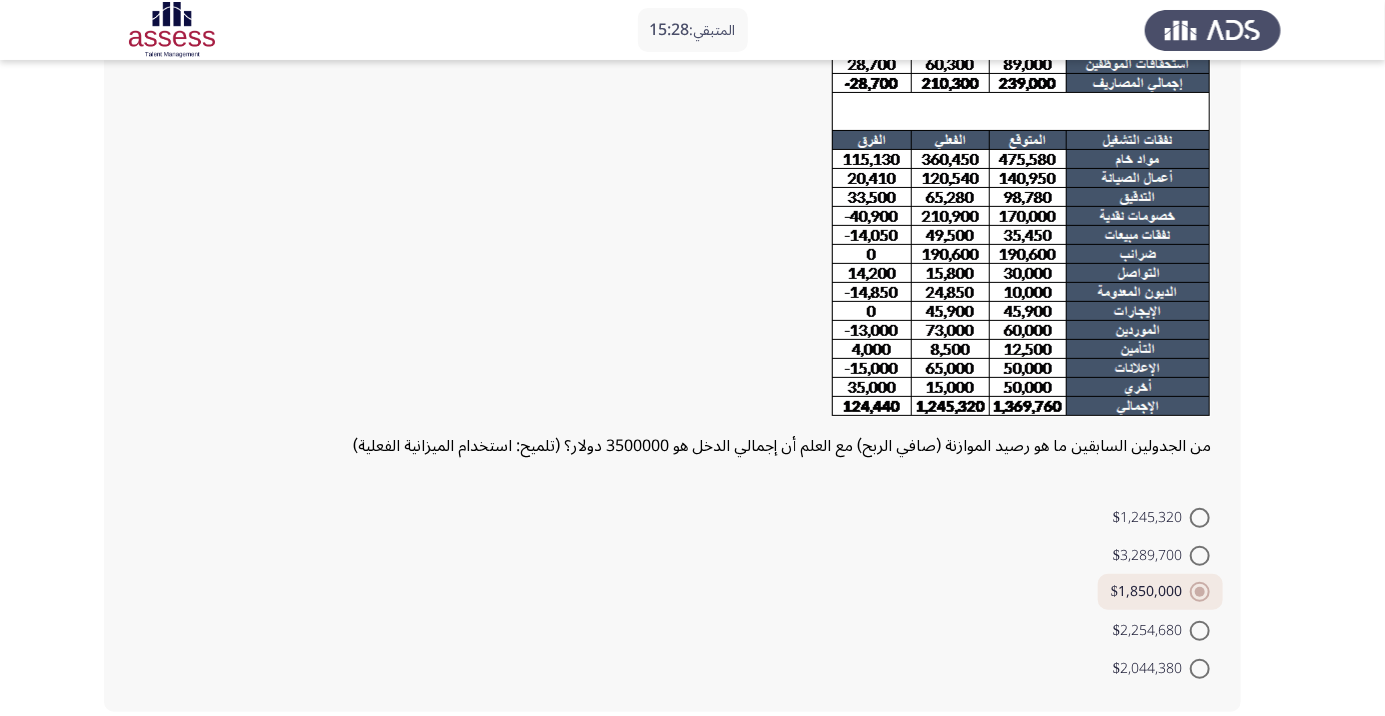 click on "التالي" 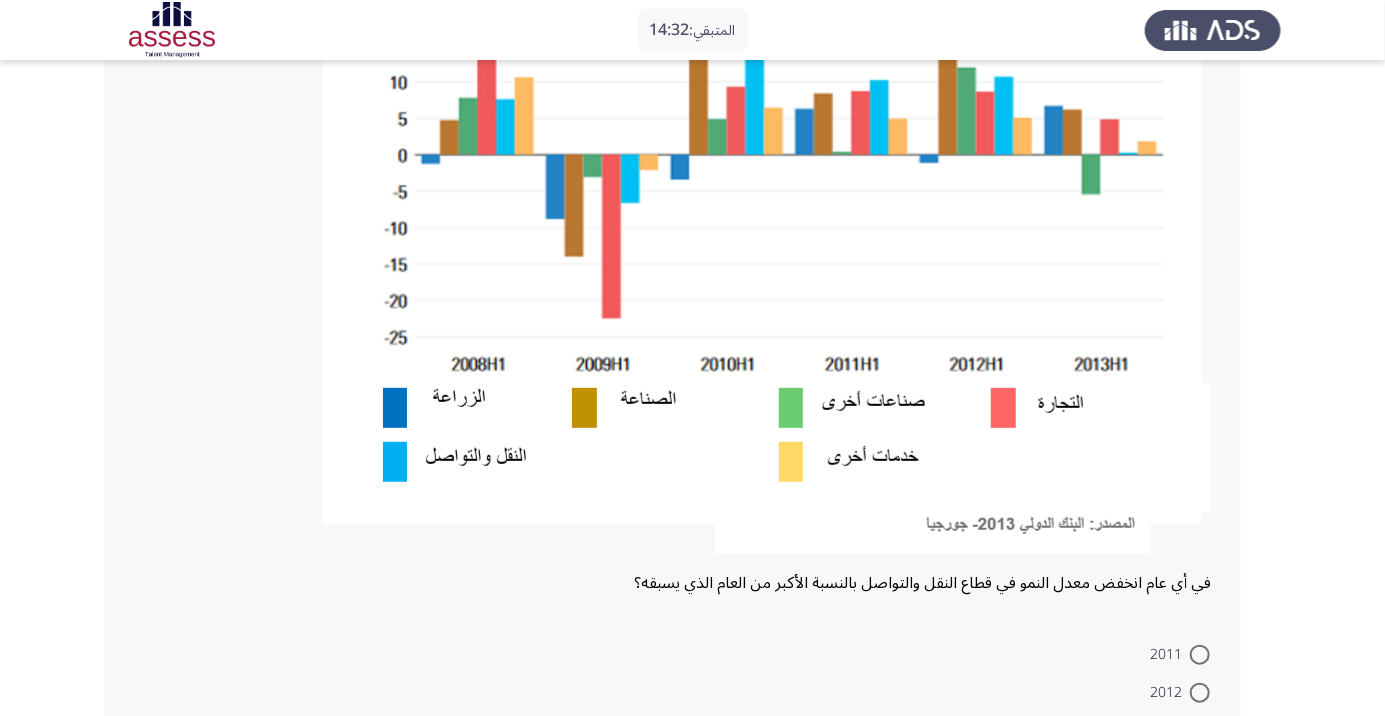 scroll, scrollTop: 378, scrollLeft: 0, axis: vertical 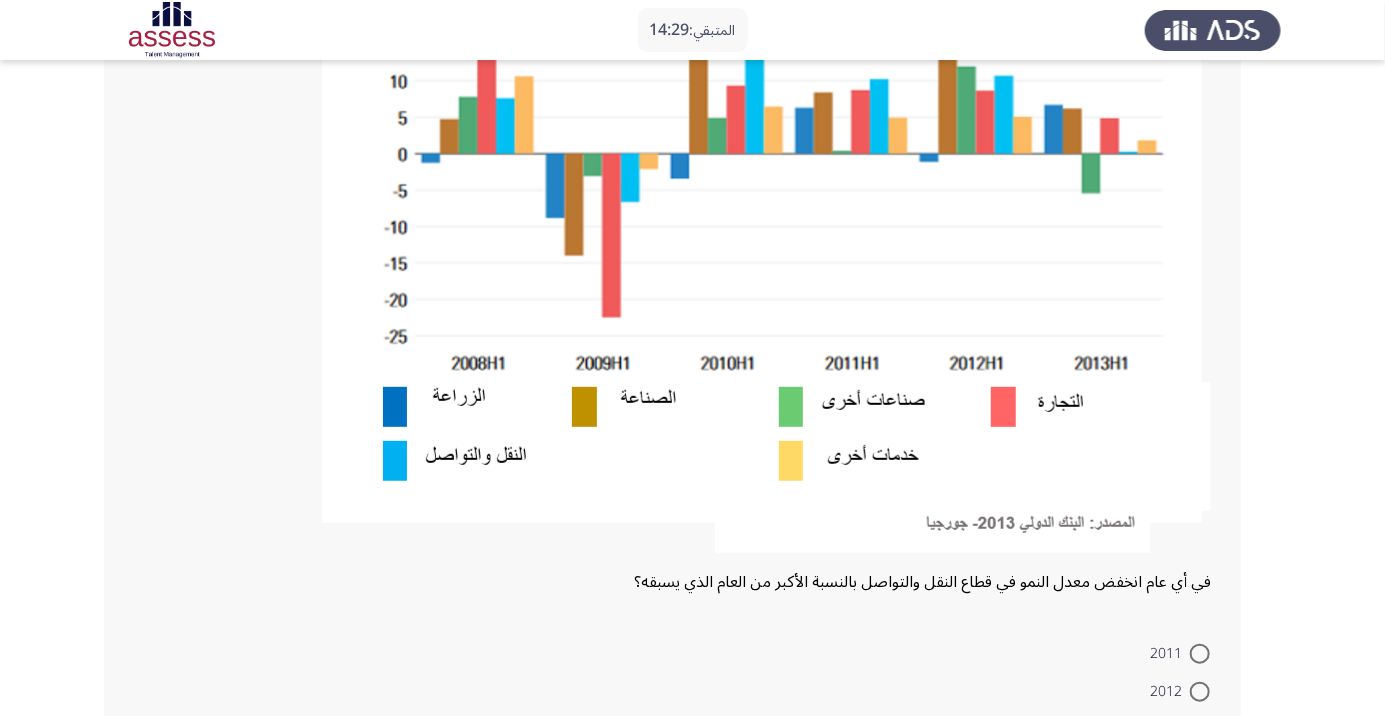 click at bounding box center (1200, 731) 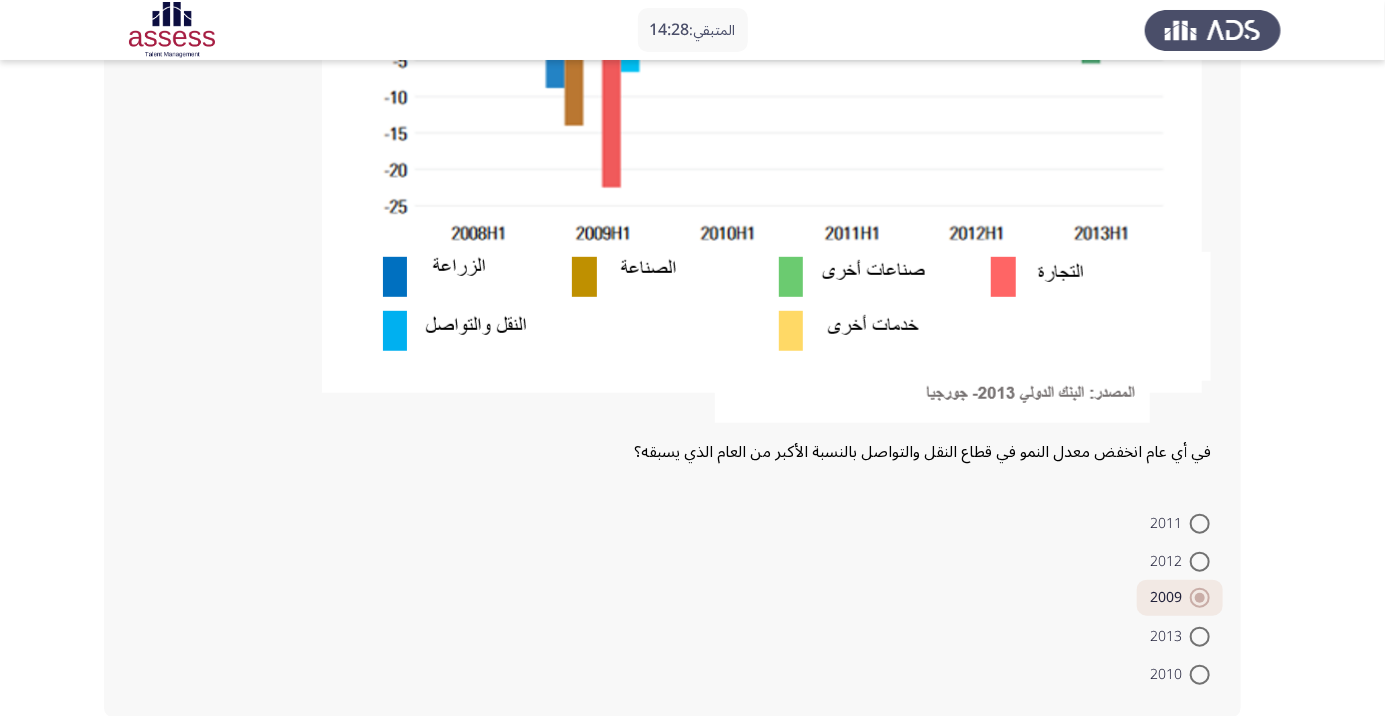 scroll, scrollTop: 514, scrollLeft: 0, axis: vertical 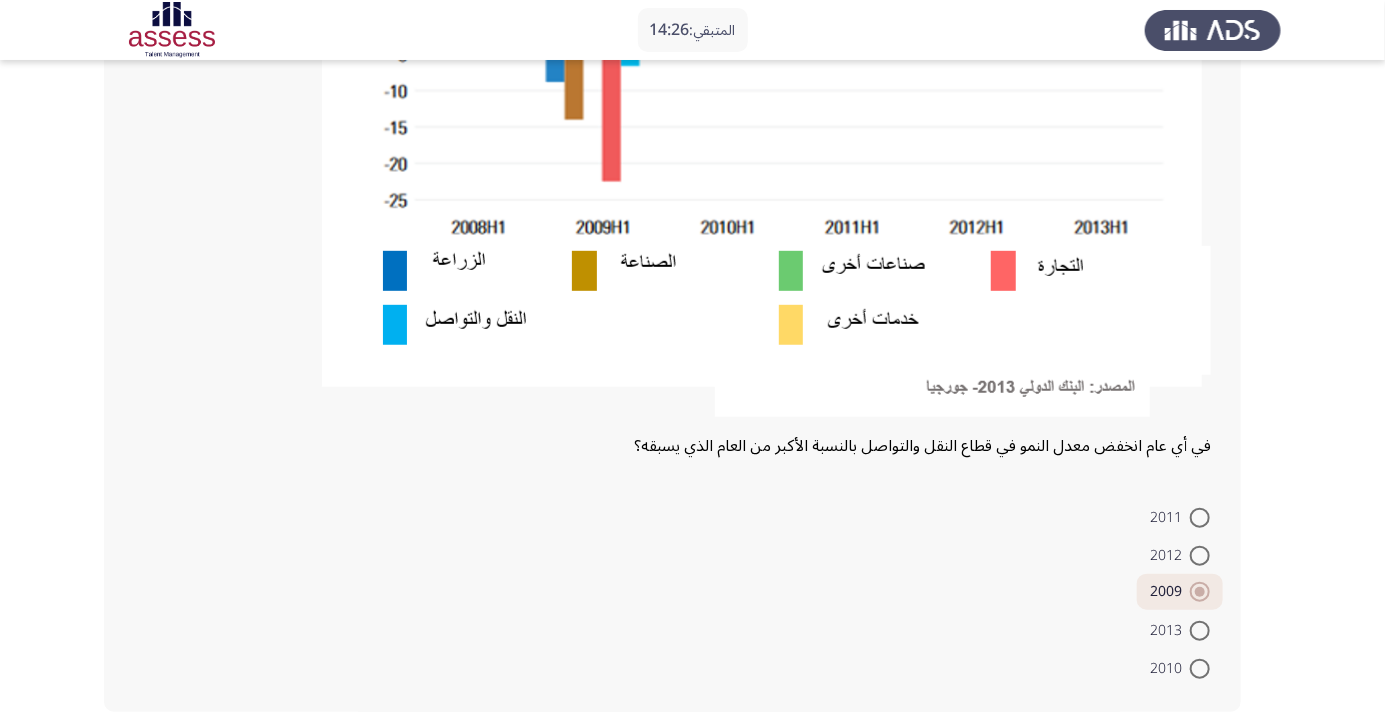 click on "التالي" 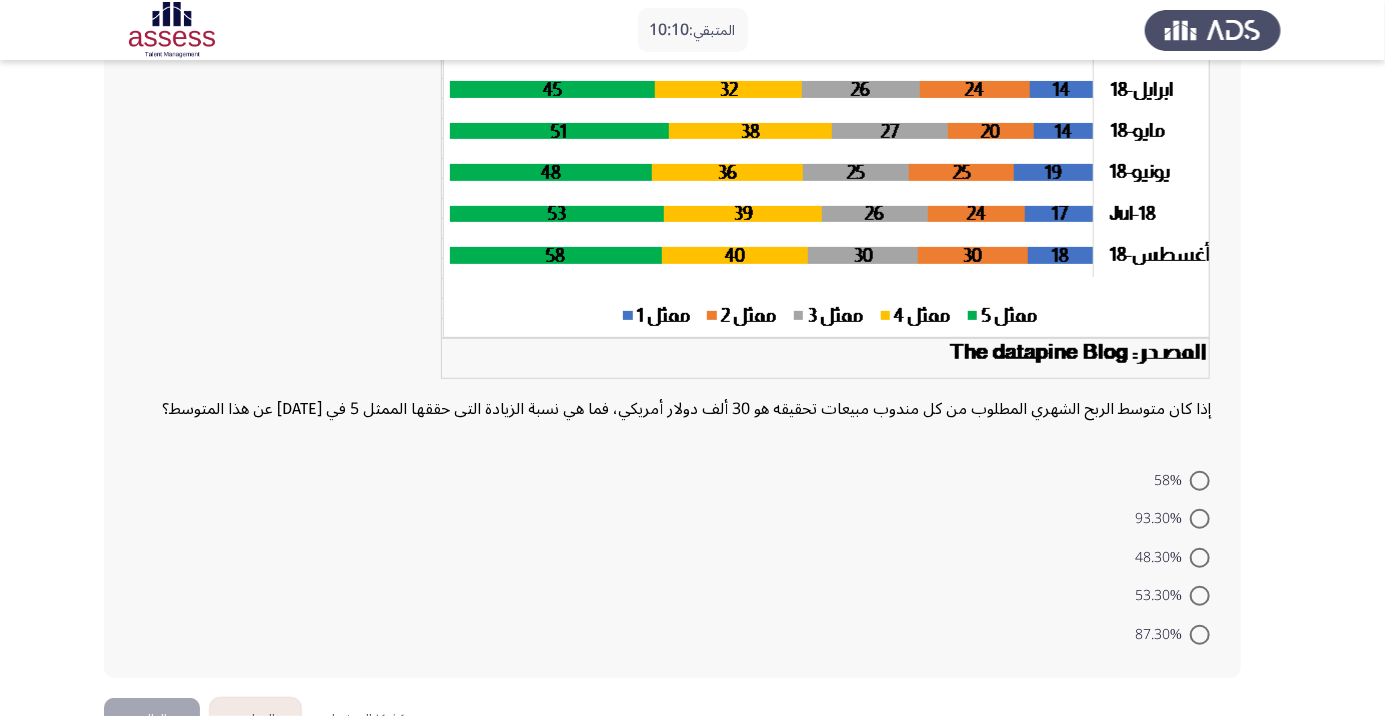 scroll, scrollTop: 293, scrollLeft: 0, axis: vertical 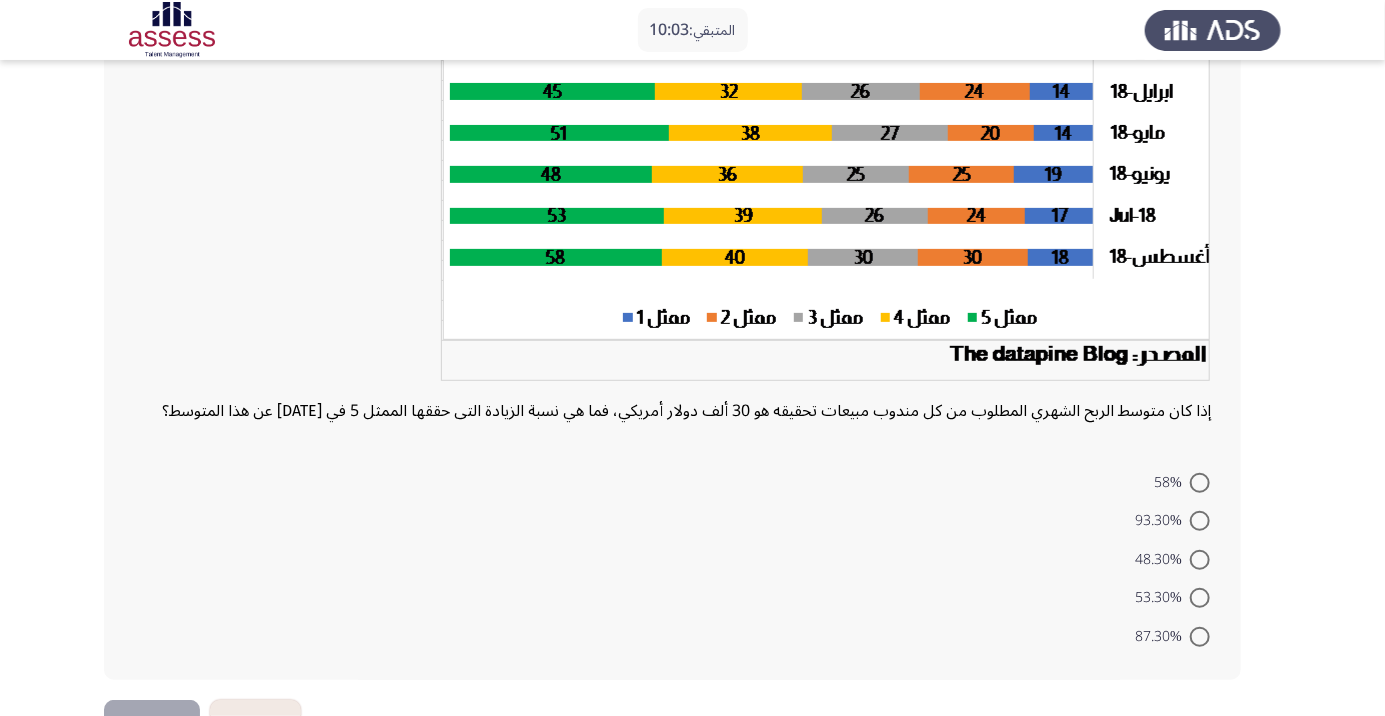 click at bounding box center [1200, 560] 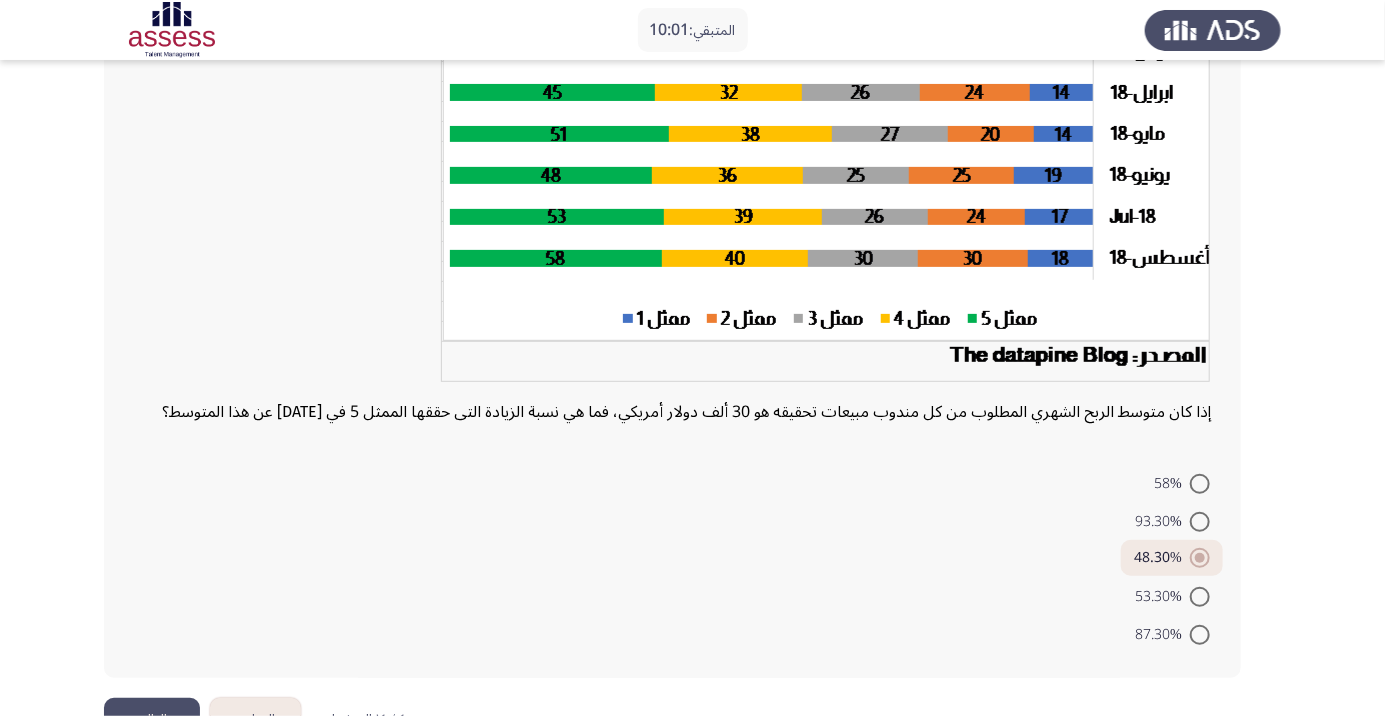 click on "التالي" 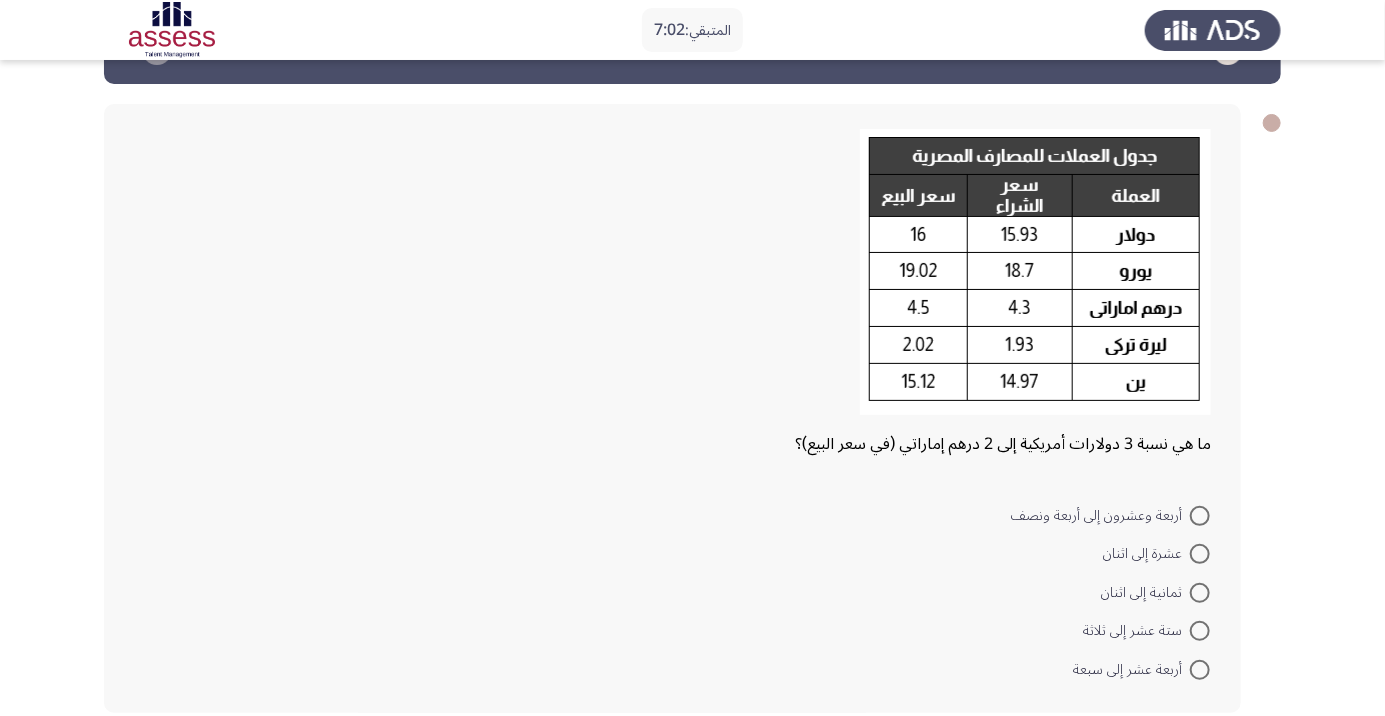 scroll, scrollTop: 52, scrollLeft: 0, axis: vertical 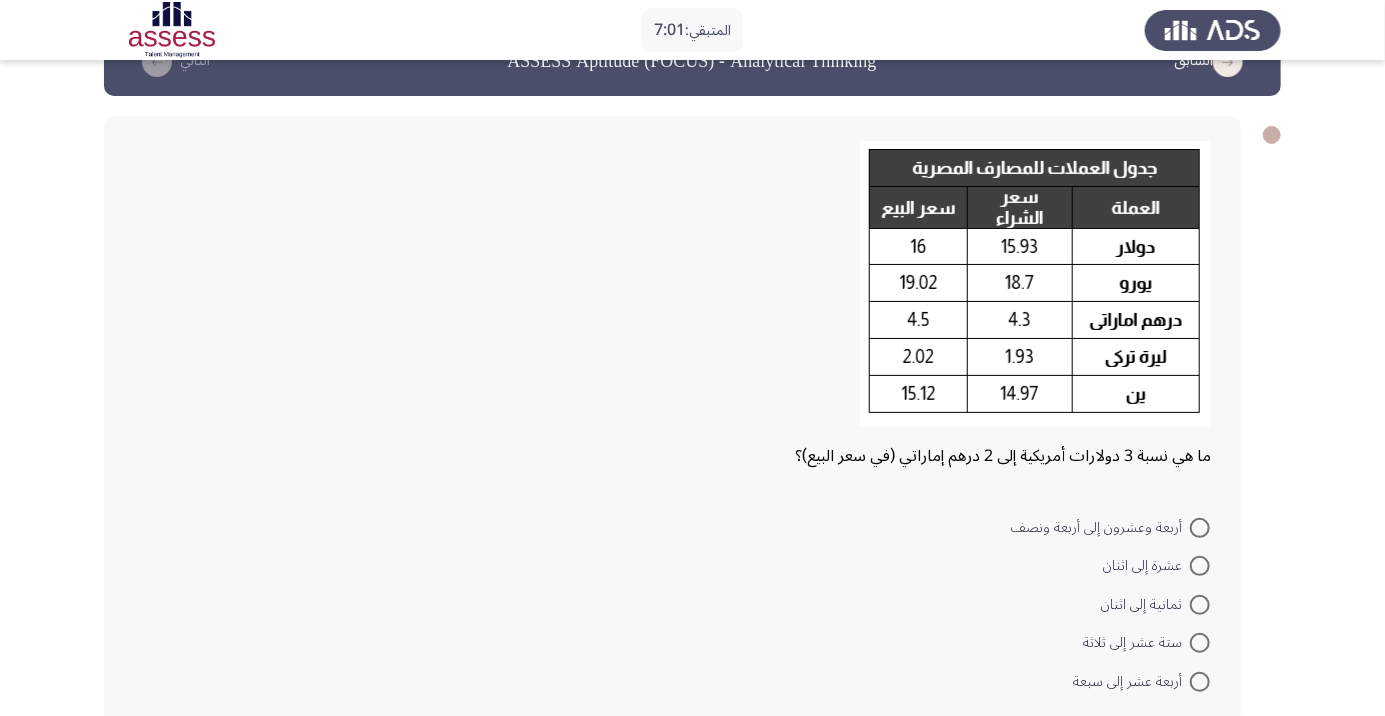 click at bounding box center [1200, 682] 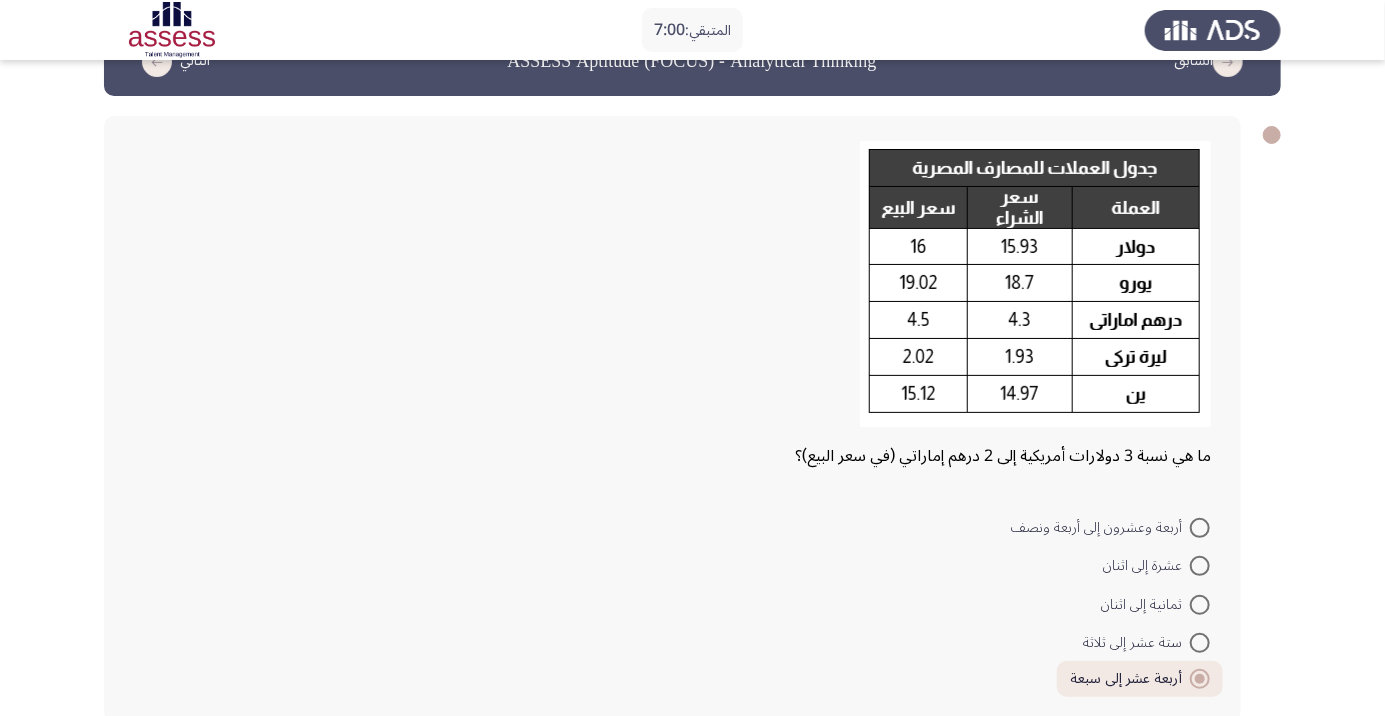 scroll, scrollTop: 62, scrollLeft: 0, axis: vertical 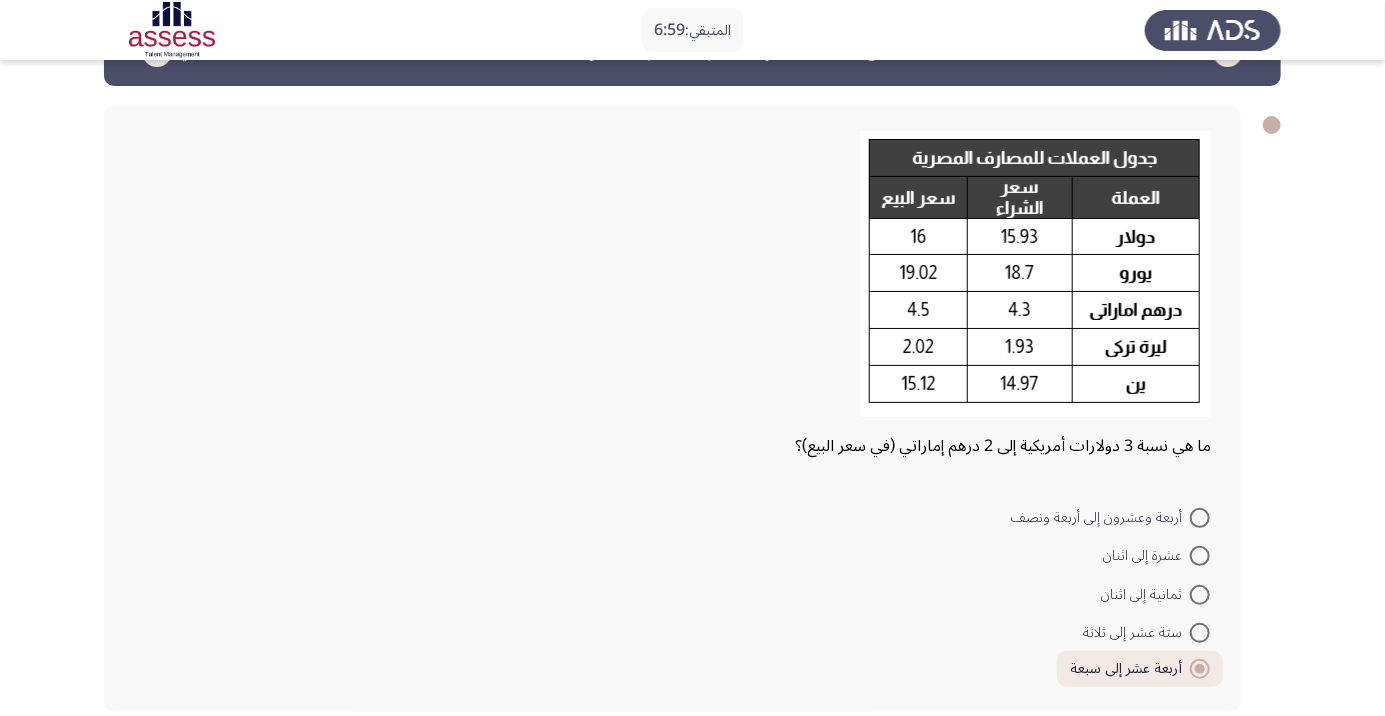 click on "التالي" 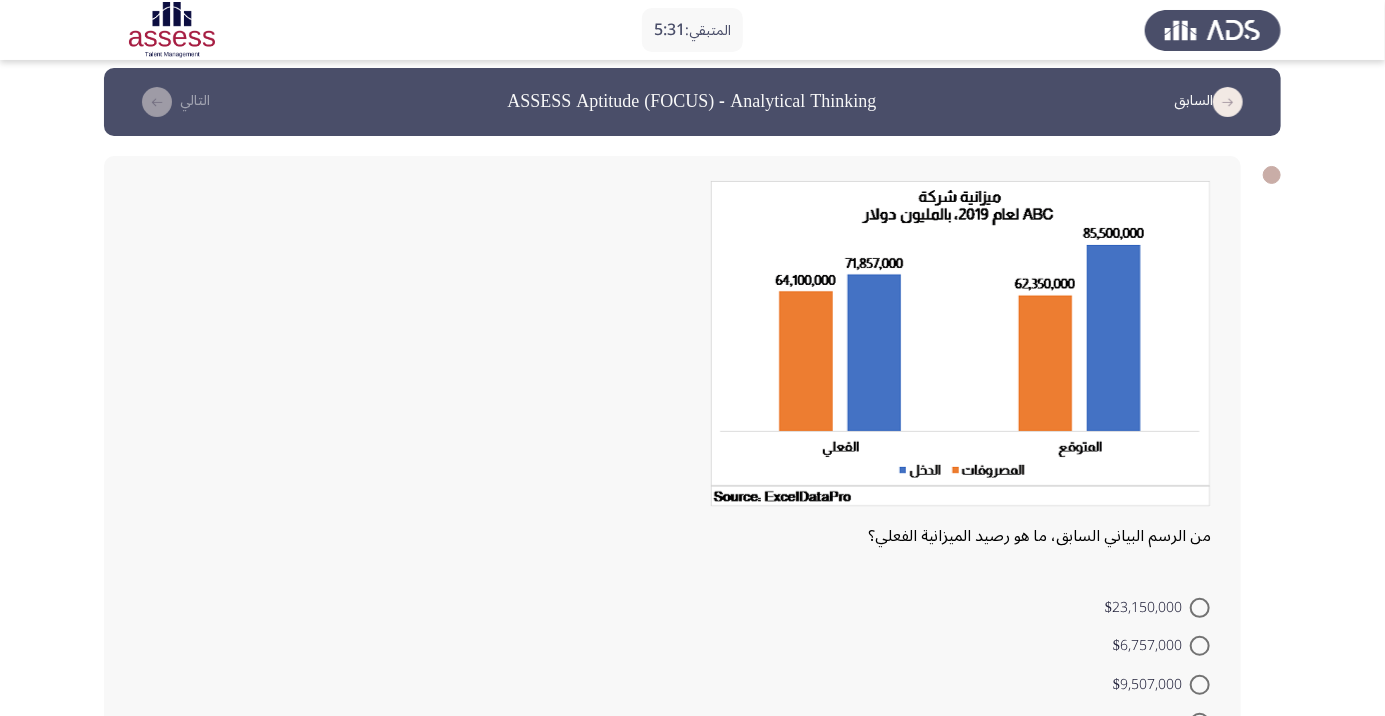 scroll, scrollTop: 2, scrollLeft: 0, axis: vertical 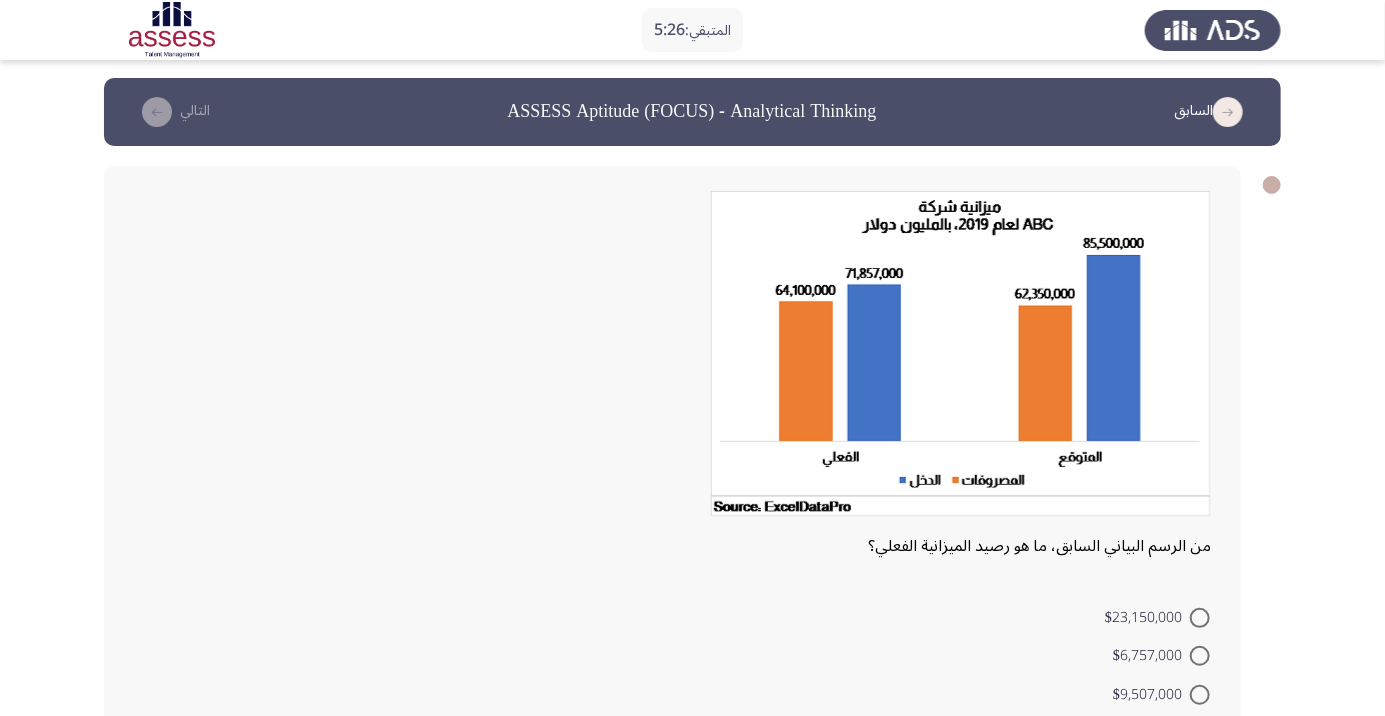 click at bounding box center (1200, 656) 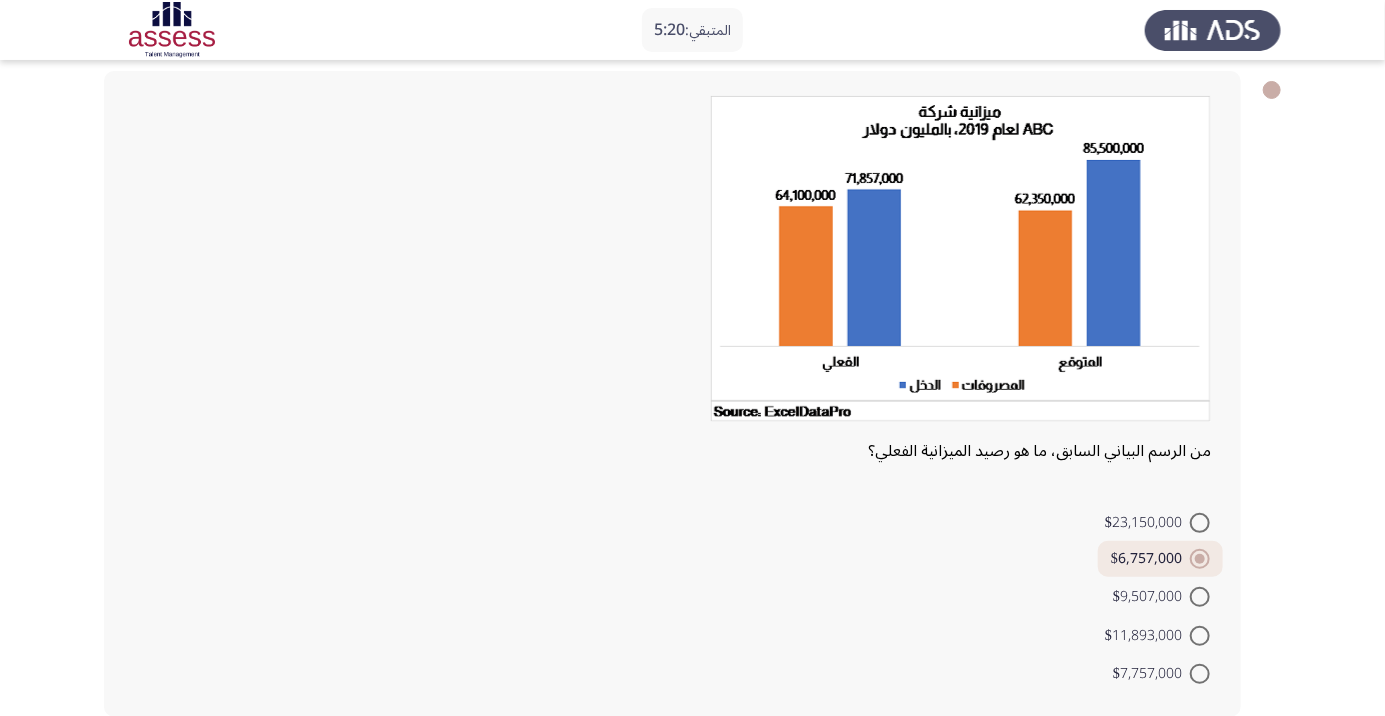 scroll, scrollTop: 96, scrollLeft: 0, axis: vertical 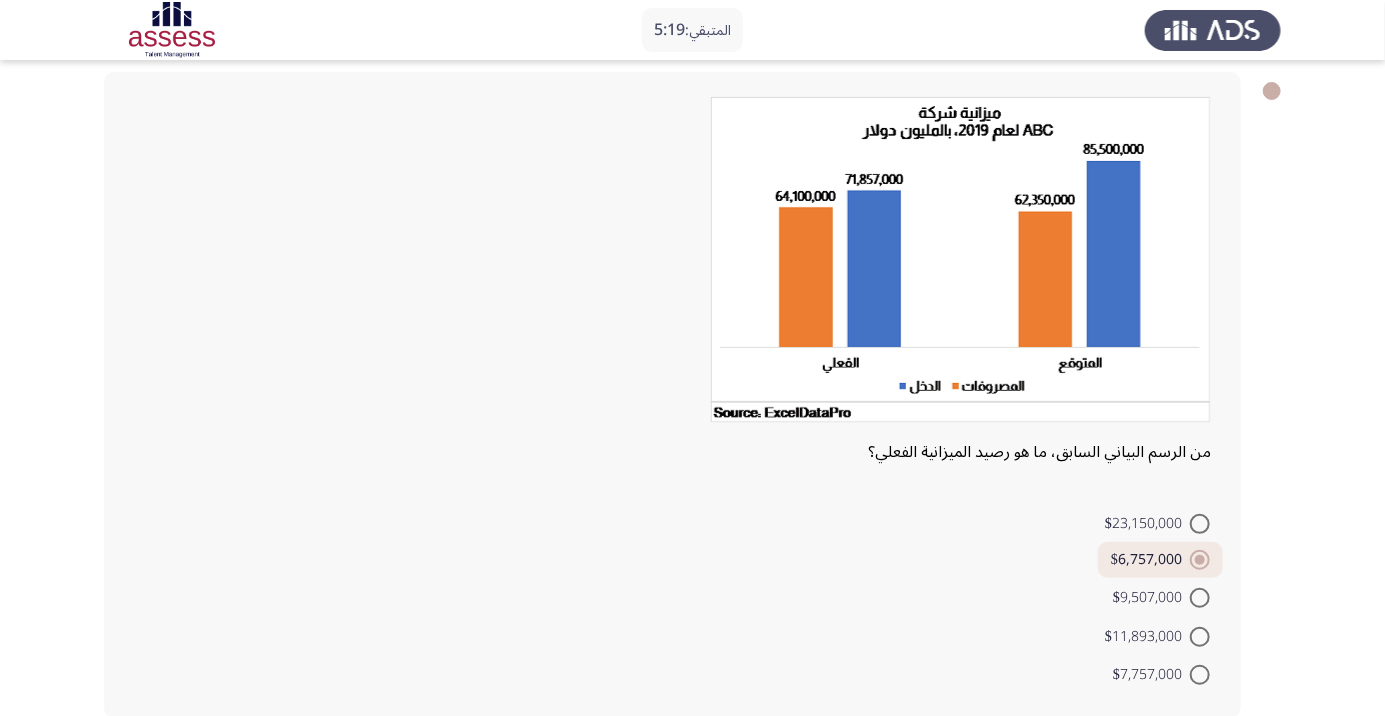 click on "التالي" 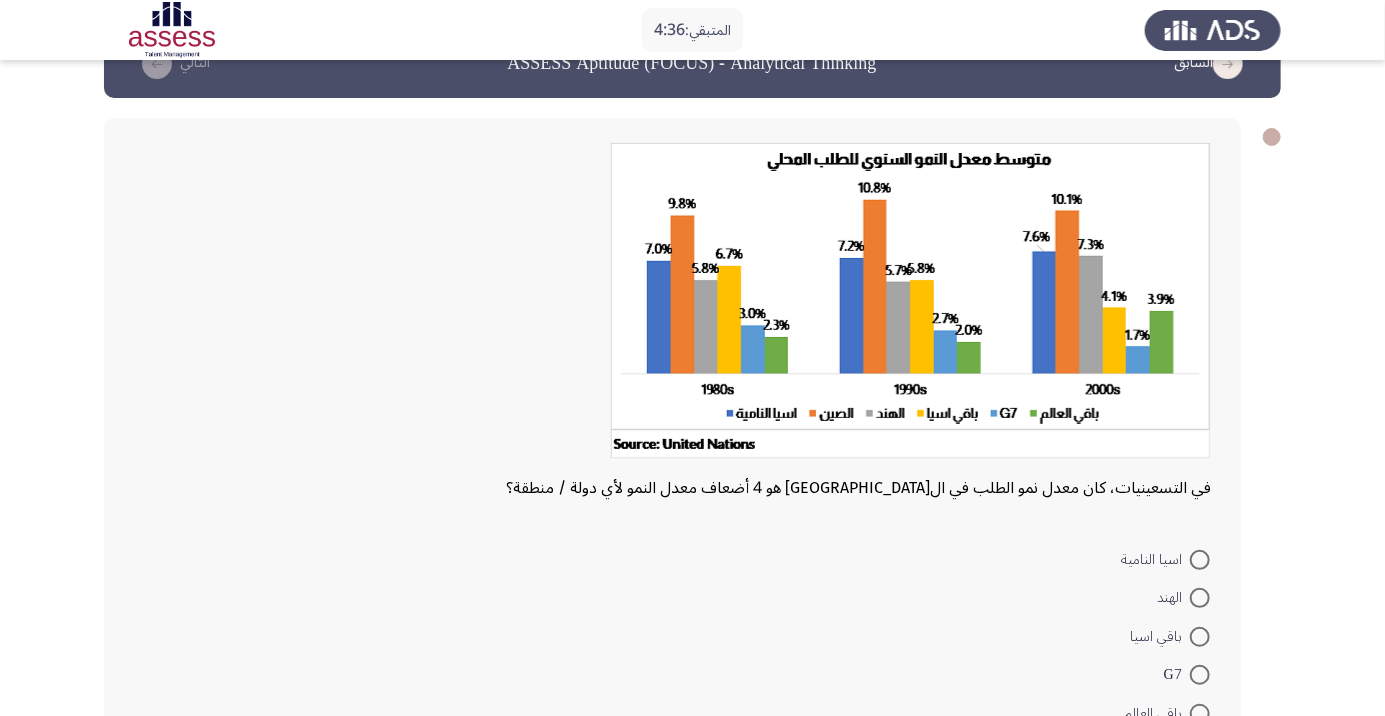 scroll, scrollTop: 50, scrollLeft: 0, axis: vertical 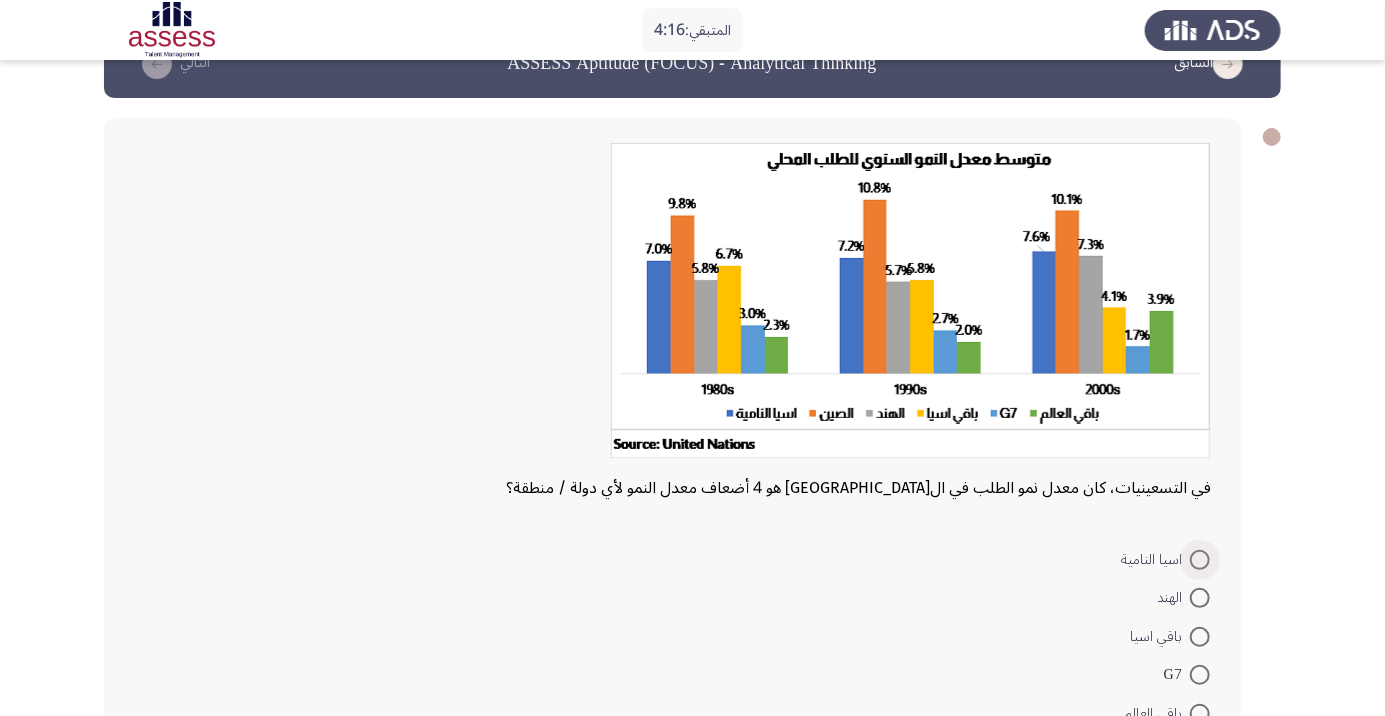 click at bounding box center [1200, 560] 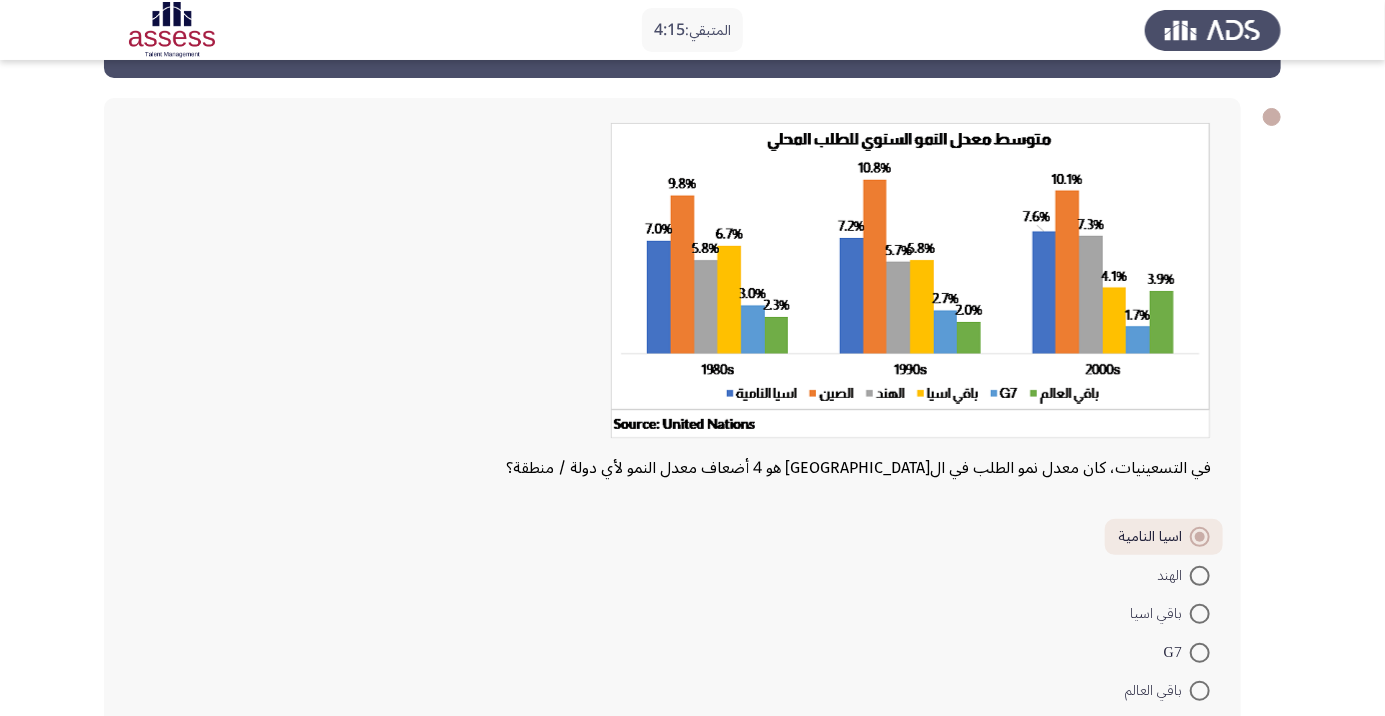 scroll, scrollTop: 92, scrollLeft: 0, axis: vertical 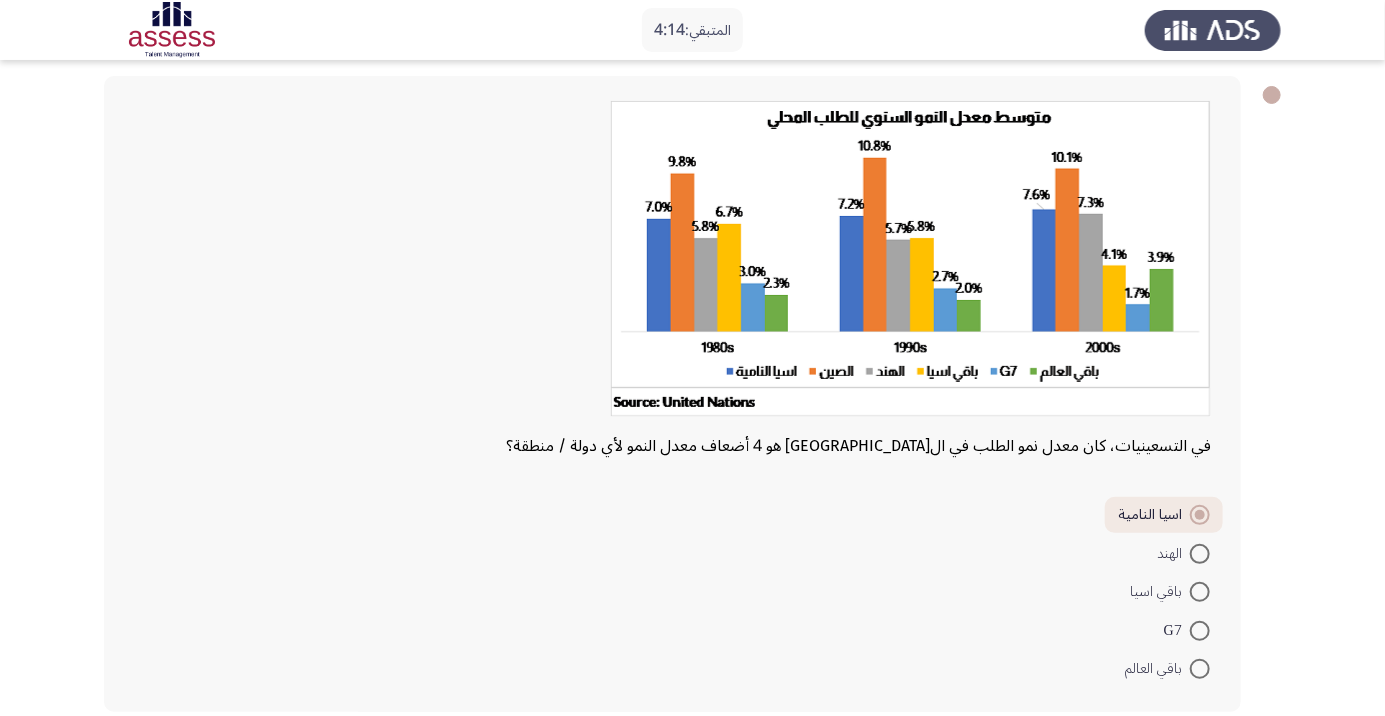 click on "التالي" 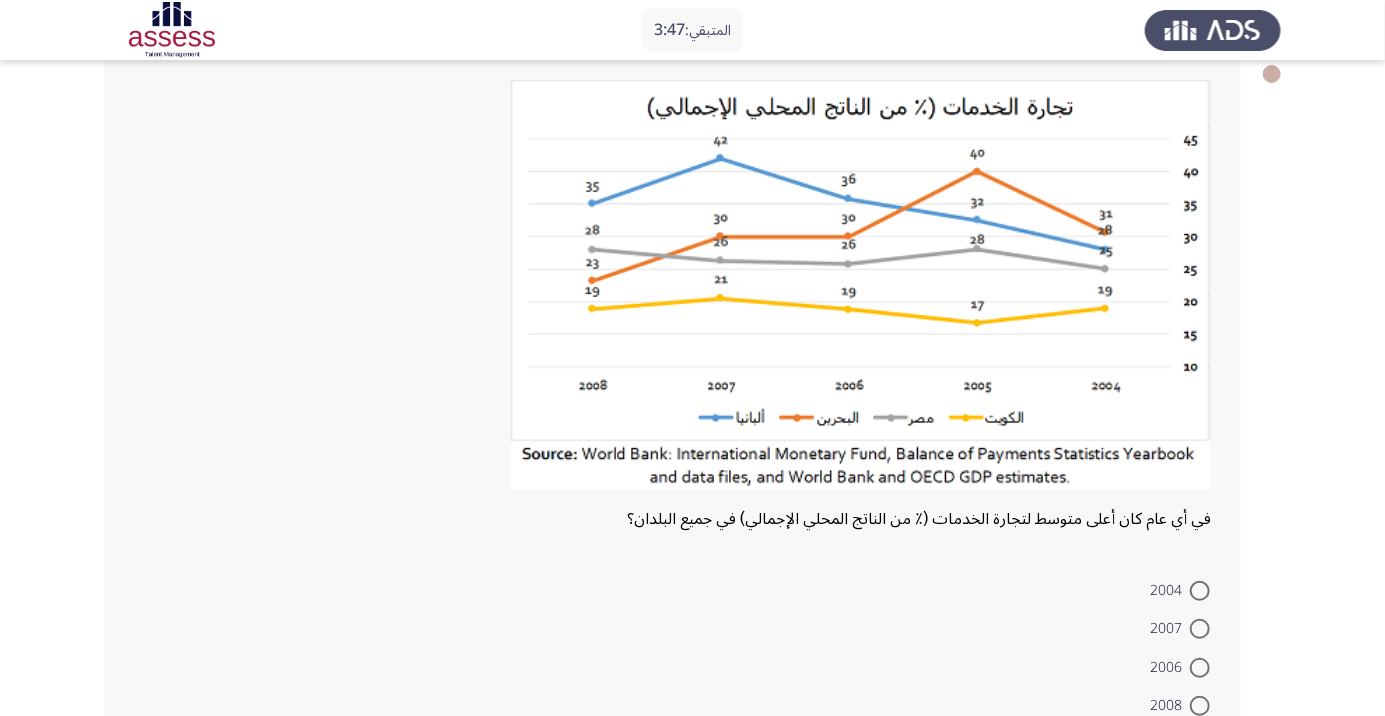 scroll, scrollTop: 116, scrollLeft: 0, axis: vertical 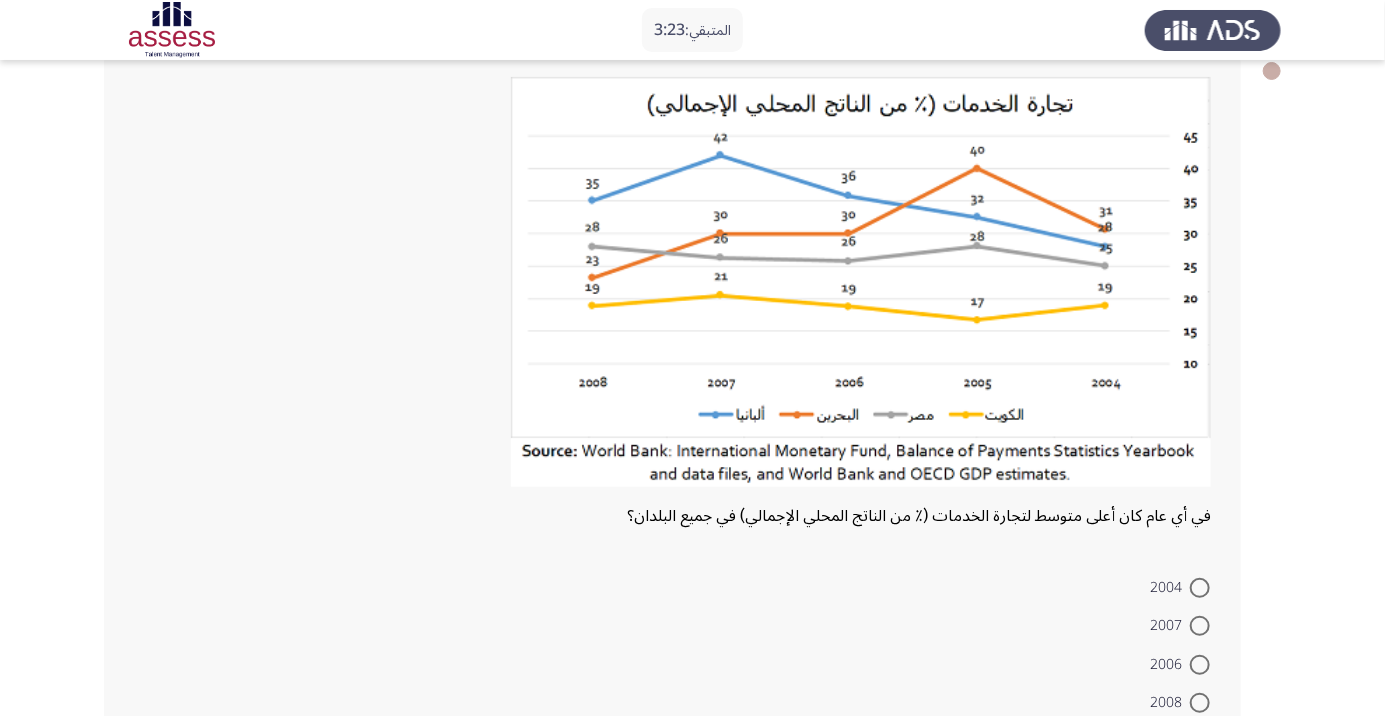 click on "المتبقي:  3:23  السابق
ASSESS Aptitude (FOCUS) - Analytical Thinking   التالي  في أي عام كان أعلى متوسط لتجارة الخدمات (٪ من الناتج المحلي الإجمالي) في جميع البلدان؟    2004     2007     2006     2008     2005   ٨ / ١٤ الصفحات   السابق
التالي" 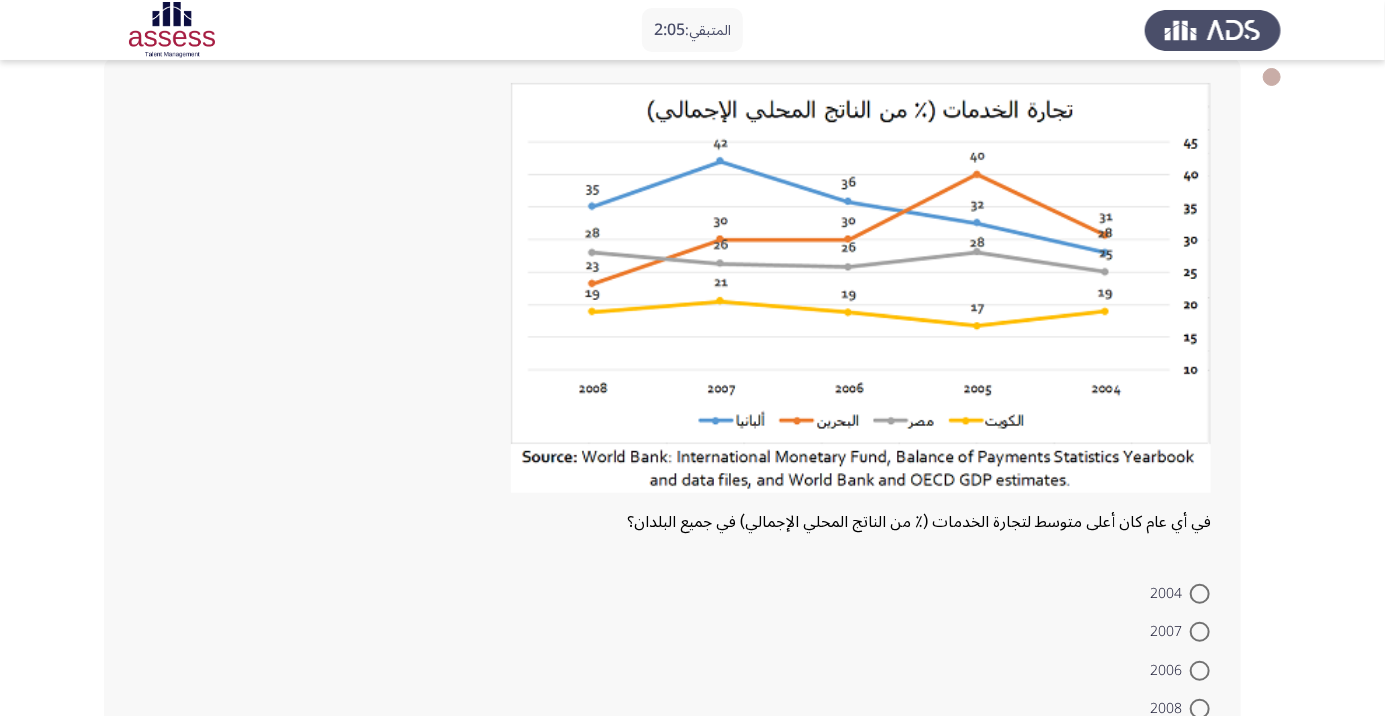 scroll, scrollTop: 110, scrollLeft: 0, axis: vertical 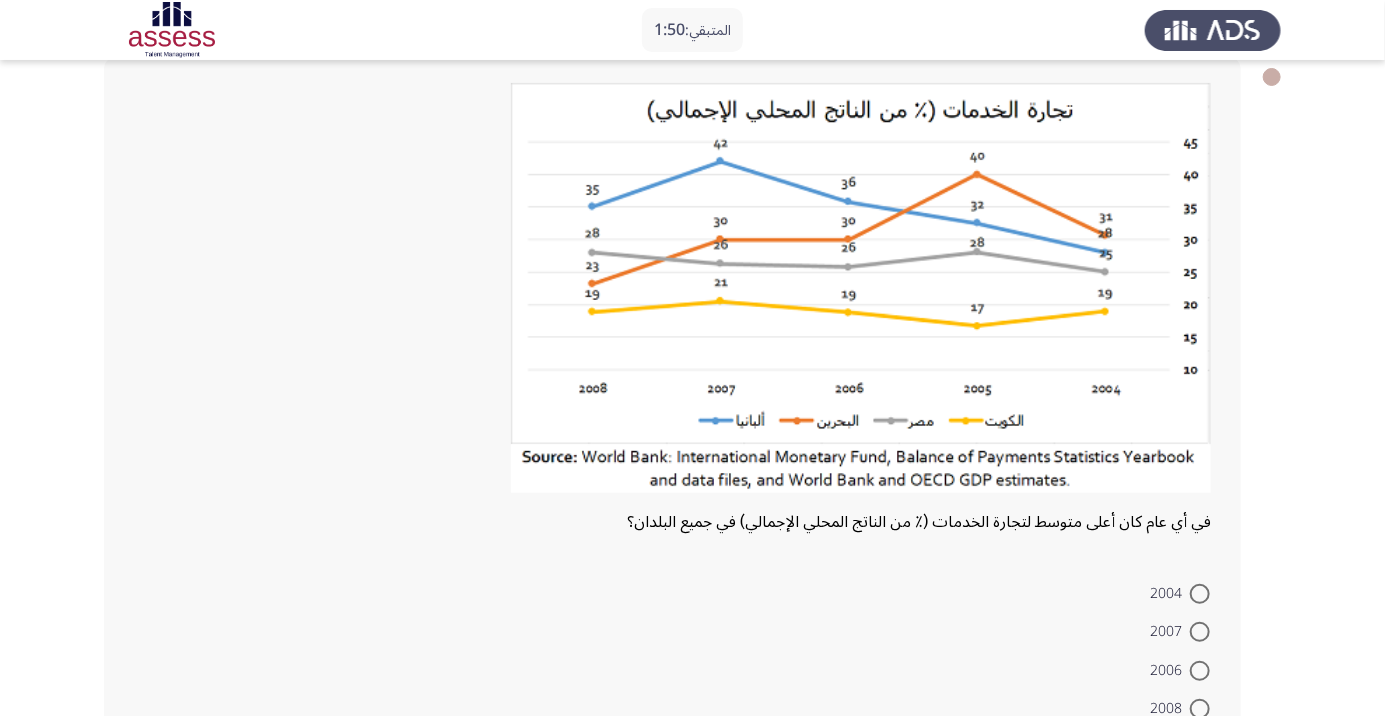 click 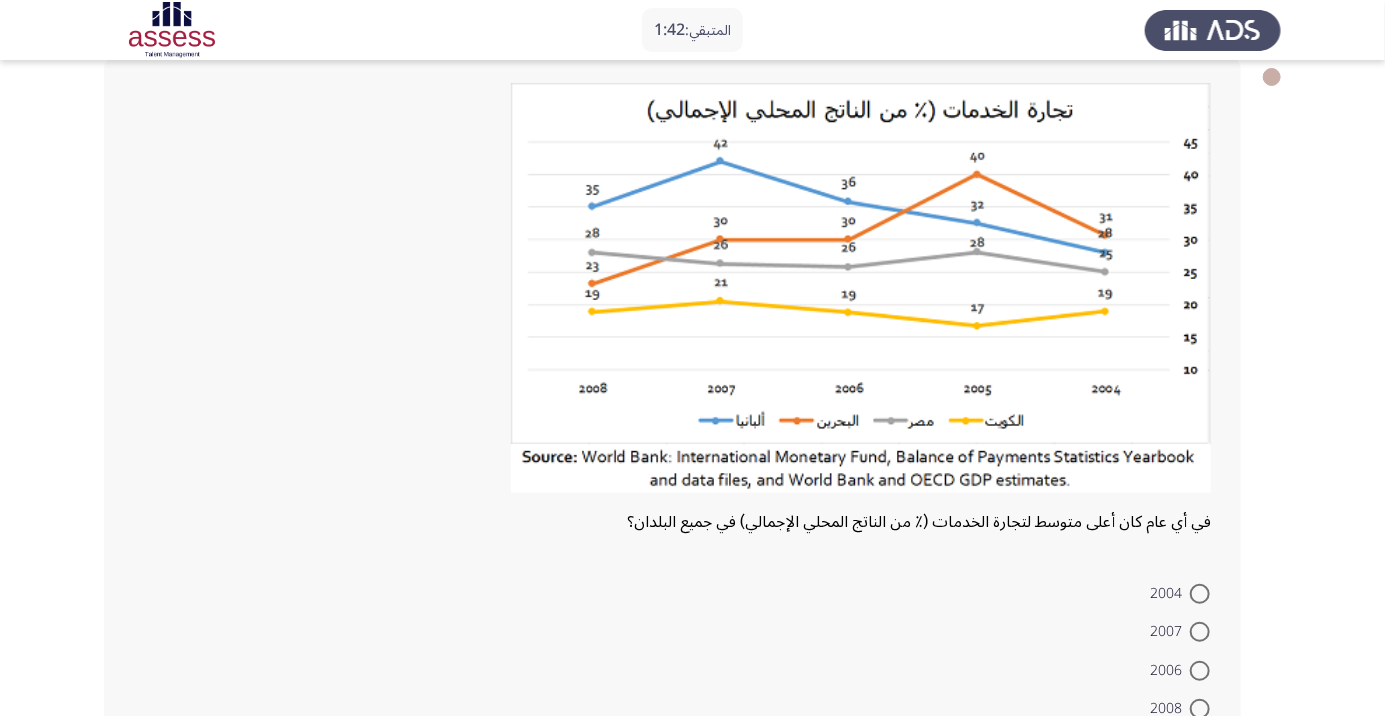 click 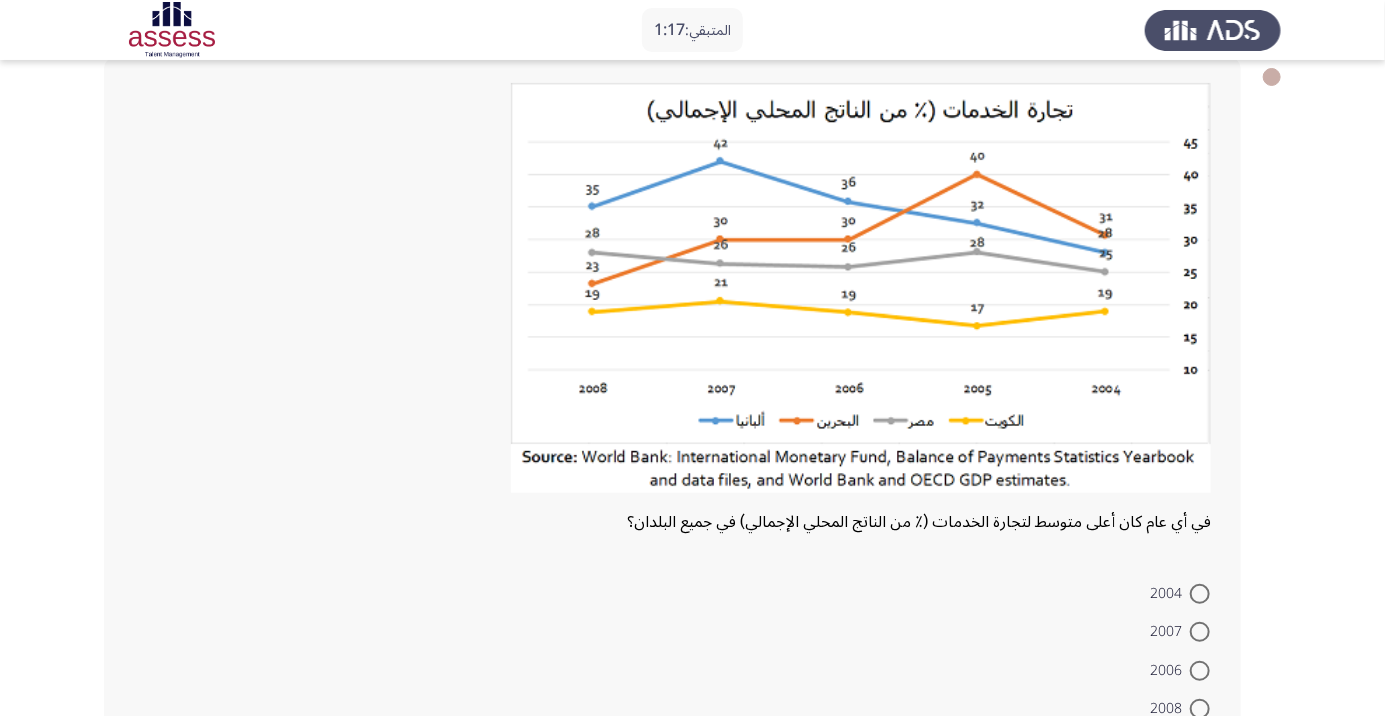 click 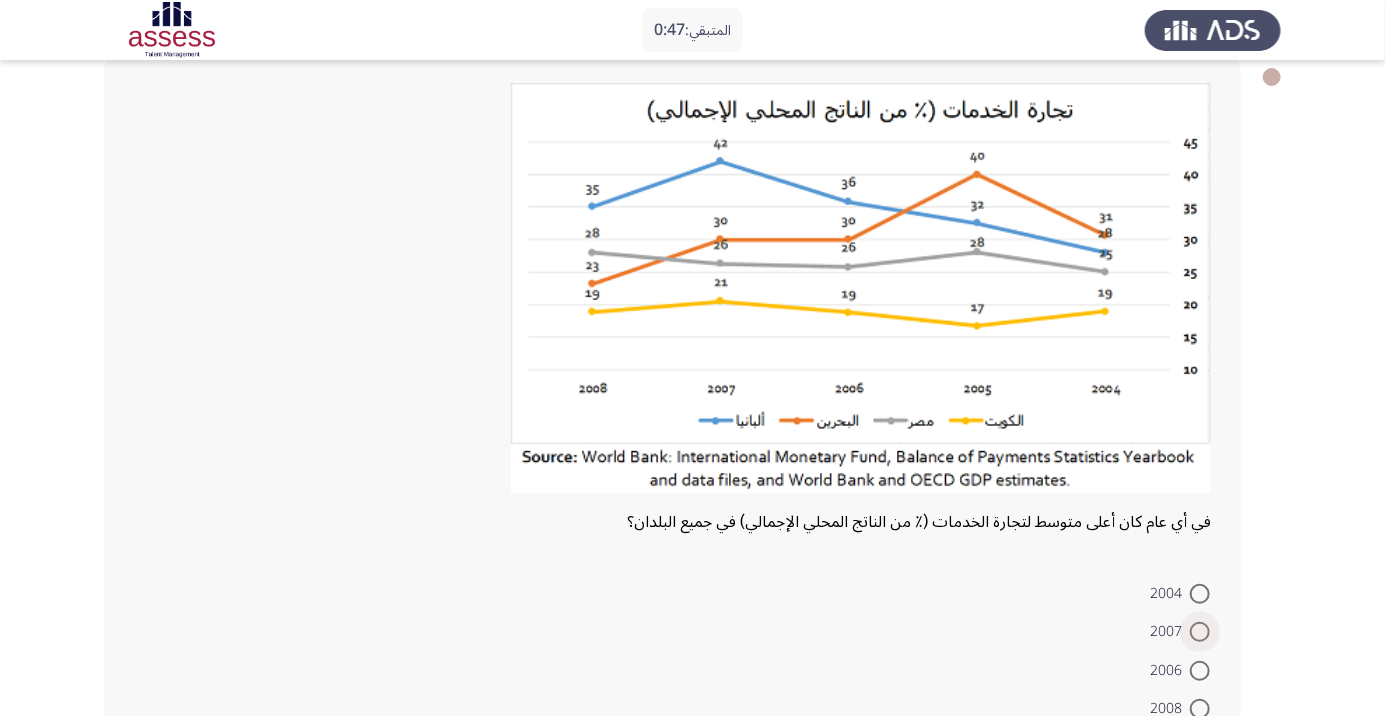 scroll, scrollTop: 81, scrollLeft: 0, axis: vertical 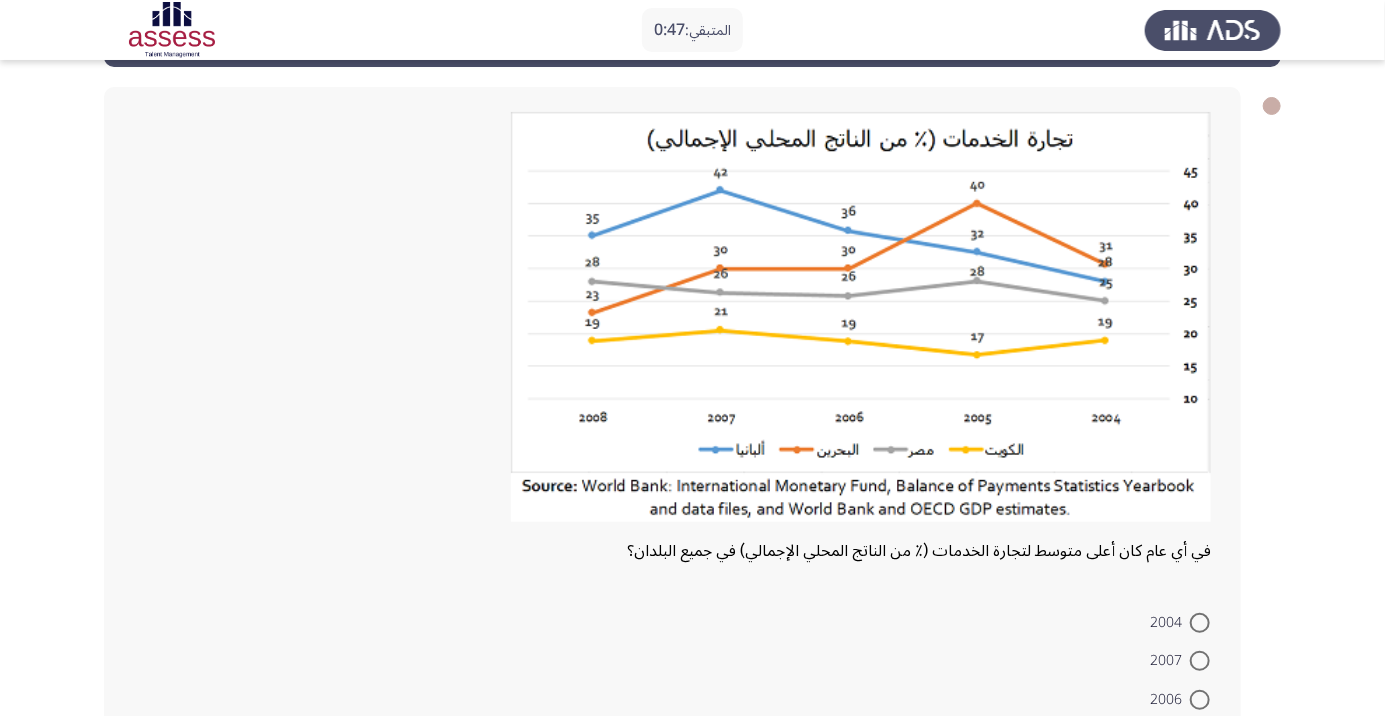 click at bounding box center [1200, 661] 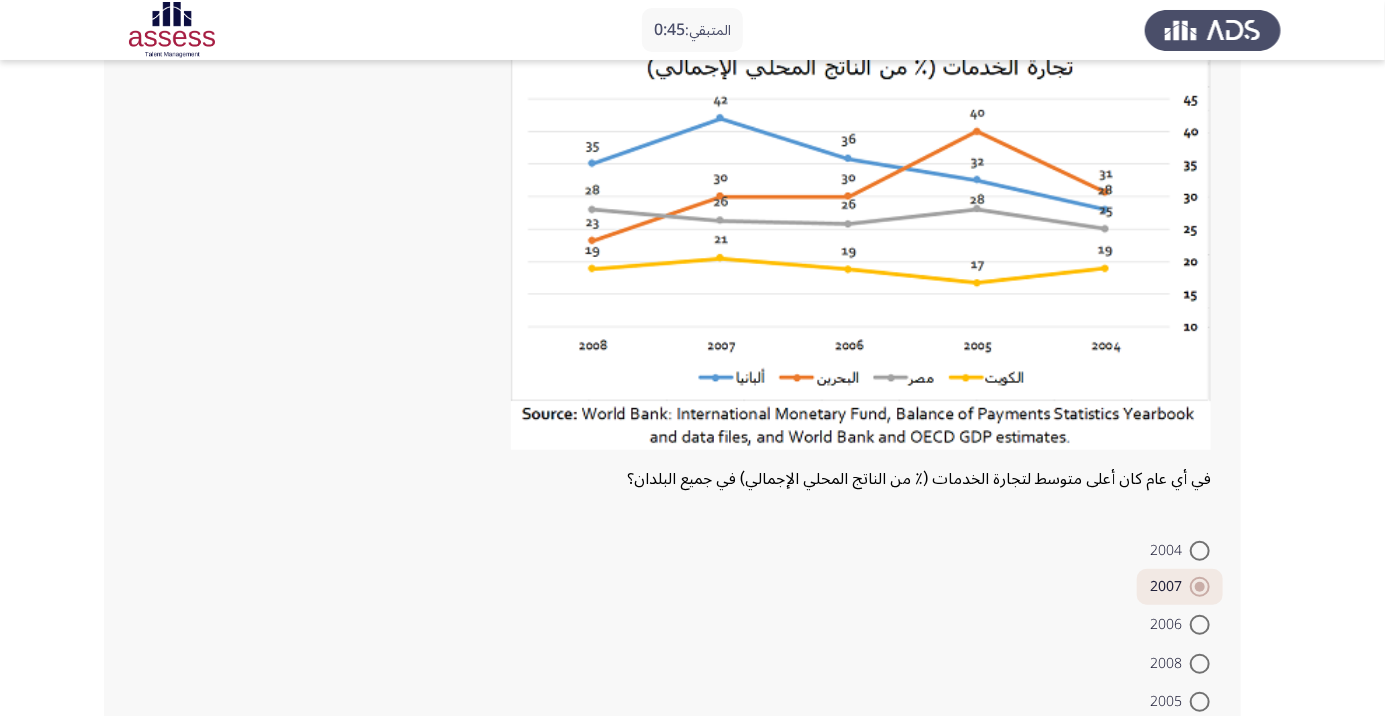 scroll, scrollTop: 186, scrollLeft: 0, axis: vertical 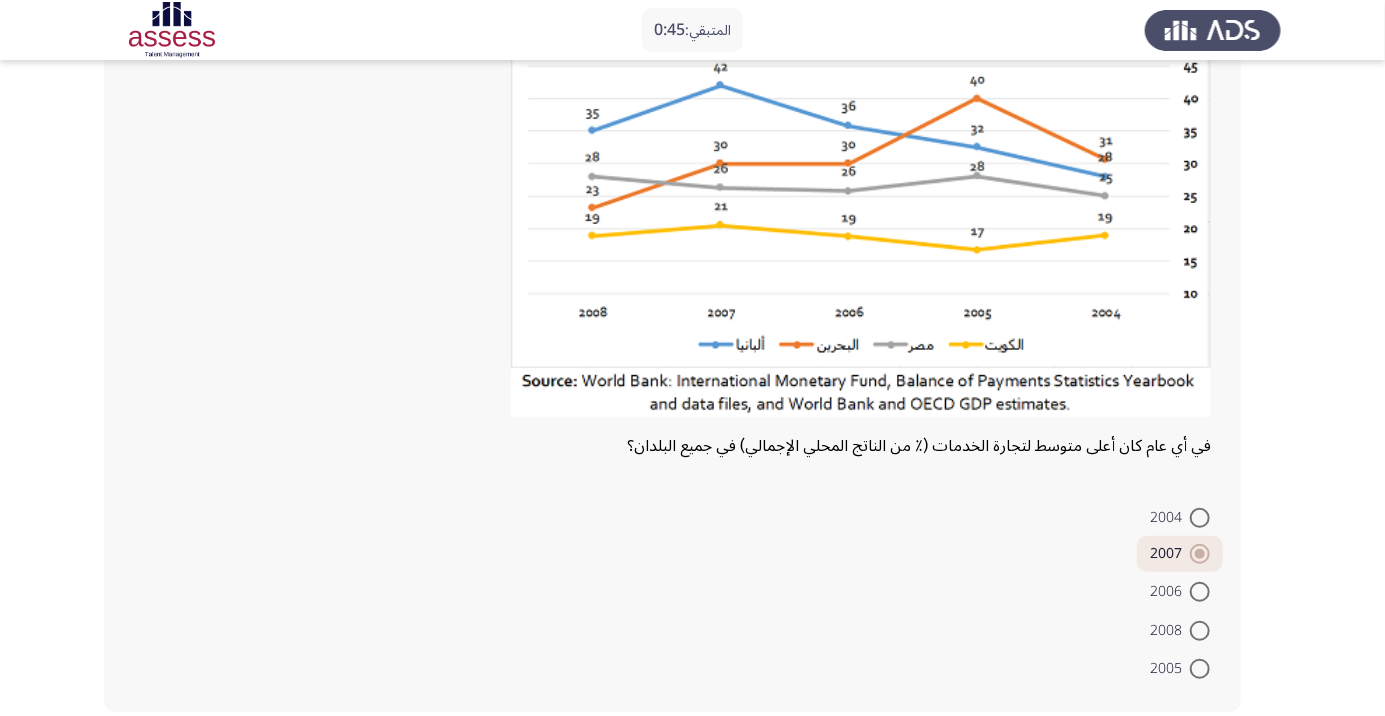 click on "التالي" 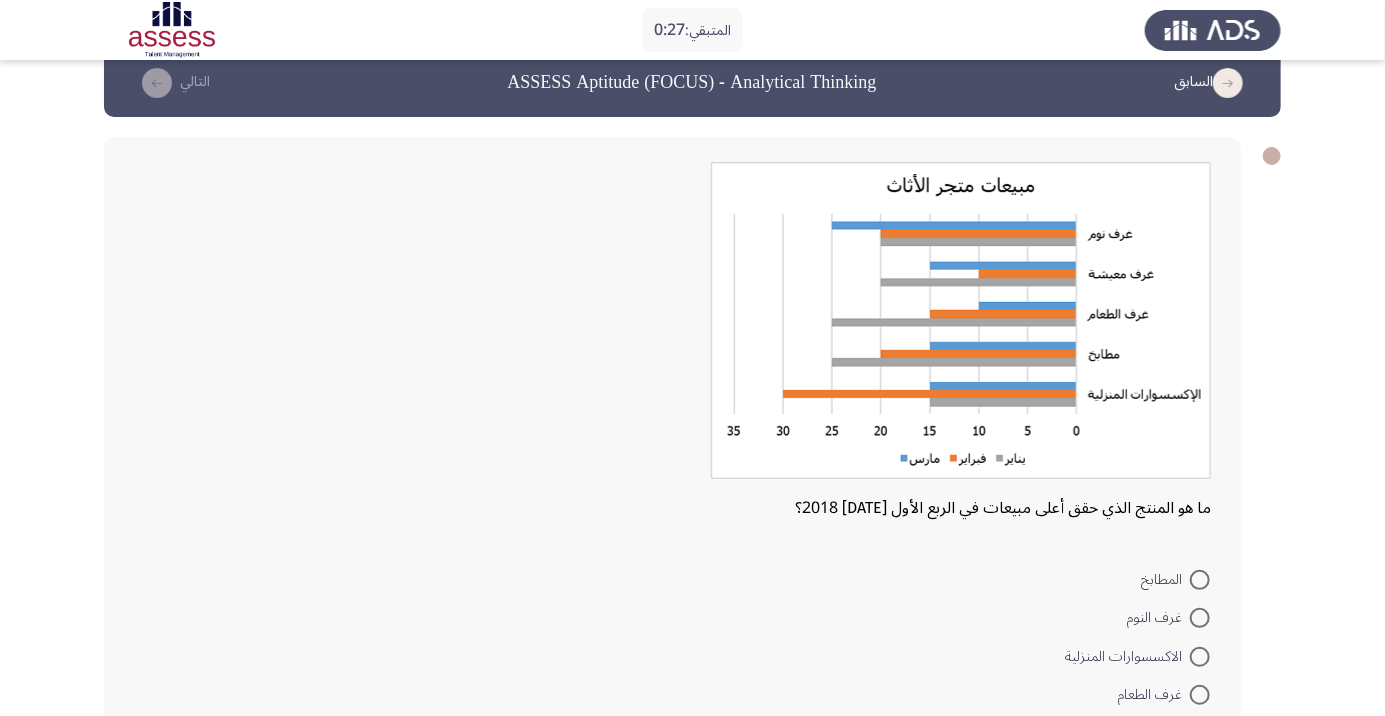 scroll, scrollTop: 61, scrollLeft: 0, axis: vertical 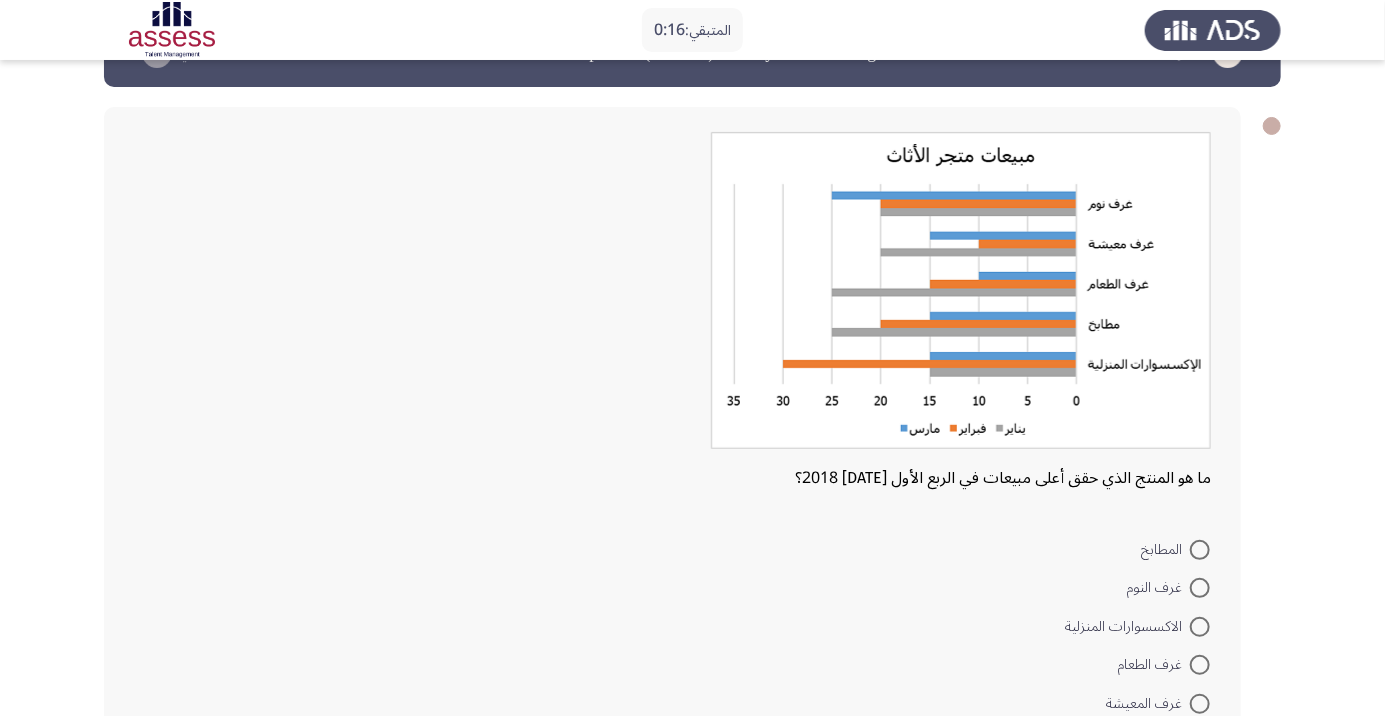 click on "المتبقي:  0:16  السابق
ASSESS Aptitude (FOCUS) - Analytical Thinking   التالي  ما هو المنتج الذي حقق أعلى مبيعات في الربع الأول [DATE] 2018؟    المطابخ     غرف النوم     الاكسسوارات المنزلية     غرف الطعام     غرف المعيشة   ٩ / ١٤ الصفحات   السابق
التالي" 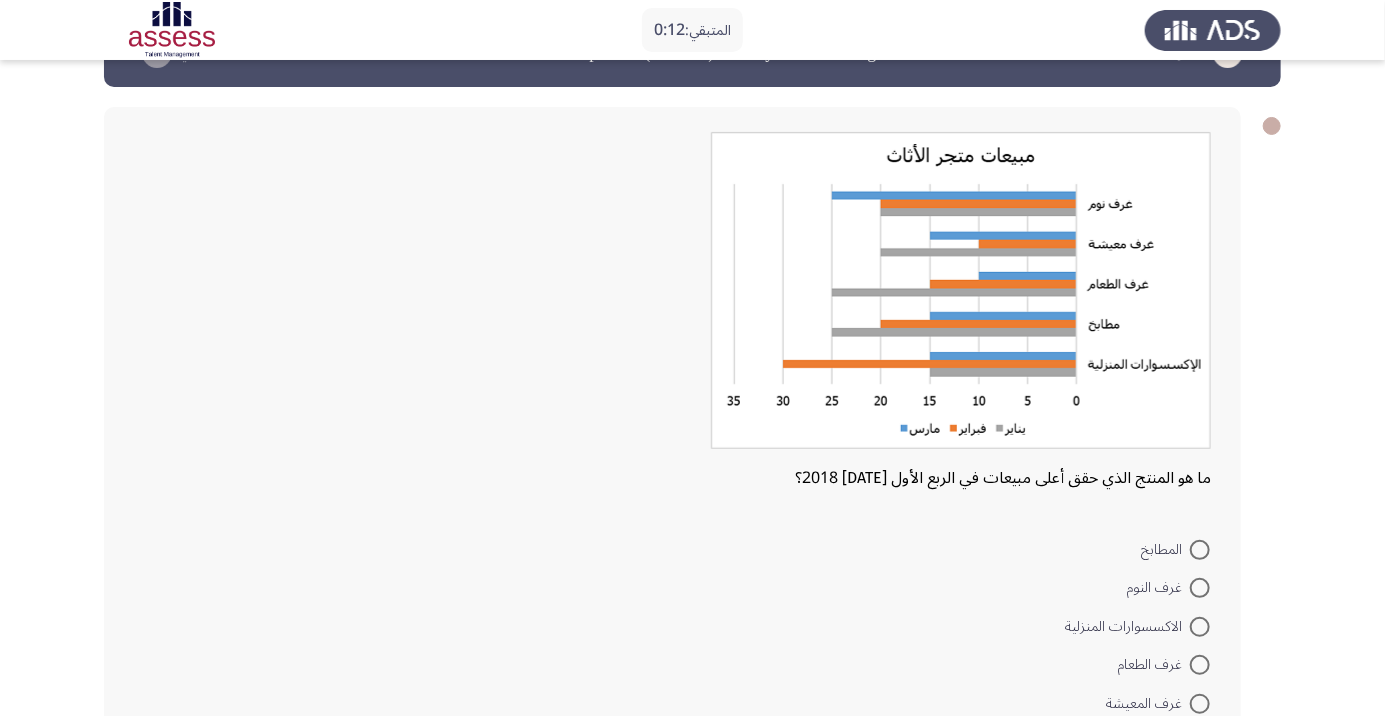 click on "المتبقي:  0:12  السابق
ASSESS Aptitude (FOCUS) - Analytical Thinking   التالي  ما هو المنتج الذي حقق أعلى مبيعات في الربع الأول [DATE] 2018؟    المطابخ     غرف النوم     الاكسسوارات المنزلية     غرف الطعام     غرف المعيشة   ٩ / ١٤ الصفحات   السابق
التالي" 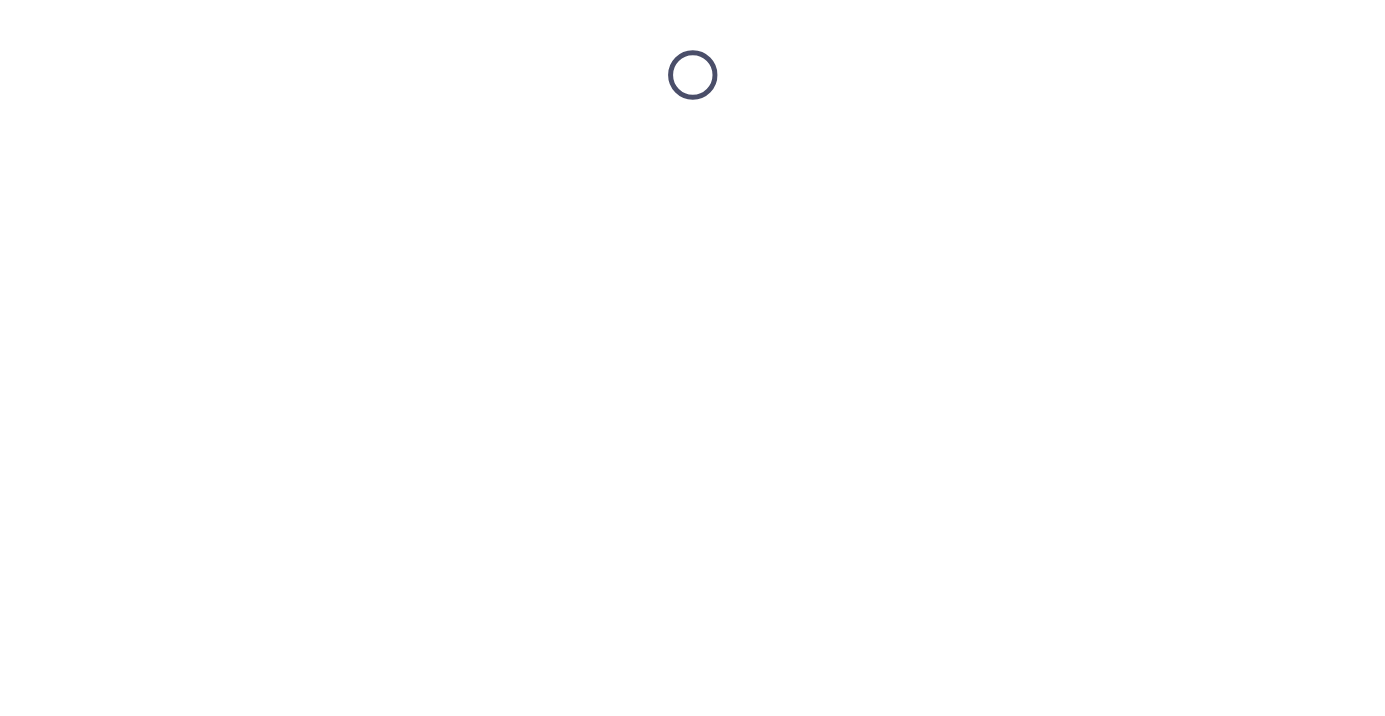 scroll, scrollTop: 0, scrollLeft: 0, axis: both 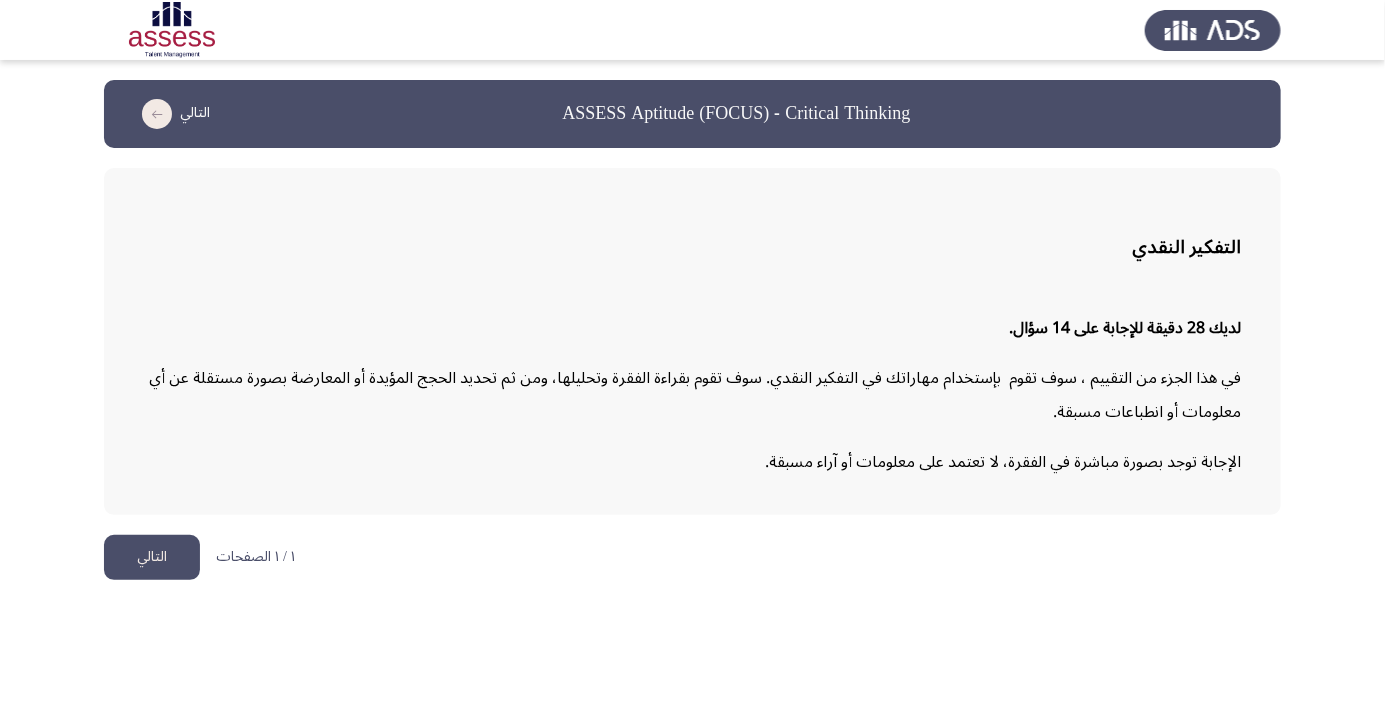 click on "التالي" 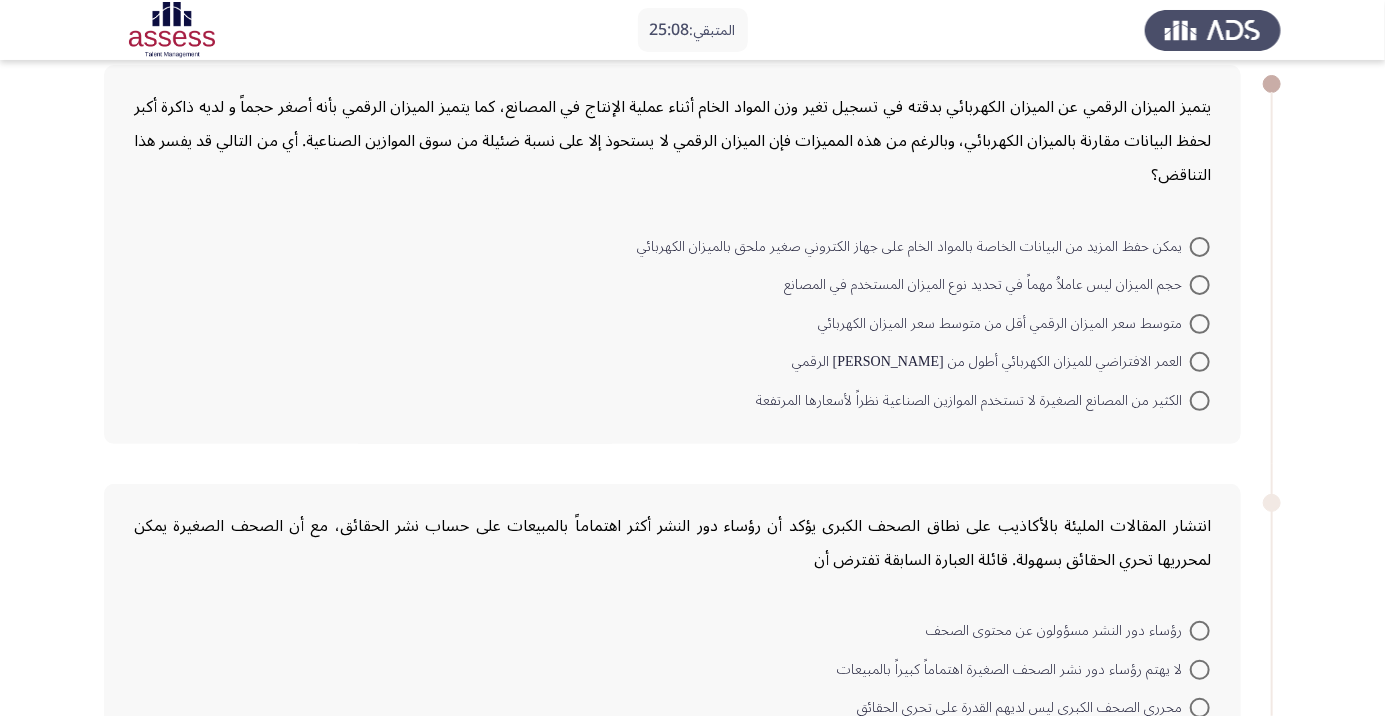 scroll, scrollTop: 119, scrollLeft: 0, axis: vertical 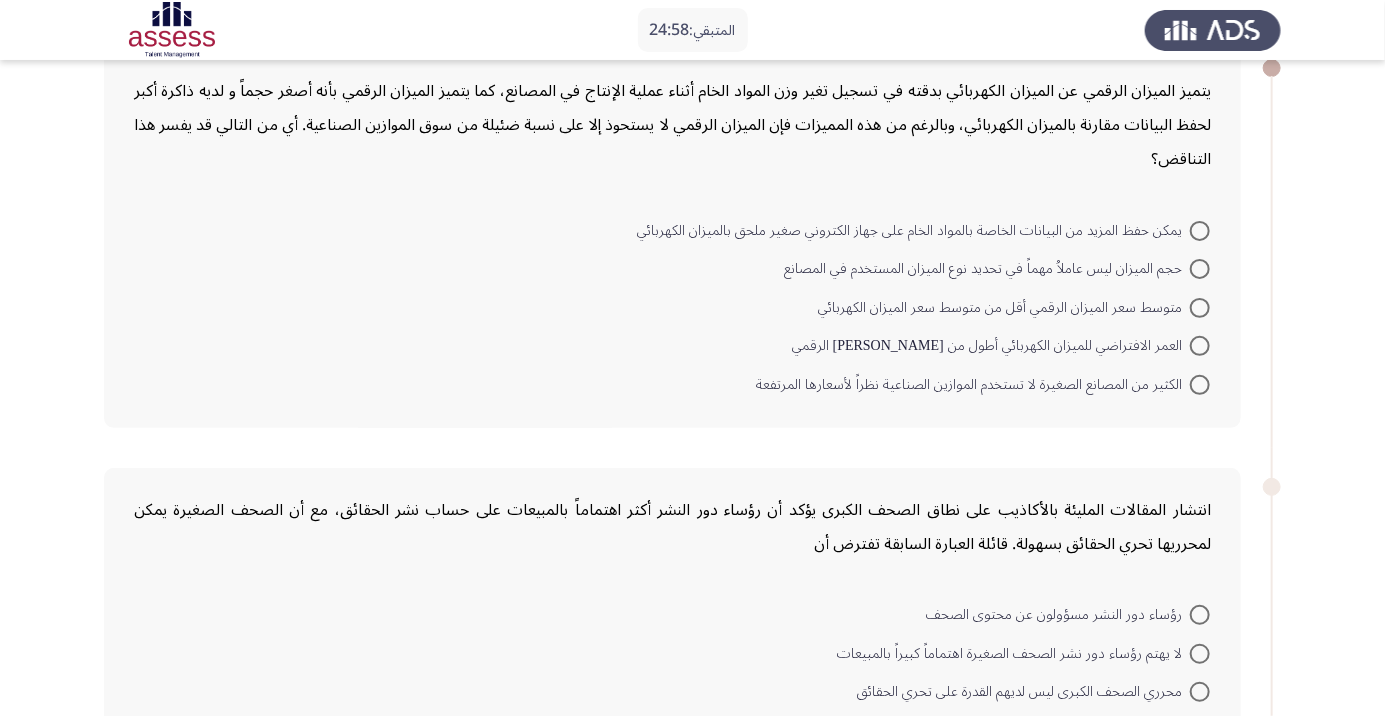 click at bounding box center (1200, 308) 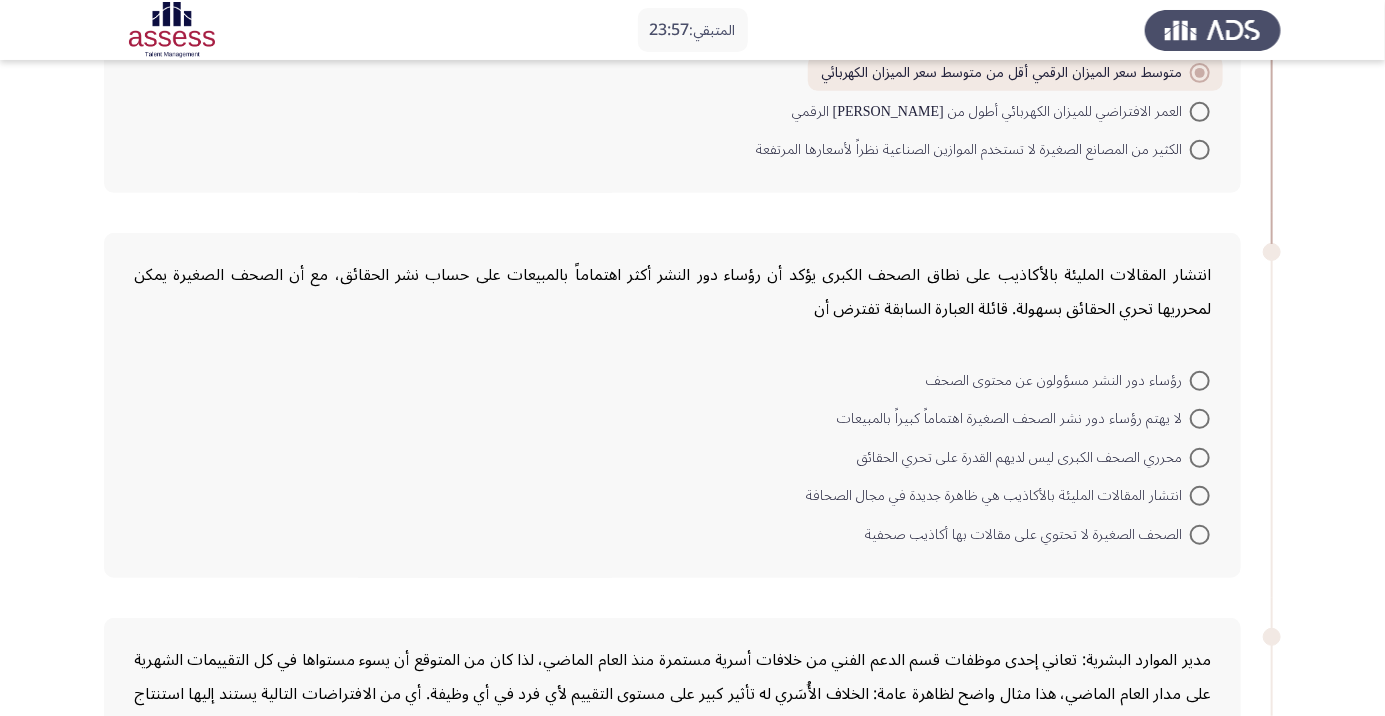 scroll, scrollTop: 351, scrollLeft: 0, axis: vertical 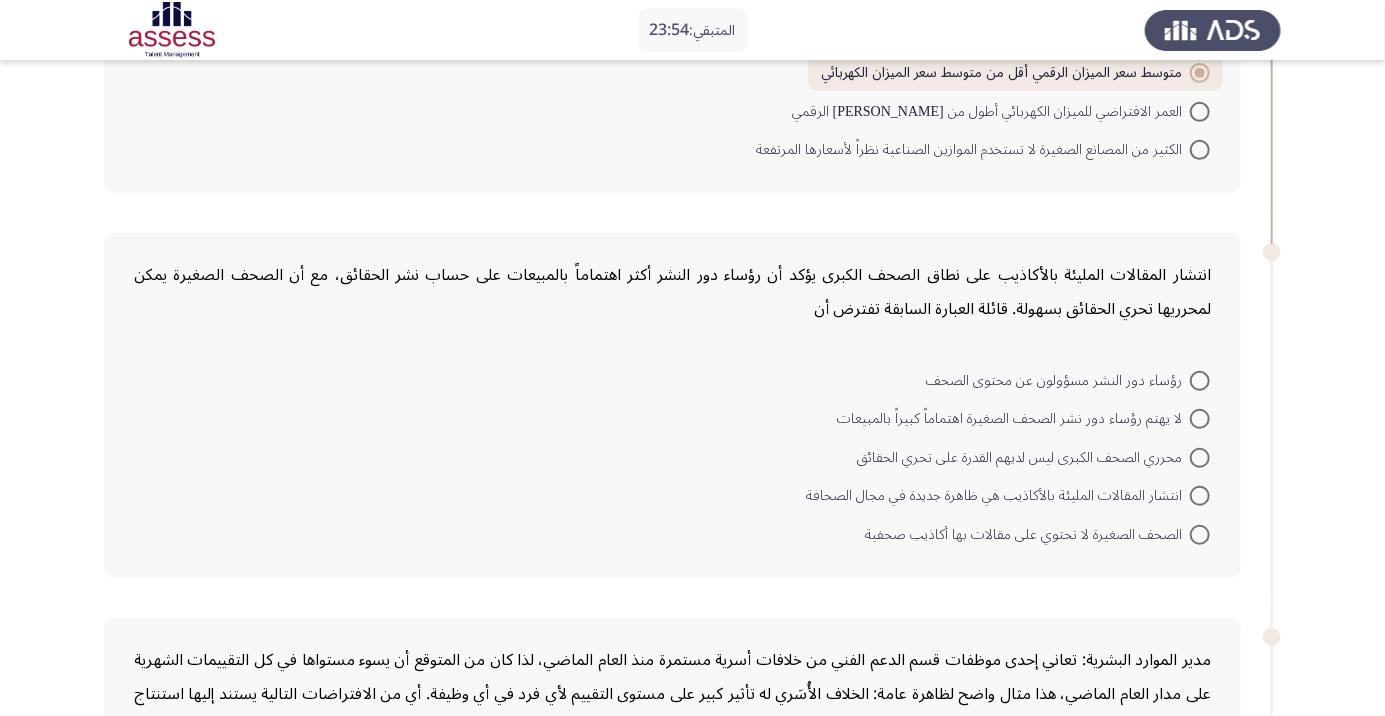 click at bounding box center (1200, 496) 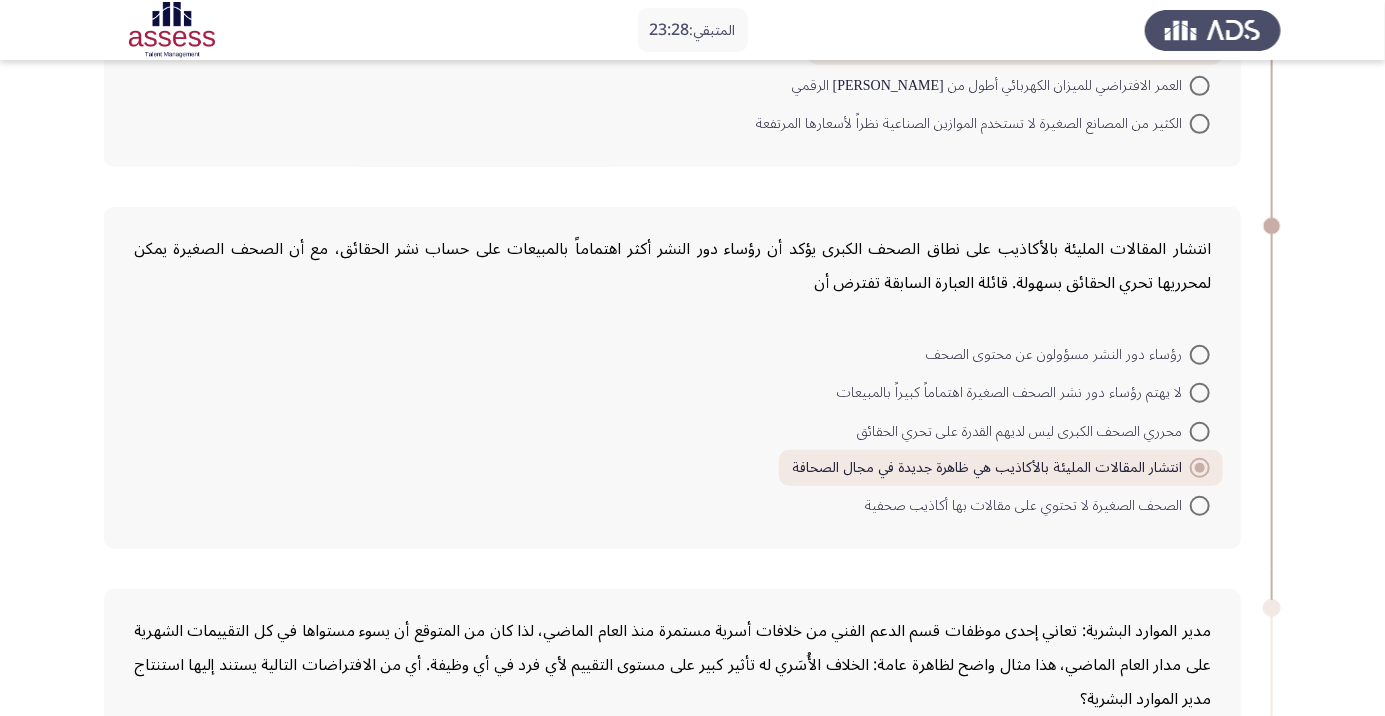 scroll, scrollTop: 413, scrollLeft: 0, axis: vertical 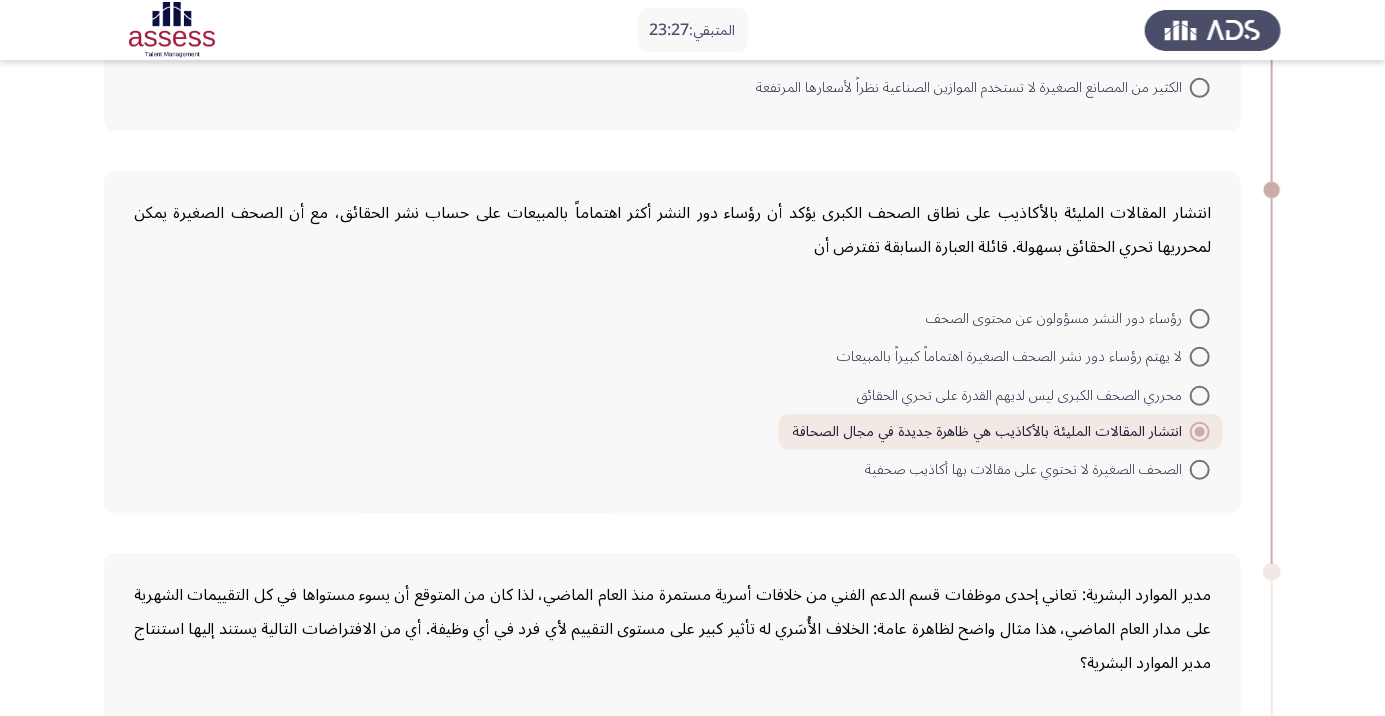 click at bounding box center [1200, 432] 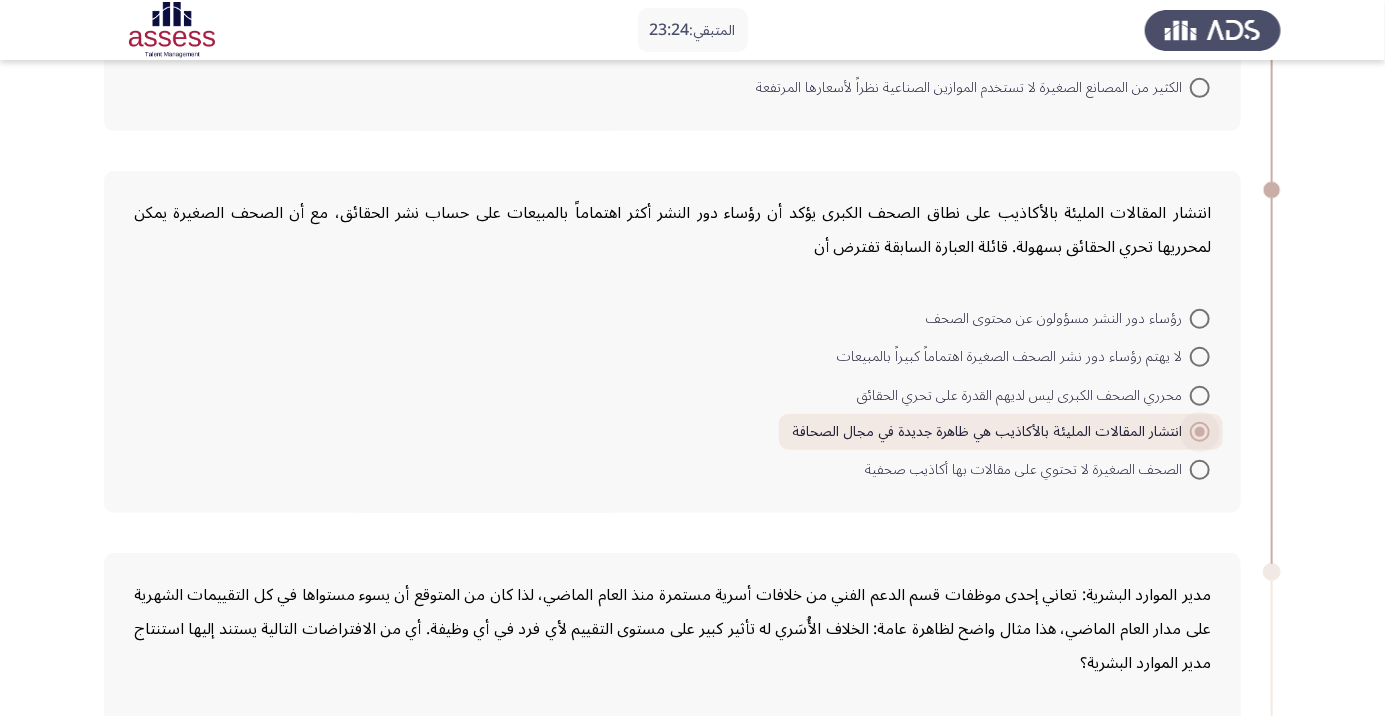 click at bounding box center (1200, 432) 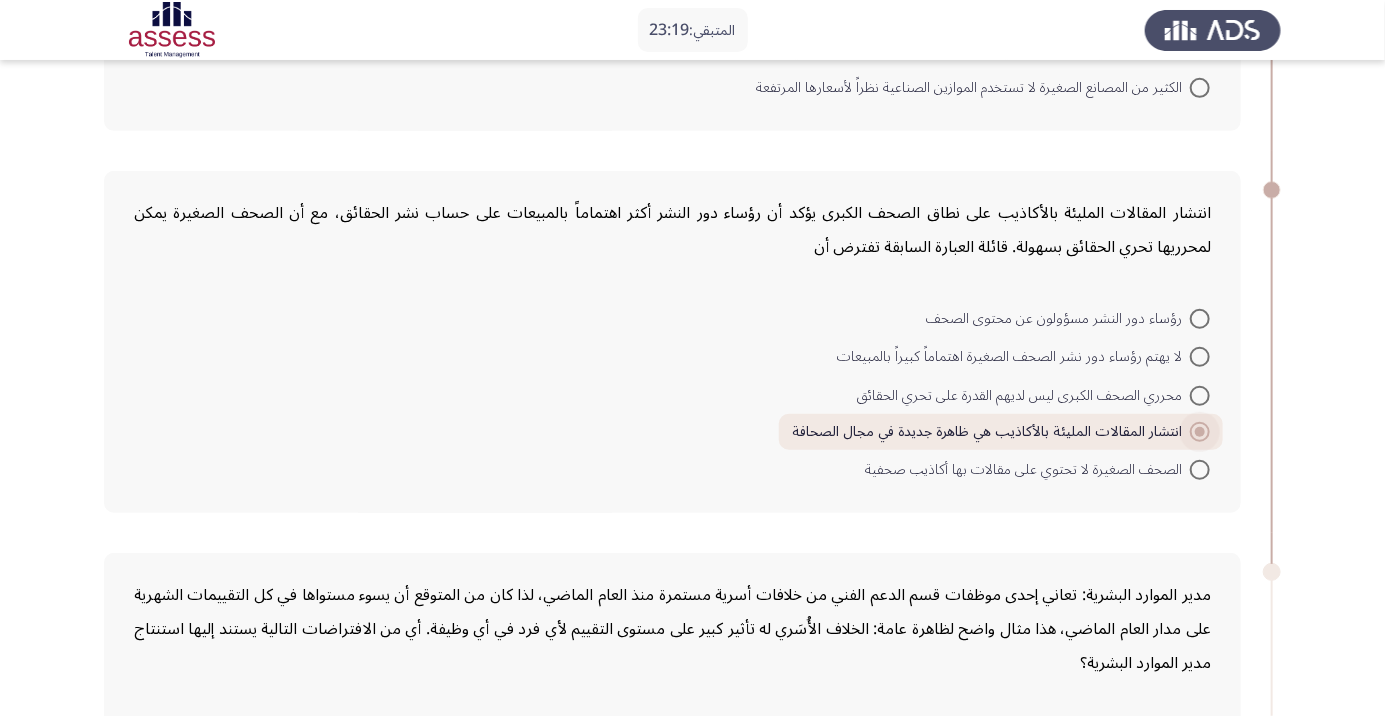 click at bounding box center (1200, 319) 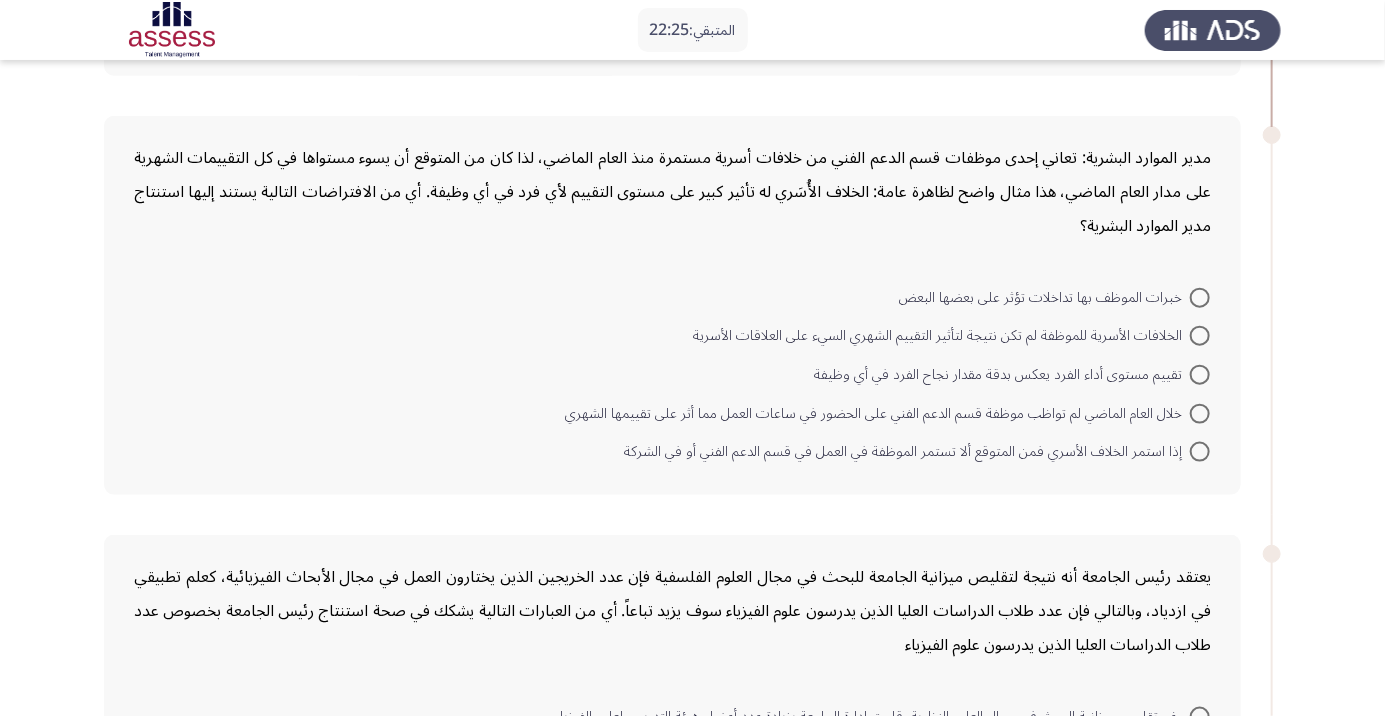 scroll, scrollTop: 851, scrollLeft: 0, axis: vertical 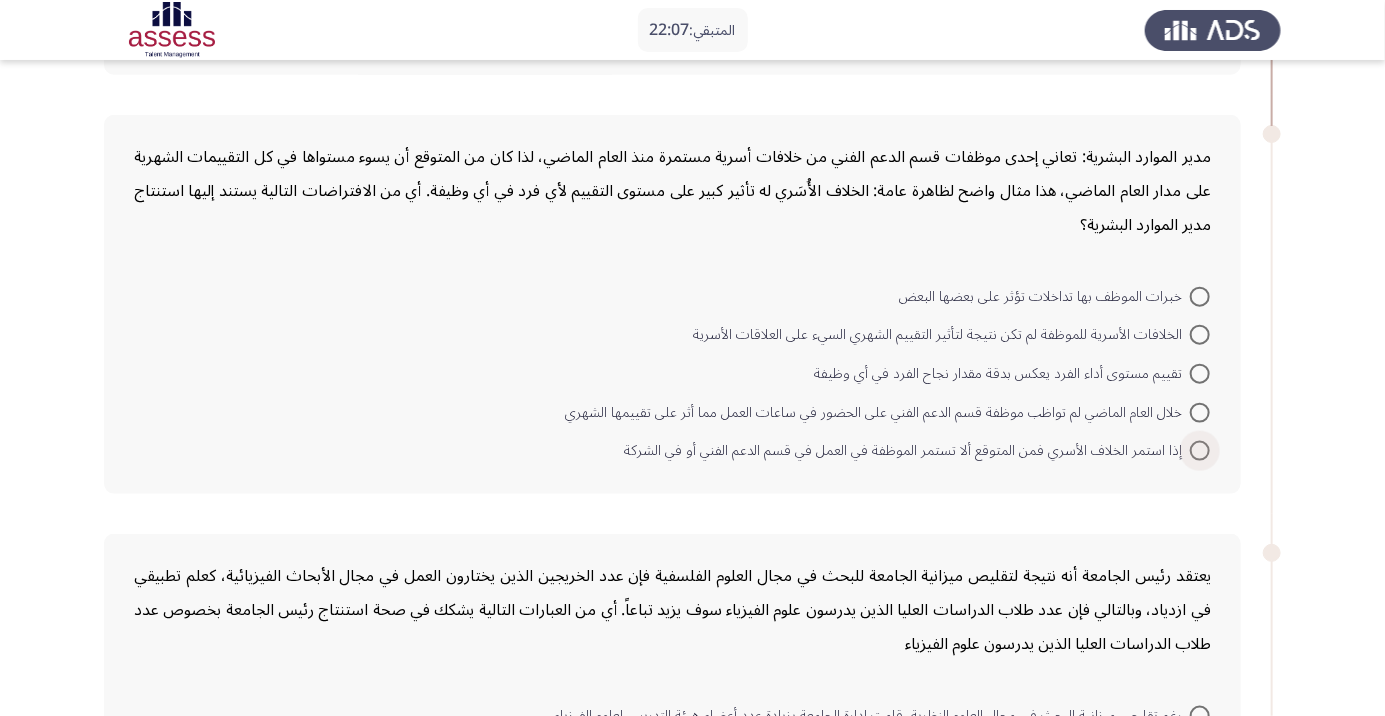 click at bounding box center [1200, 451] 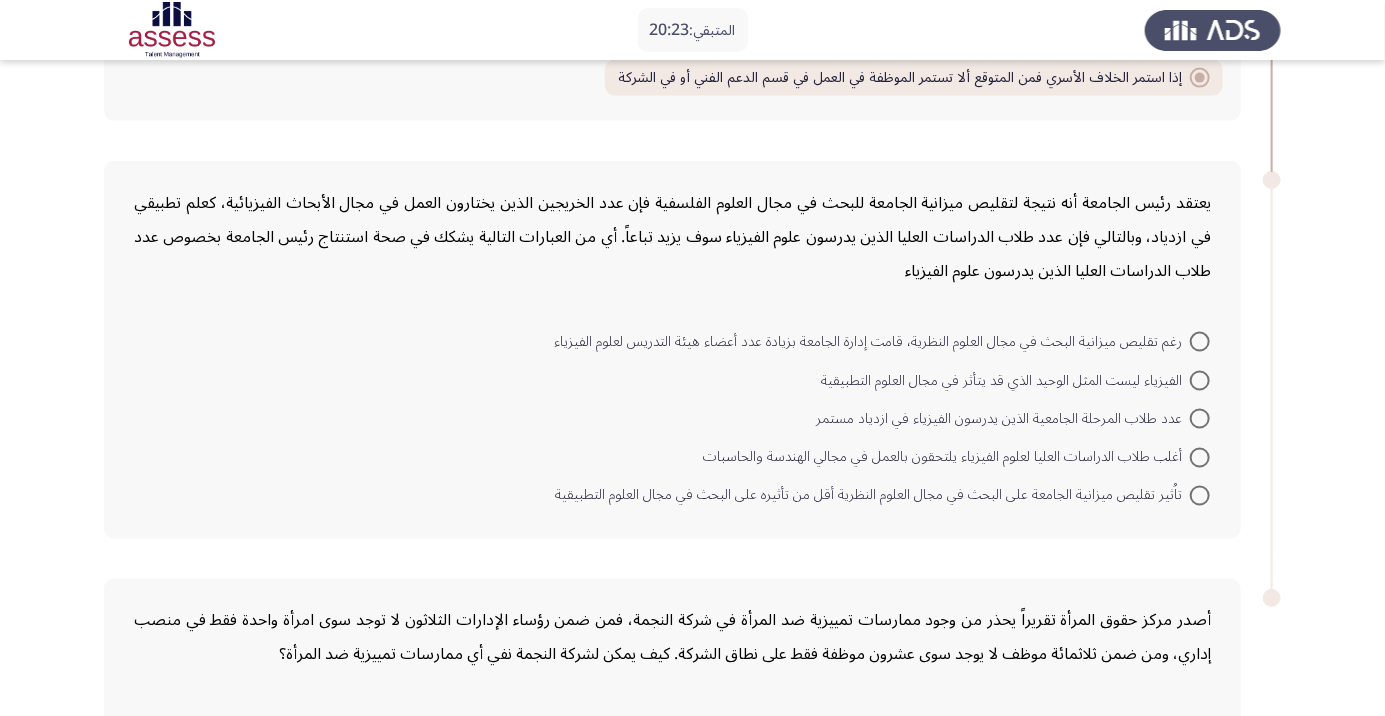 scroll, scrollTop: 1223, scrollLeft: 0, axis: vertical 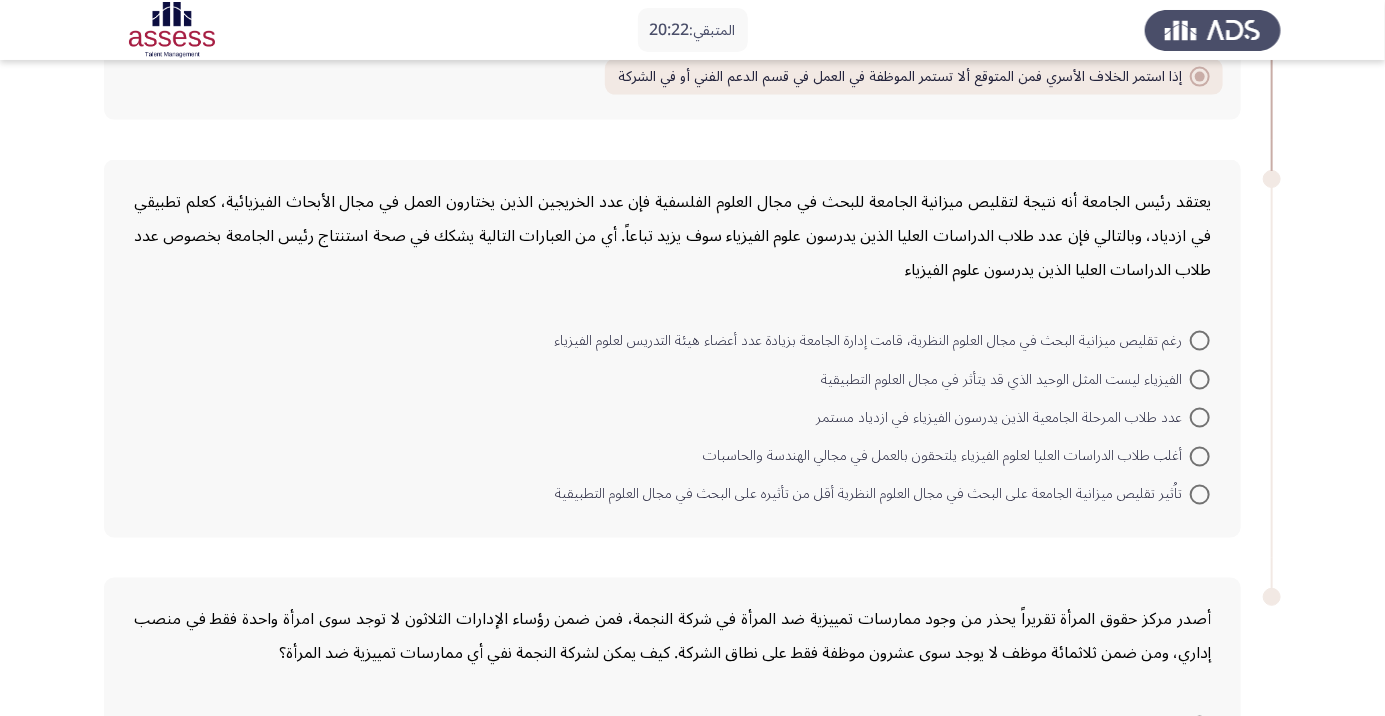 click at bounding box center [1200, 495] 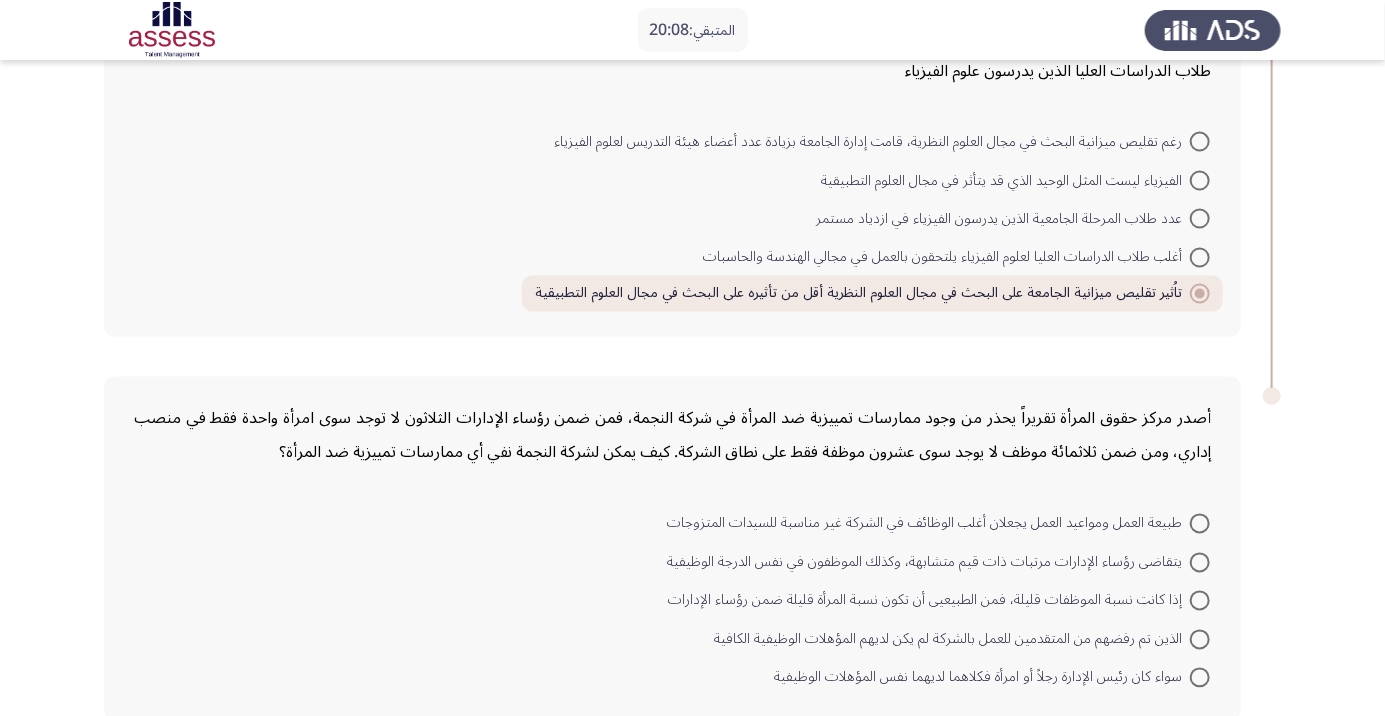 scroll, scrollTop: 1428, scrollLeft: 0, axis: vertical 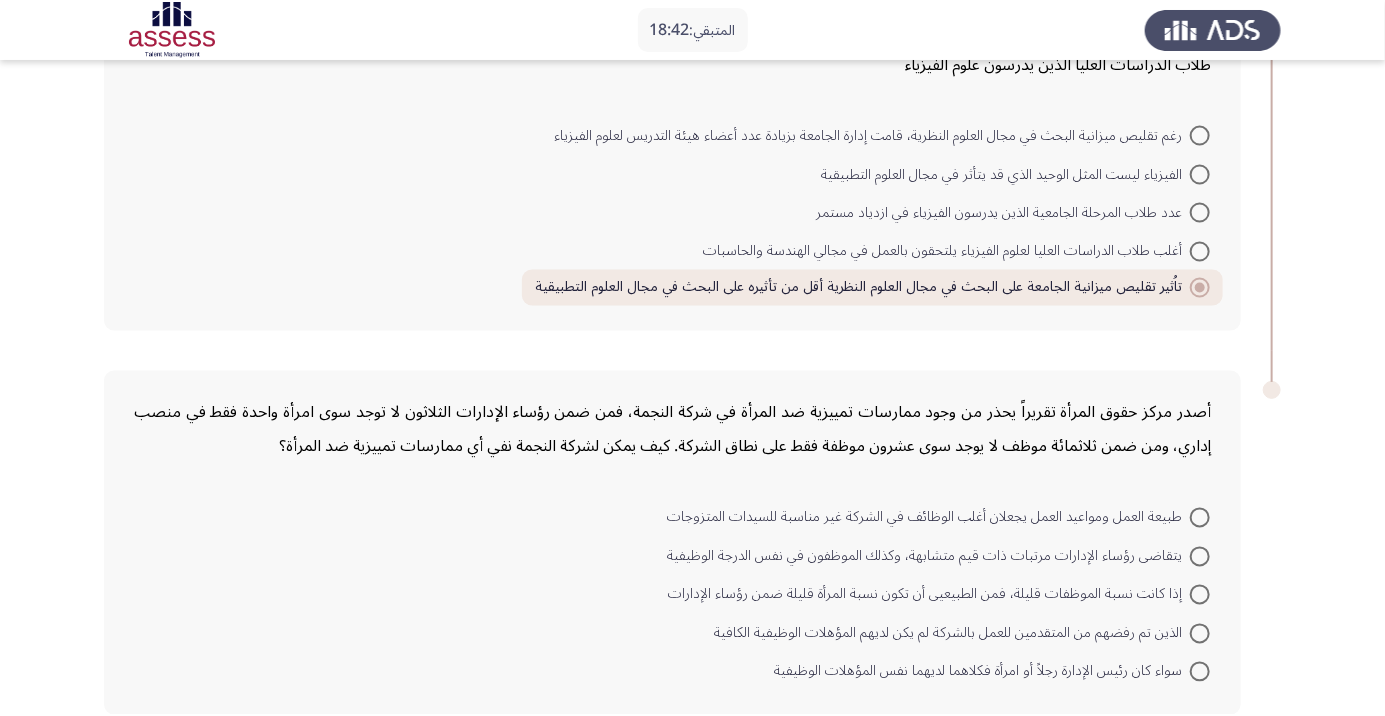 click at bounding box center (1200, 595) 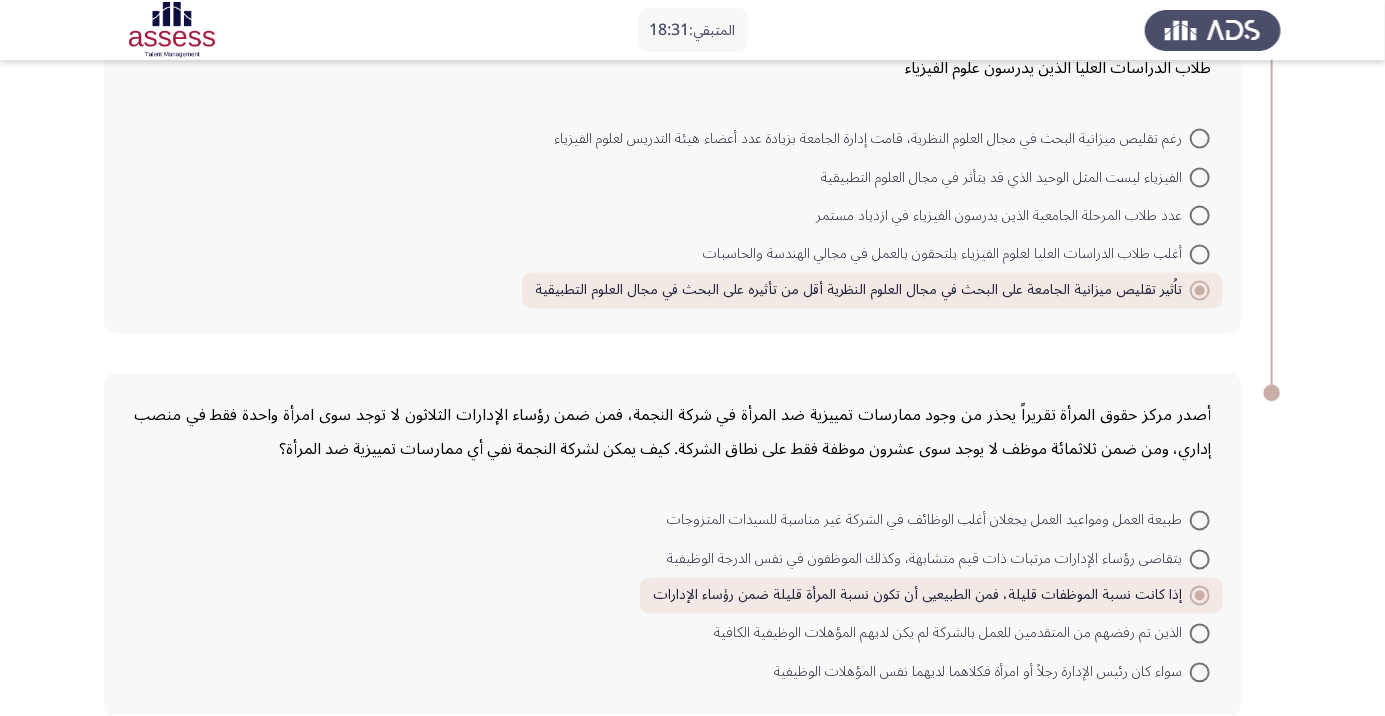 click on "التالي" 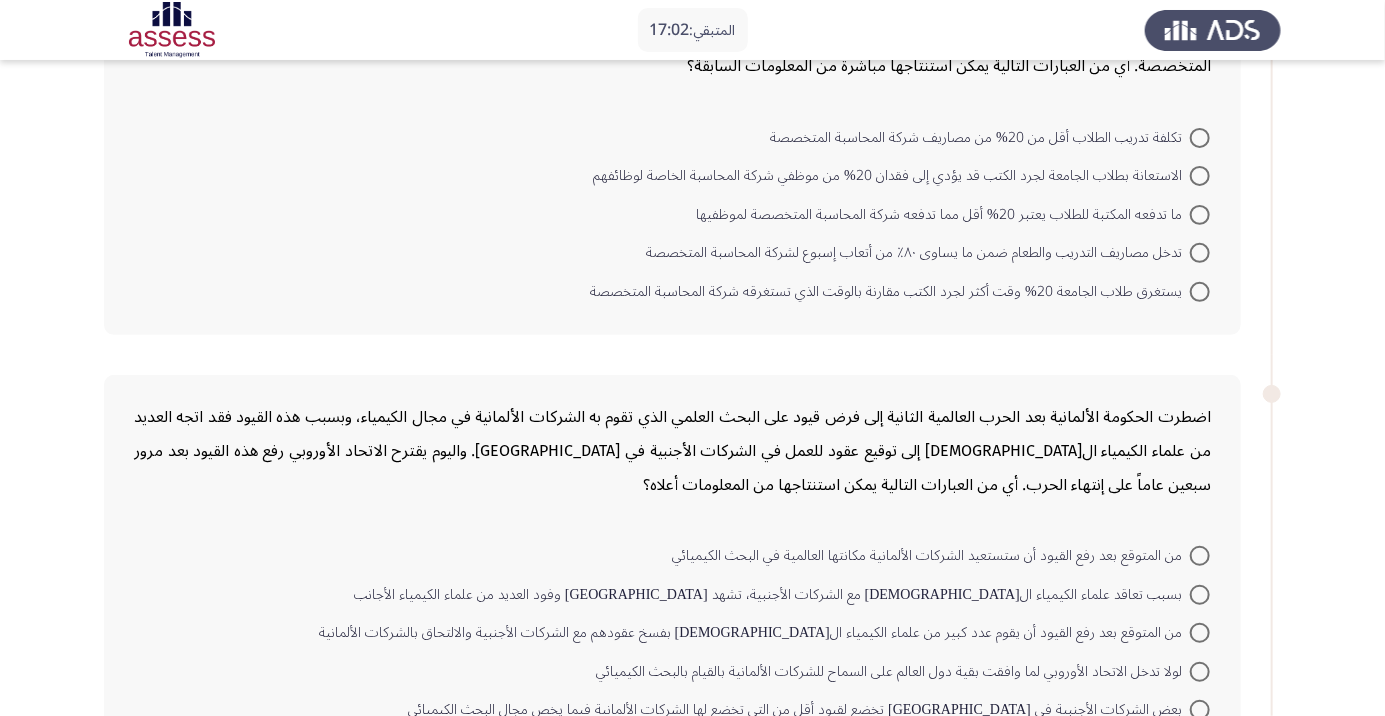 scroll, scrollTop: 212, scrollLeft: 0, axis: vertical 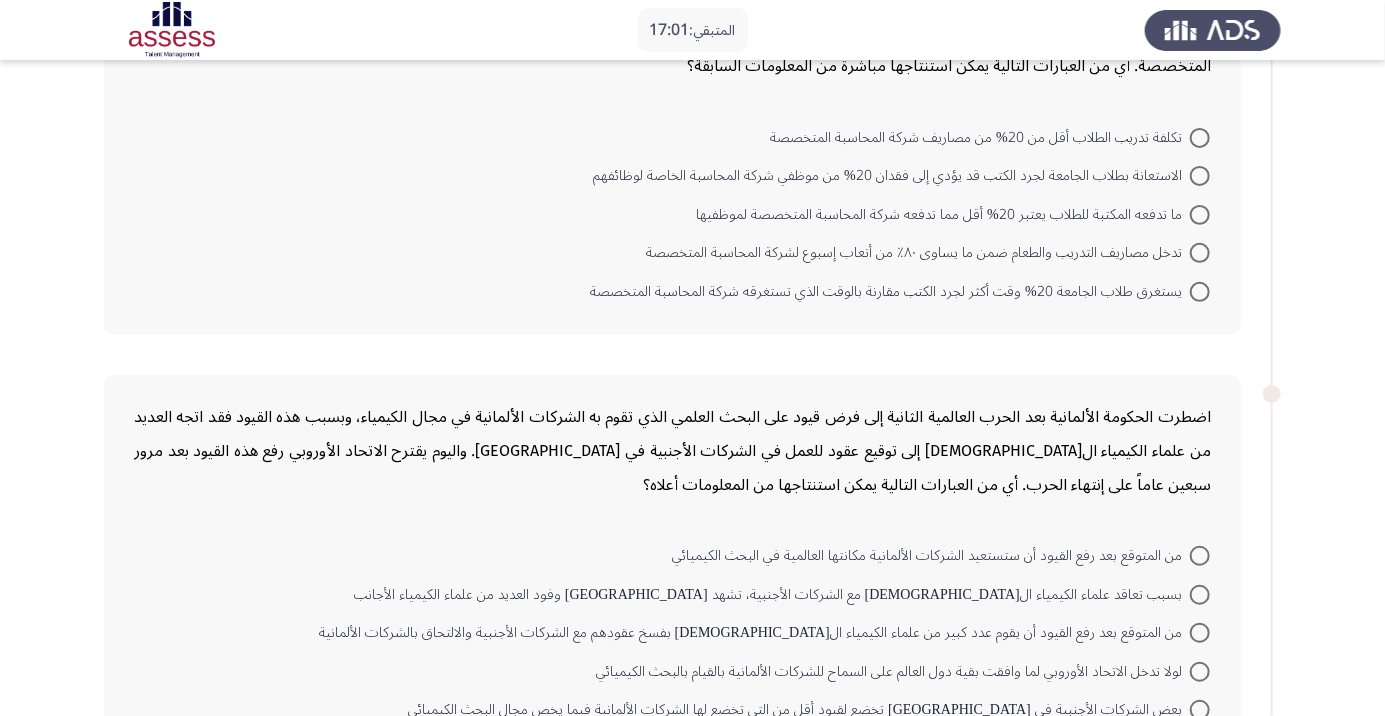 click at bounding box center [1200, 292] 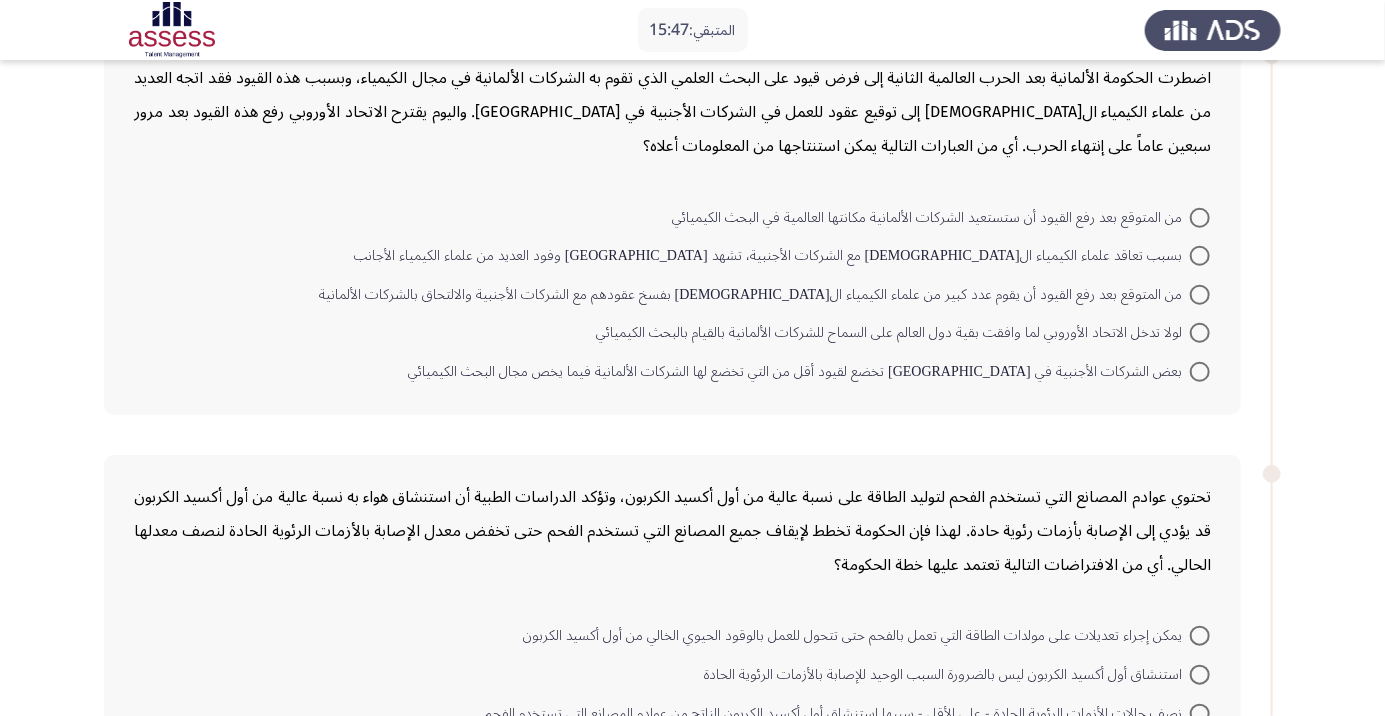 scroll, scrollTop: 590, scrollLeft: 0, axis: vertical 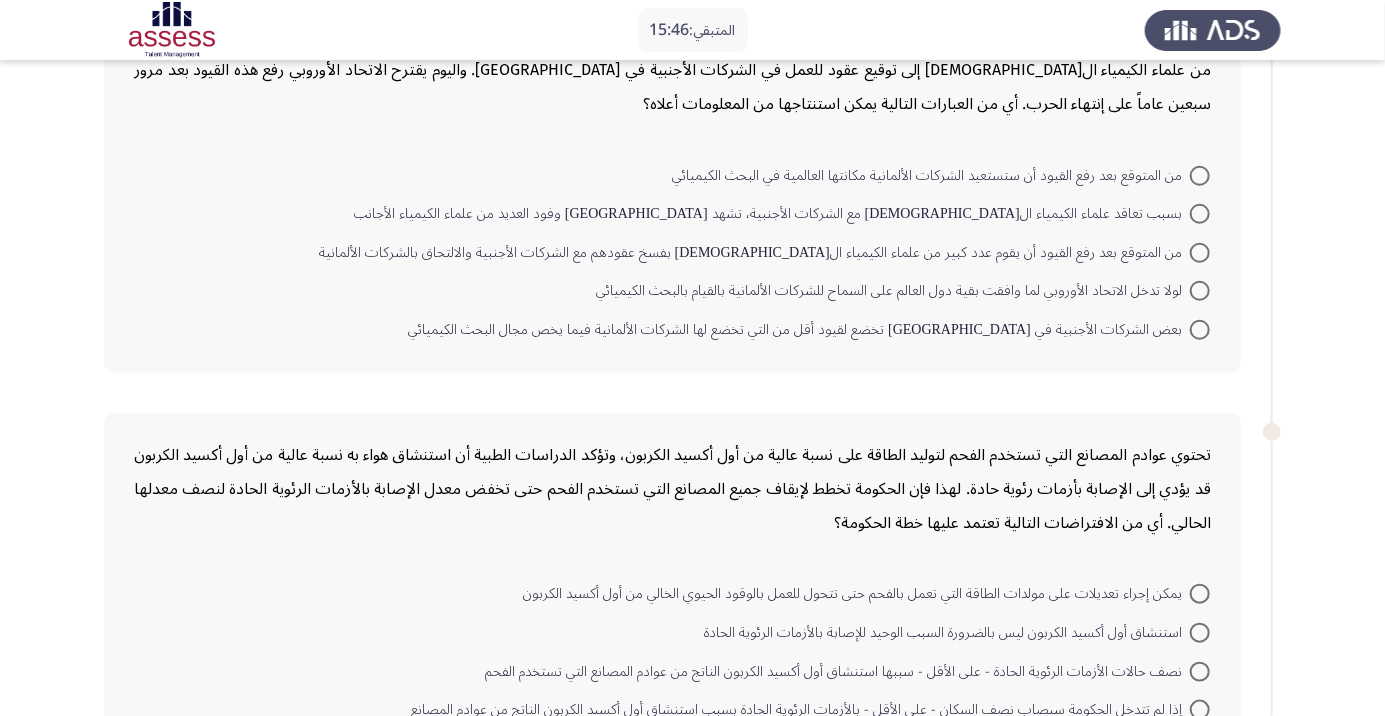 click at bounding box center [1200, 291] 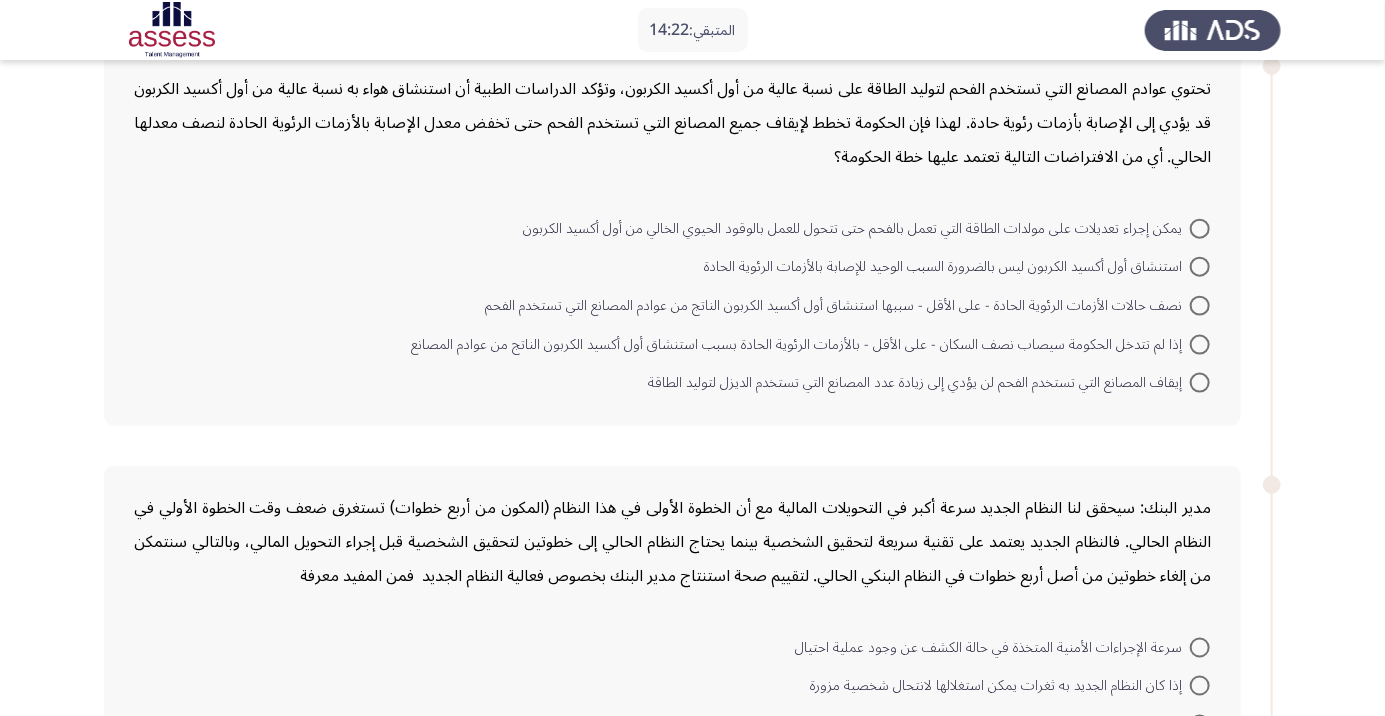 scroll, scrollTop: 953, scrollLeft: 0, axis: vertical 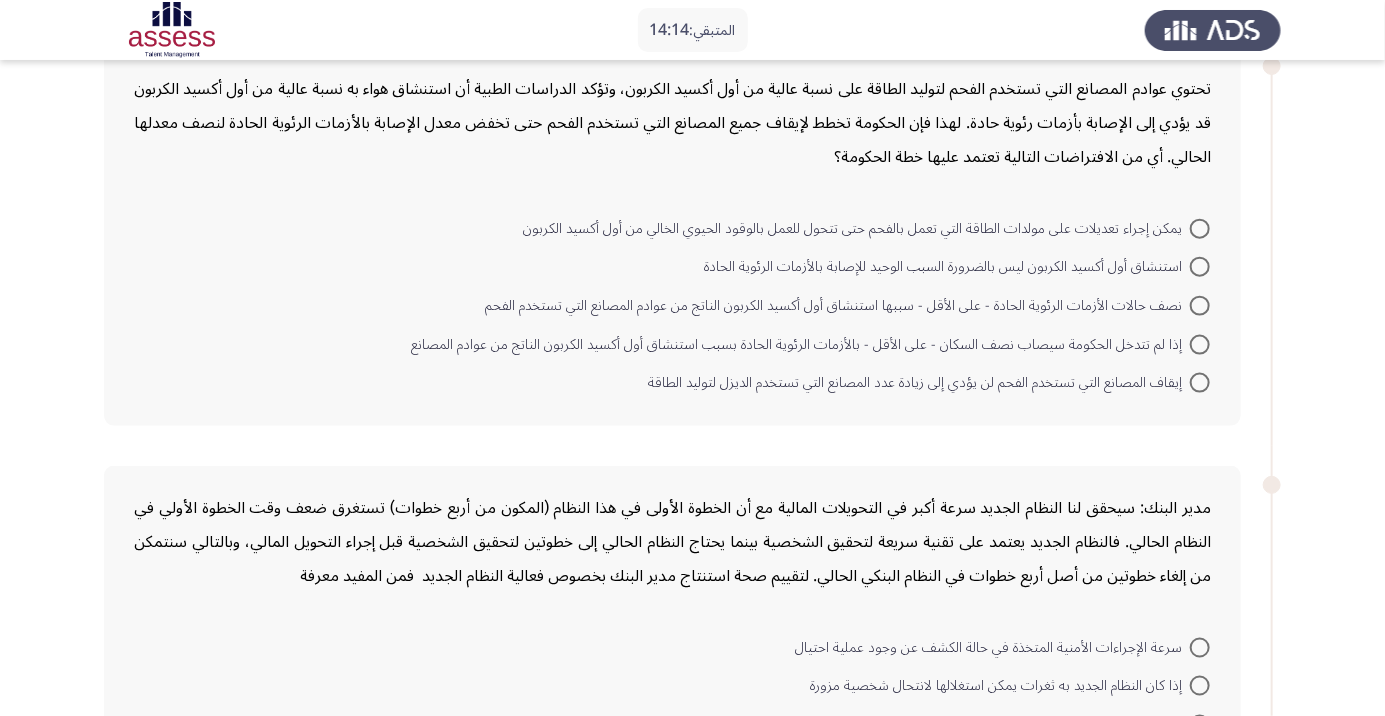 click at bounding box center (1200, 345) 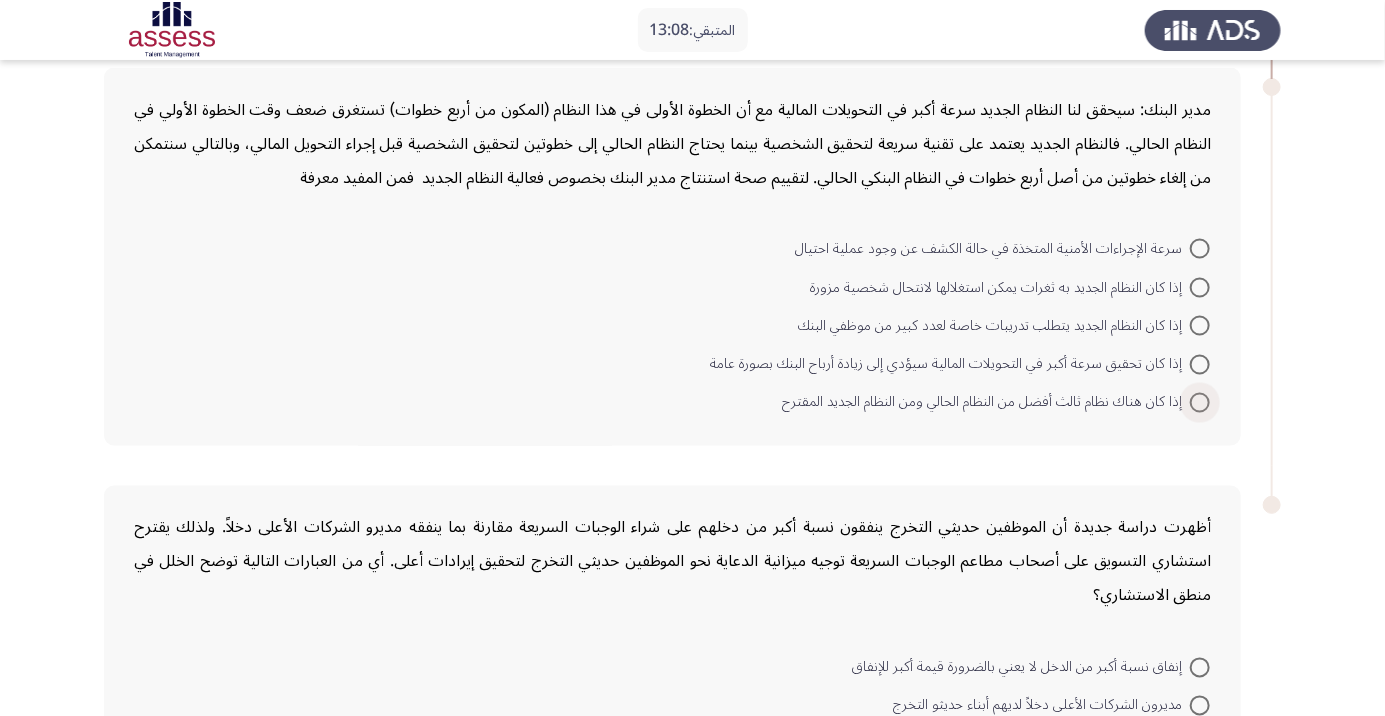 scroll, scrollTop: 1350, scrollLeft: 0, axis: vertical 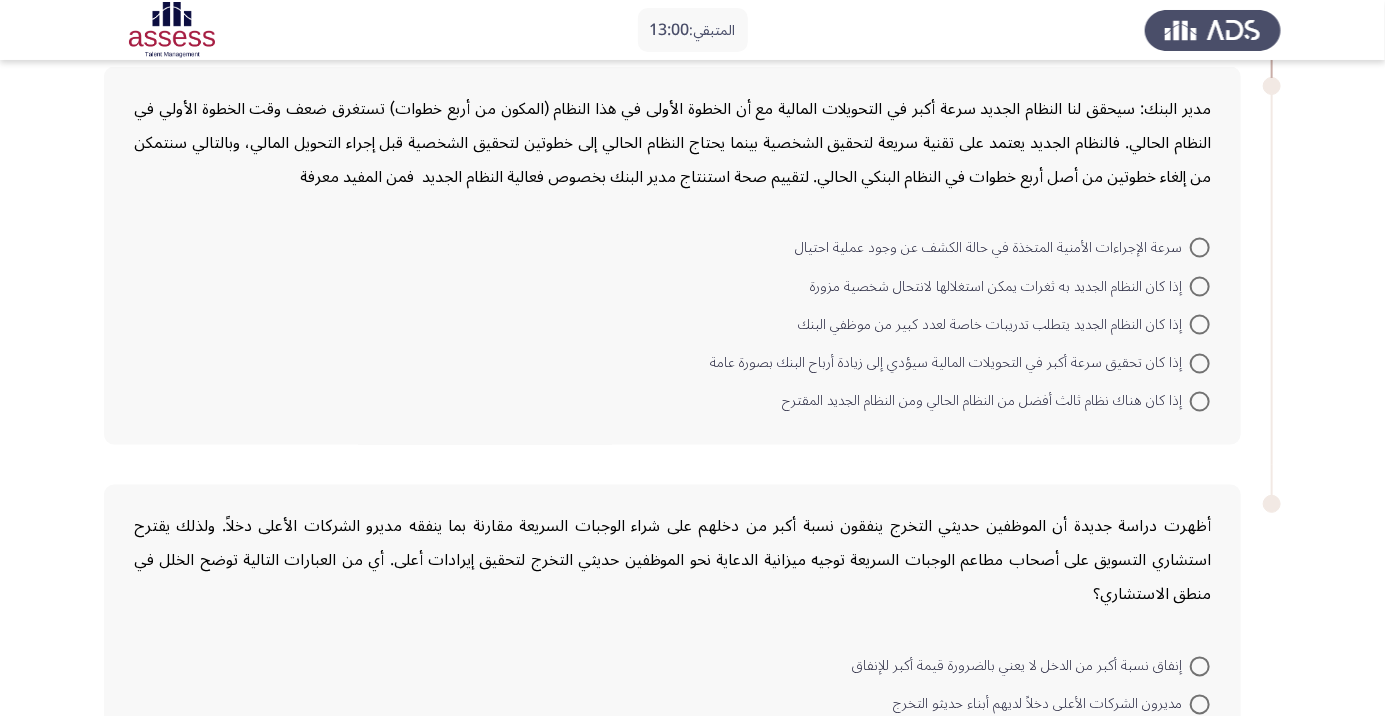 click at bounding box center [1200, 364] 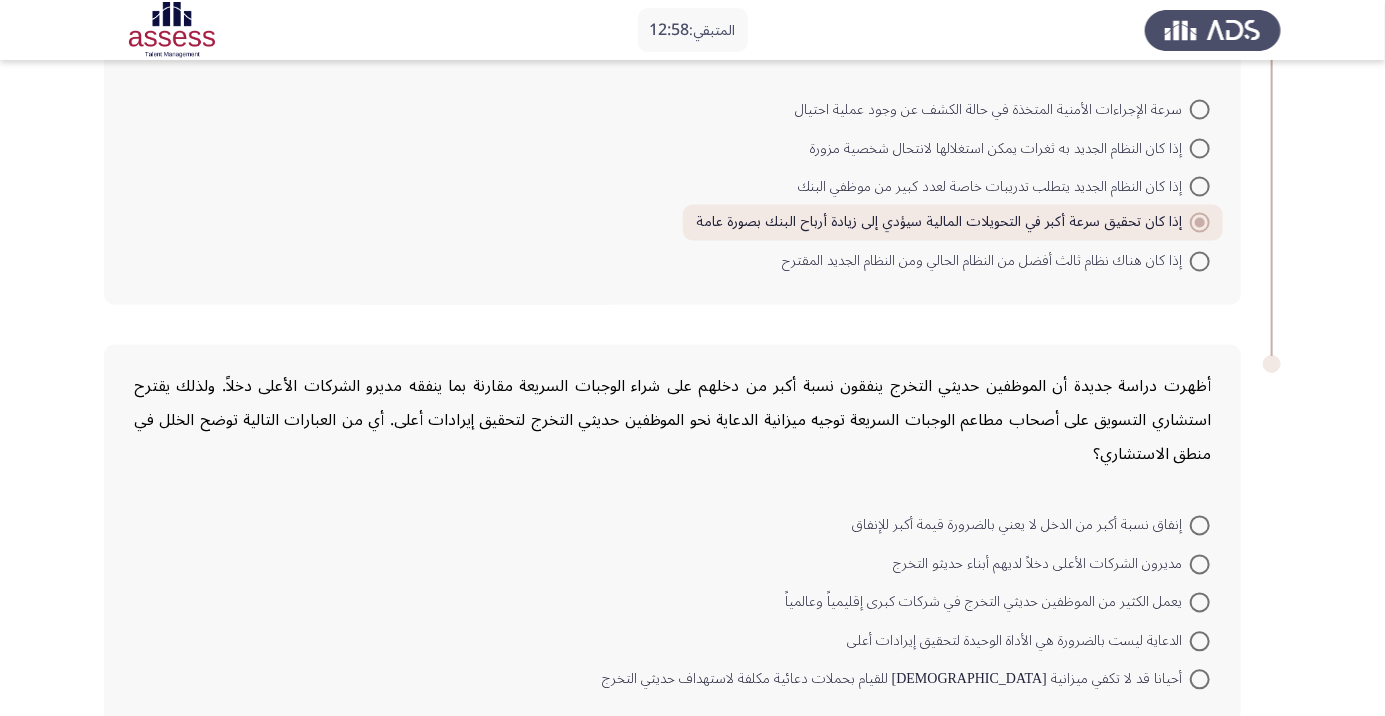scroll, scrollTop: 1496, scrollLeft: 0, axis: vertical 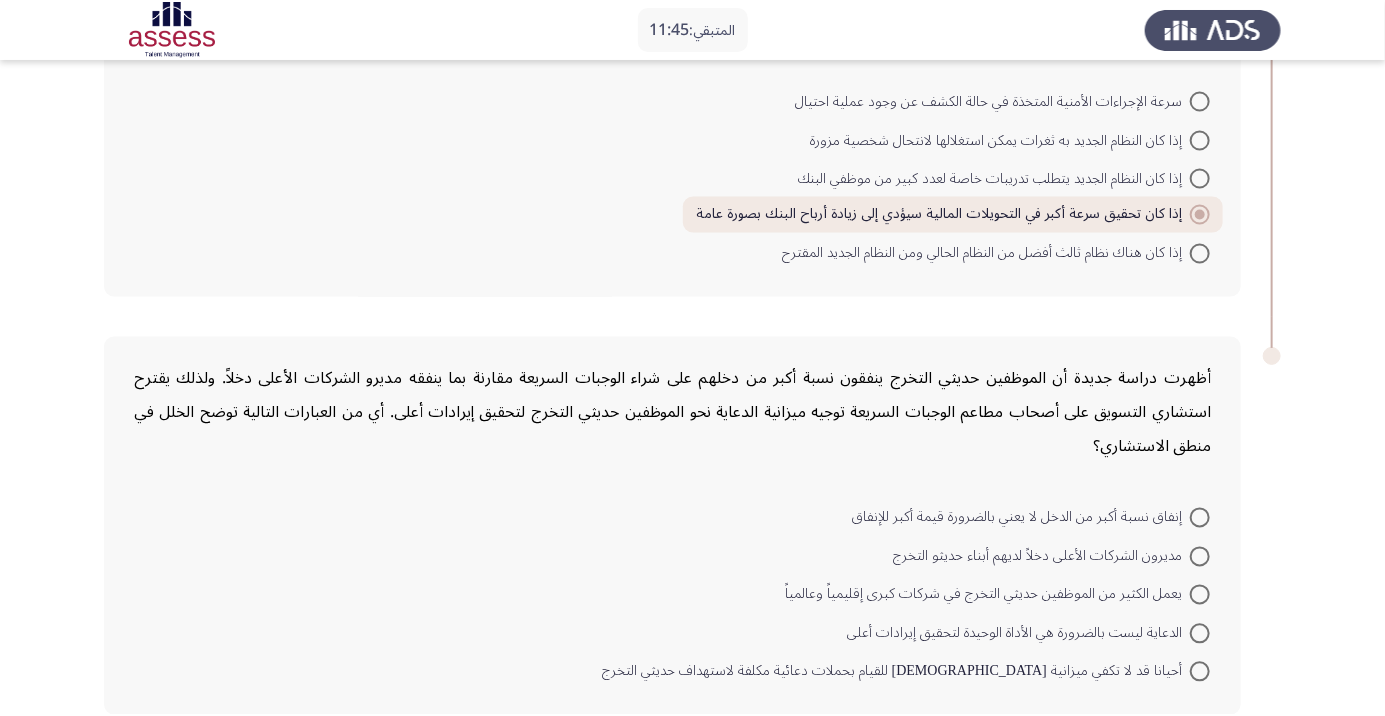 click at bounding box center (1200, 634) 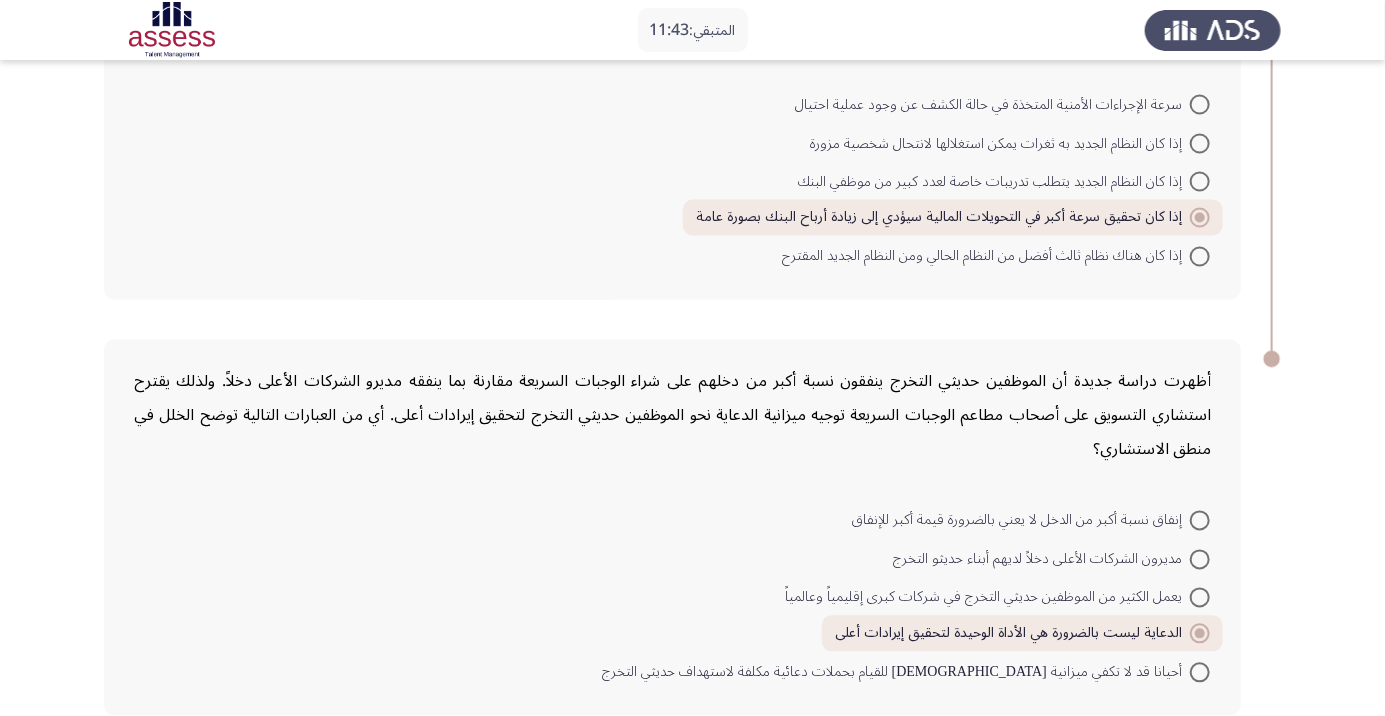 click on "التالي" 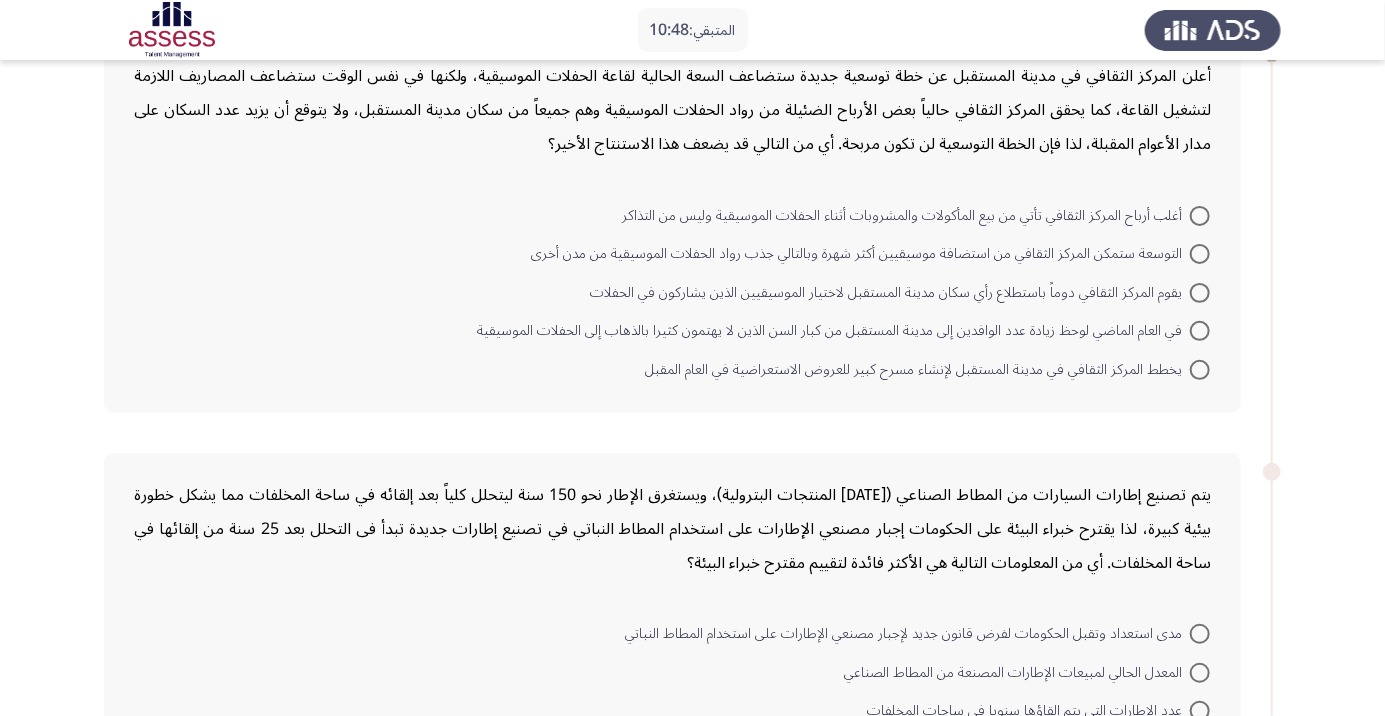 scroll, scrollTop: 137, scrollLeft: 0, axis: vertical 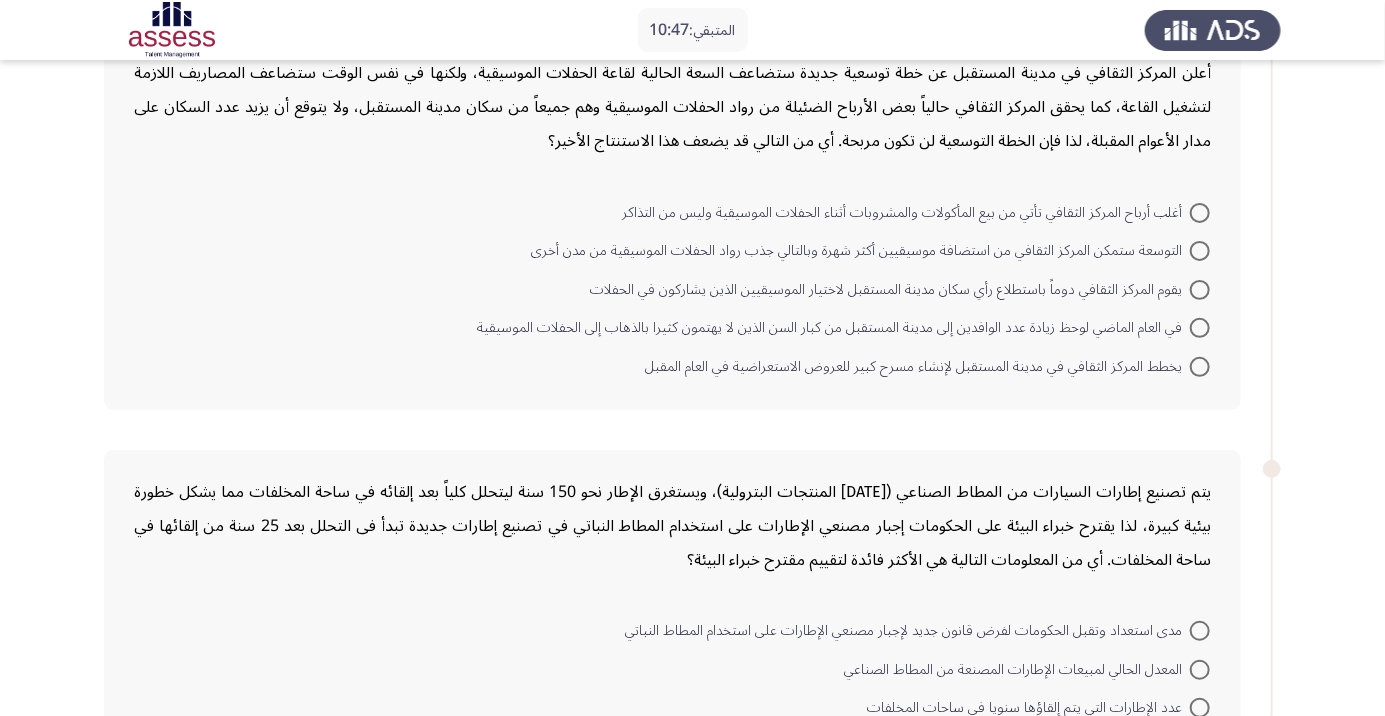 click at bounding box center (1200, 251) 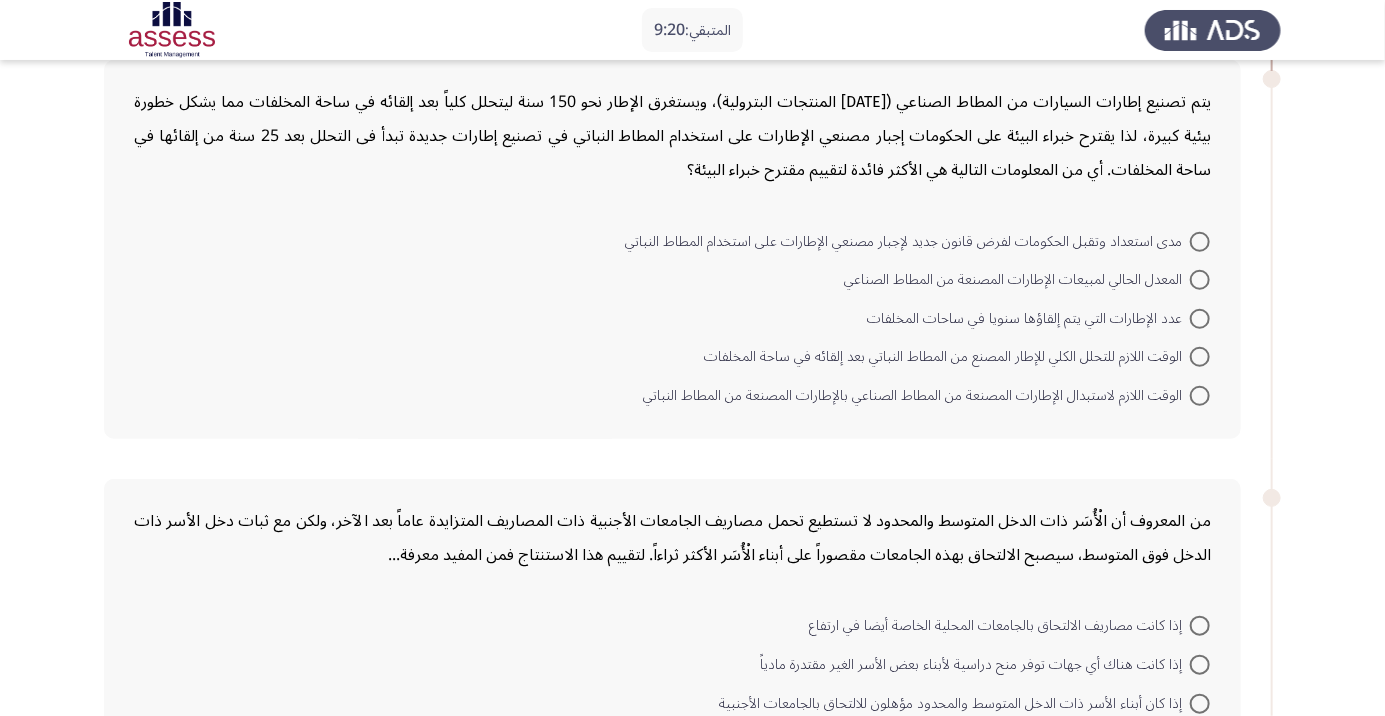 scroll, scrollTop: 527, scrollLeft: 0, axis: vertical 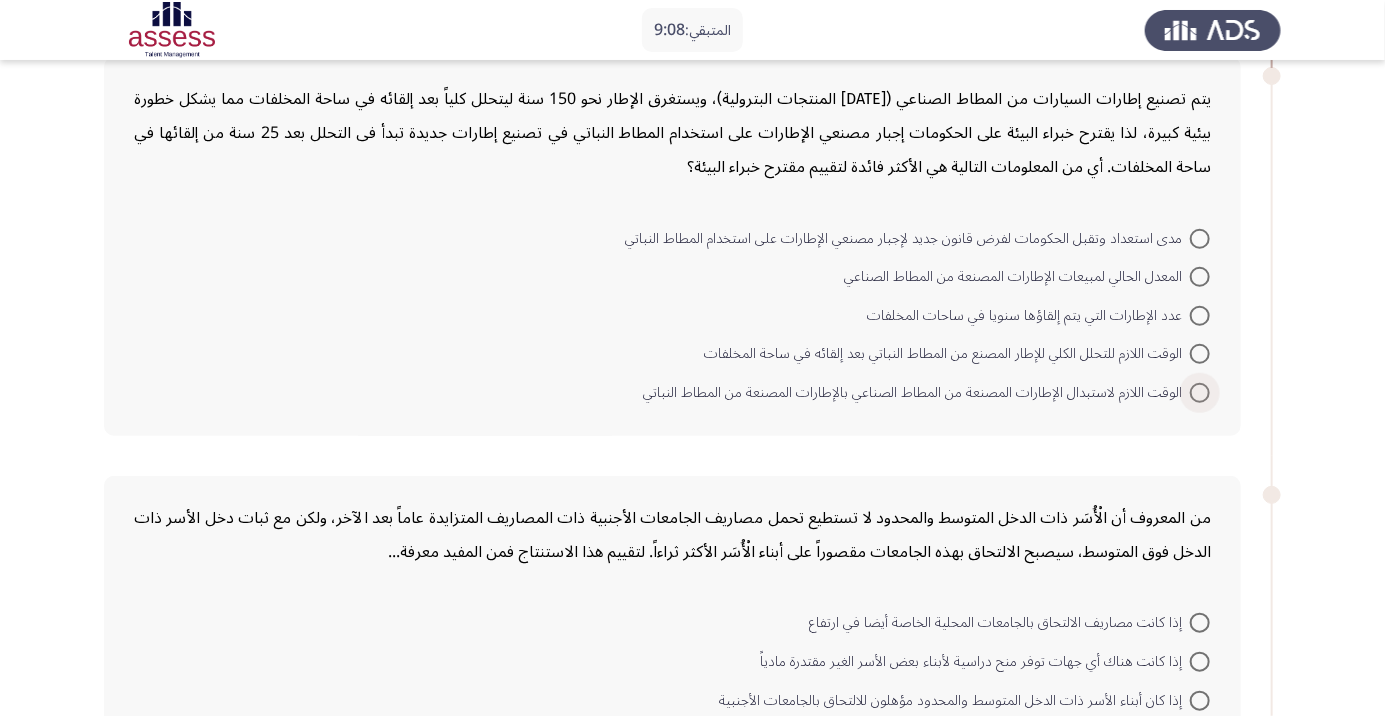 click at bounding box center [1200, 393] 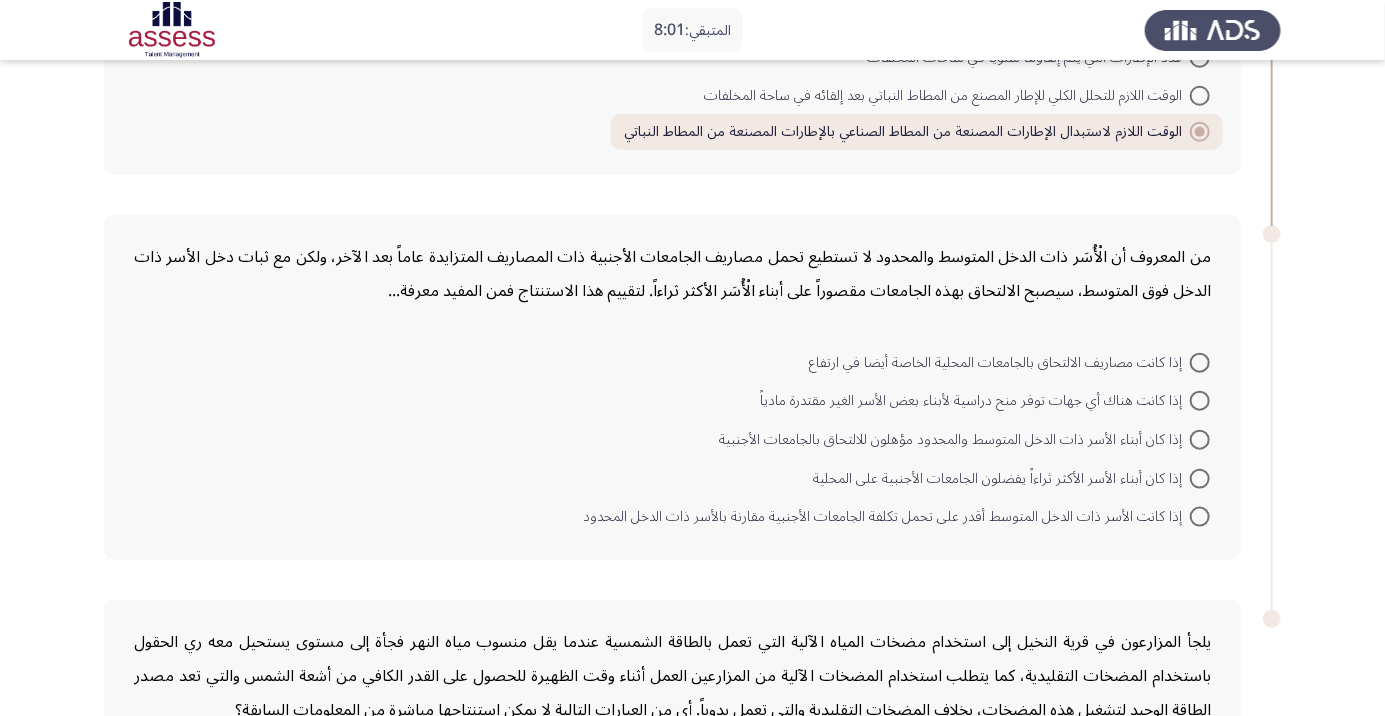 scroll, scrollTop: 781, scrollLeft: 0, axis: vertical 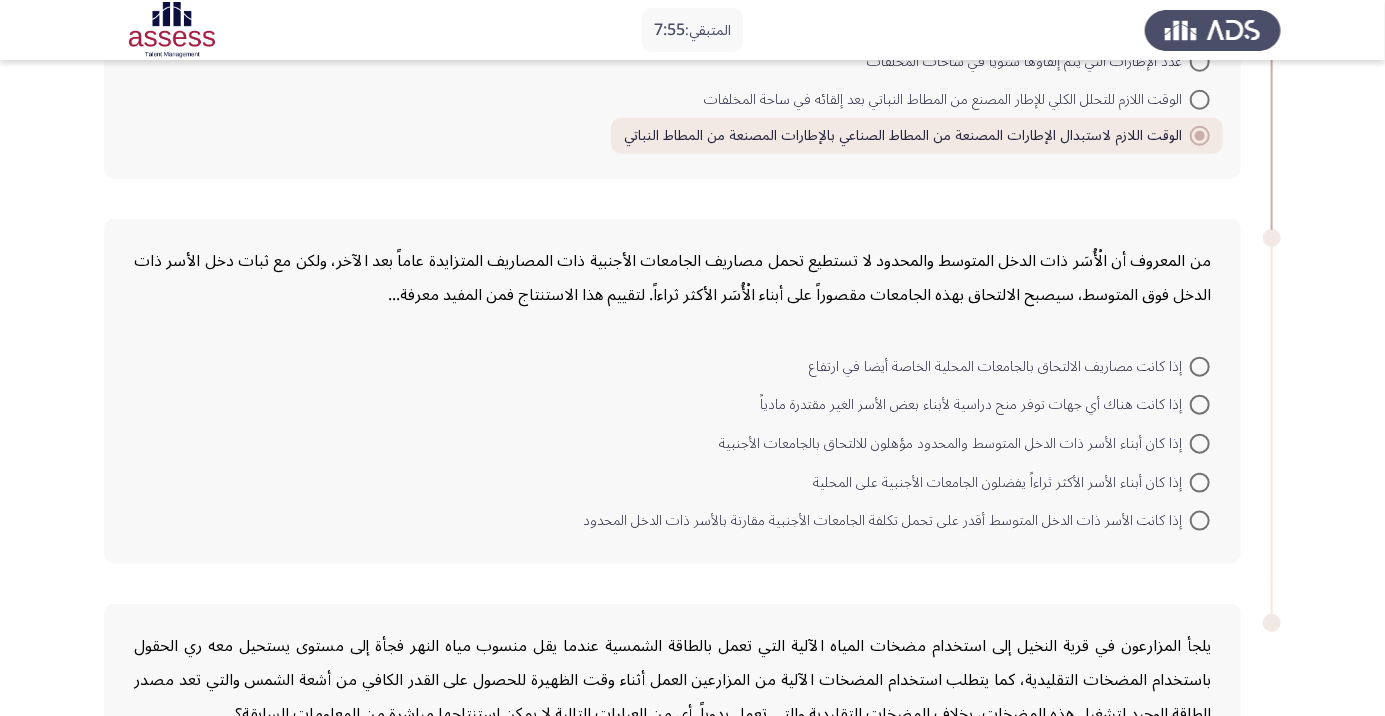 click at bounding box center [1200, 483] 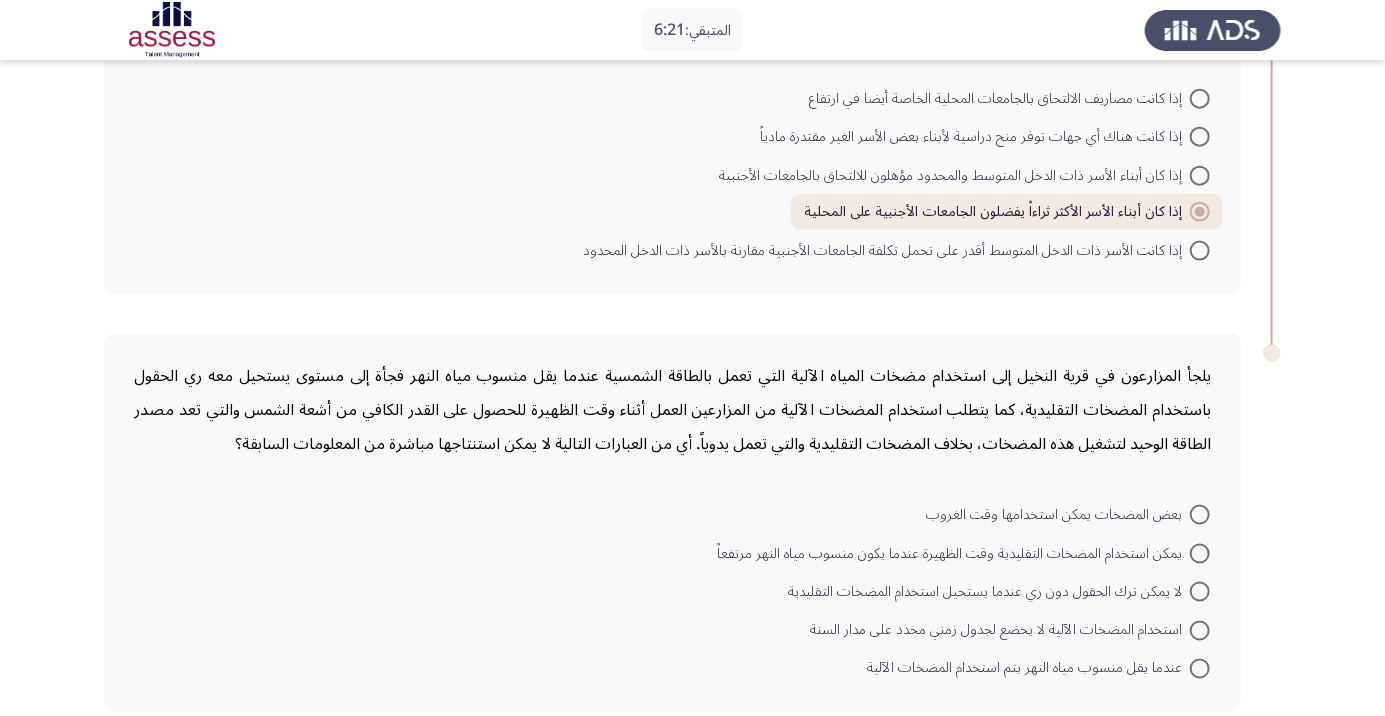 scroll, scrollTop: 1047, scrollLeft: 0, axis: vertical 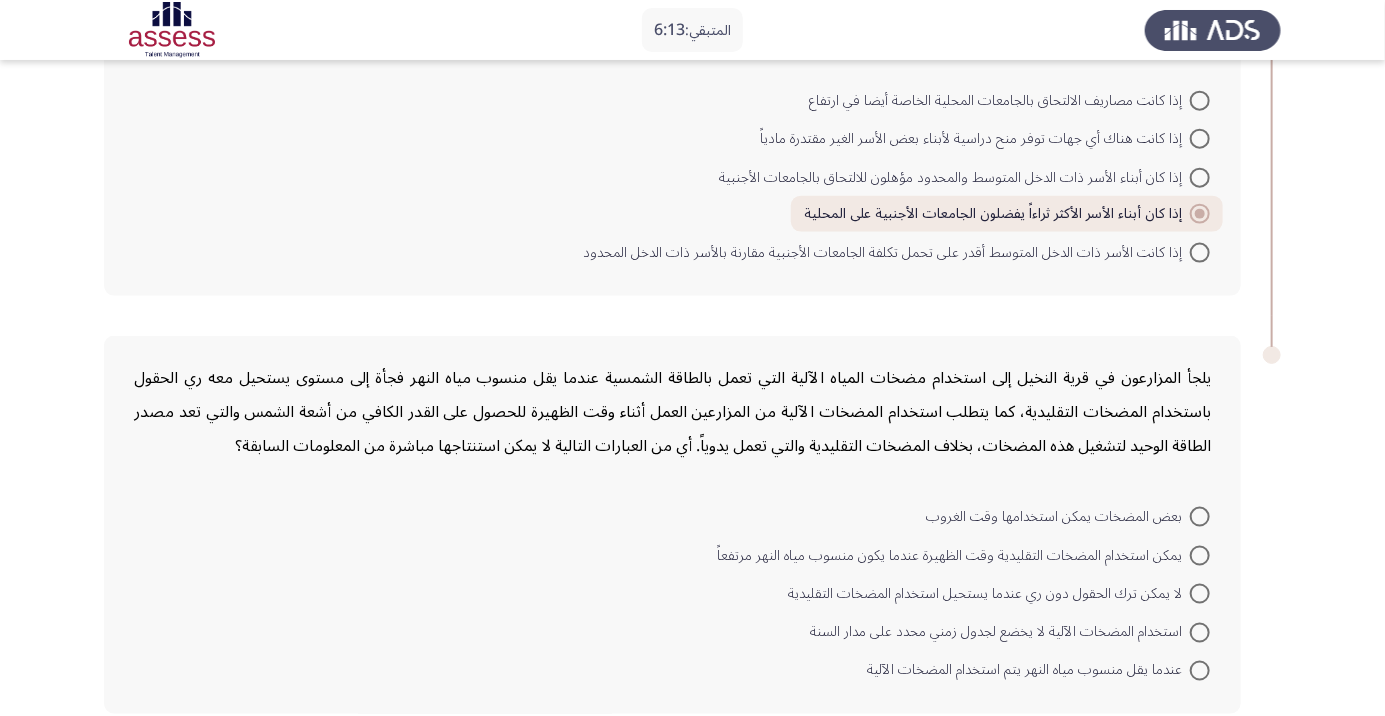 click at bounding box center [1200, 671] 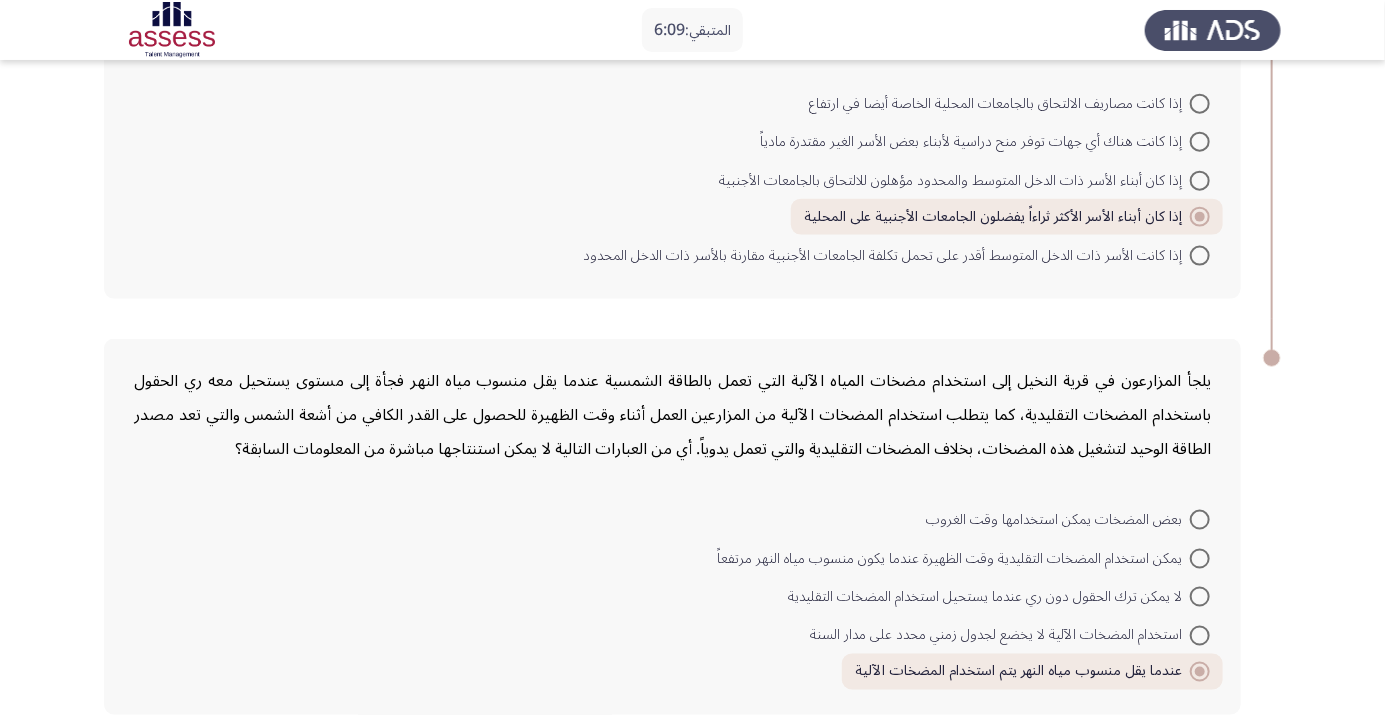 click on "إنهاء" 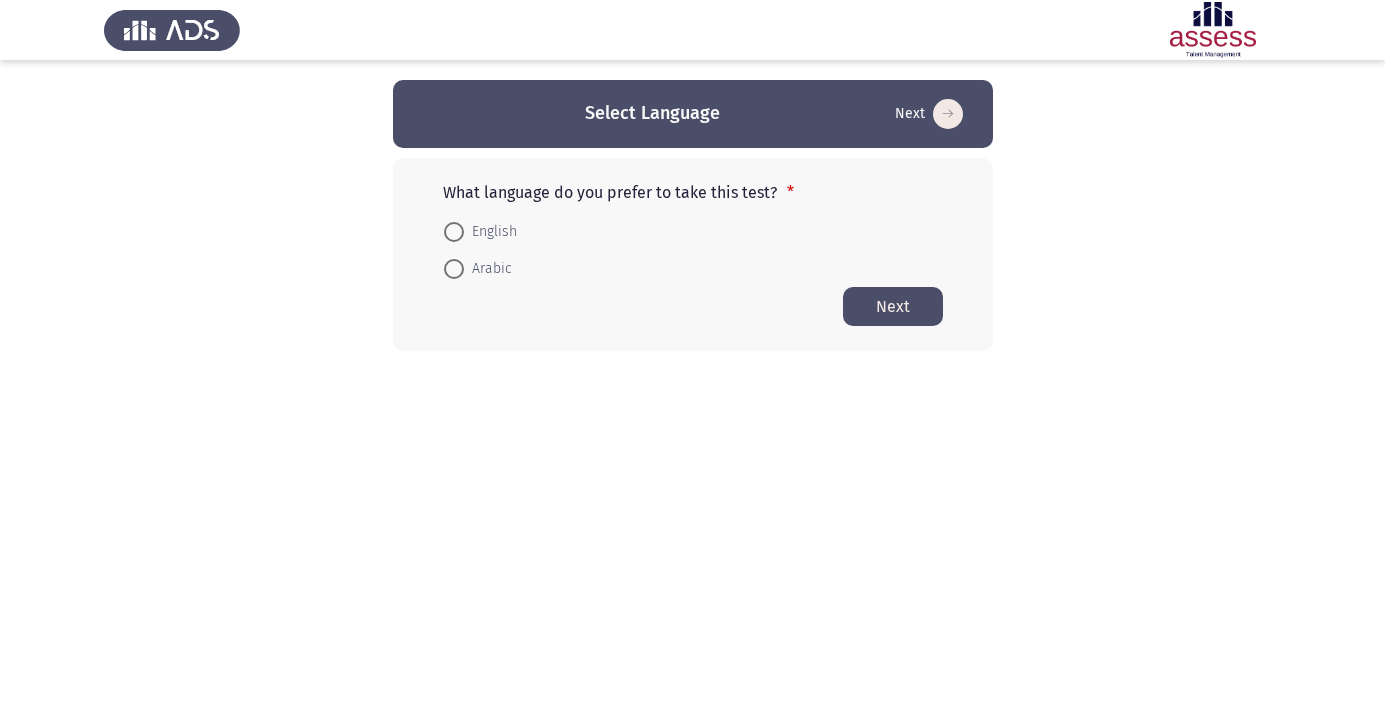 scroll, scrollTop: 0, scrollLeft: 0, axis: both 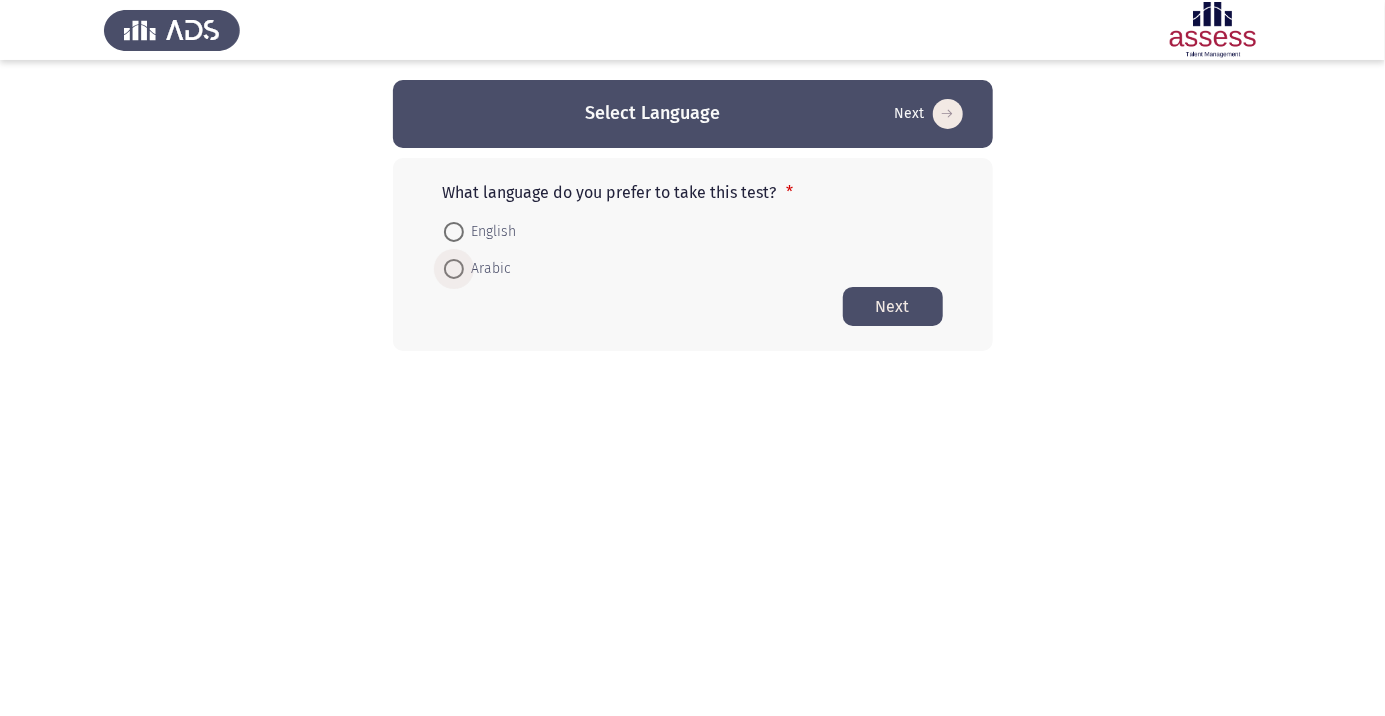 click at bounding box center [453, 269] 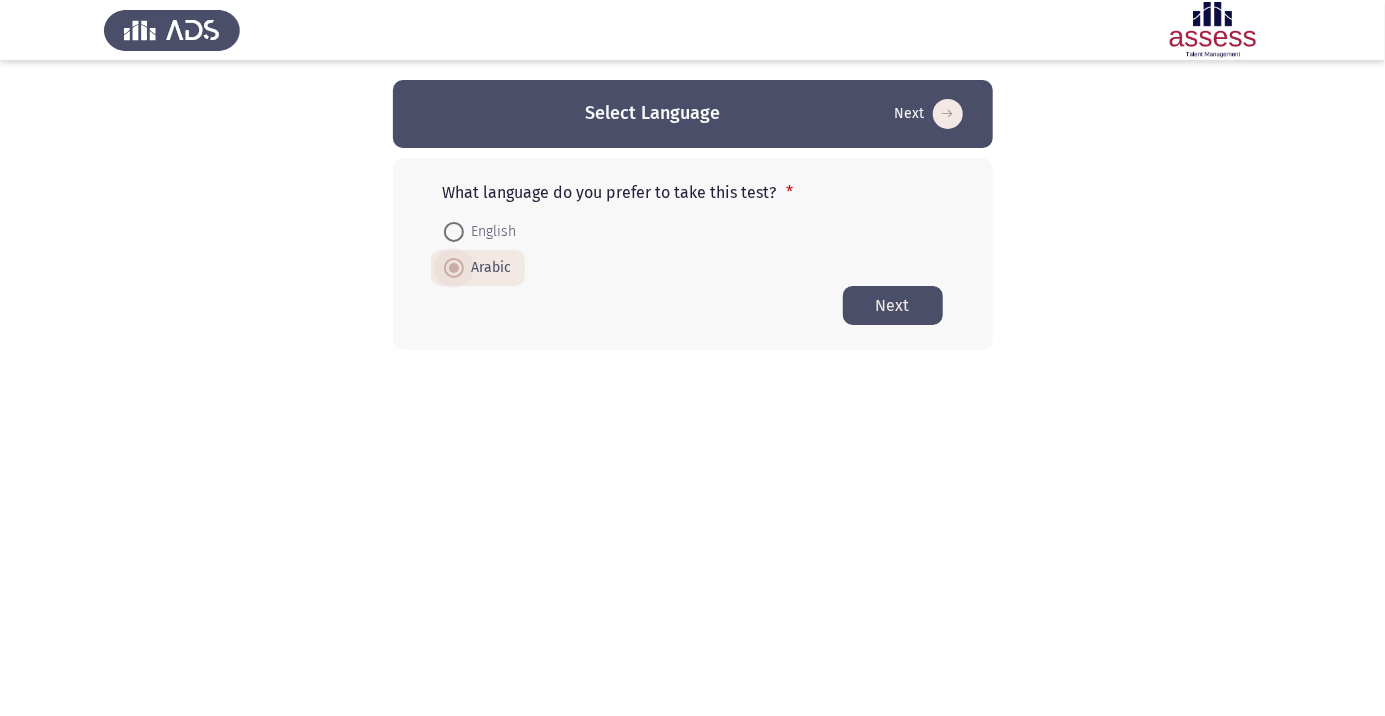 click on "Next" 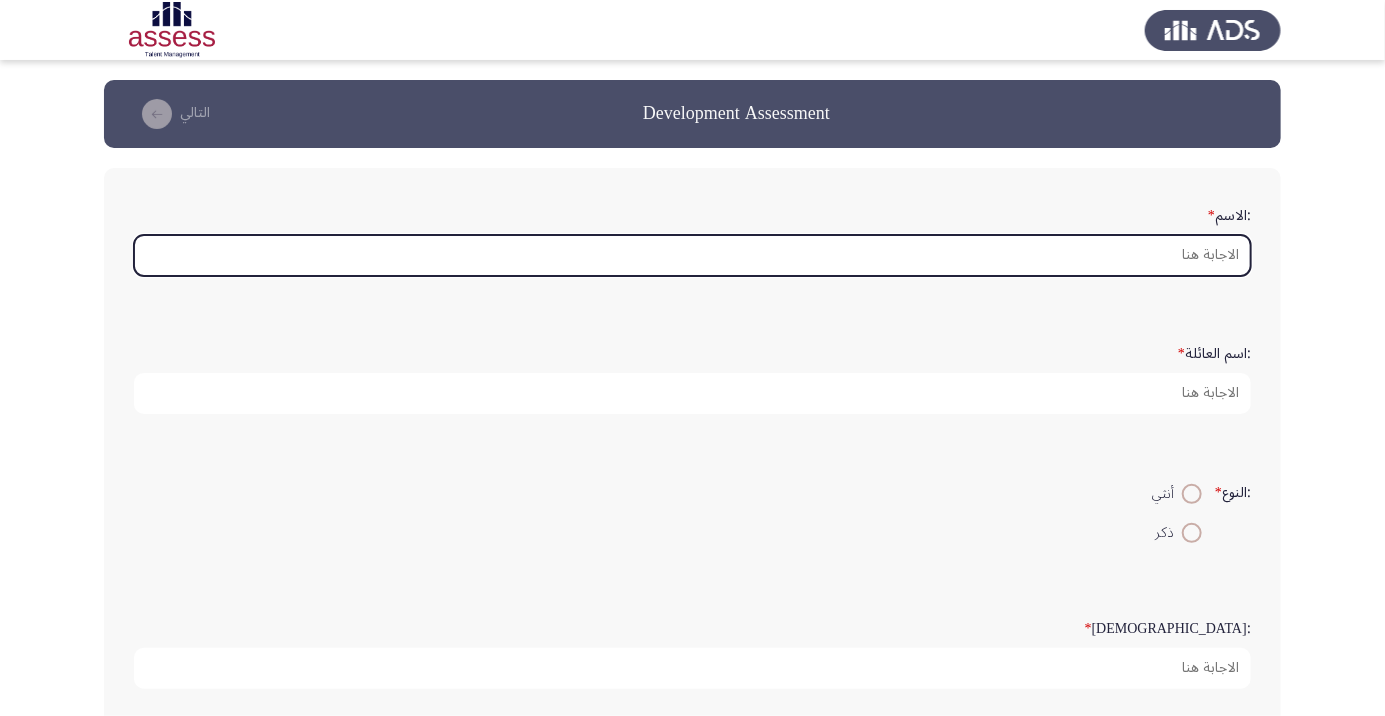 click on ":الاسم   *" at bounding box center (692, 255) 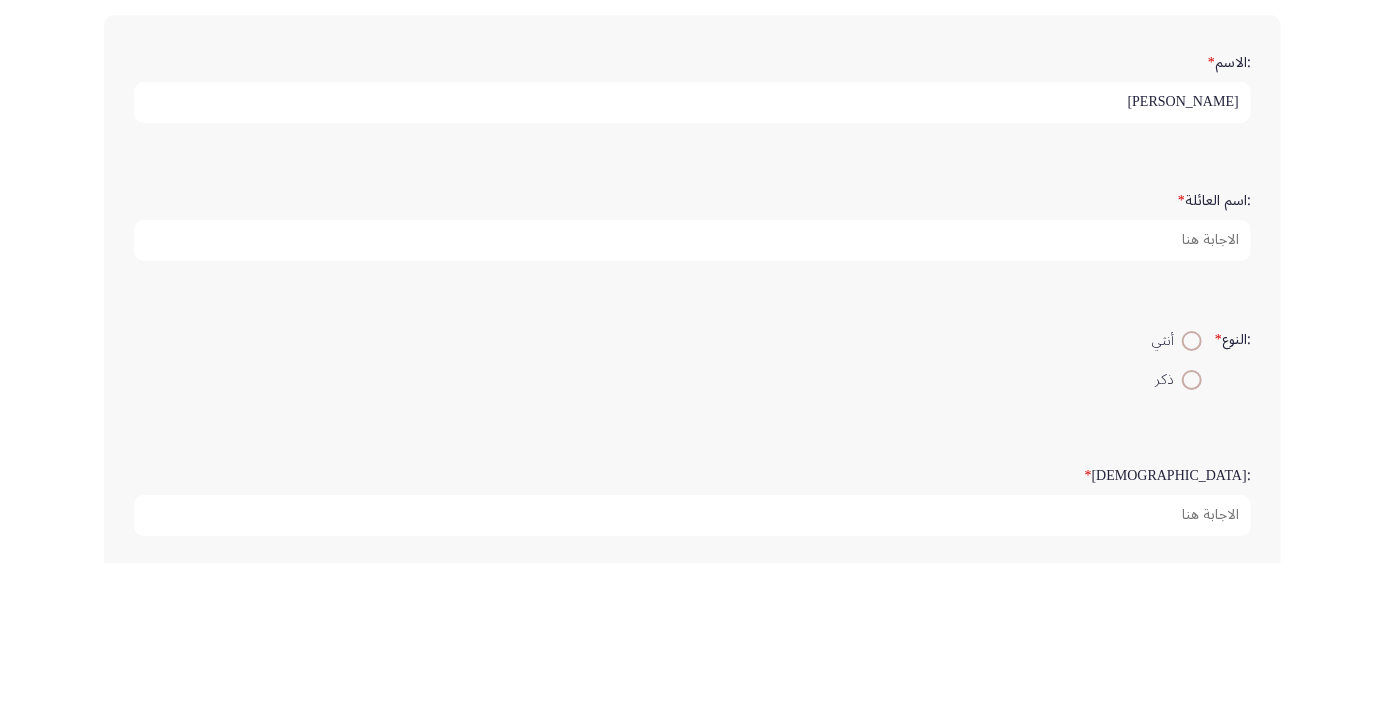 type on "[PERSON_NAME]" 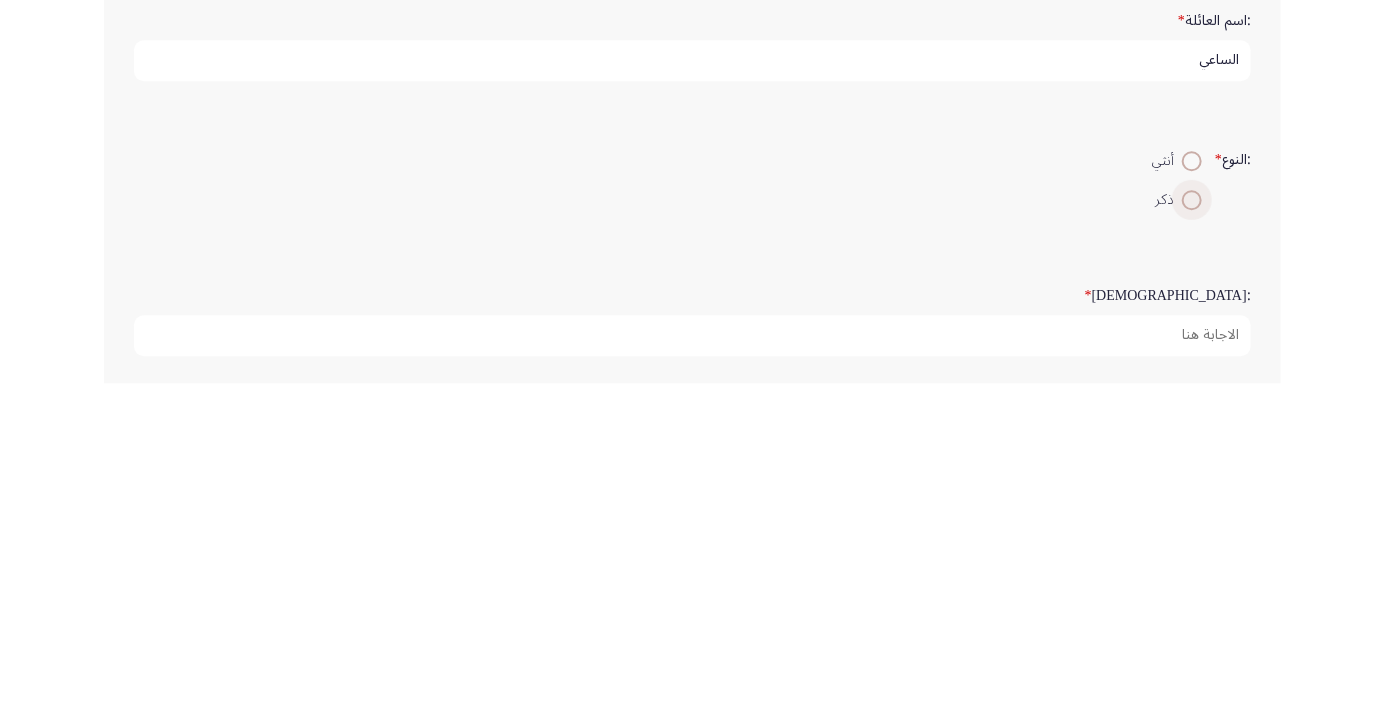type on "الساعي" 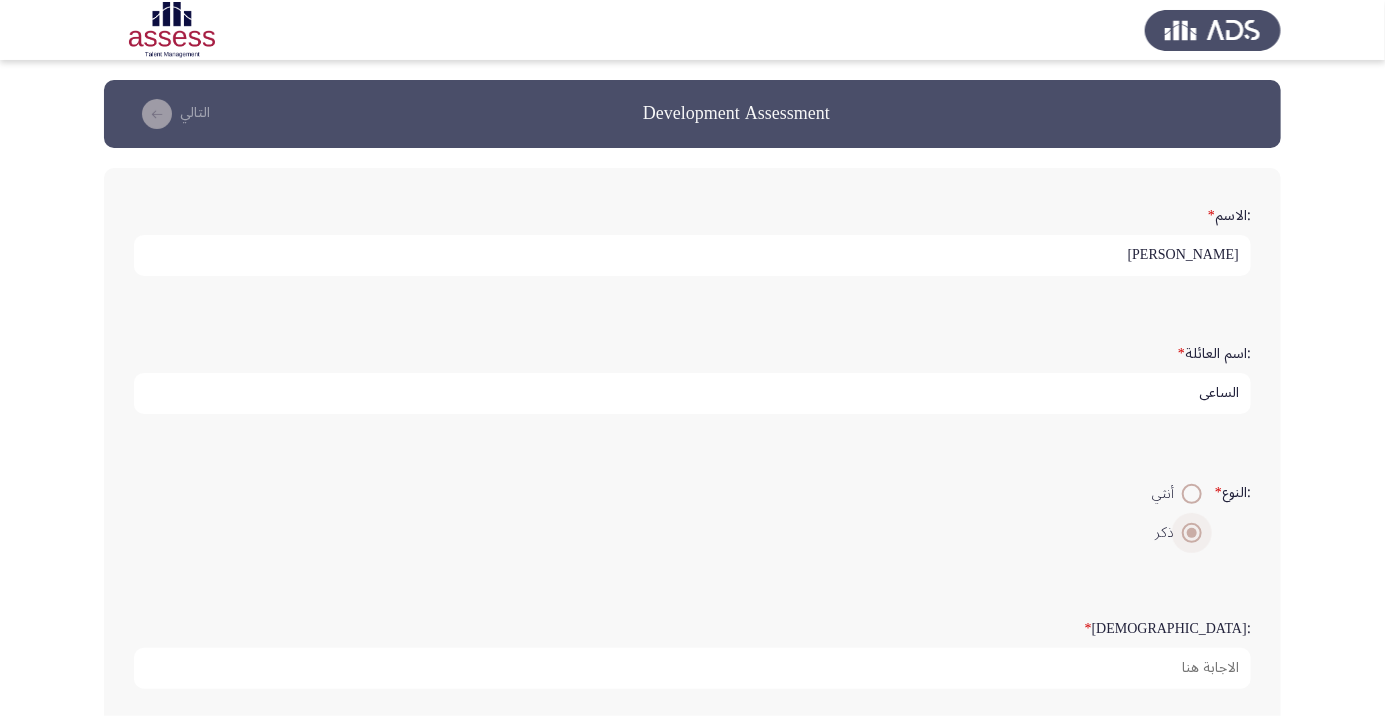 scroll, scrollTop: 5, scrollLeft: 0, axis: vertical 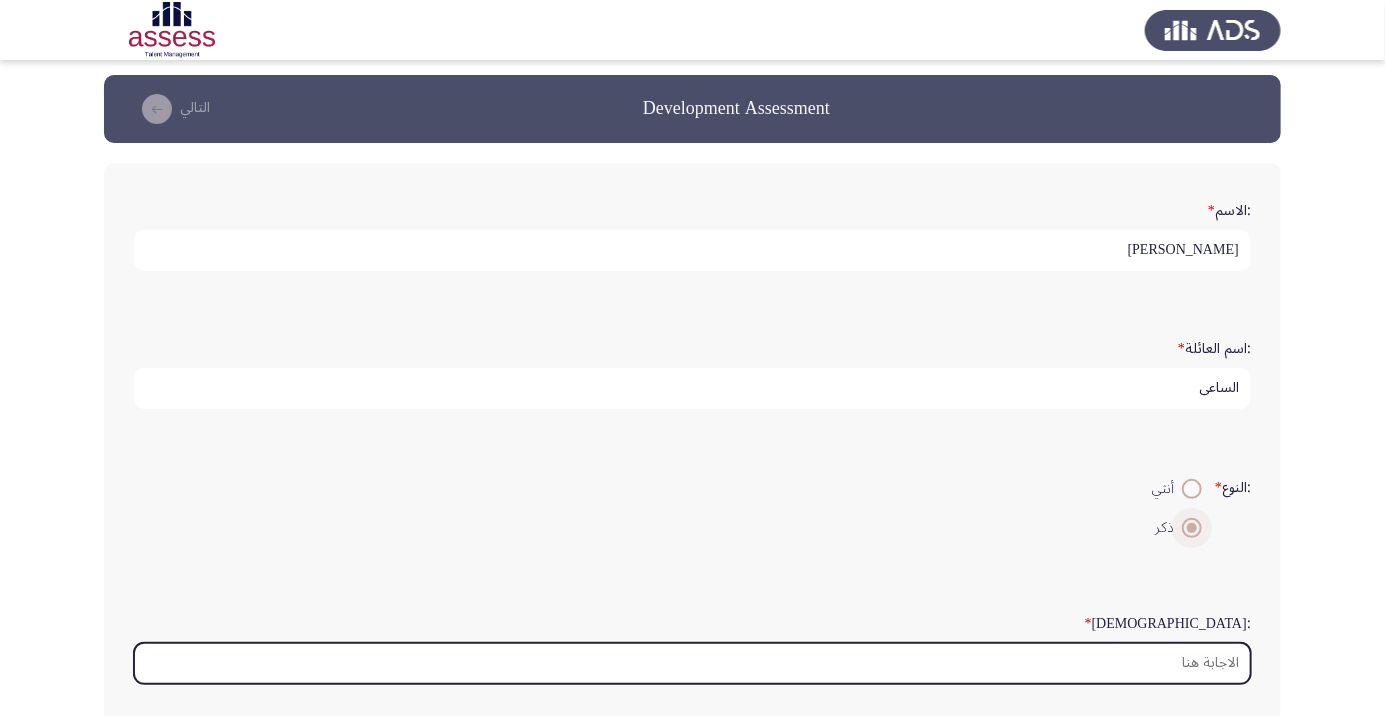 click on ":السن   *" at bounding box center (692, 663) 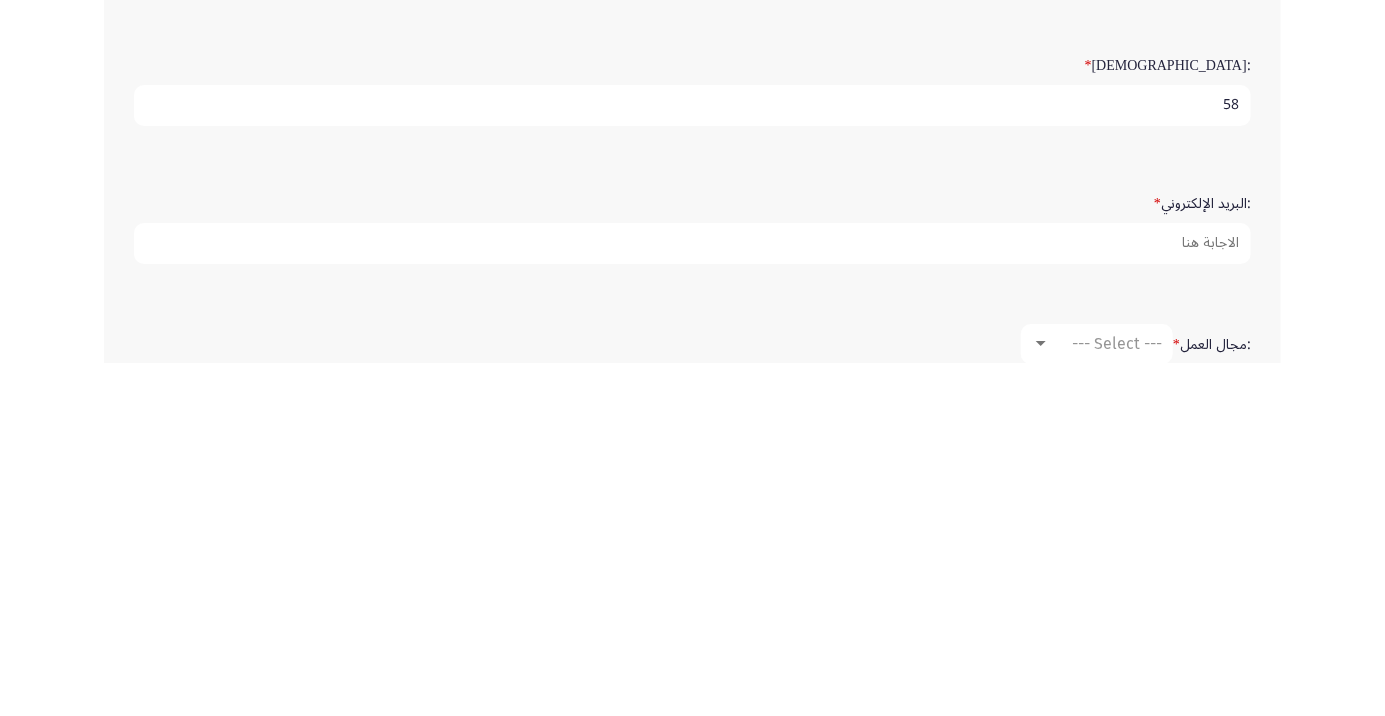 scroll, scrollTop: 225, scrollLeft: 0, axis: vertical 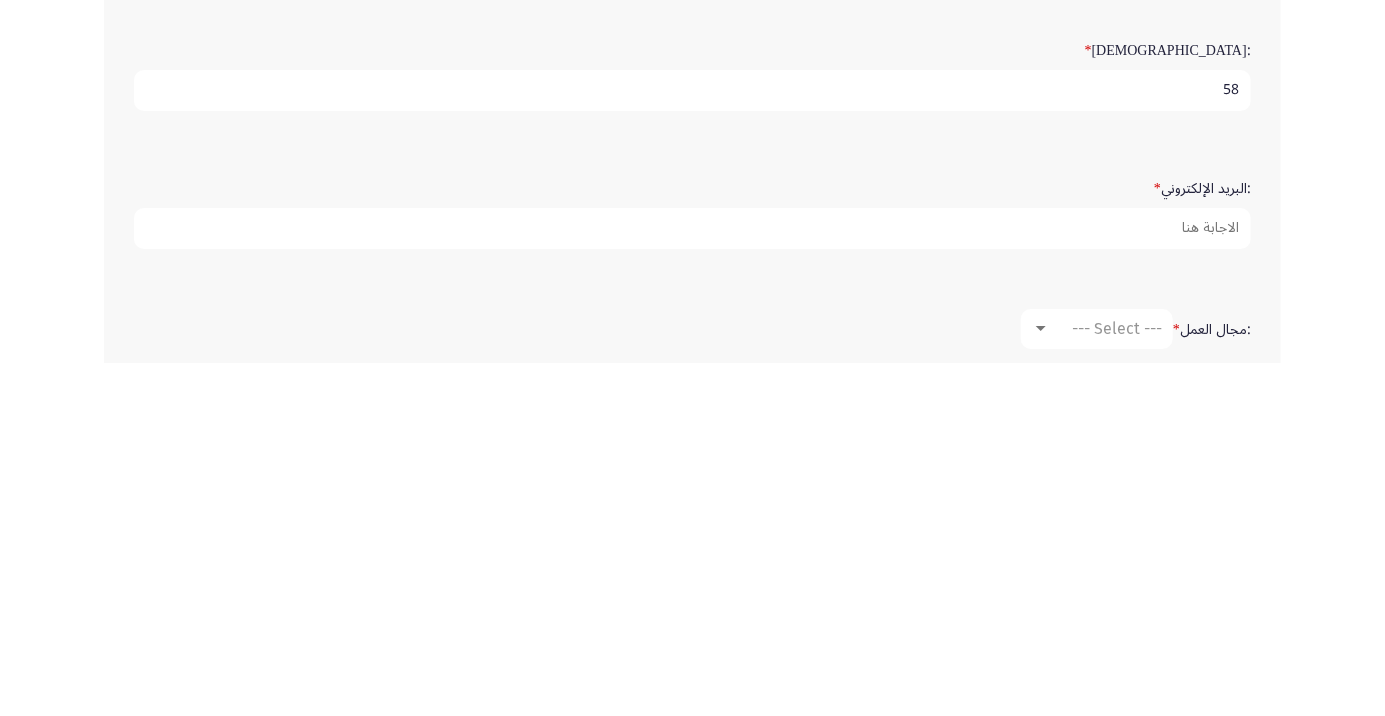 type on "58" 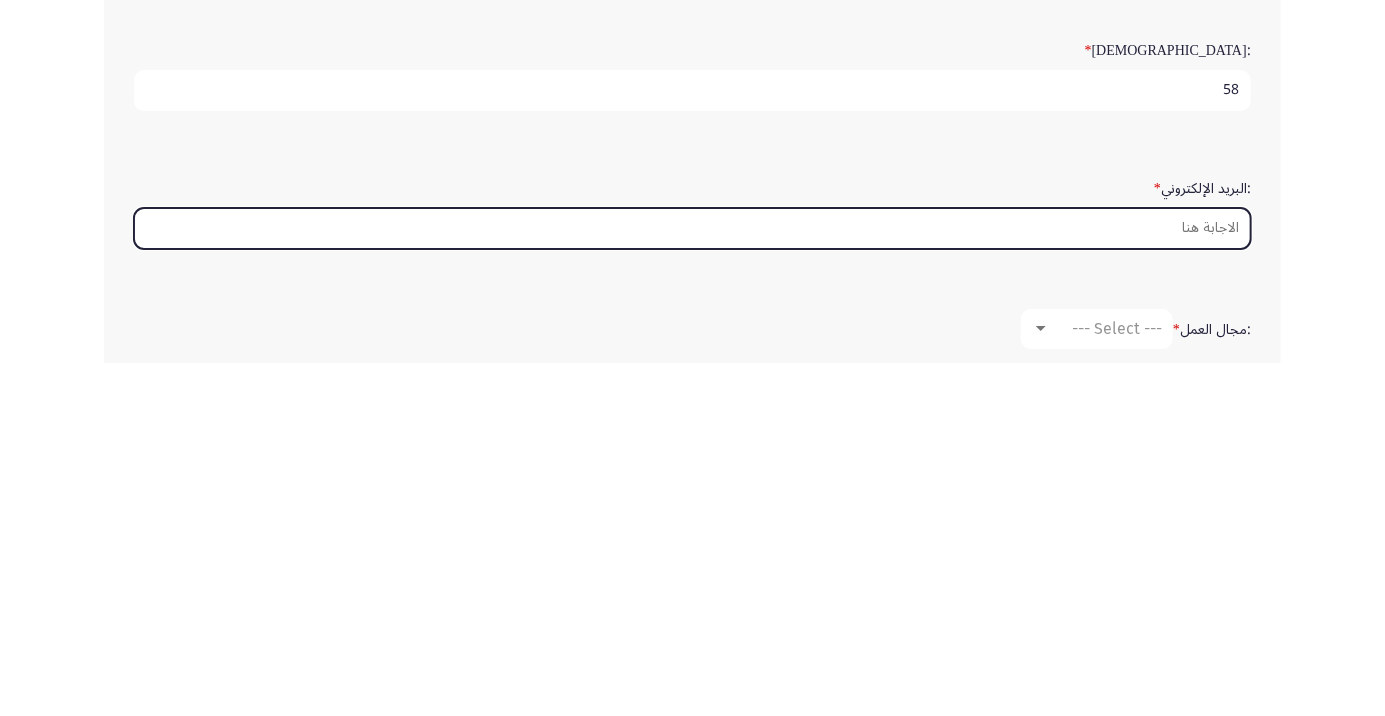 click on ":البريد الإلكتروني   *" at bounding box center (692, 581) 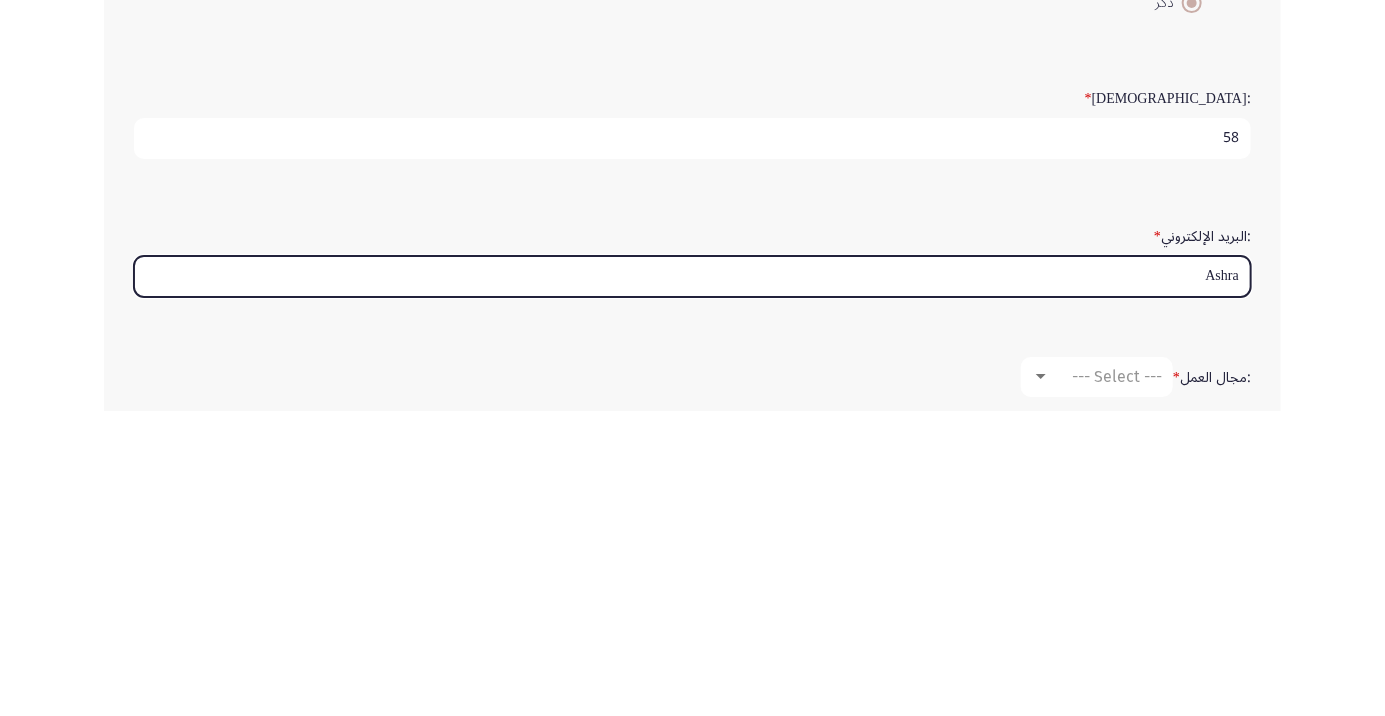 type on "Ashraf" 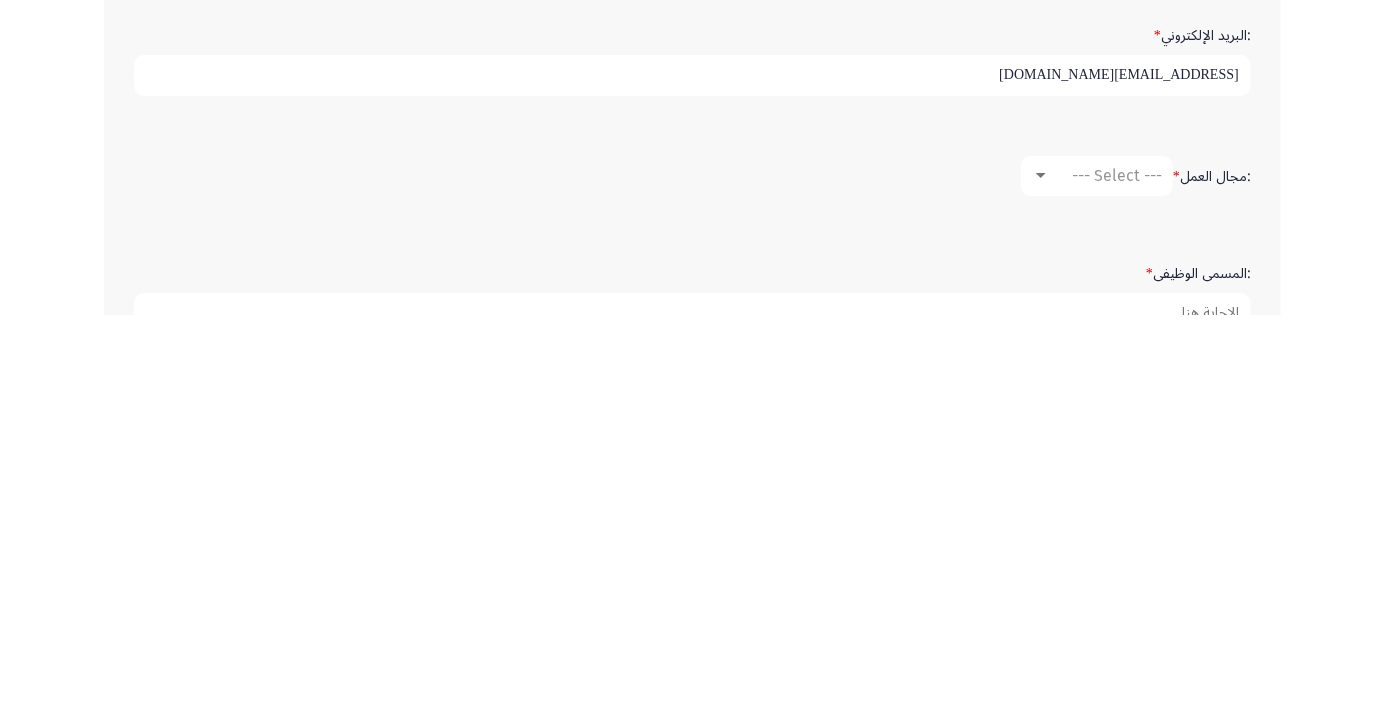 type on "ashraf.awad@ibnsina-pharma.com" 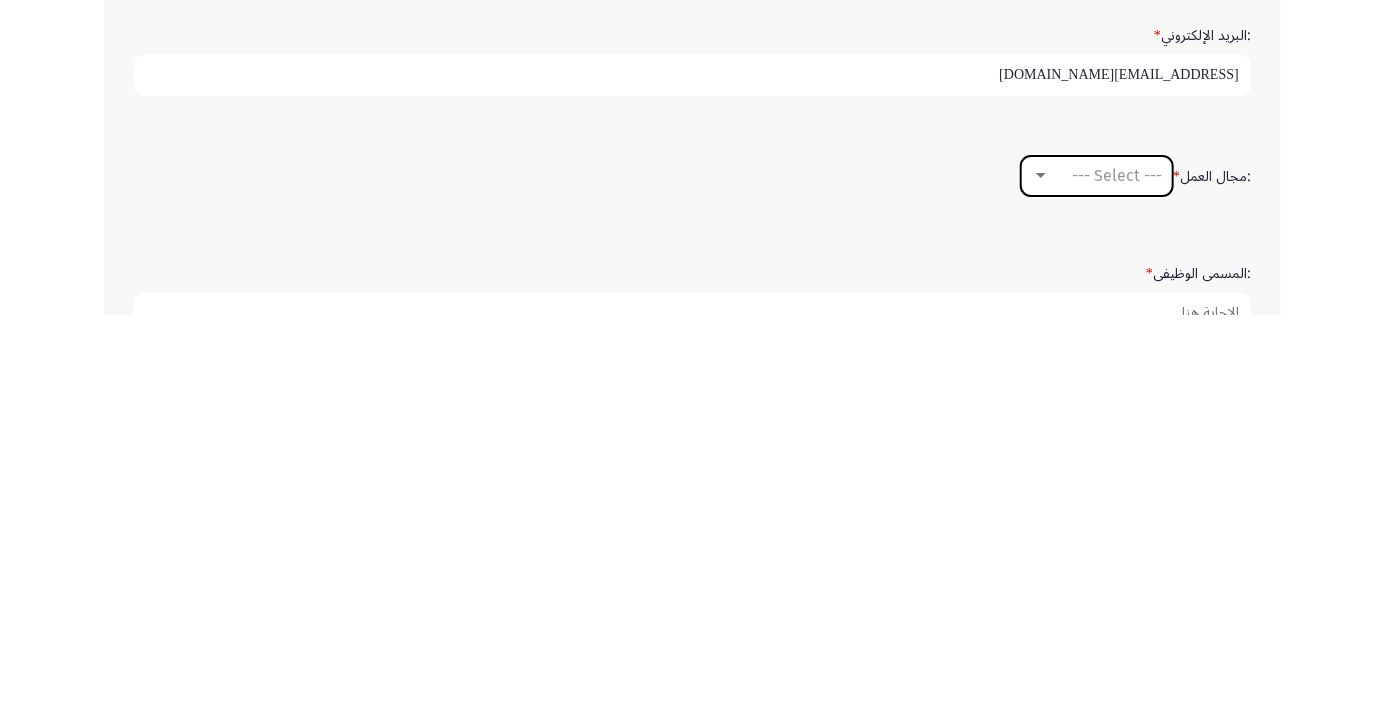 click at bounding box center [1041, 576] 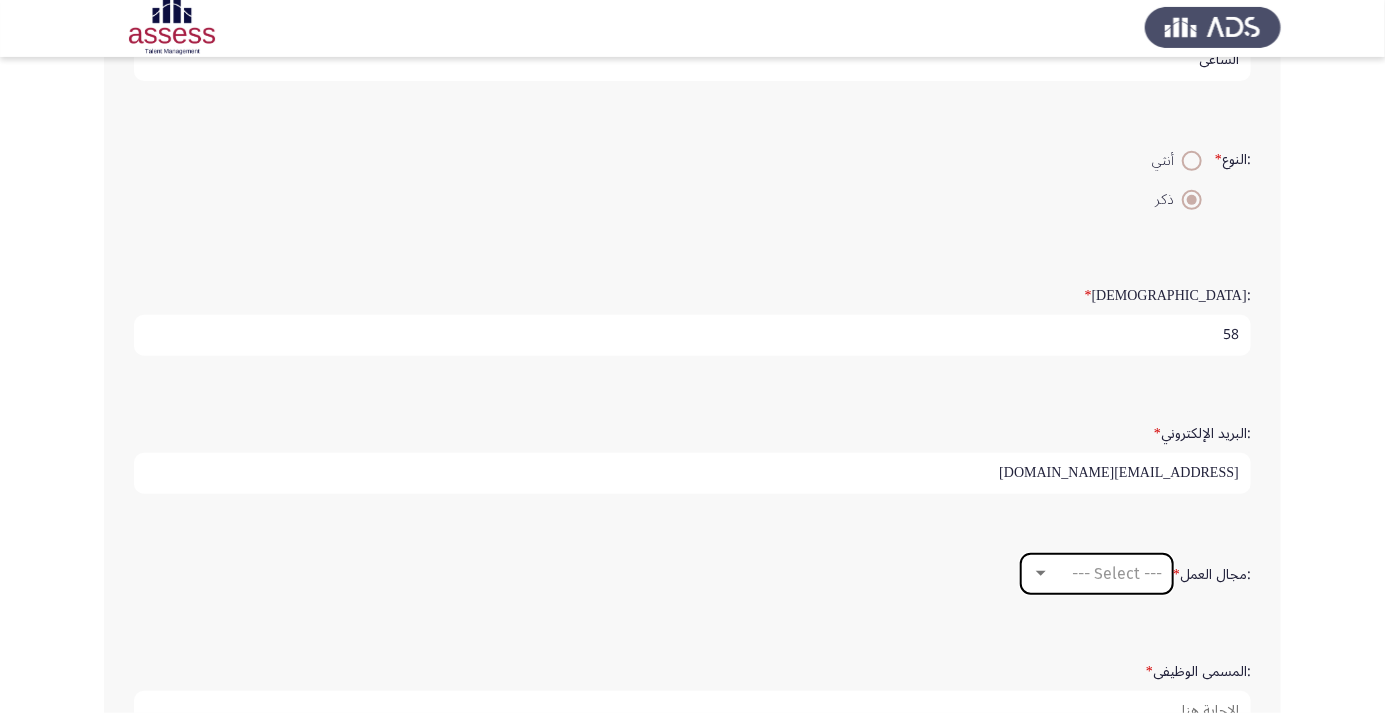 scroll, scrollTop: 330, scrollLeft: 0, axis: vertical 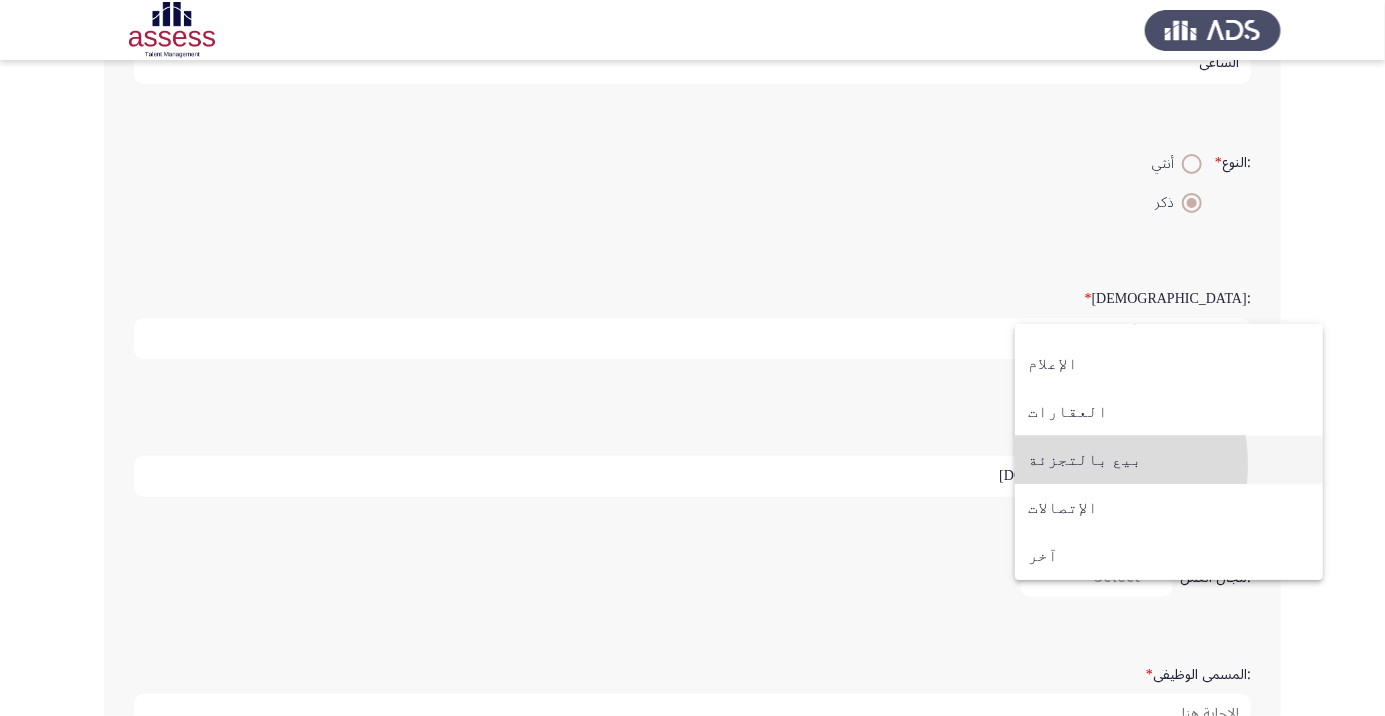 click on "بيع بالتجزئة" at bounding box center [1169, 460] 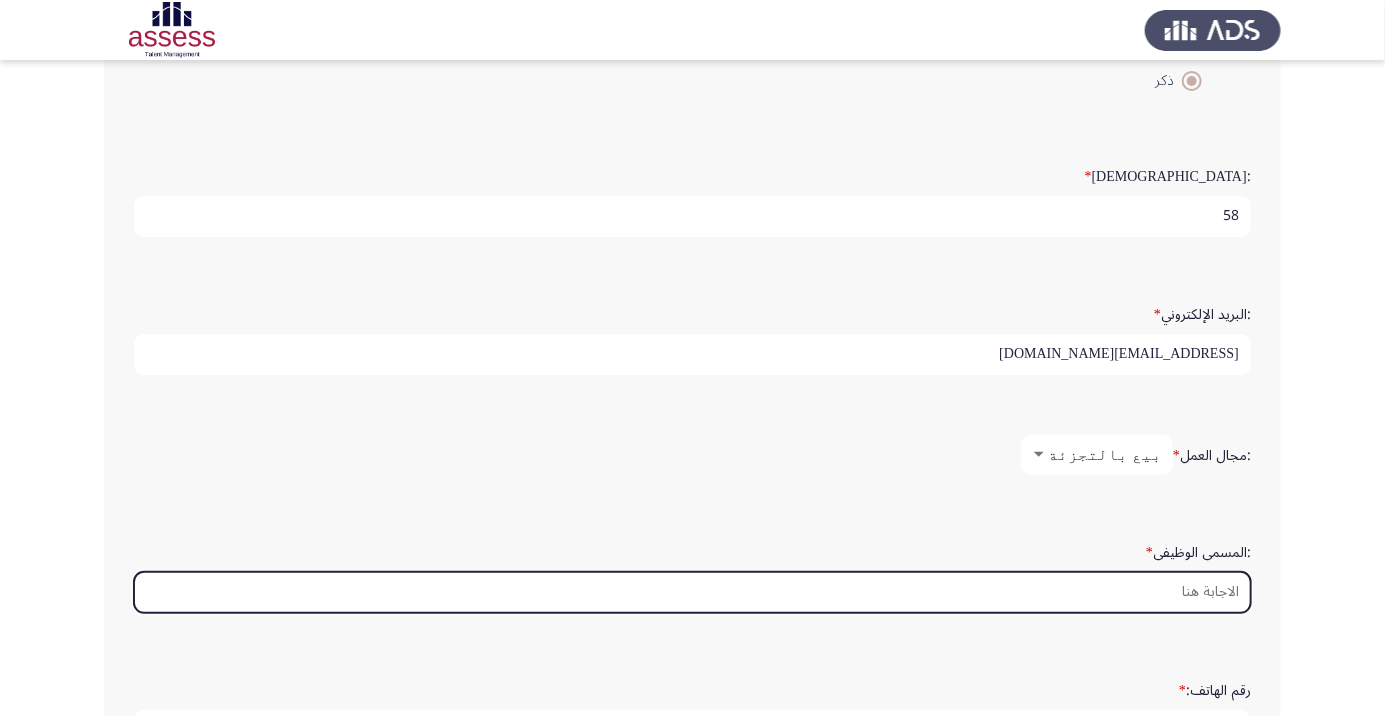 click on ":المسمى الوظيفى   *" at bounding box center (692, 592) 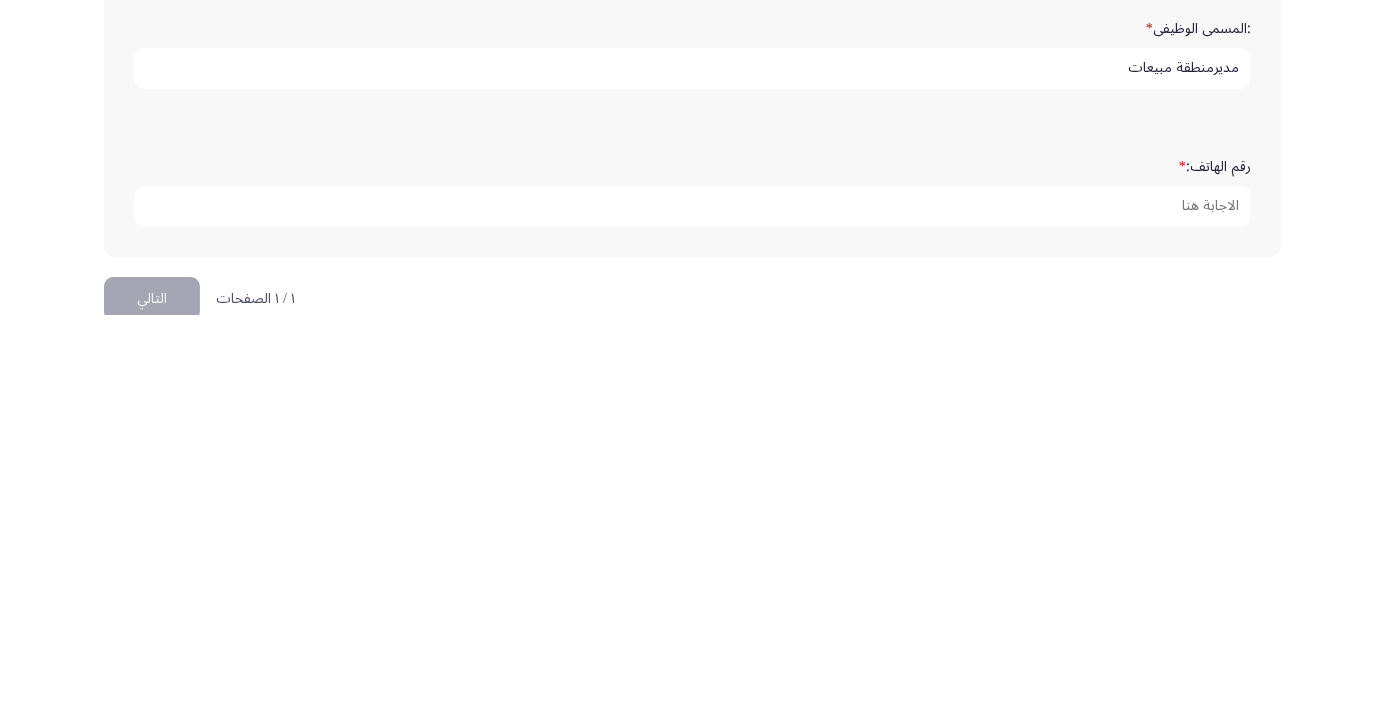 scroll, scrollTop: 581, scrollLeft: 0, axis: vertical 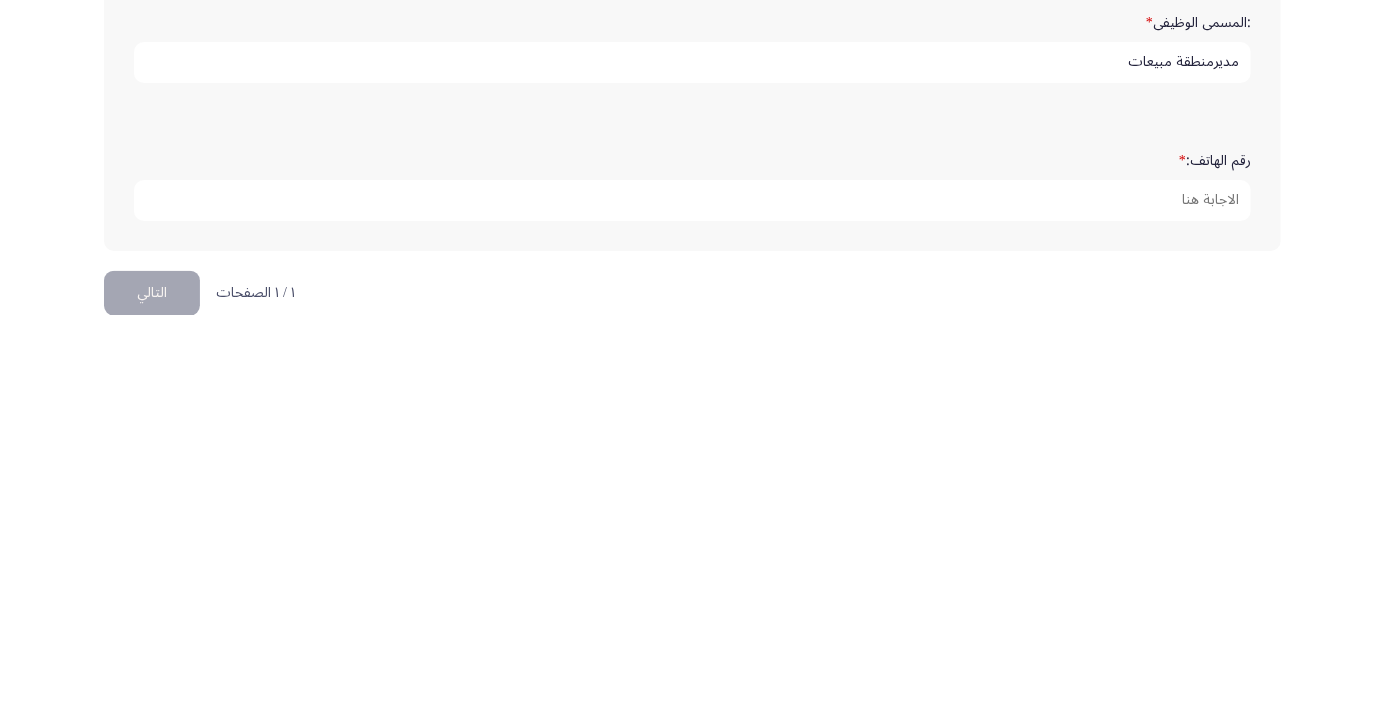 type on "مديرمنطقة مبيعات" 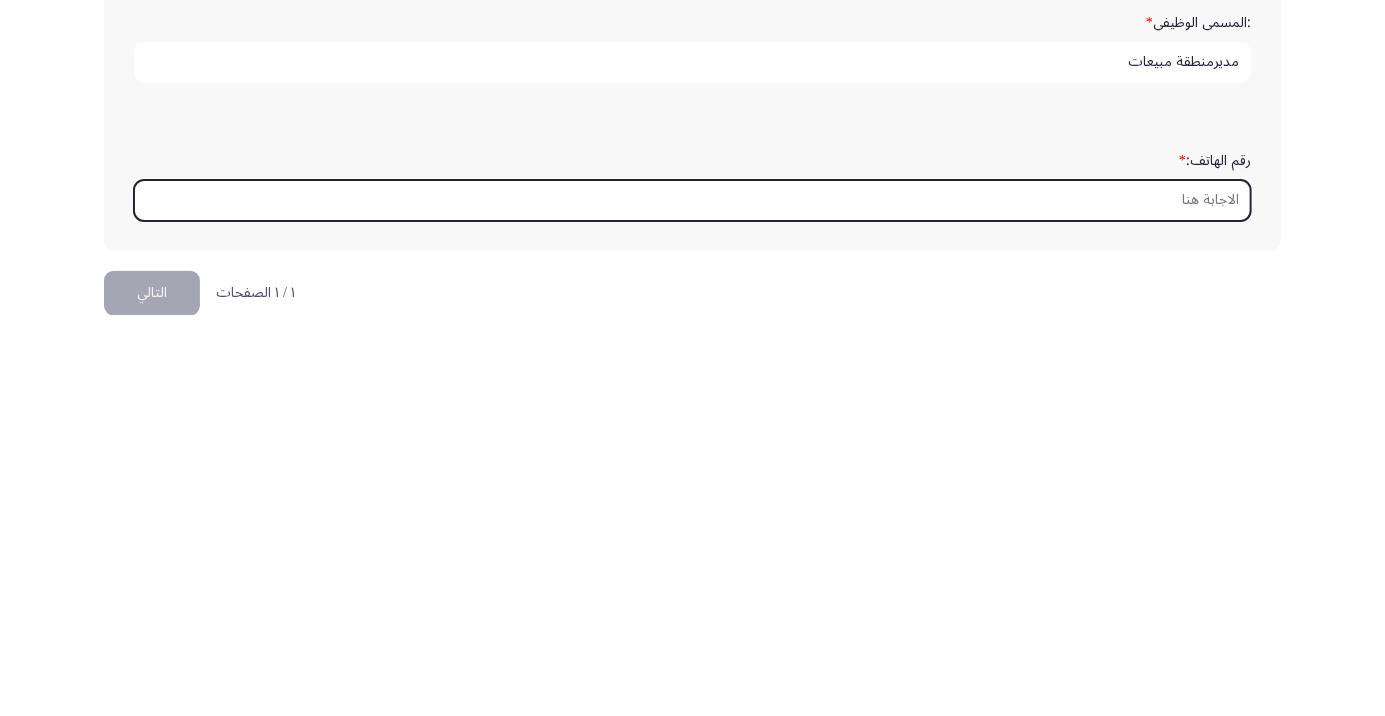 click on "رقم الهاتف:    *" at bounding box center [692, 601] 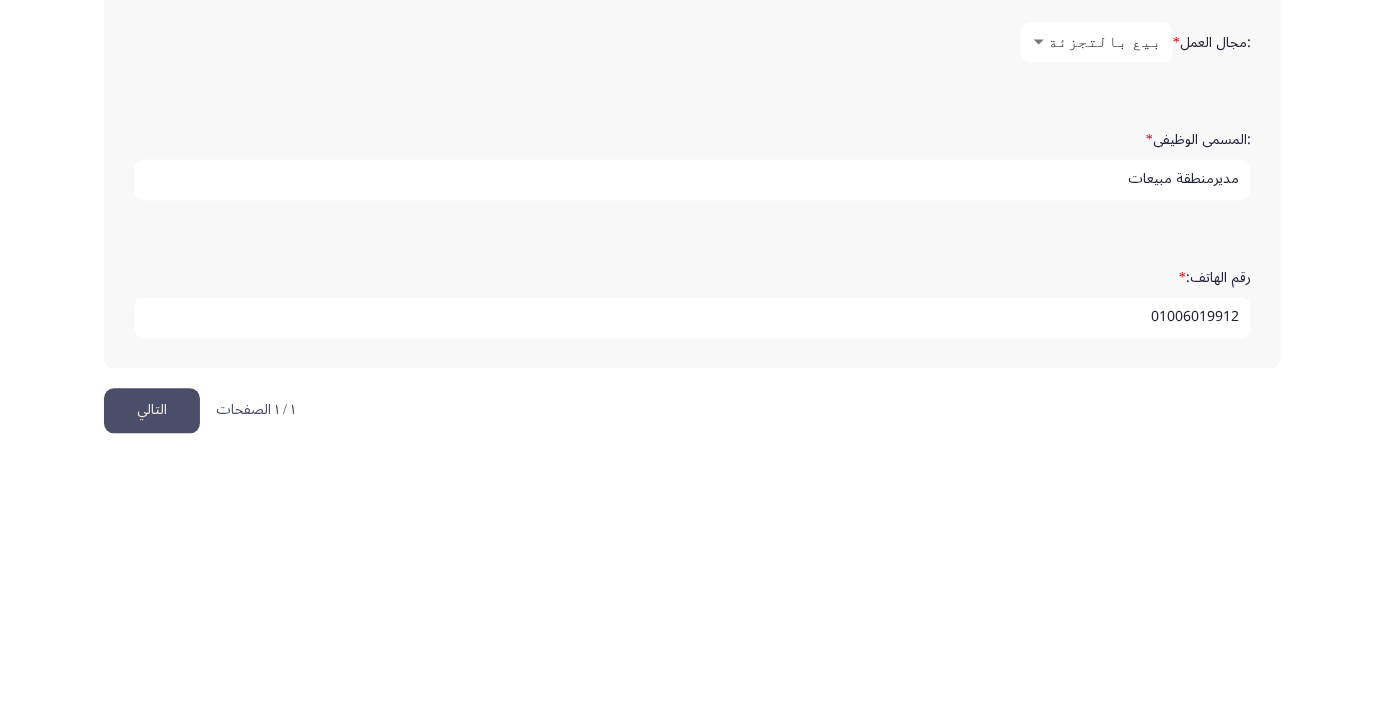 scroll, scrollTop: 609, scrollLeft: 0, axis: vertical 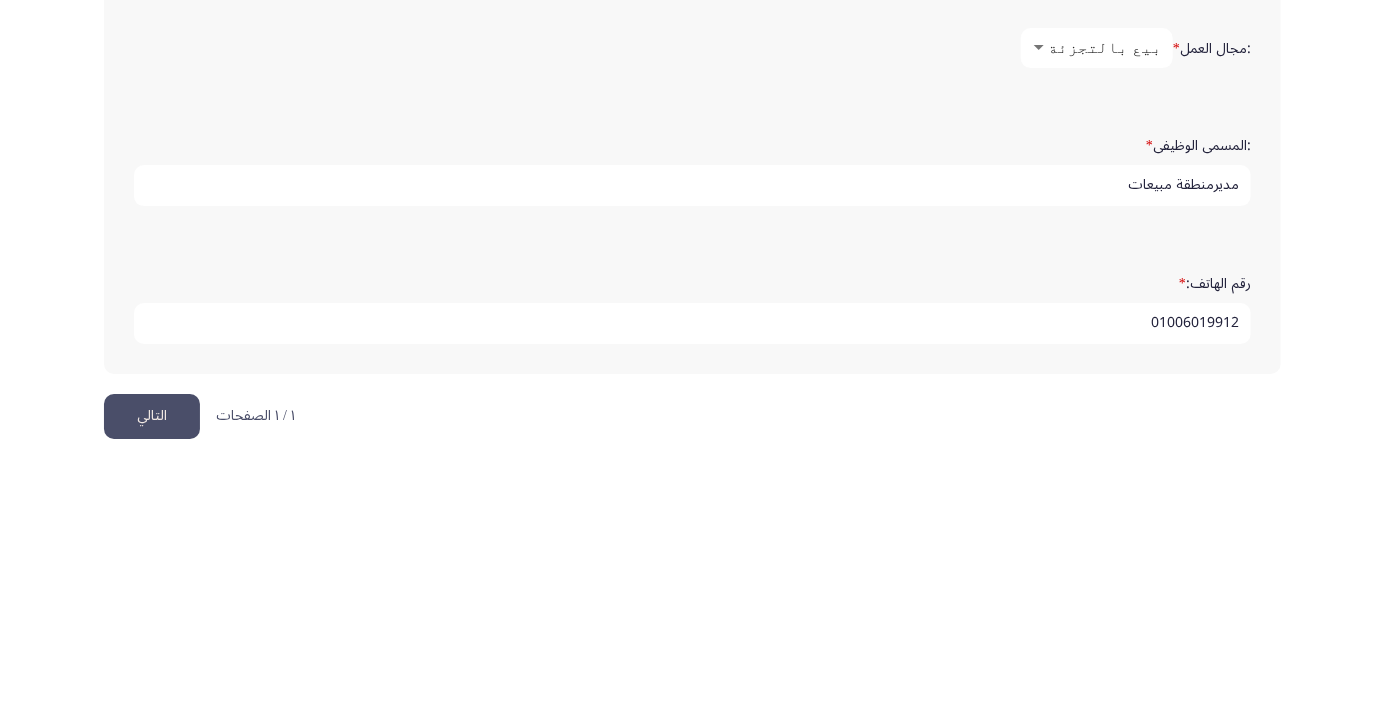 type on "01006019912" 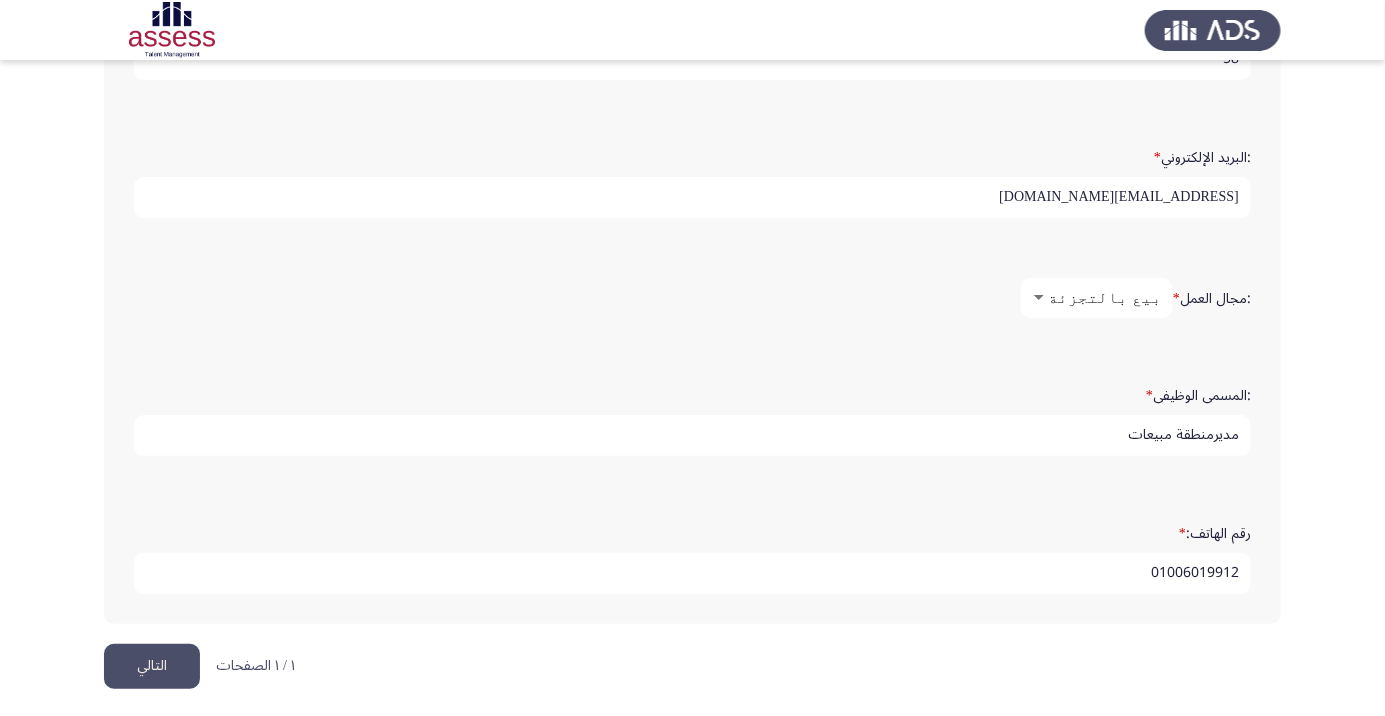 click on "التالي" 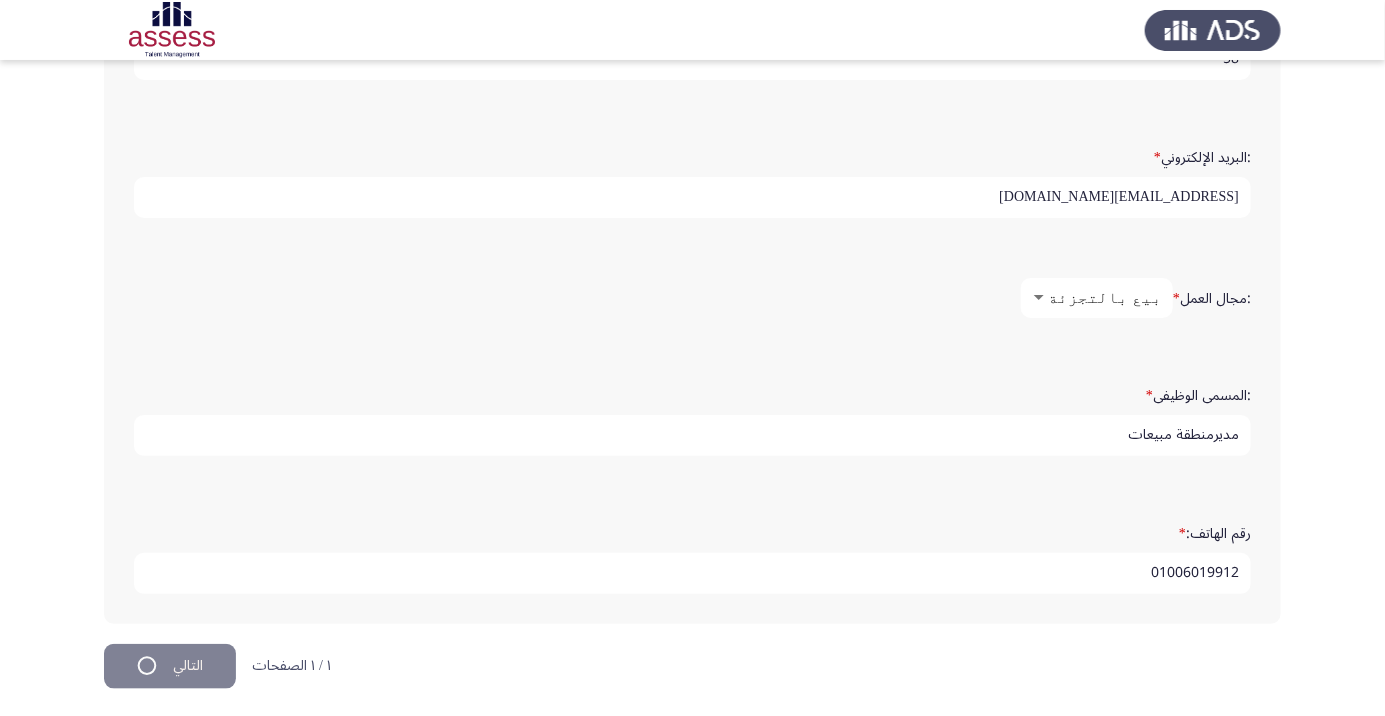 scroll, scrollTop: 0, scrollLeft: 0, axis: both 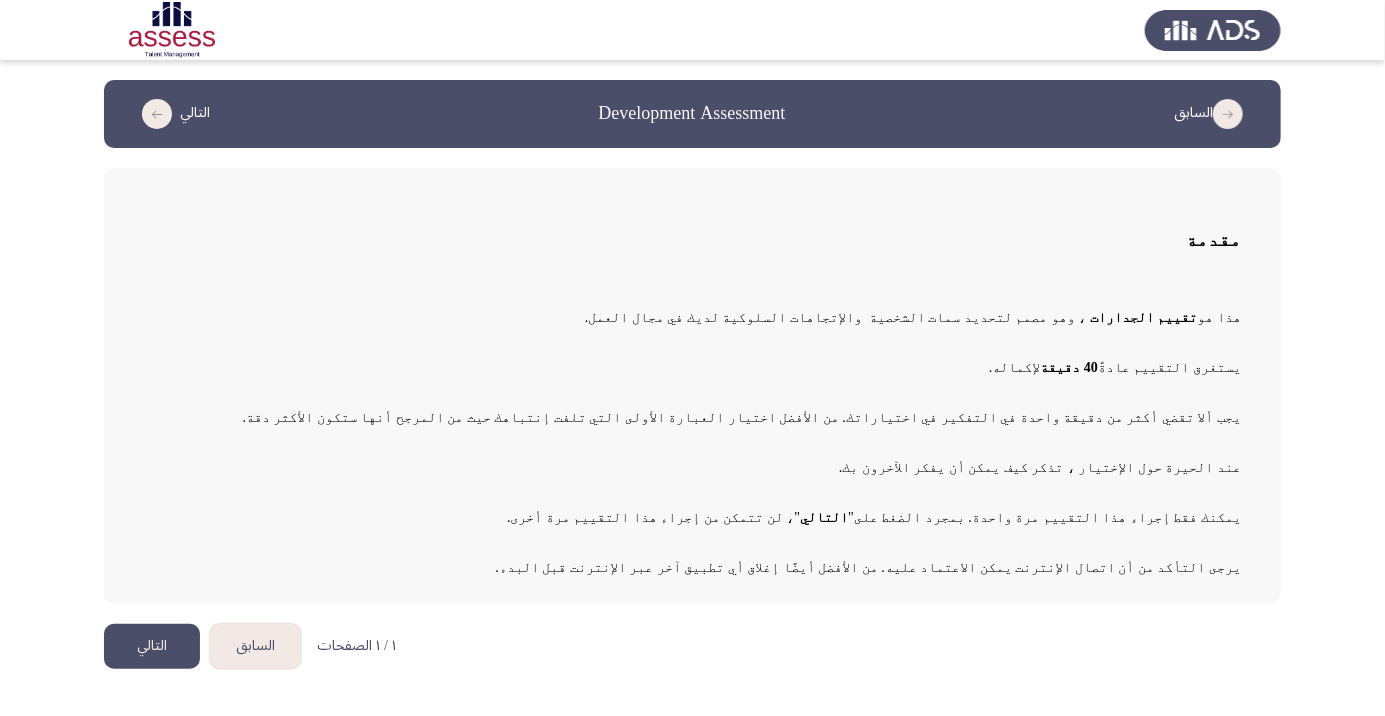 click on "التالي" 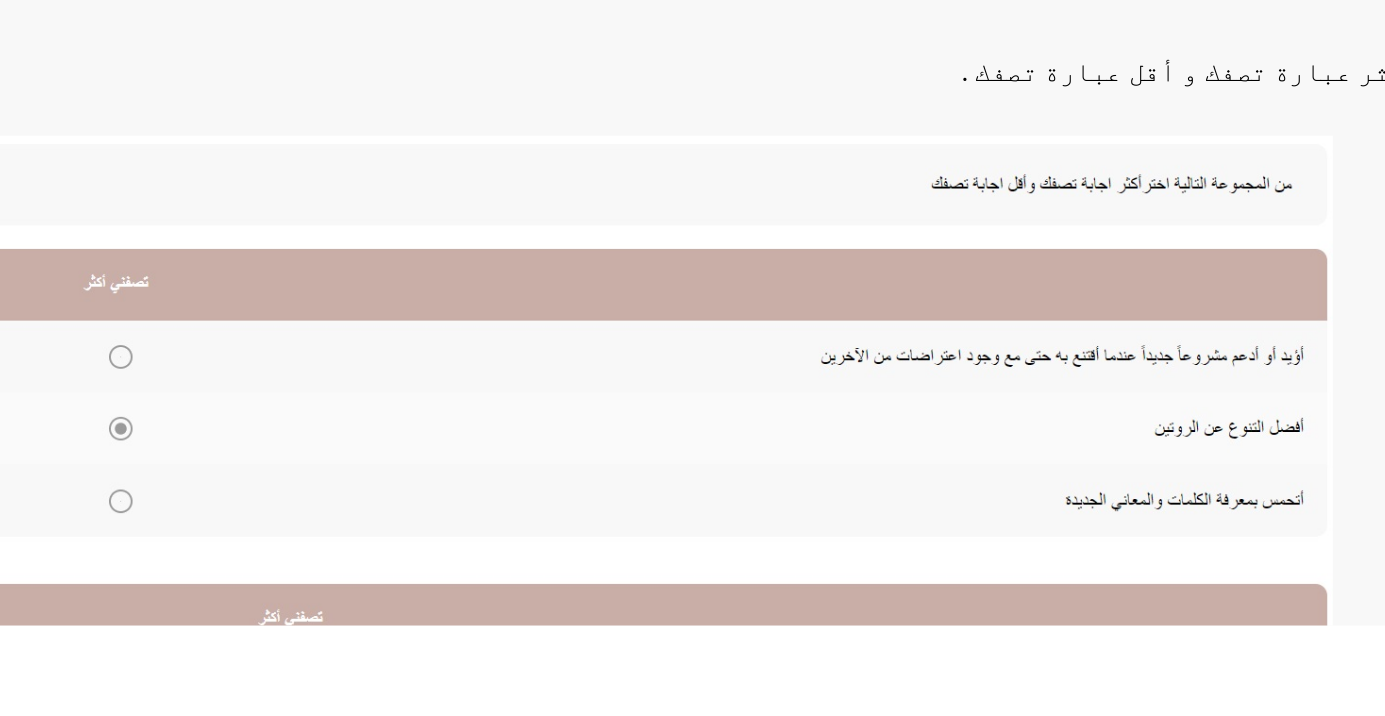 scroll, scrollTop: 4, scrollLeft: 0, axis: vertical 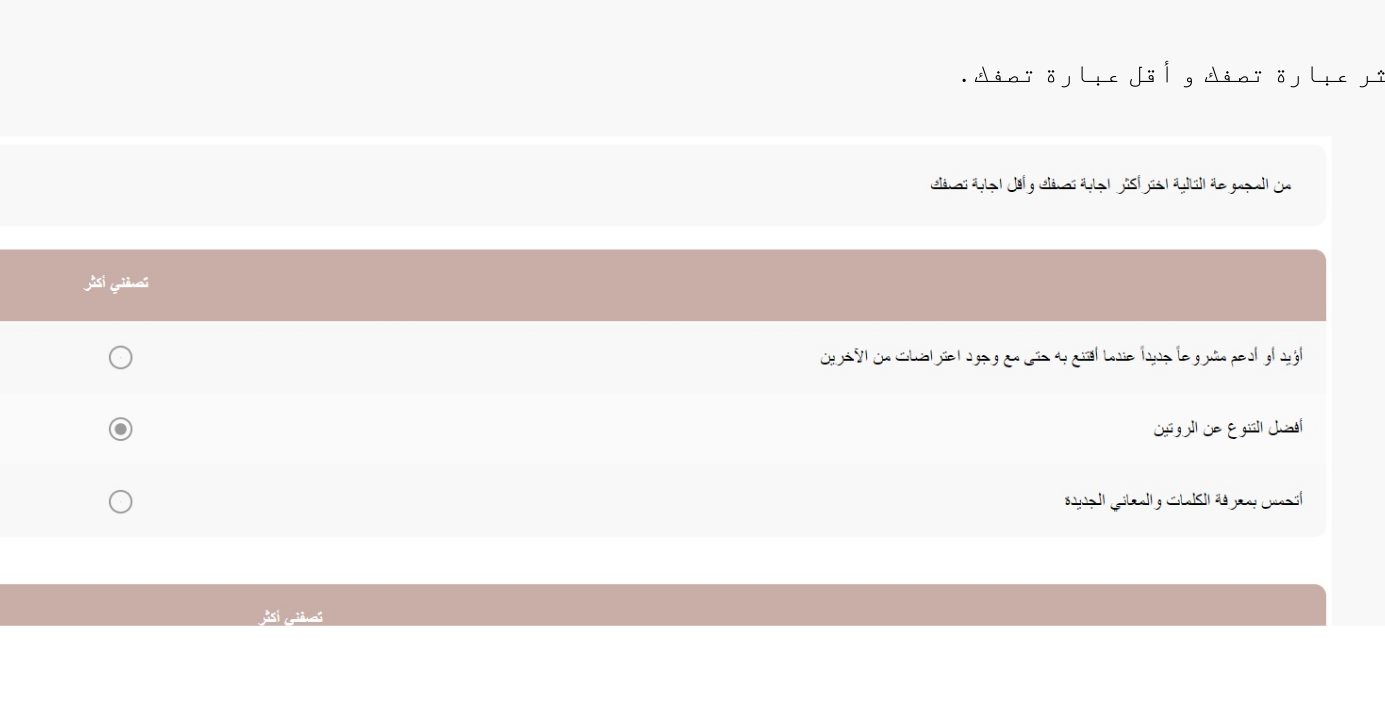 click 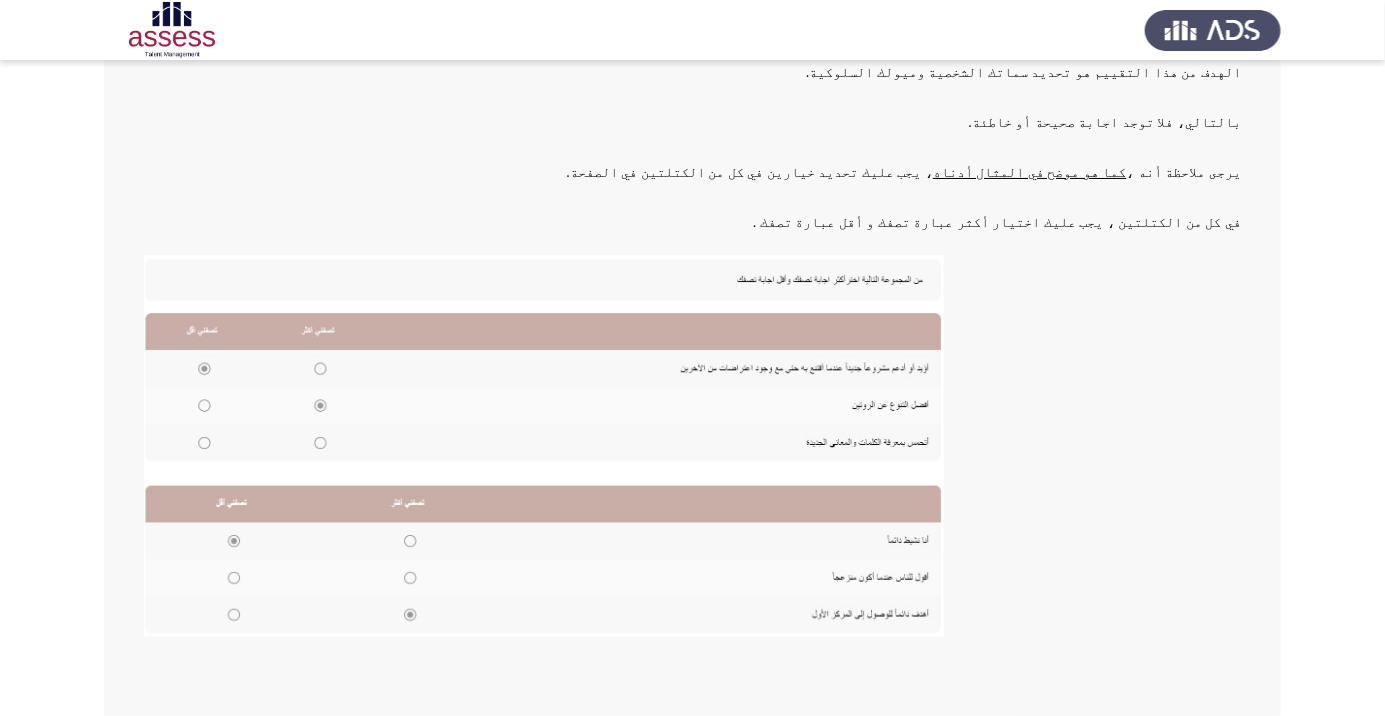 scroll, scrollTop: 220, scrollLeft: 0, axis: vertical 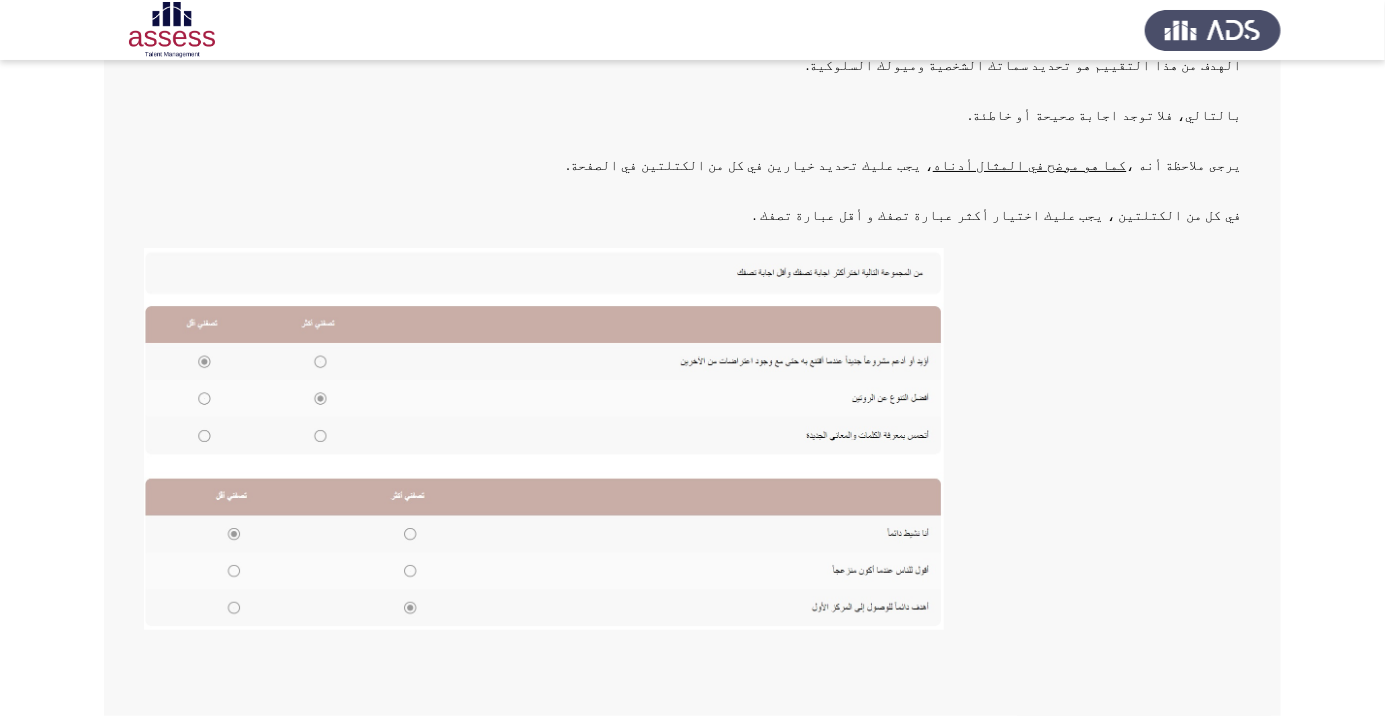 click on "التالي" 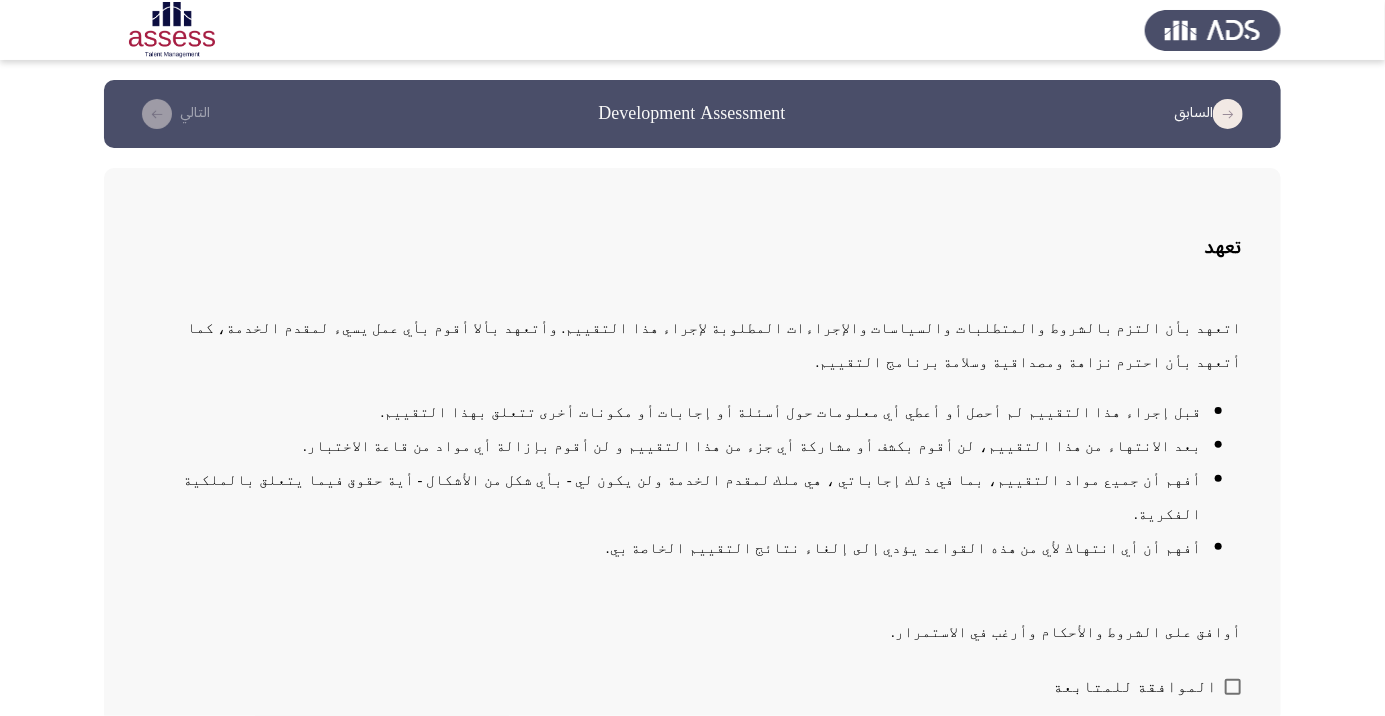 scroll, scrollTop: 2, scrollLeft: 0, axis: vertical 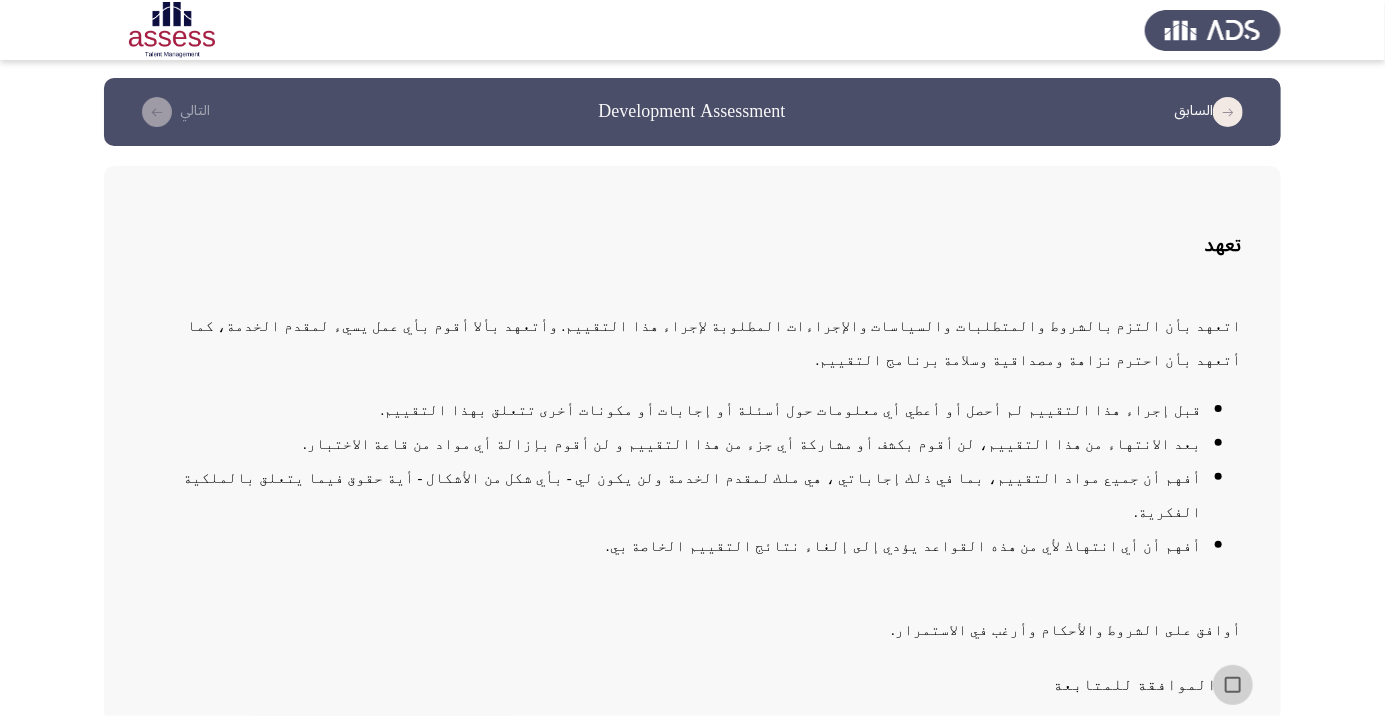 click at bounding box center [1233, 685] 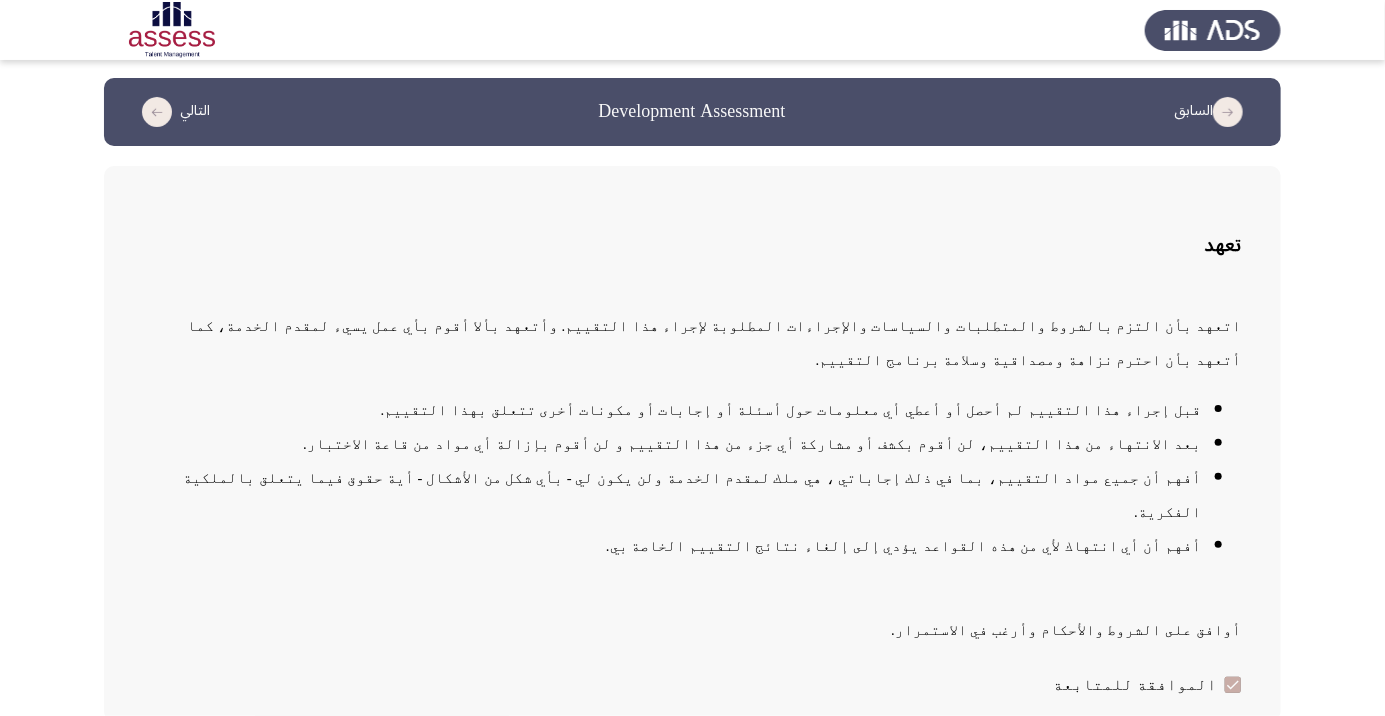 click on "التالي" 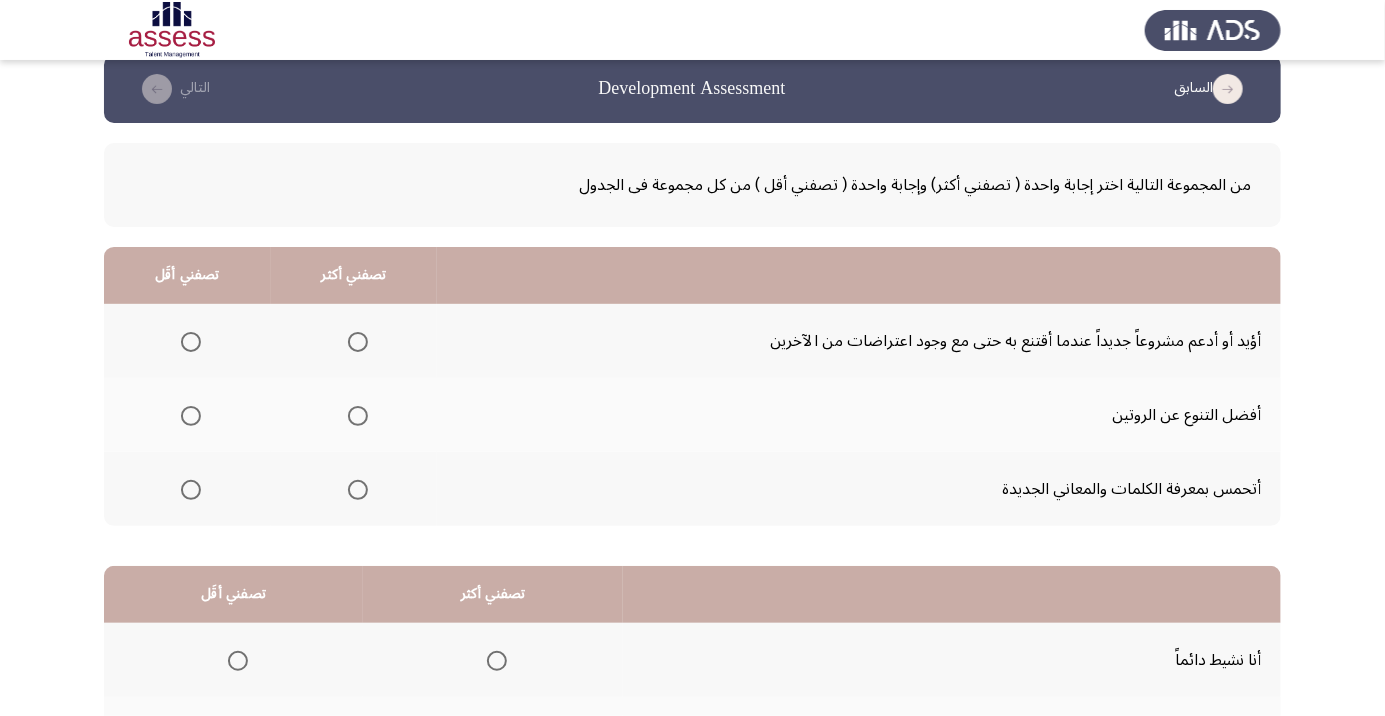 scroll, scrollTop: 24, scrollLeft: 0, axis: vertical 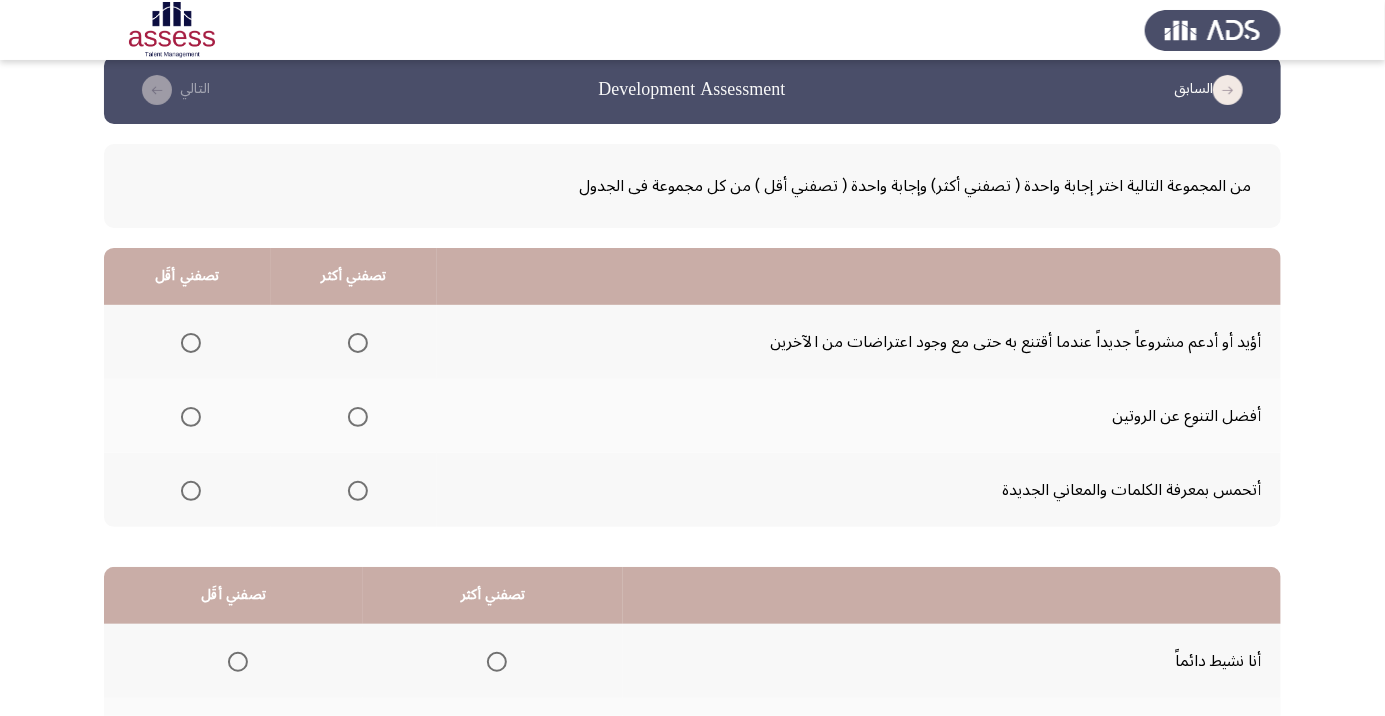 click at bounding box center (358, 343) 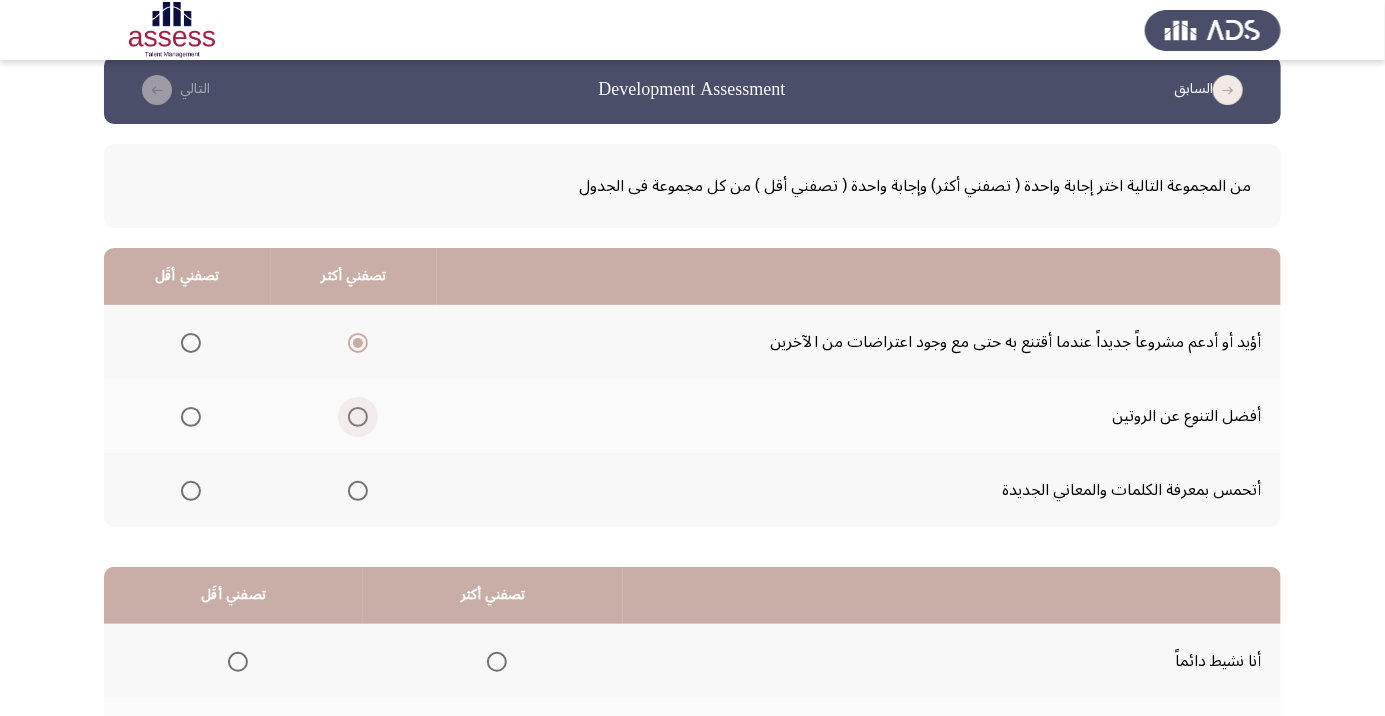 click at bounding box center [358, 417] 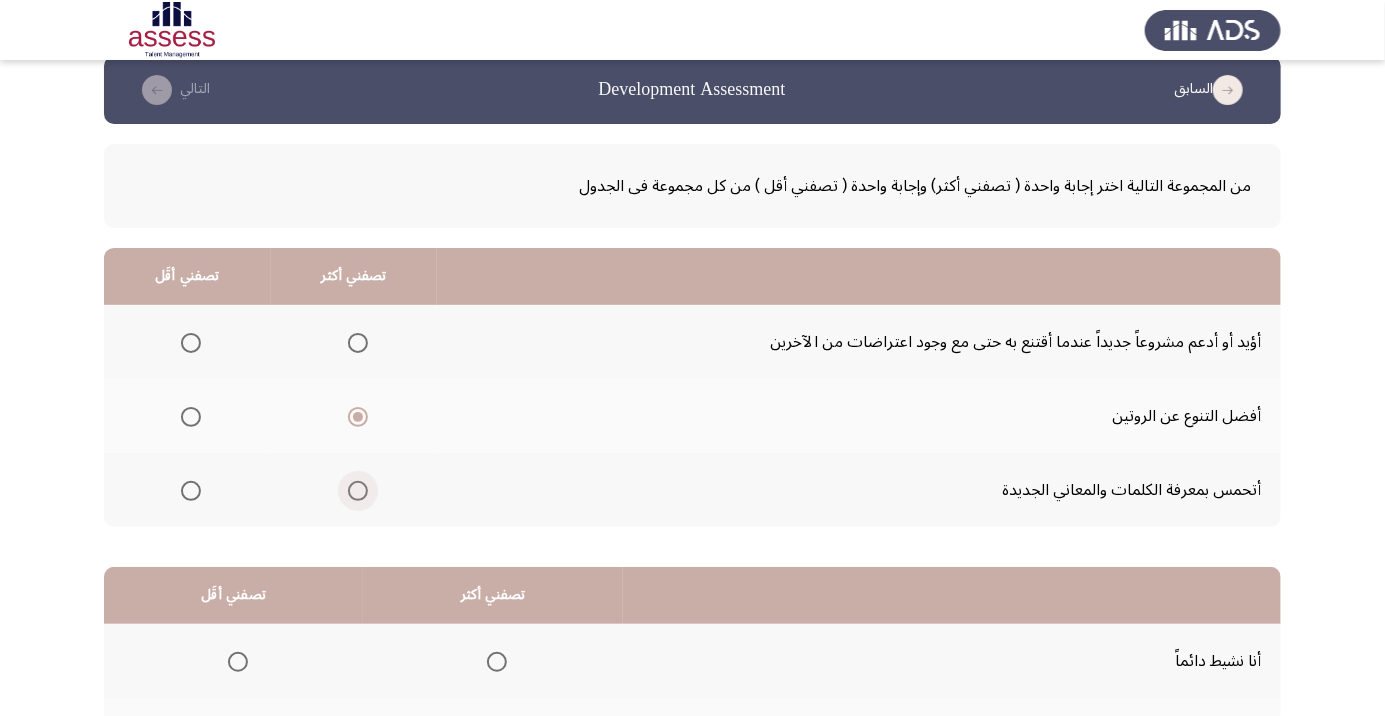 click at bounding box center [358, 491] 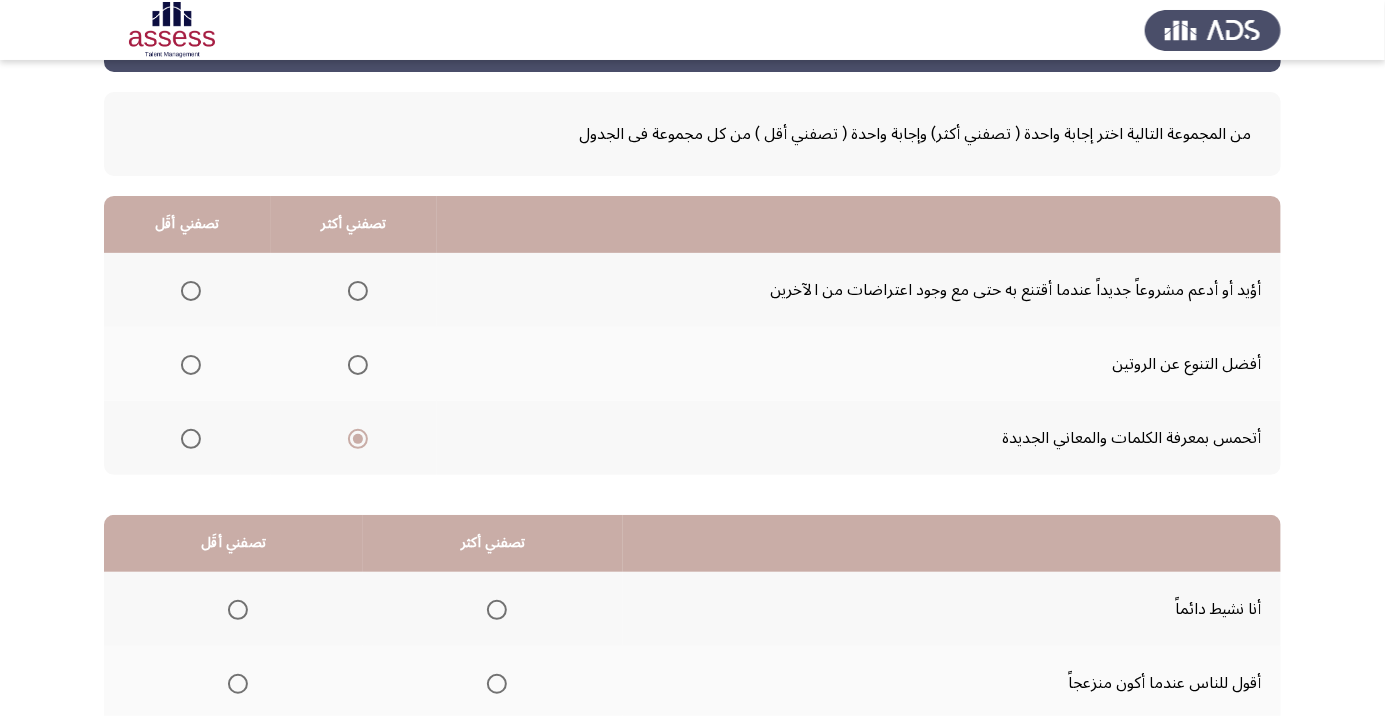 scroll, scrollTop: 101, scrollLeft: 0, axis: vertical 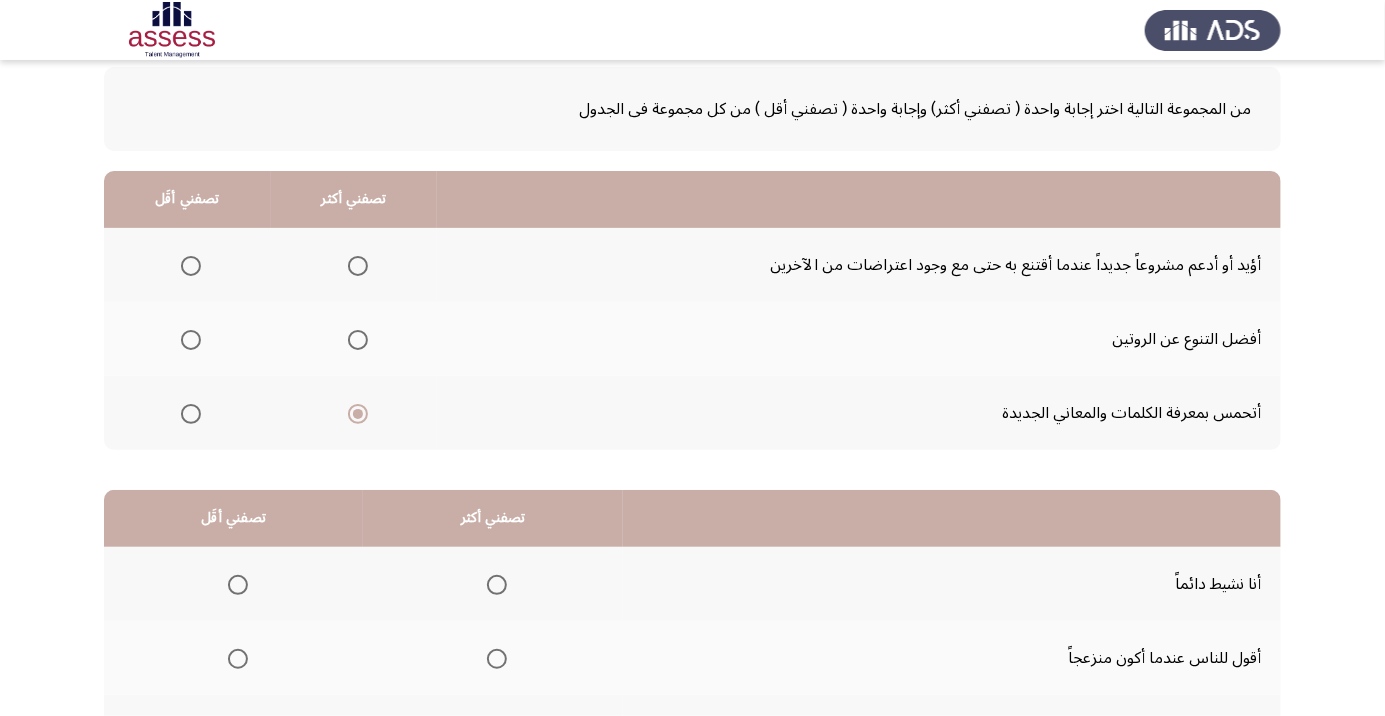 click at bounding box center [358, 266] 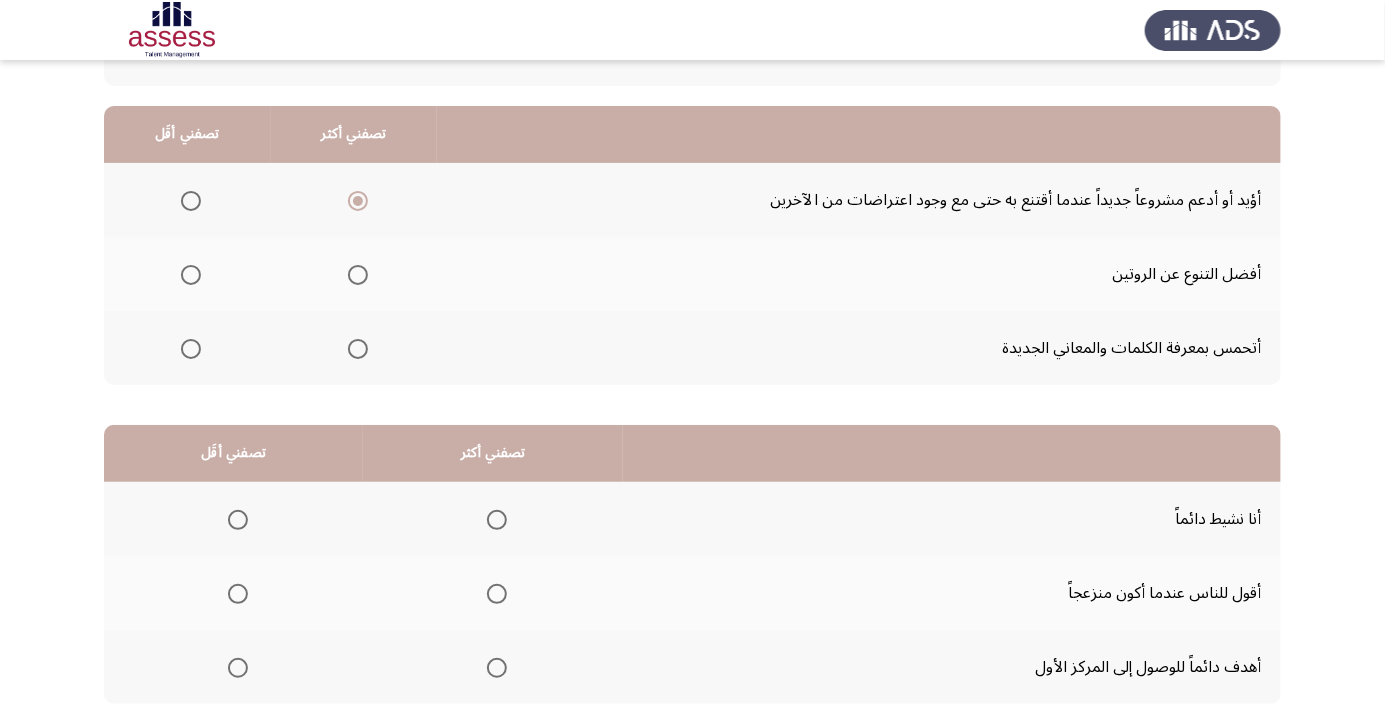 scroll, scrollTop: 189, scrollLeft: 0, axis: vertical 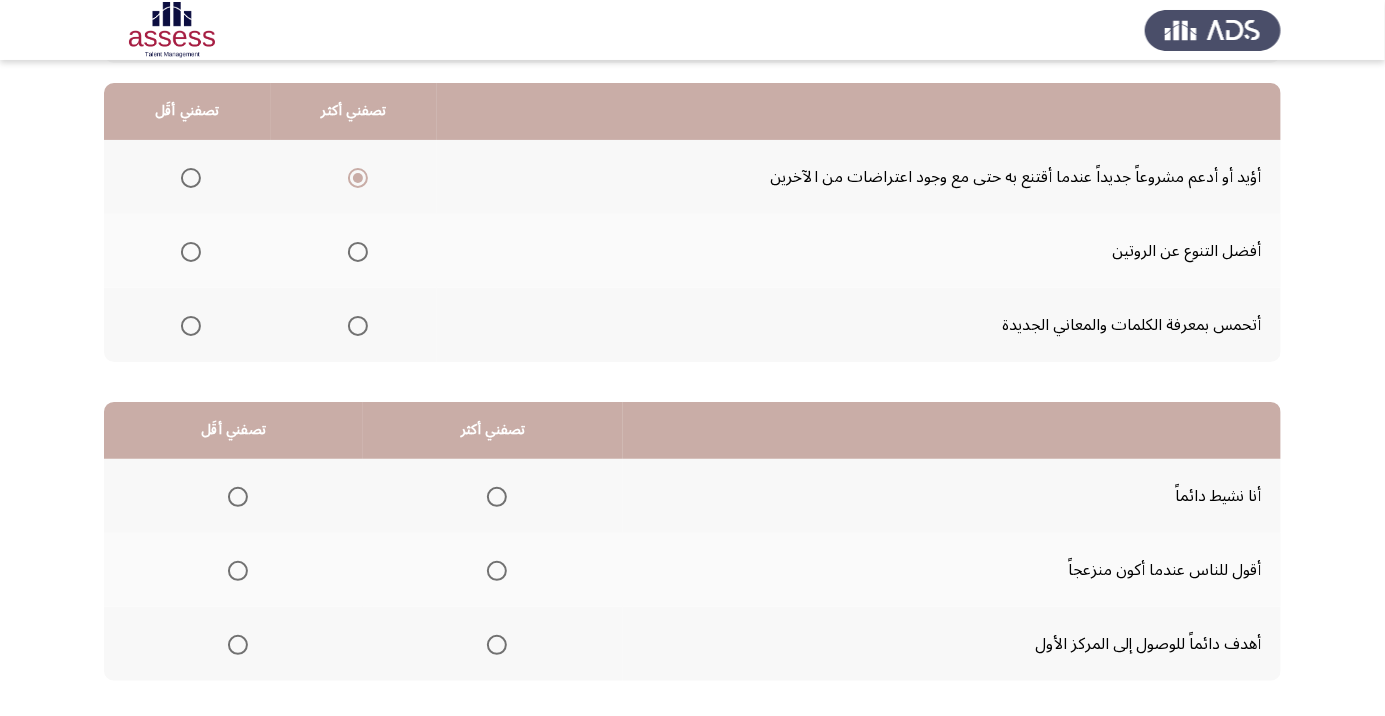 click at bounding box center (191, 252) 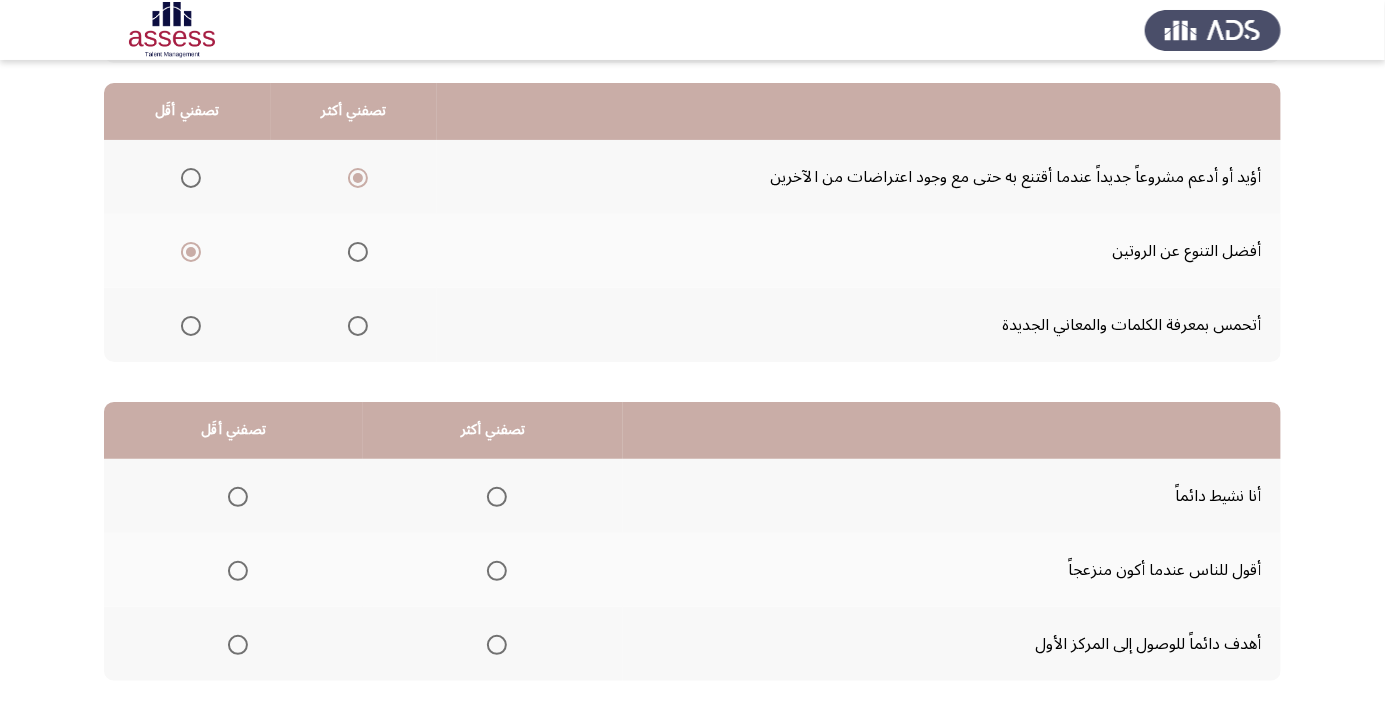 click at bounding box center [191, 178] 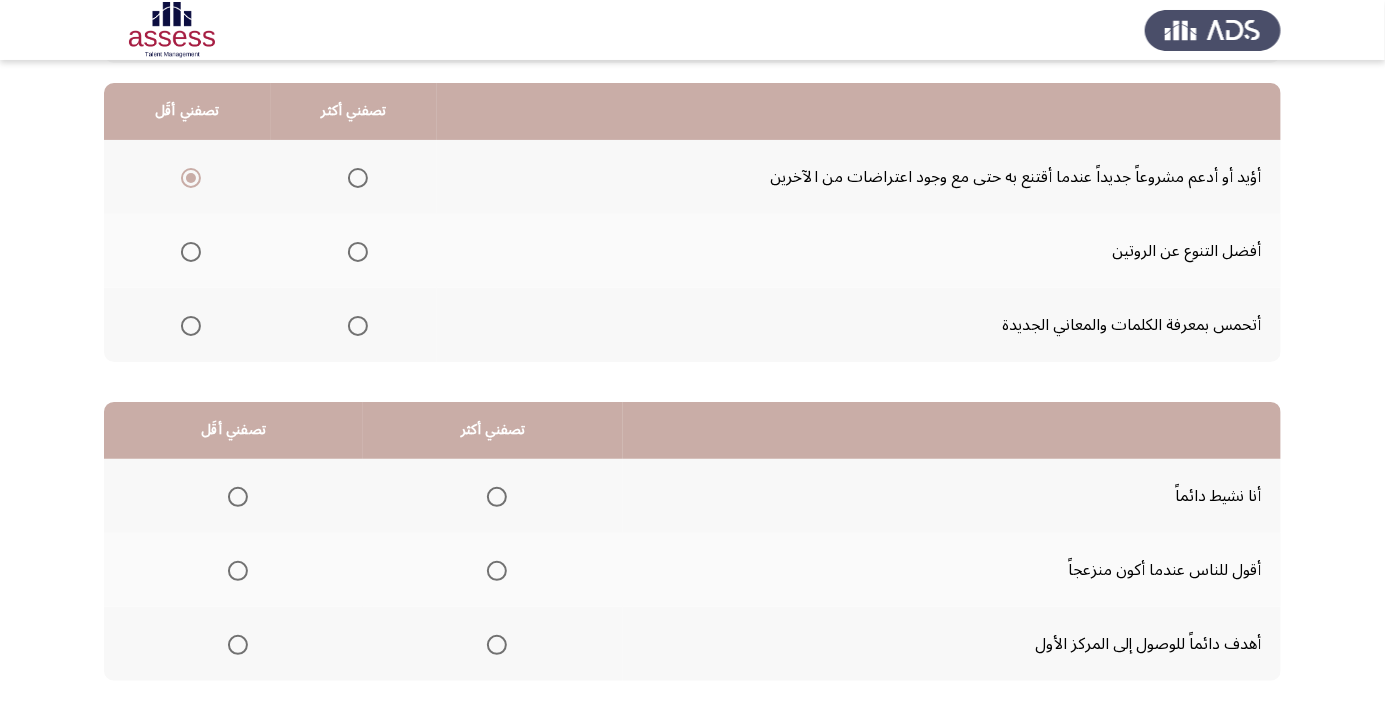click at bounding box center [358, 326] 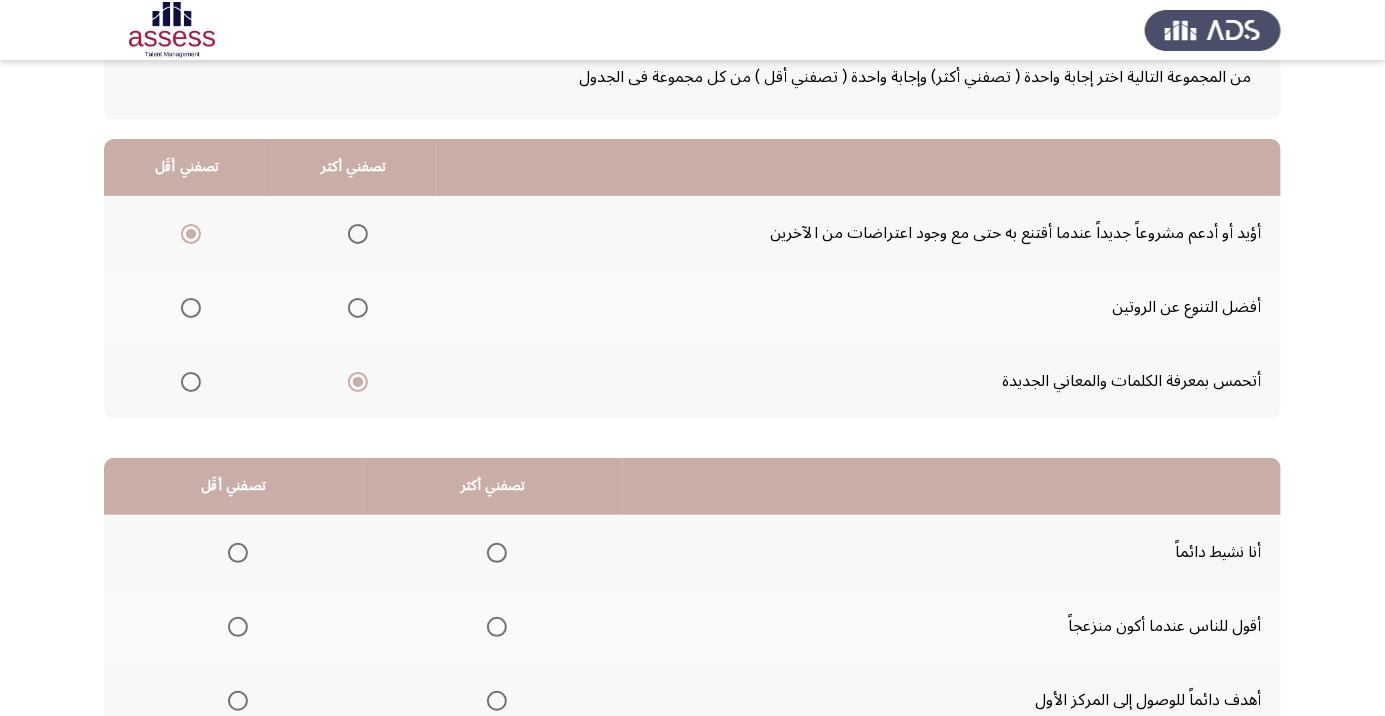 scroll, scrollTop: 127, scrollLeft: 0, axis: vertical 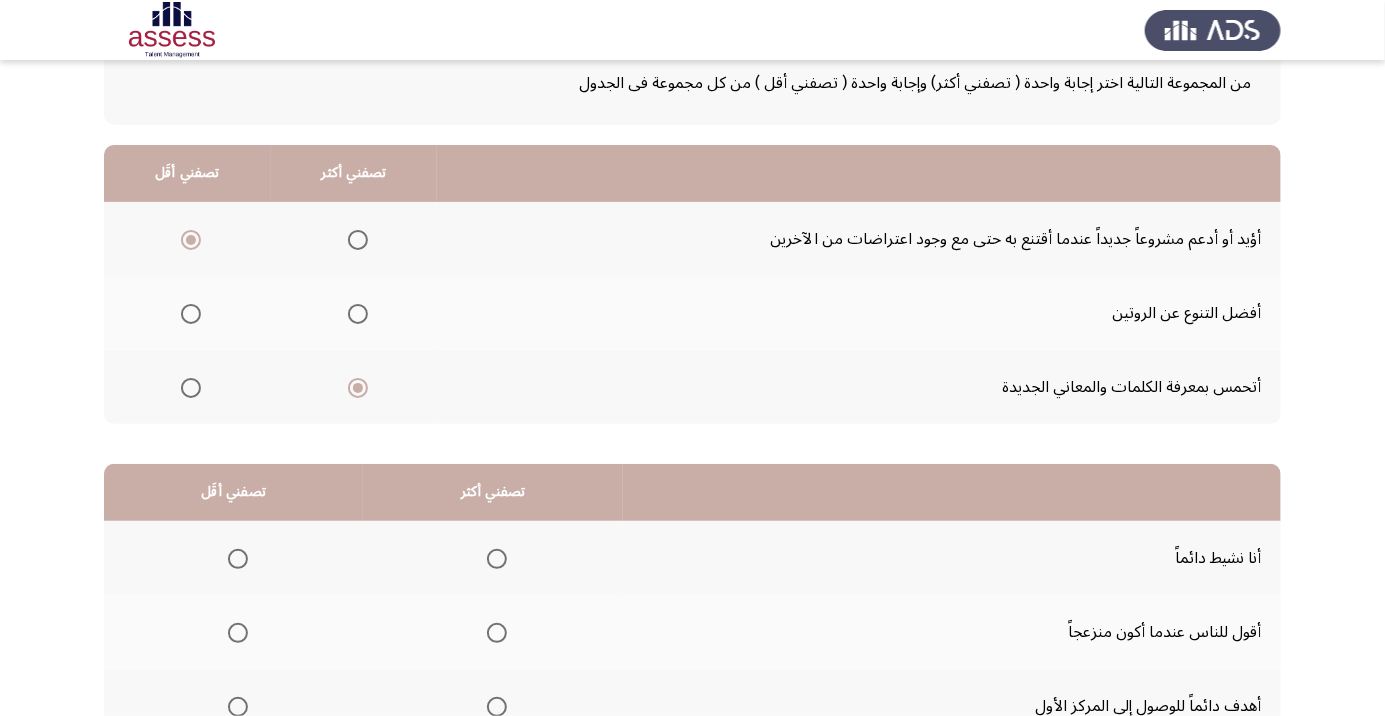 click at bounding box center (358, 314) 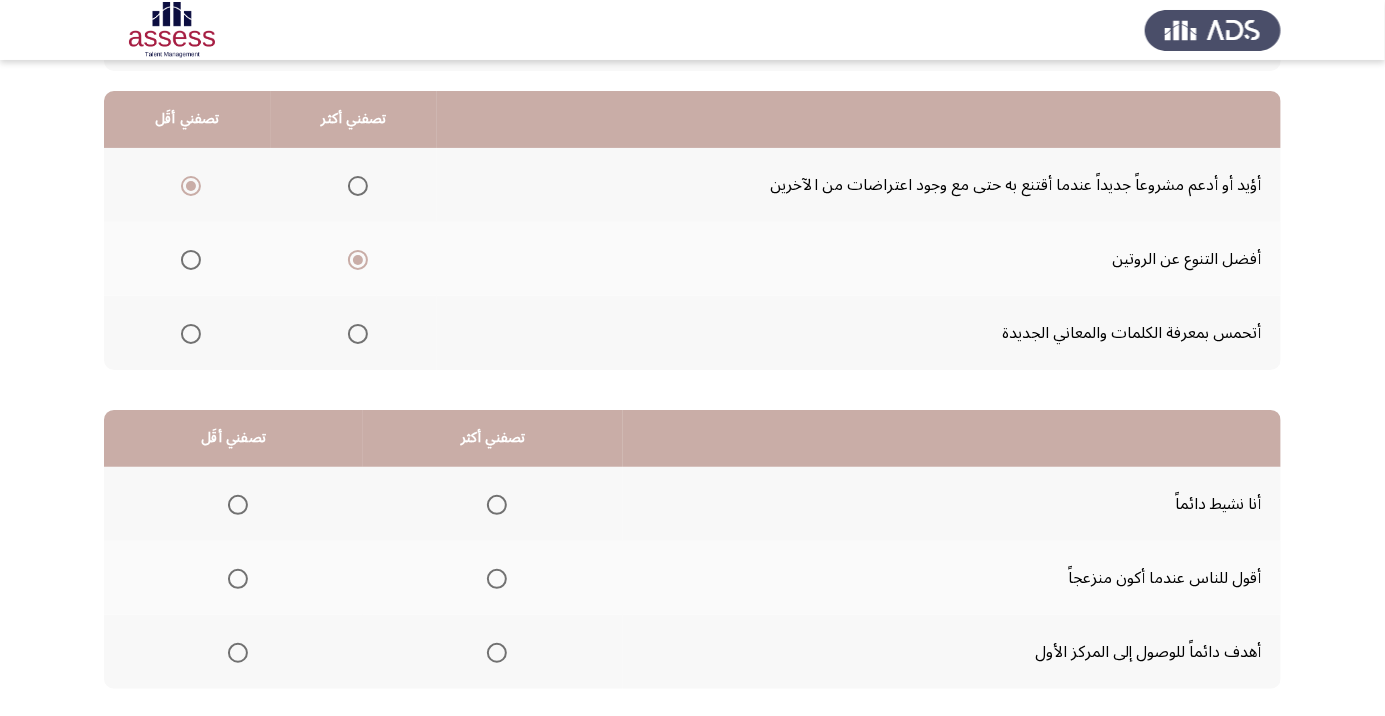 scroll, scrollTop: 197, scrollLeft: 0, axis: vertical 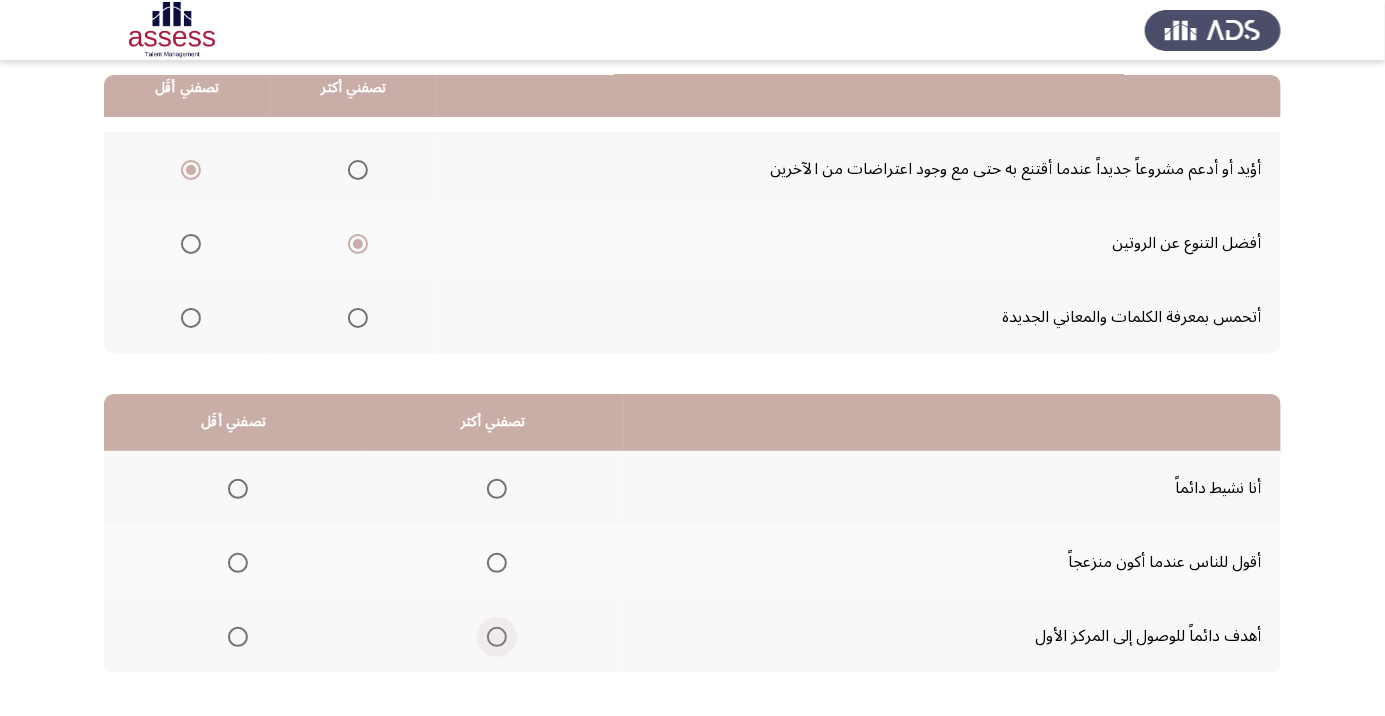 click at bounding box center (497, 637) 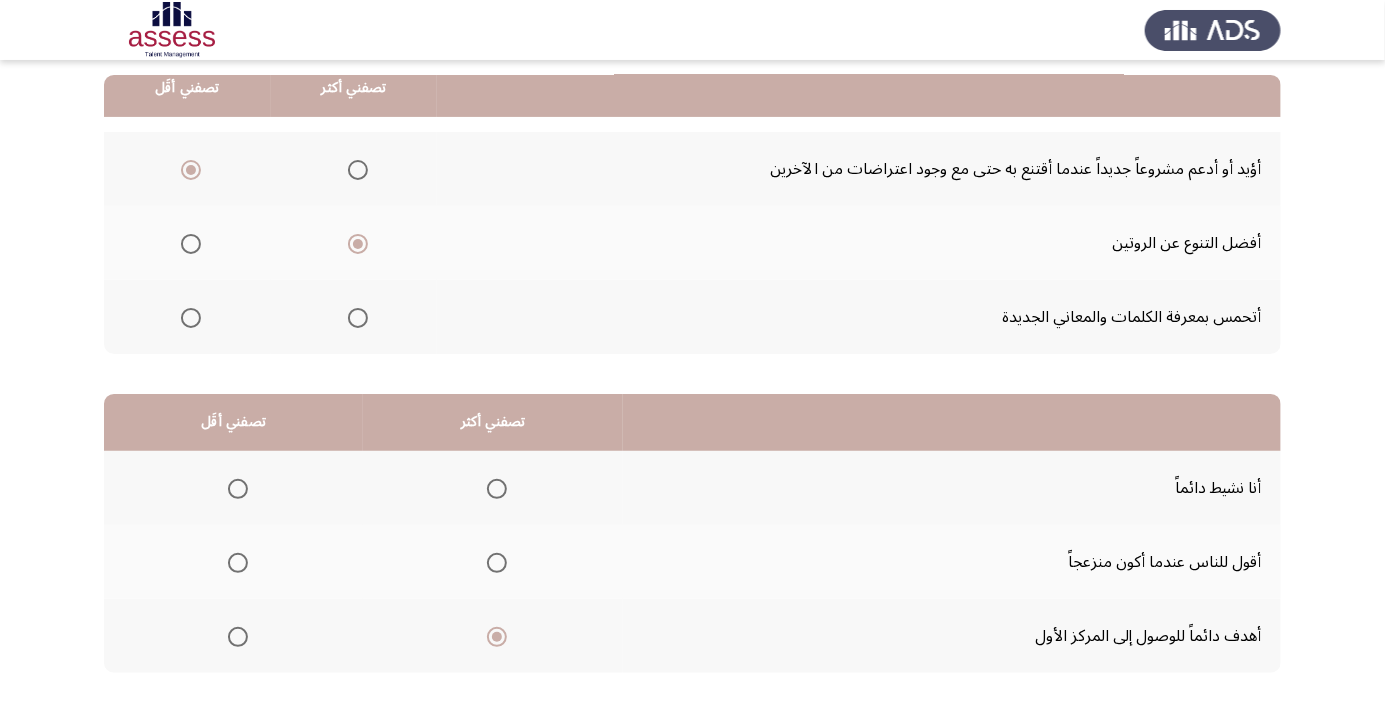 click at bounding box center [238, 563] 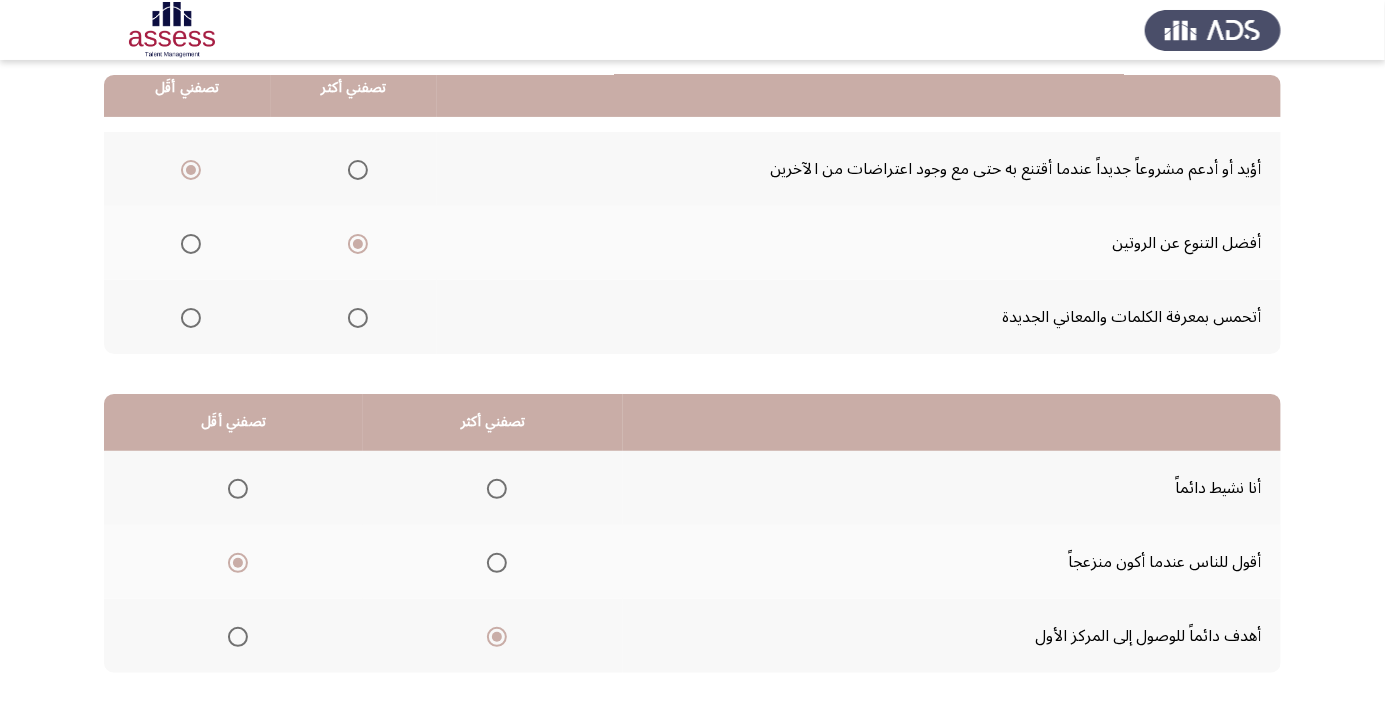 click on "التالي" 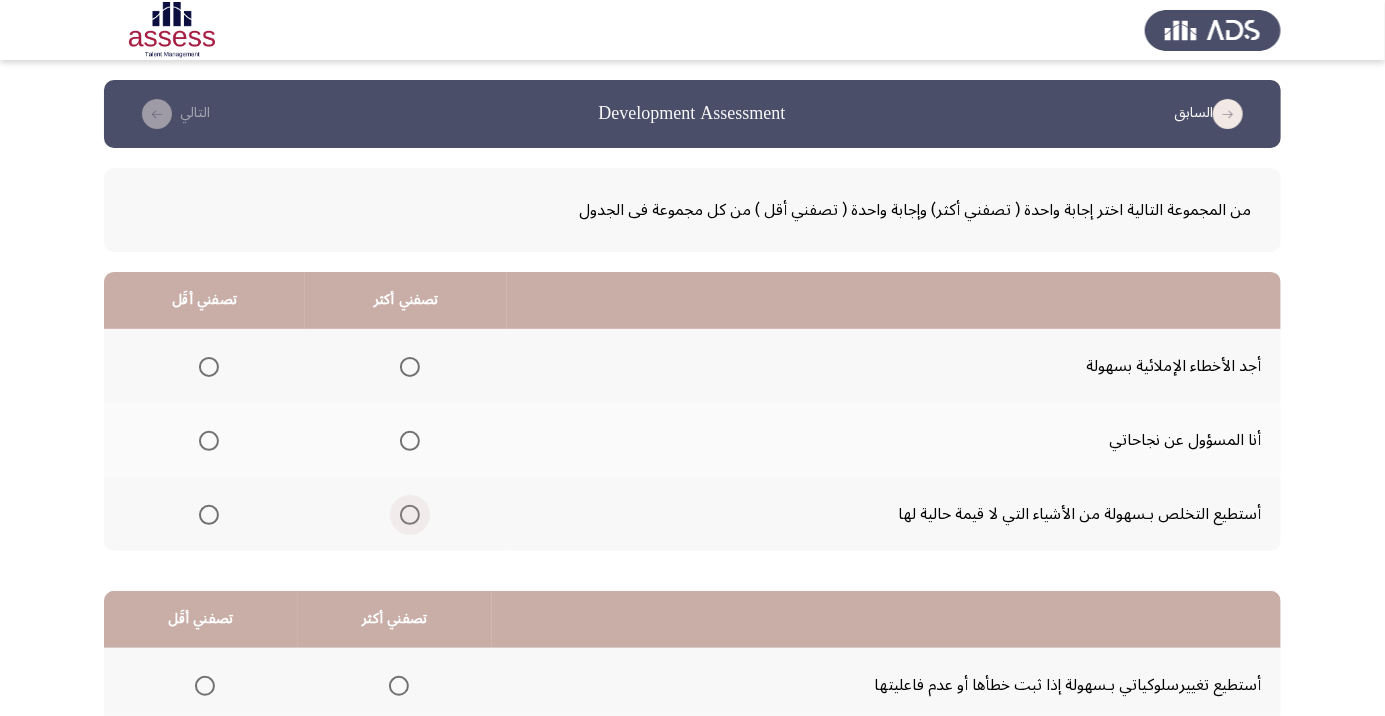 click at bounding box center (410, 515) 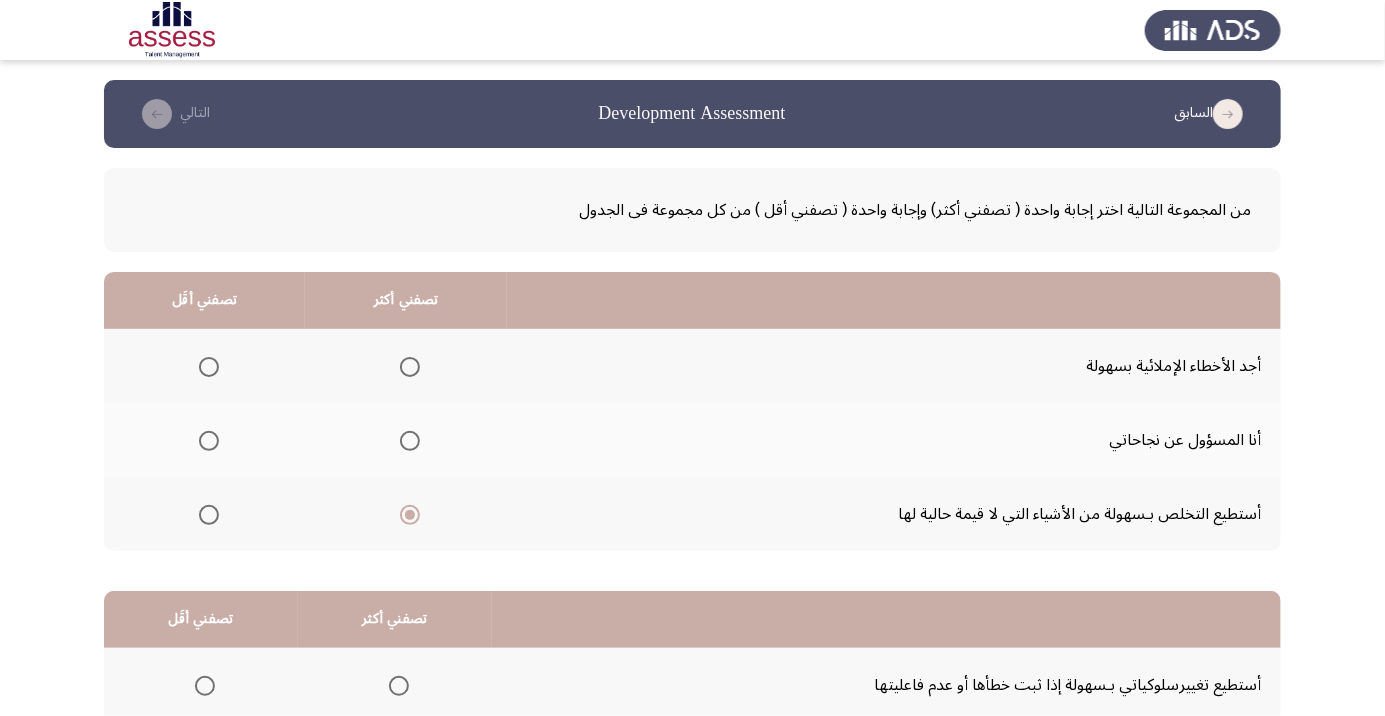 click at bounding box center [209, 441] 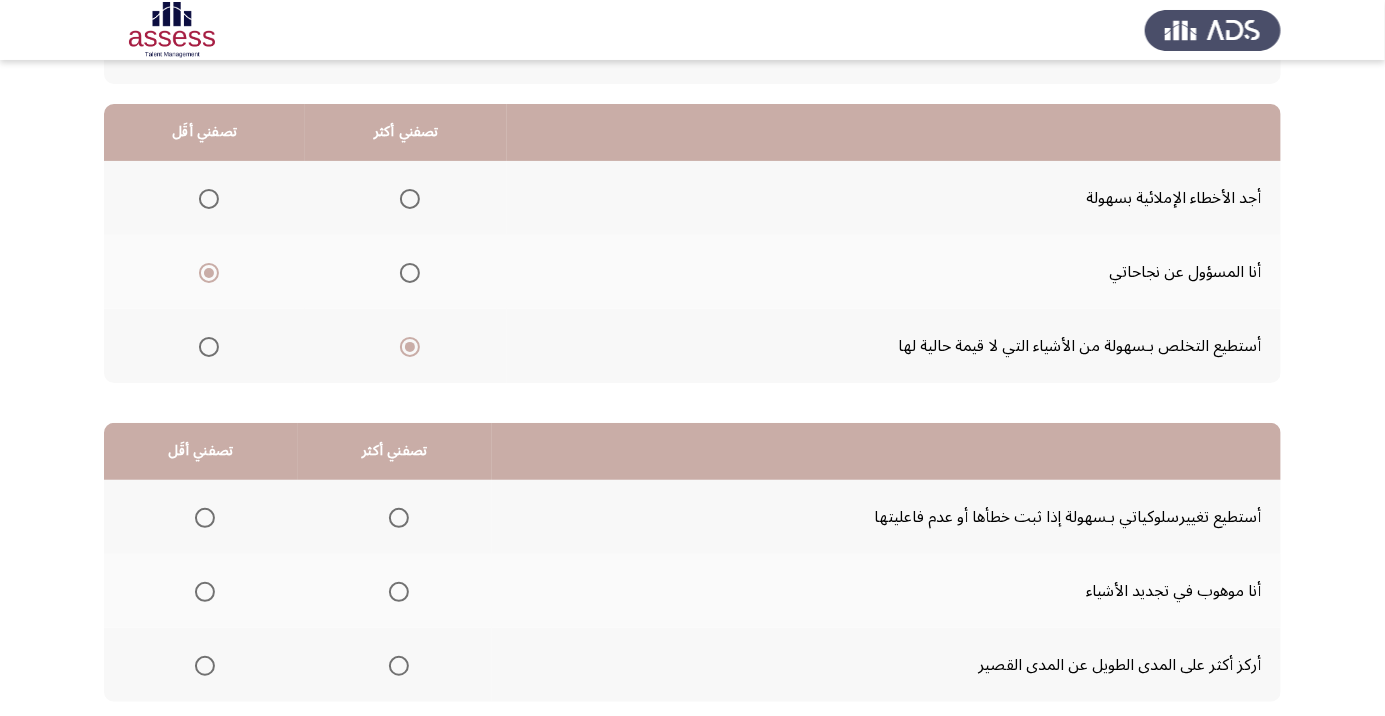 scroll, scrollTop: 197, scrollLeft: 0, axis: vertical 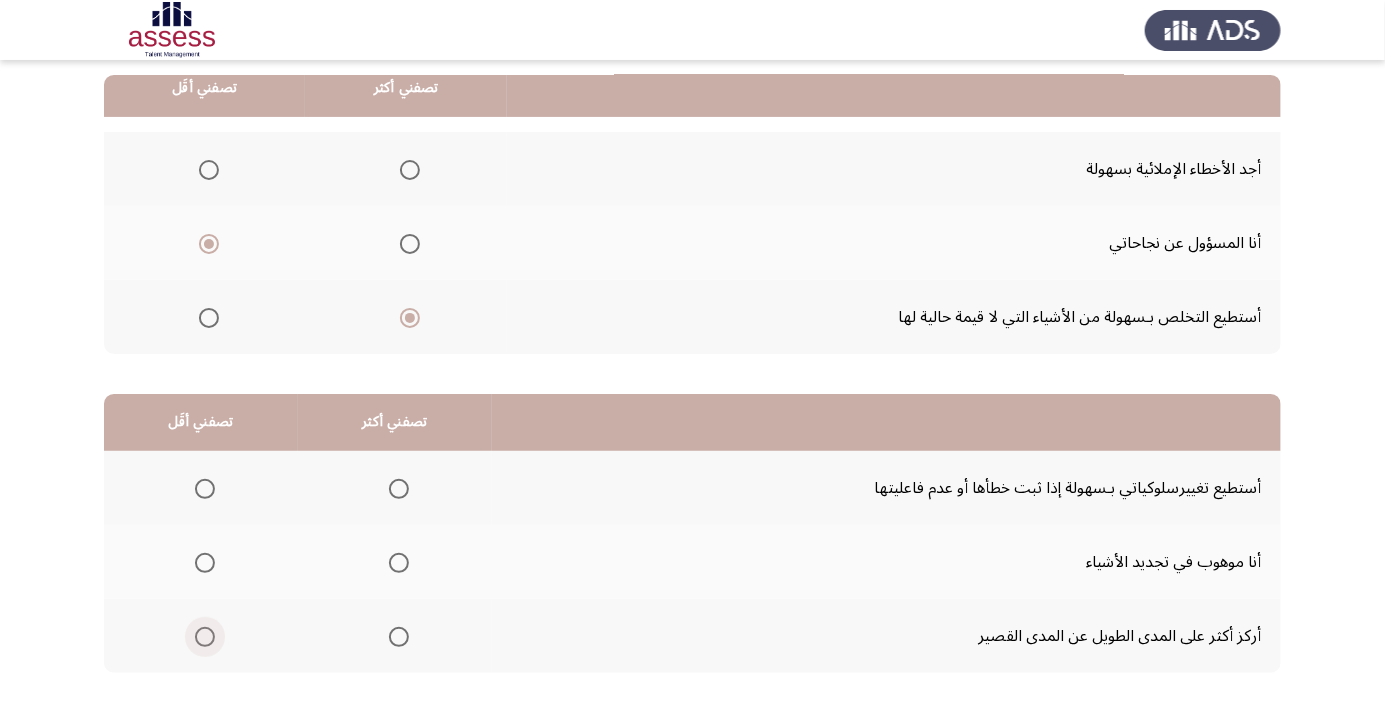 click at bounding box center [205, 637] 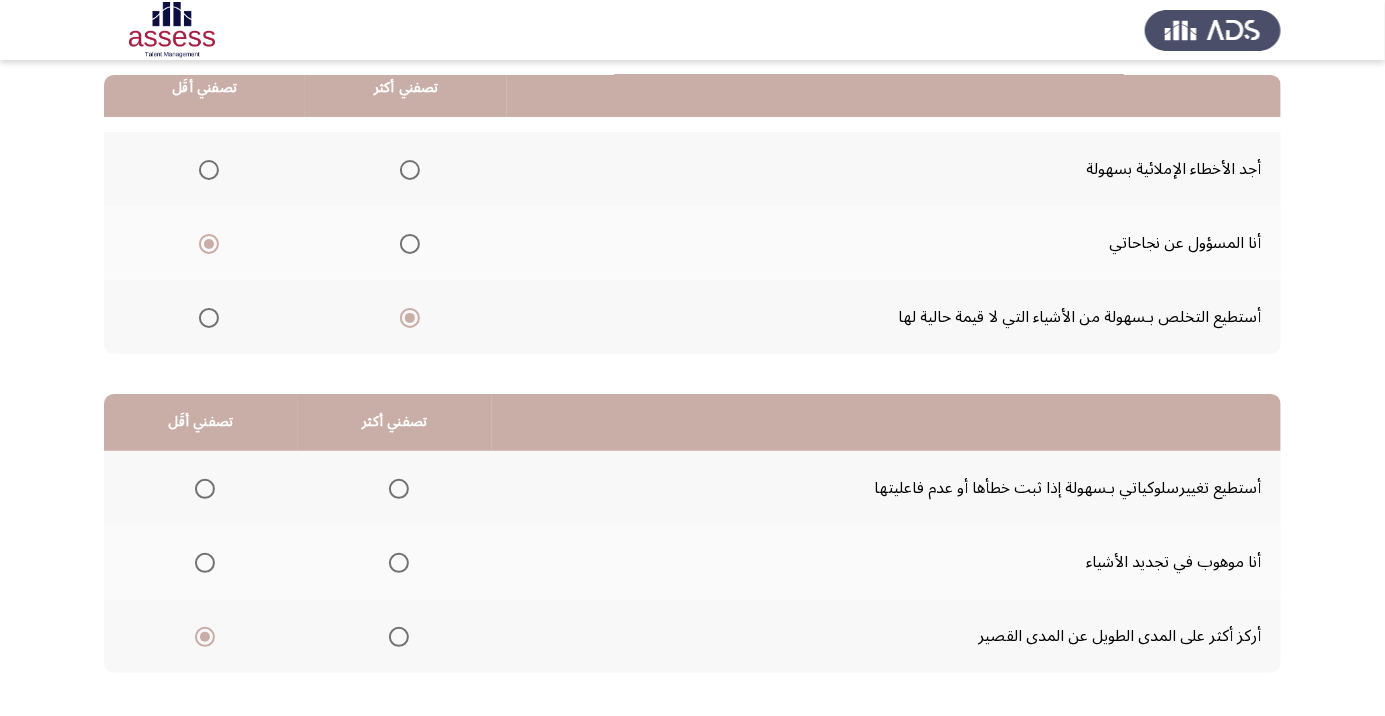 click at bounding box center (399, 489) 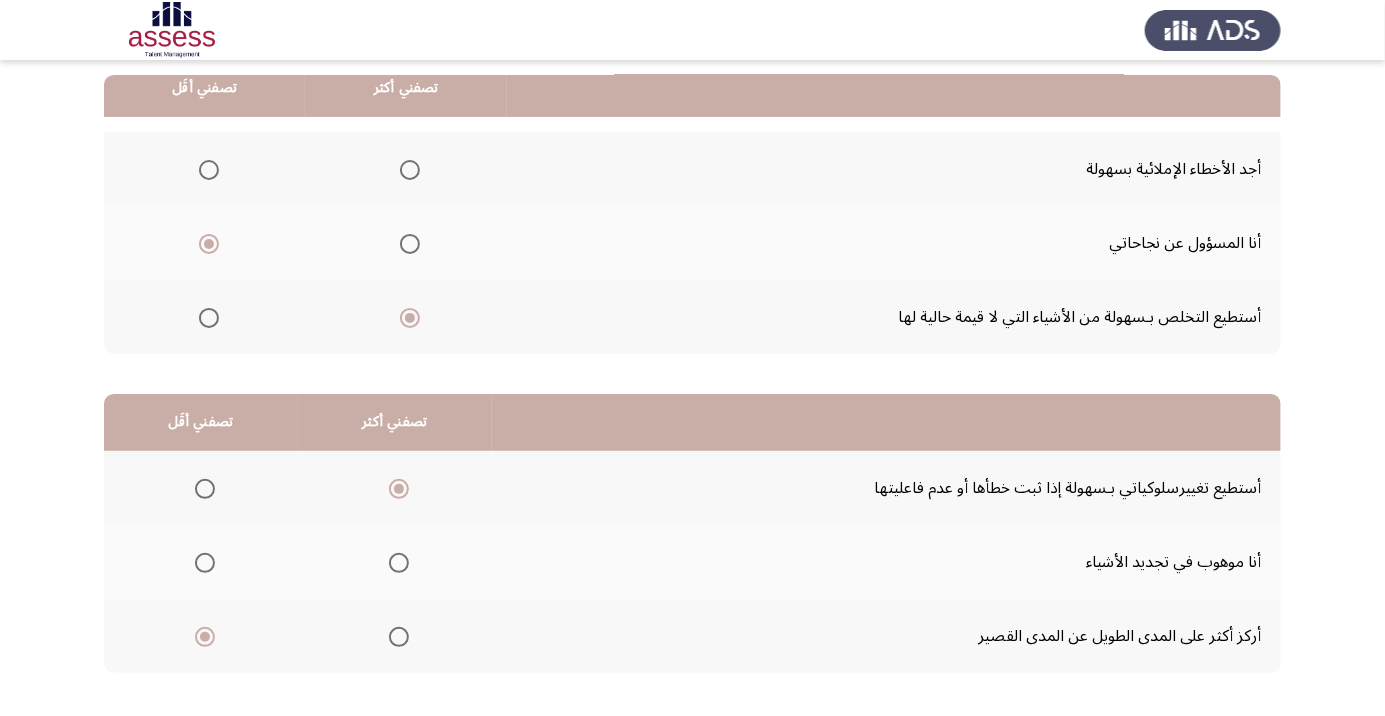 click on "التالي" 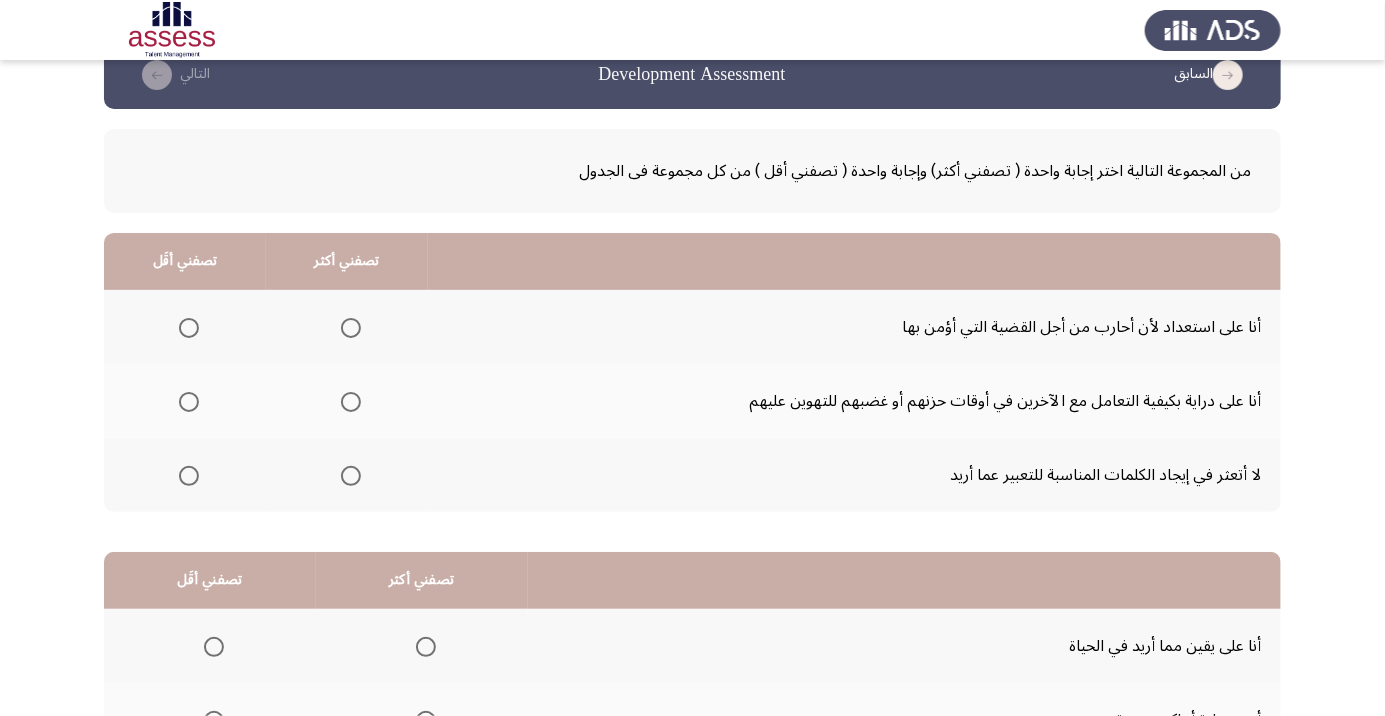 scroll, scrollTop: 38, scrollLeft: 0, axis: vertical 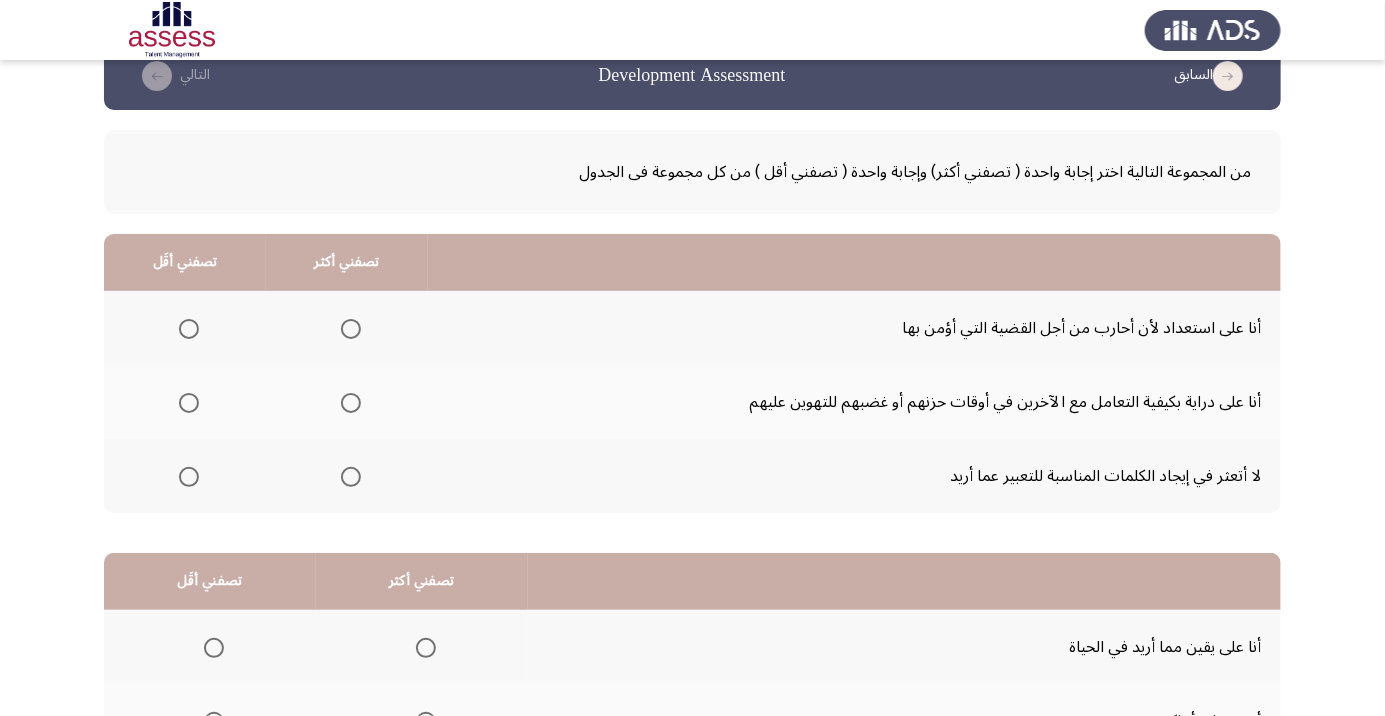 click 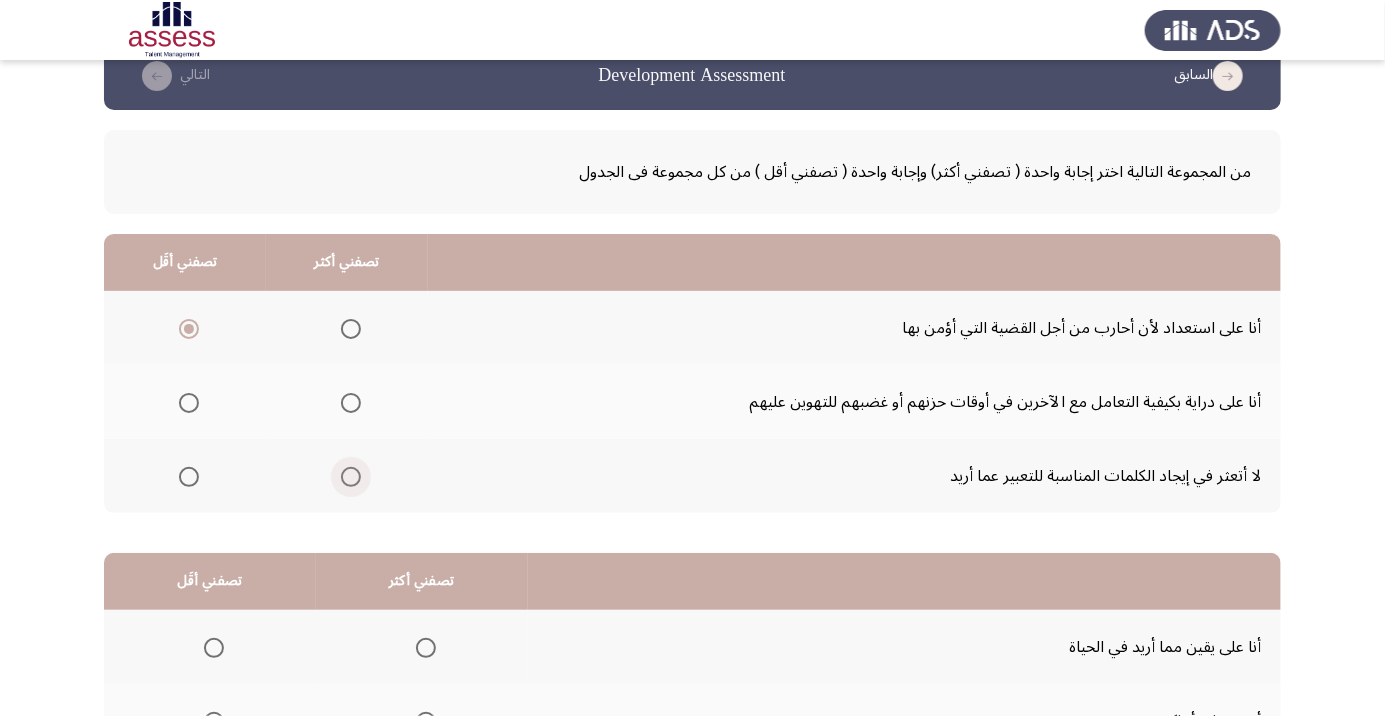 click at bounding box center (351, 477) 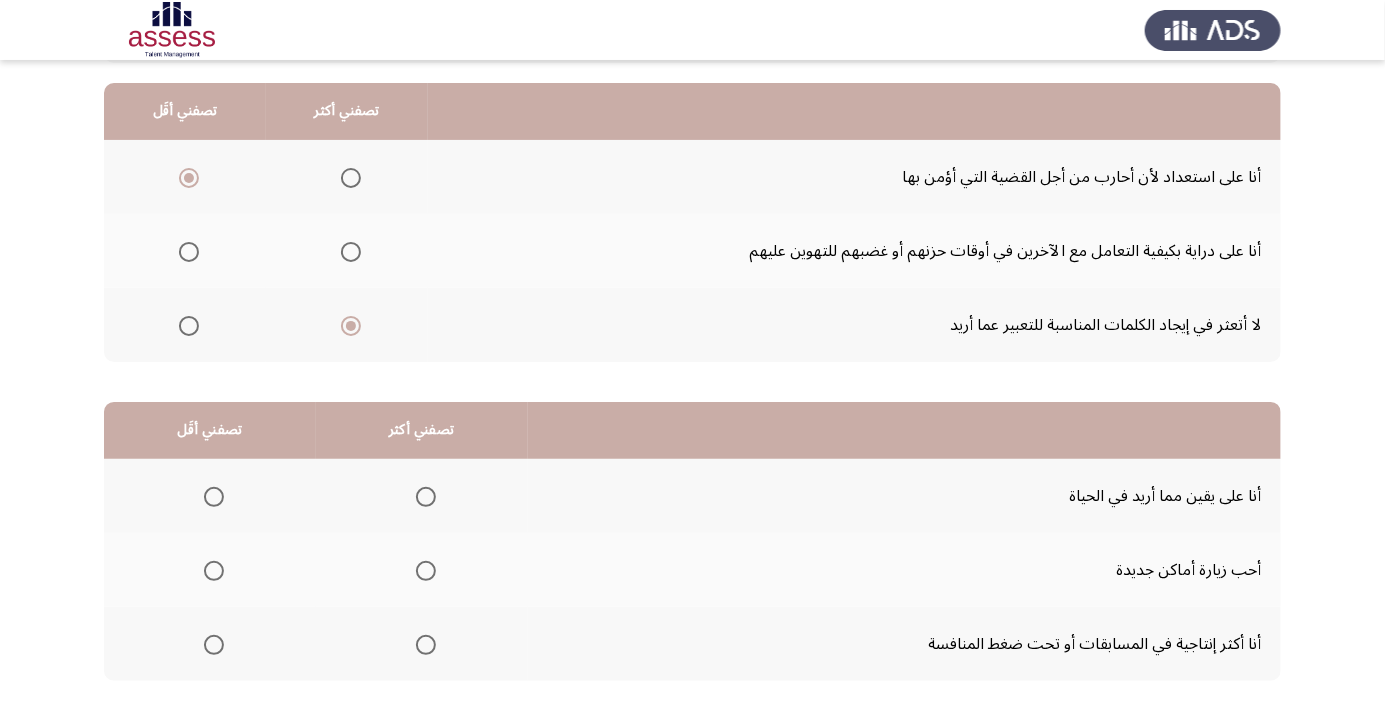 scroll, scrollTop: 197, scrollLeft: 0, axis: vertical 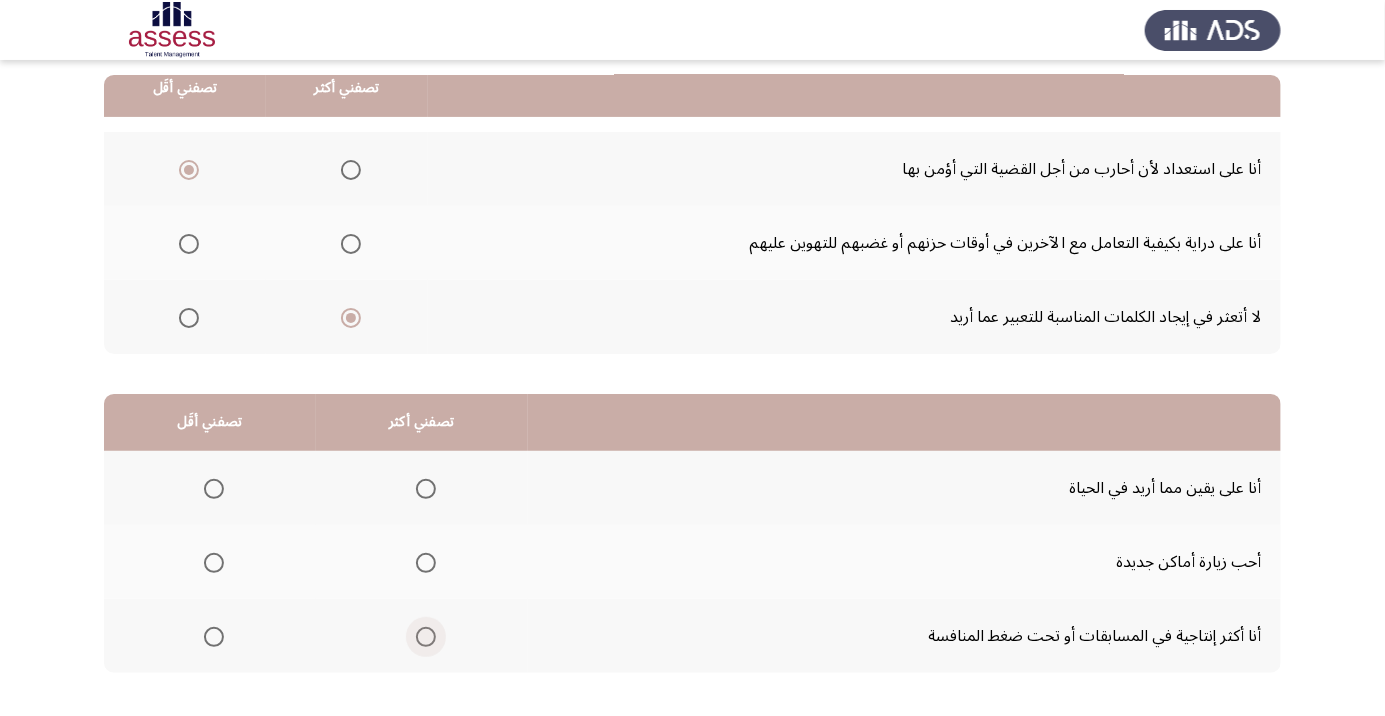 click at bounding box center [426, 637] 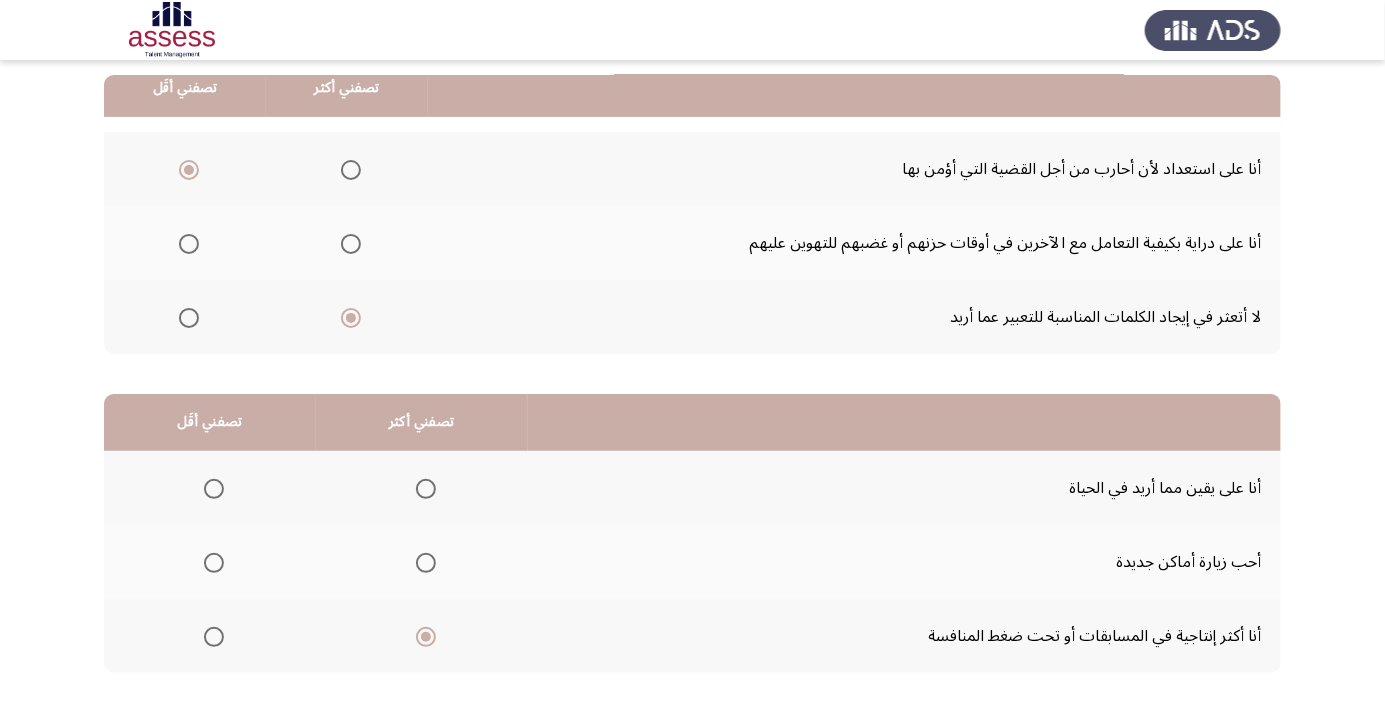 click at bounding box center (214, 563) 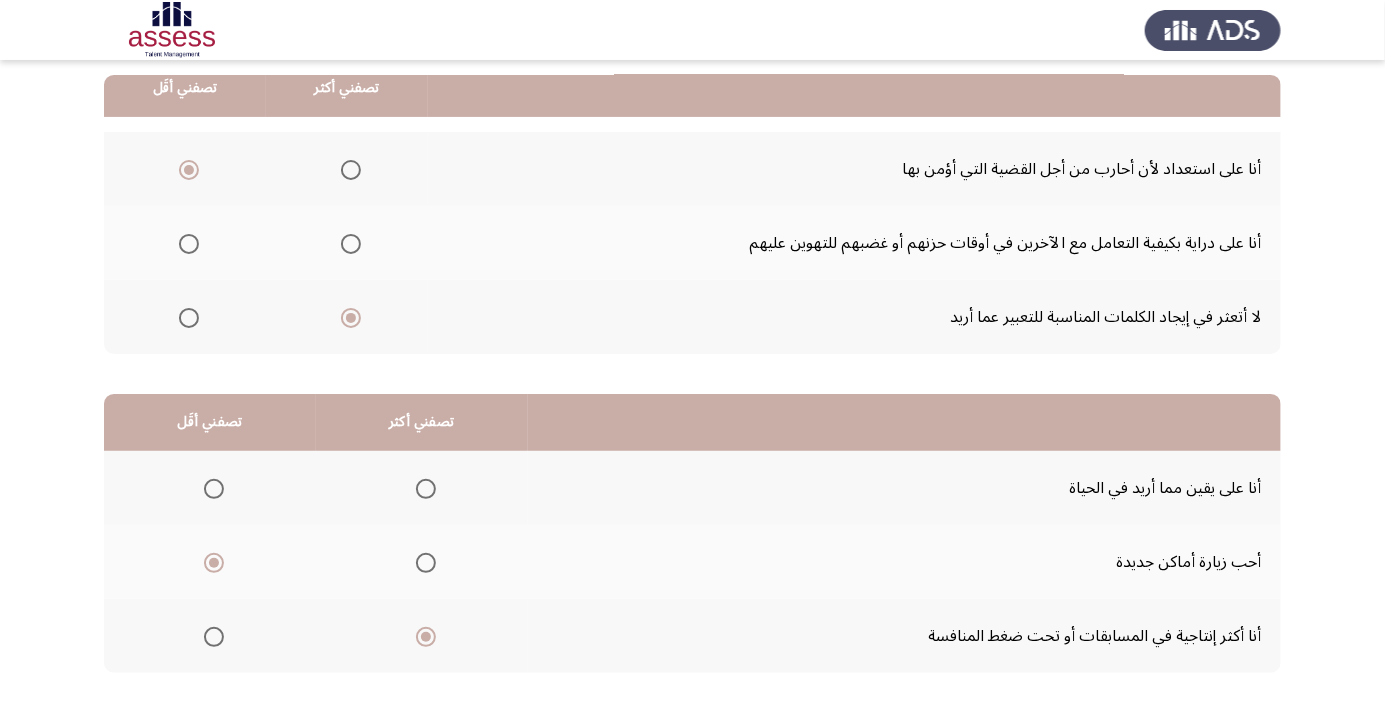 click on "التالي" 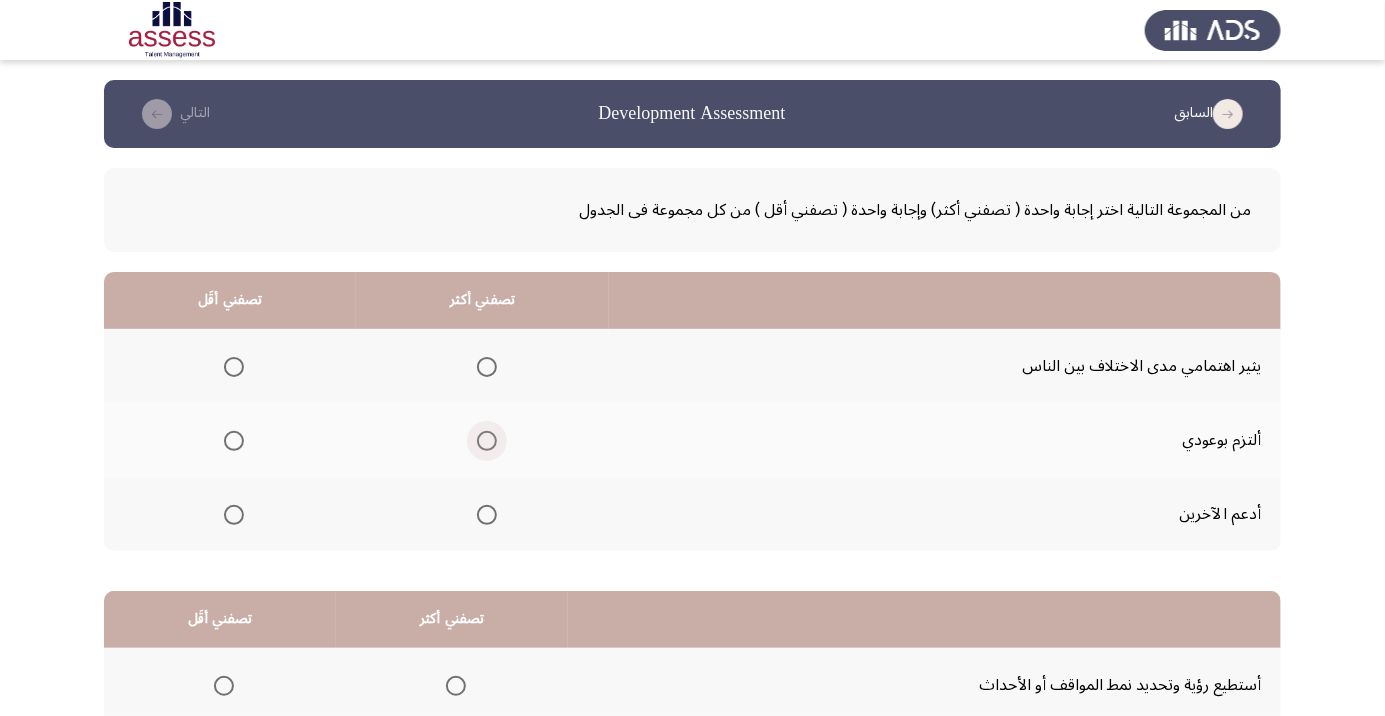 click at bounding box center (487, 441) 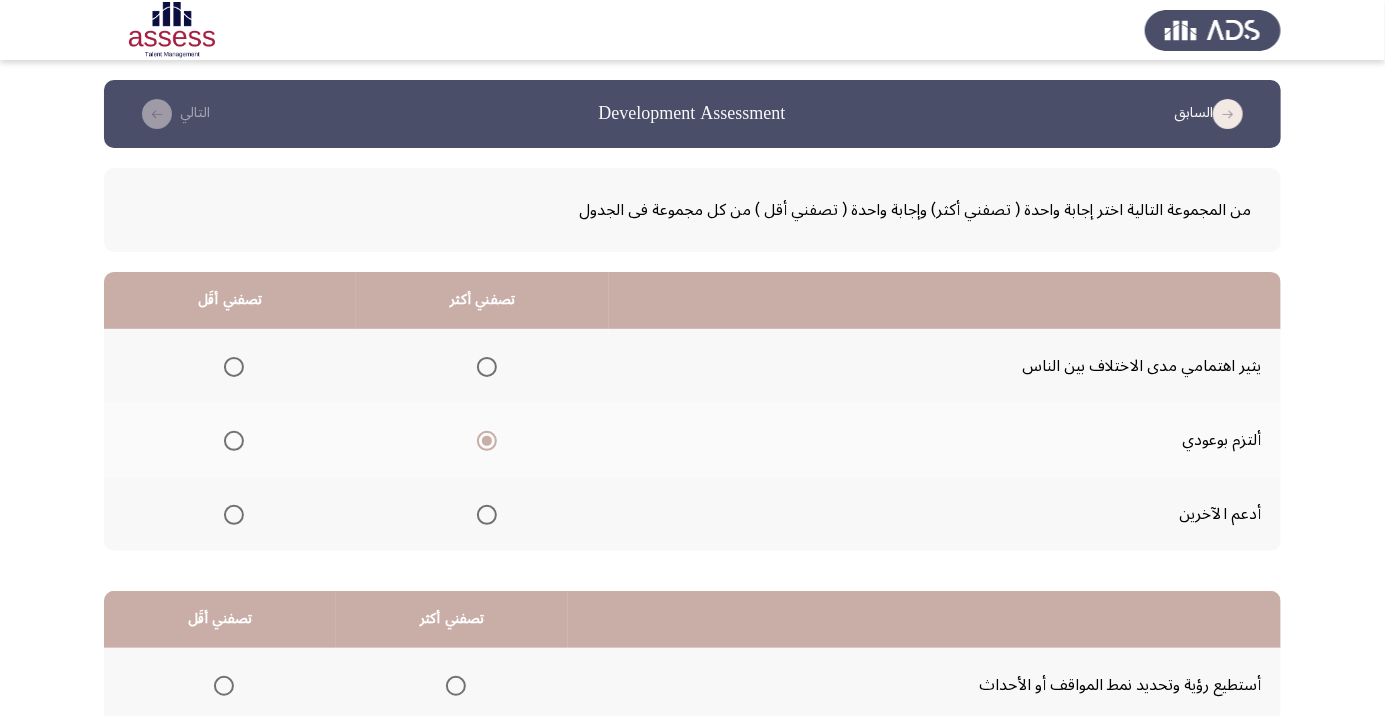 click at bounding box center (234, 367) 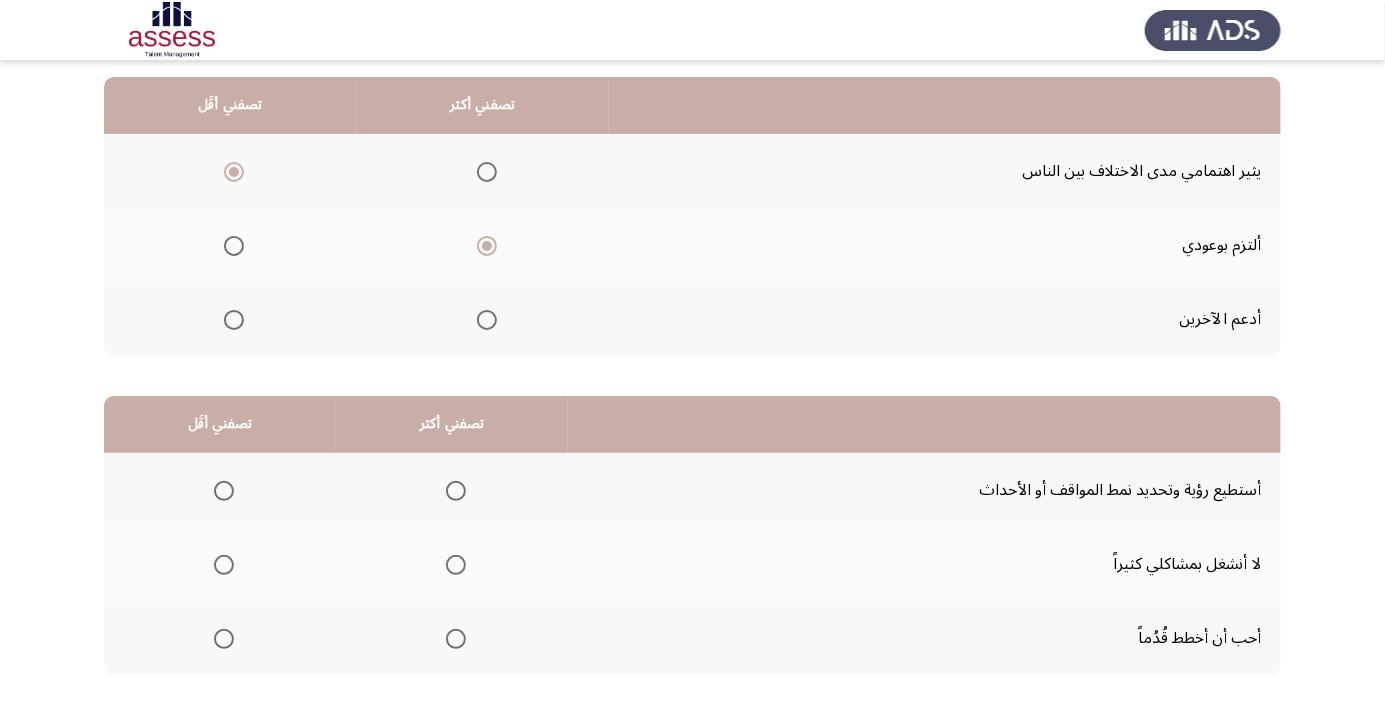 scroll, scrollTop: 197, scrollLeft: 0, axis: vertical 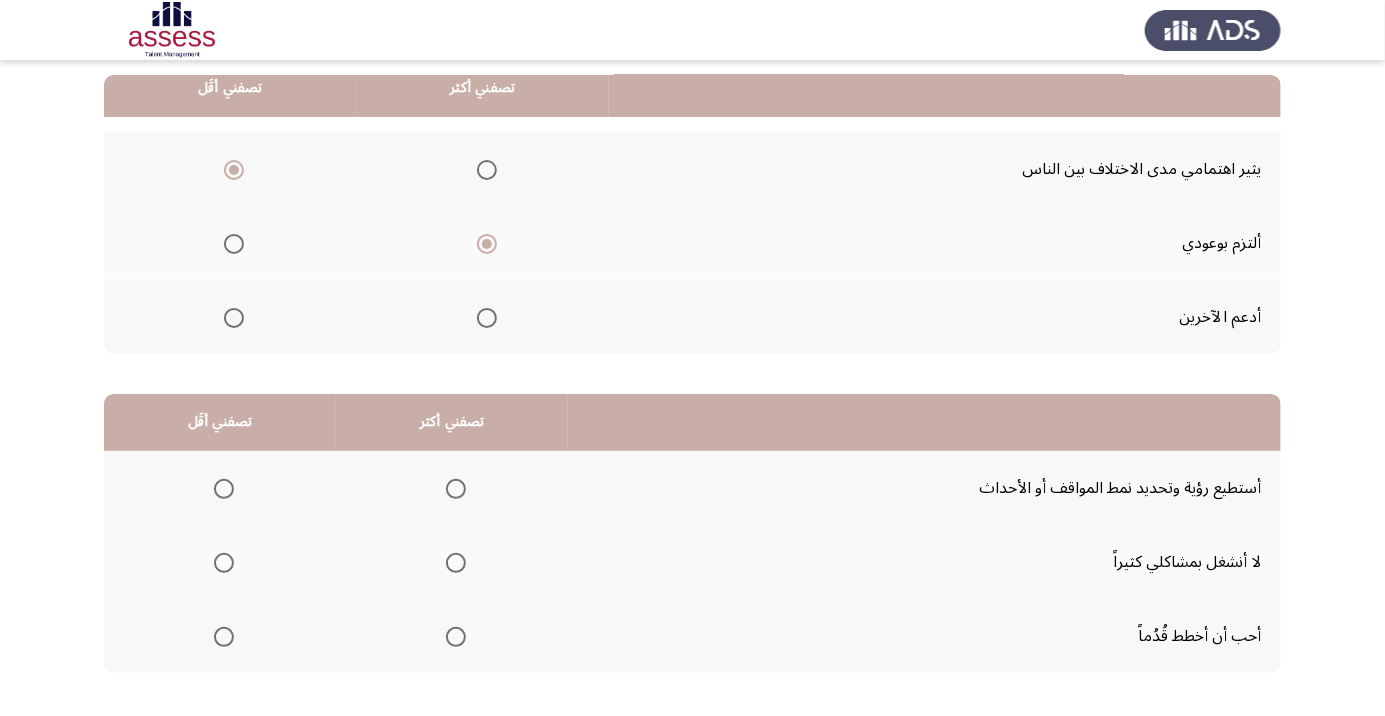 click at bounding box center (456, 637) 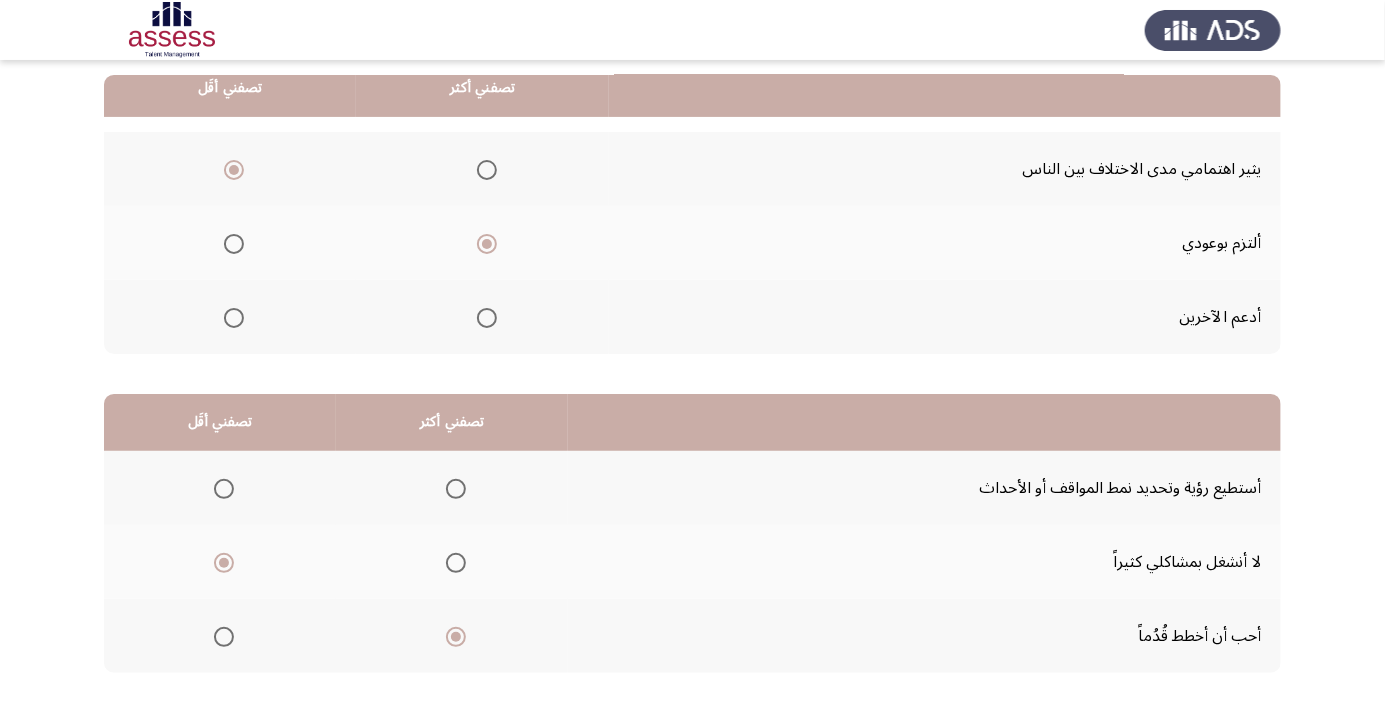 click on "التالي" 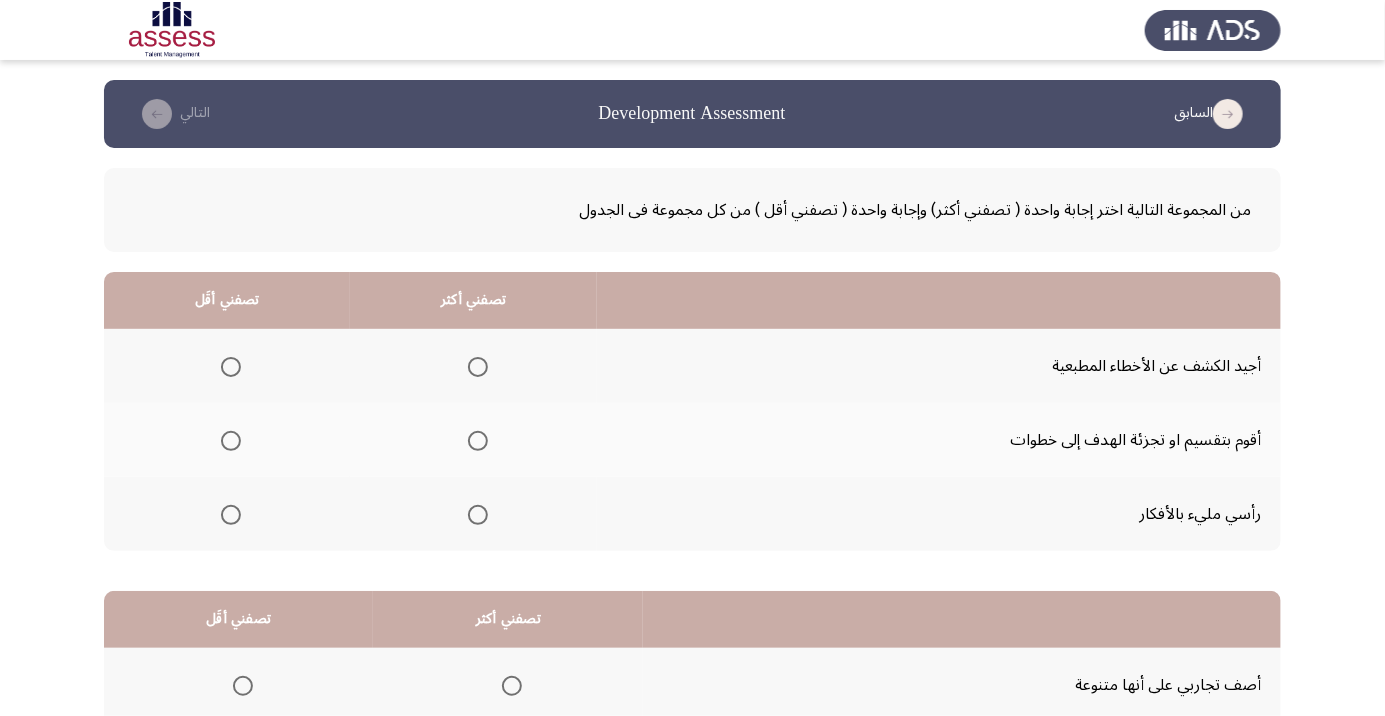 click at bounding box center [478, 441] 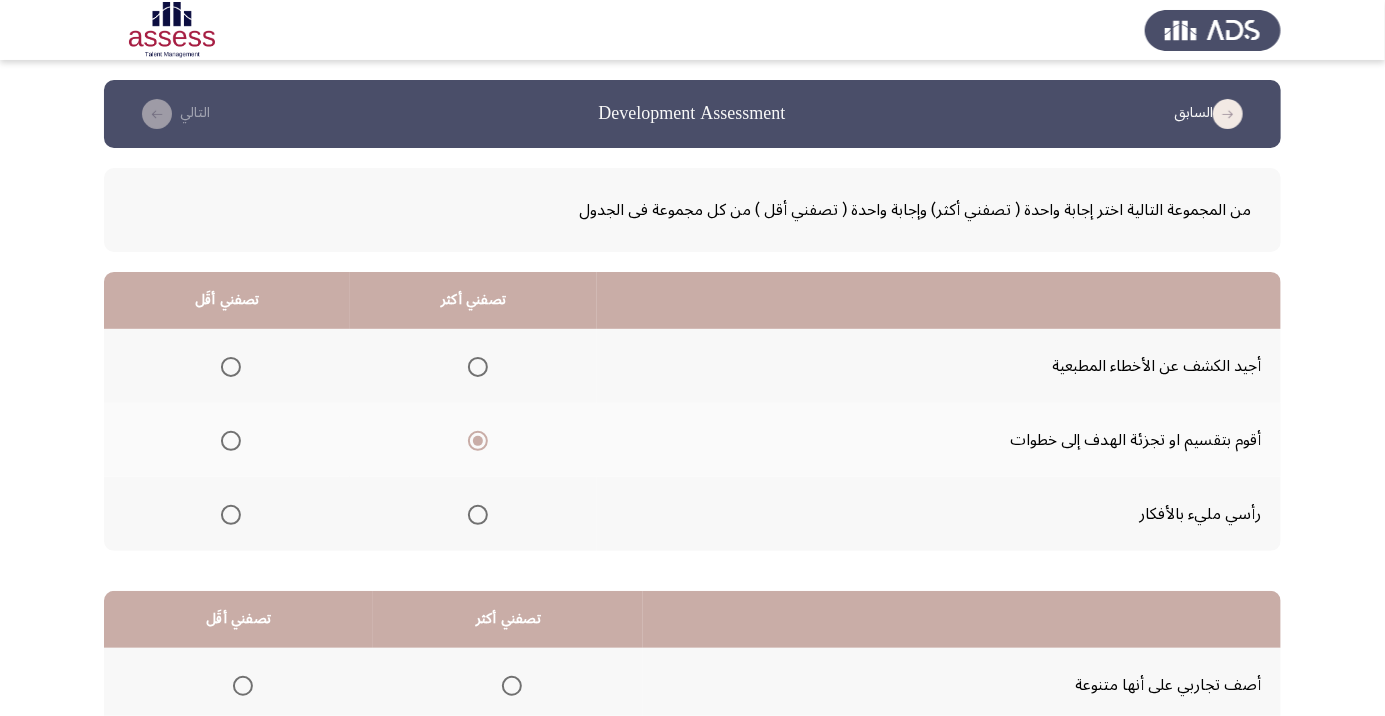 click at bounding box center [231, 515] 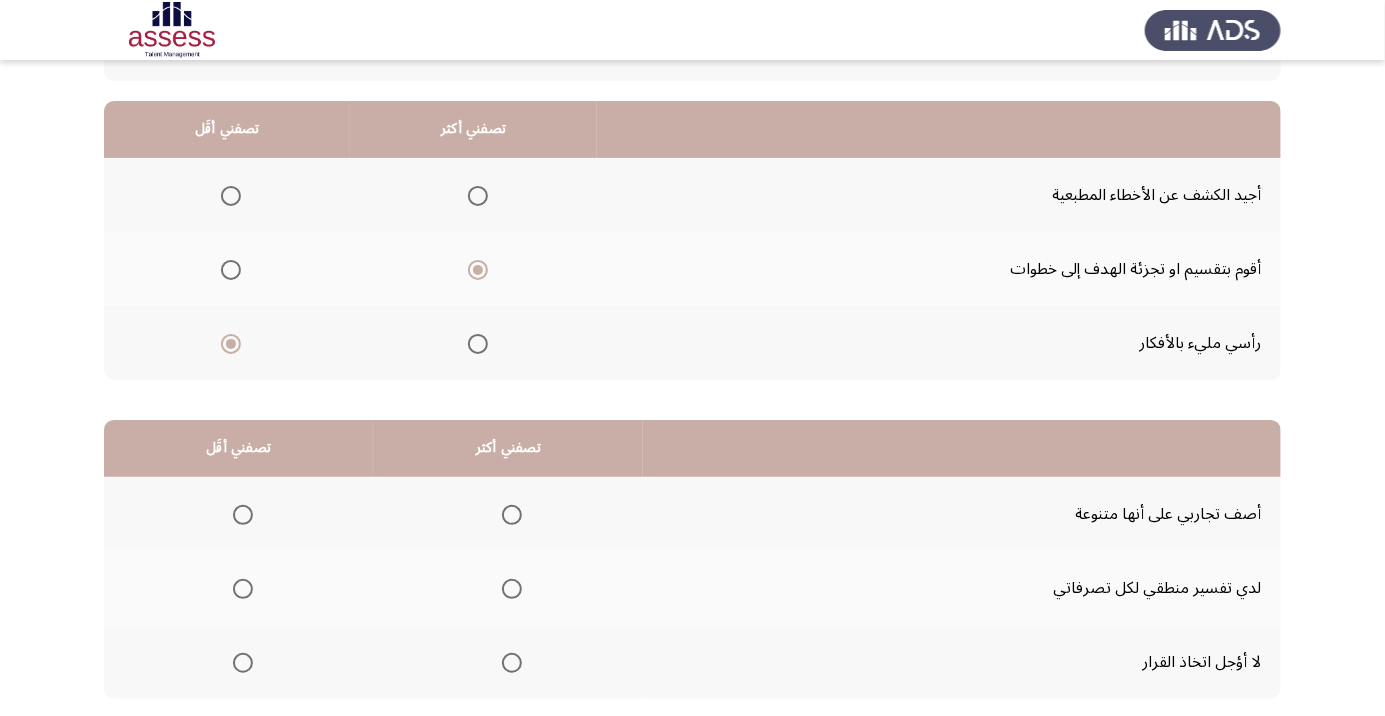 scroll, scrollTop: 197, scrollLeft: 0, axis: vertical 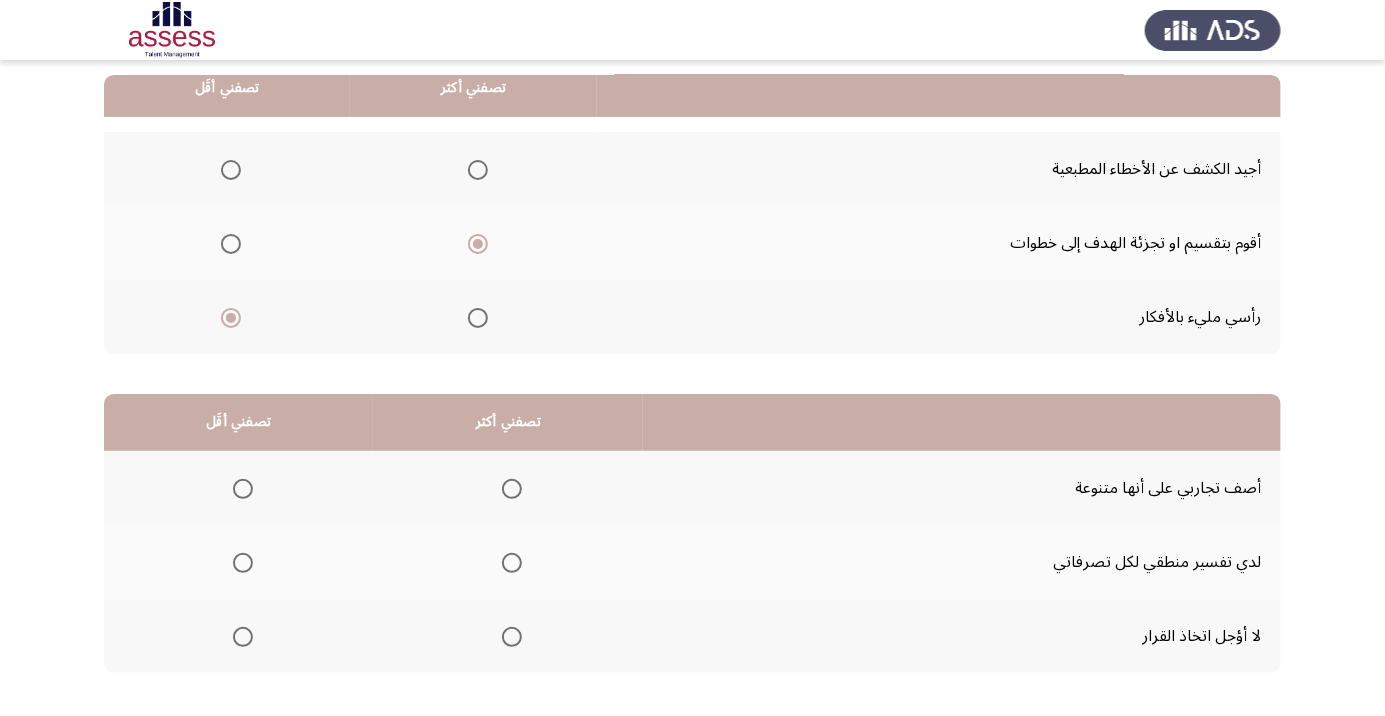 click at bounding box center [512, 637] 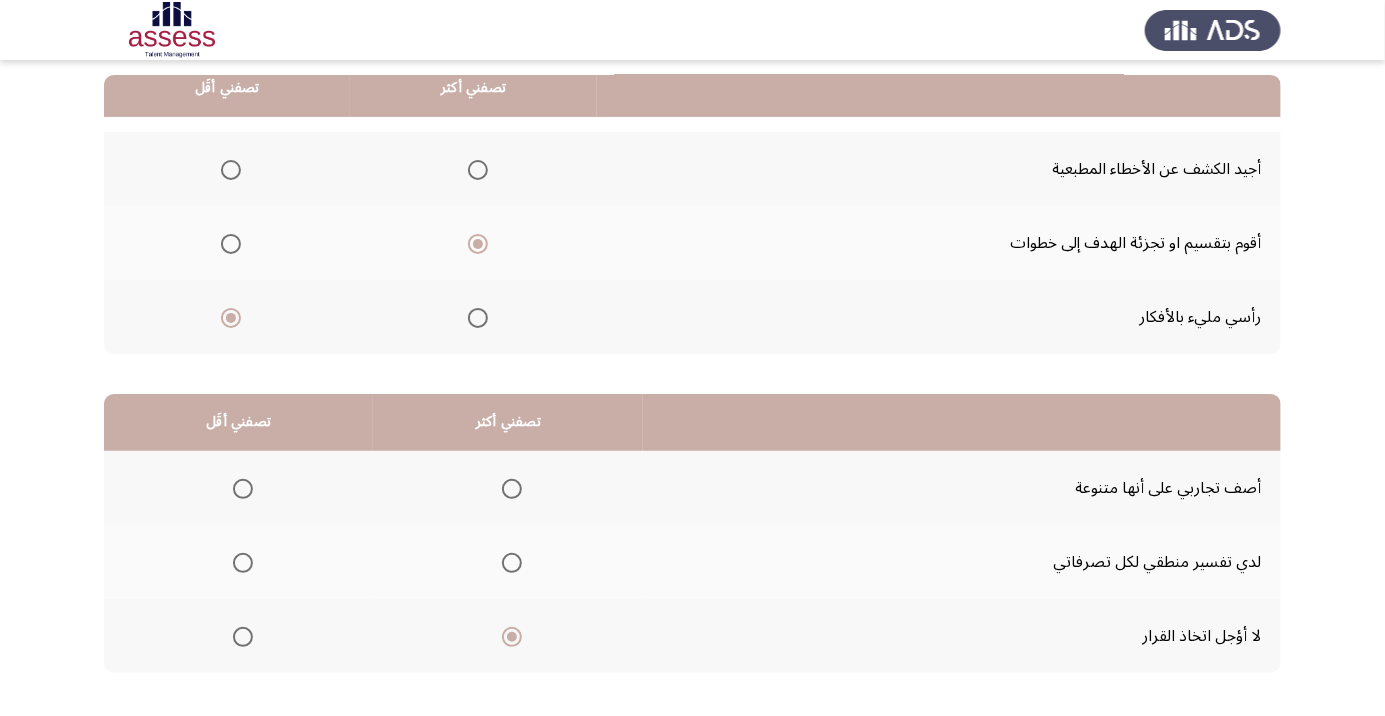 click at bounding box center (243, 563) 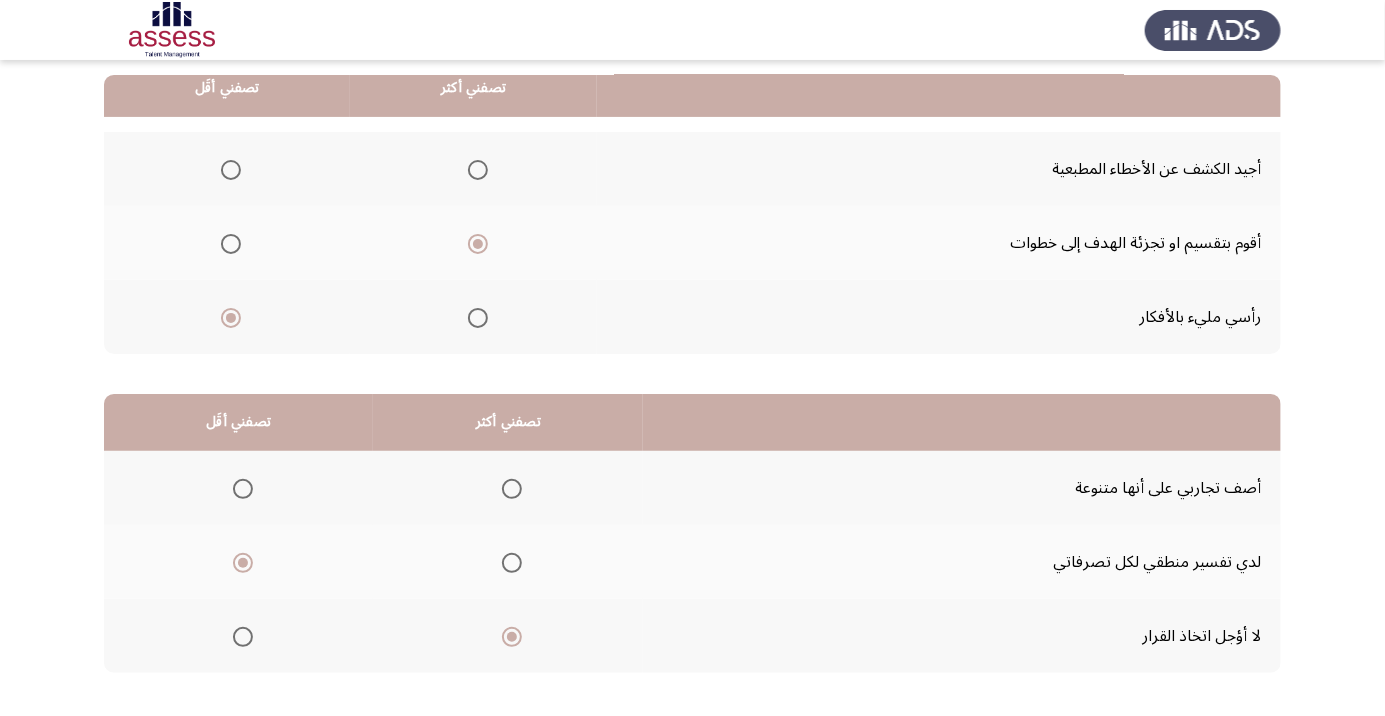 click on "التالي" 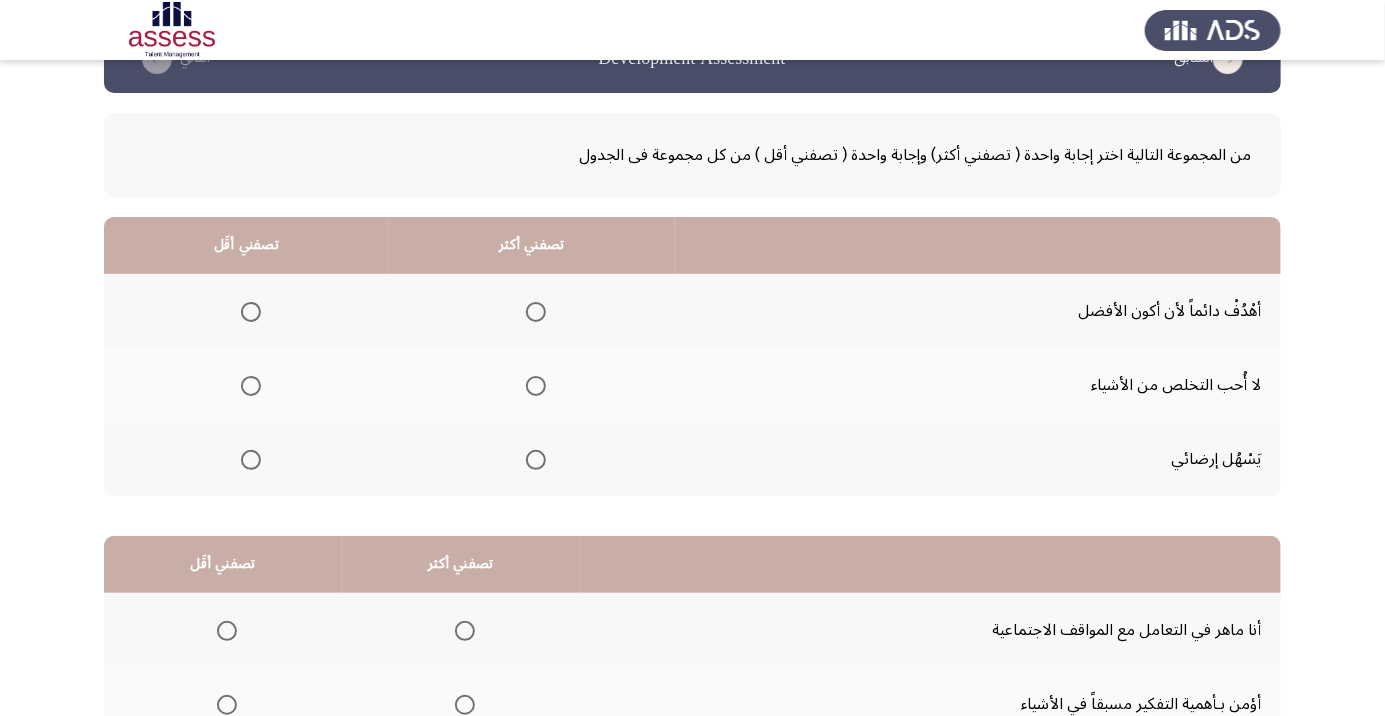 scroll, scrollTop: 56, scrollLeft: 0, axis: vertical 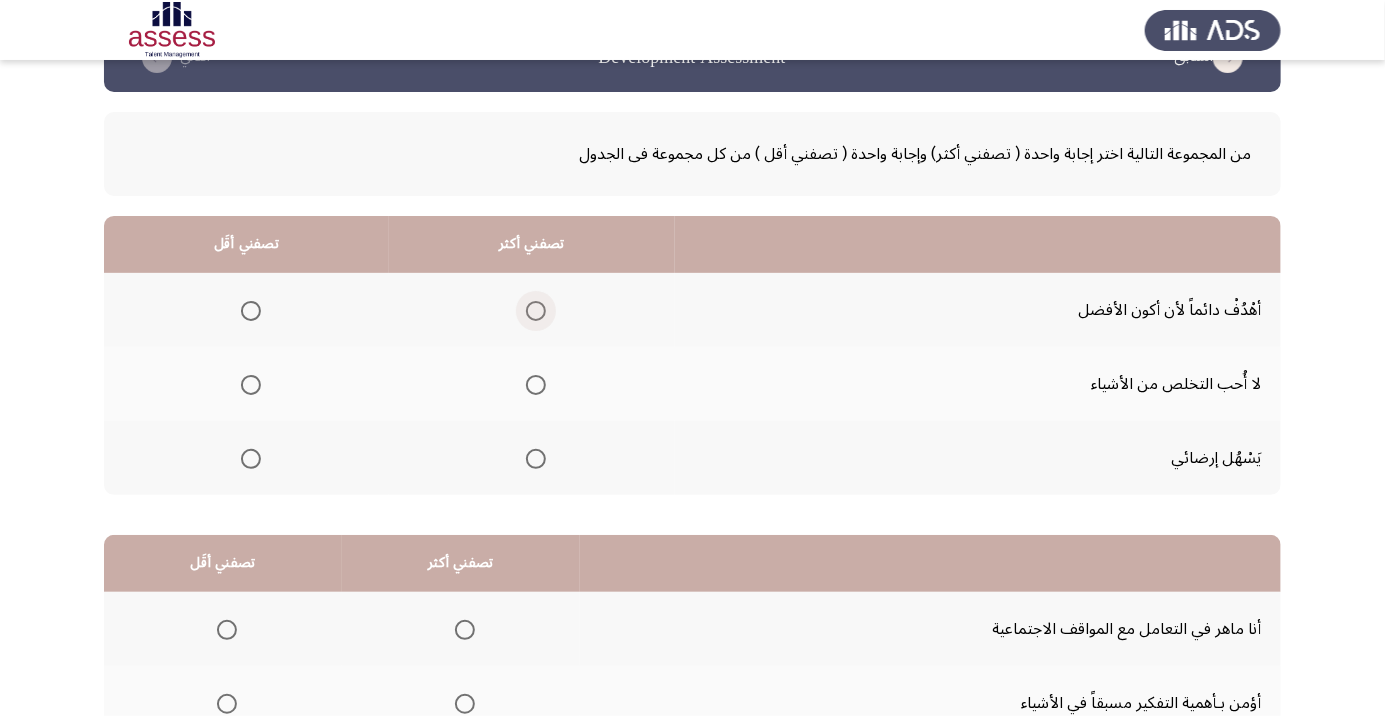 click at bounding box center (536, 311) 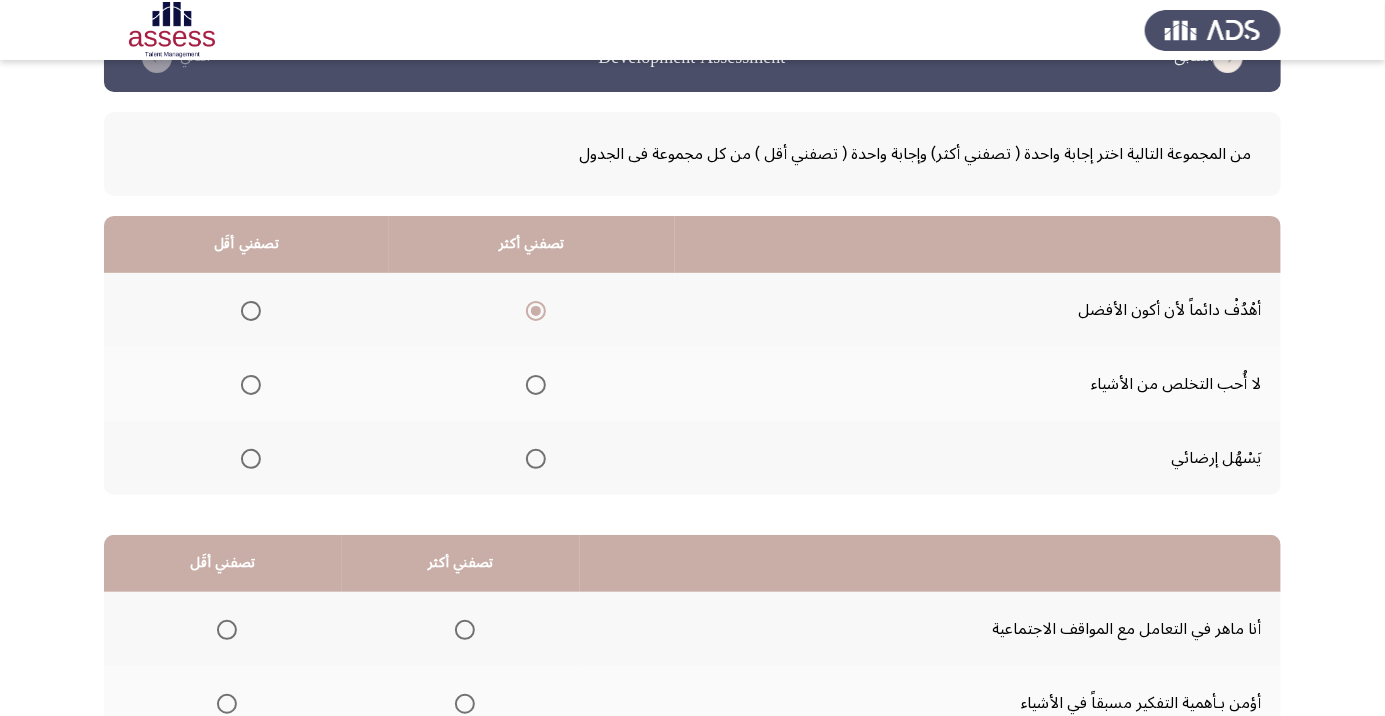 click at bounding box center (251, 385) 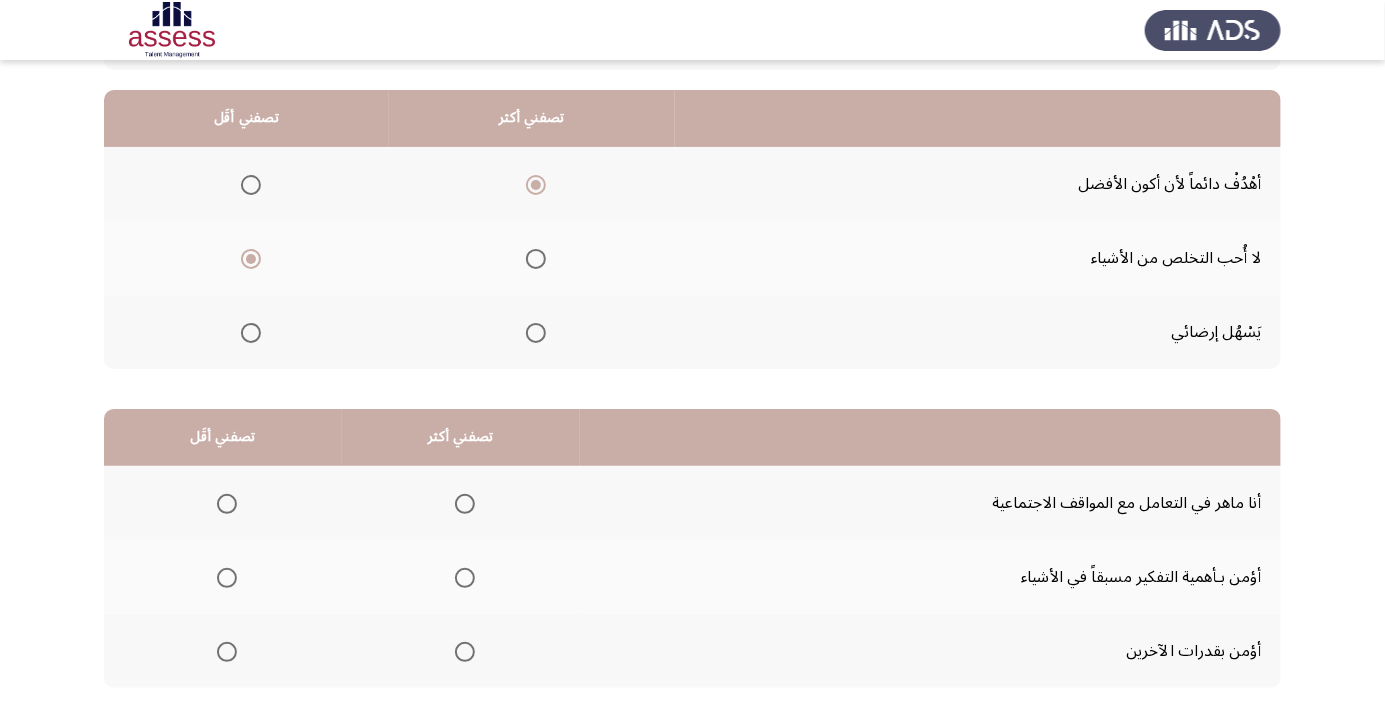 scroll, scrollTop: 197, scrollLeft: 0, axis: vertical 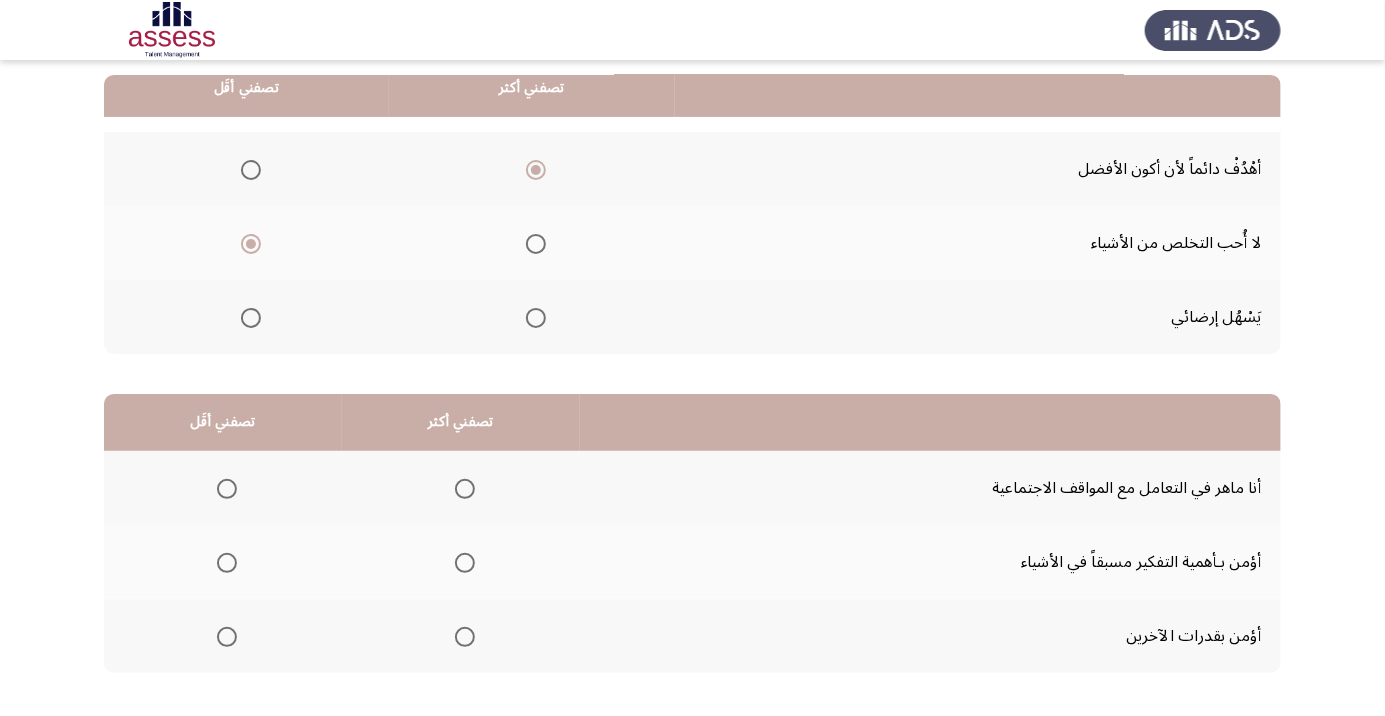 click at bounding box center (465, 637) 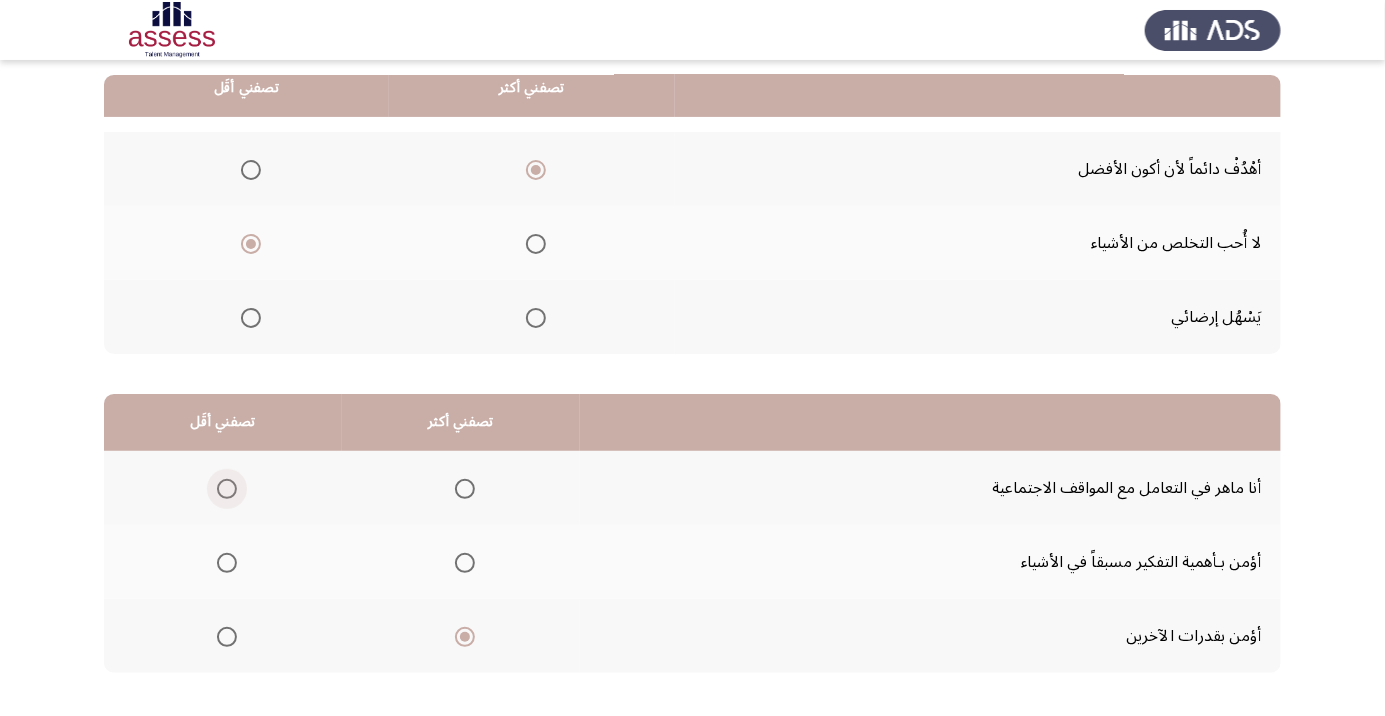 click at bounding box center [227, 489] 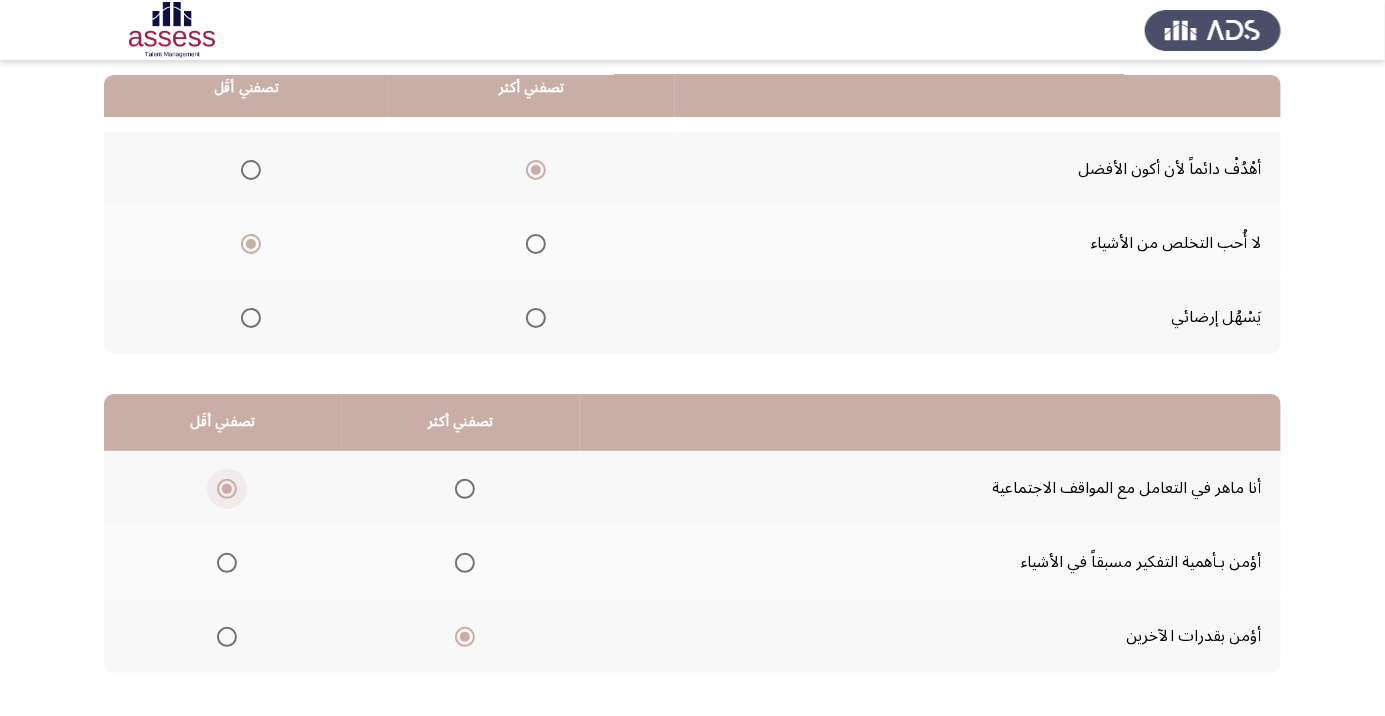 click at bounding box center (227, 489) 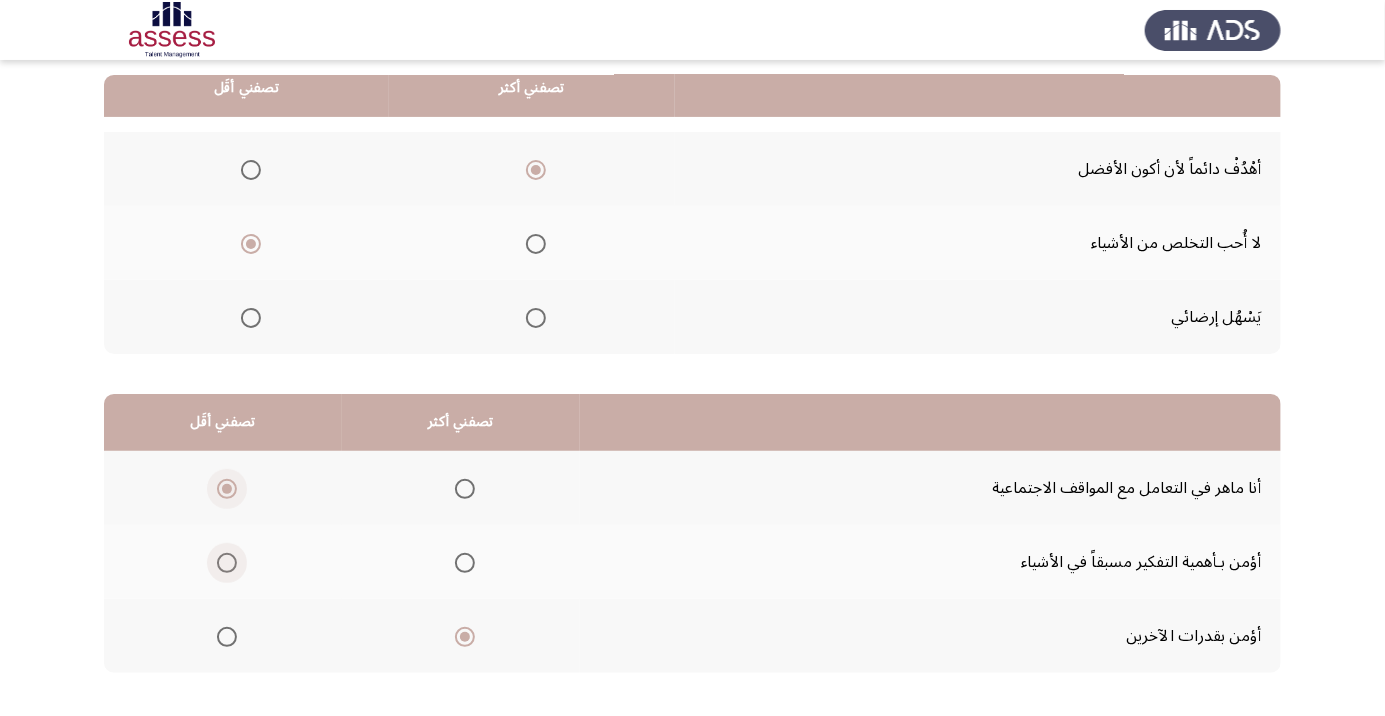 click at bounding box center [227, 563] 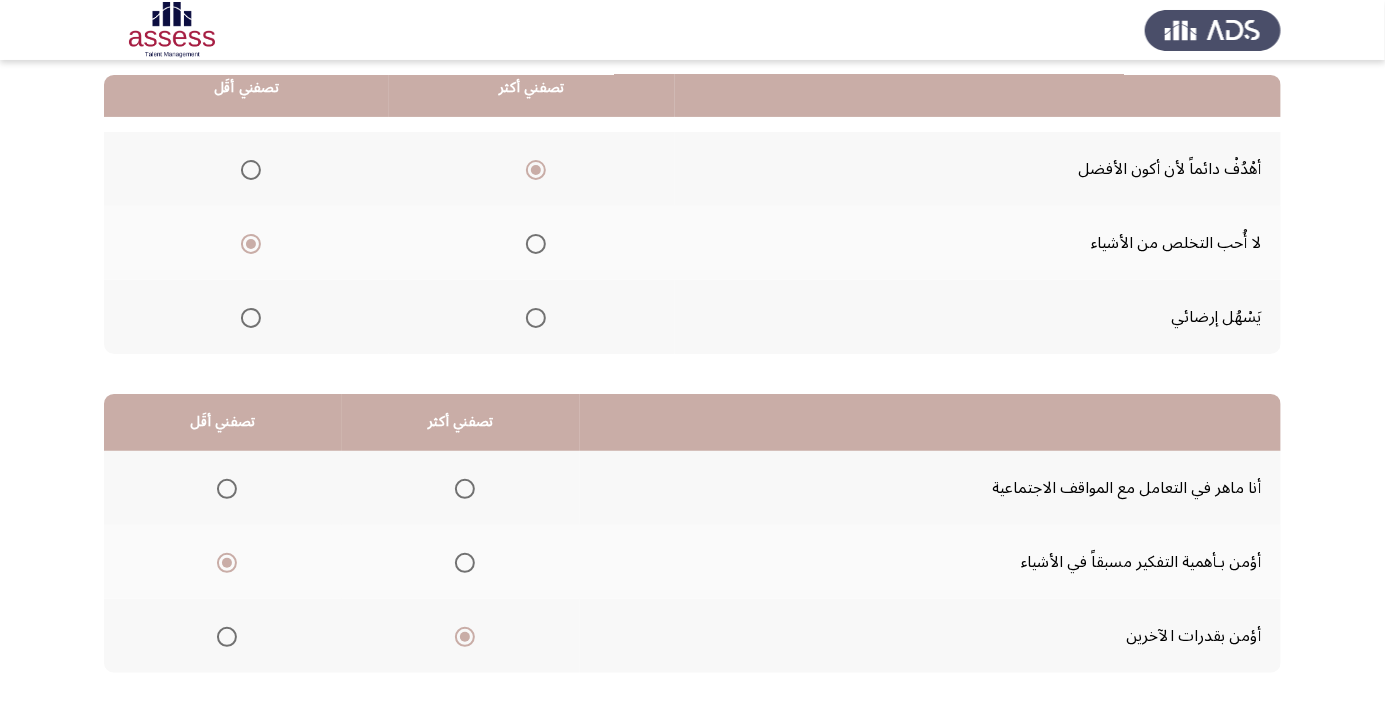 click on "التالي" 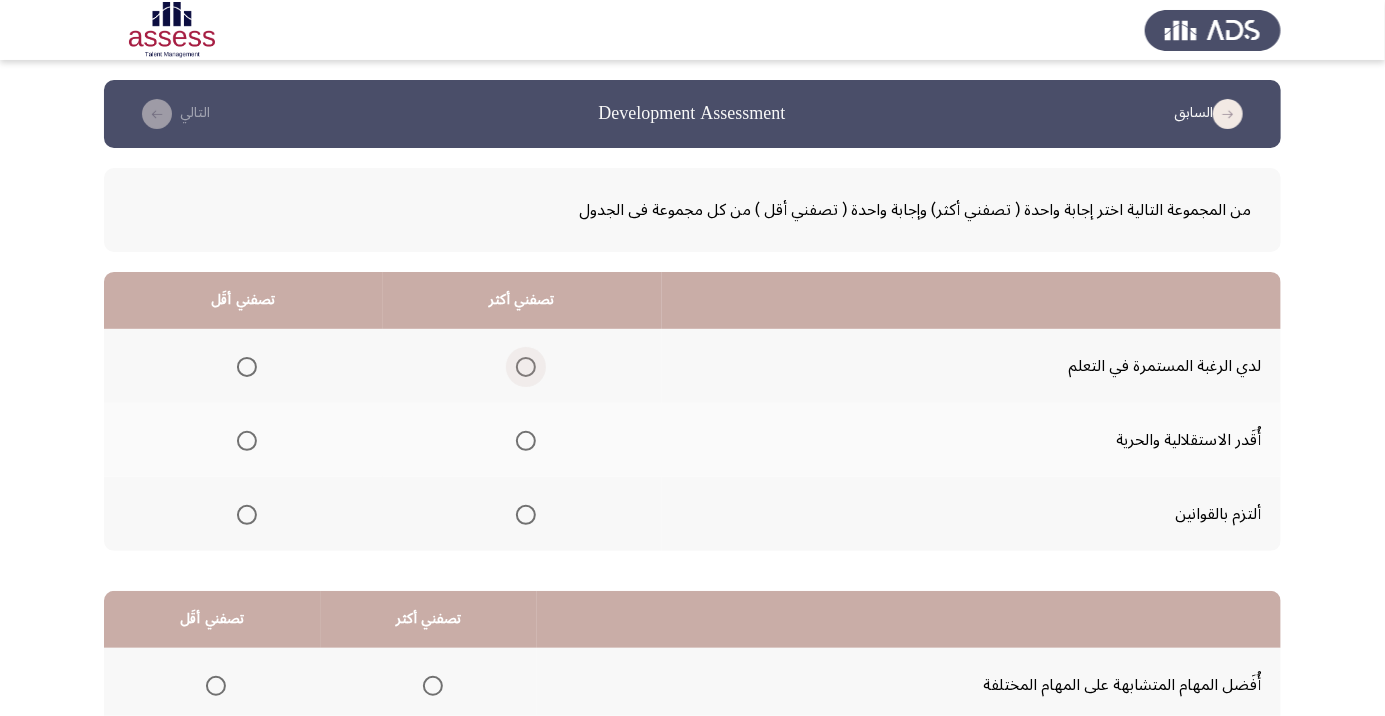 click at bounding box center [526, 367] 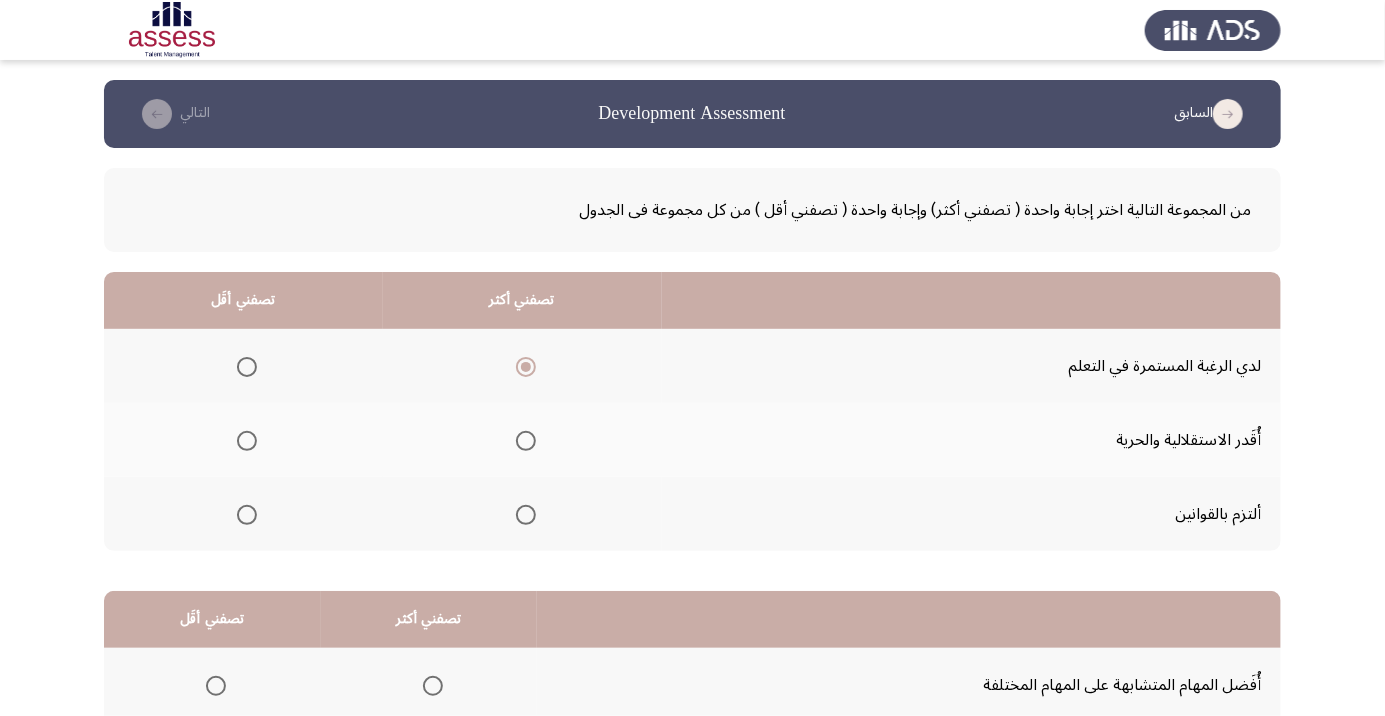 click at bounding box center (247, 441) 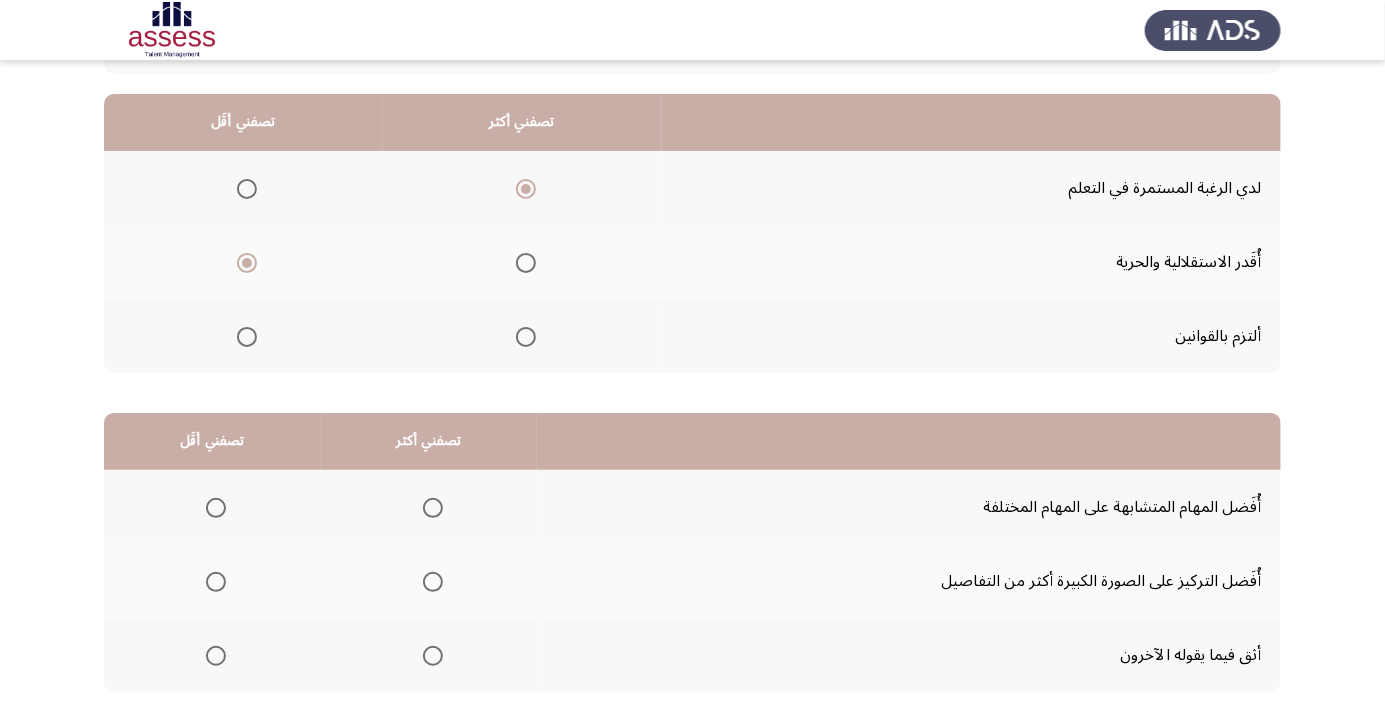 scroll, scrollTop: 197, scrollLeft: 0, axis: vertical 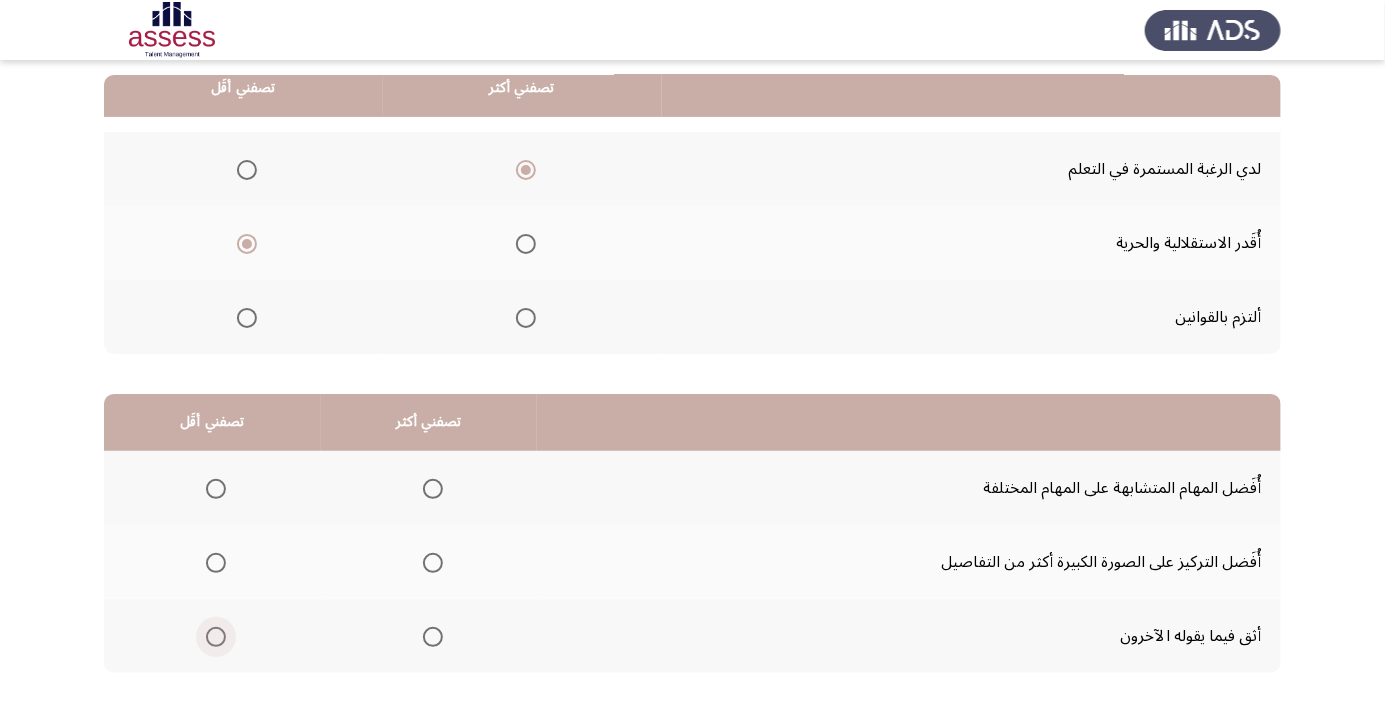click at bounding box center [216, 637] 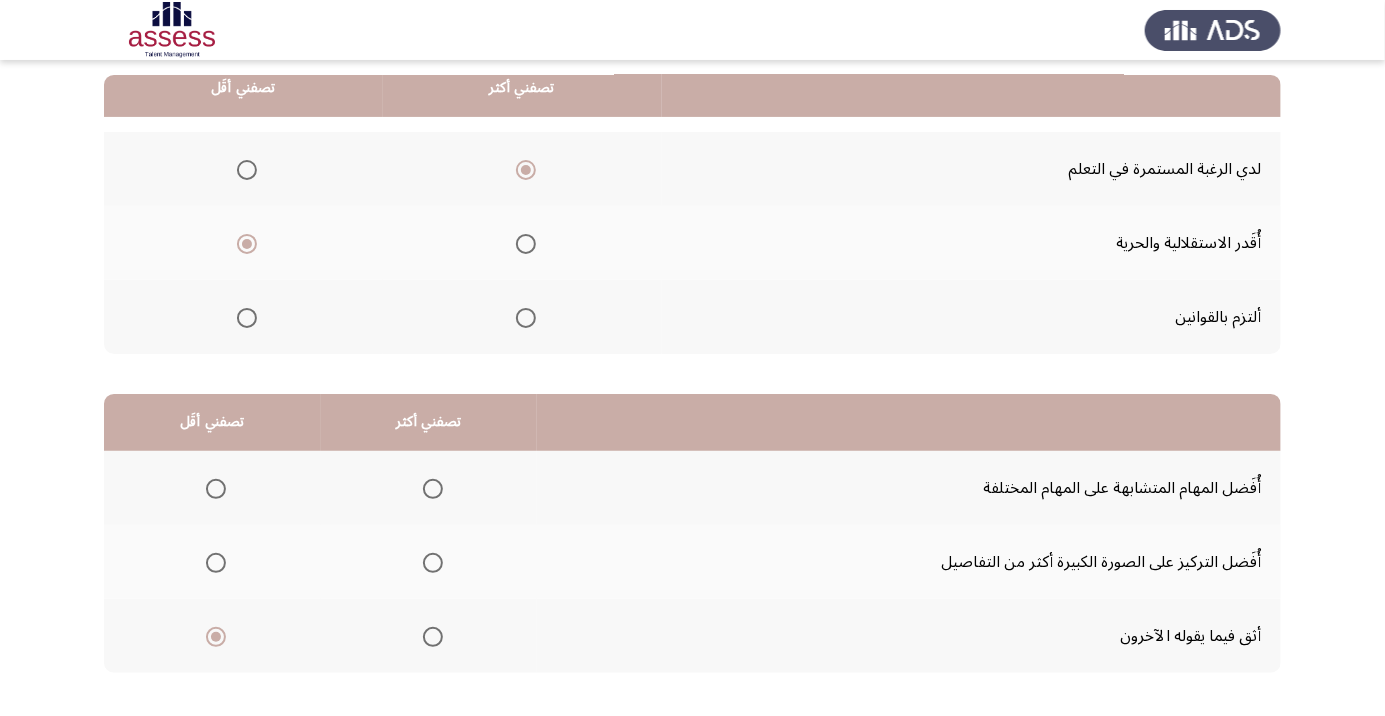 click at bounding box center (433, 489) 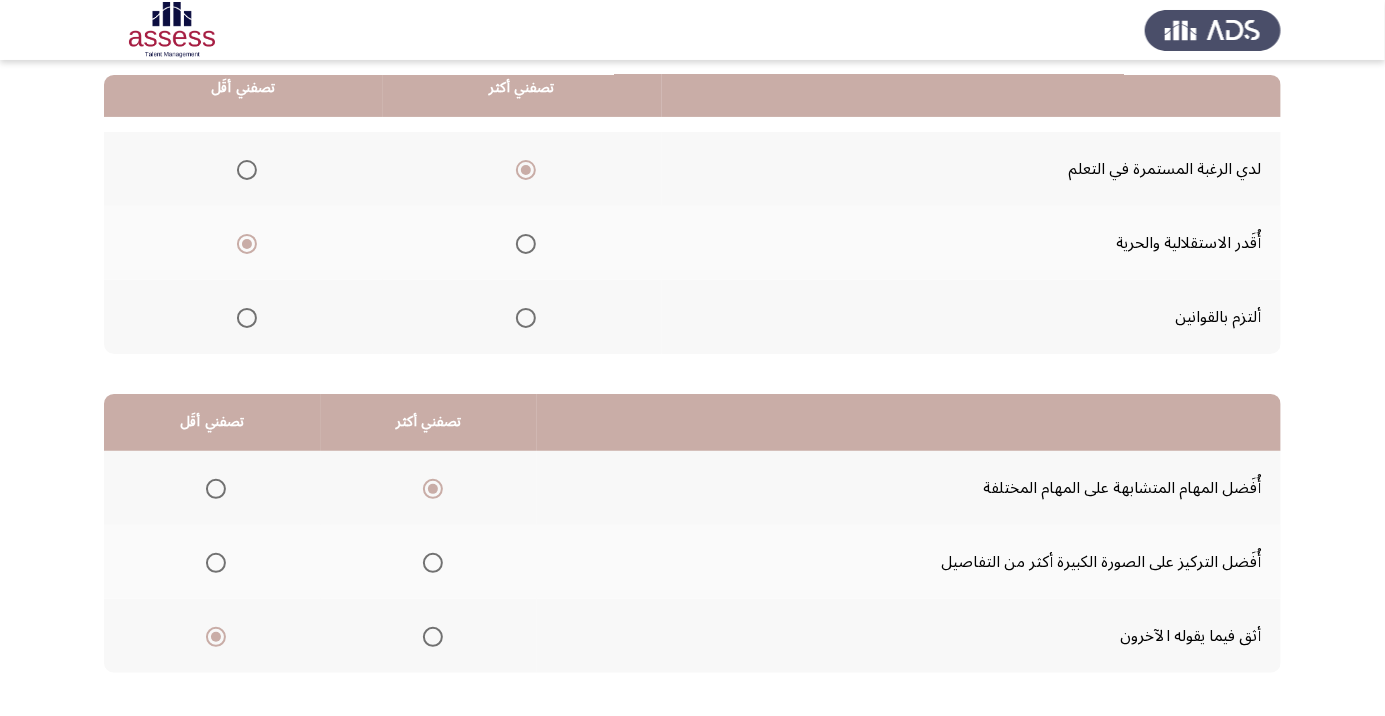 click on "التالي" 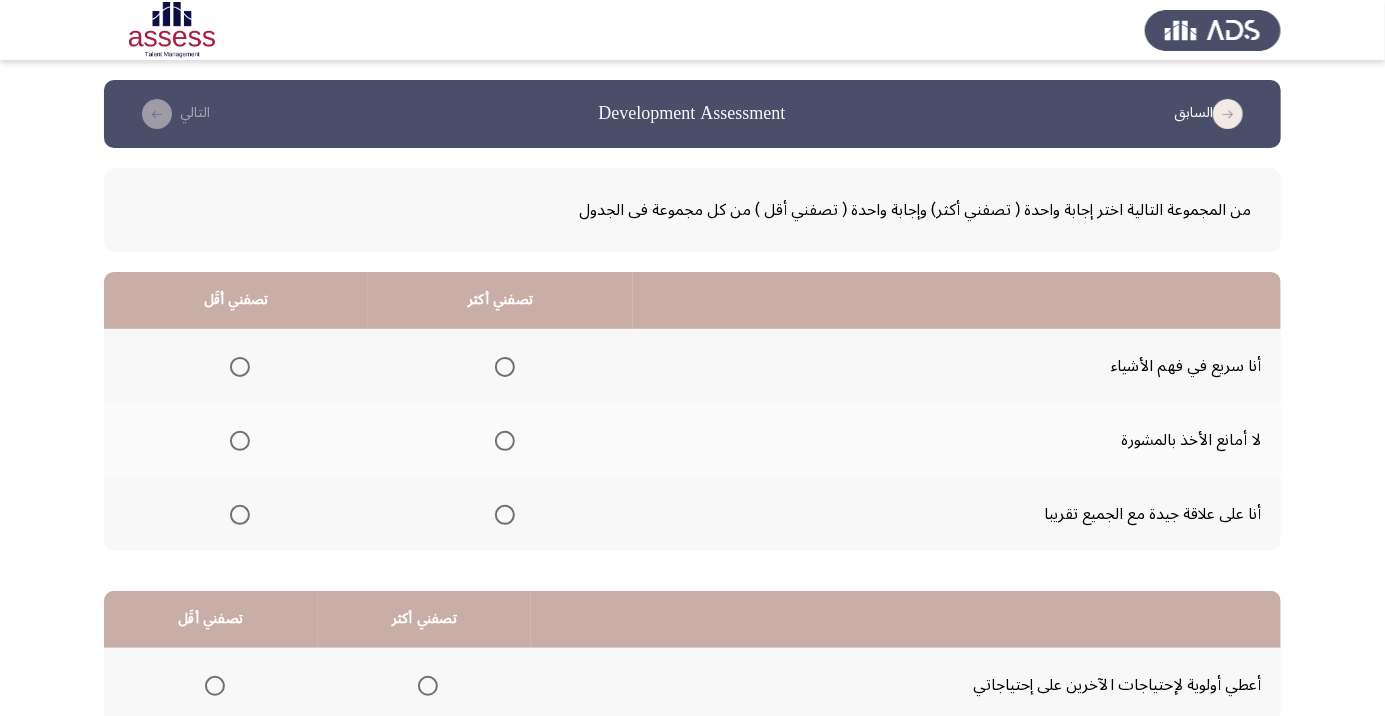 click at bounding box center (240, 441) 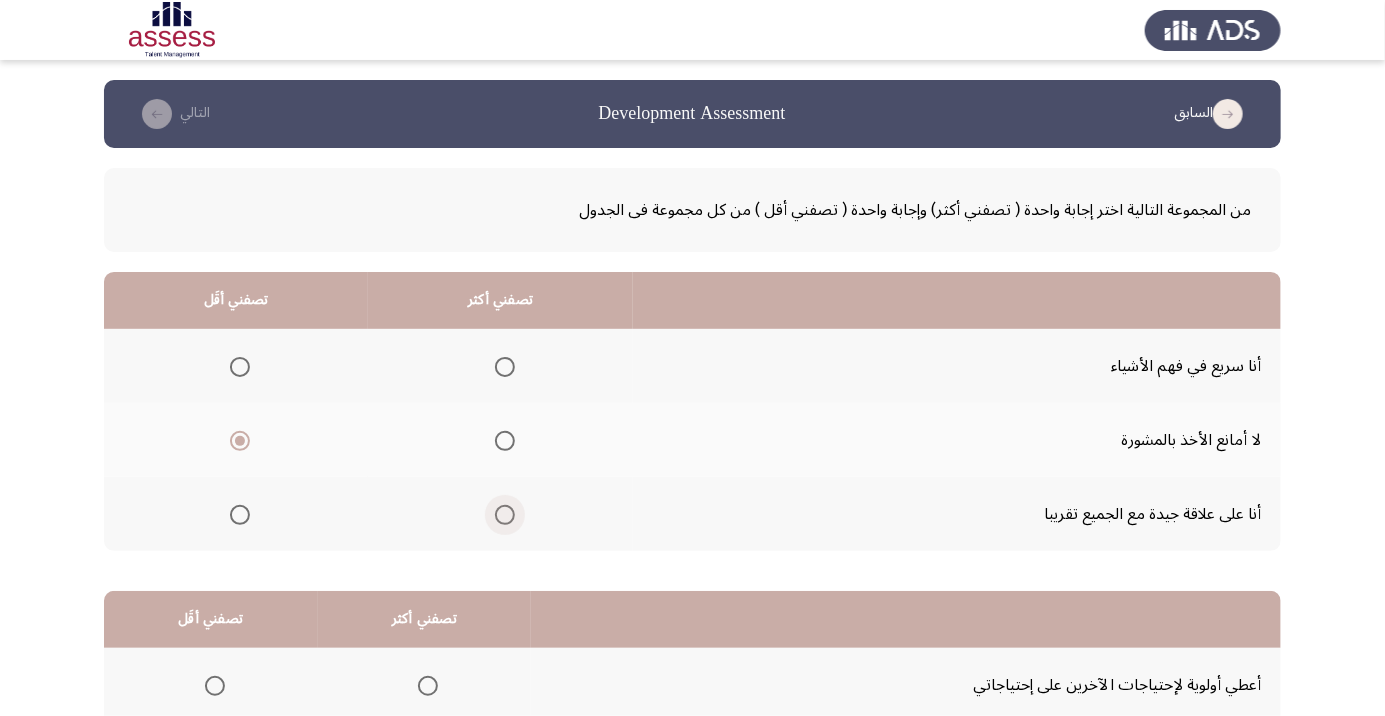 click at bounding box center [505, 515] 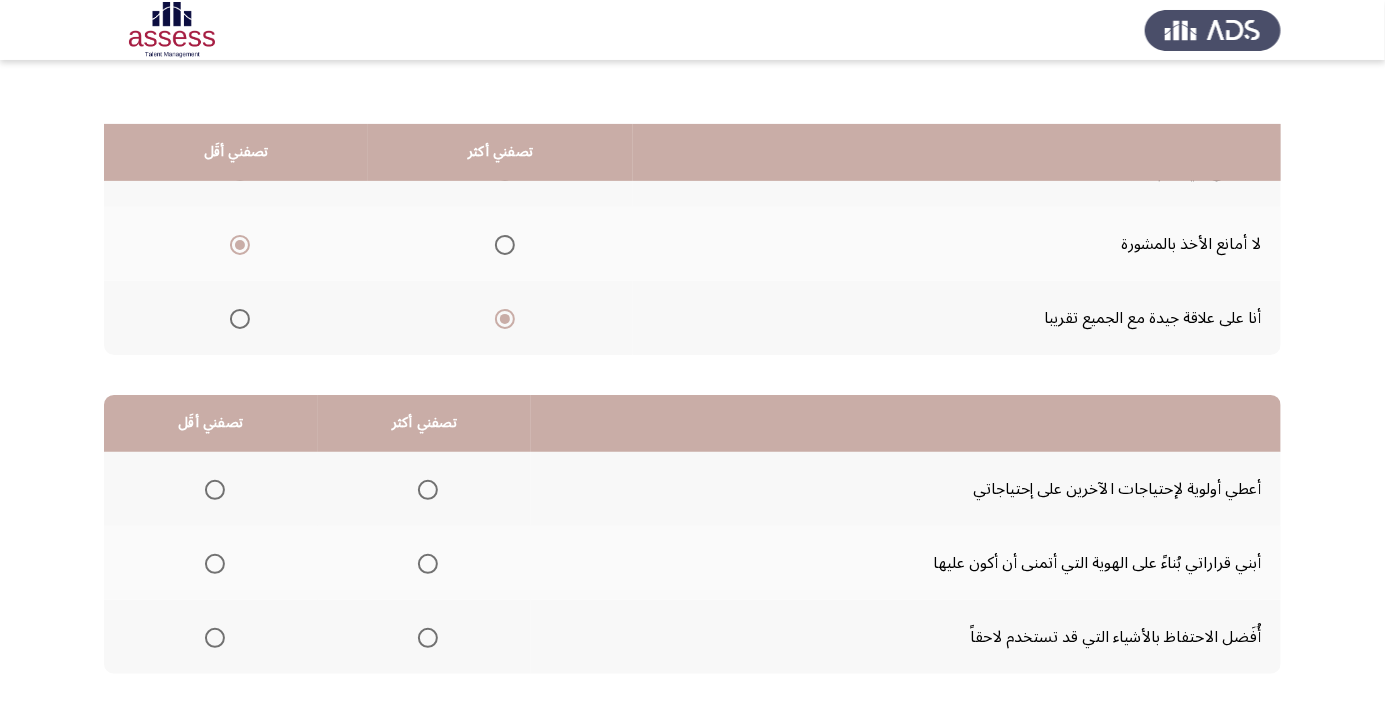 scroll, scrollTop: 192, scrollLeft: 0, axis: vertical 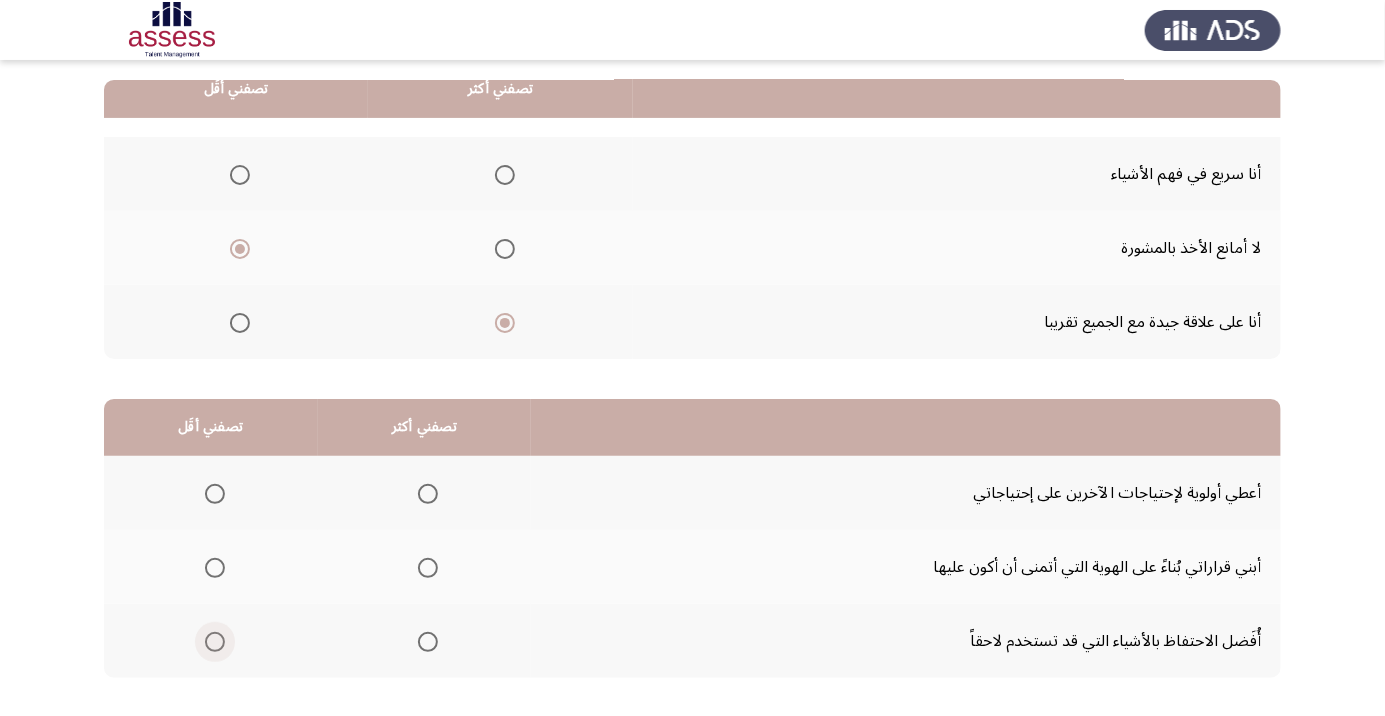 click at bounding box center [215, 642] 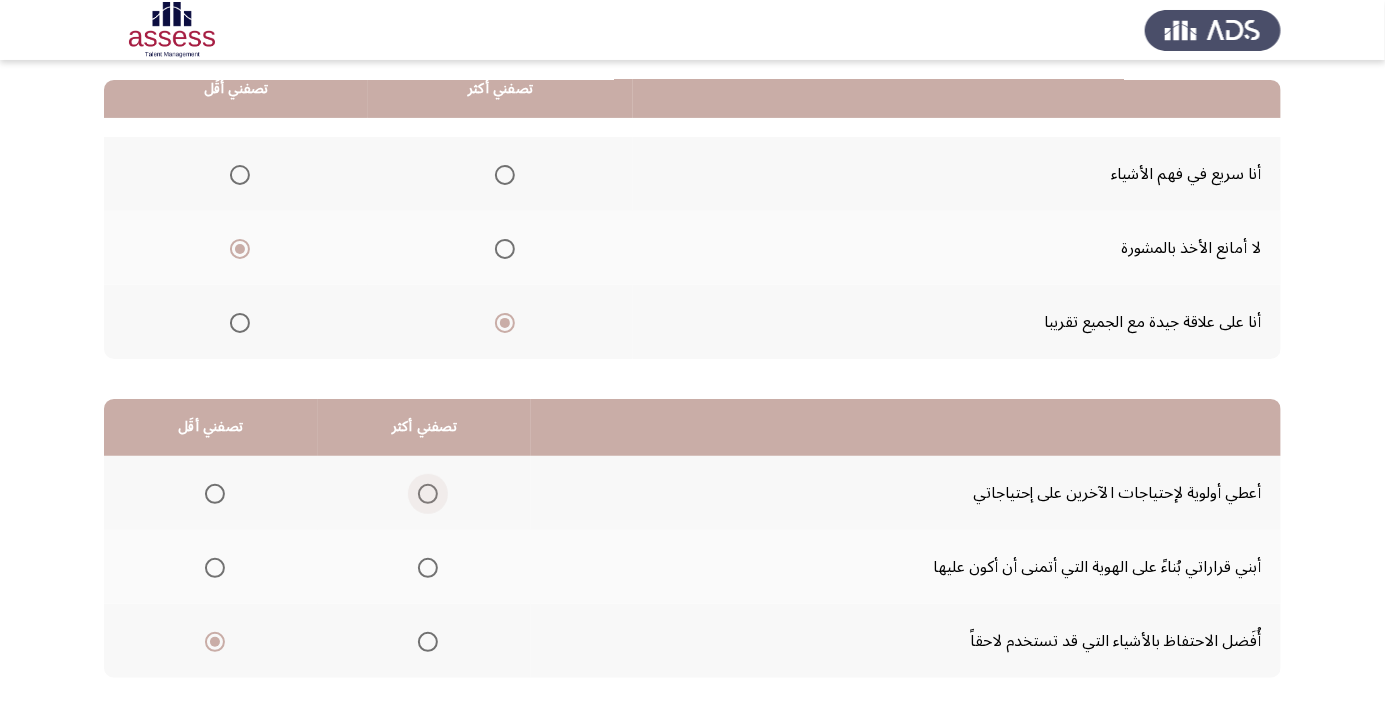 click at bounding box center (428, 494) 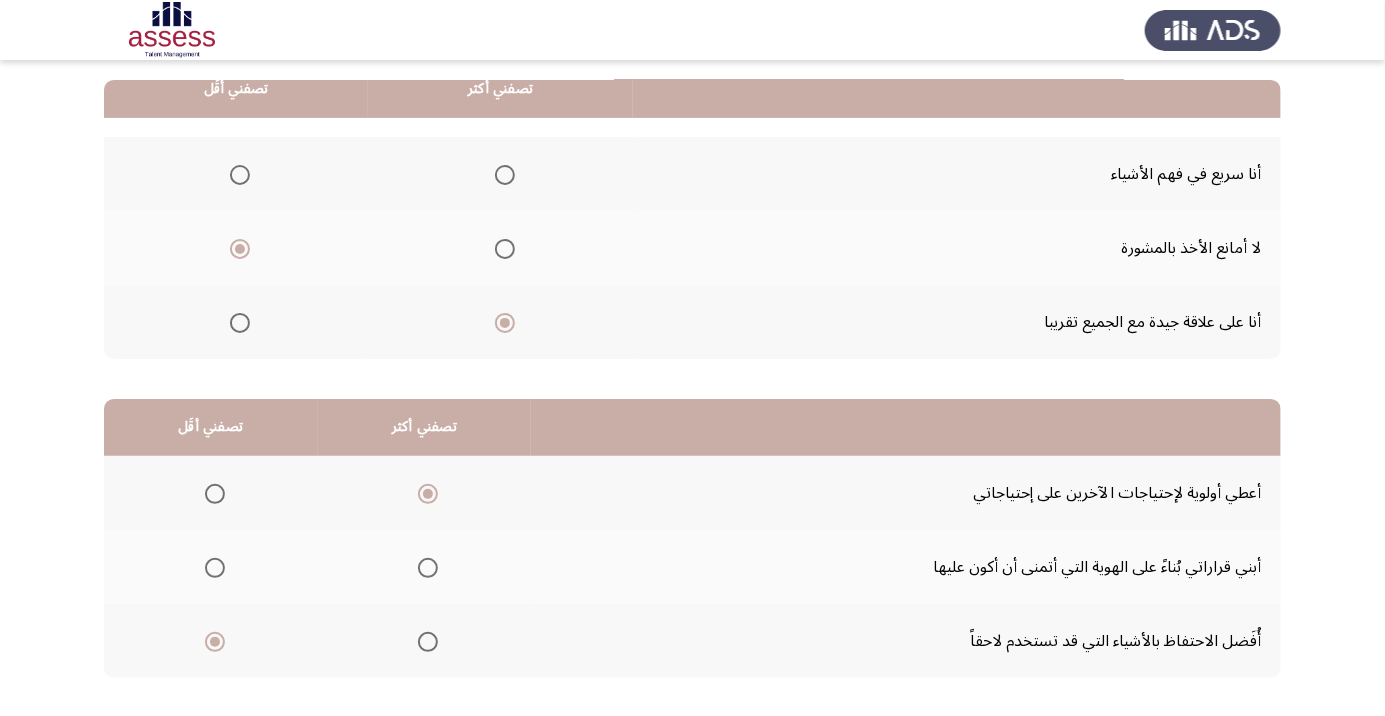 click on "التالي" 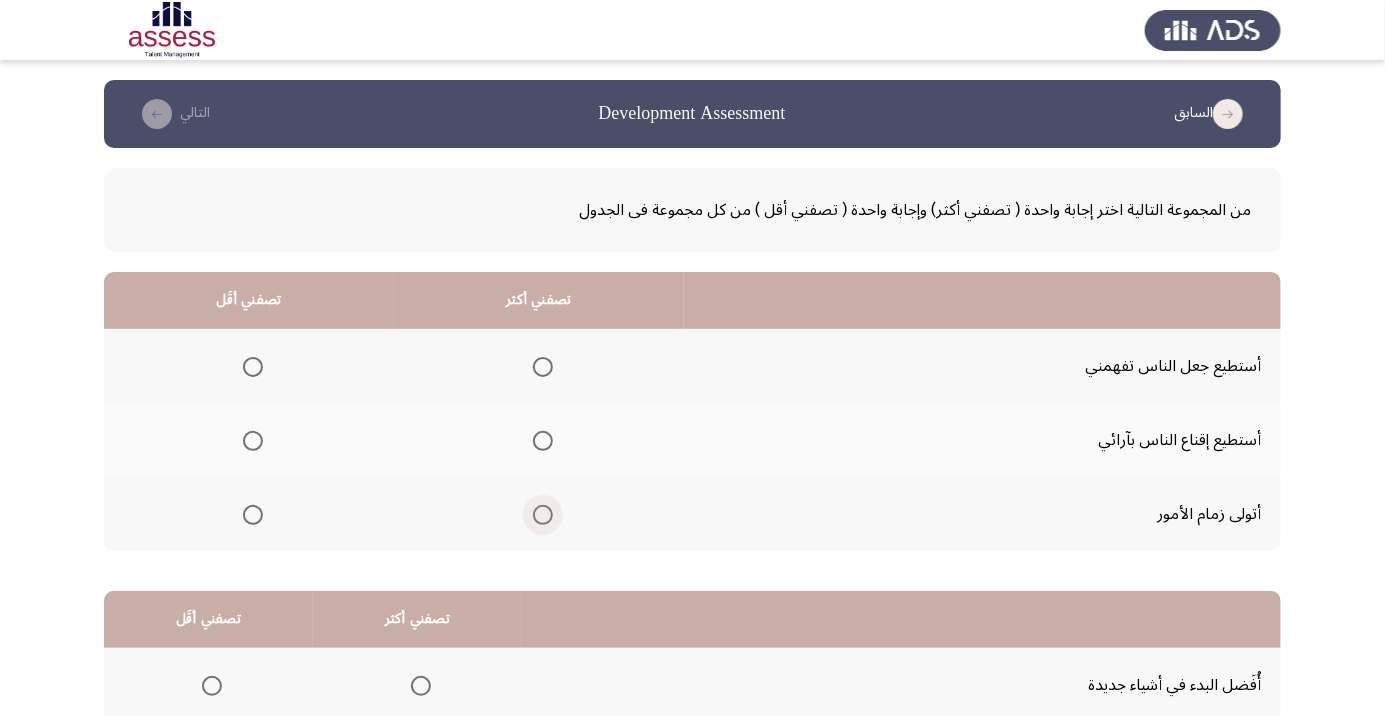 click at bounding box center [543, 515] 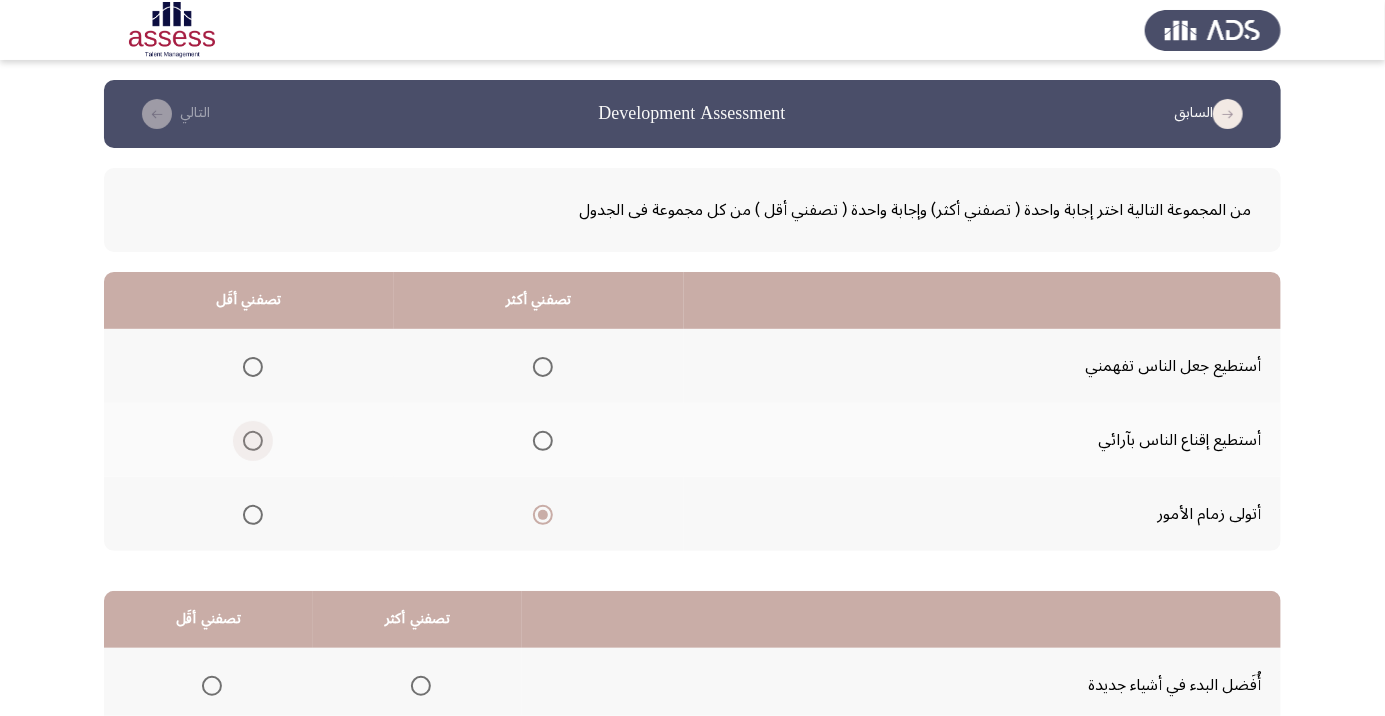 click at bounding box center [253, 441] 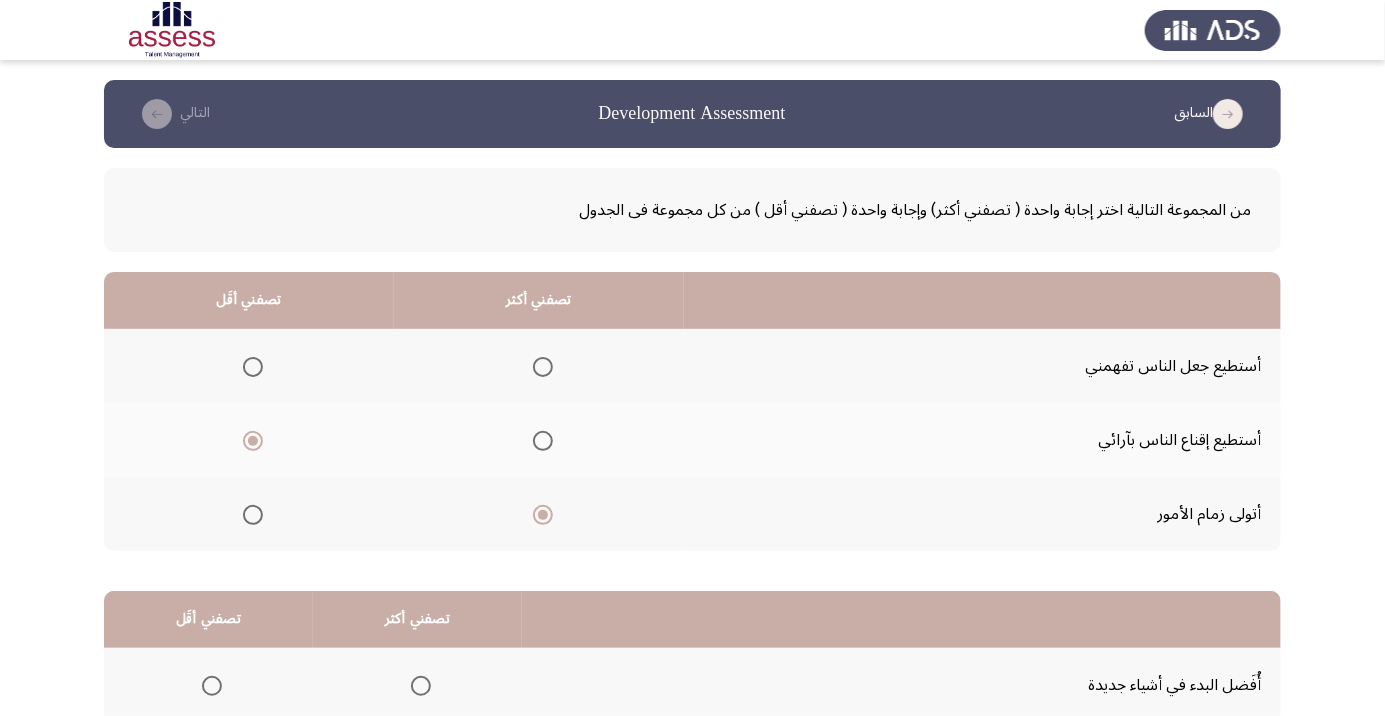 click at bounding box center (253, 441) 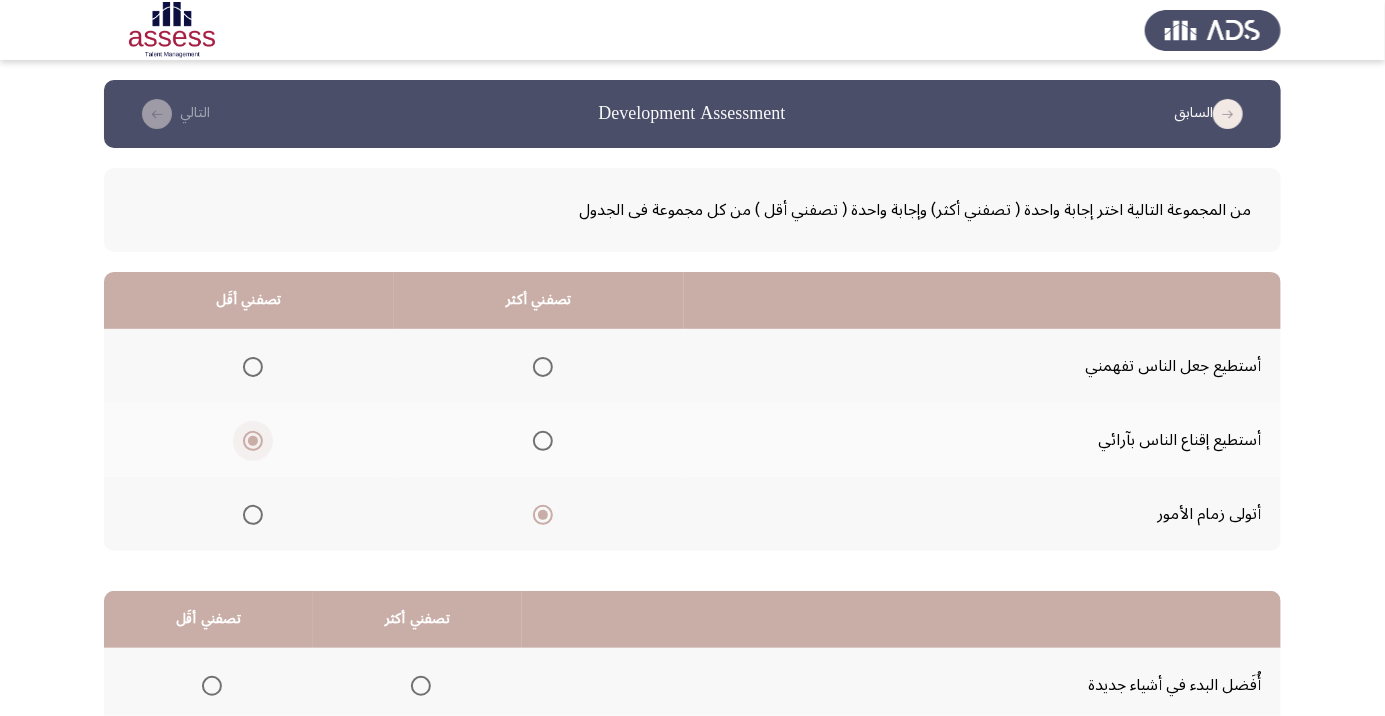 click at bounding box center [253, 367] 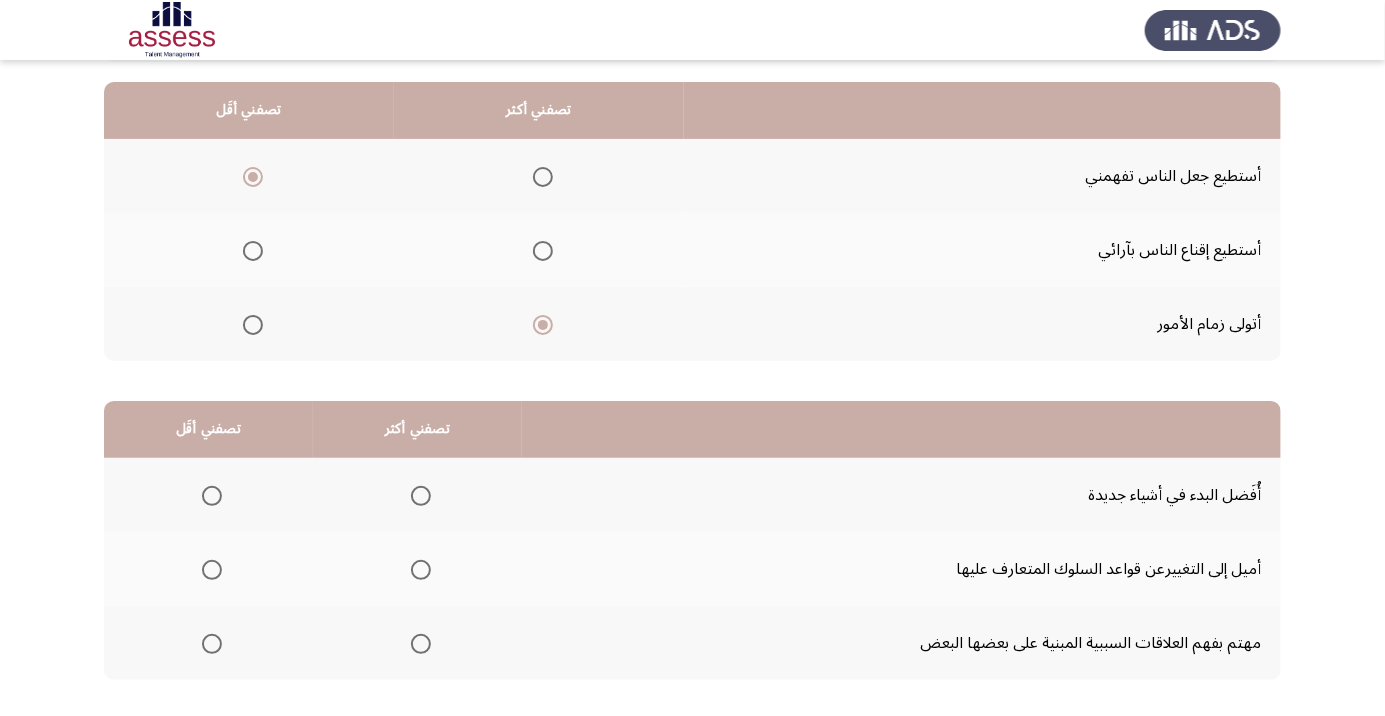 scroll, scrollTop: 197, scrollLeft: 0, axis: vertical 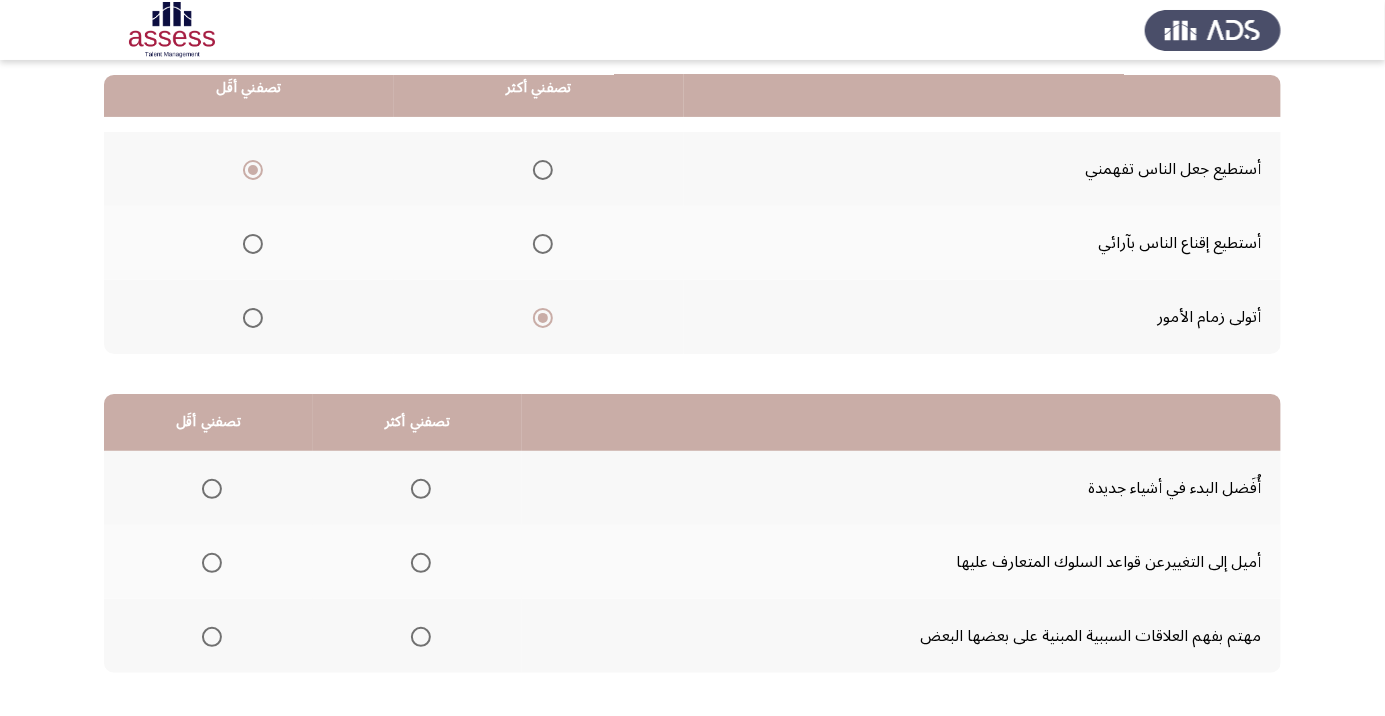 click at bounding box center [212, 563] 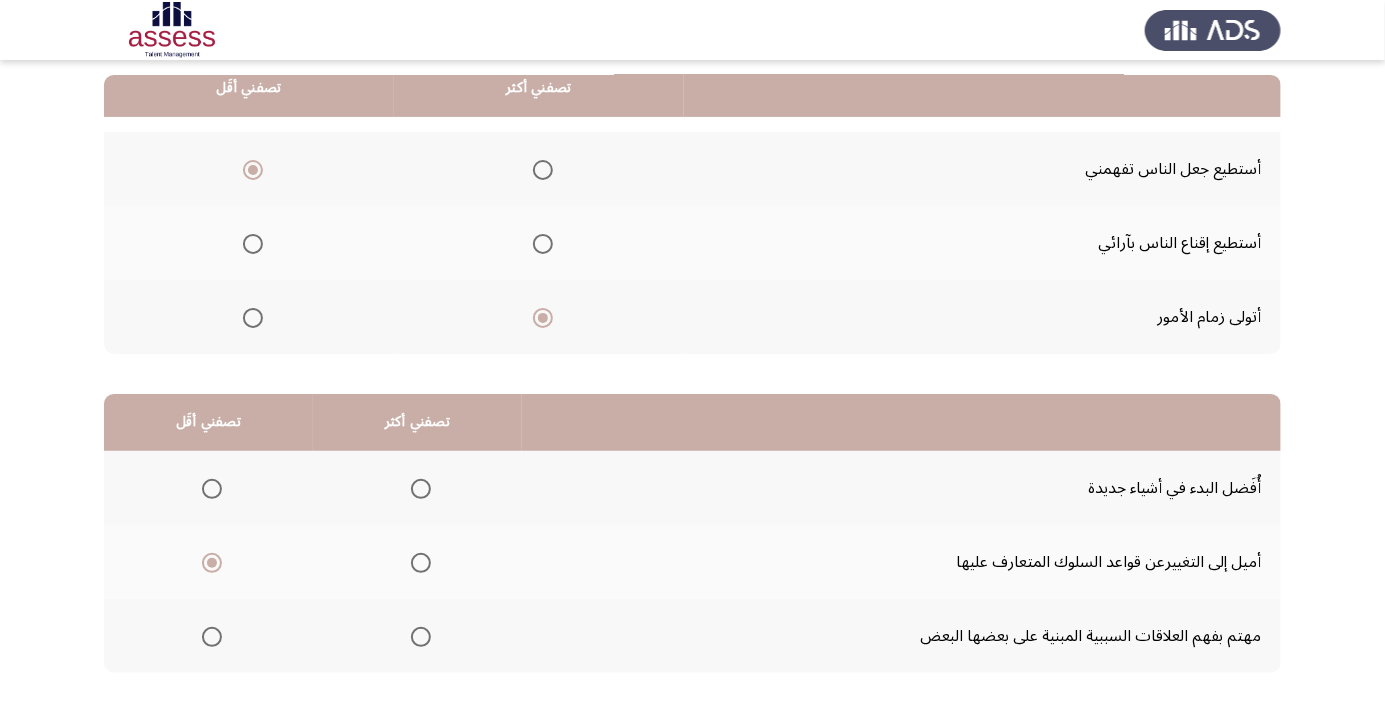 click at bounding box center [421, 489] 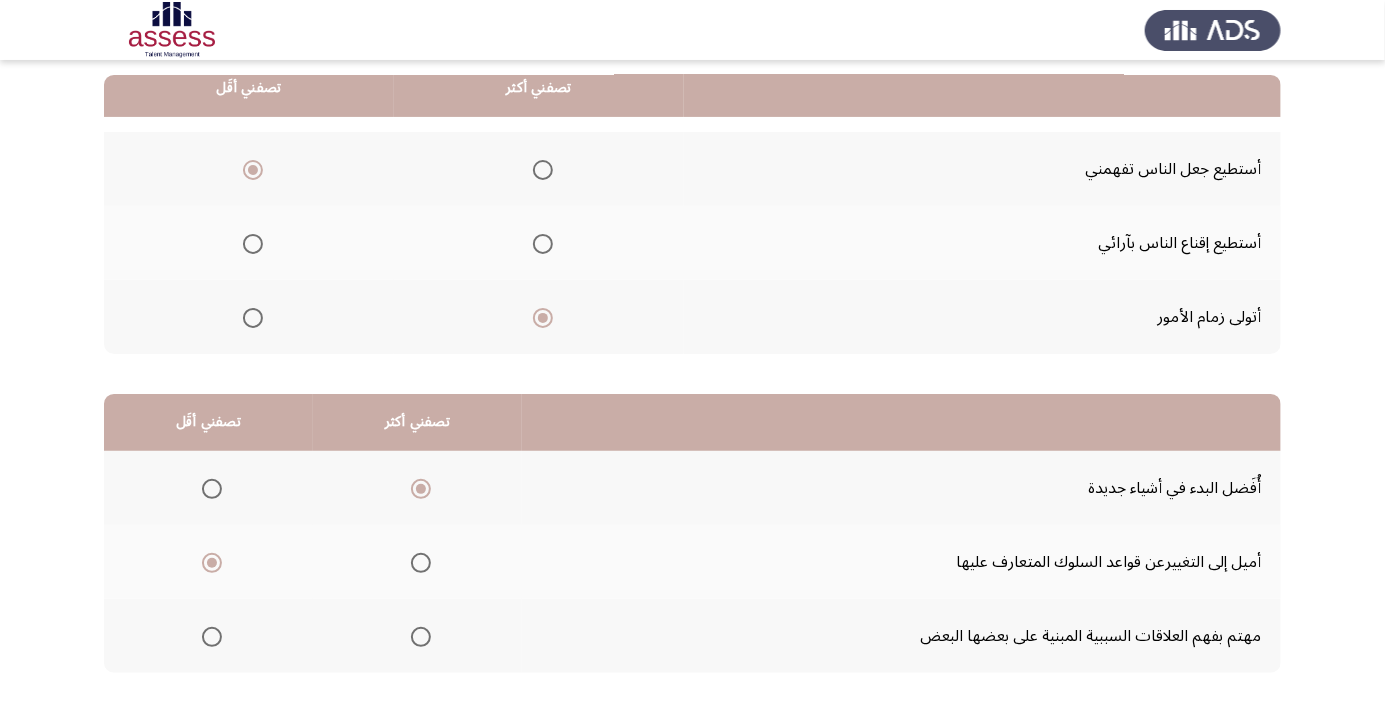 click on "التالي" 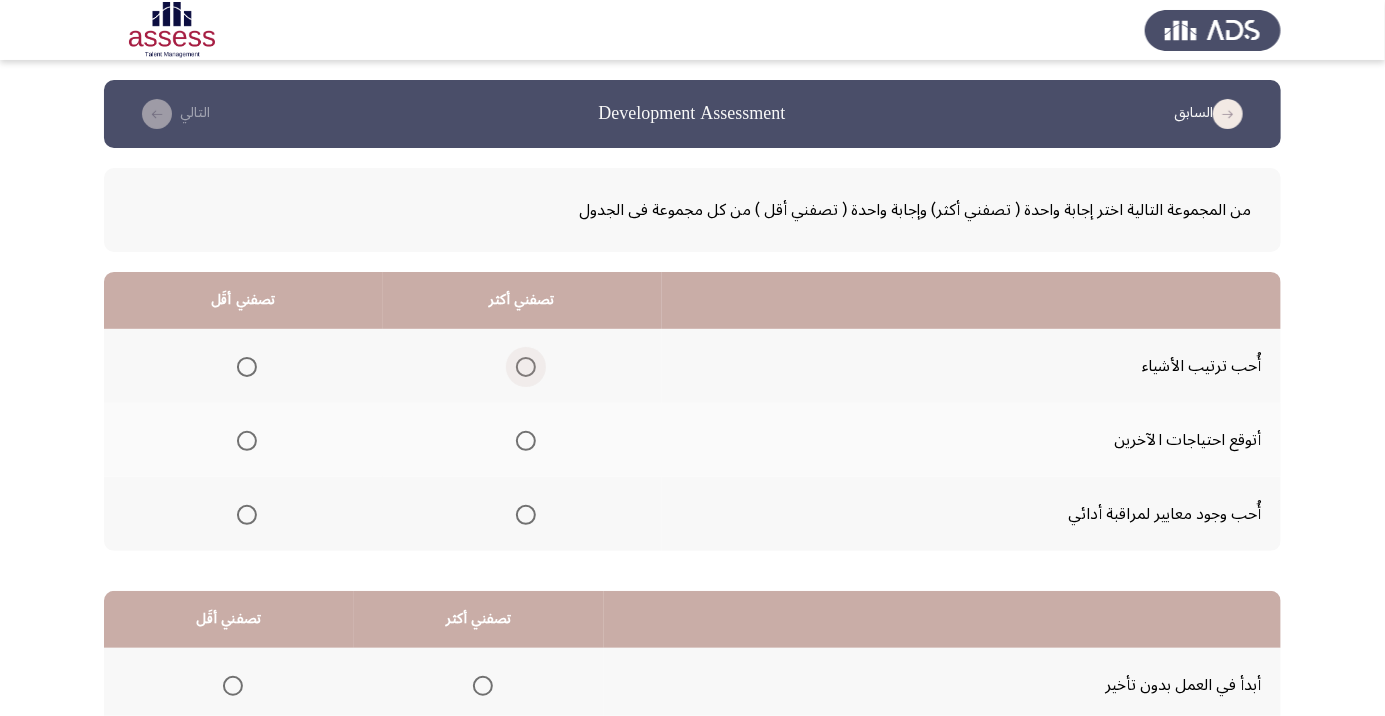 click at bounding box center [526, 367] 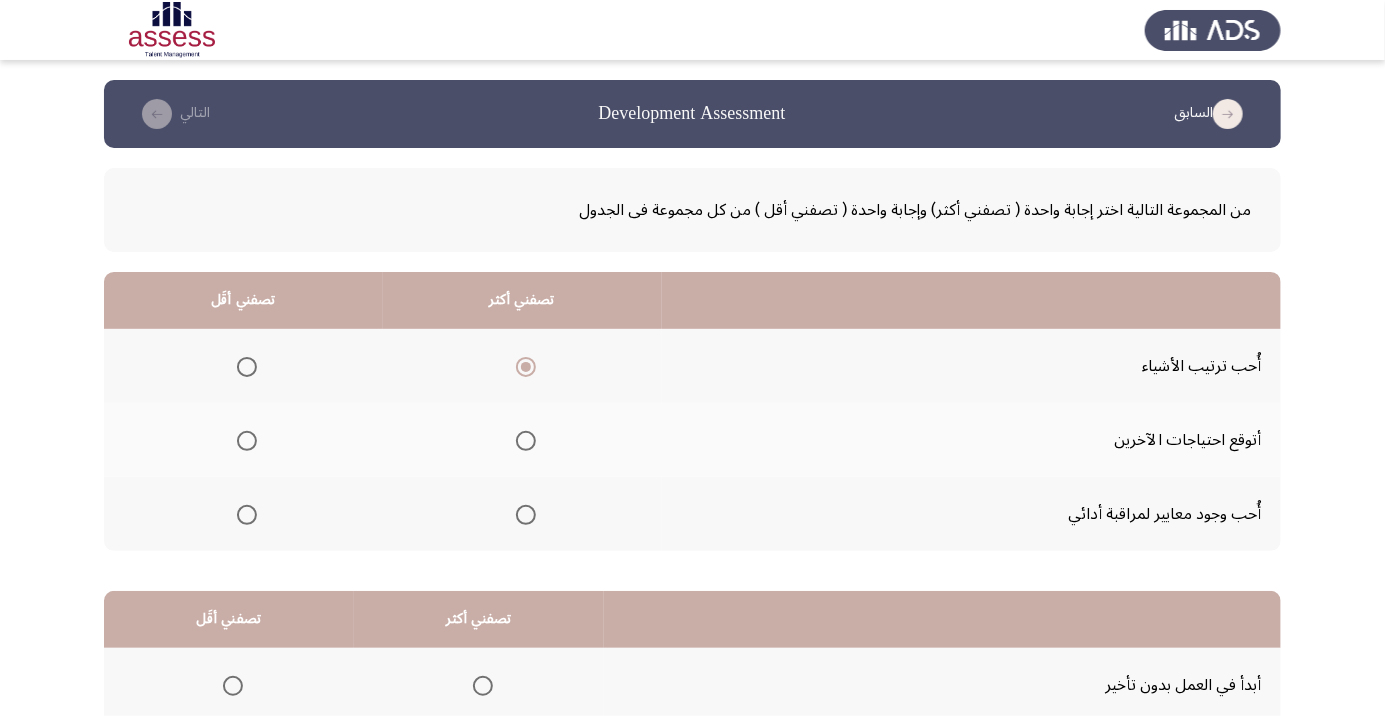 click at bounding box center [247, 441] 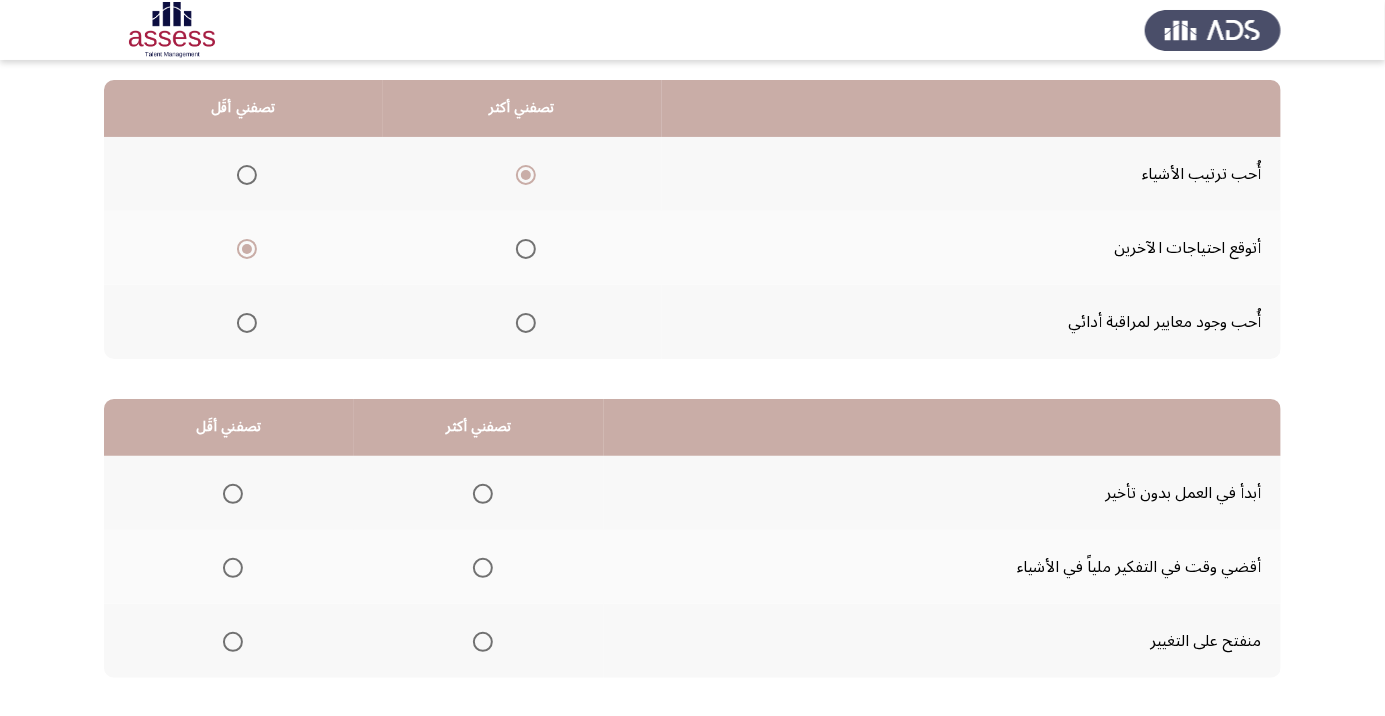 scroll, scrollTop: 197, scrollLeft: 0, axis: vertical 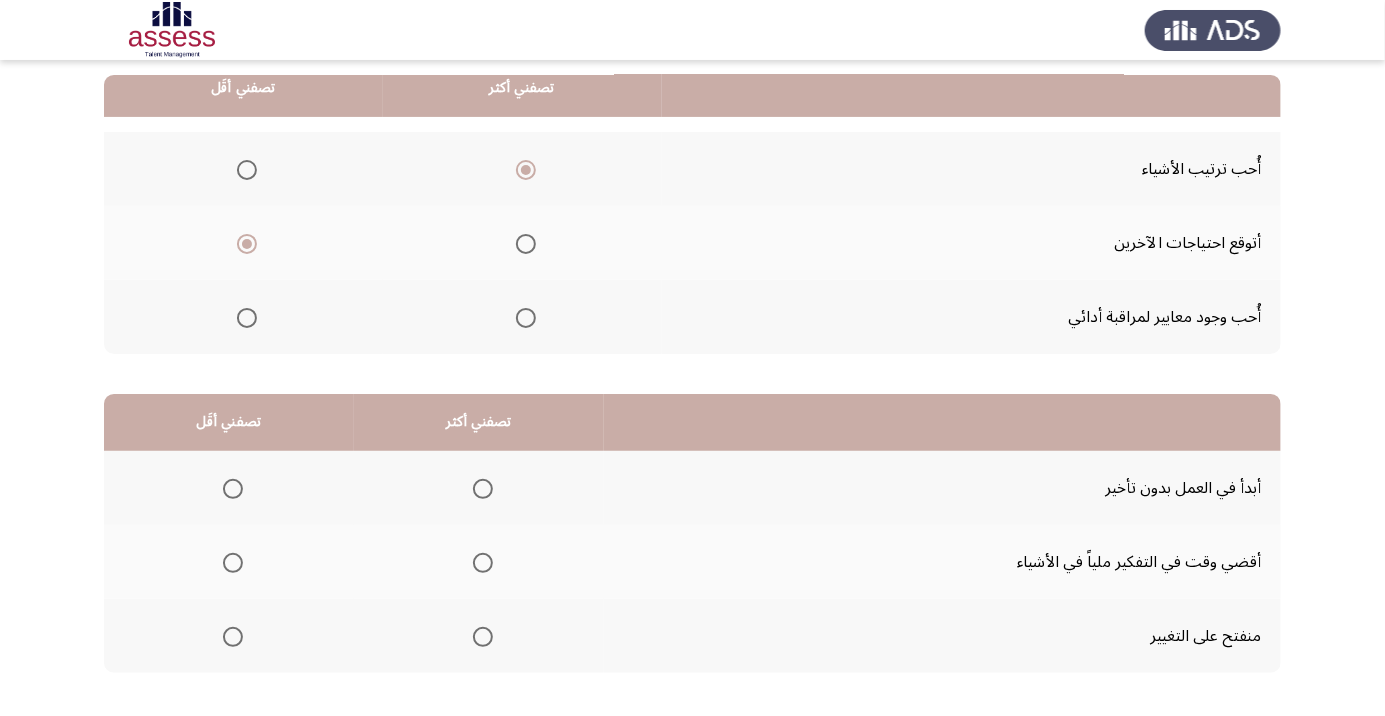 click at bounding box center [233, 489] 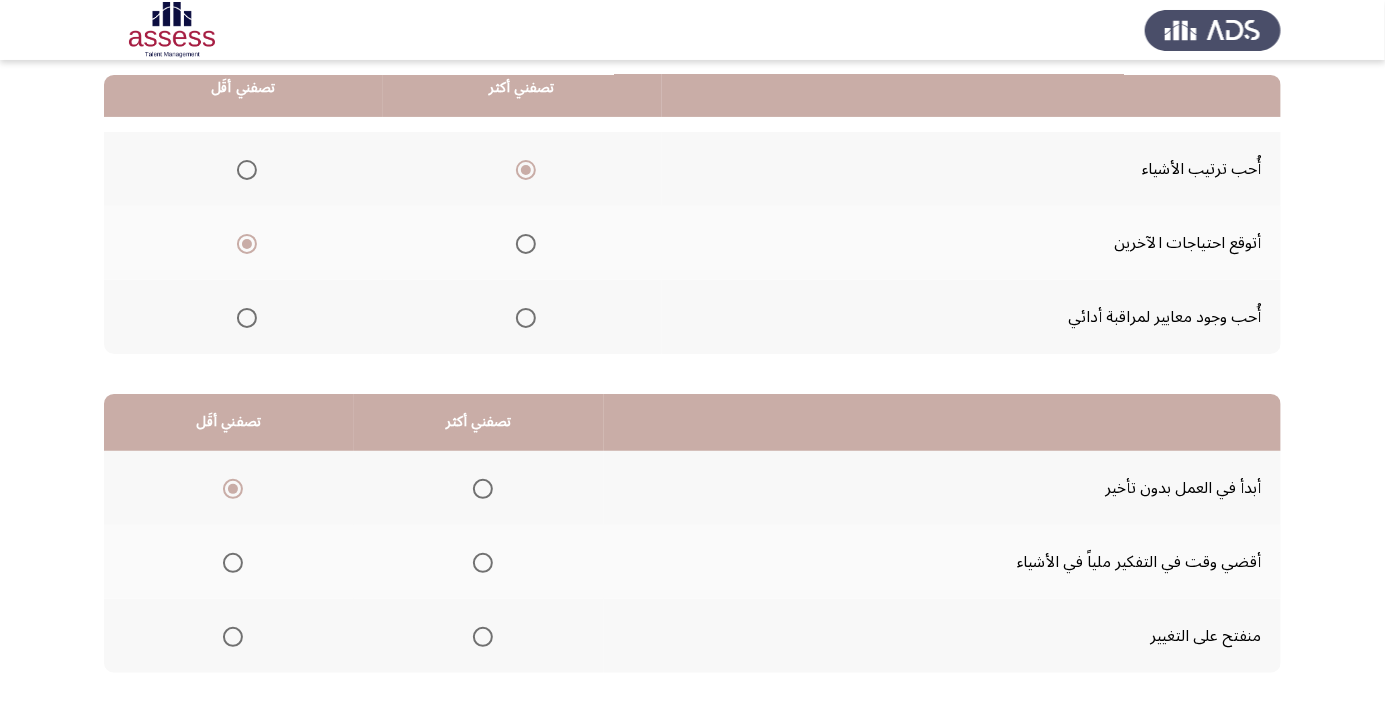 click at bounding box center [483, 637] 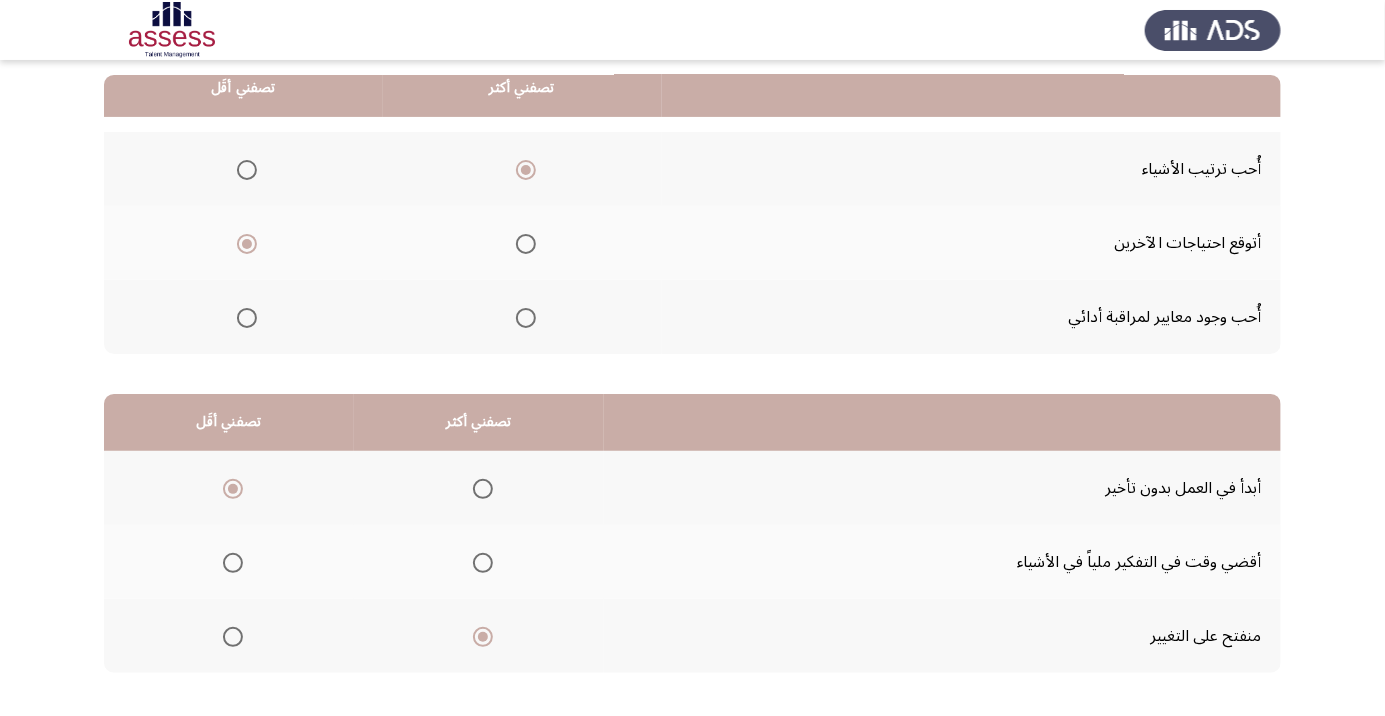 click on "التالي" 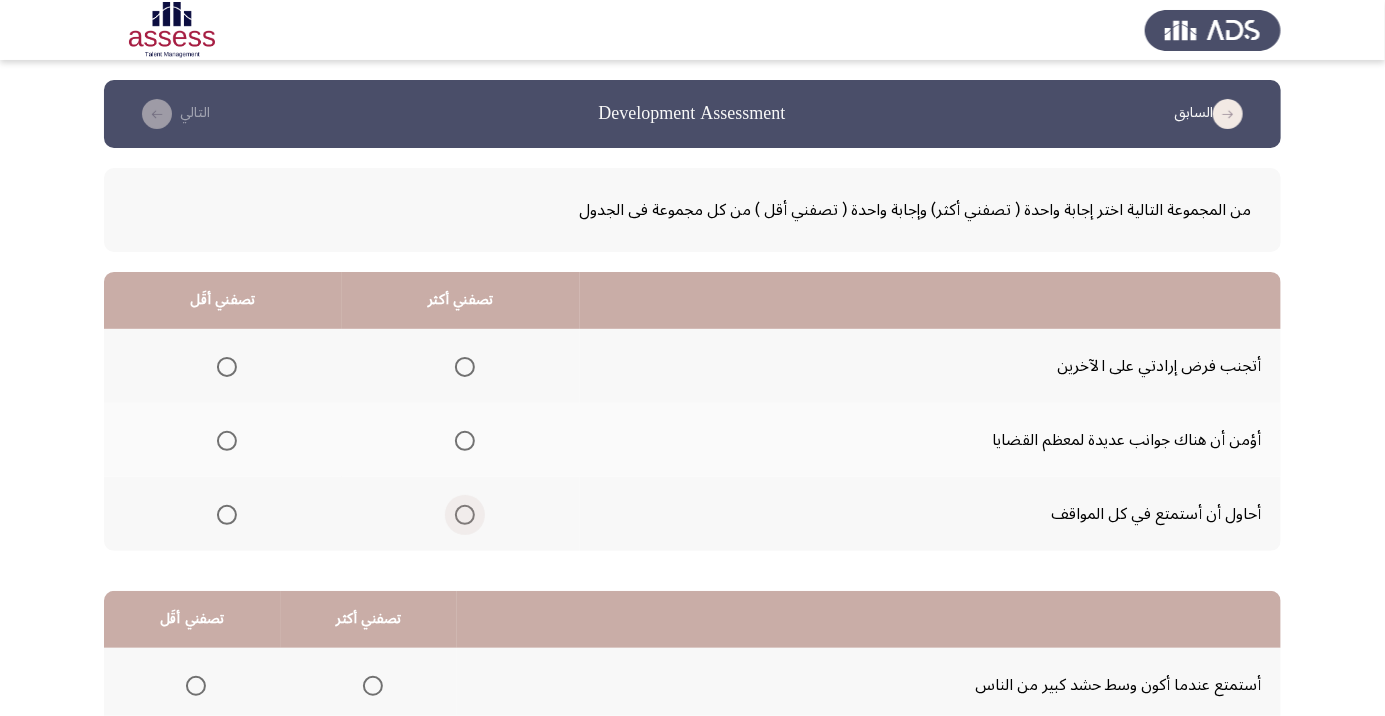click at bounding box center (465, 515) 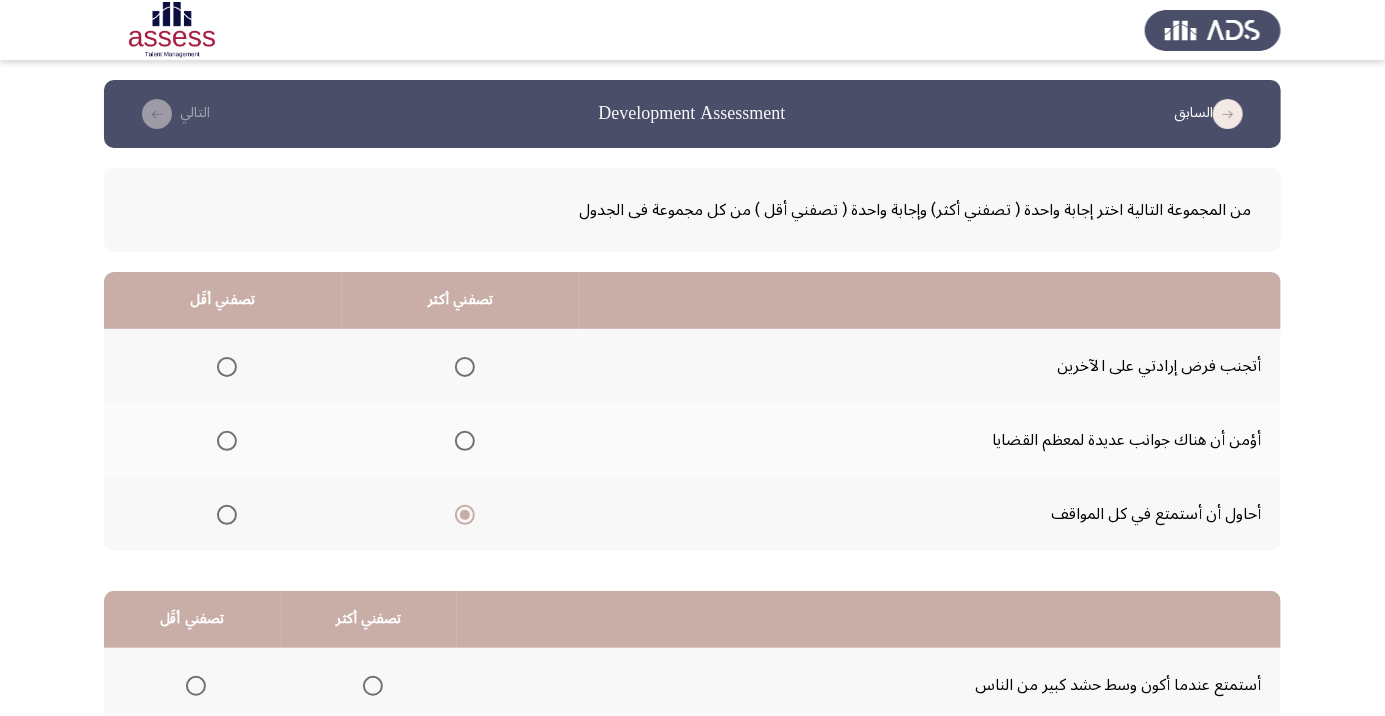 click at bounding box center [227, 441] 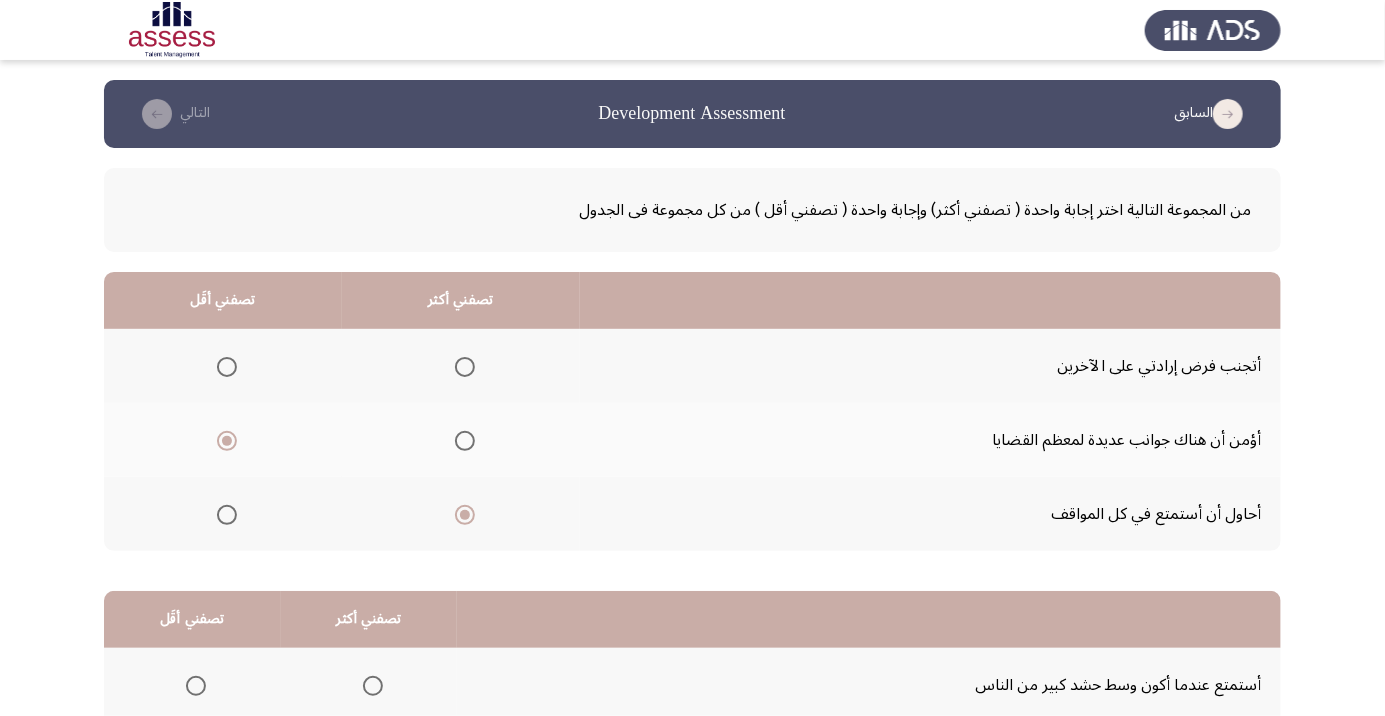 click at bounding box center [227, 441] 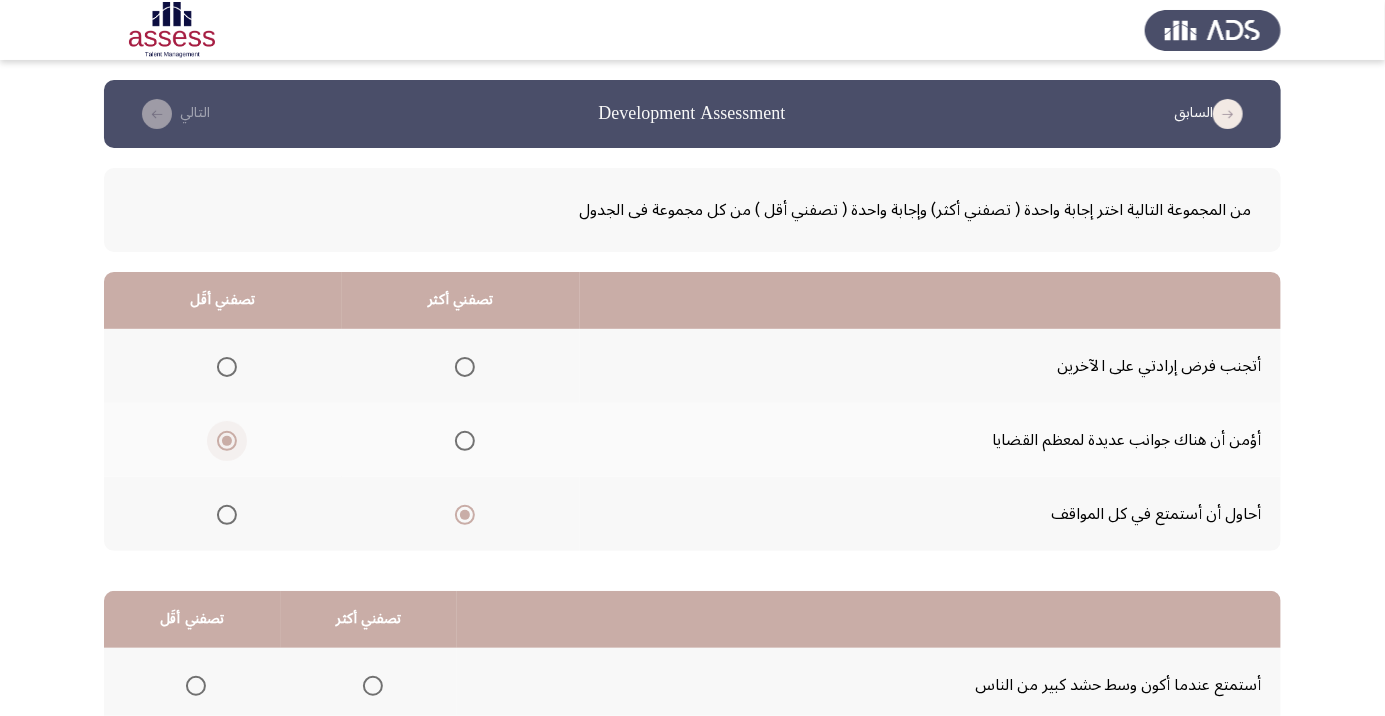 click at bounding box center [227, 367] 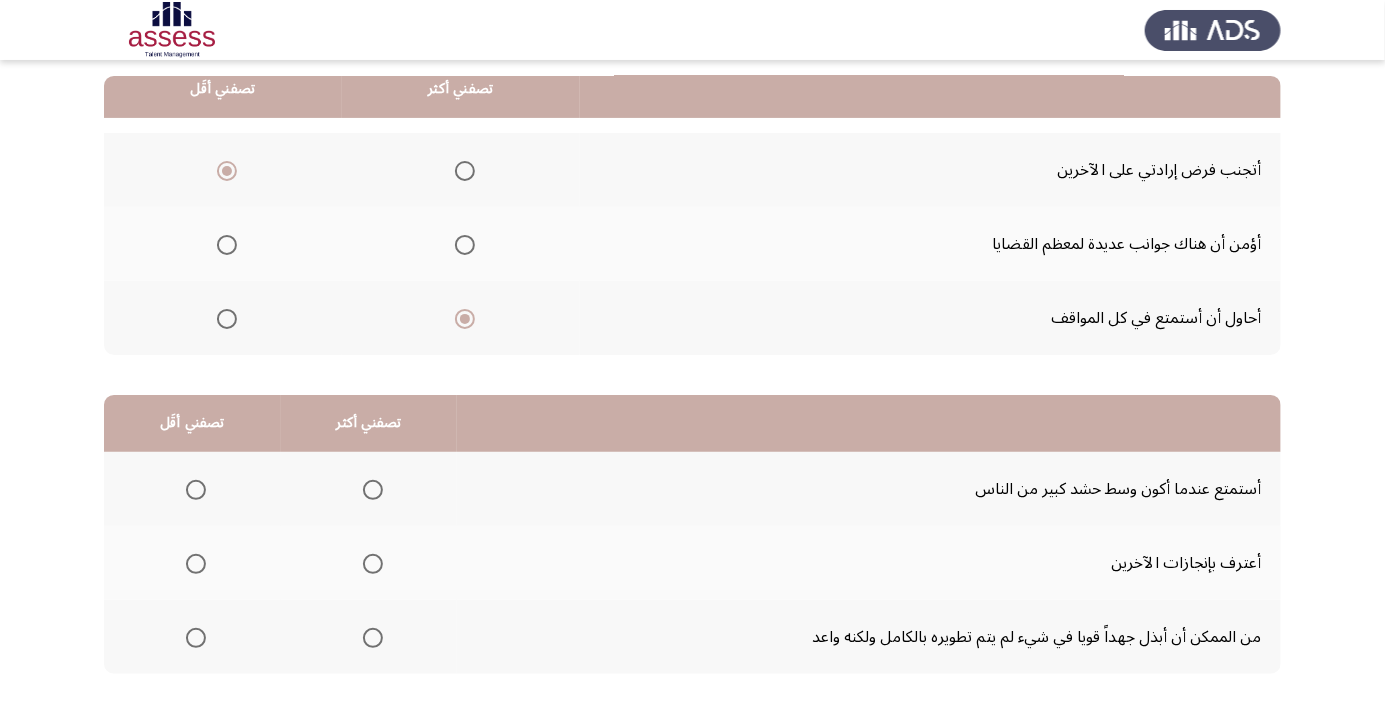 scroll, scrollTop: 197, scrollLeft: 0, axis: vertical 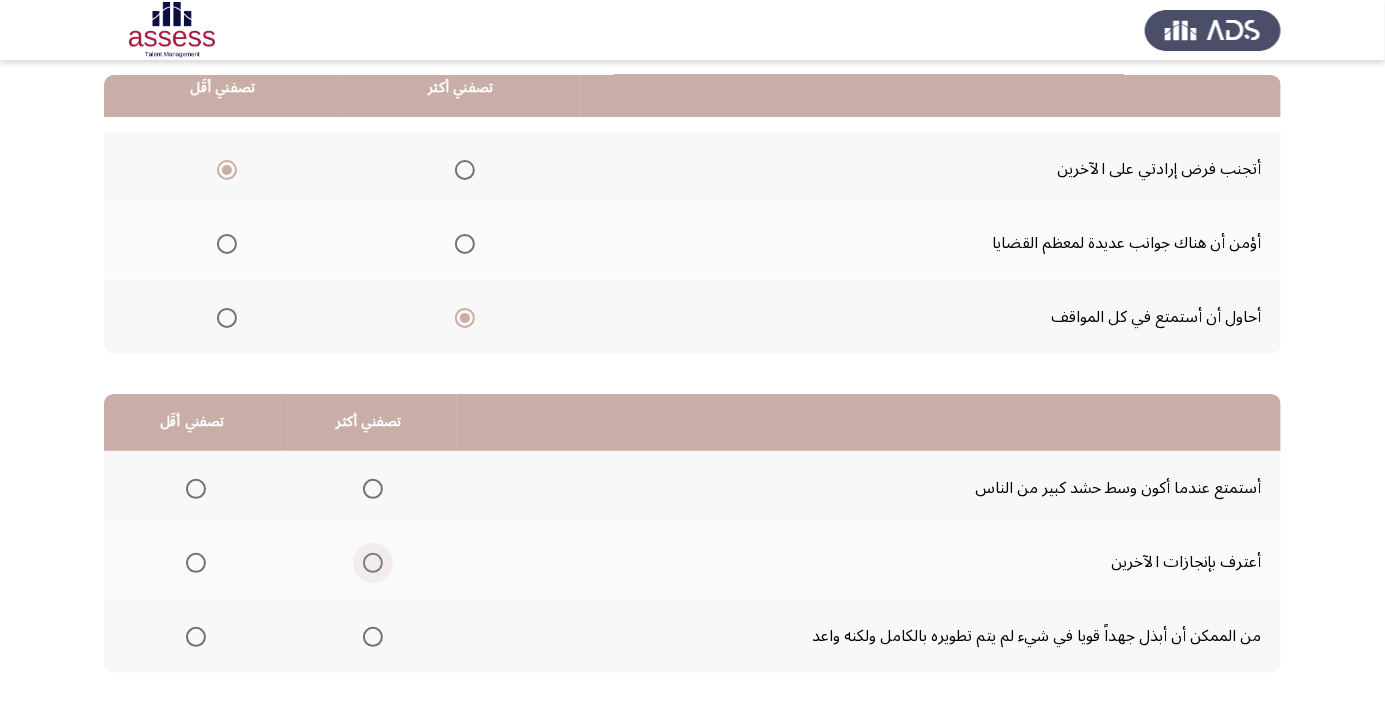 click at bounding box center [373, 563] 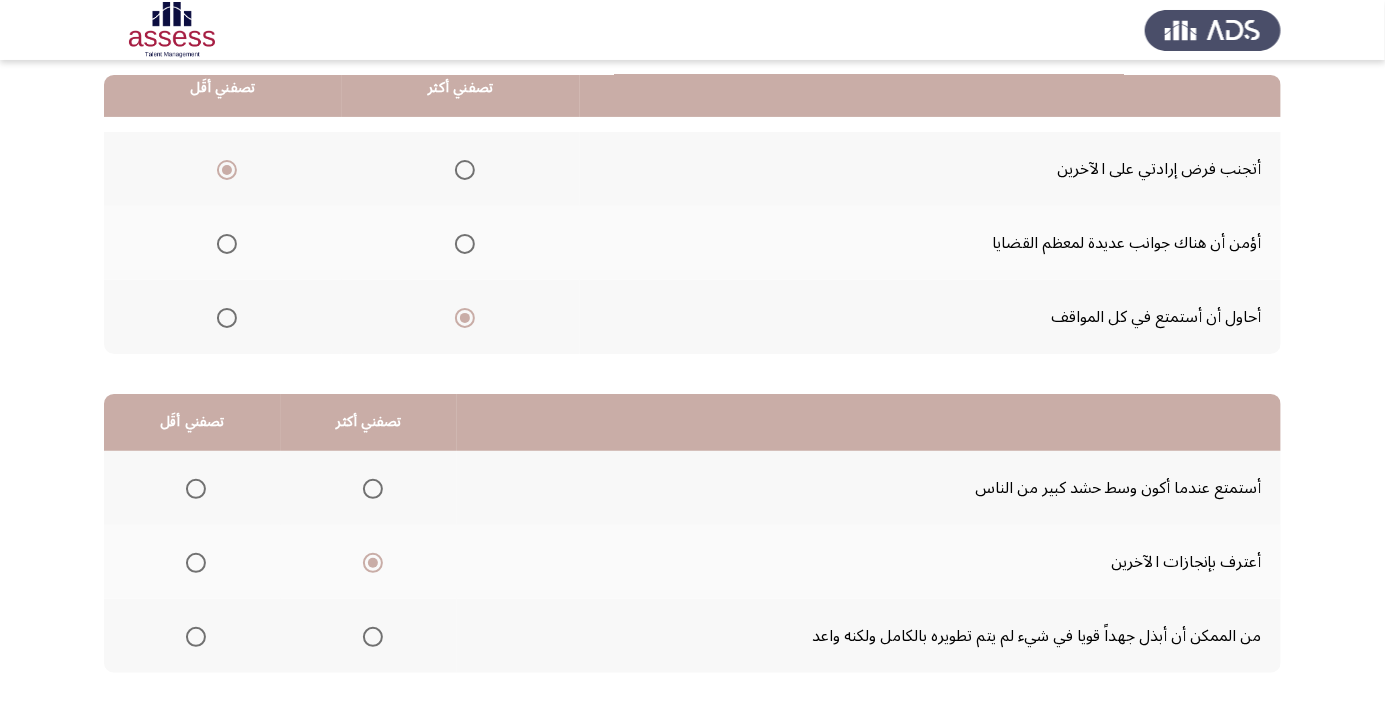 click at bounding box center (196, 489) 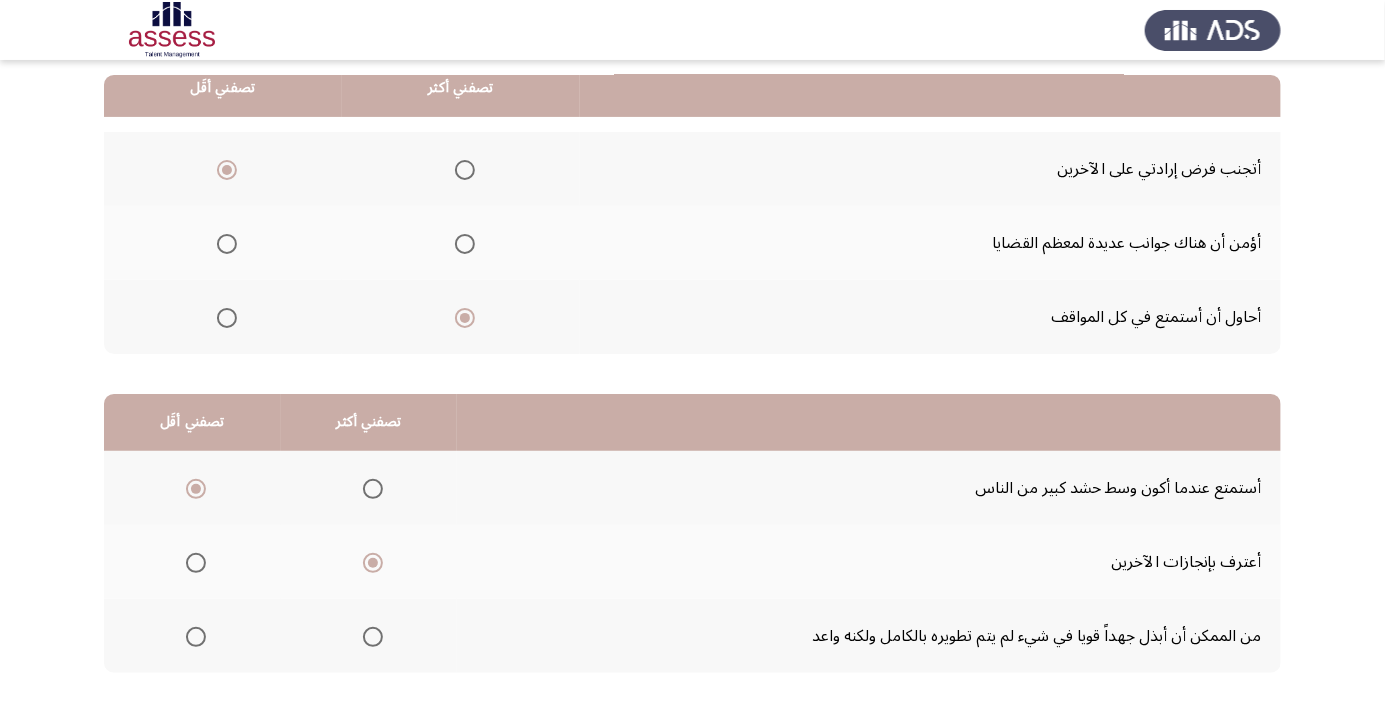click at bounding box center (196, 489) 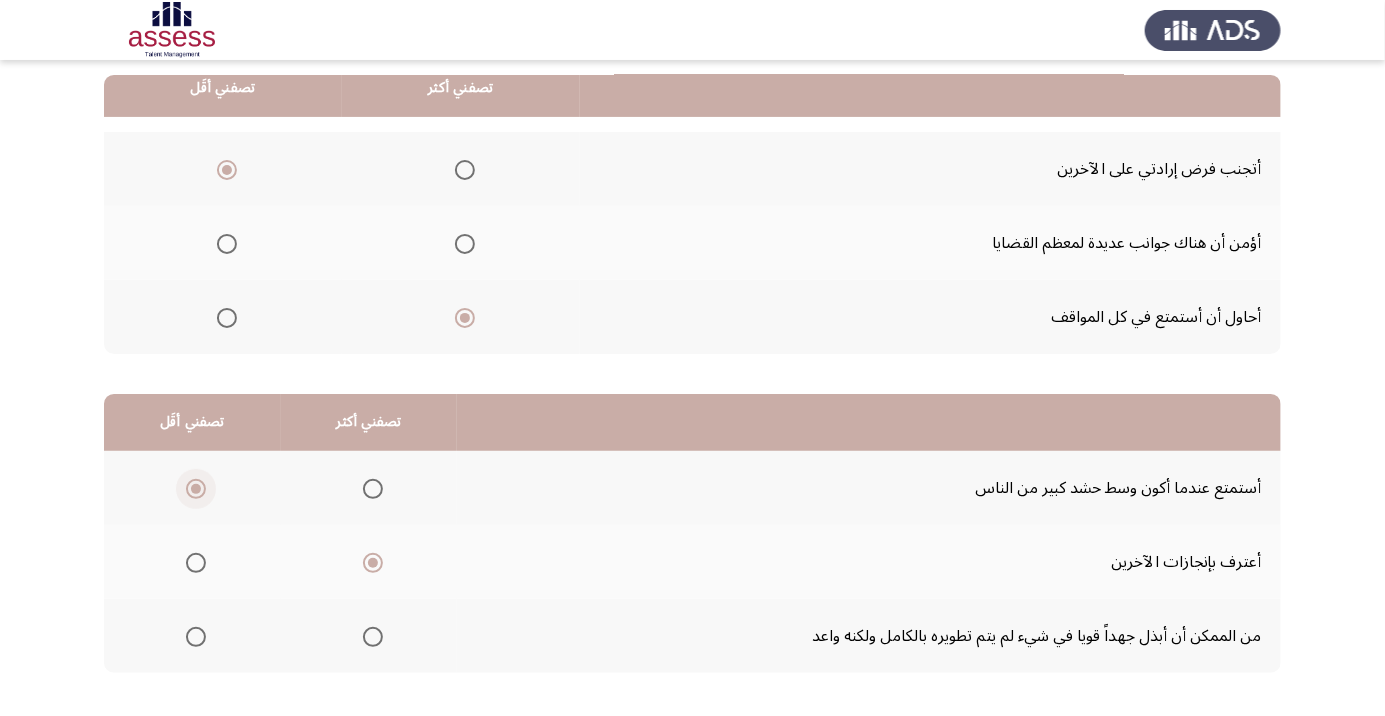 click at bounding box center [196, 637] 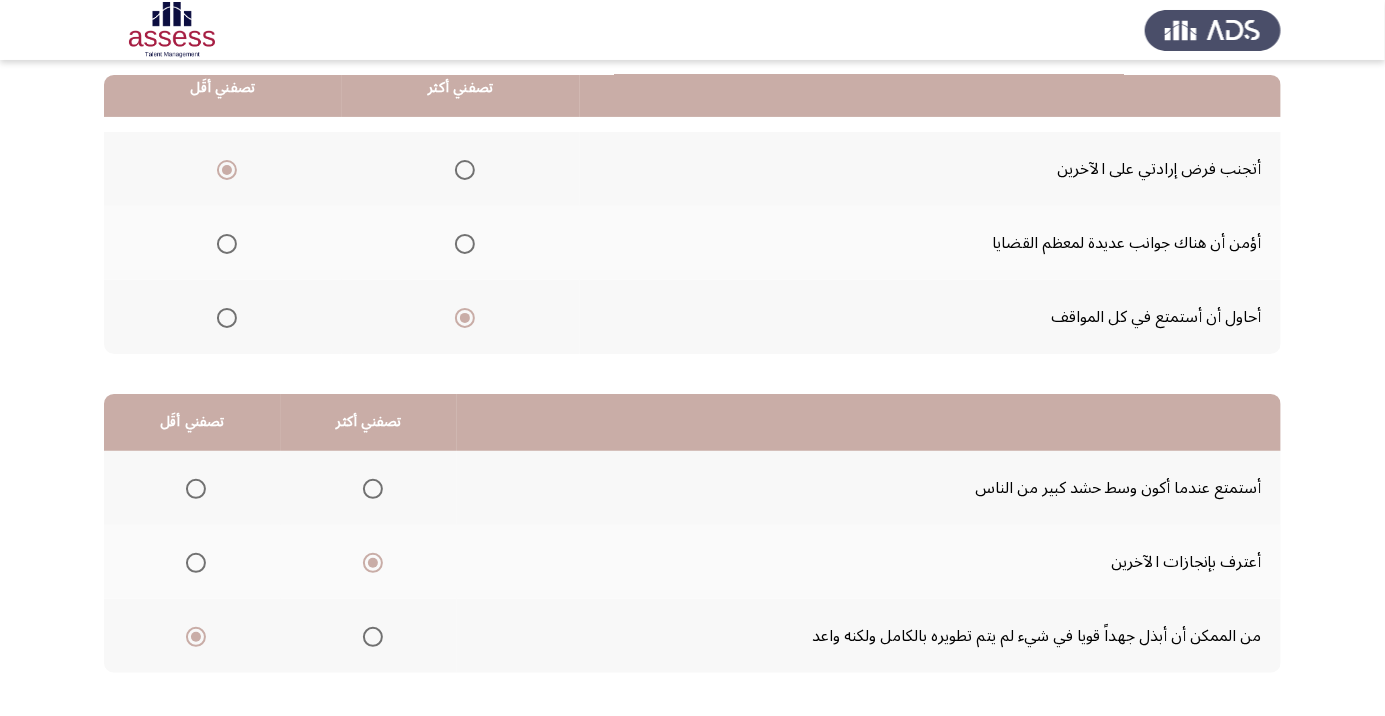 click at bounding box center (373, 489) 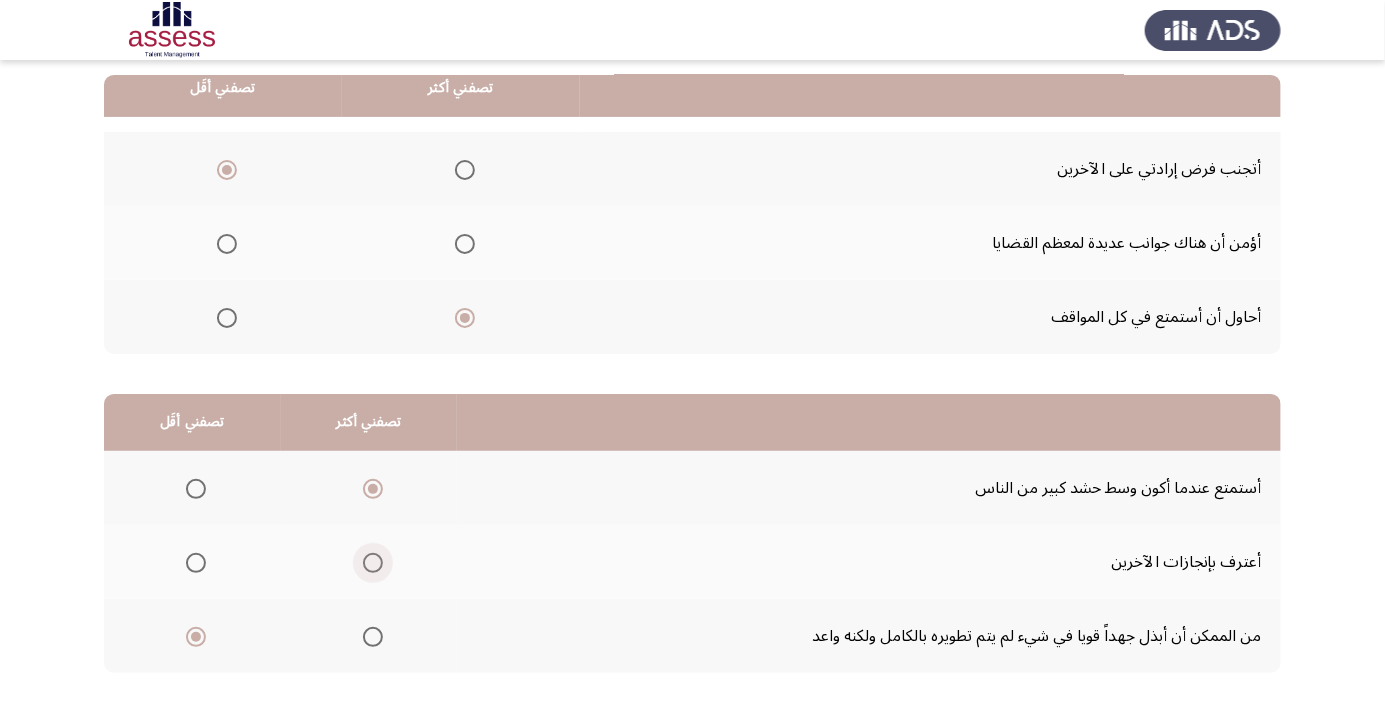 click at bounding box center (373, 563) 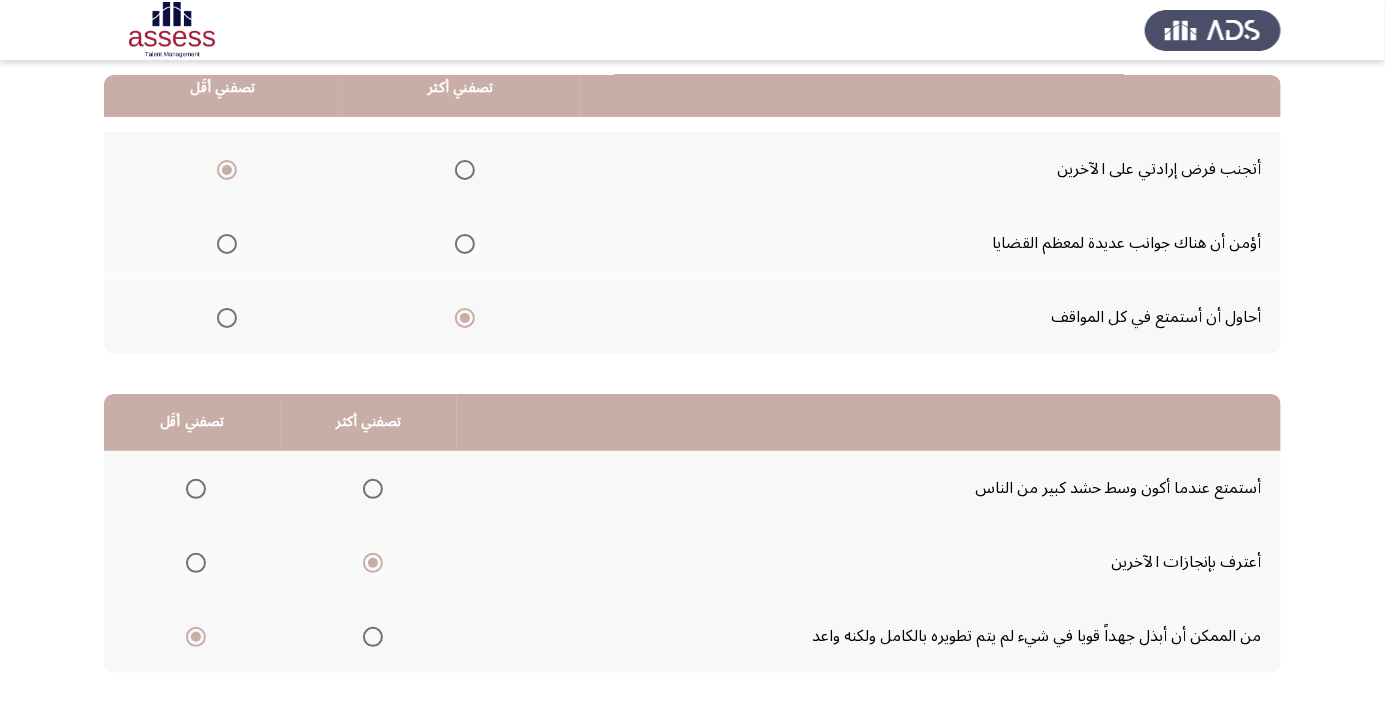click on "التالي" 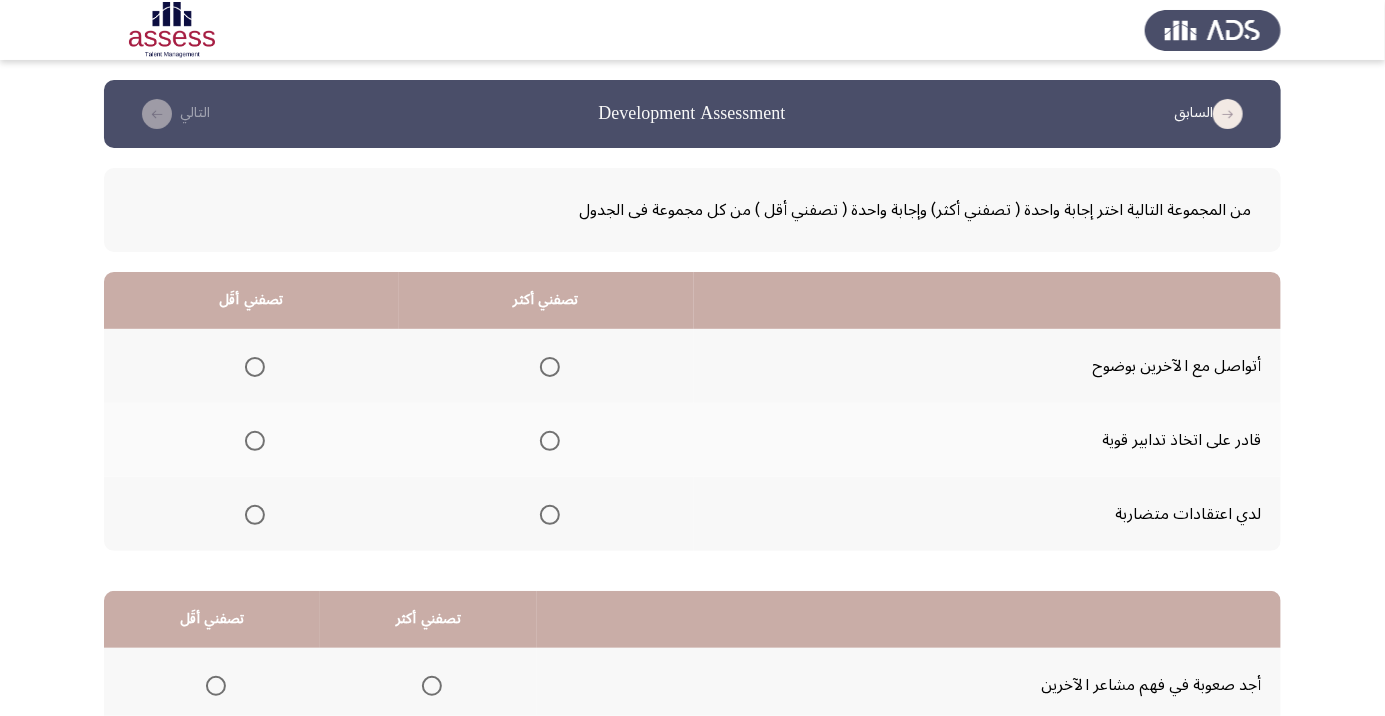 click at bounding box center [255, 441] 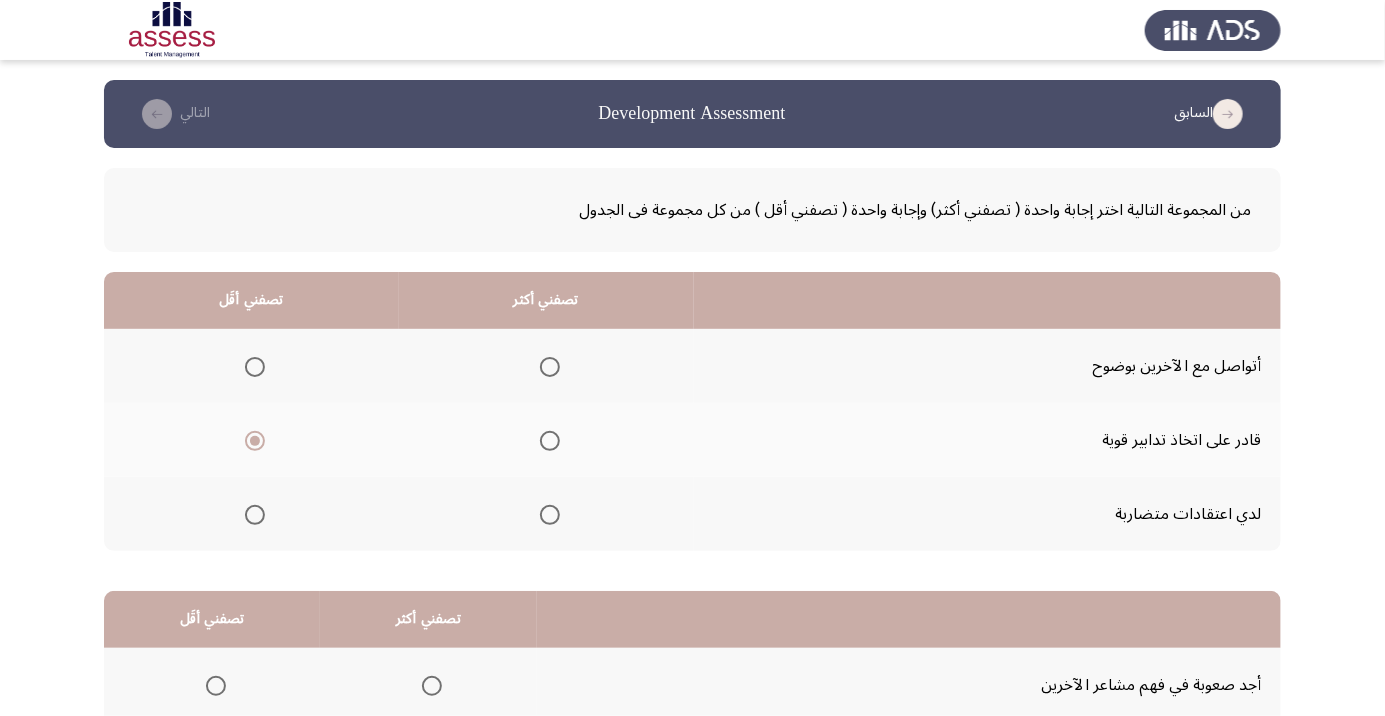 click at bounding box center (550, 367) 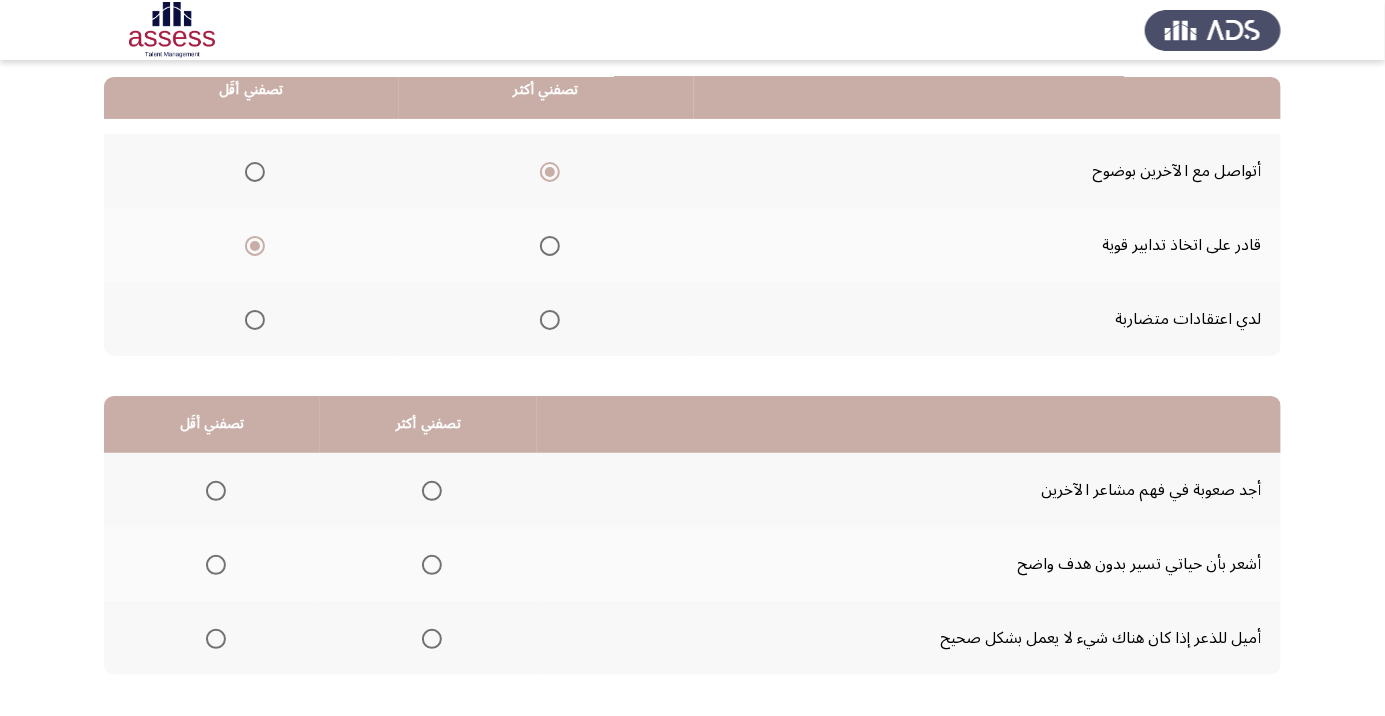 scroll, scrollTop: 197, scrollLeft: 0, axis: vertical 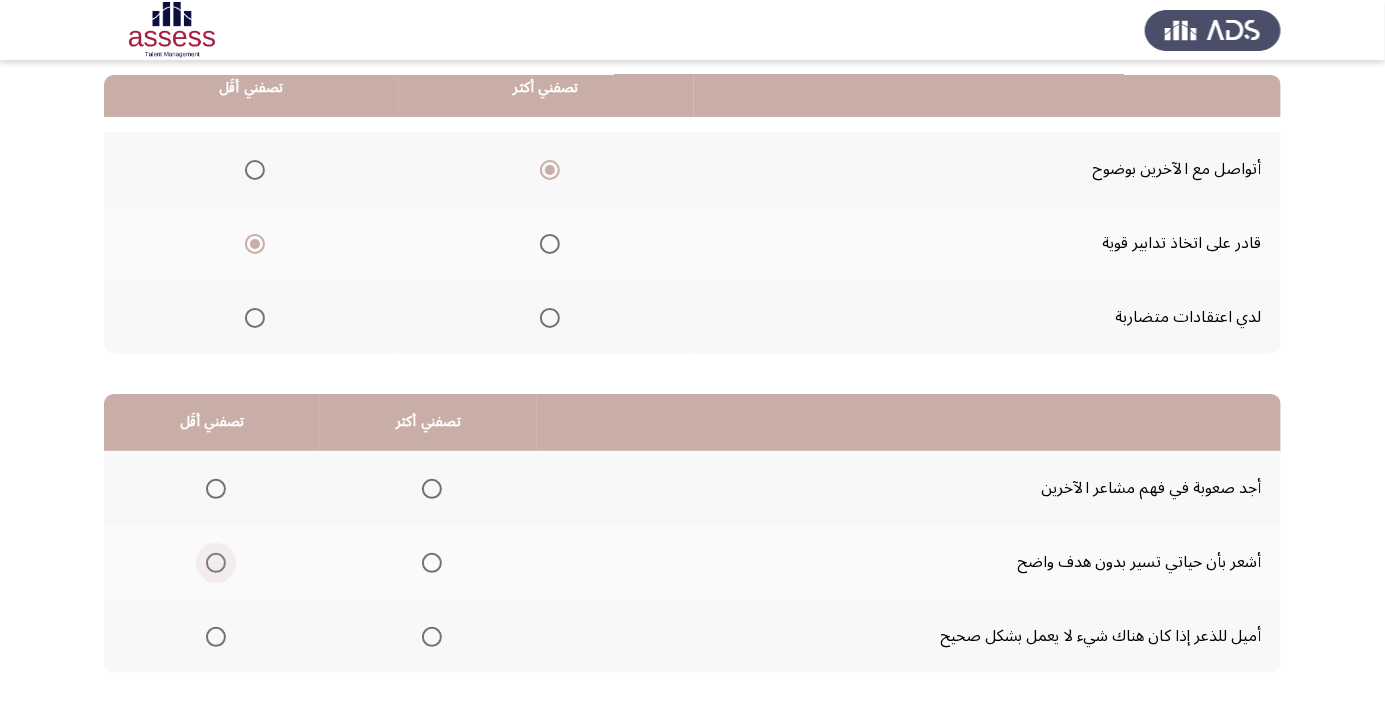click at bounding box center (216, 563) 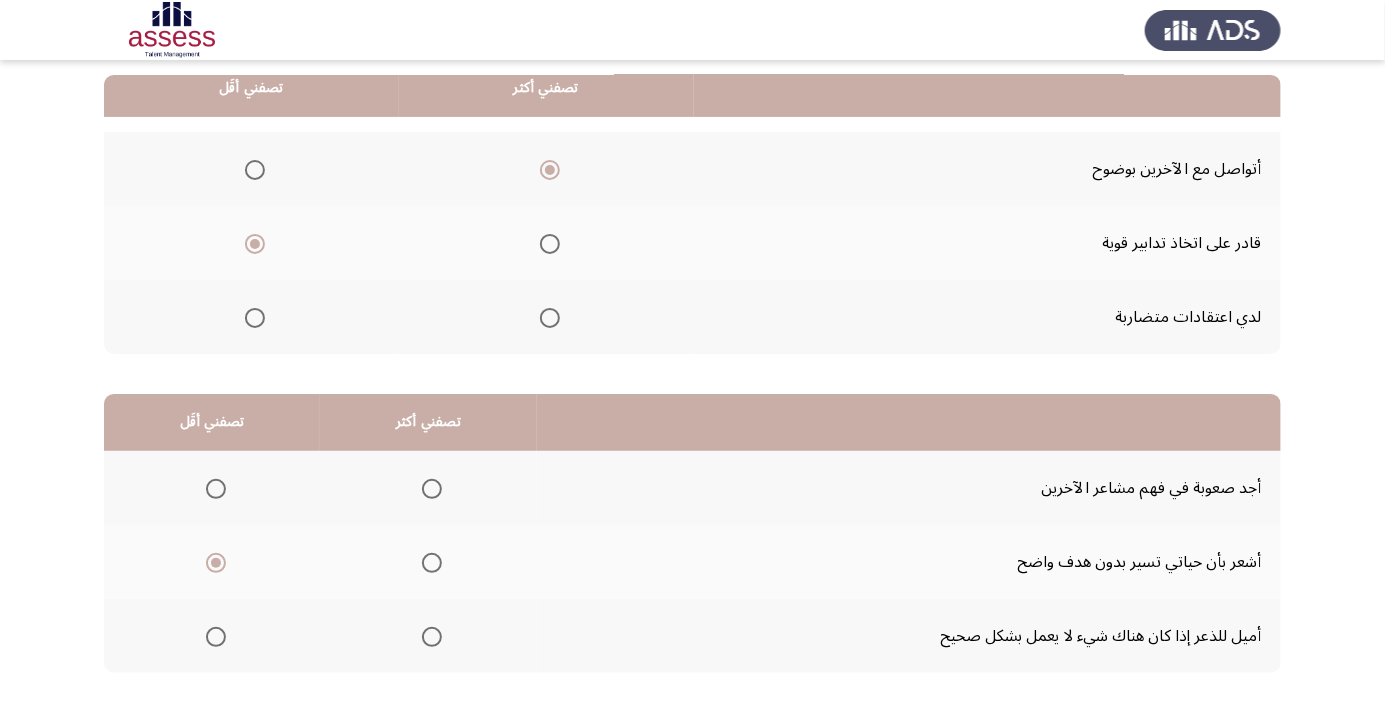 click at bounding box center (432, 637) 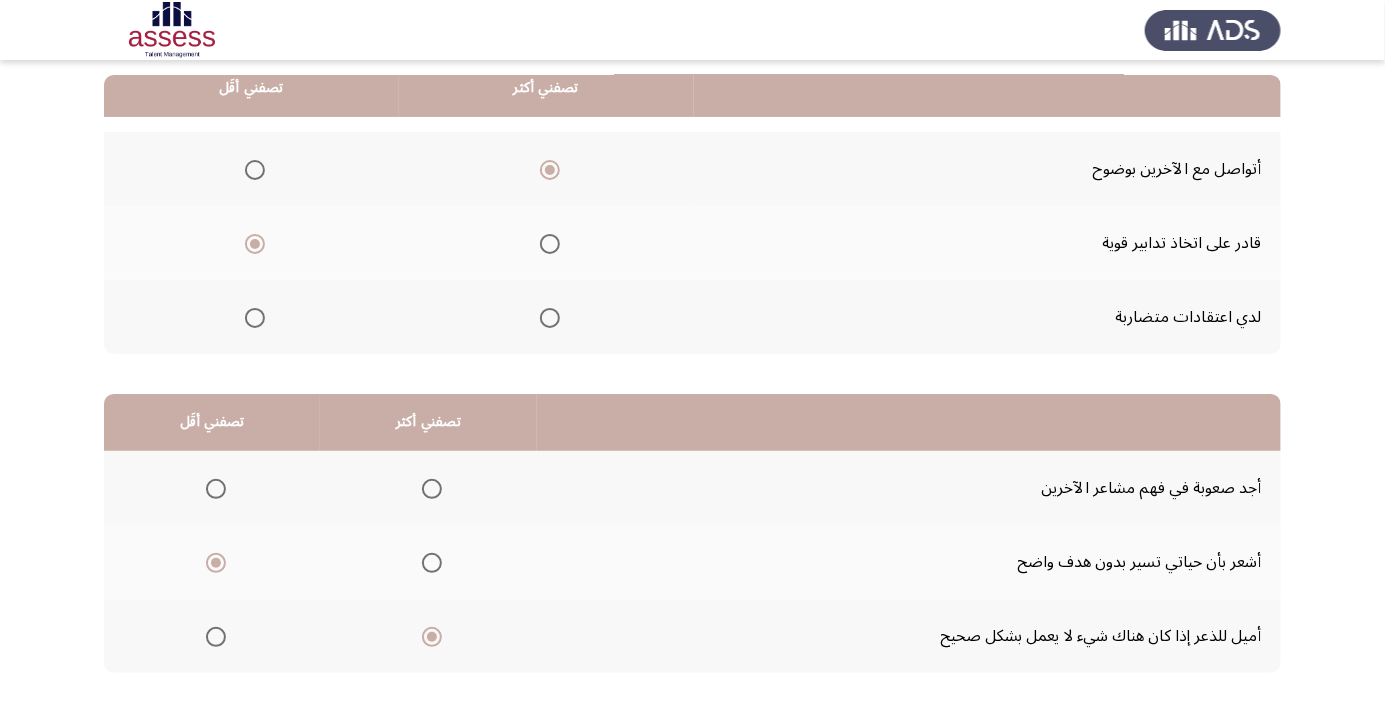 click on "التالي" 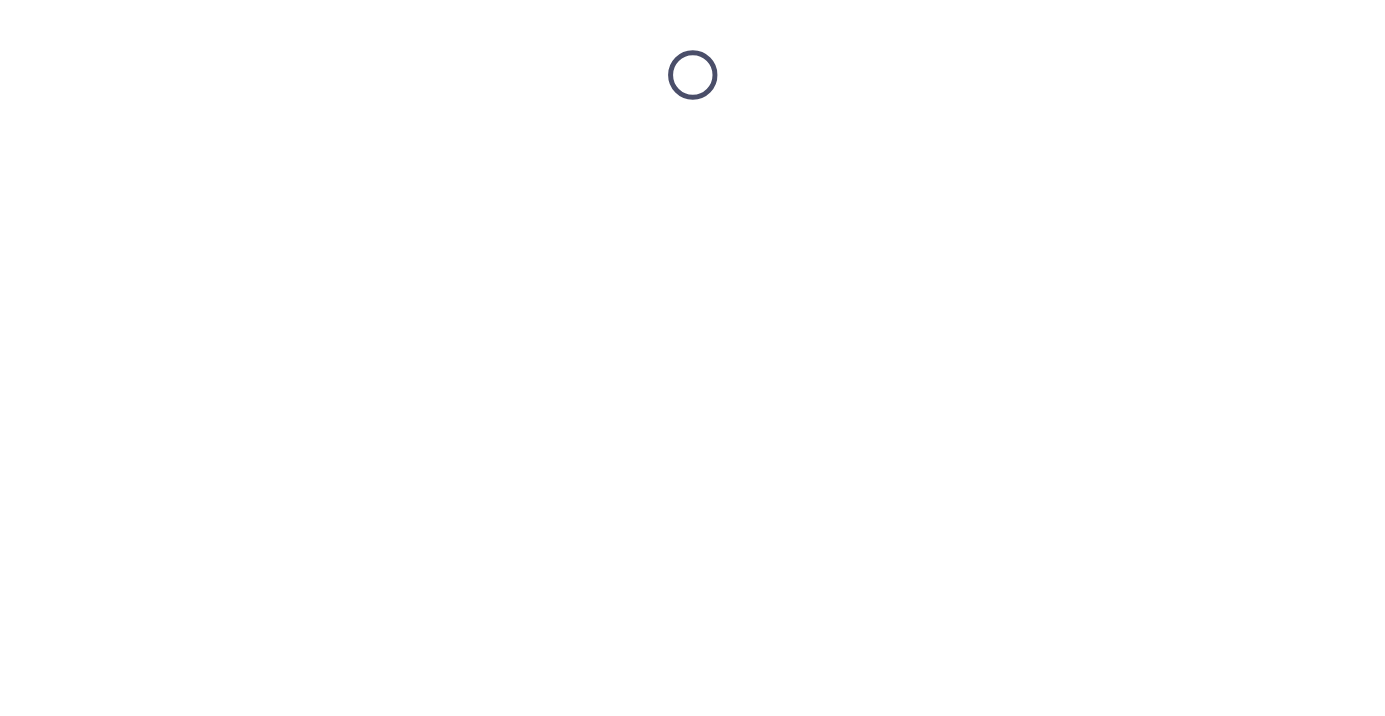 scroll, scrollTop: 0, scrollLeft: 0, axis: both 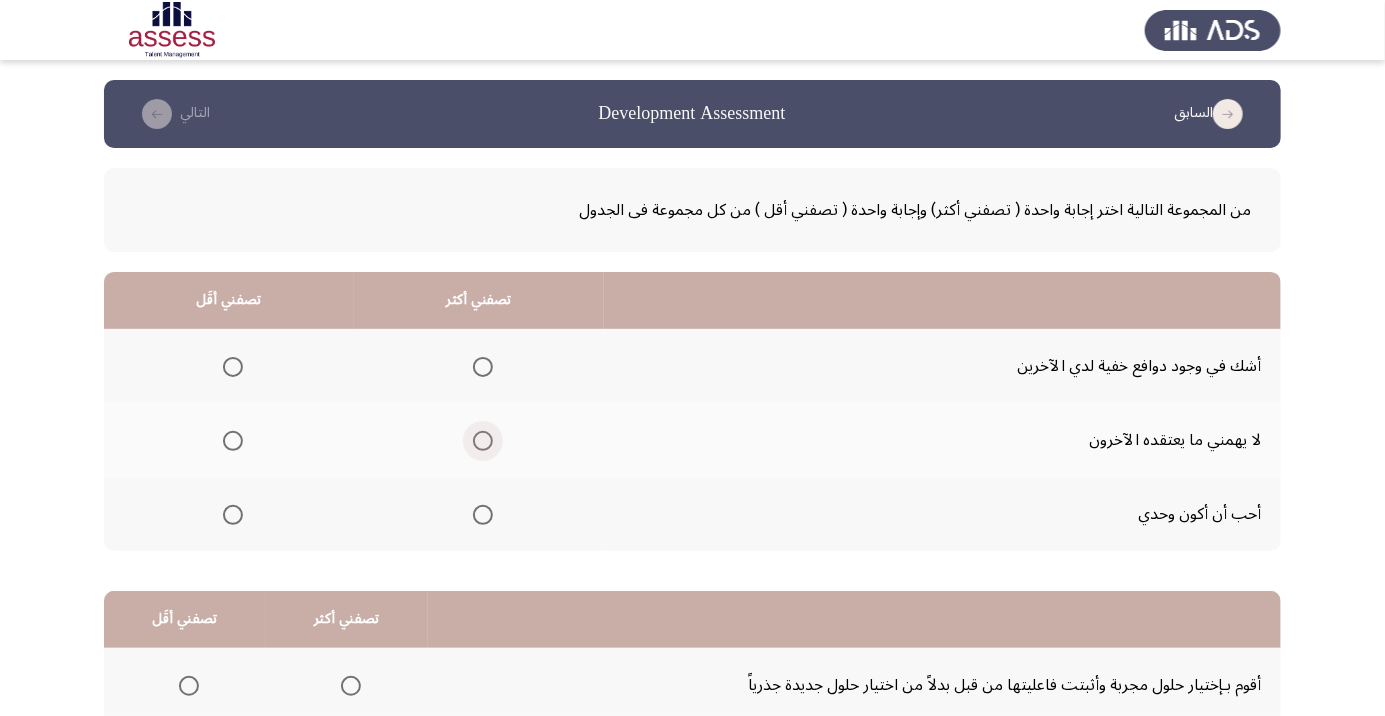 click at bounding box center [483, 441] 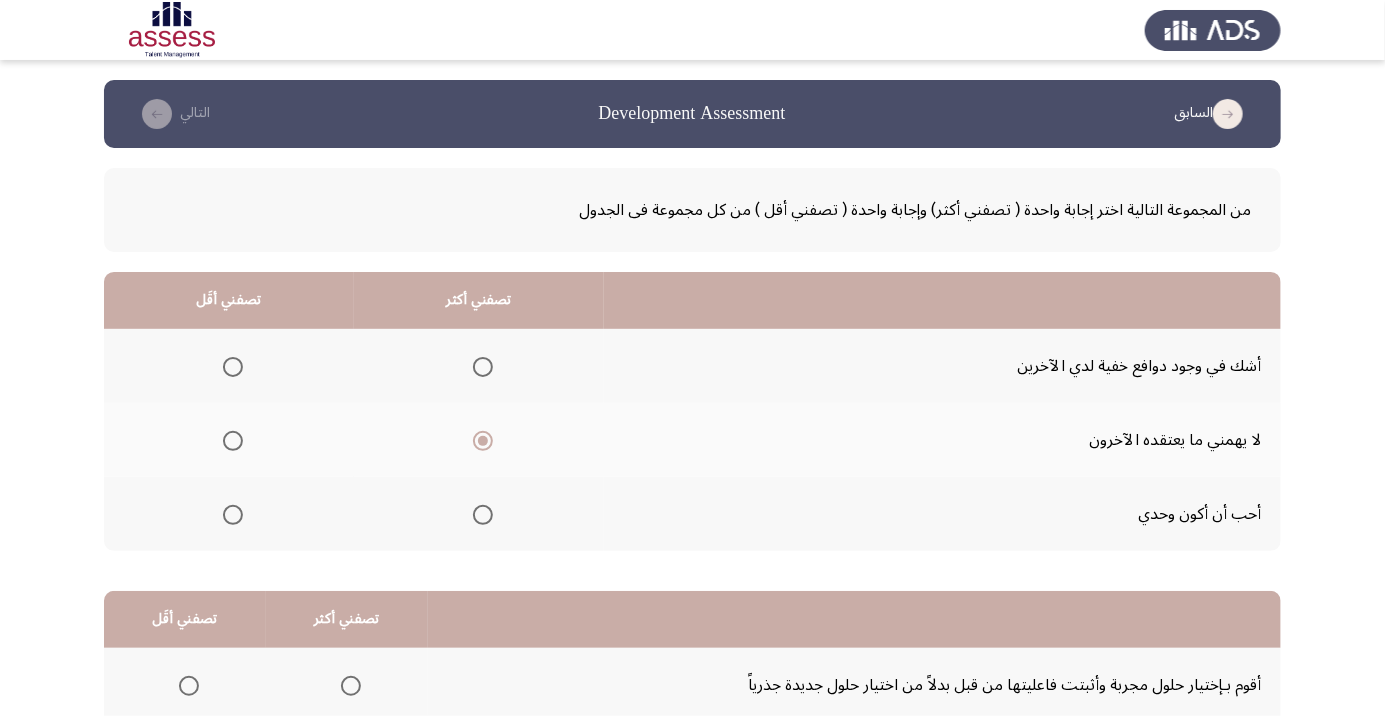 click at bounding box center [233, 367] 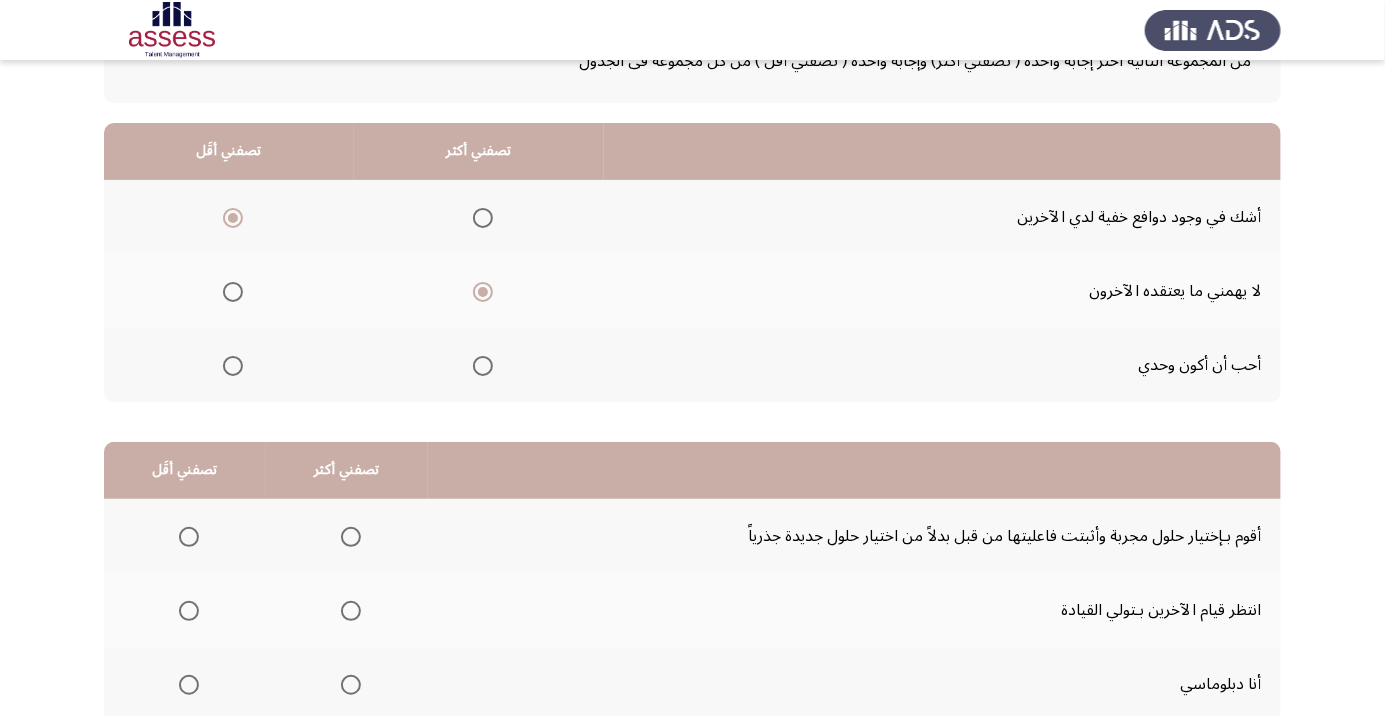 scroll, scrollTop: 197, scrollLeft: 0, axis: vertical 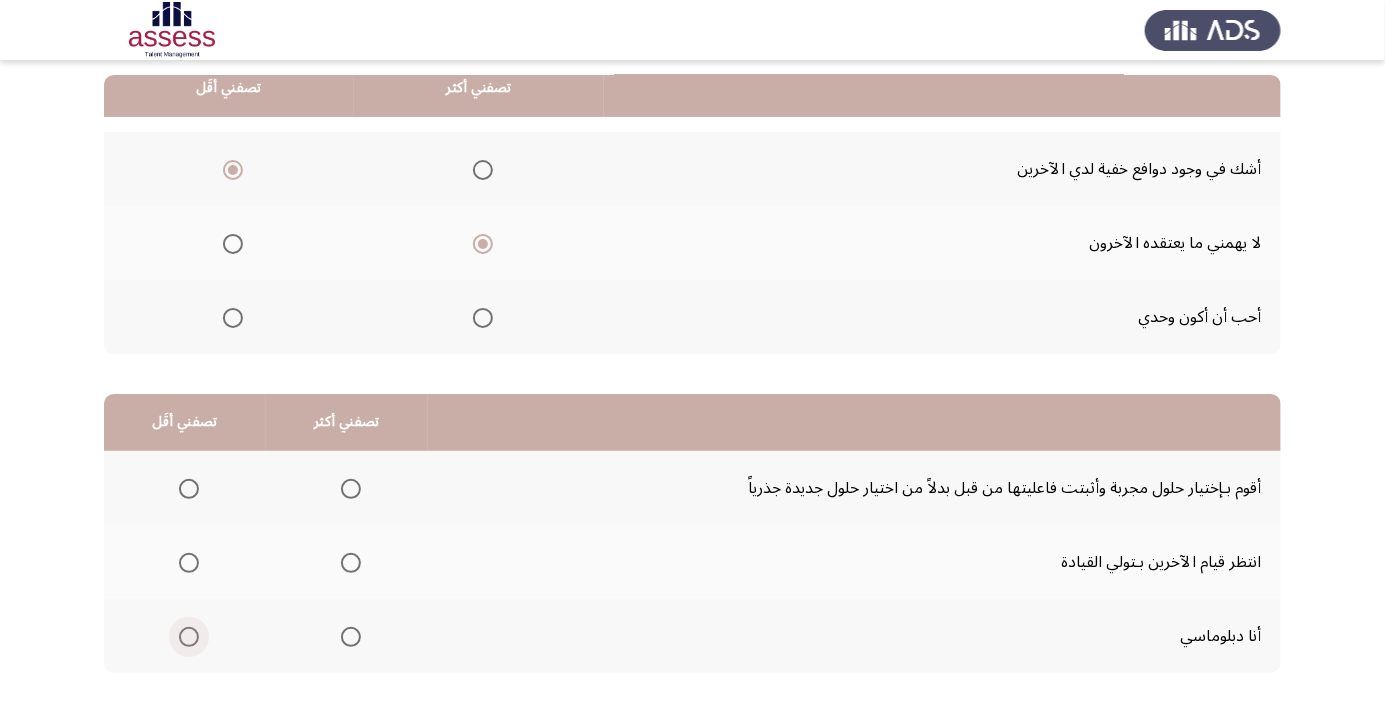 click at bounding box center (189, 637) 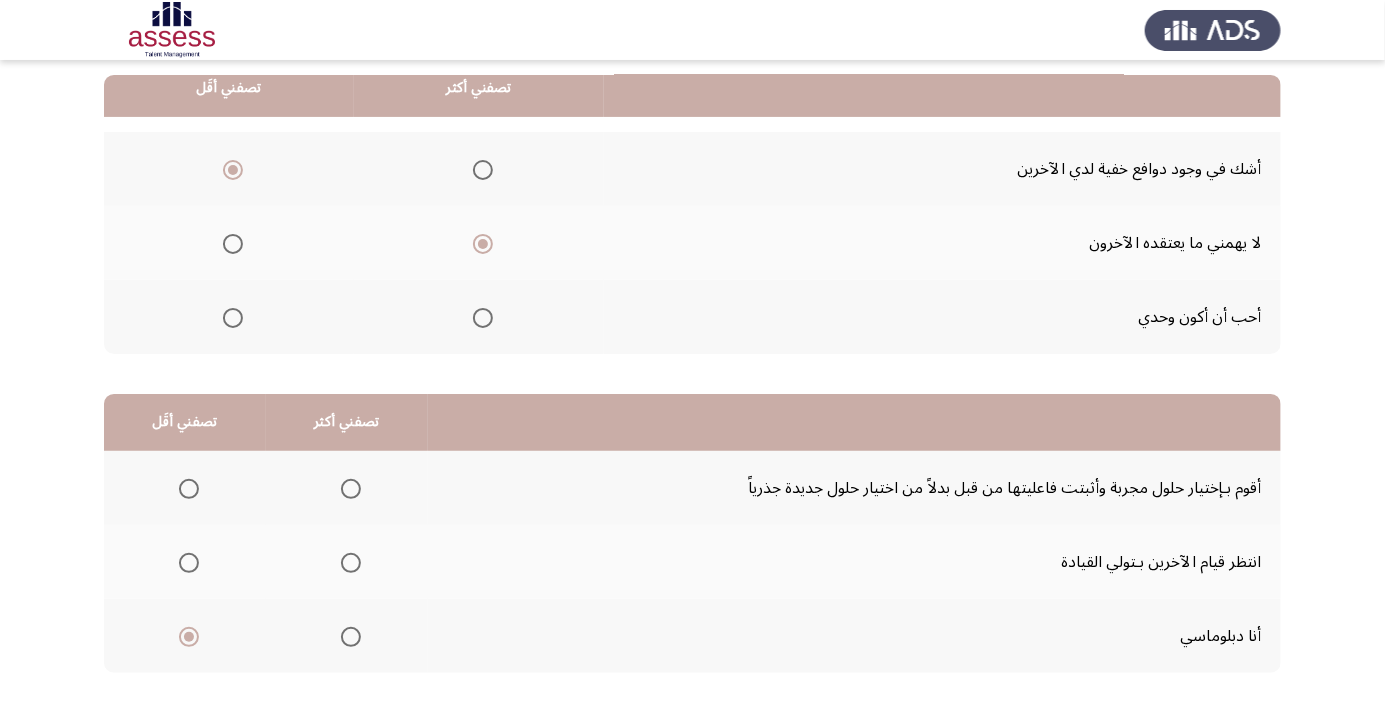 click at bounding box center (189, 637) 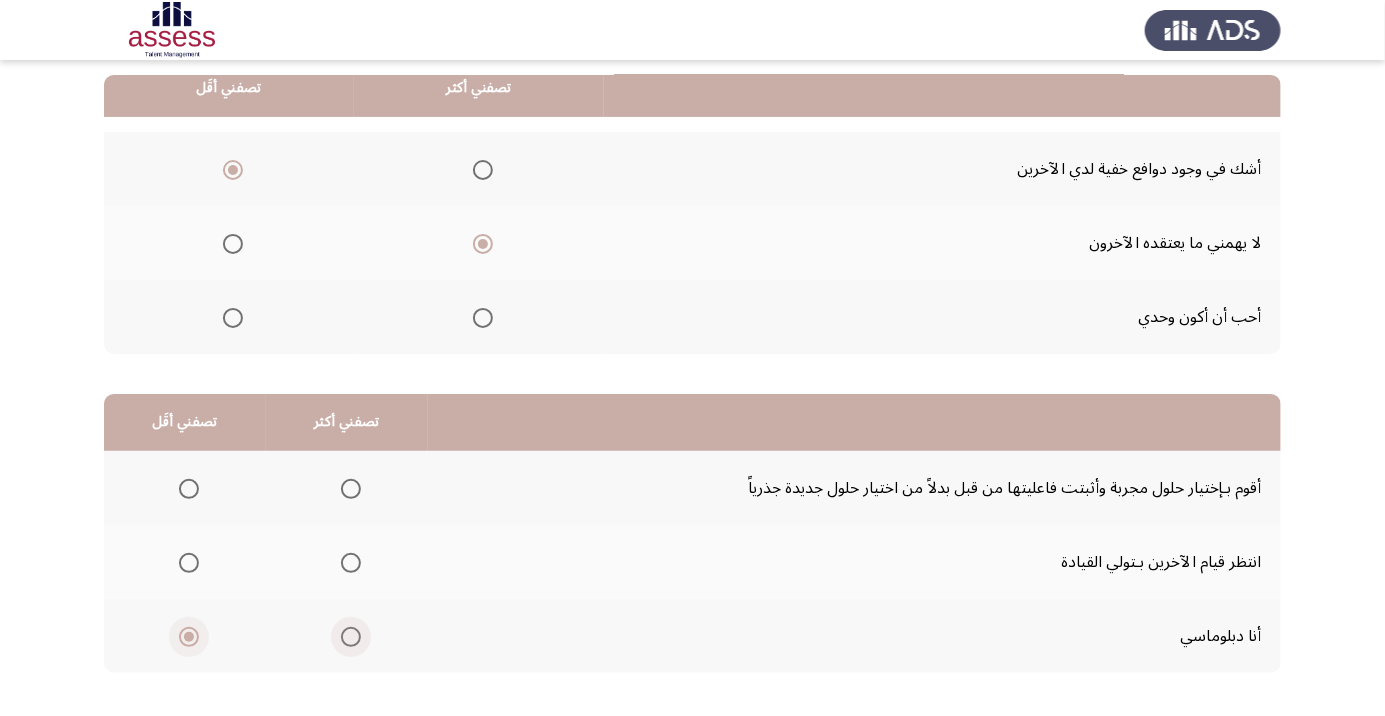 click at bounding box center (351, 637) 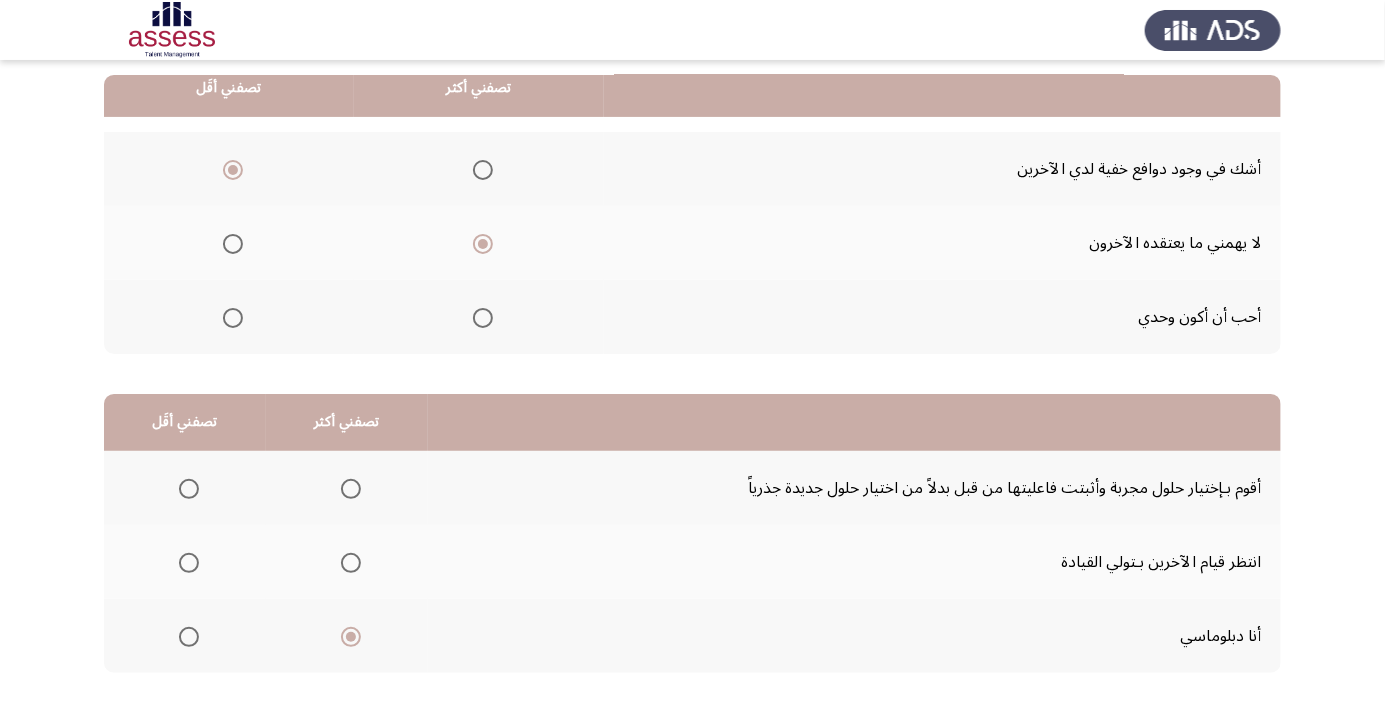 click at bounding box center [189, 489] 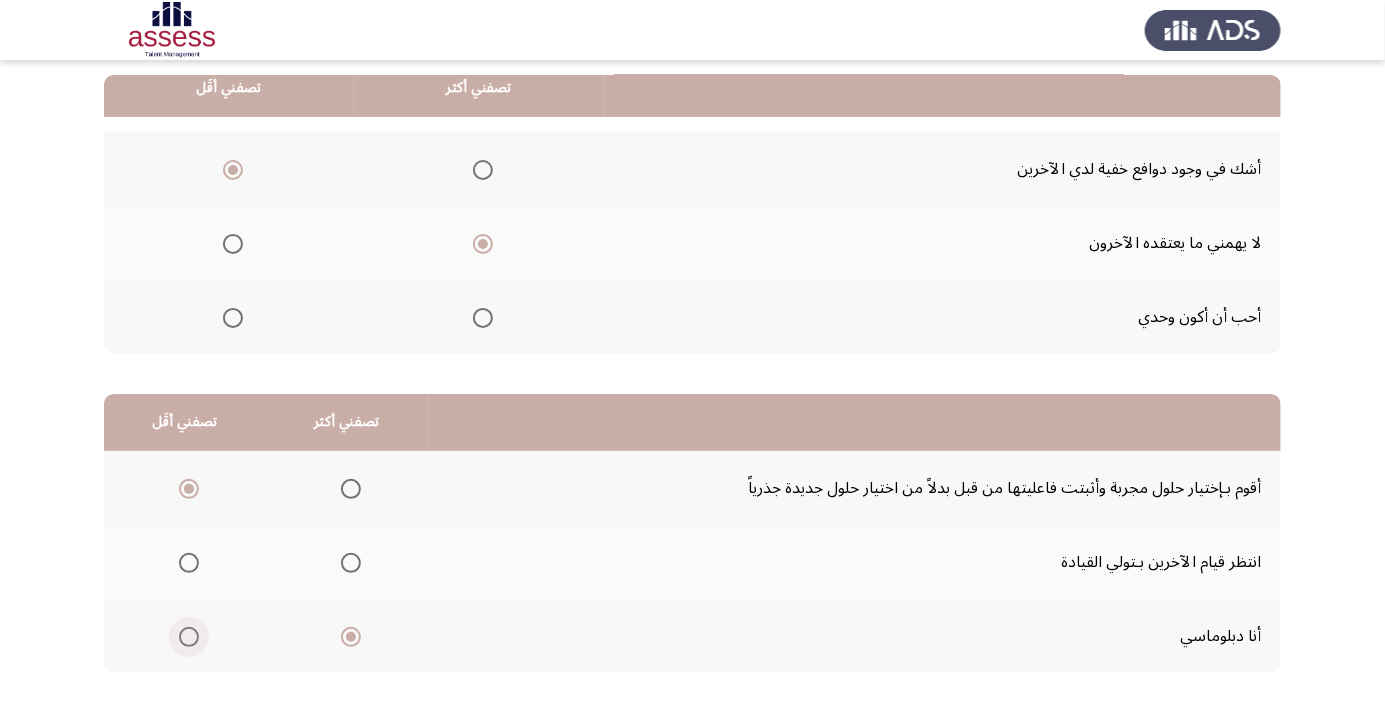click at bounding box center (189, 637) 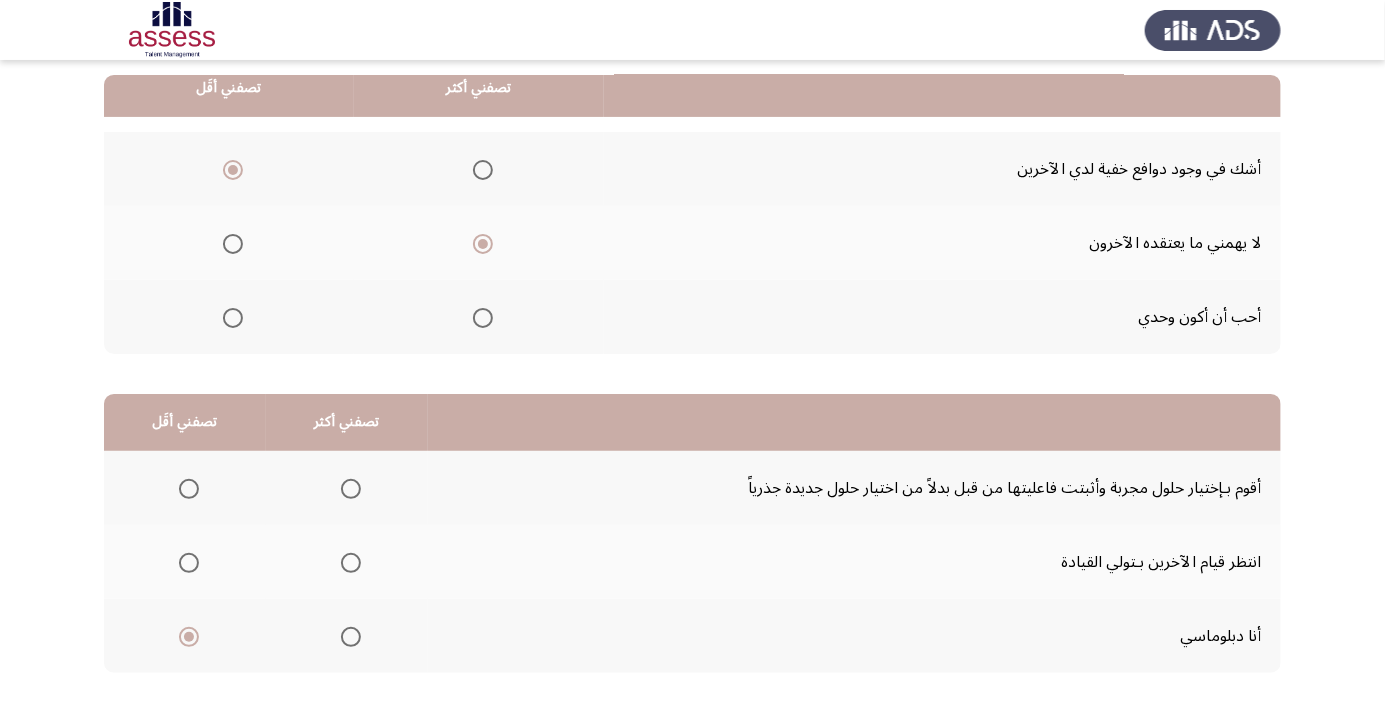 click at bounding box center (351, 489) 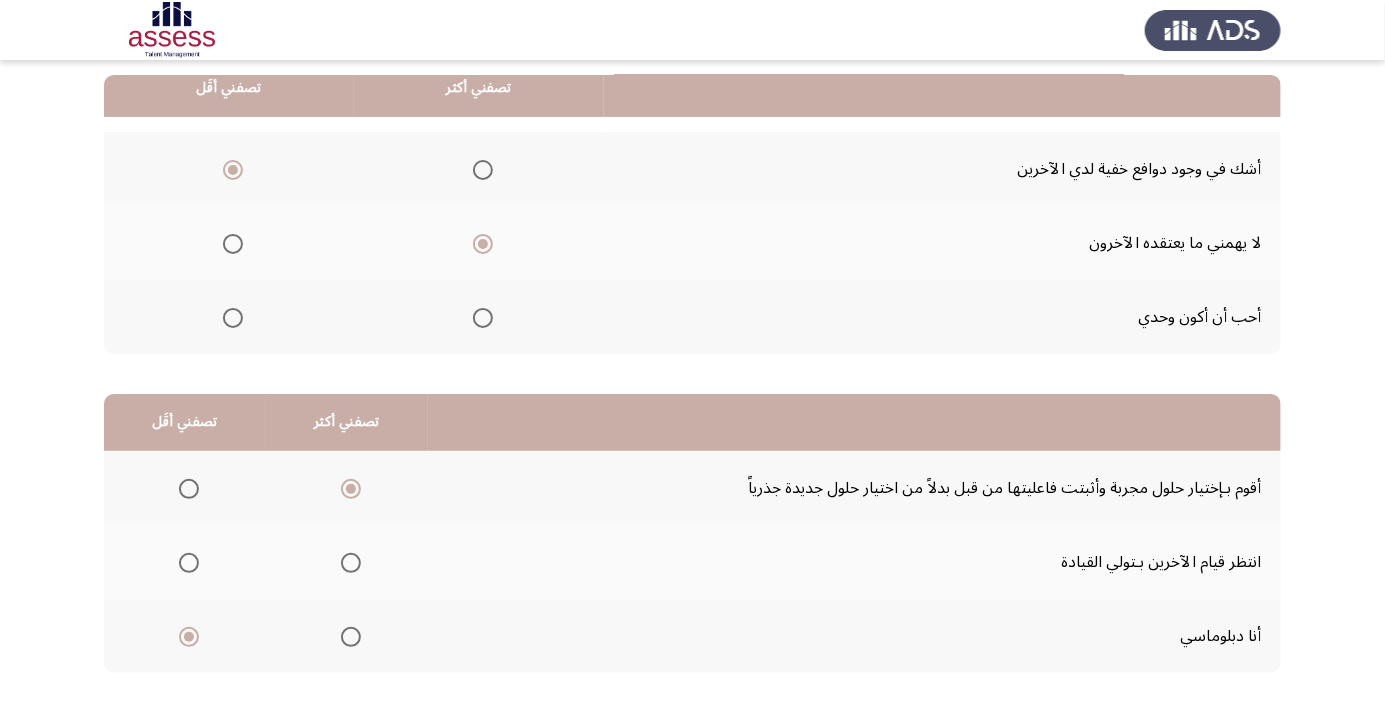 click on "التالي" 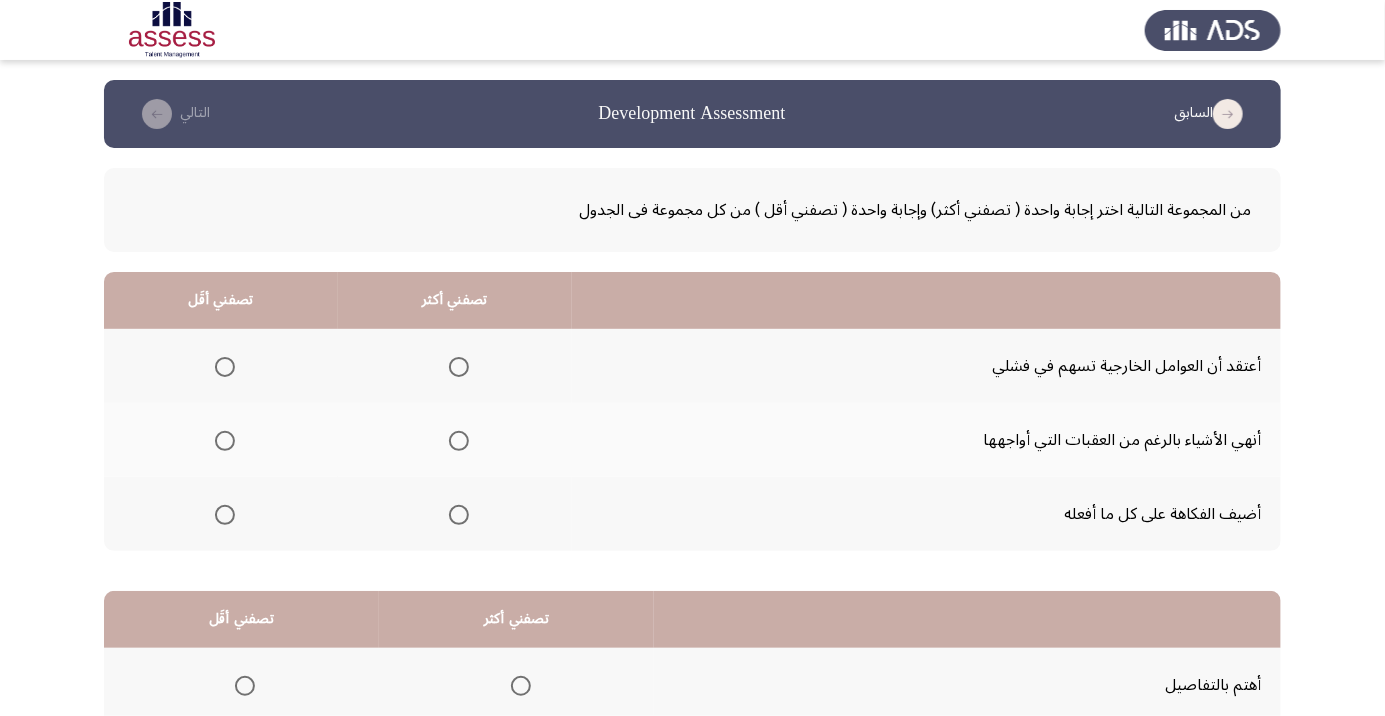 click at bounding box center [225, 515] 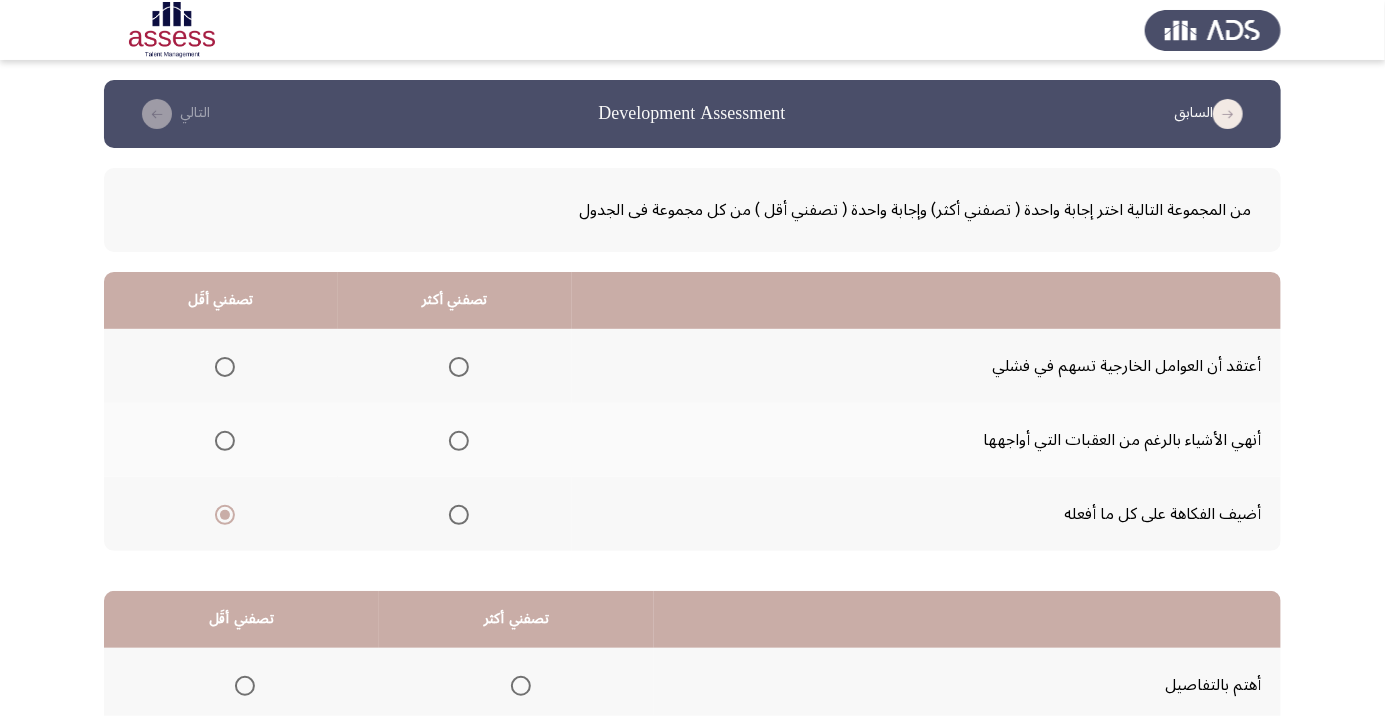 click at bounding box center [459, 441] 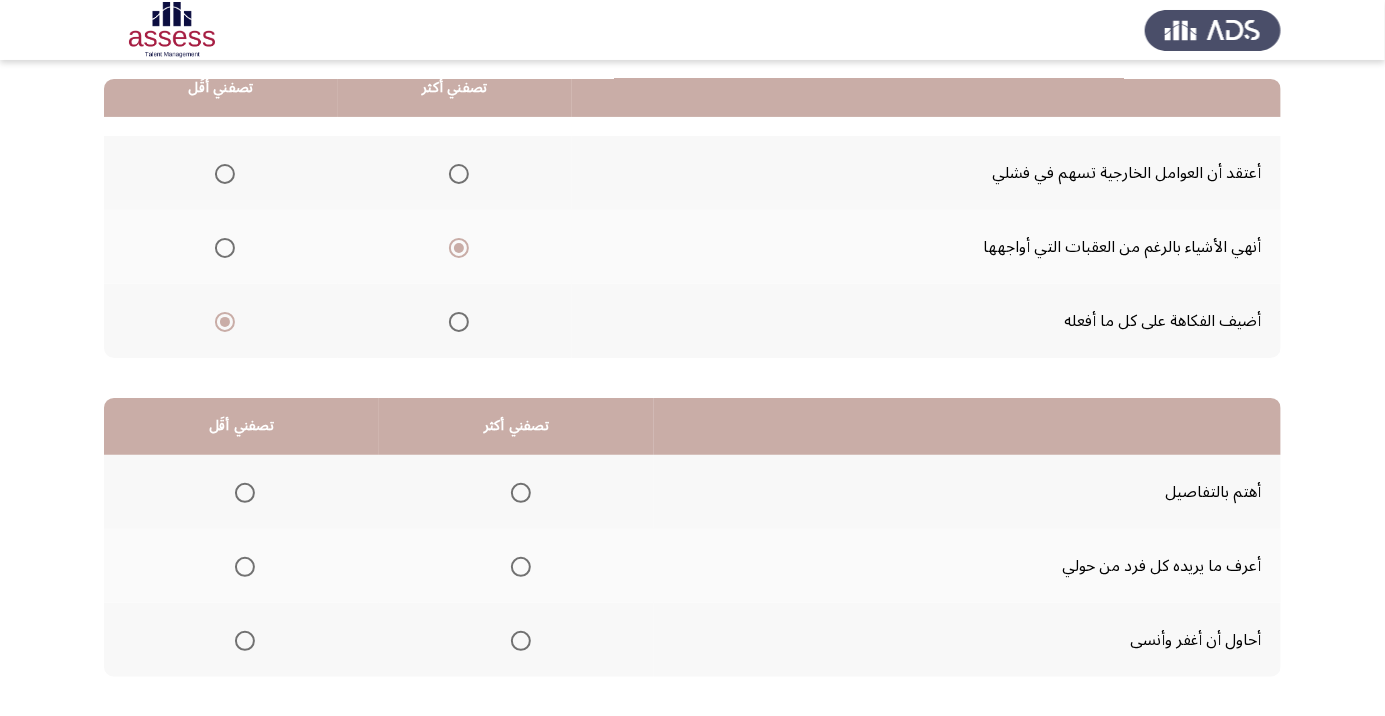 scroll, scrollTop: 197, scrollLeft: 0, axis: vertical 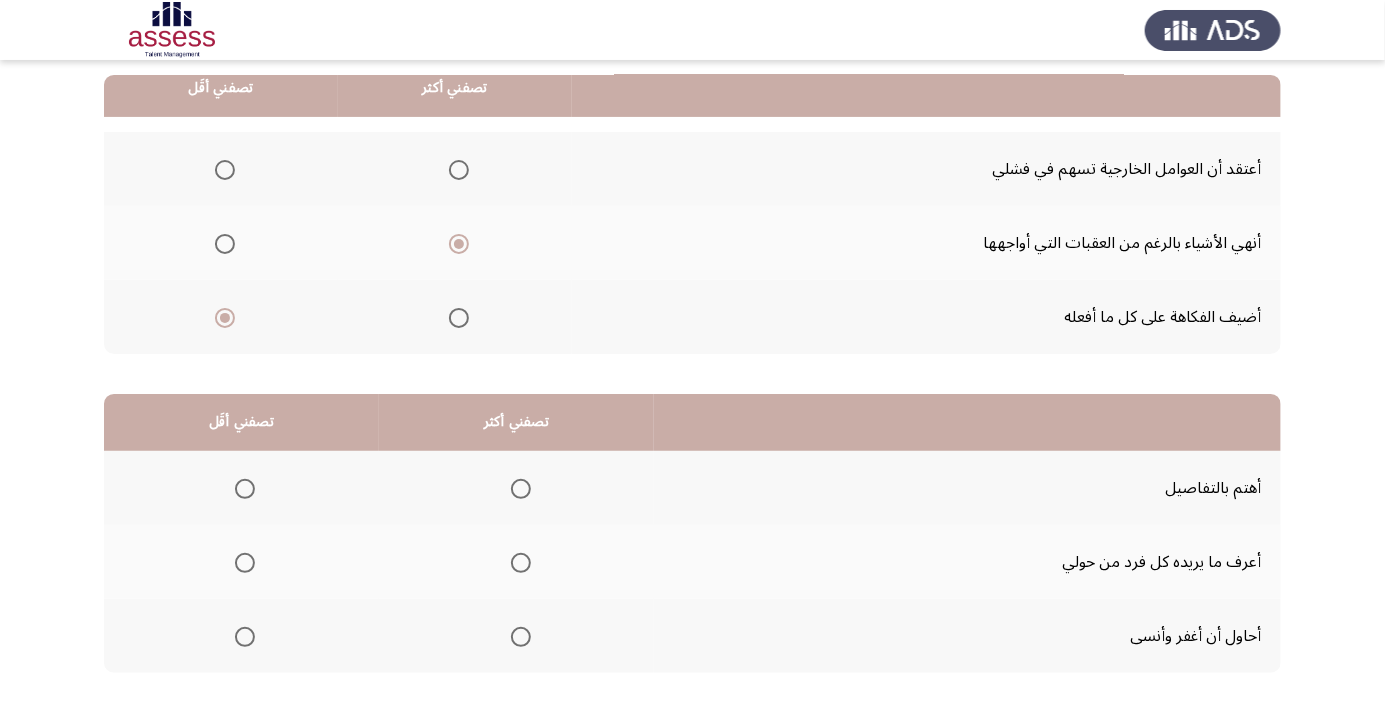 click at bounding box center [245, 563] 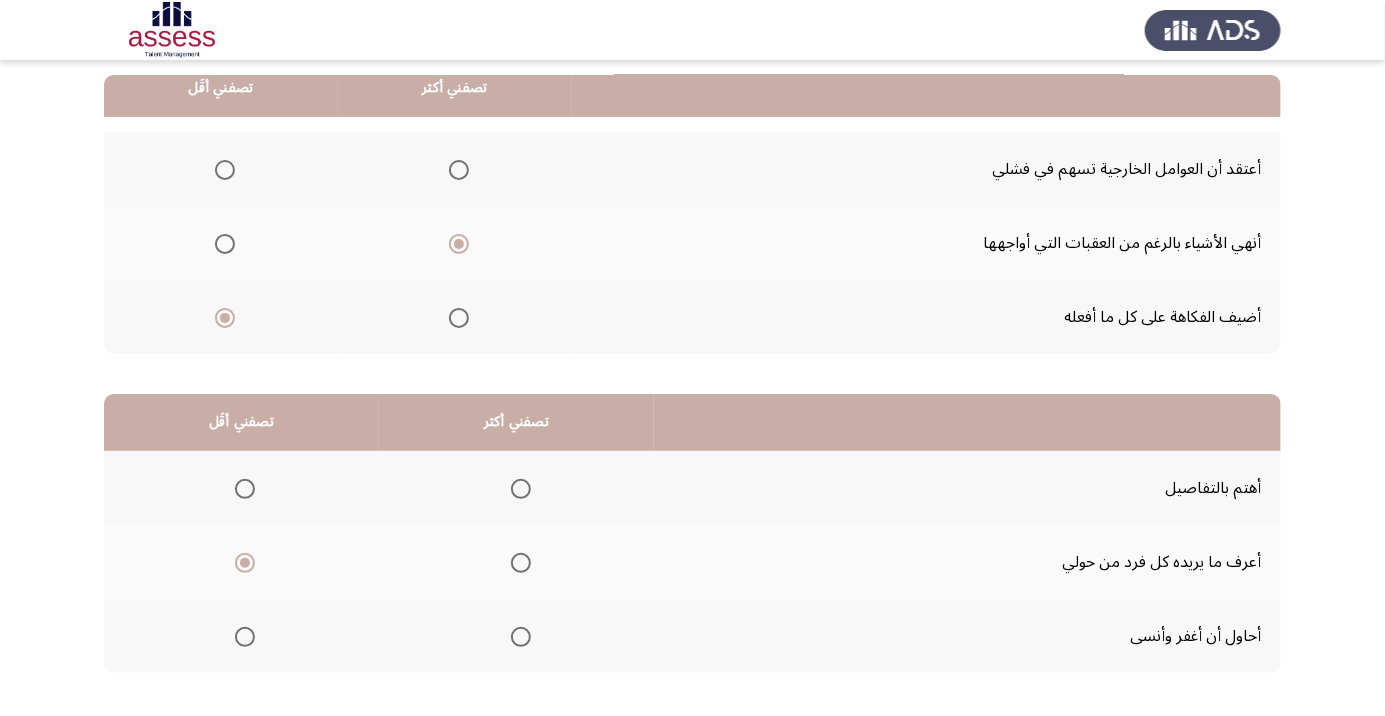 click at bounding box center (521, 489) 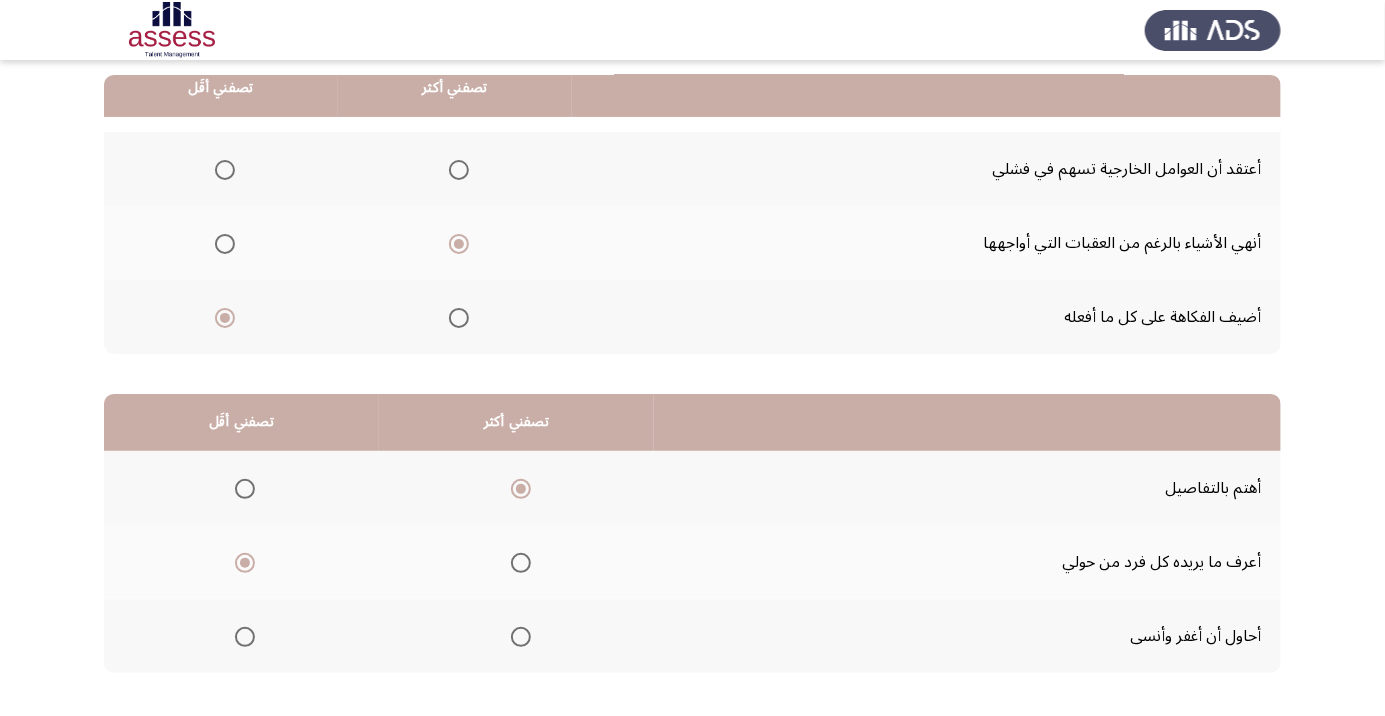 click on "التالي" 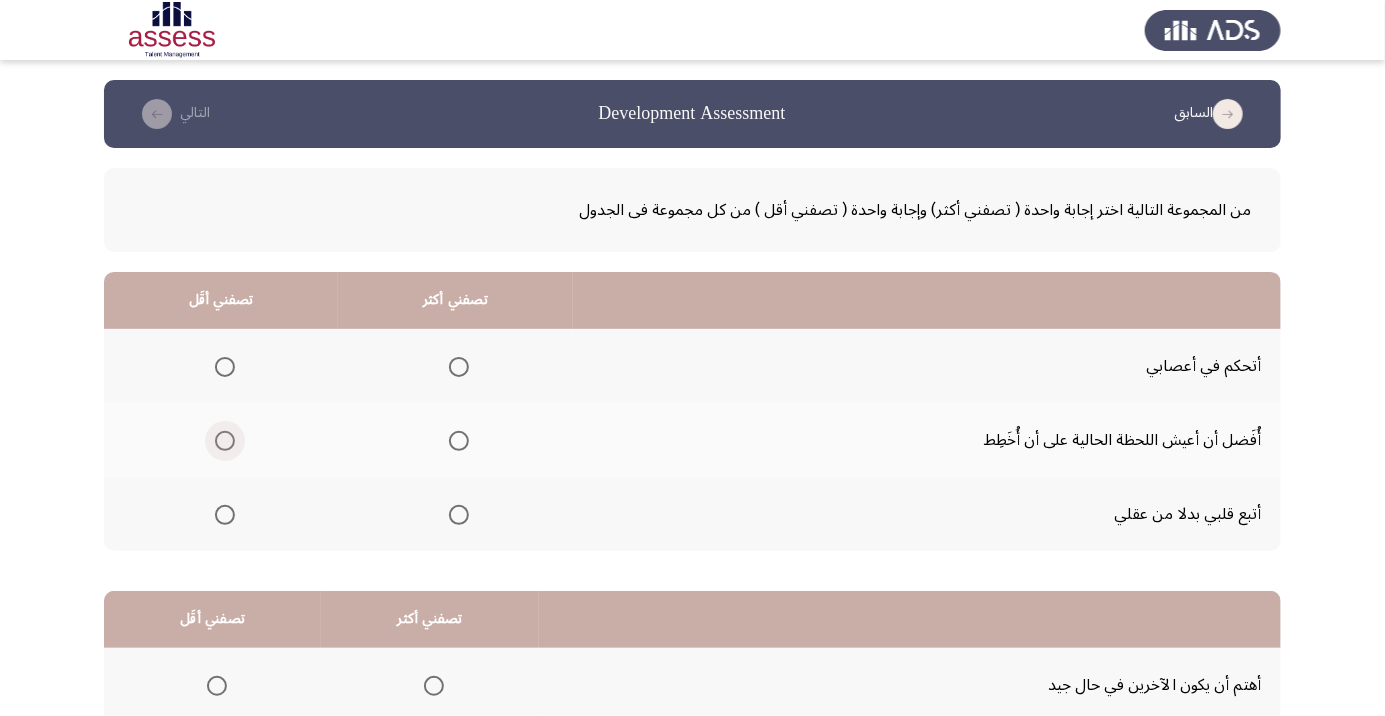click at bounding box center [225, 441] 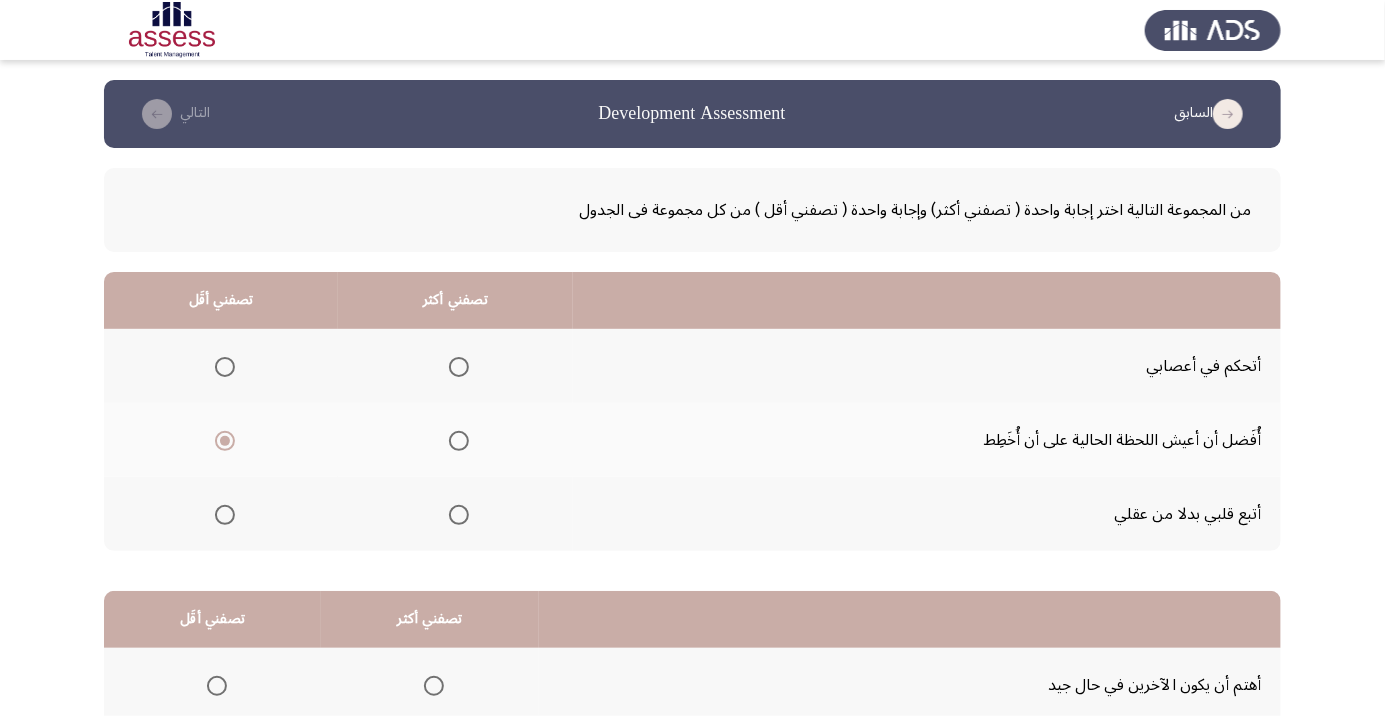 click at bounding box center [459, 367] 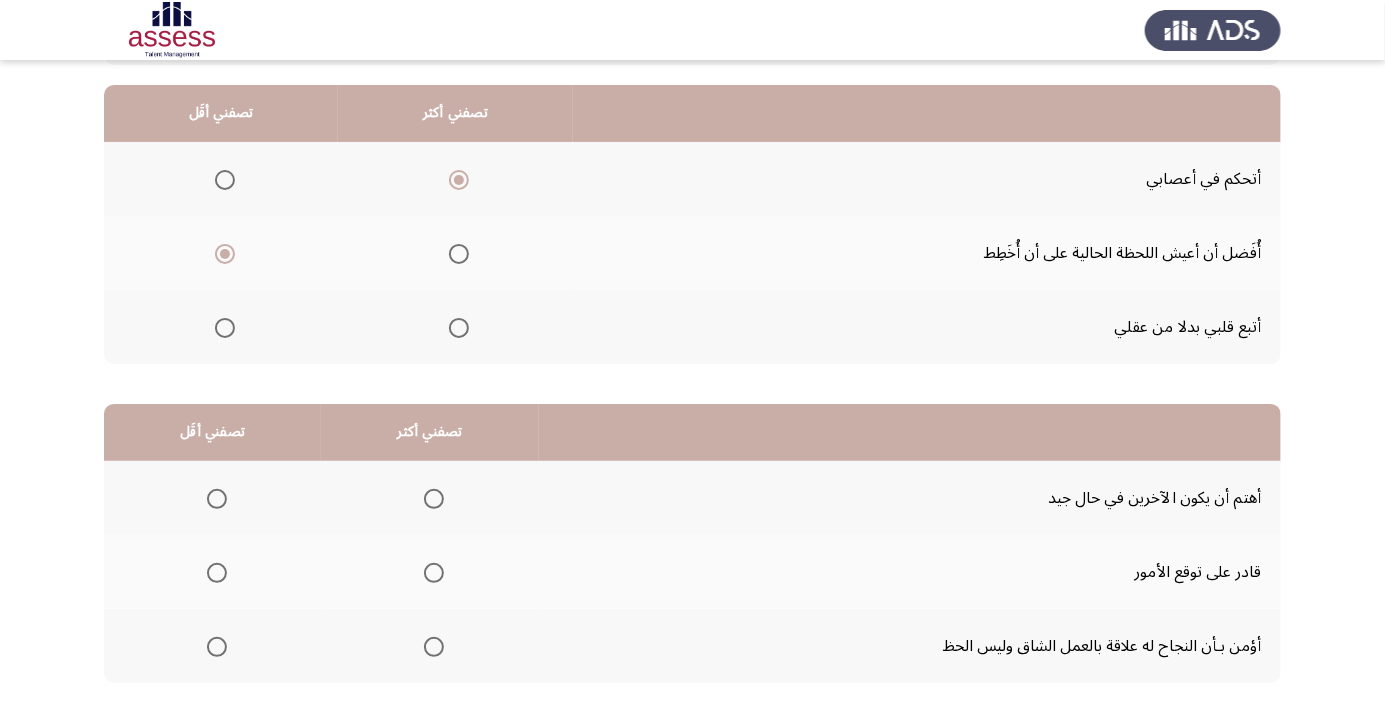 scroll, scrollTop: 197, scrollLeft: 0, axis: vertical 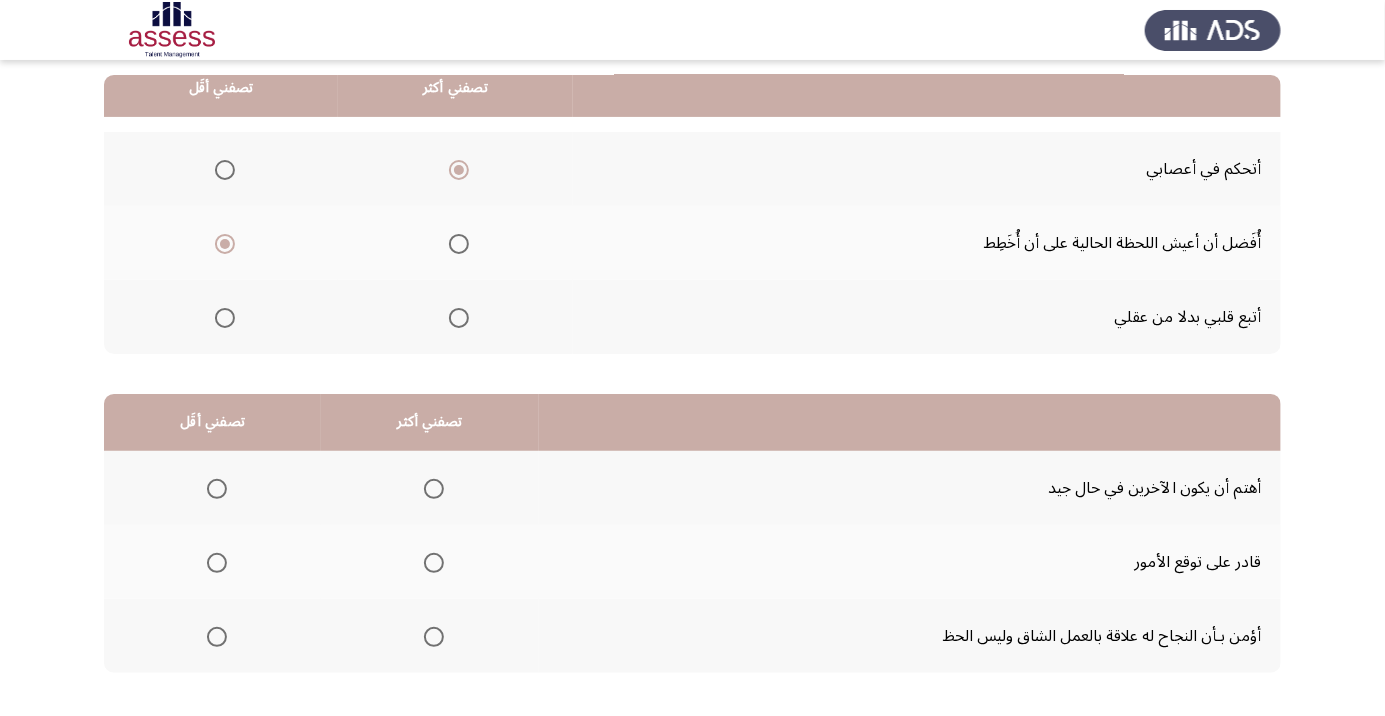click at bounding box center (434, 563) 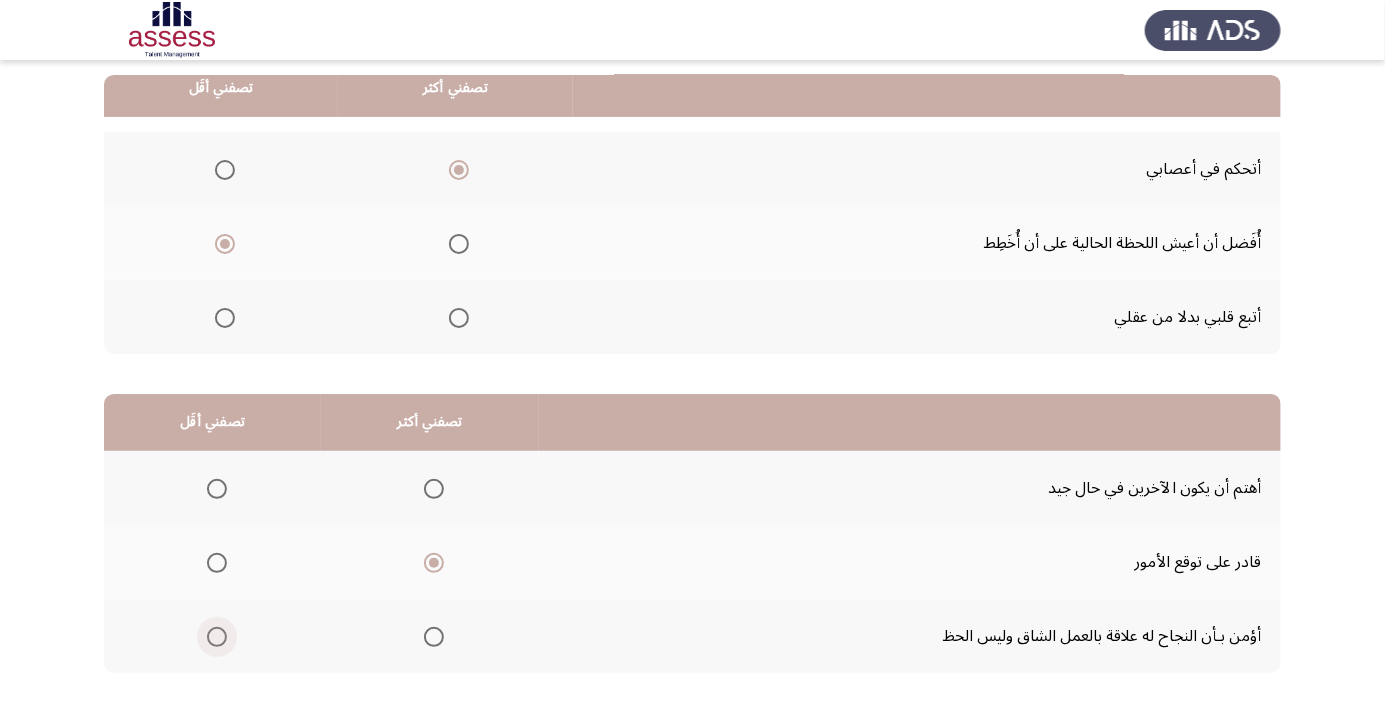 click at bounding box center (217, 637) 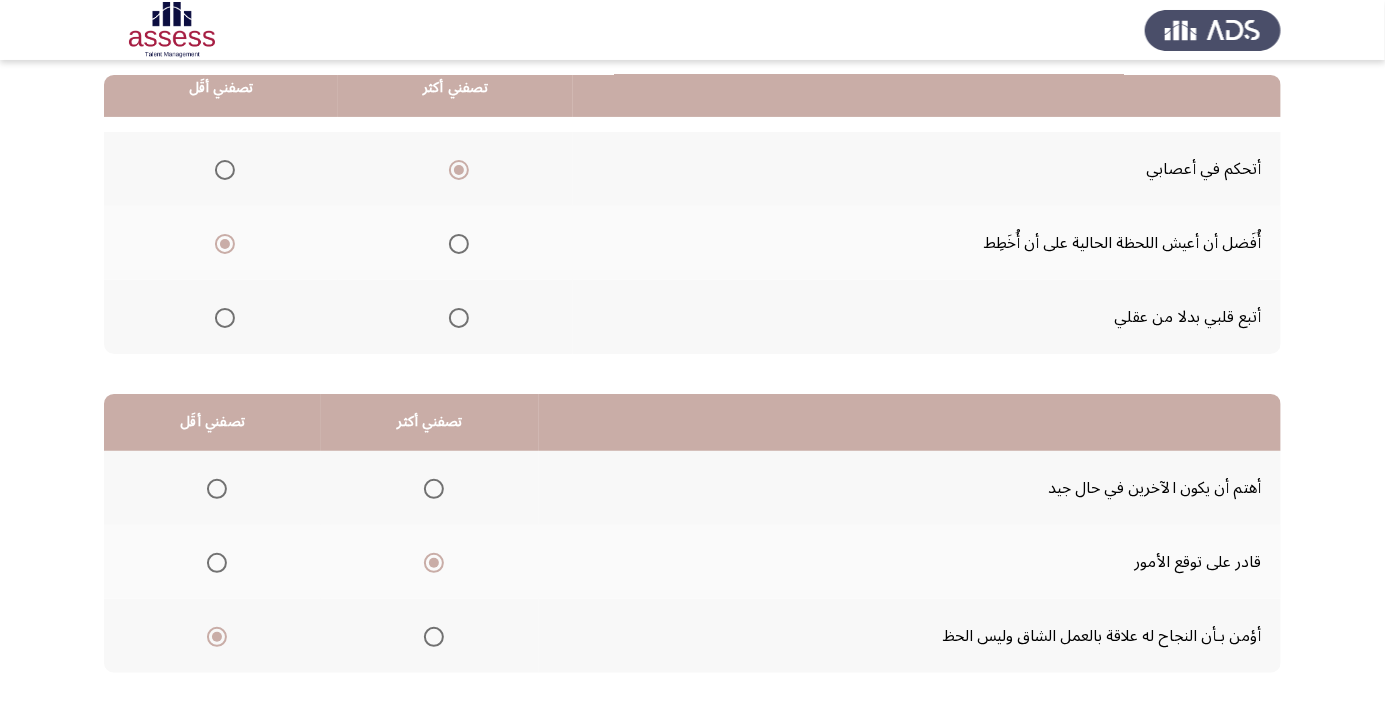 click on "التالي" 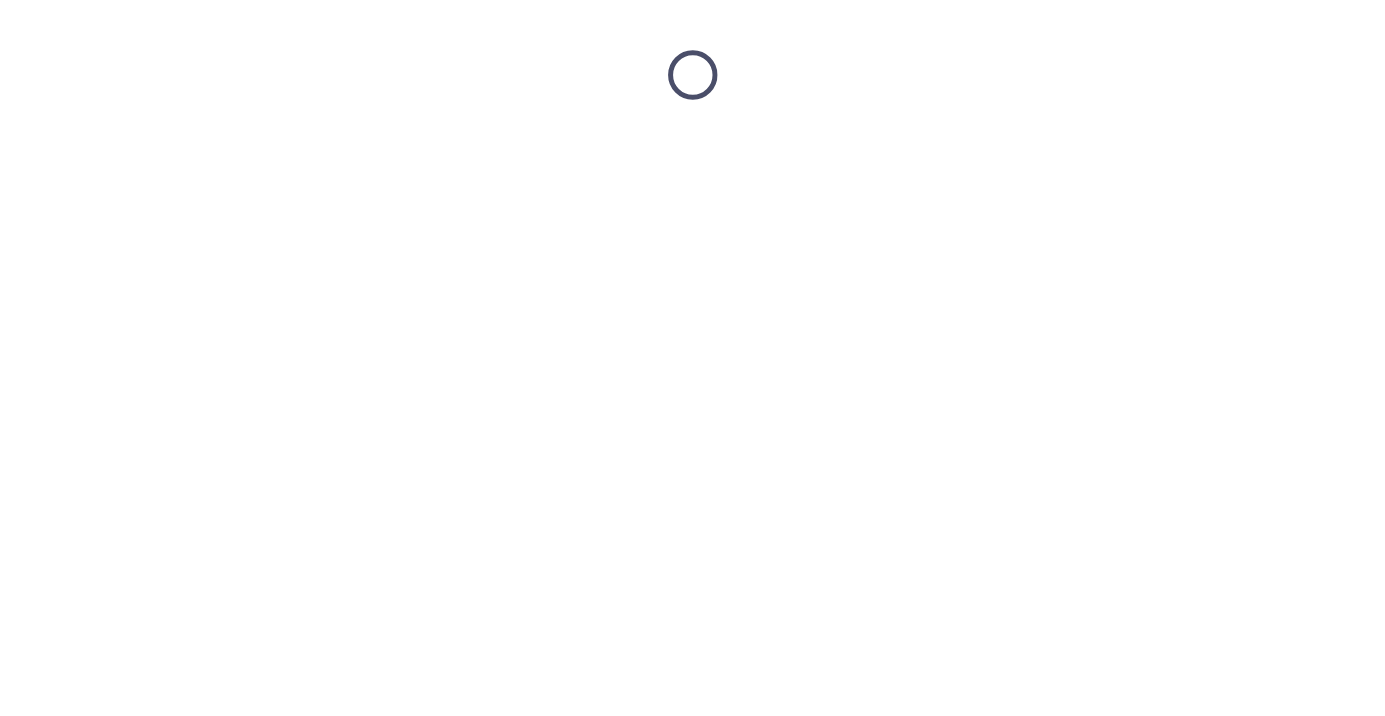 scroll, scrollTop: 0, scrollLeft: 0, axis: both 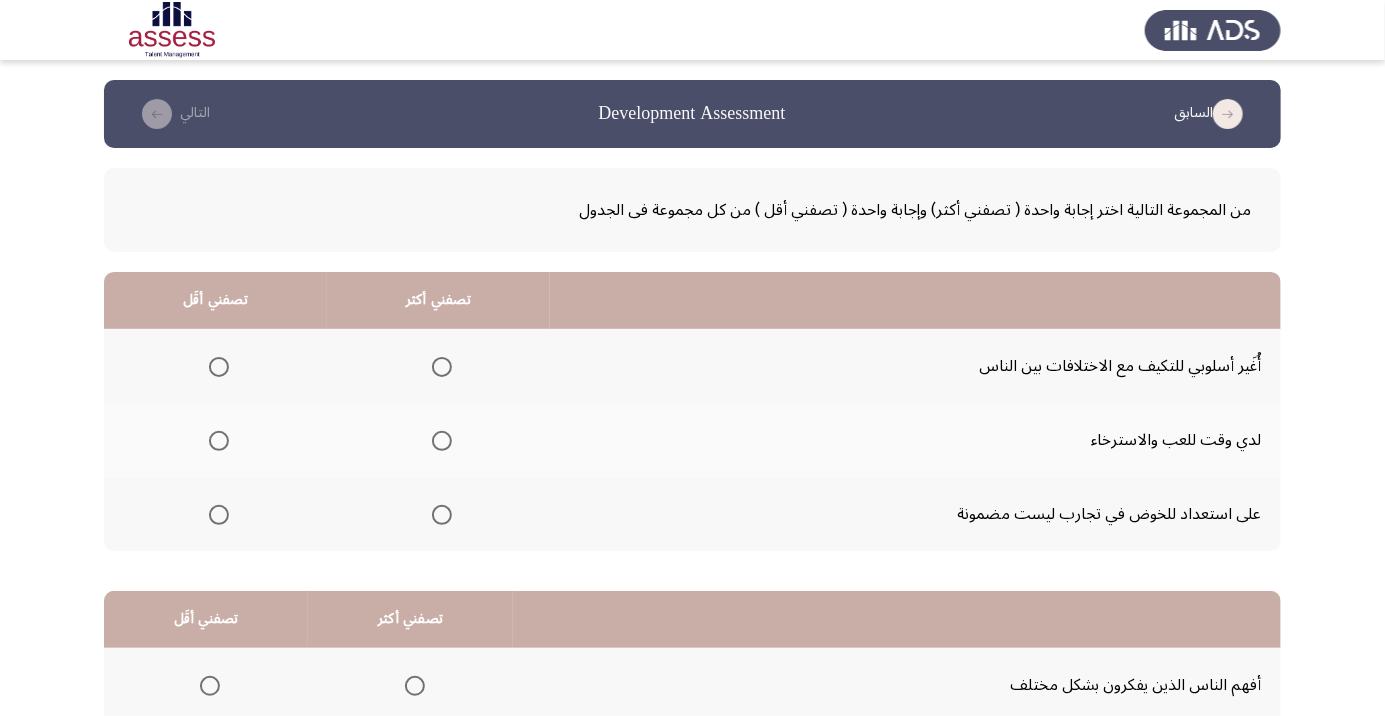click at bounding box center (442, 367) 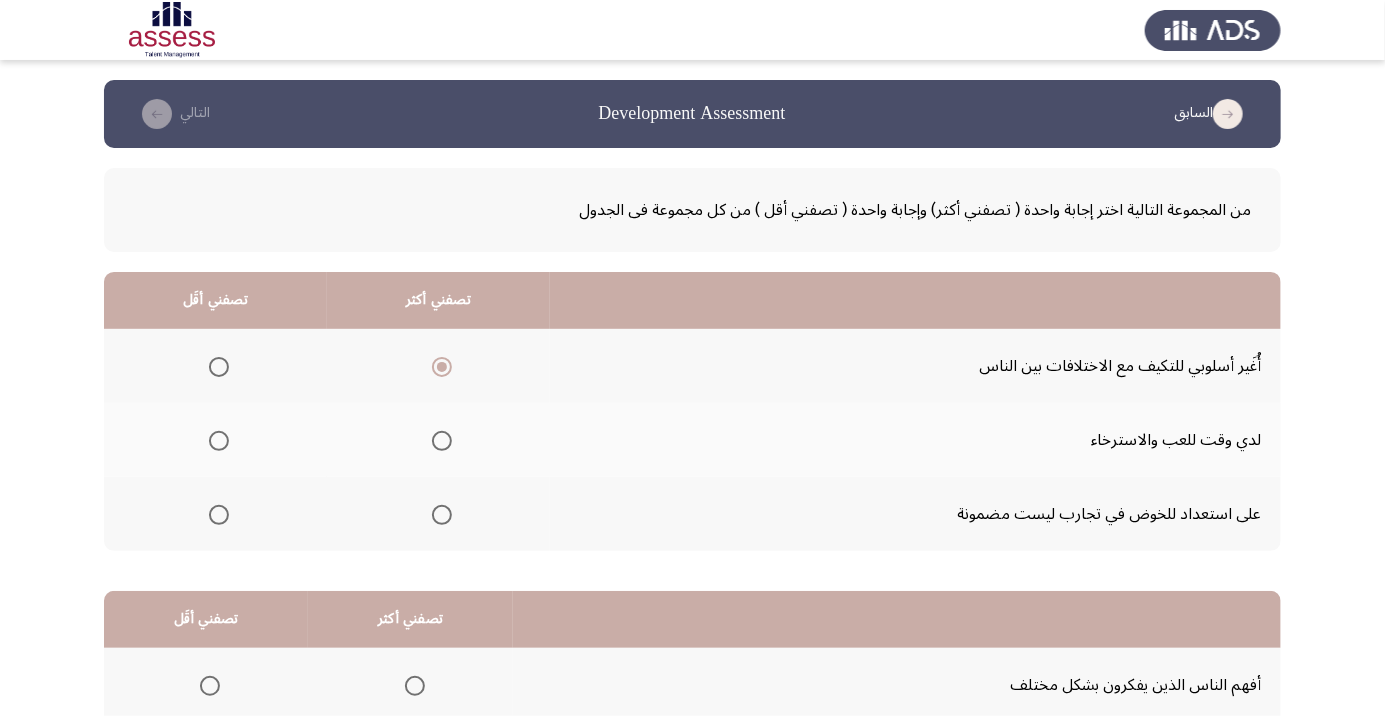 click at bounding box center (219, 441) 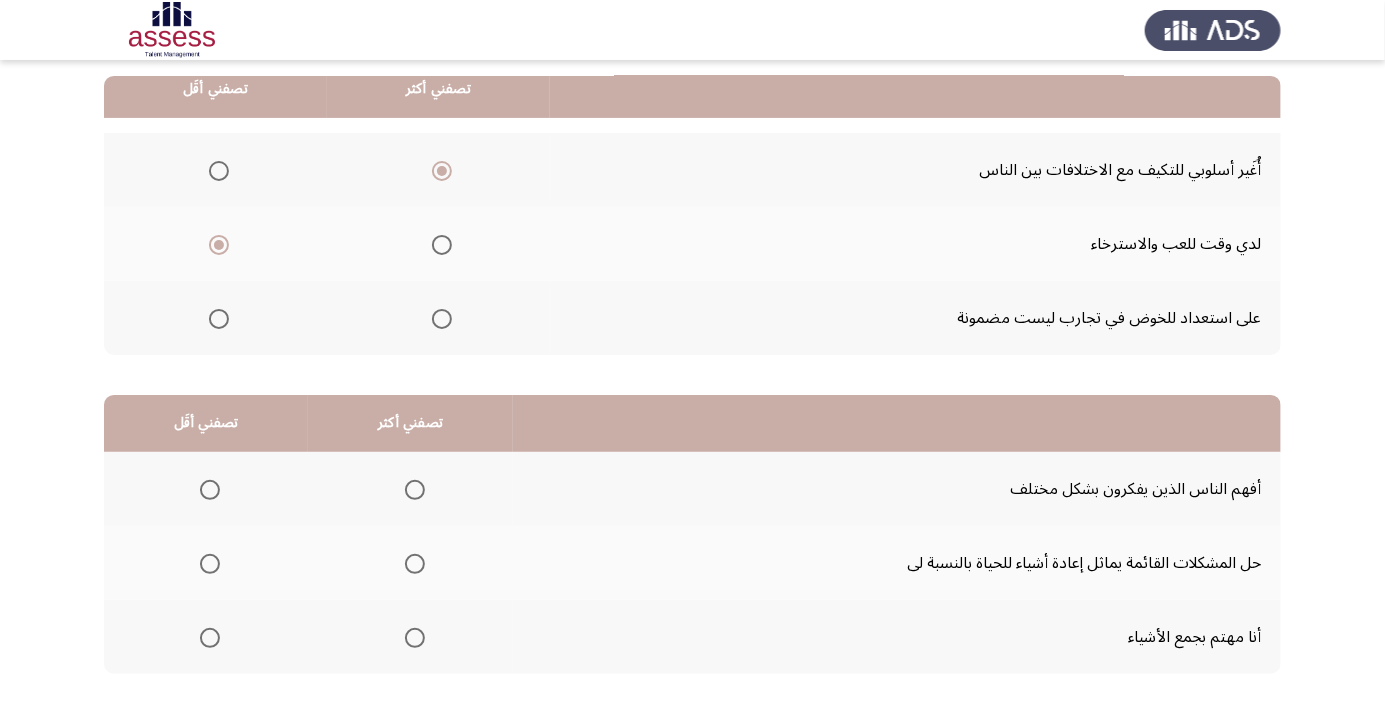 scroll, scrollTop: 197, scrollLeft: 0, axis: vertical 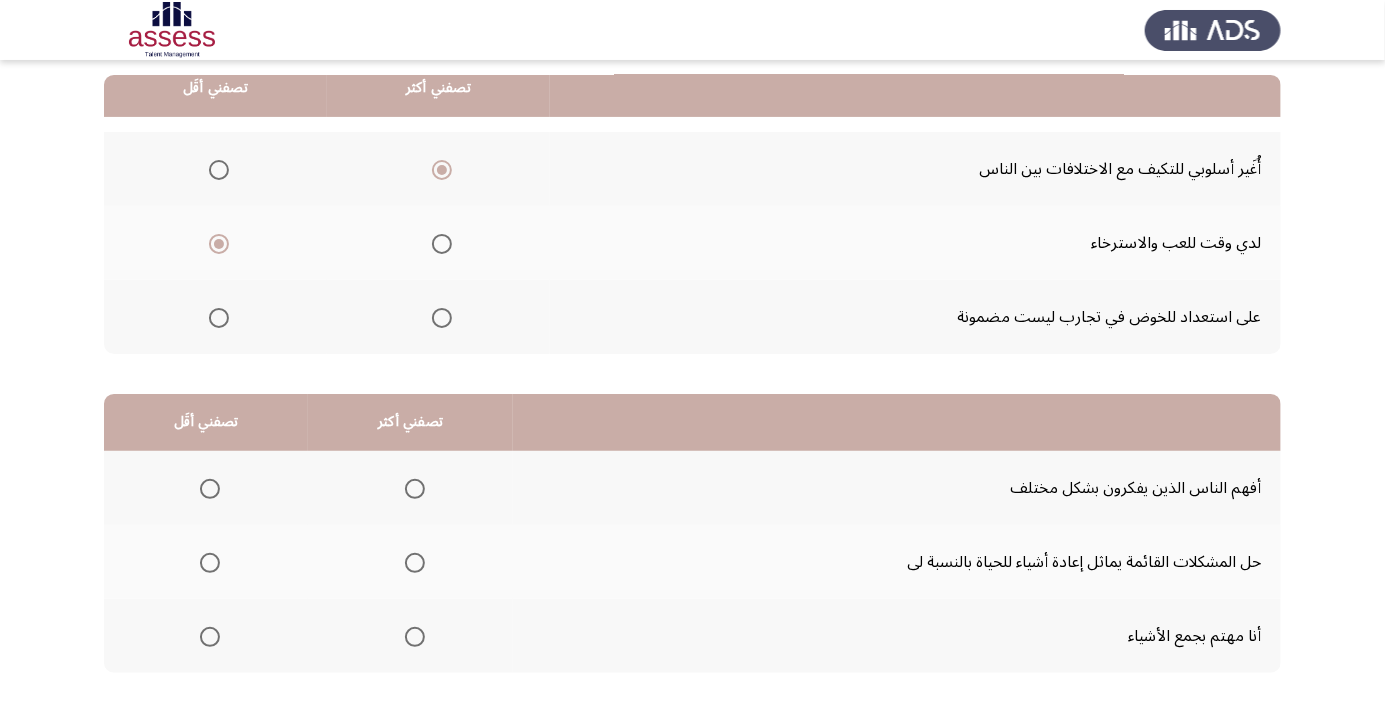 click at bounding box center (415, 563) 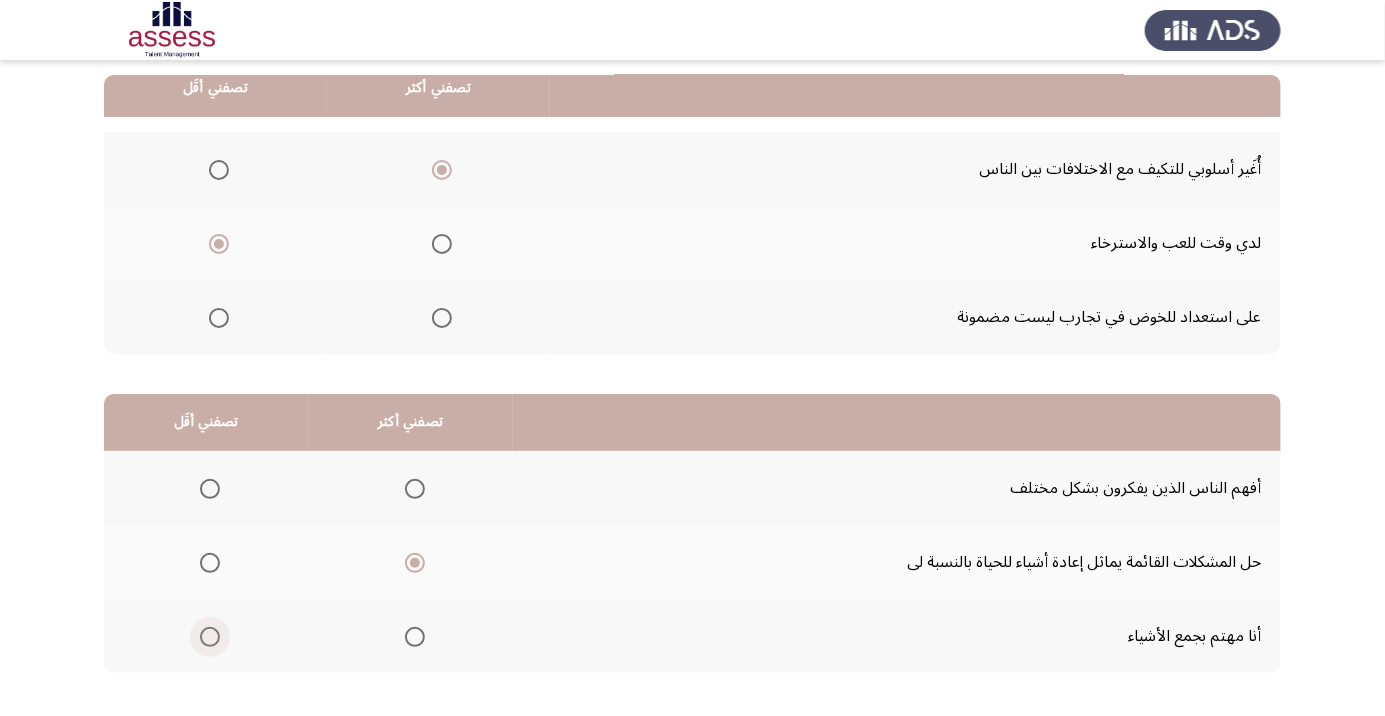 click at bounding box center (210, 637) 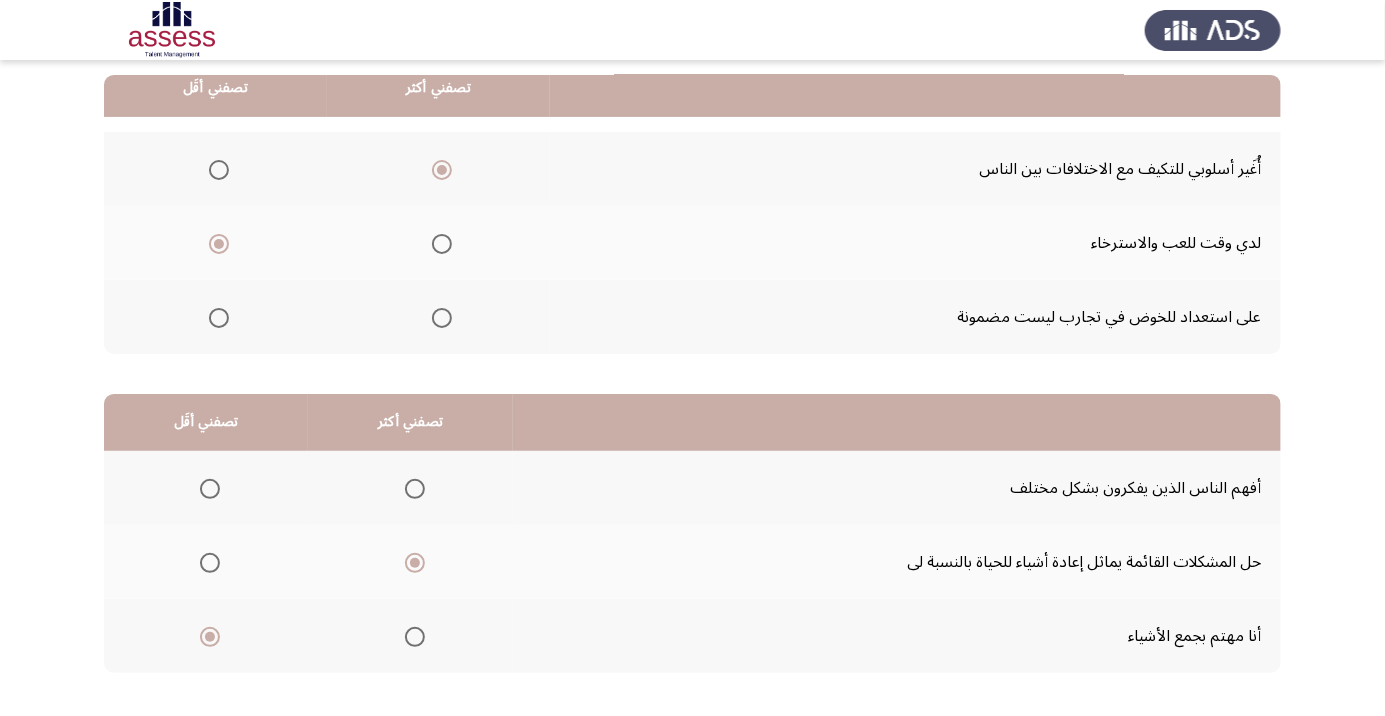 click on "التالي" 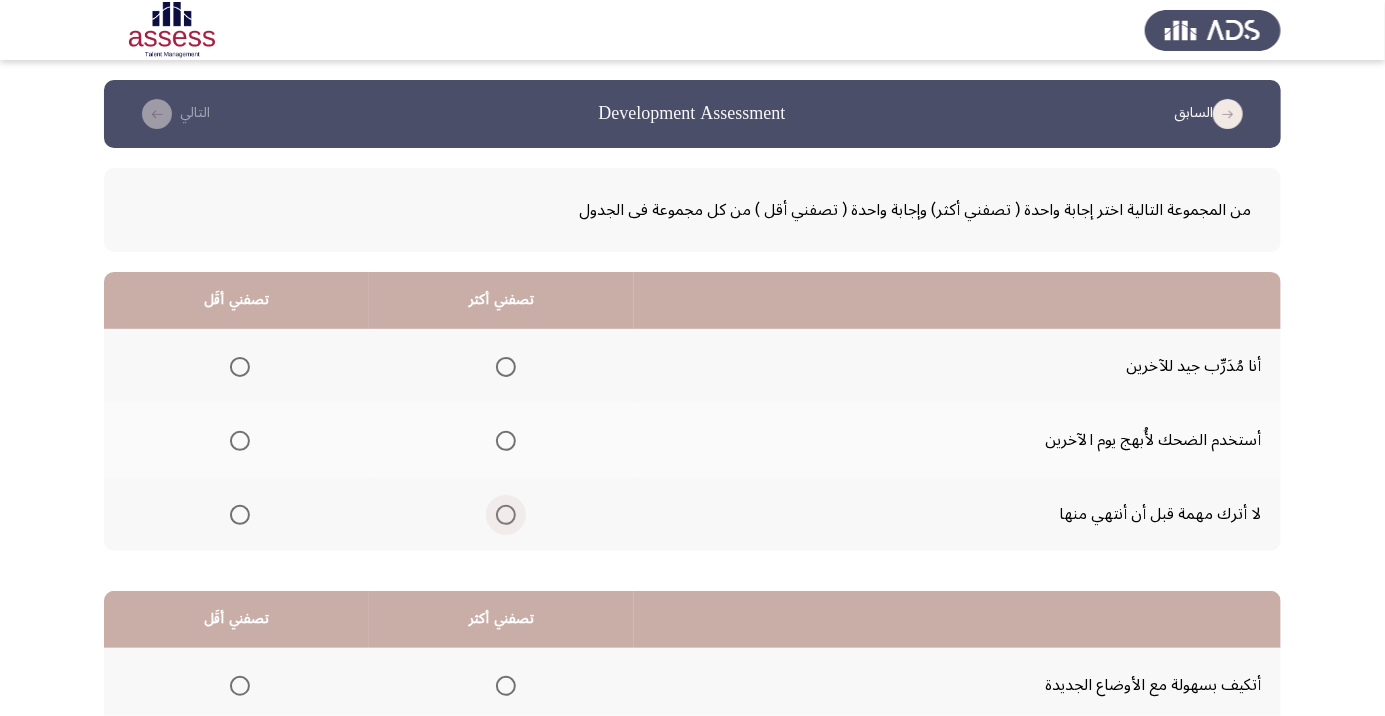 click at bounding box center (505, 515) 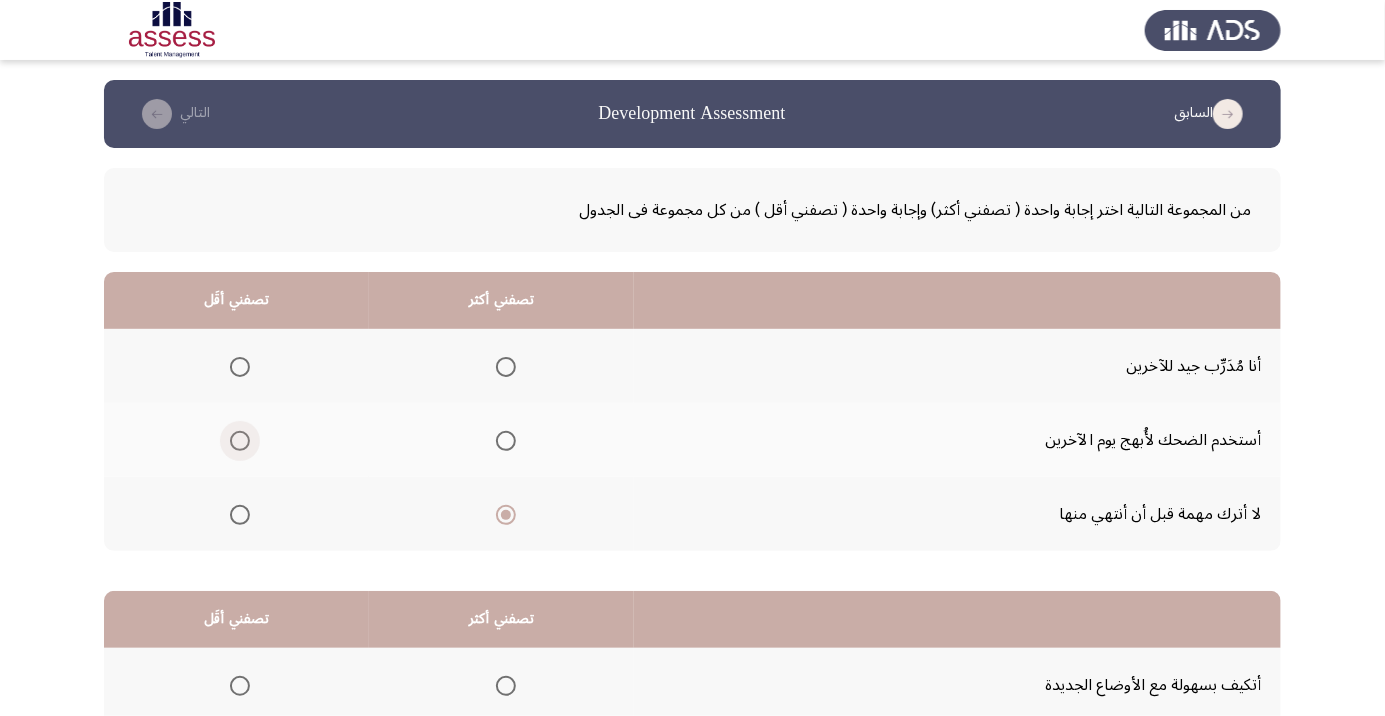 click at bounding box center (240, 441) 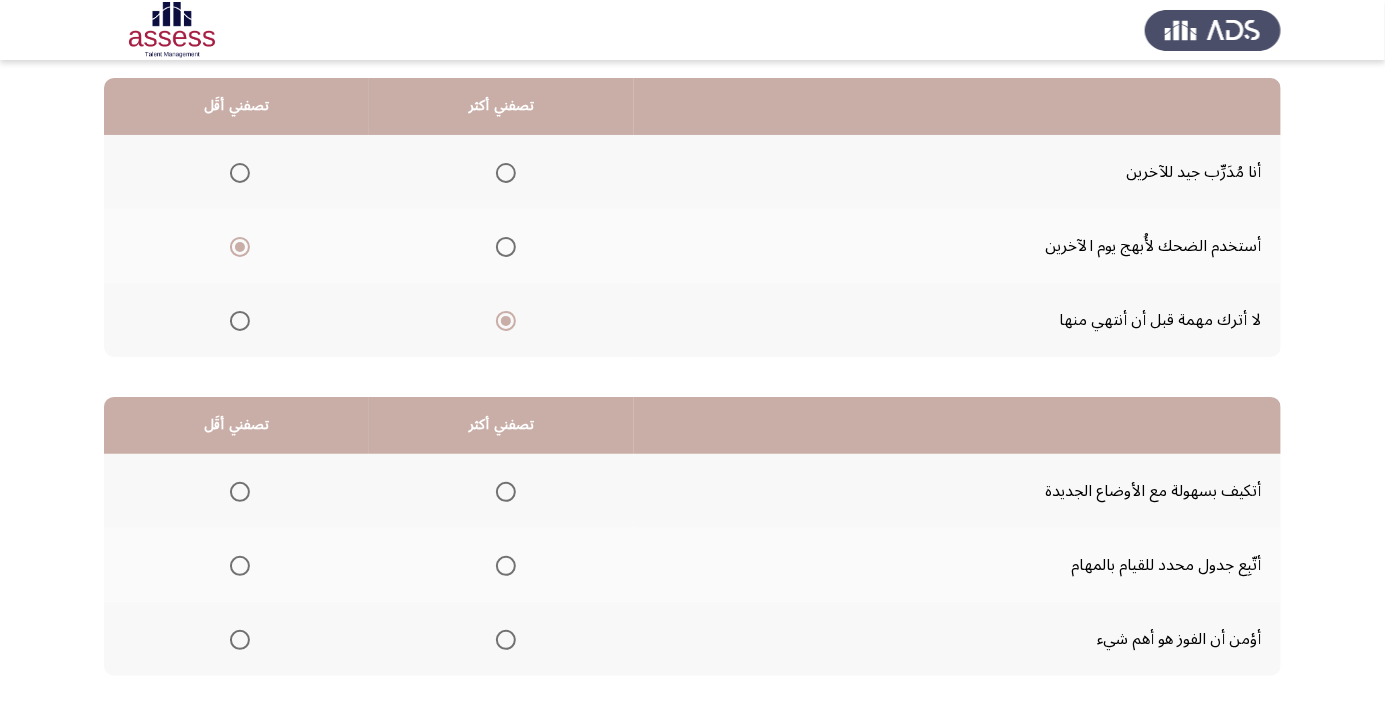scroll, scrollTop: 197, scrollLeft: 0, axis: vertical 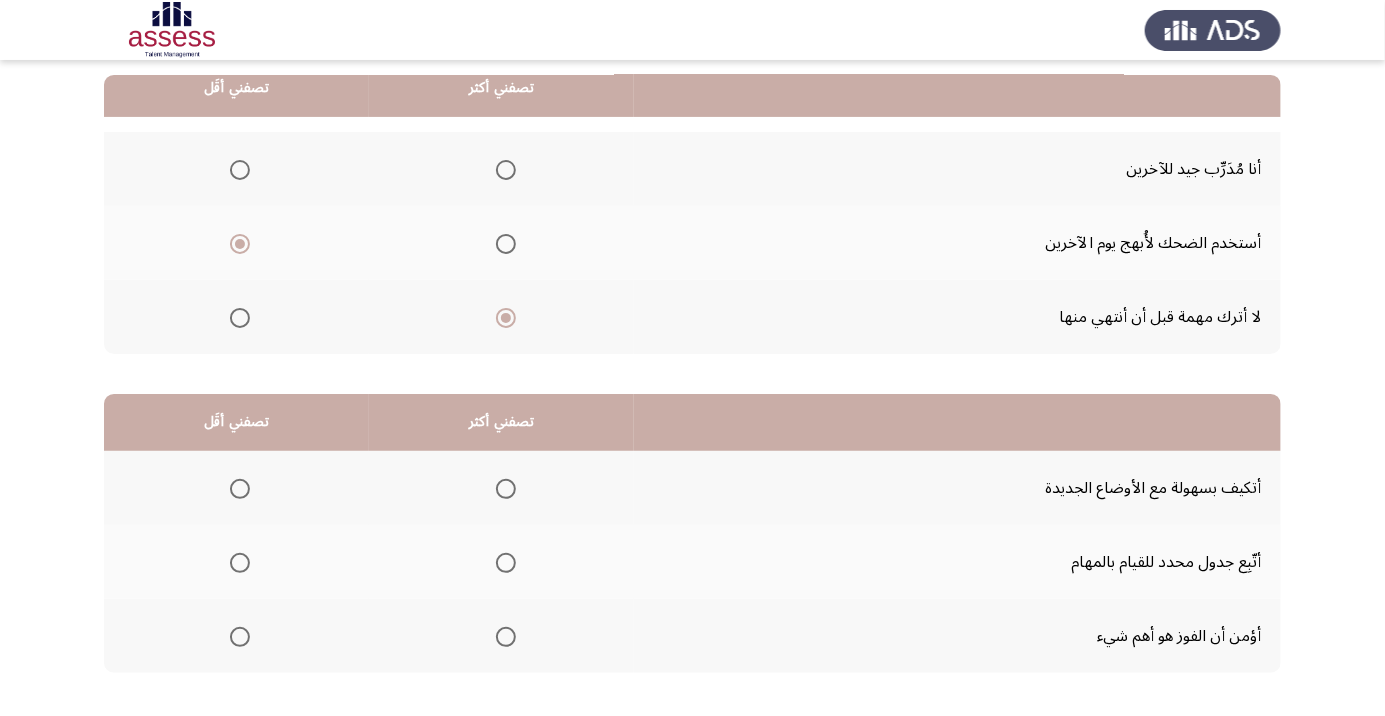click at bounding box center [240, 489] 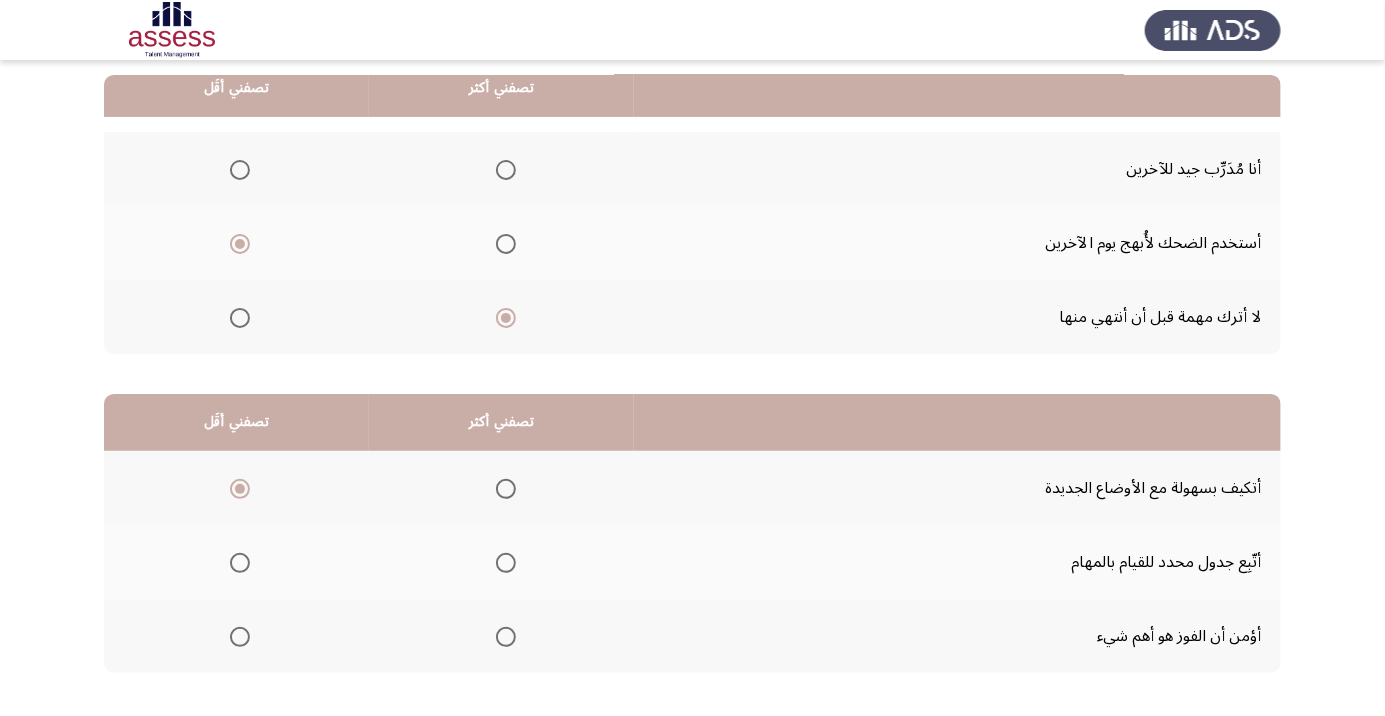 click at bounding box center (506, 563) 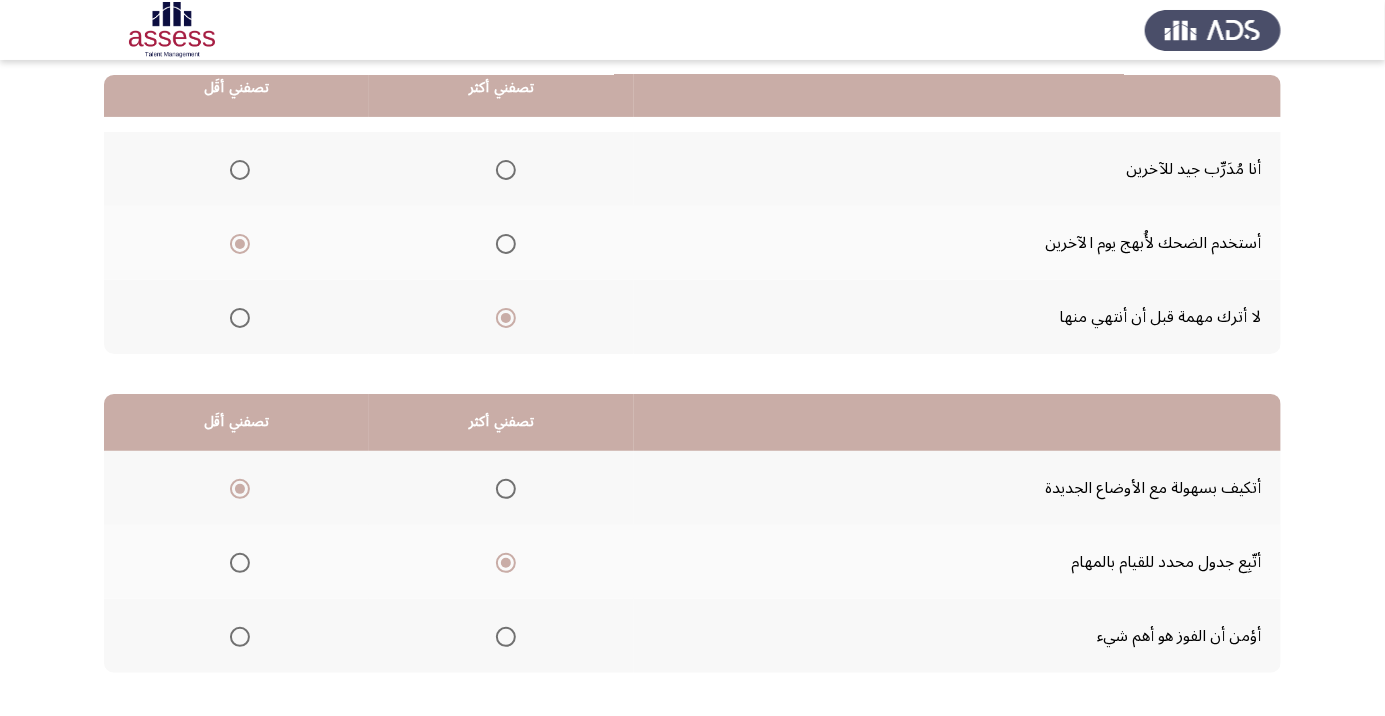 click on "التالي" 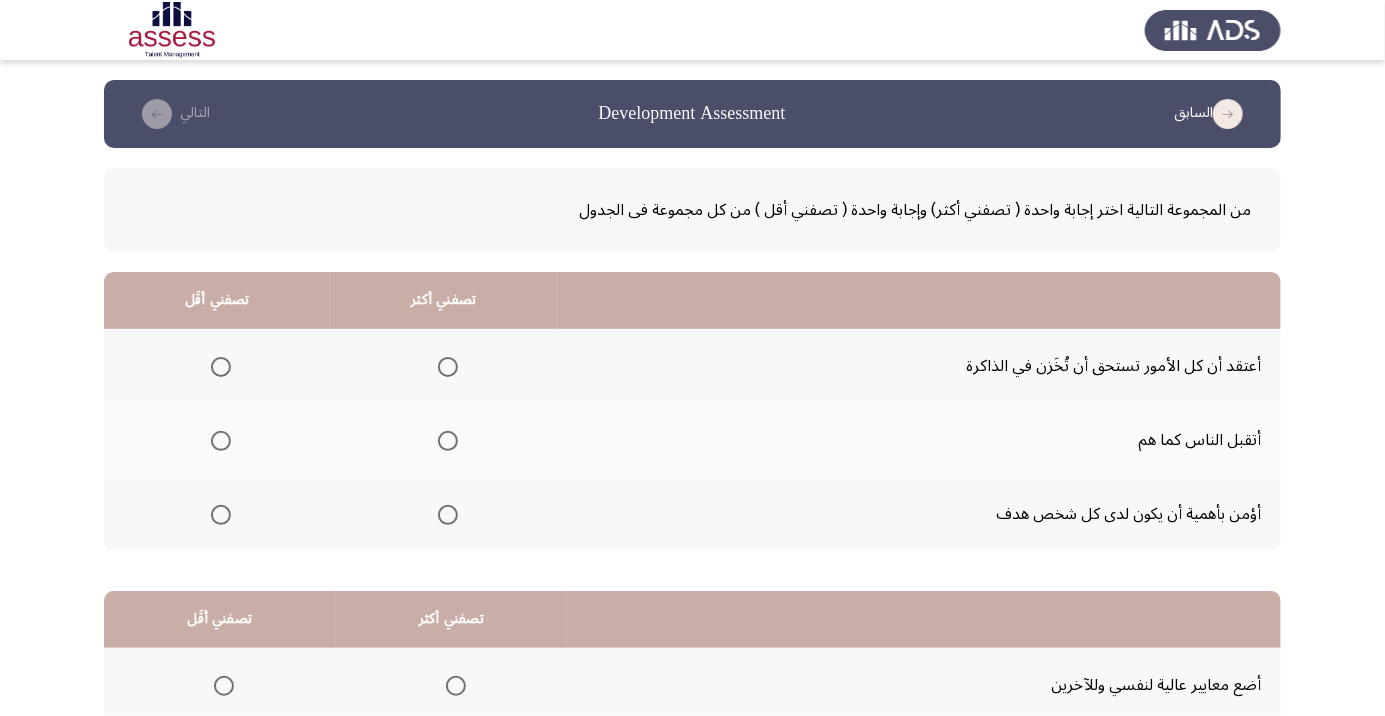 scroll, scrollTop: 0, scrollLeft: 0, axis: both 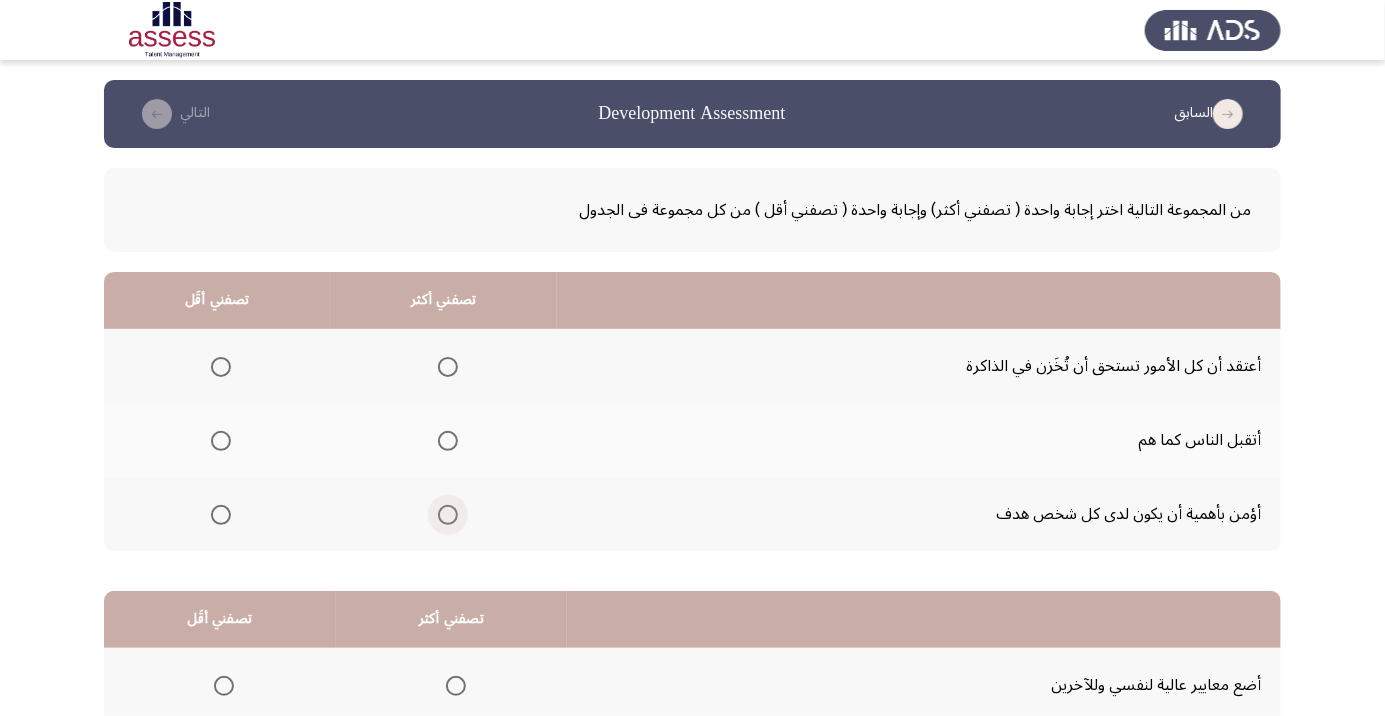 click at bounding box center [448, 515] 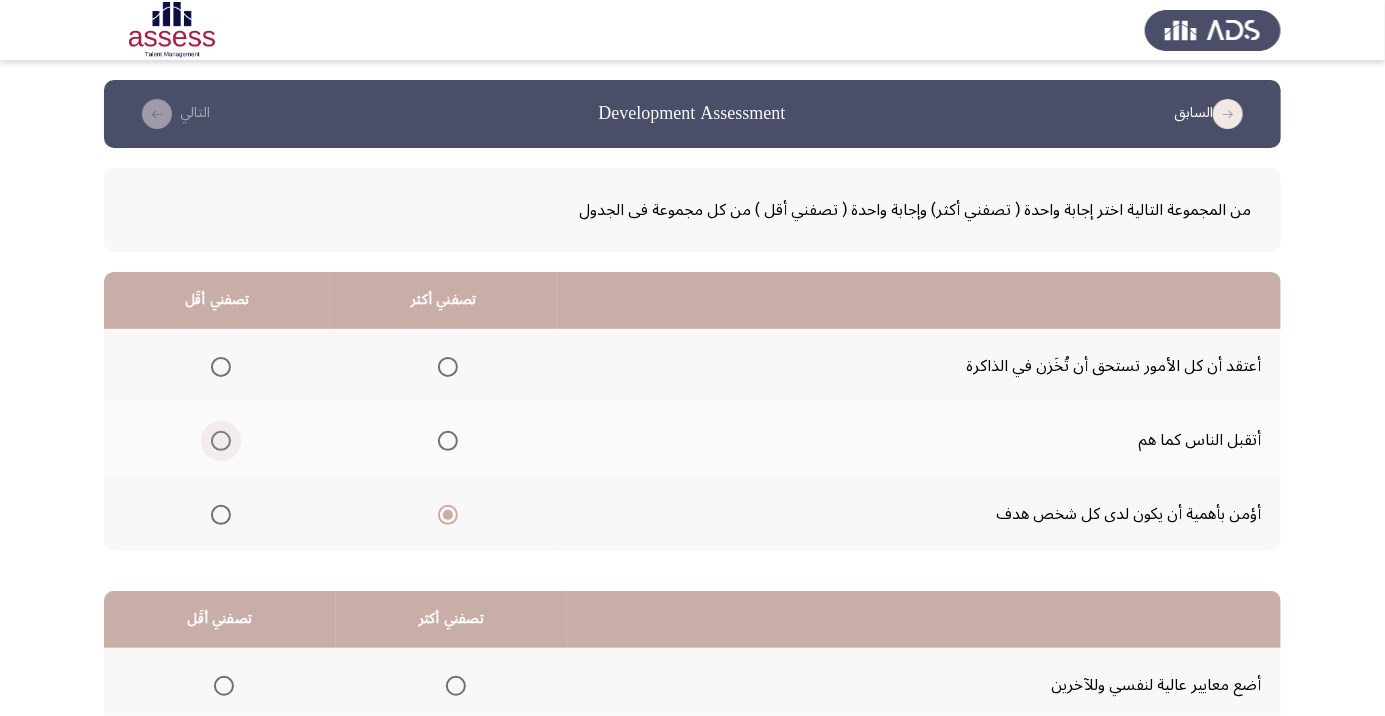 click at bounding box center (221, 441) 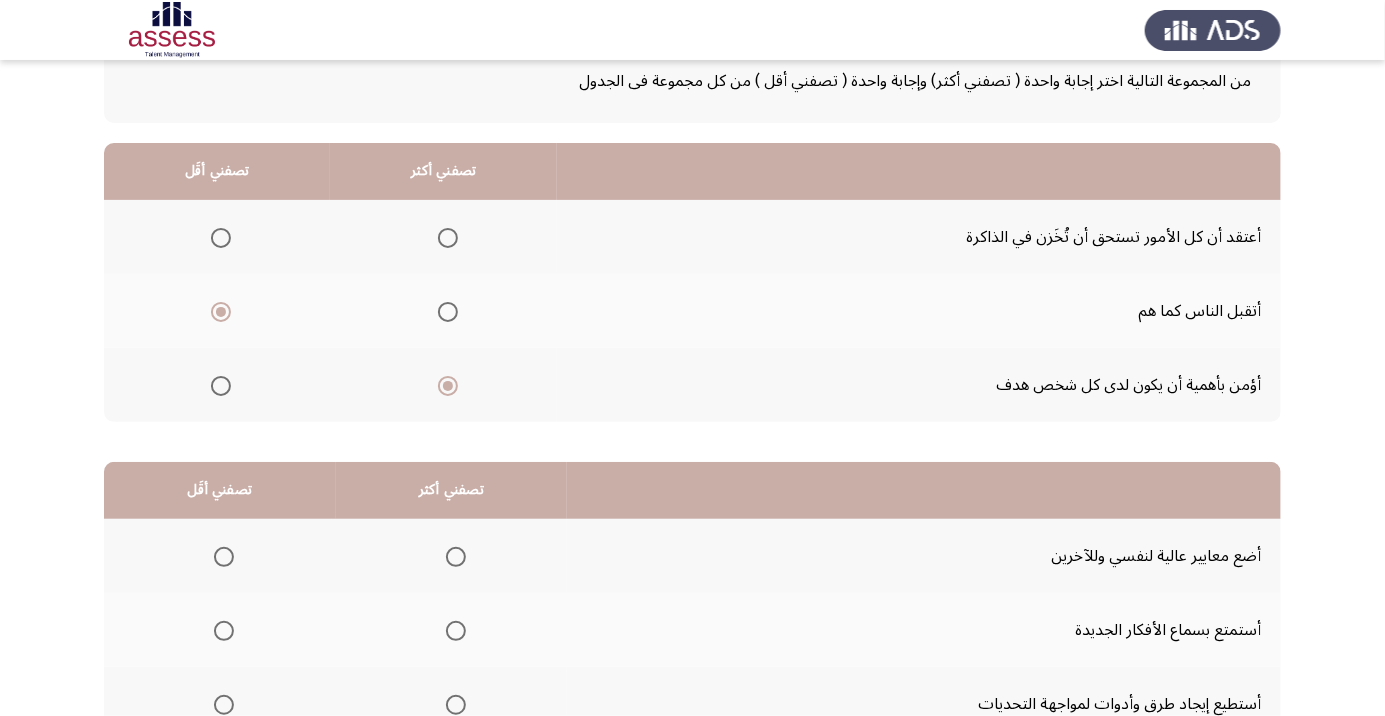 scroll, scrollTop: 121, scrollLeft: 0, axis: vertical 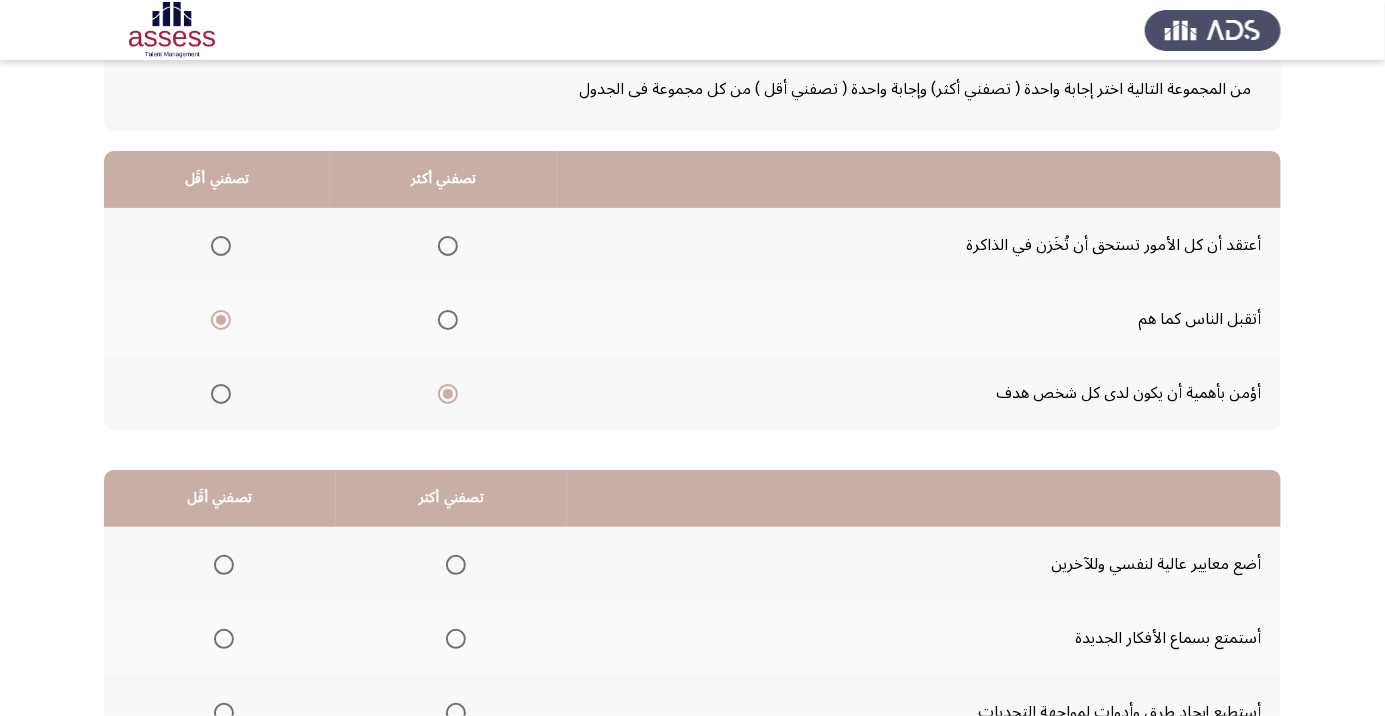 click at bounding box center [221, 320] 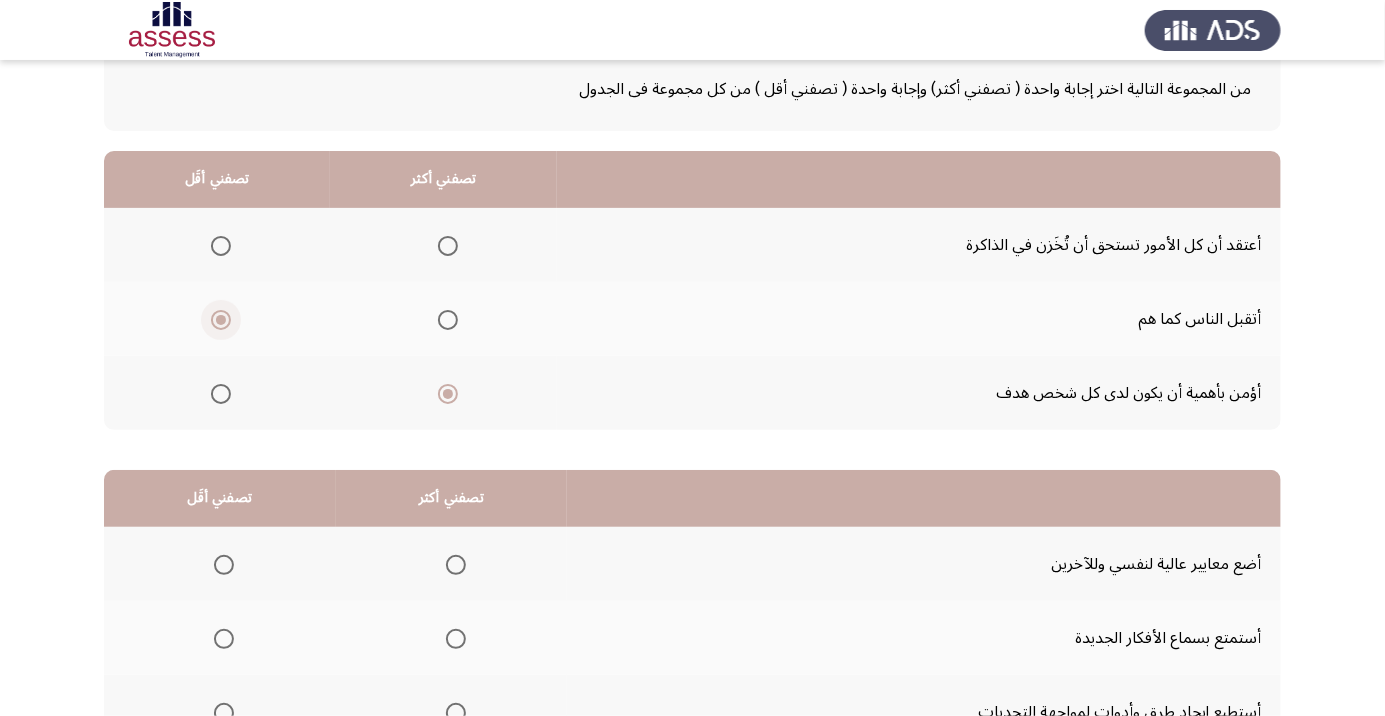 click at bounding box center (221, 246) 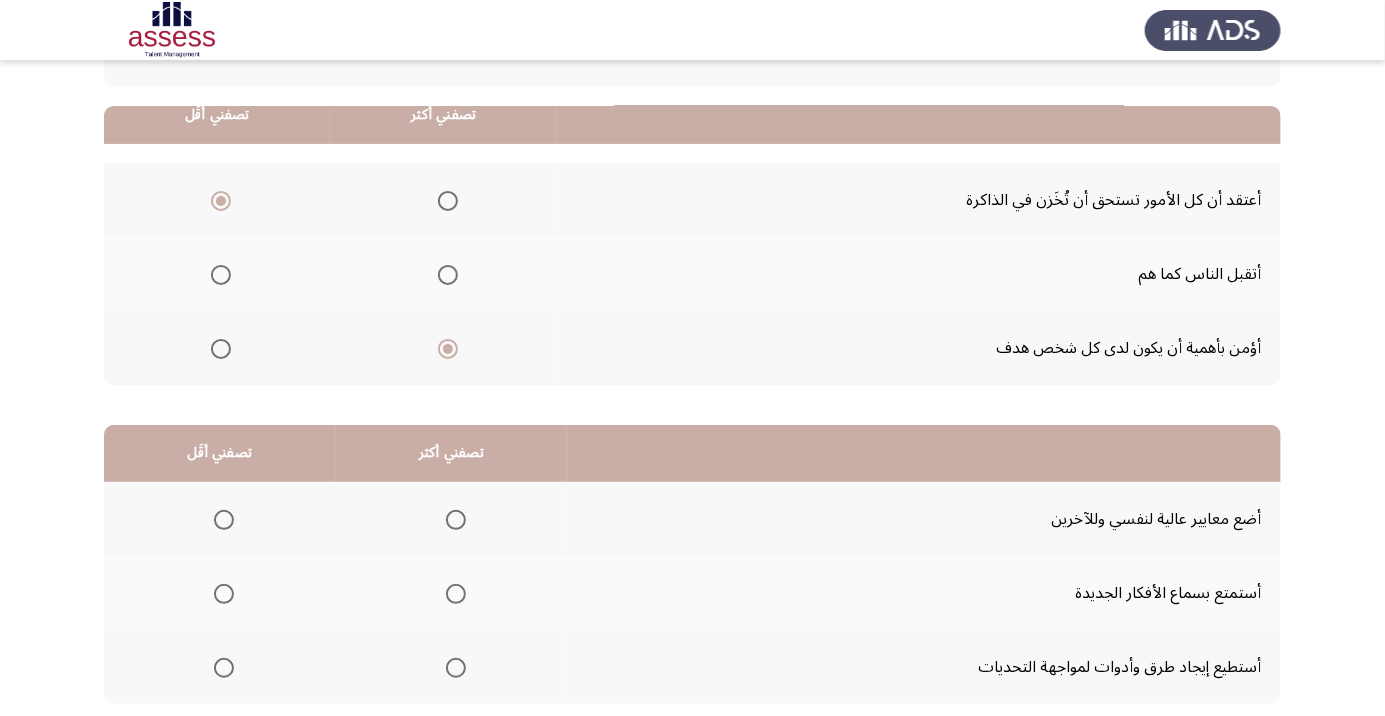 scroll, scrollTop: 197, scrollLeft: 0, axis: vertical 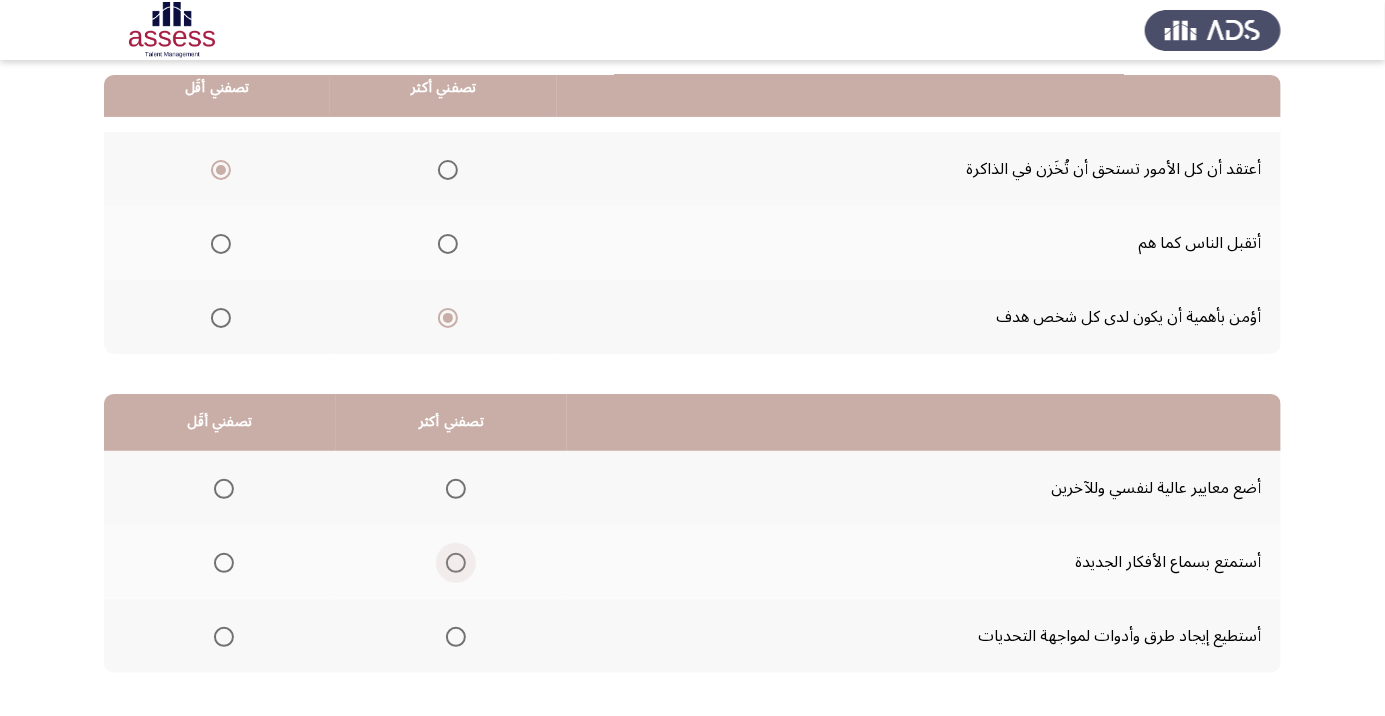 click at bounding box center (456, 563) 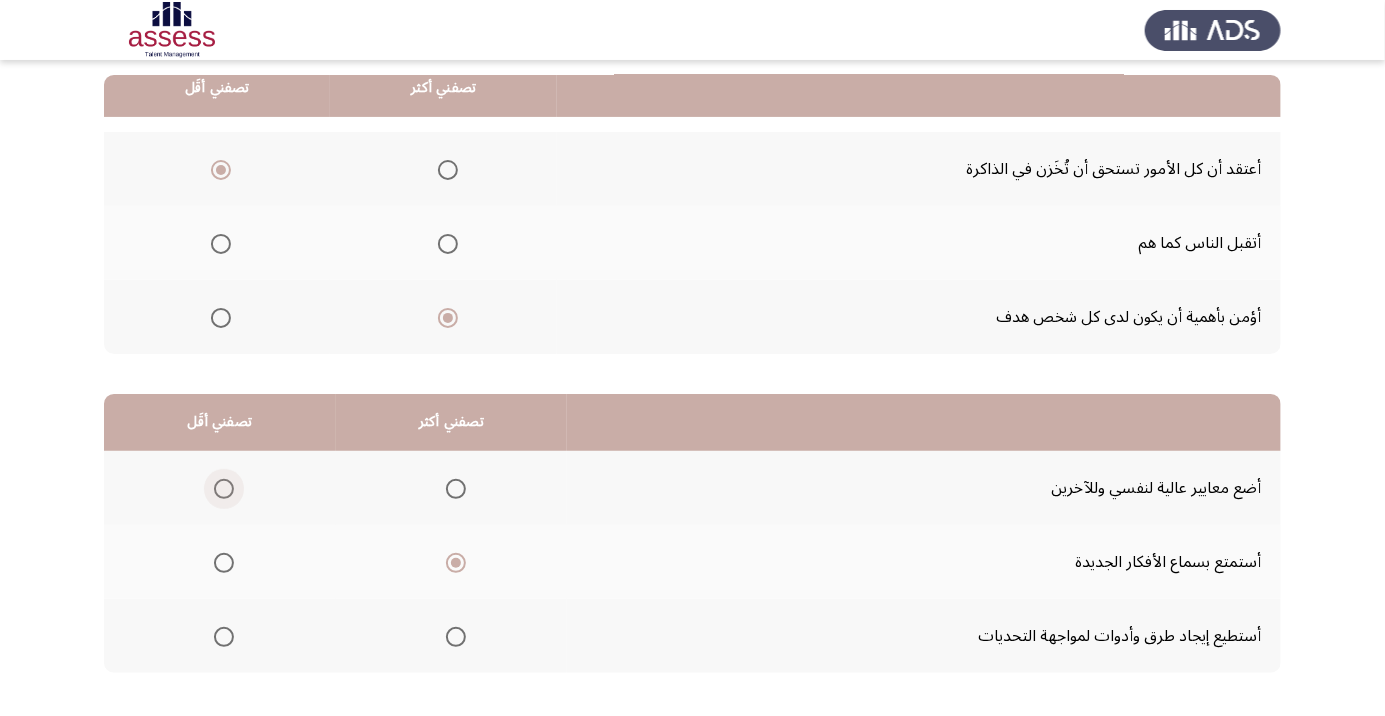 click at bounding box center [224, 489] 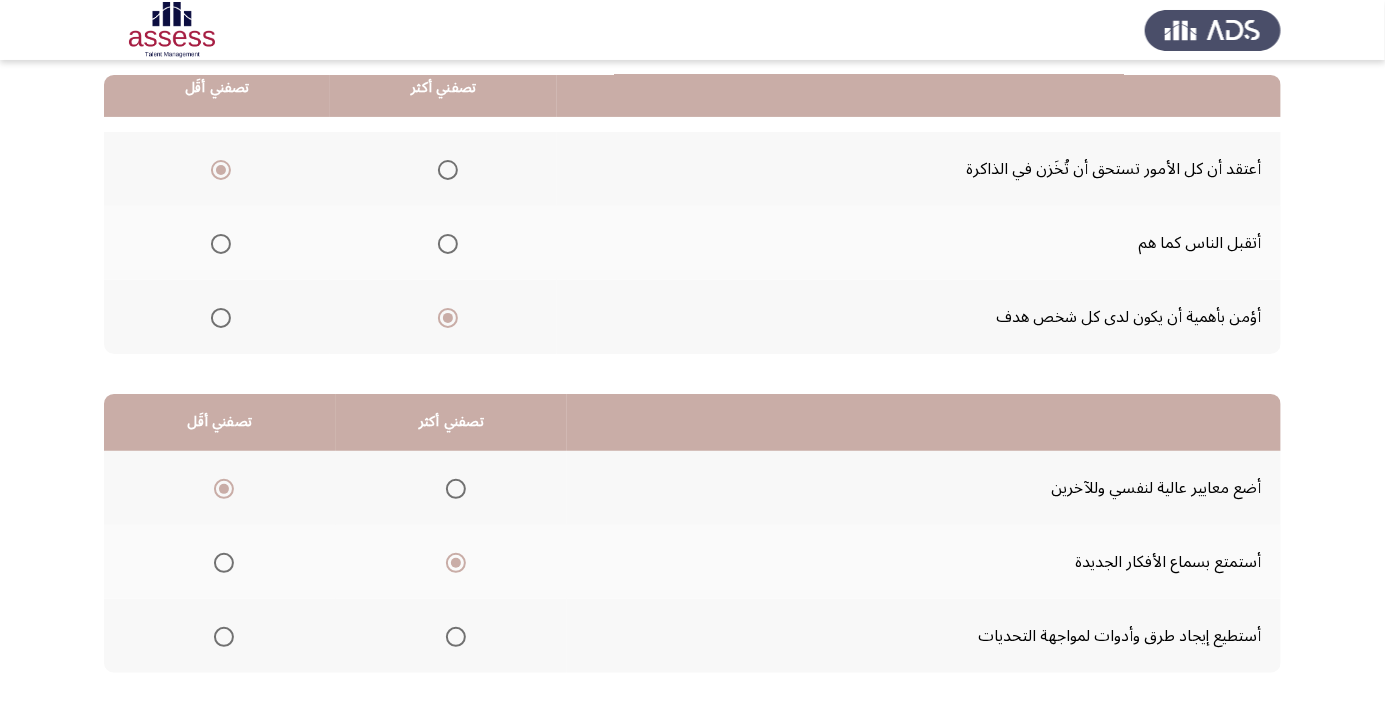 click on "التالي" 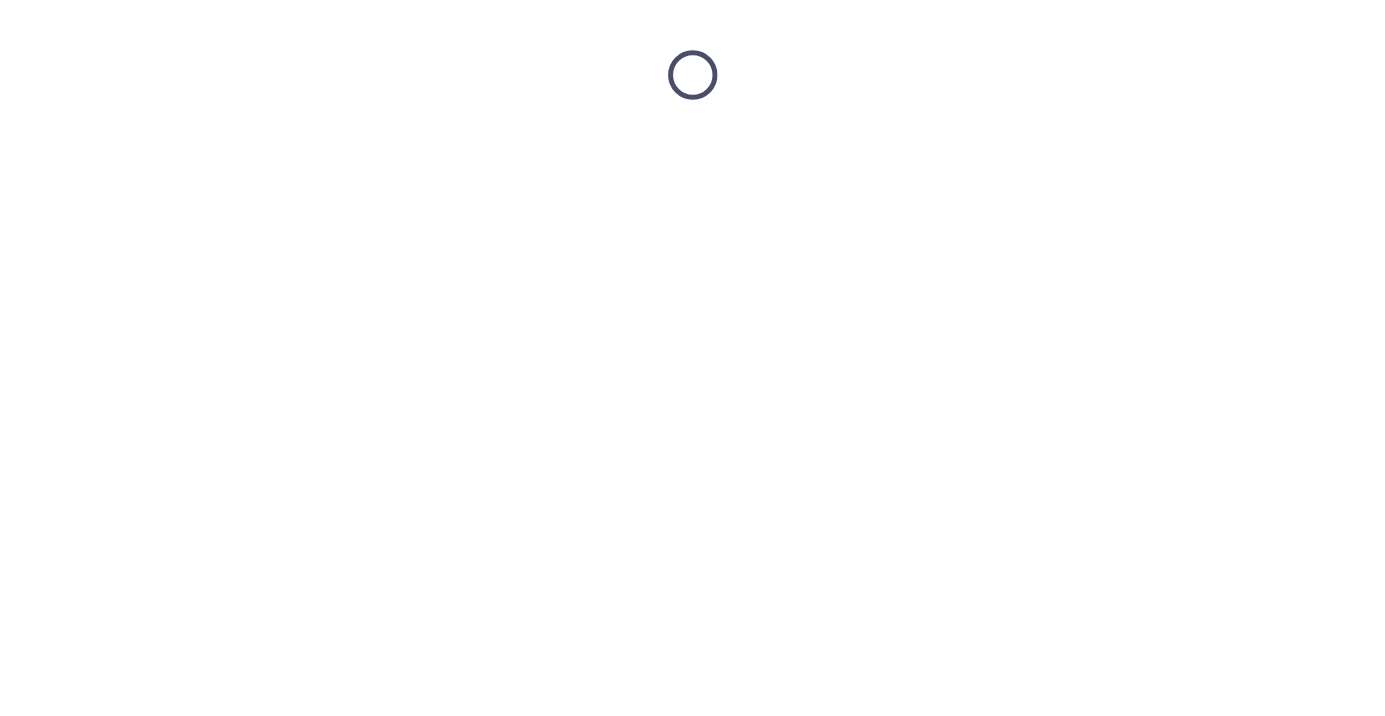 scroll, scrollTop: 0, scrollLeft: 0, axis: both 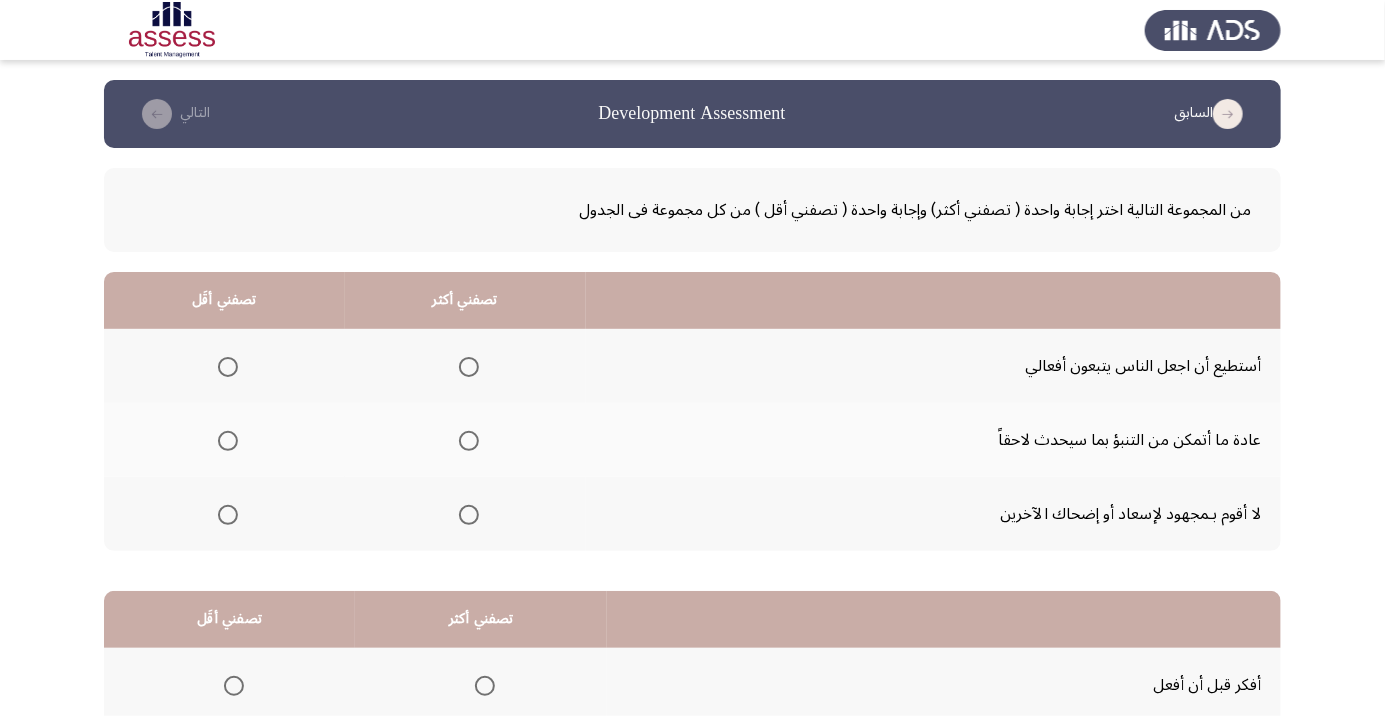 click at bounding box center (469, 441) 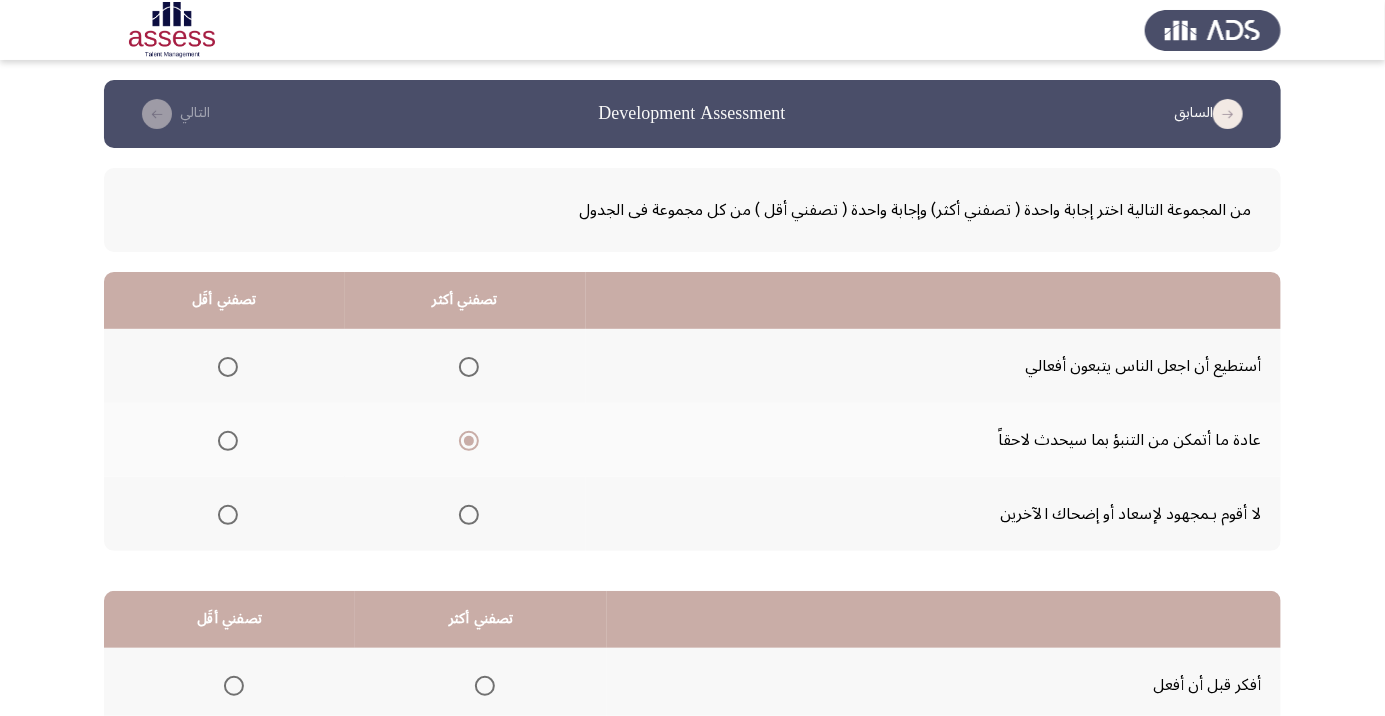 click at bounding box center (228, 515) 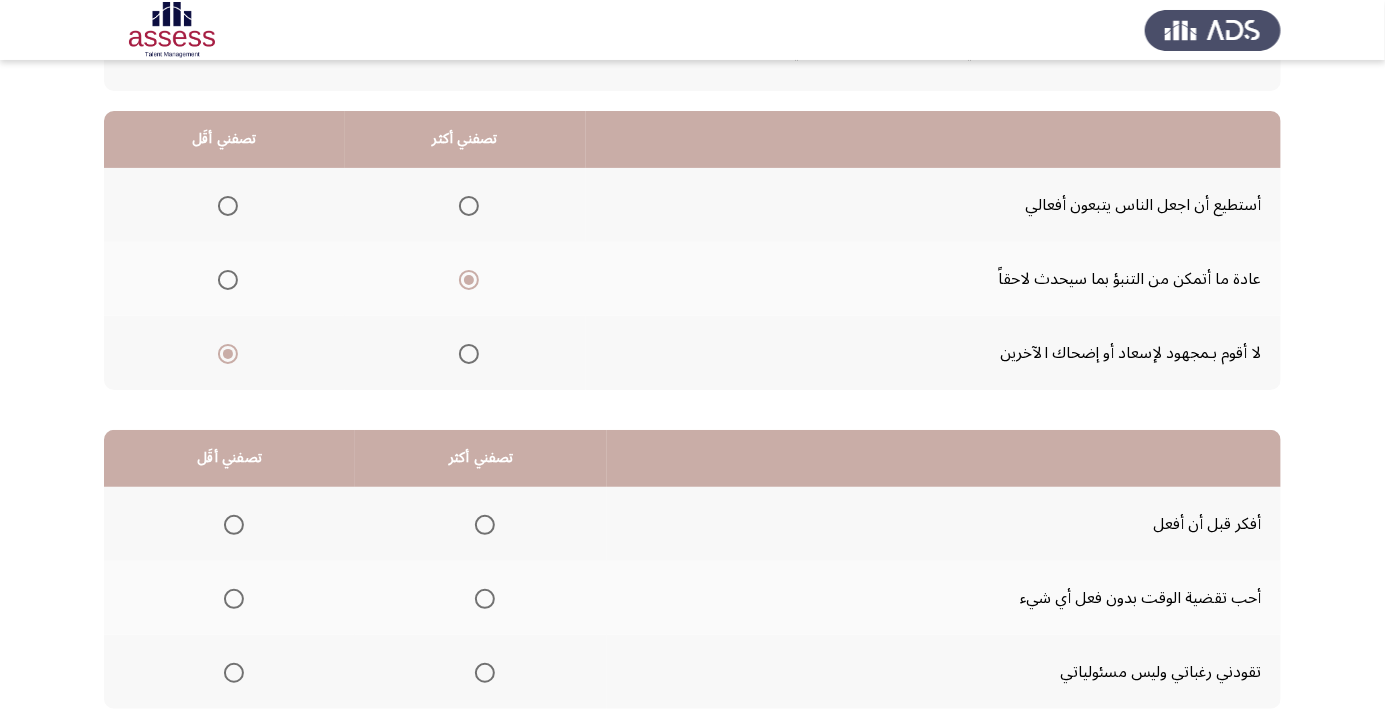 scroll, scrollTop: 197, scrollLeft: 0, axis: vertical 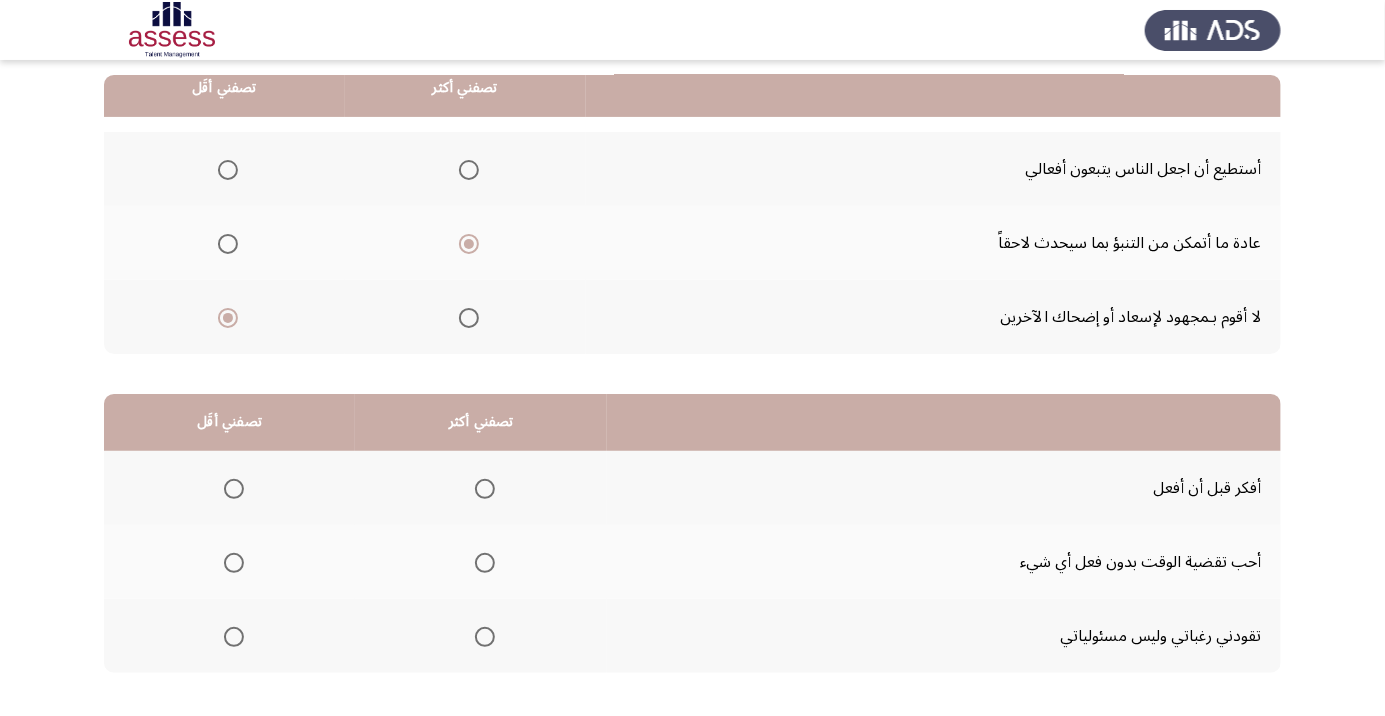 click at bounding box center (234, 563) 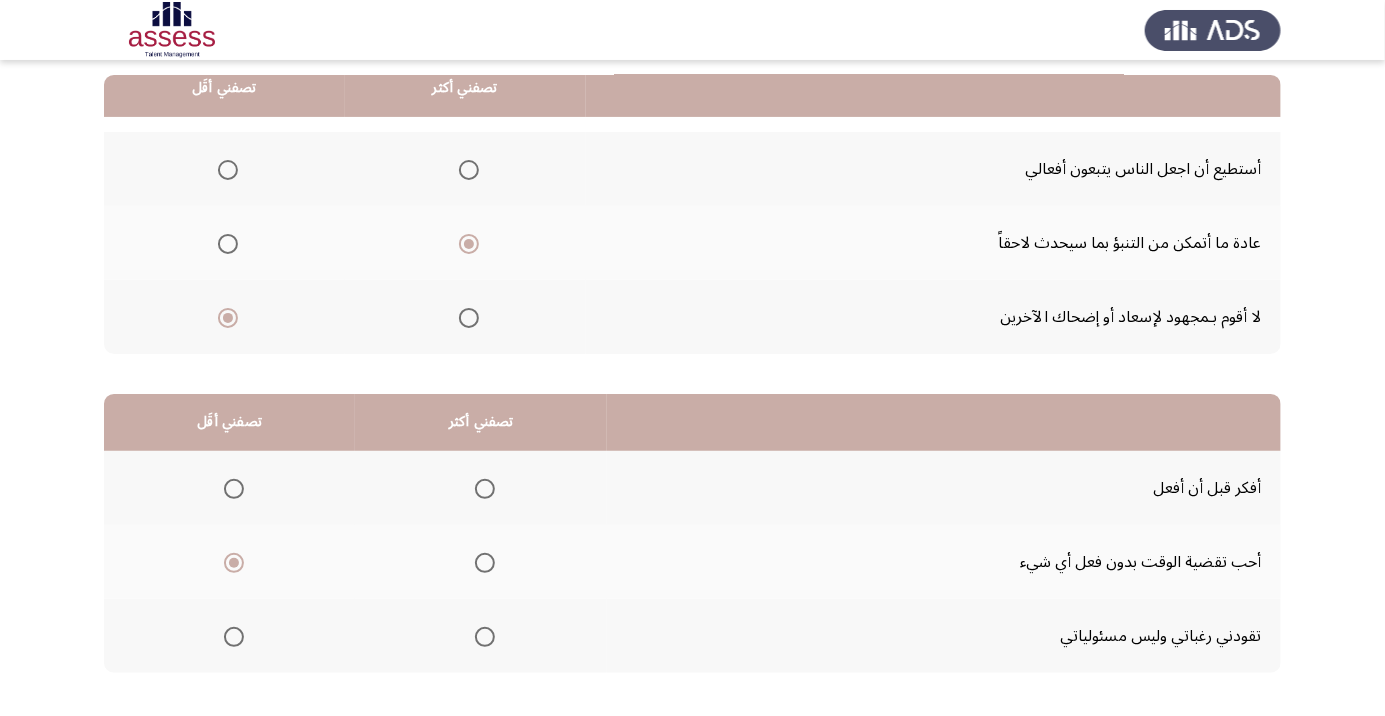 click at bounding box center (485, 489) 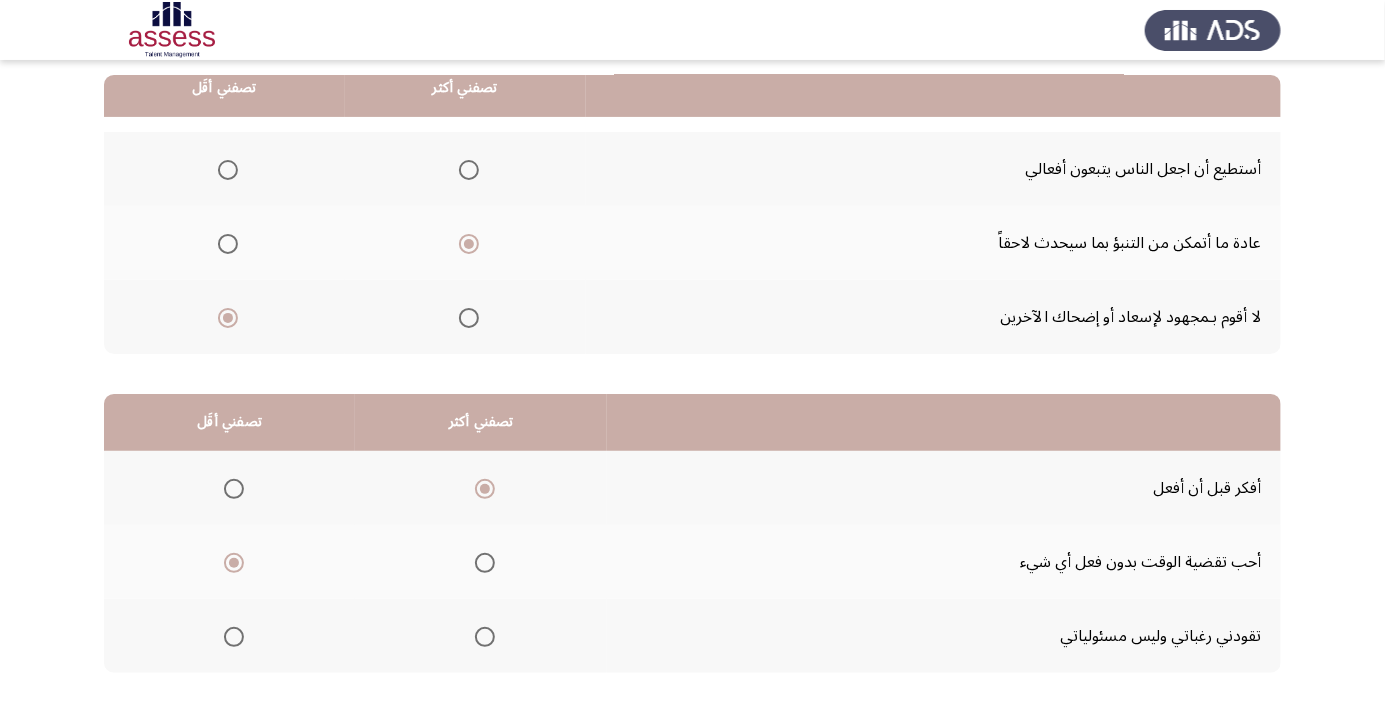 click on "التالي" 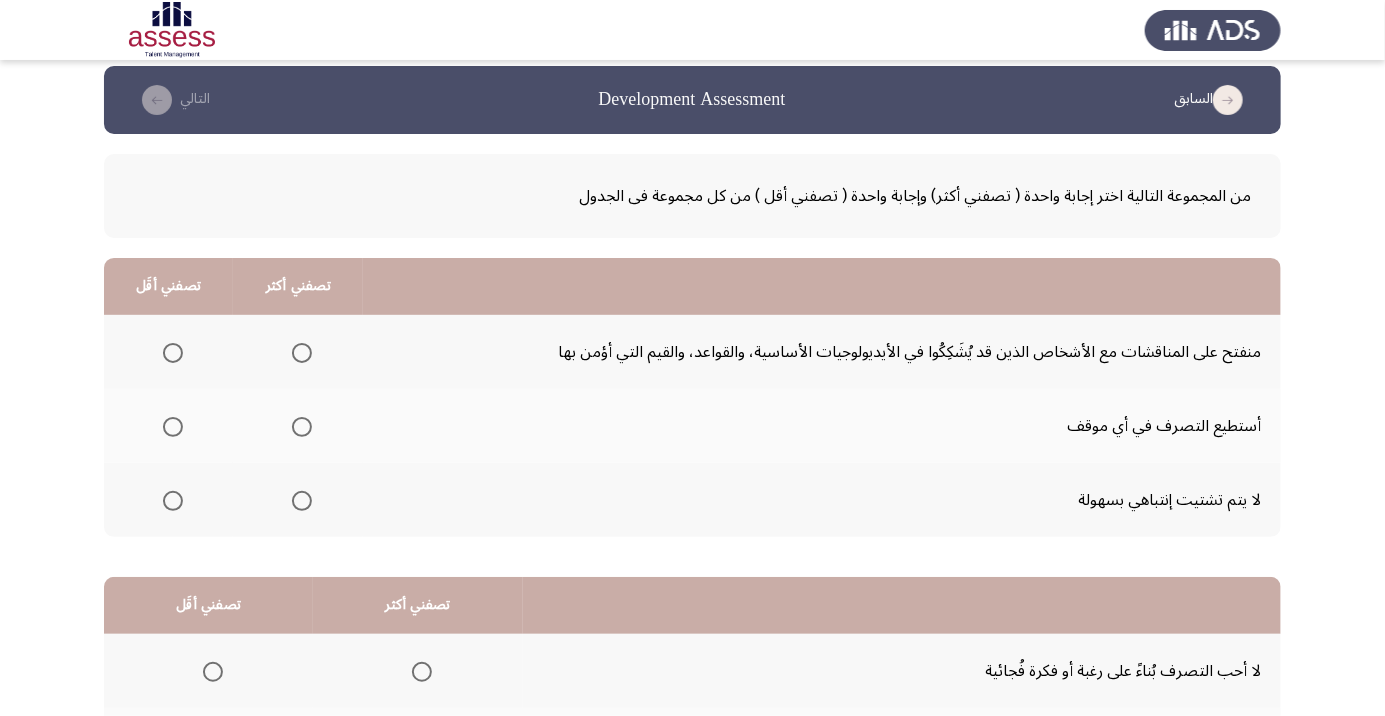 scroll, scrollTop: 0, scrollLeft: 0, axis: both 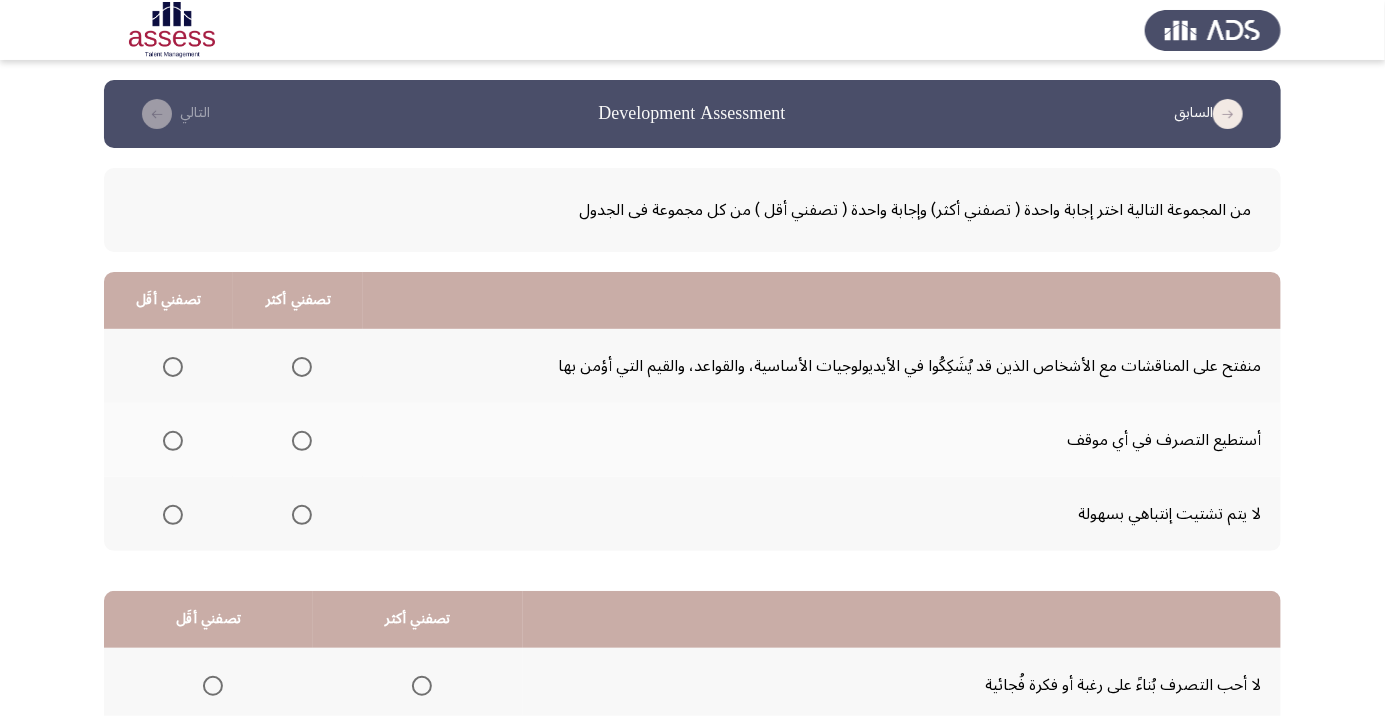click at bounding box center (302, 441) 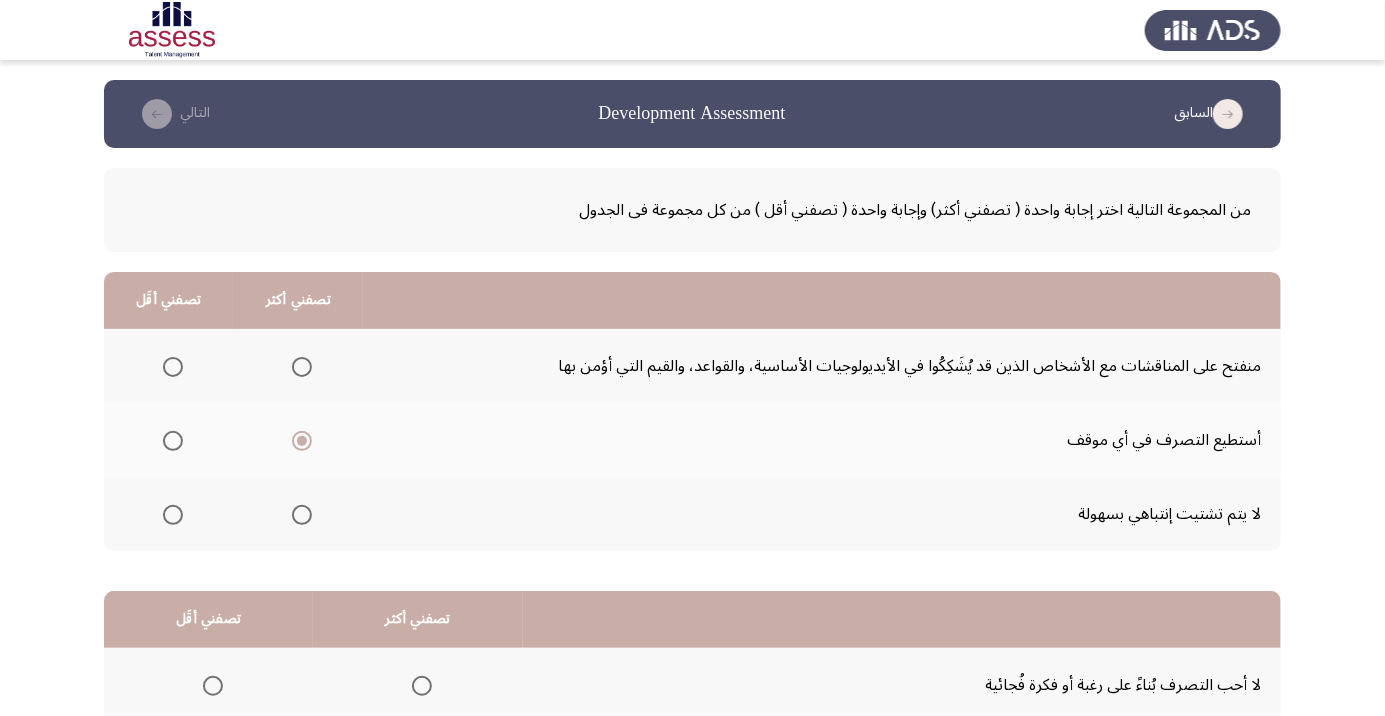 click at bounding box center [173, 367] 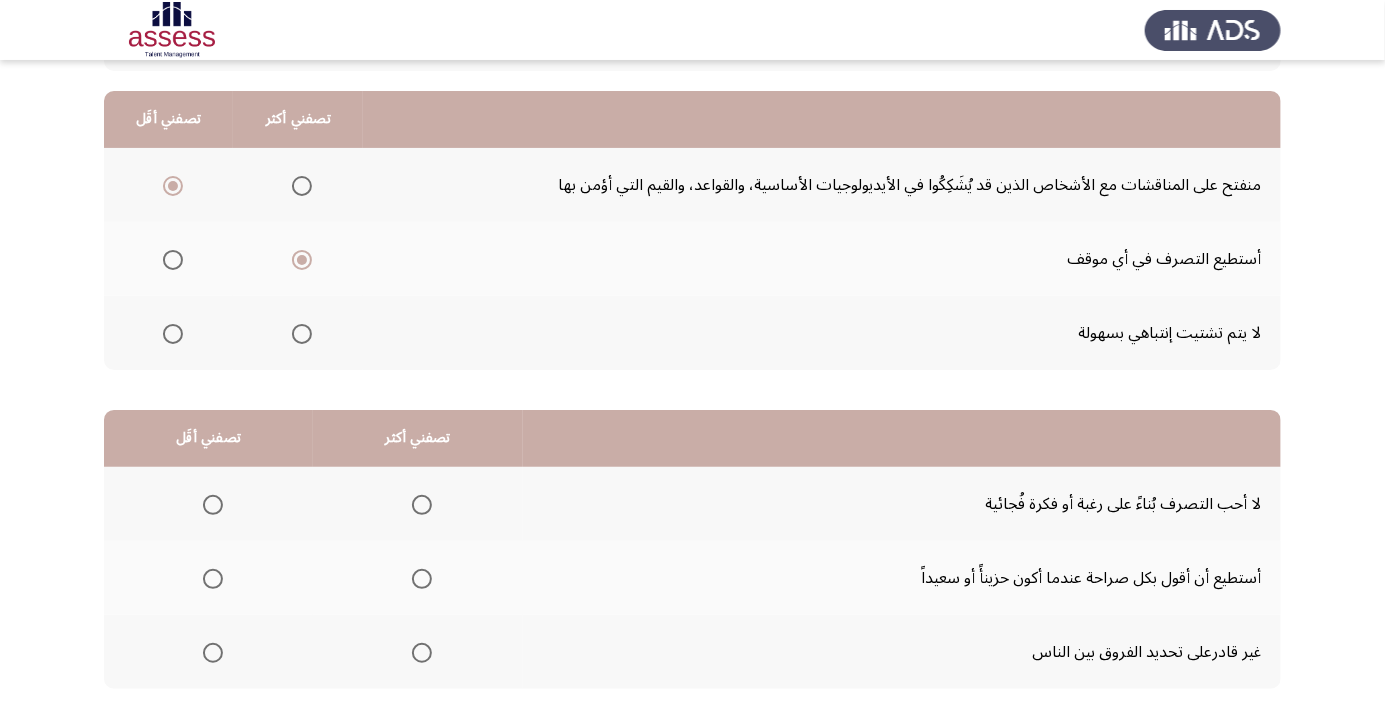 scroll, scrollTop: 197, scrollLeft: 0, axis: vertical 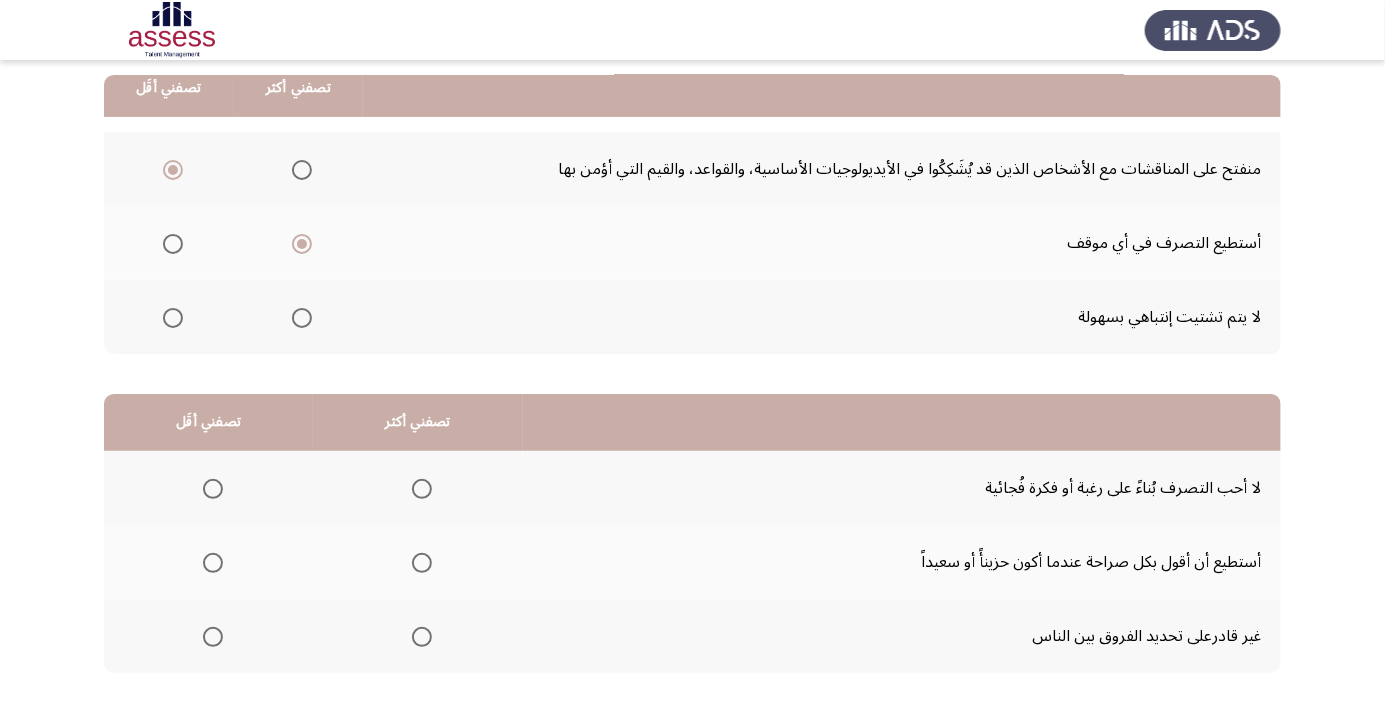 click at bounding box center [422, 563] 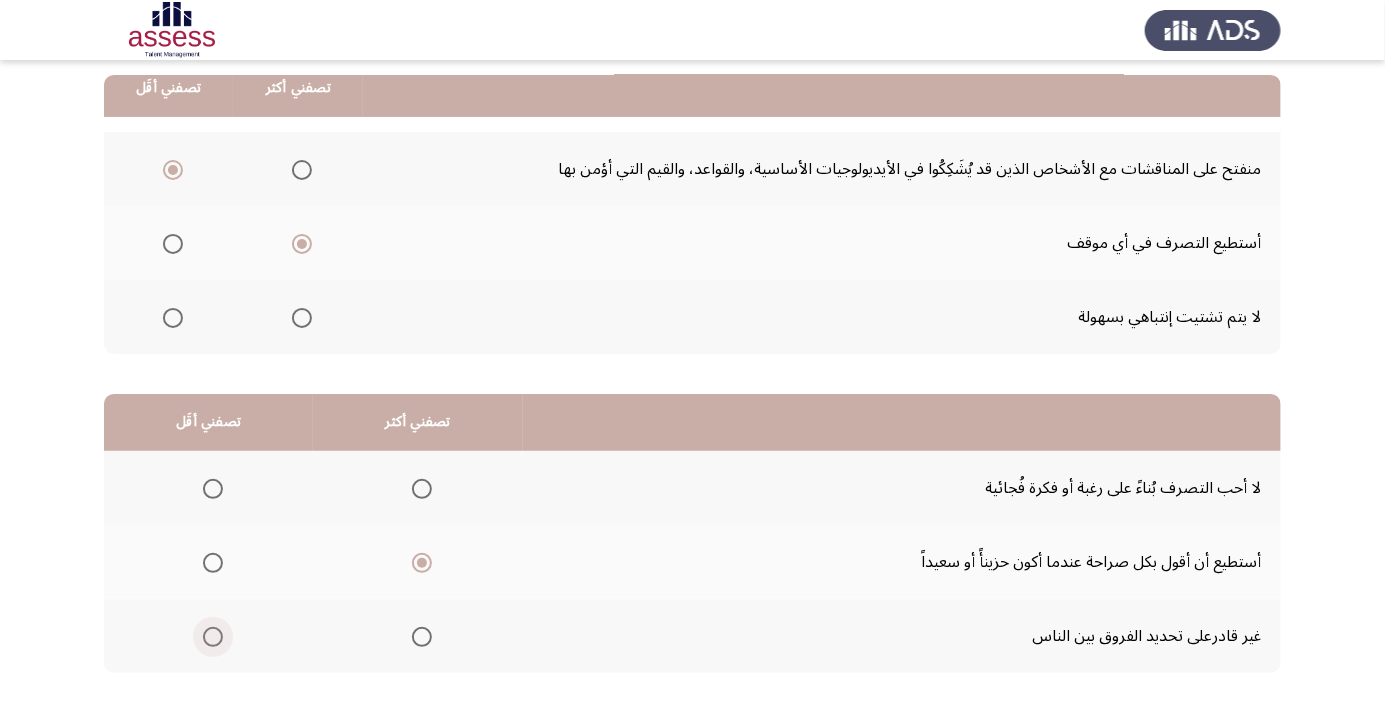 click at bounding box center [213, 637] 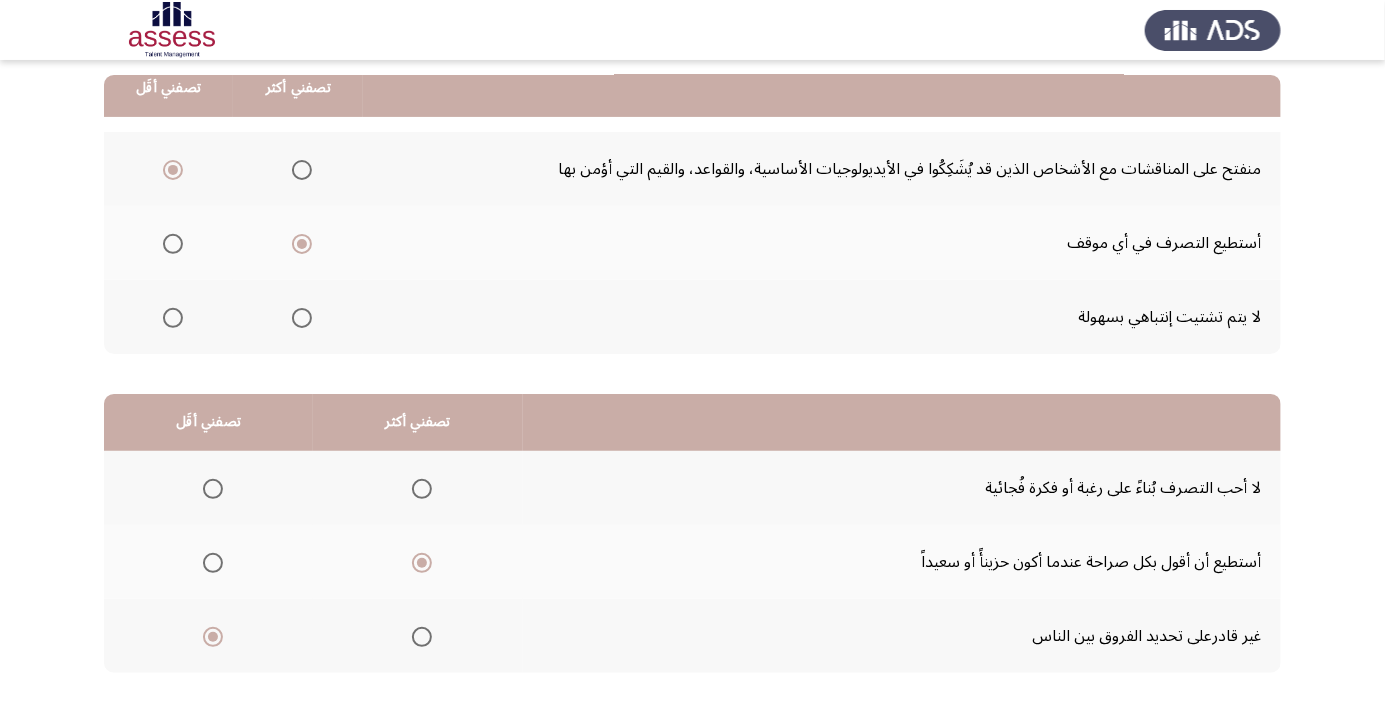 click on "التالي" 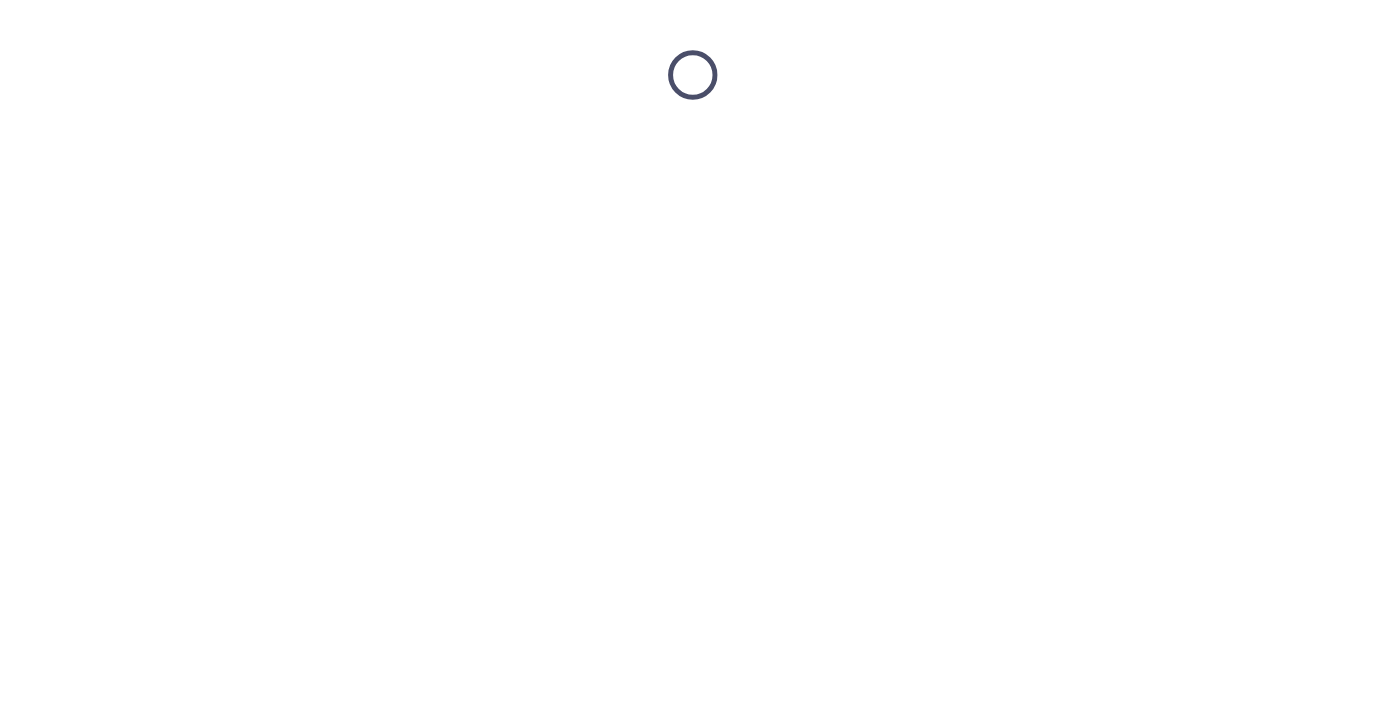 scroll, scrollTop: 0, scrollLeft: 0, axis: both 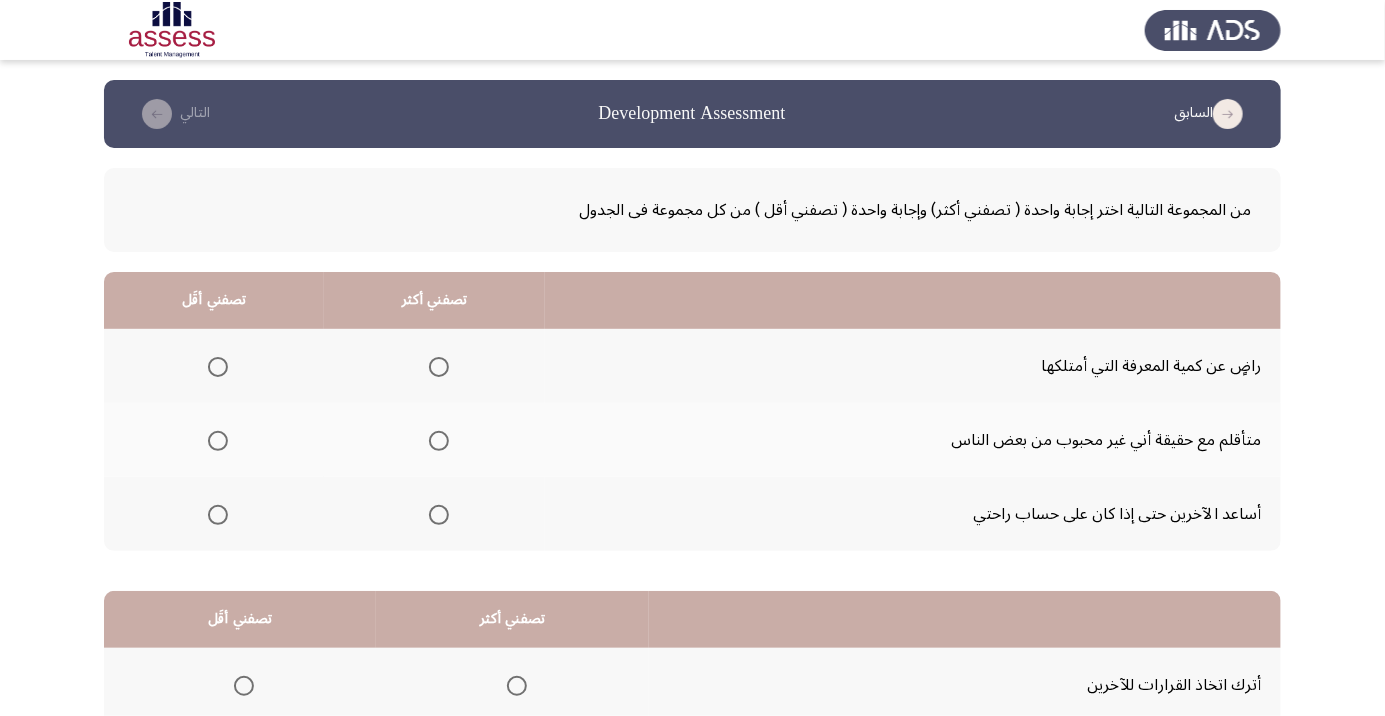 click at bounding box center (218, 367) 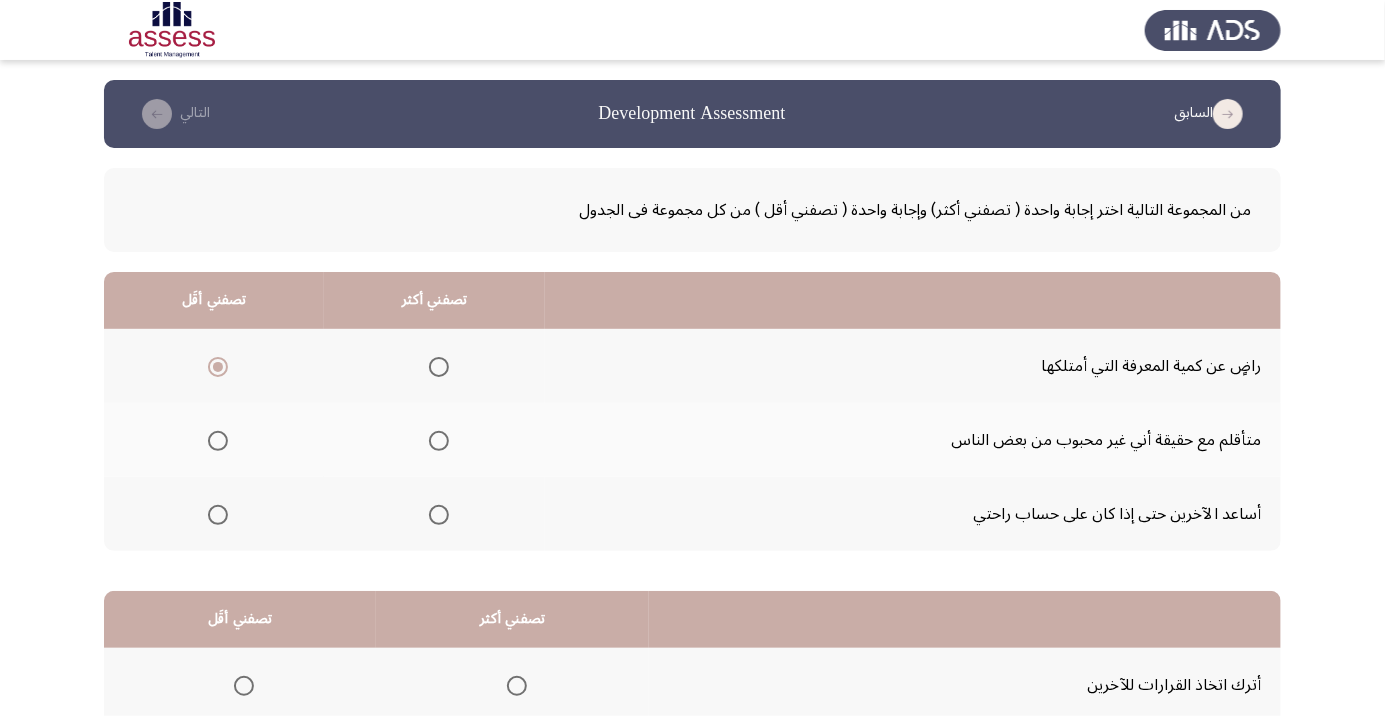 click at bounding box center (439, 515) 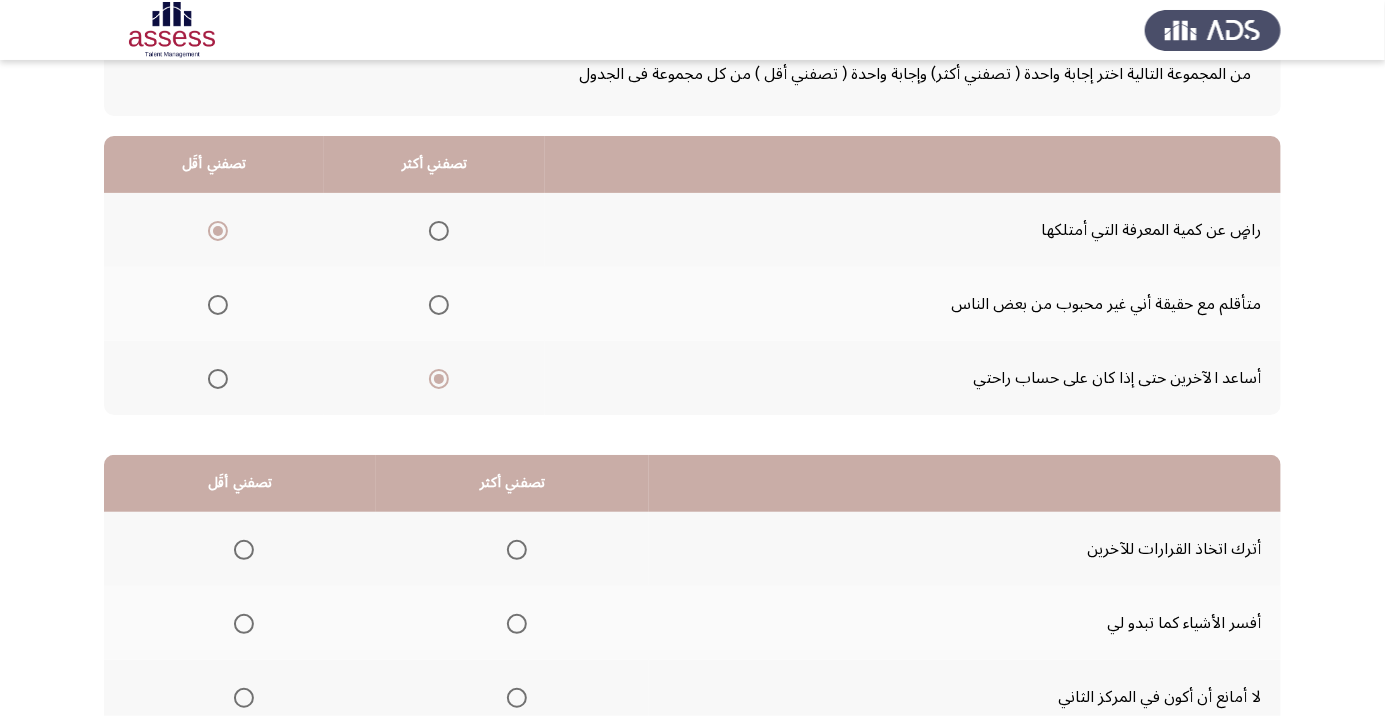scroll, scrollTop: 142, scrollLeft: 0, axis: vertical 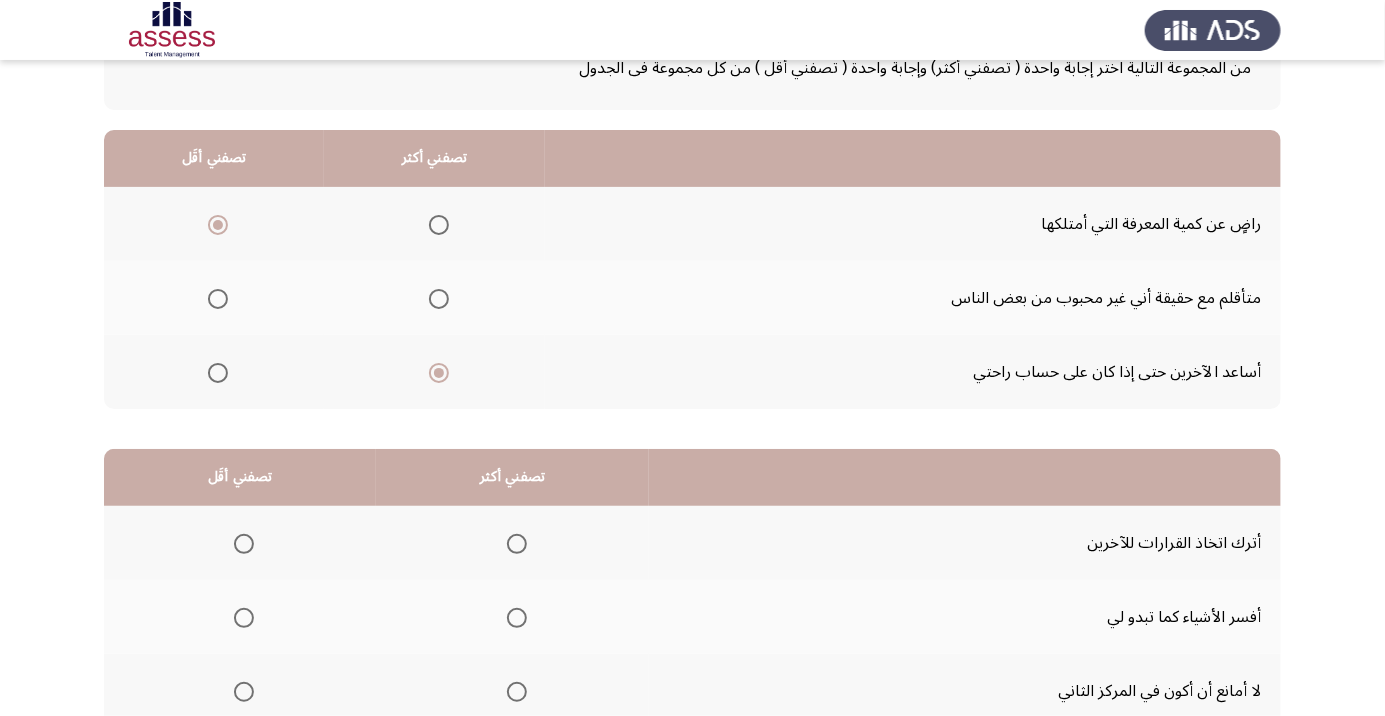 click at bounding box center [244, 544] 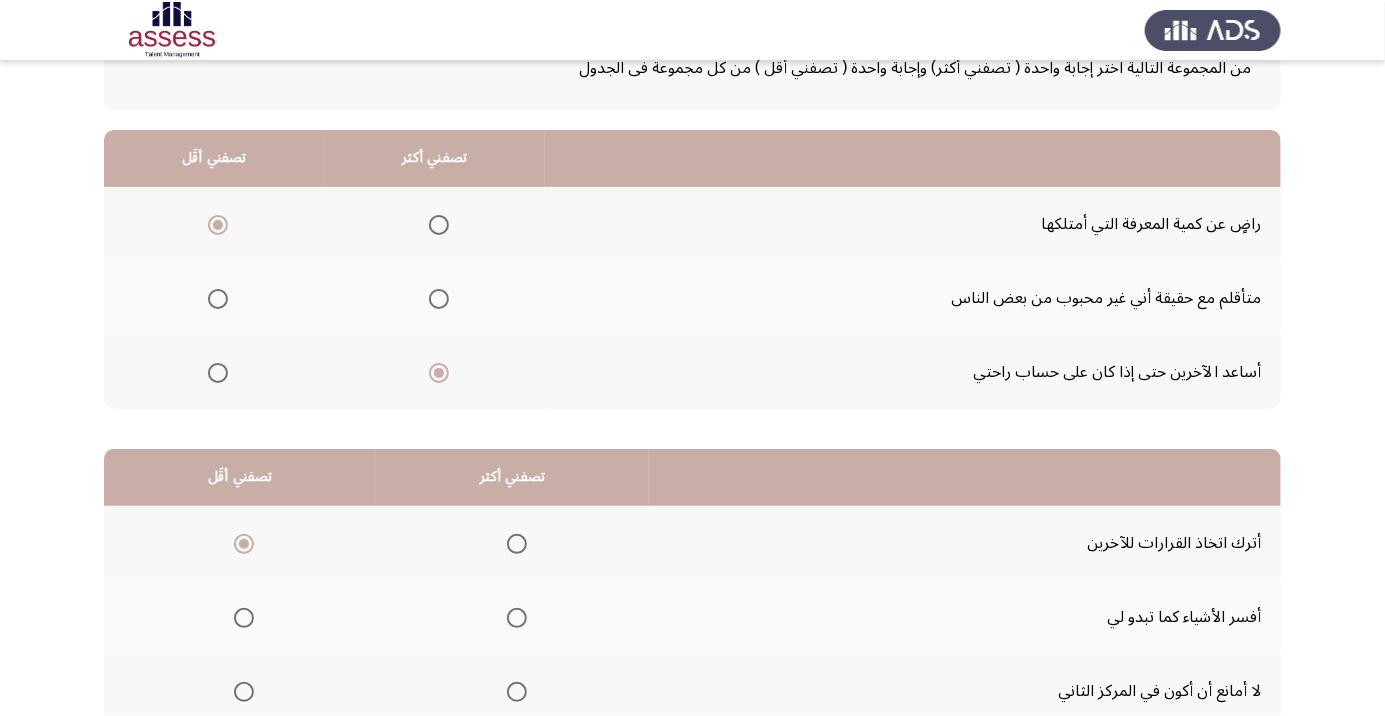 click at bounding box center (517, 618) 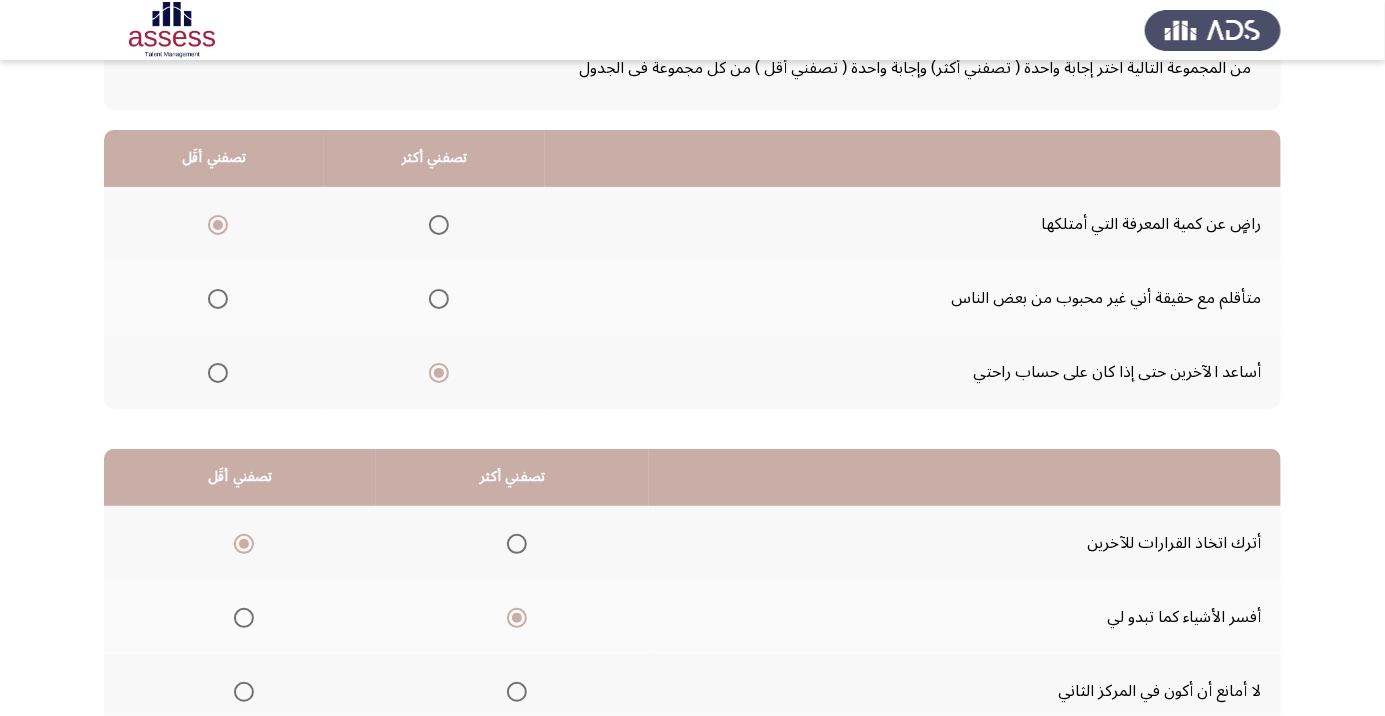 scroll, scrollTop: 197, scrollLeft: 0, axis: vertical 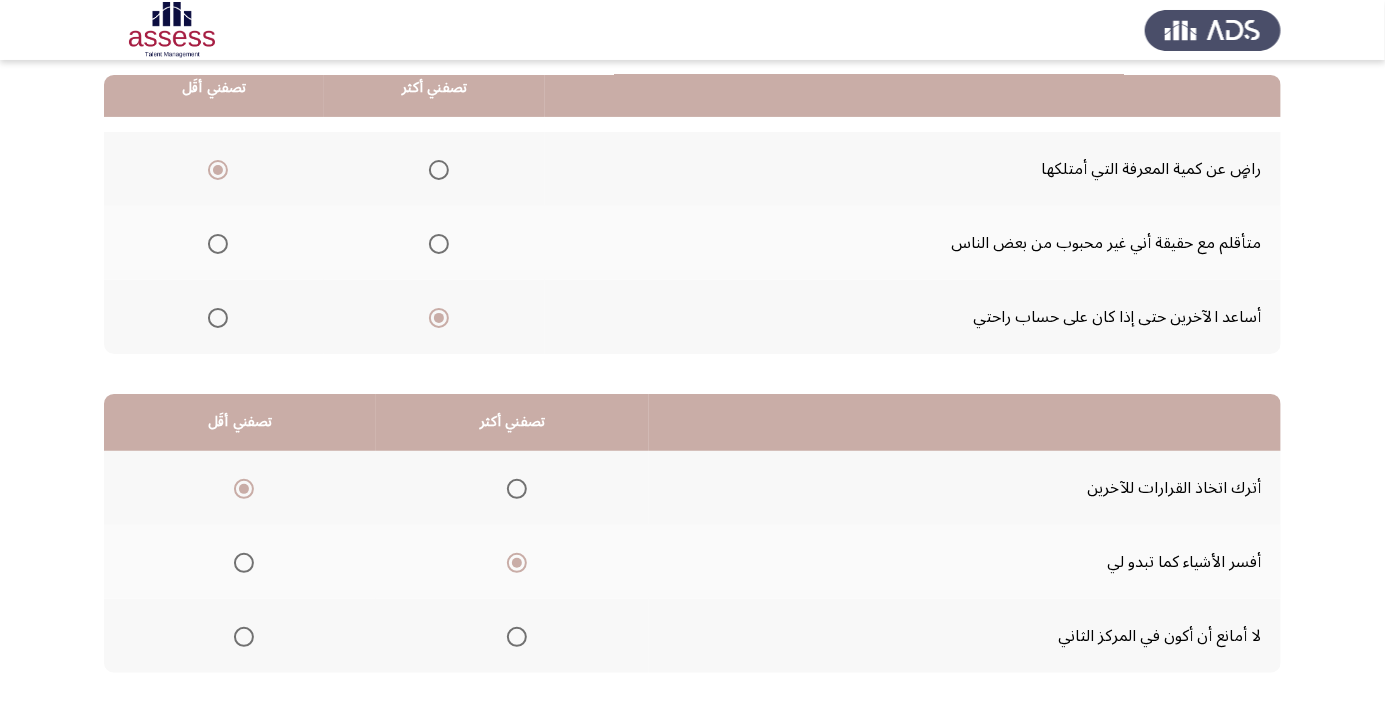 click on "التالي" 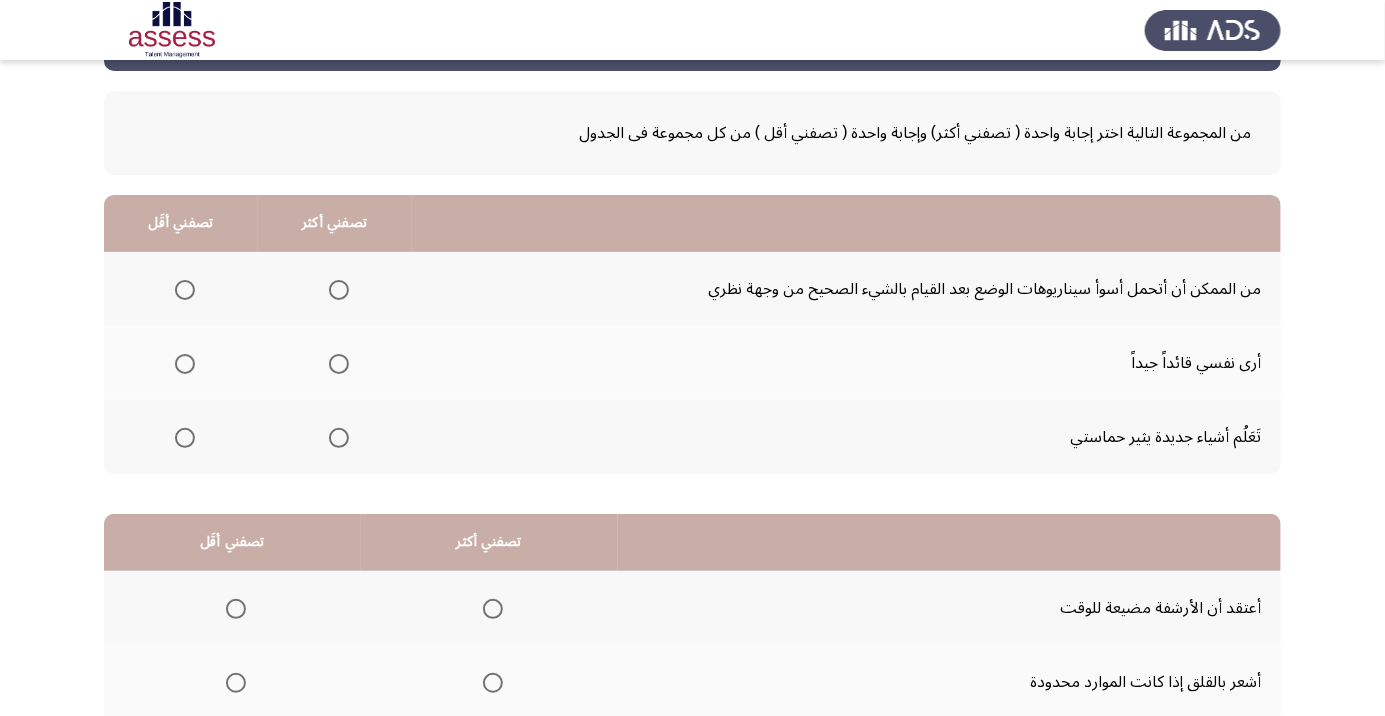 scroll, scrollTop: 68, scrollLeft: 0, axis: vertical 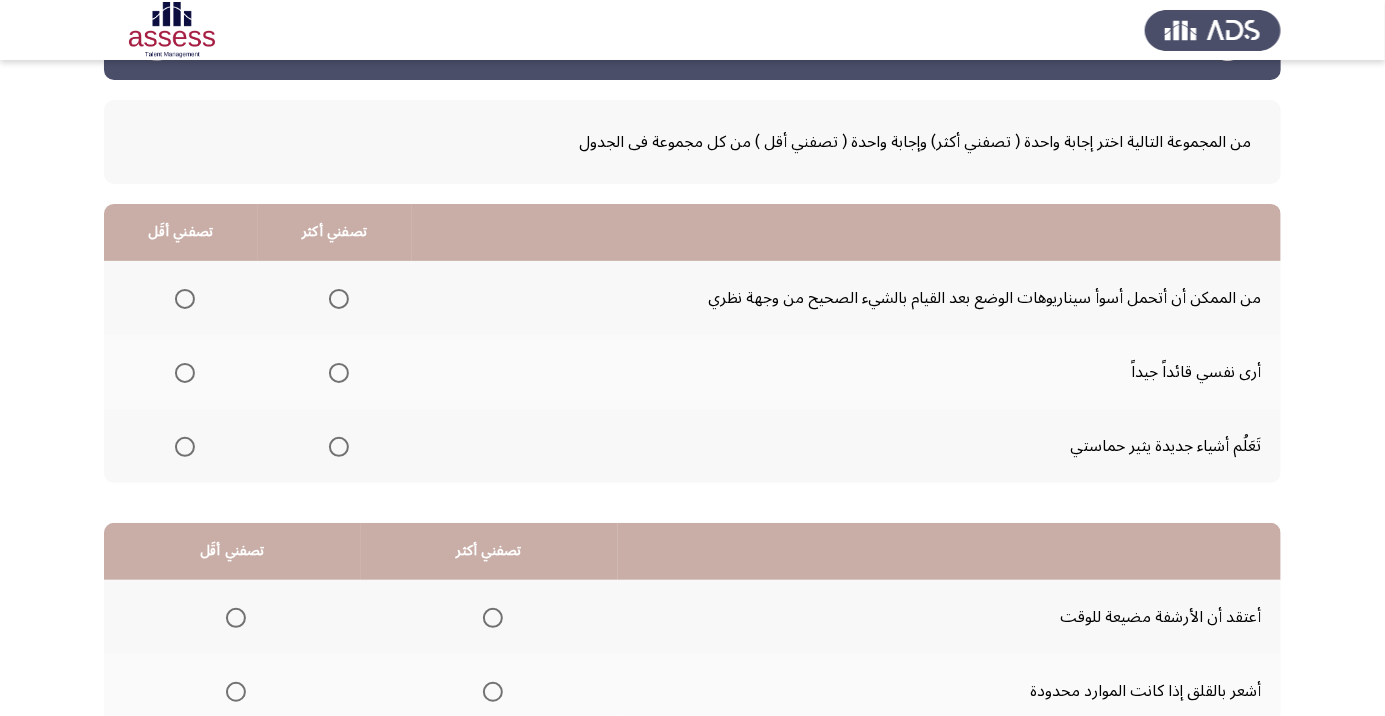 click at bounding box center (339, 447) 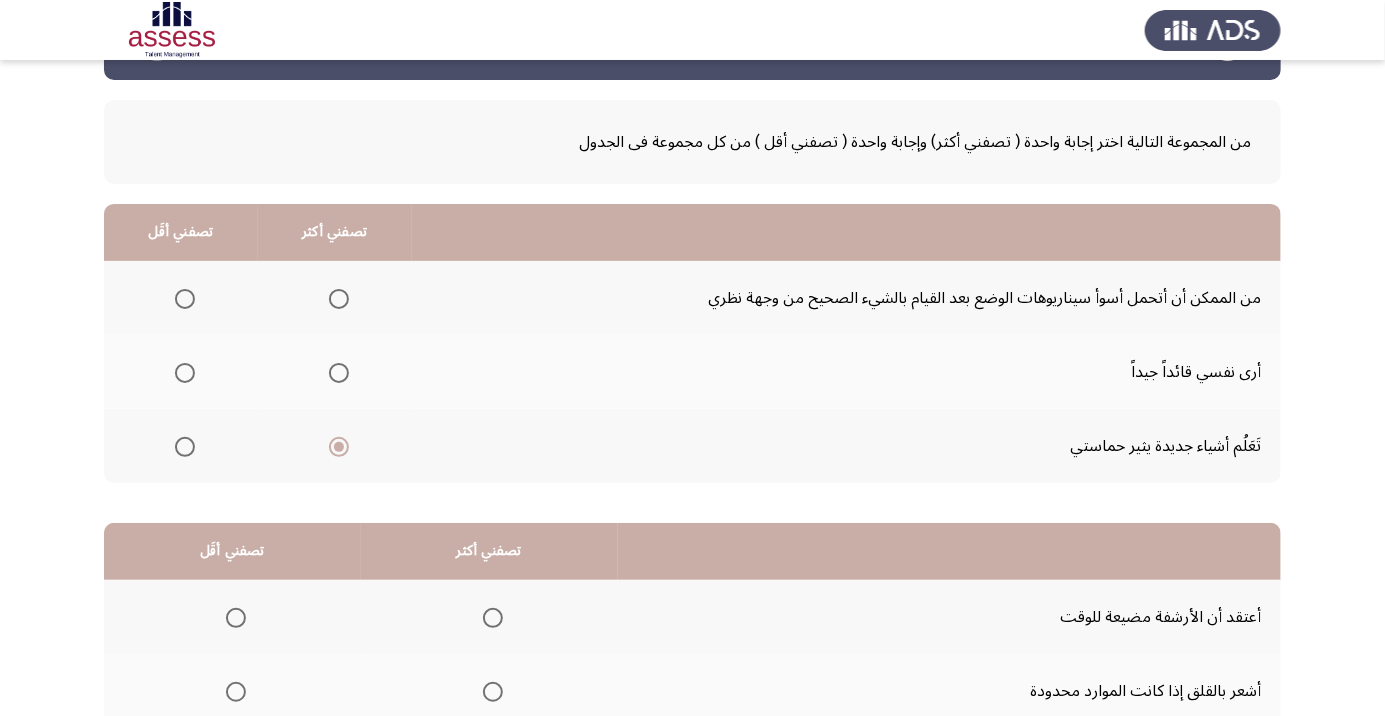 click at bounding box center [185, 373] 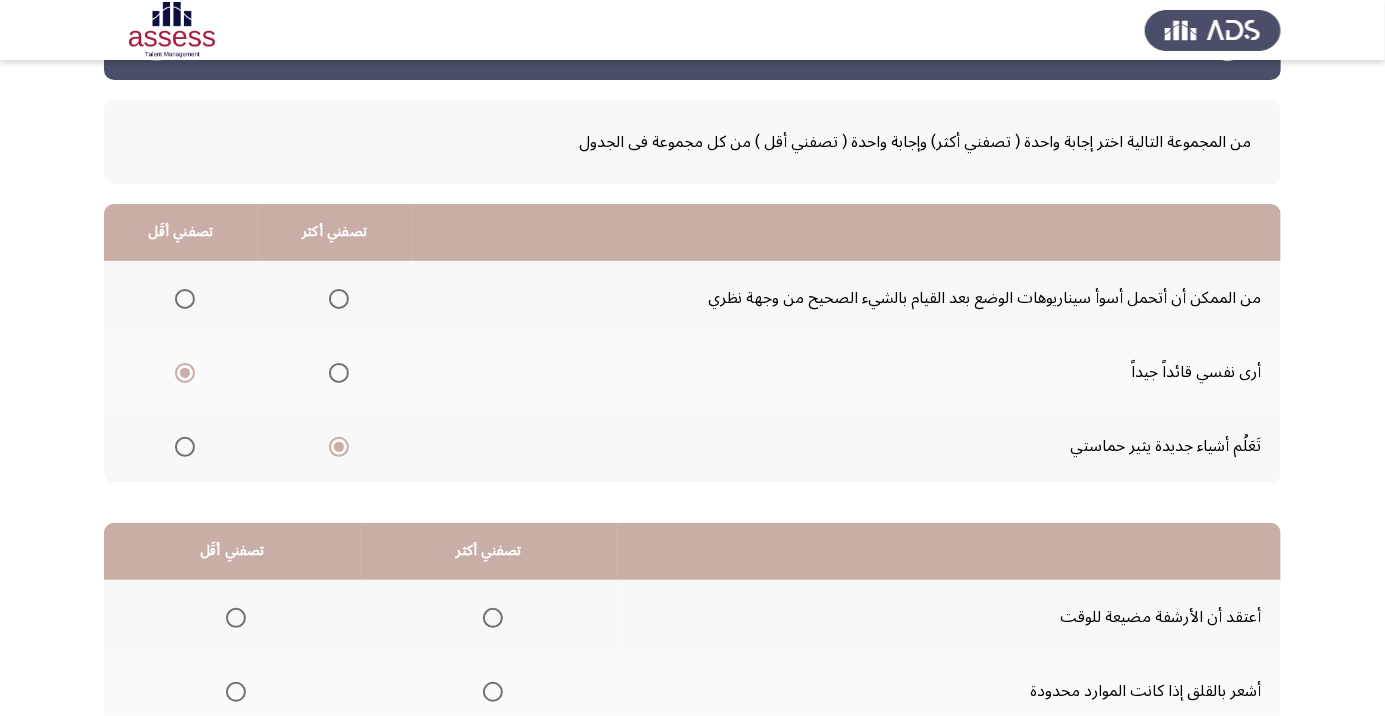click at bounding box center [185, 373] 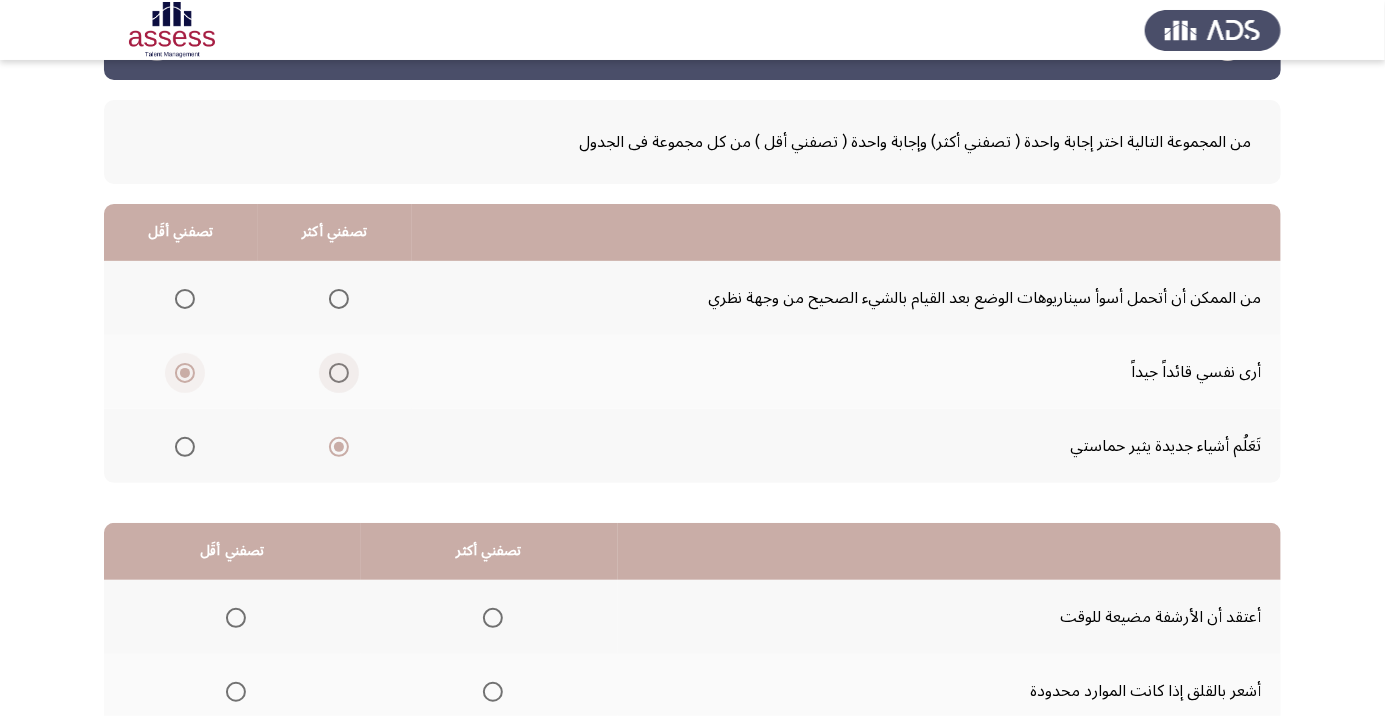 click at bounding box center [339, 373] 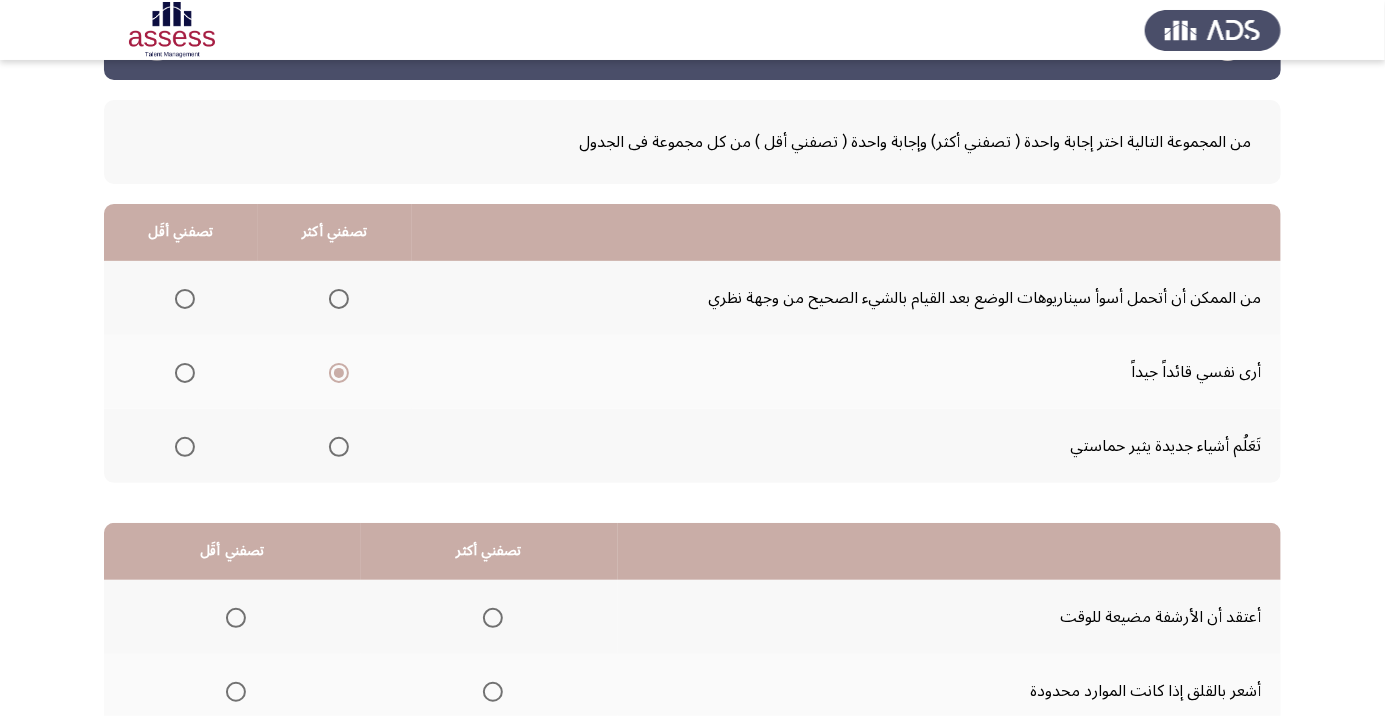 click at bounding box center [185, 447] 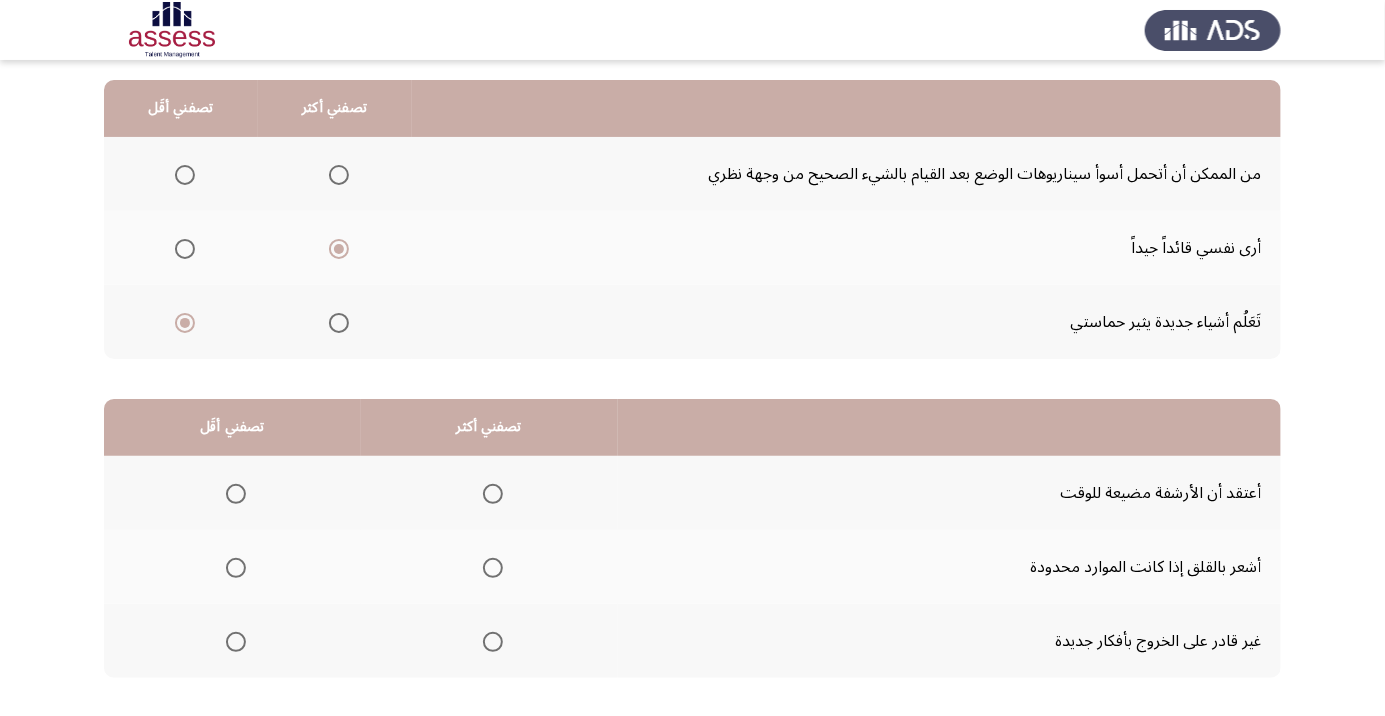 scroll, scrollTop: 197, scrollLeft: 0, axis: vertical 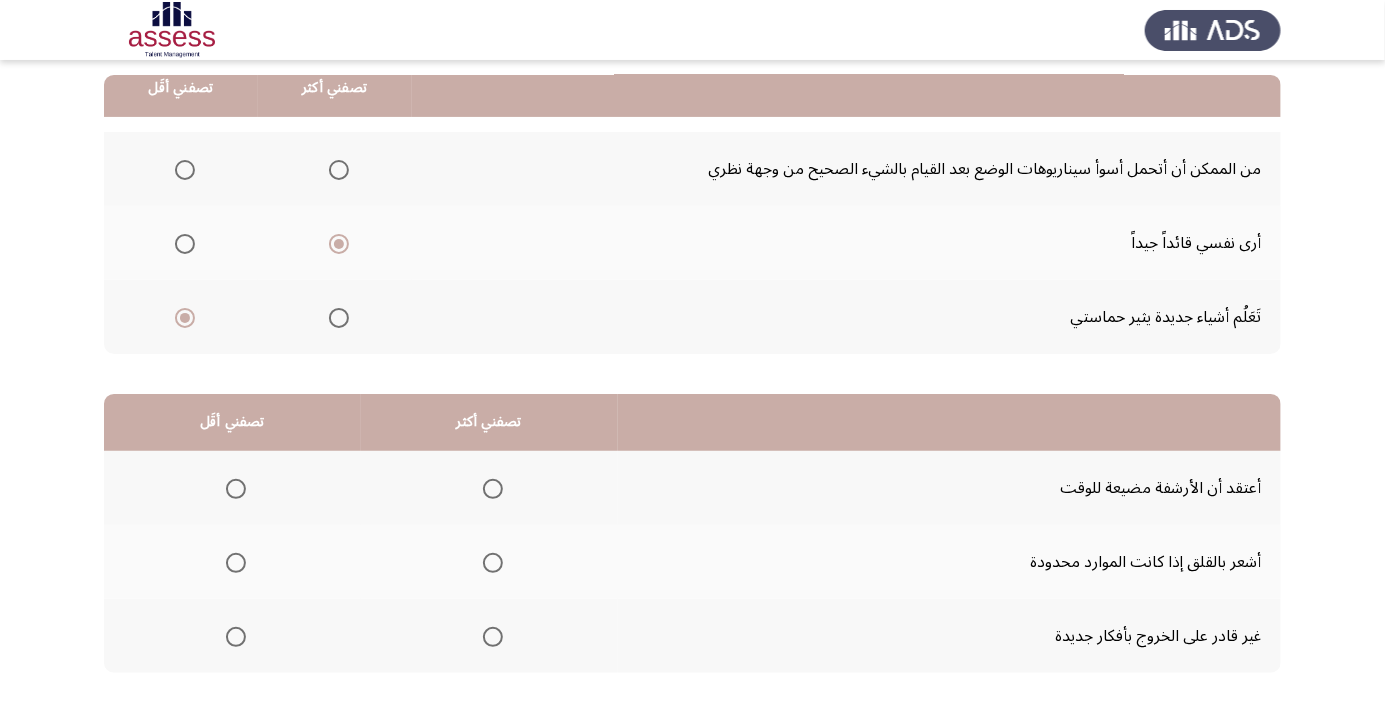 click at bounding box center [185, 318] 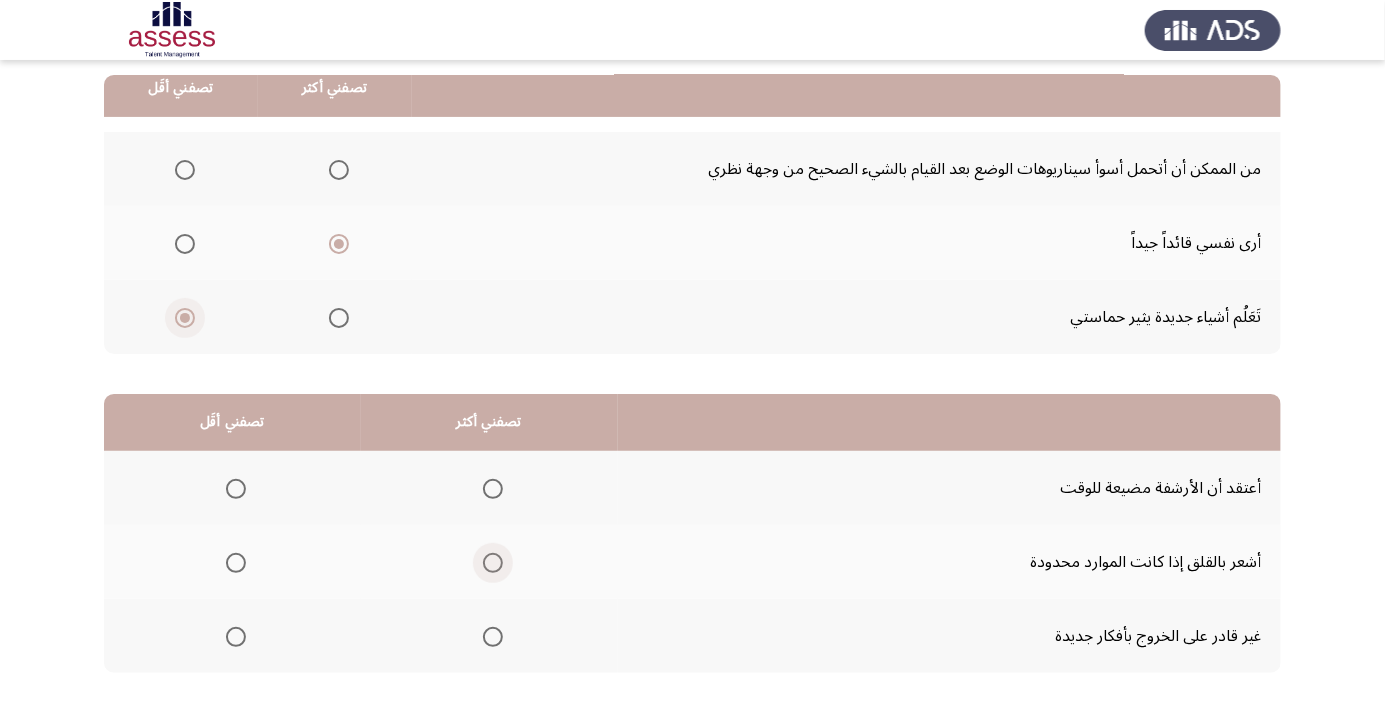 click at bounding box center (493, 563) 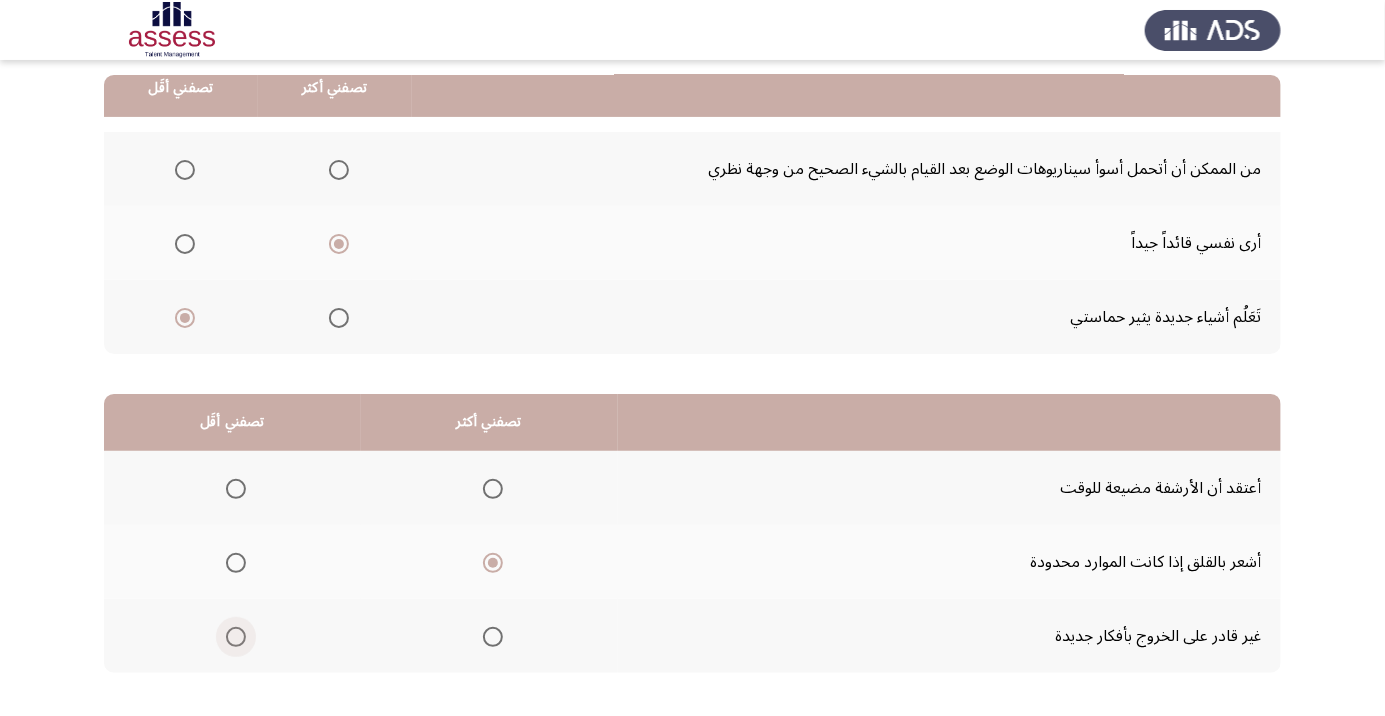 click at bounding box center [236, 637] 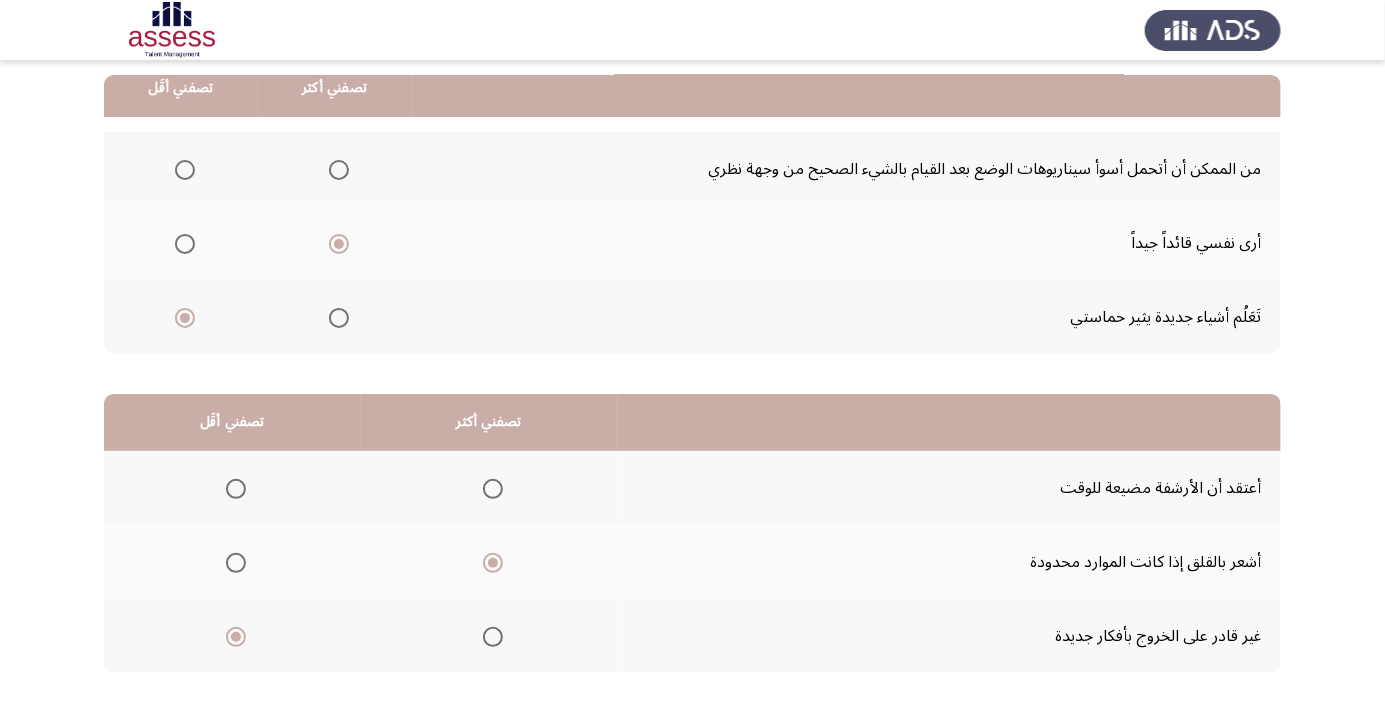 click on "التالي" 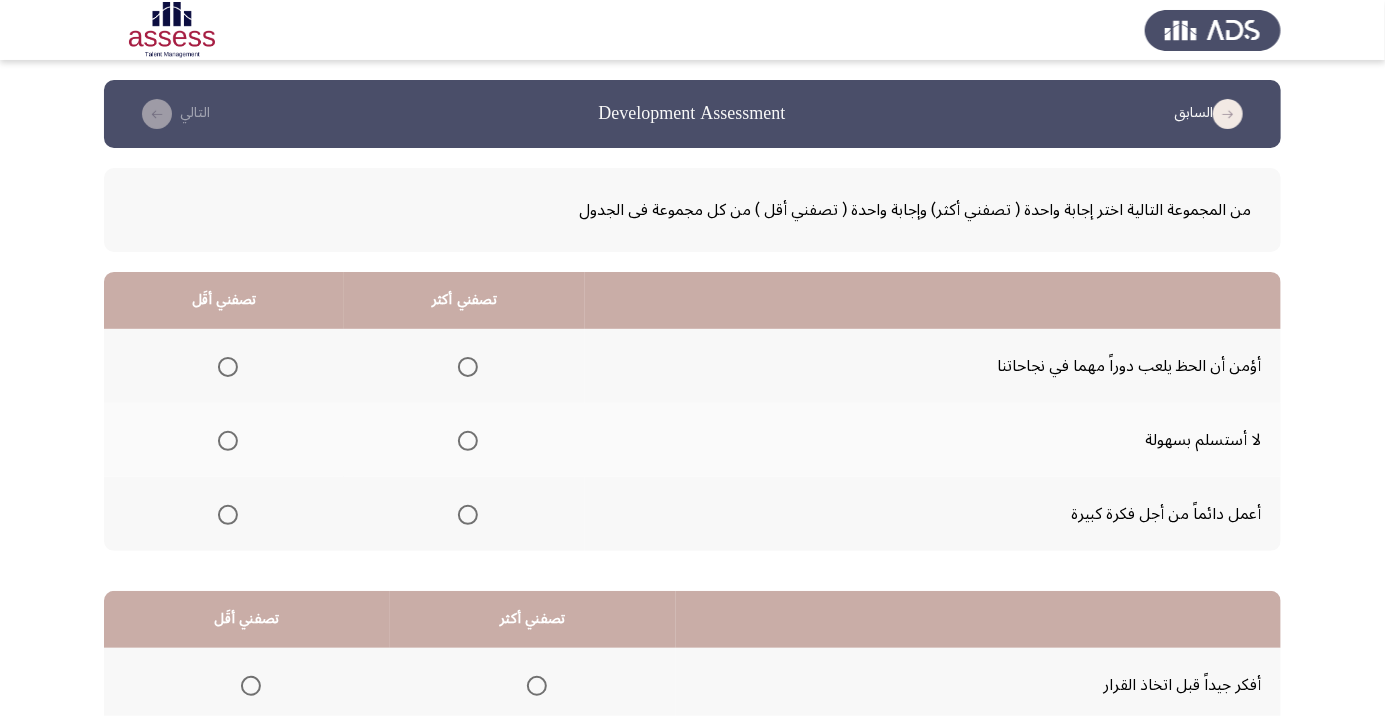 click at bounding box center [468, 441] 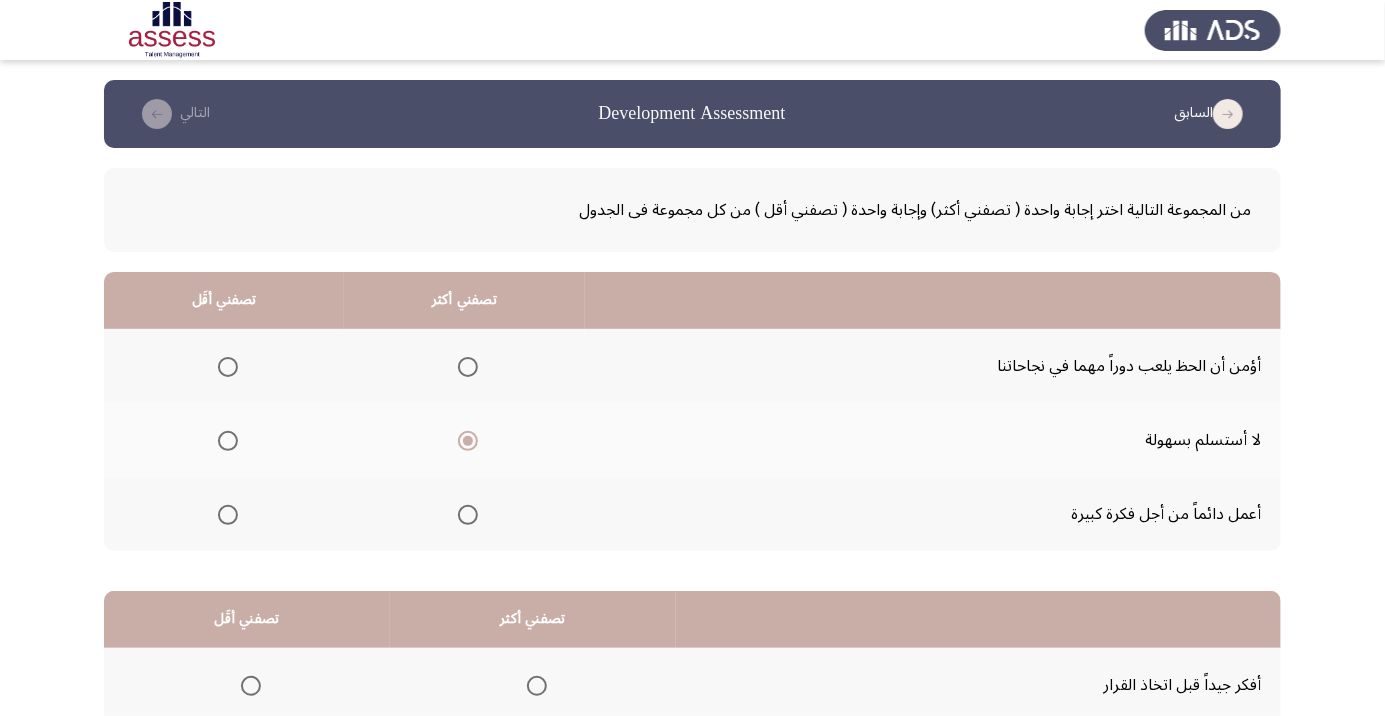 click at bounding box center (228, 367) 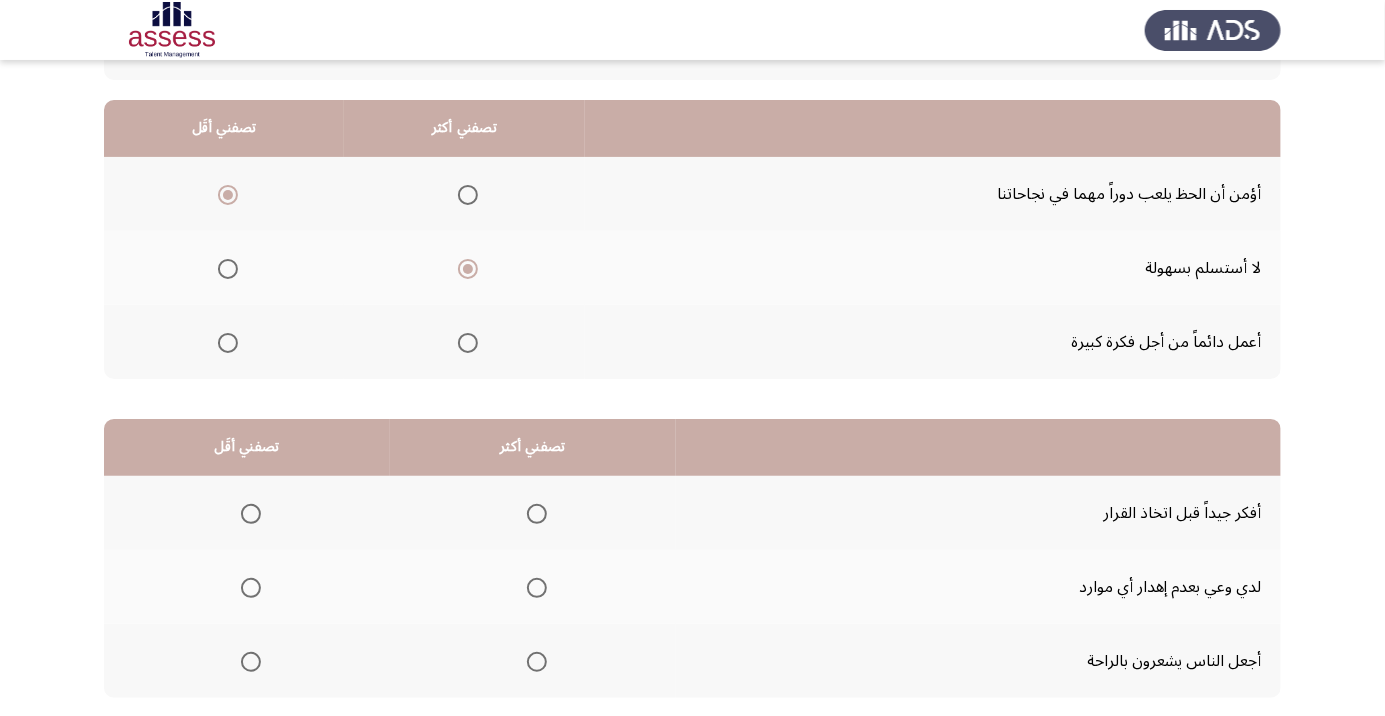 scroll, scrollTop: 173, scrollLeft: 0, axis: vertical 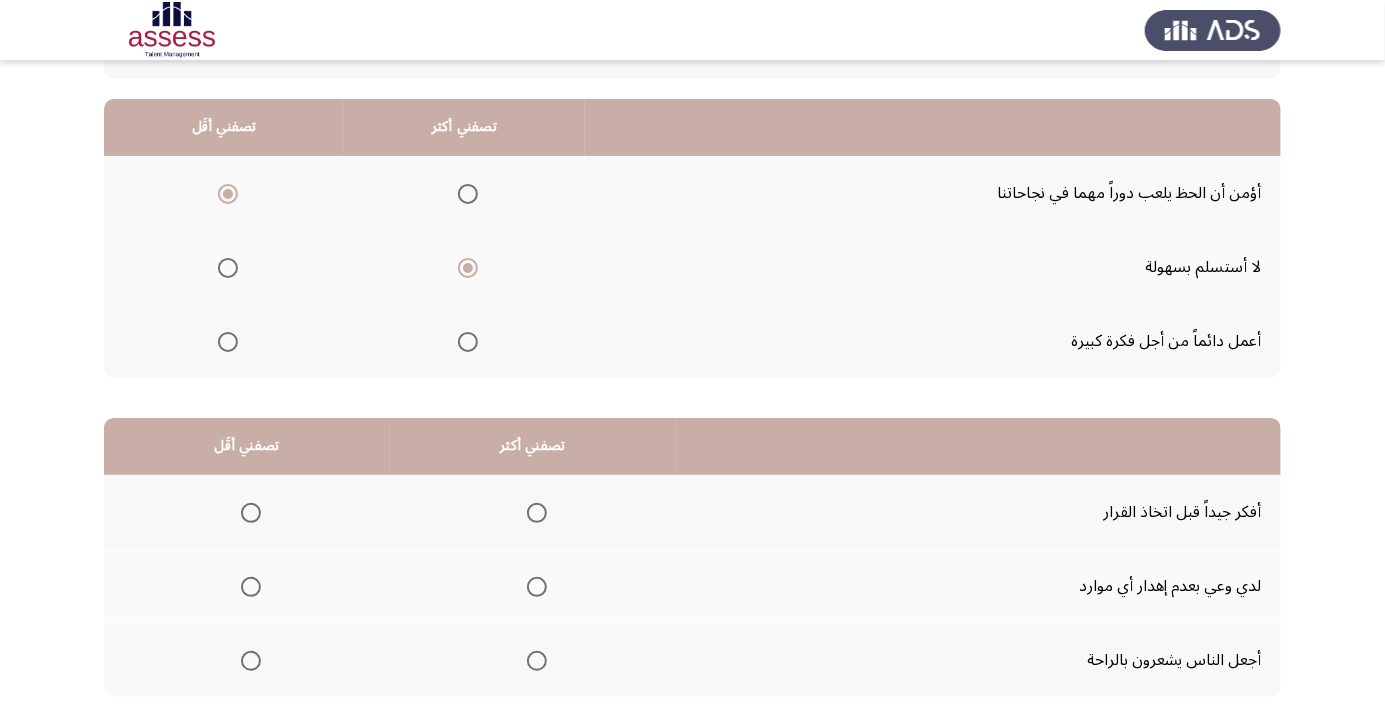 click at bounding box center (251, 661) 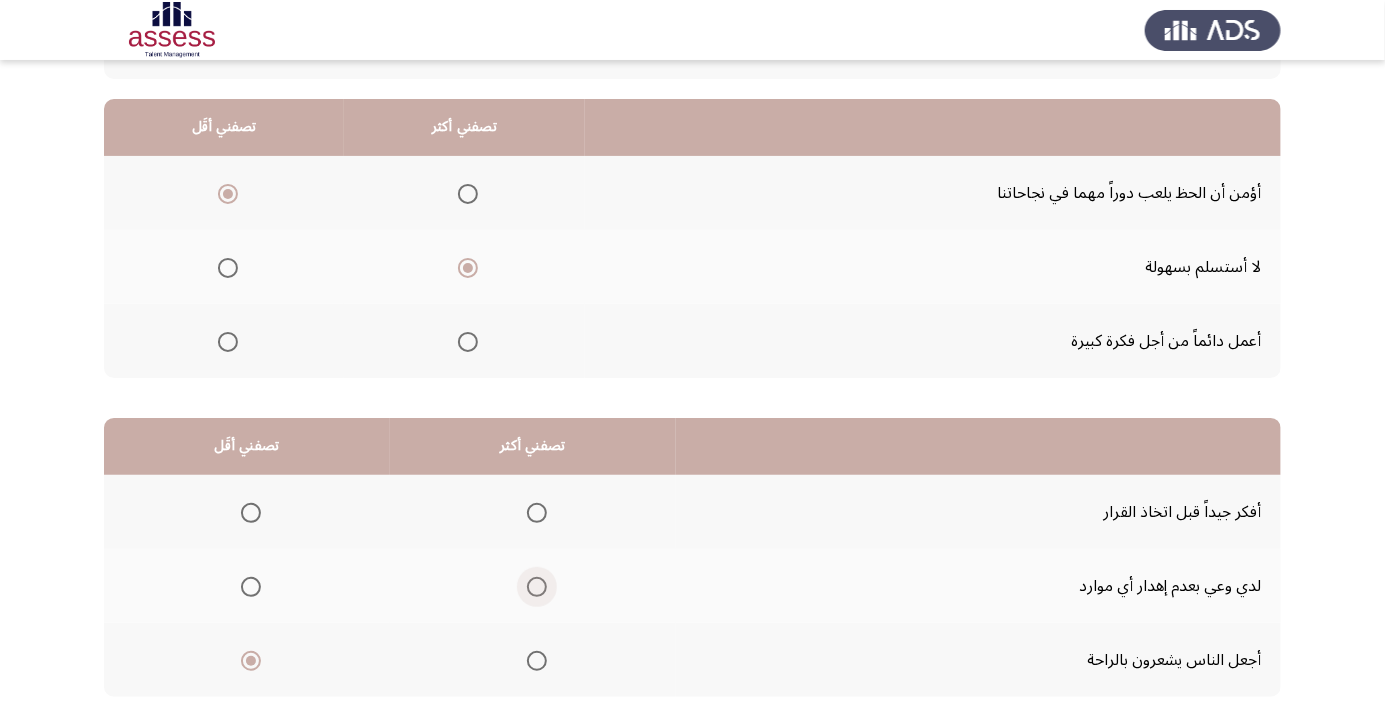 click at bounding box center [537, 587] 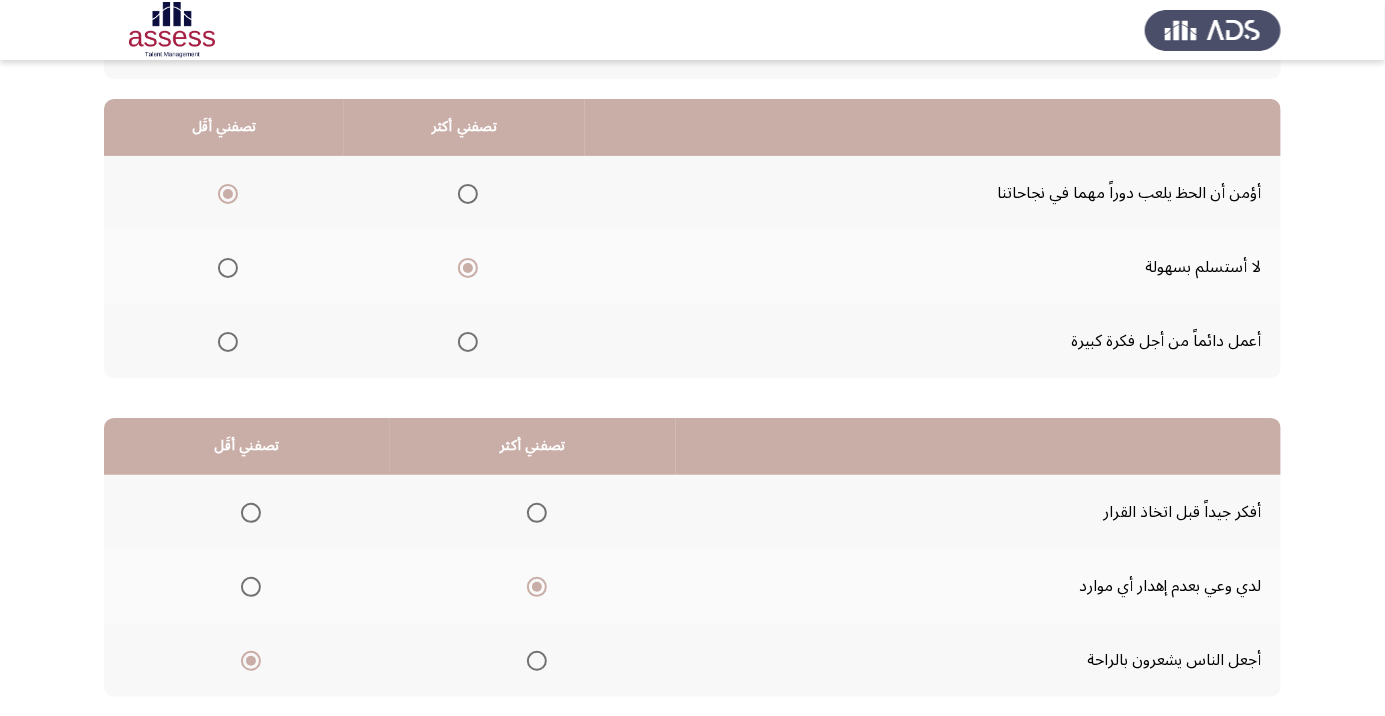 scroll, scrollTop: 197, scrollLeft: 0, axis: vertical 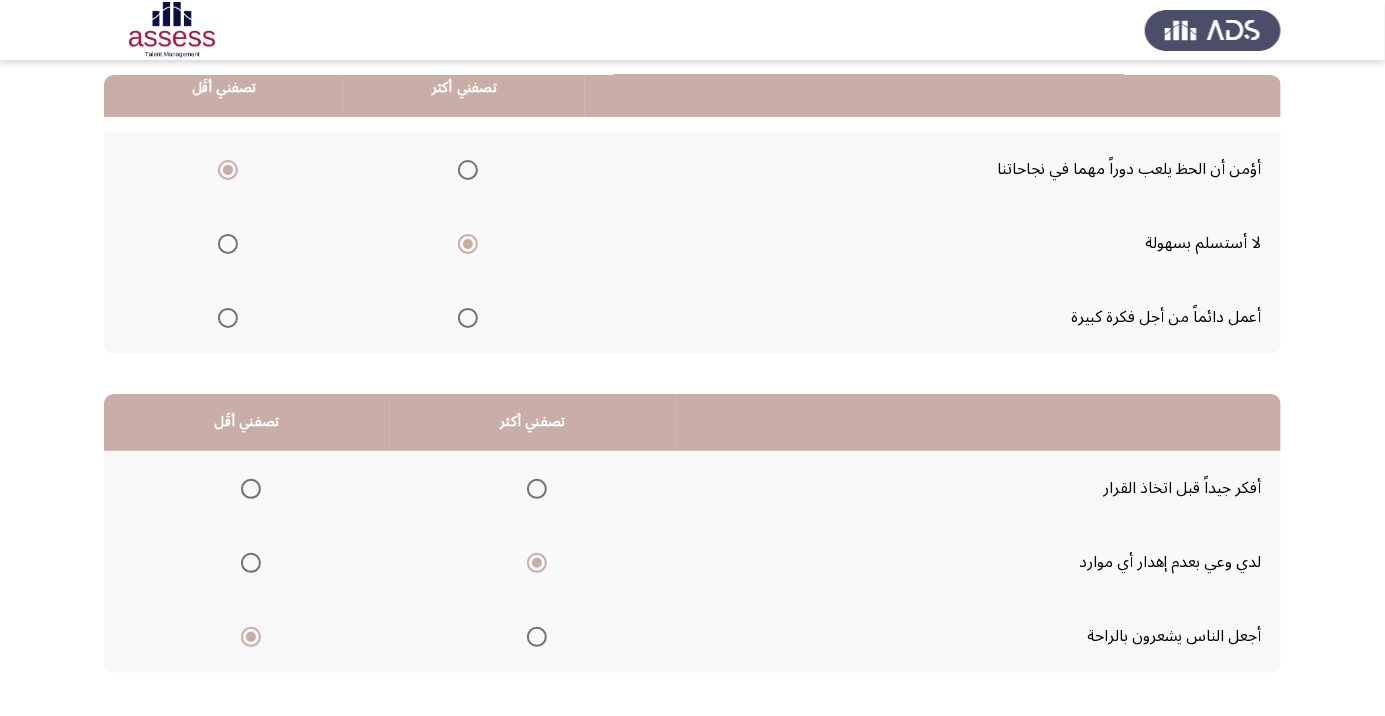 click on "التالي" 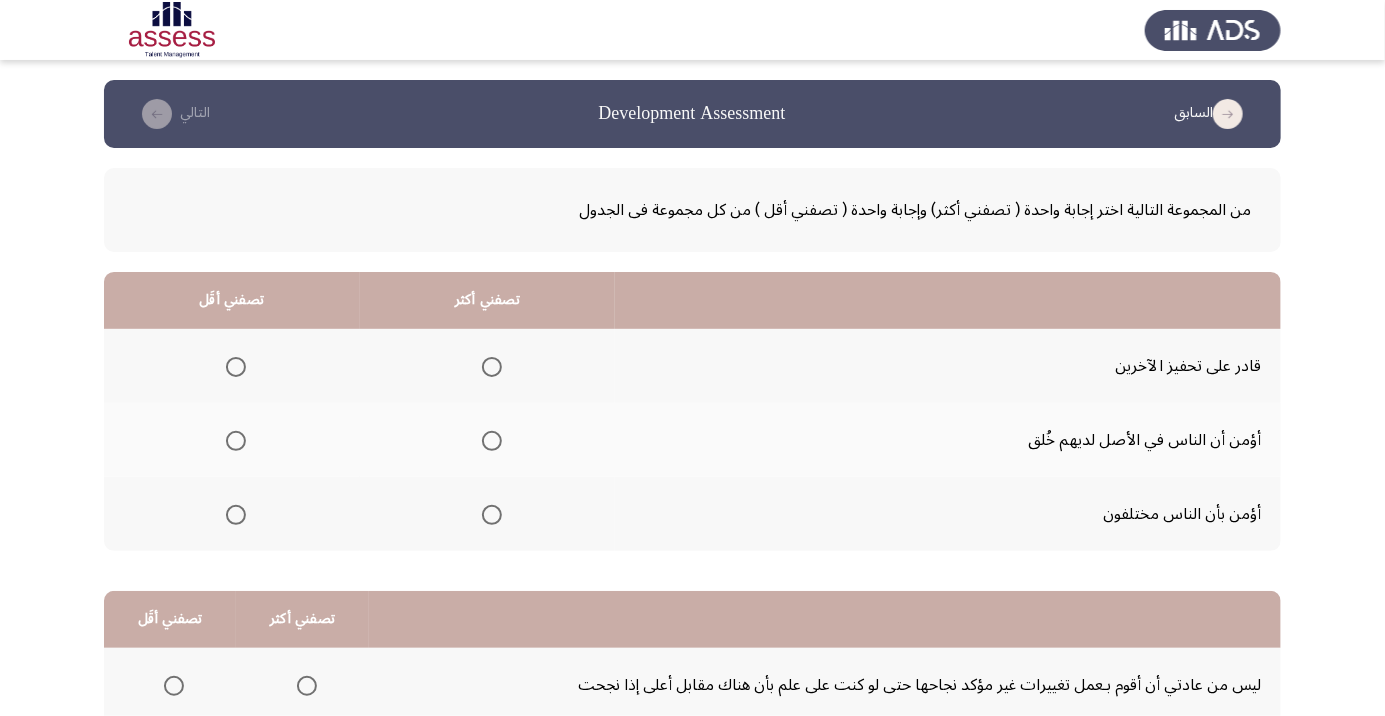 click at bounding box center (492, 367) 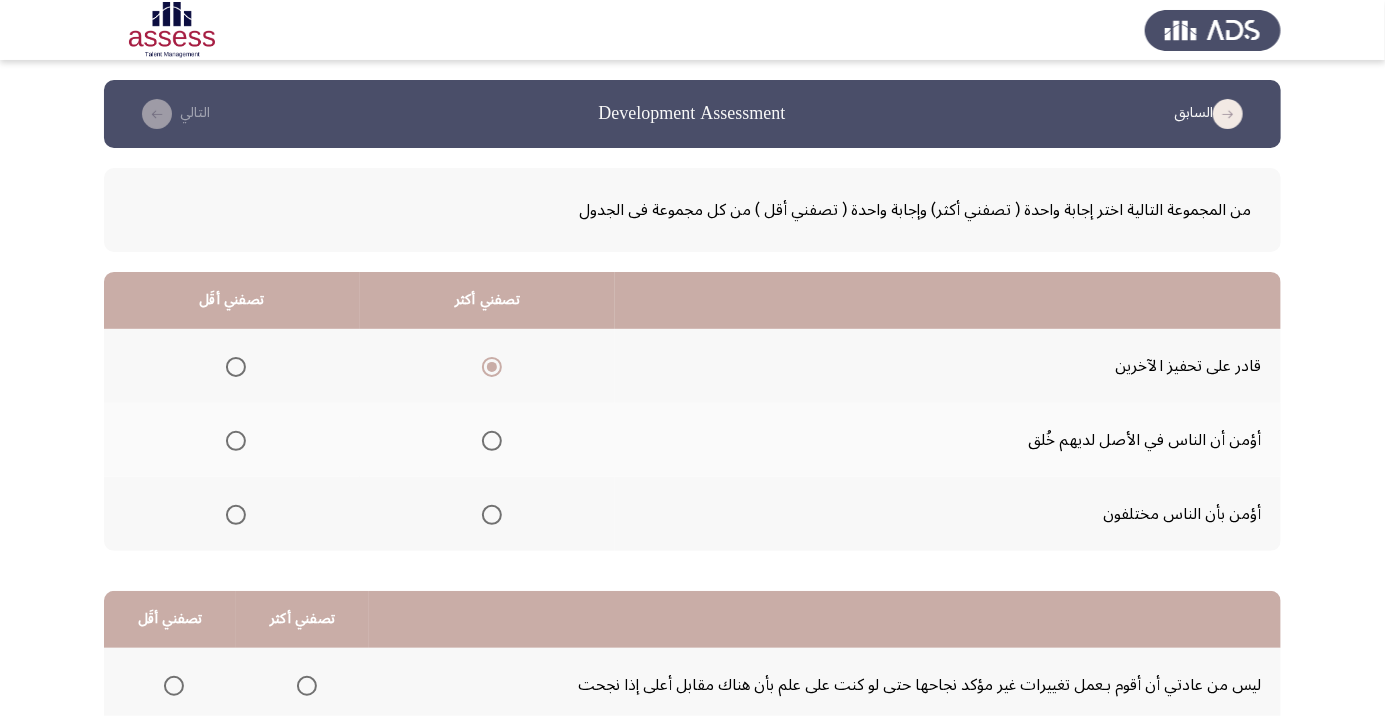 click at bounding box center (236, 515) 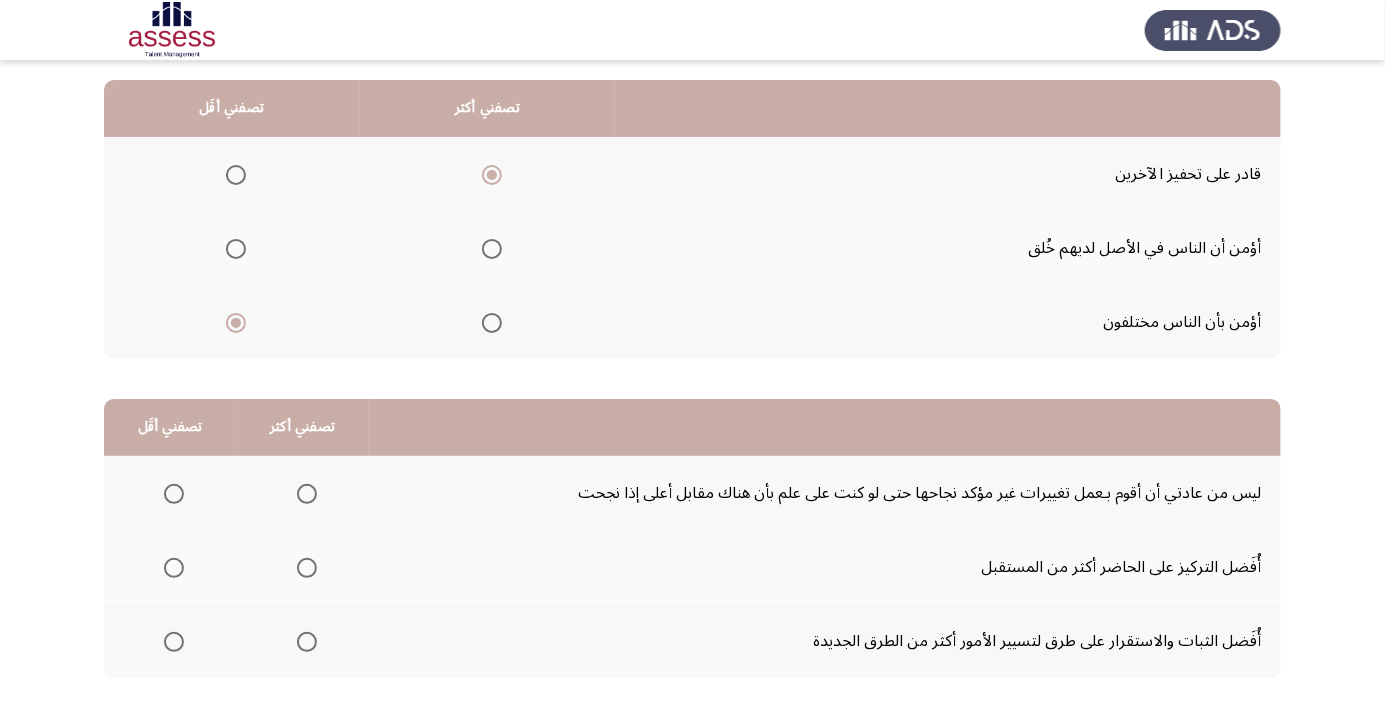 scroll, scrollTop: 197, scrollLeft: 0, axis: vertical 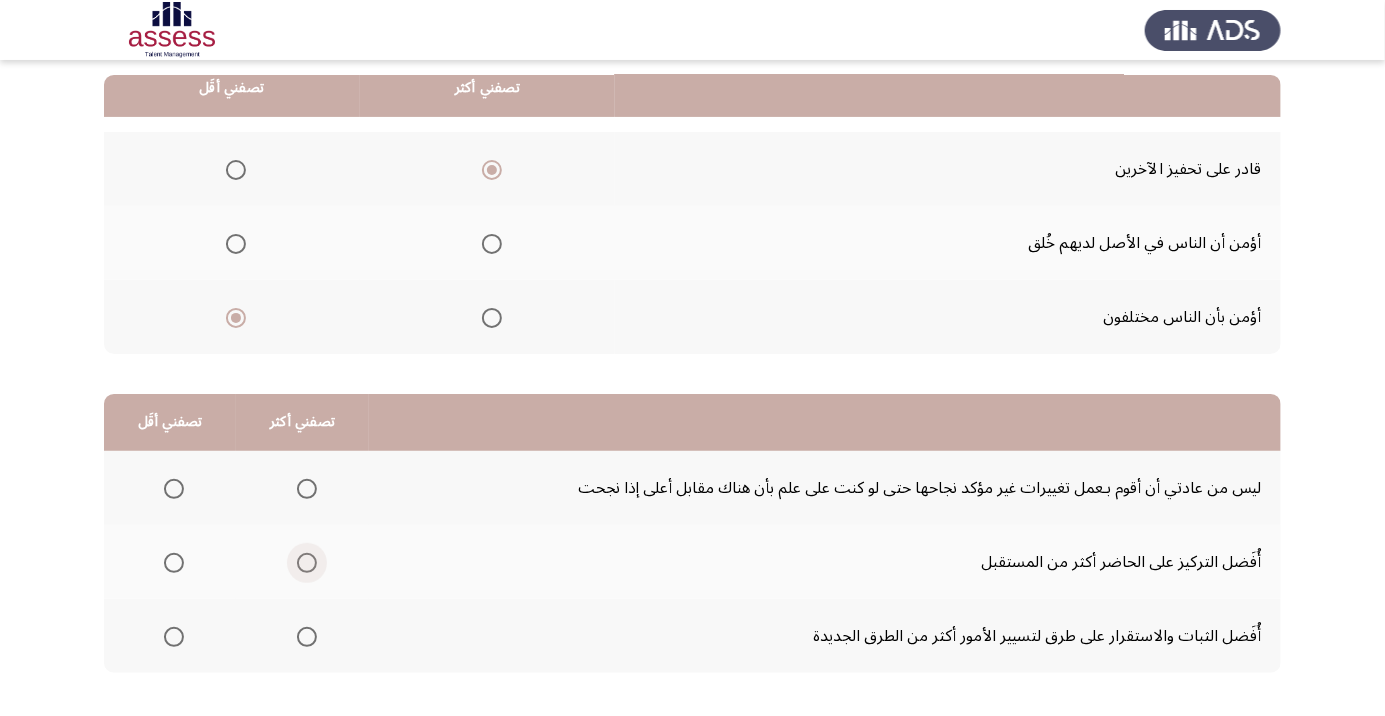 click at bounding box center [306, 563] 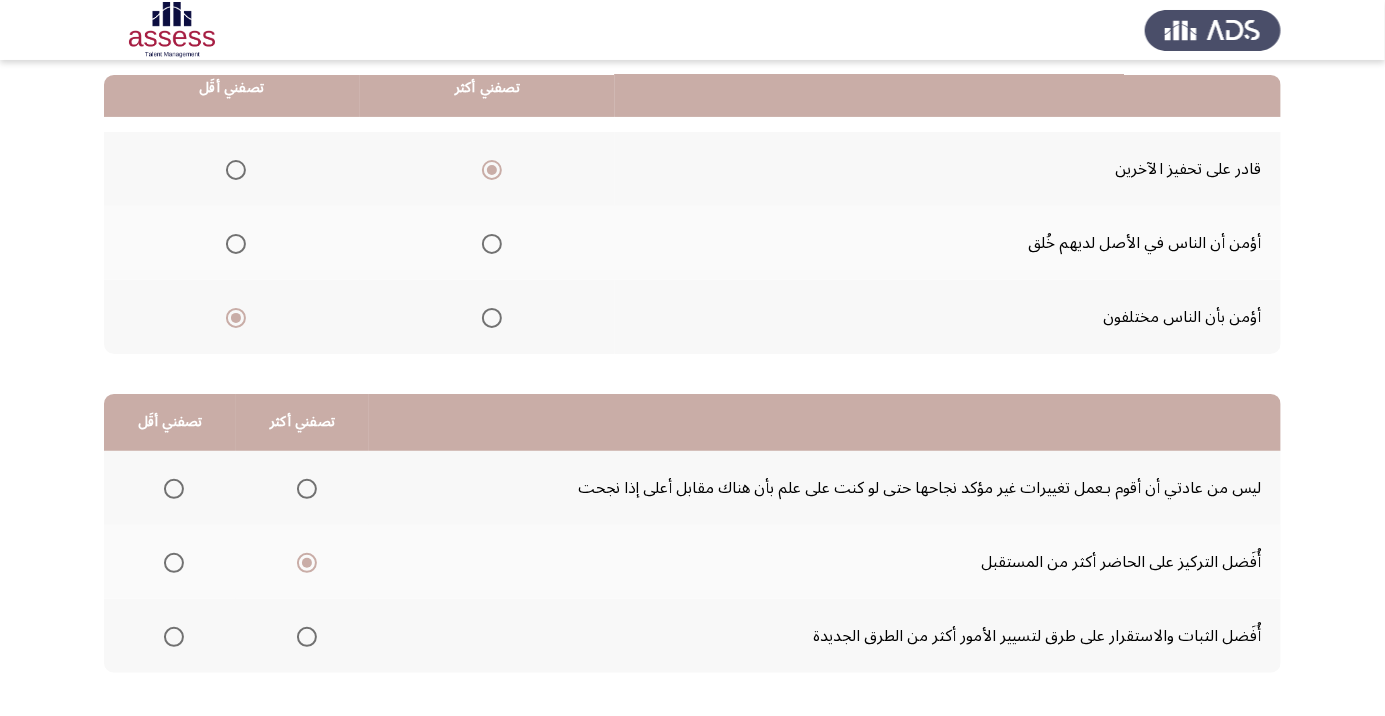click at bounding box center (174, 489) 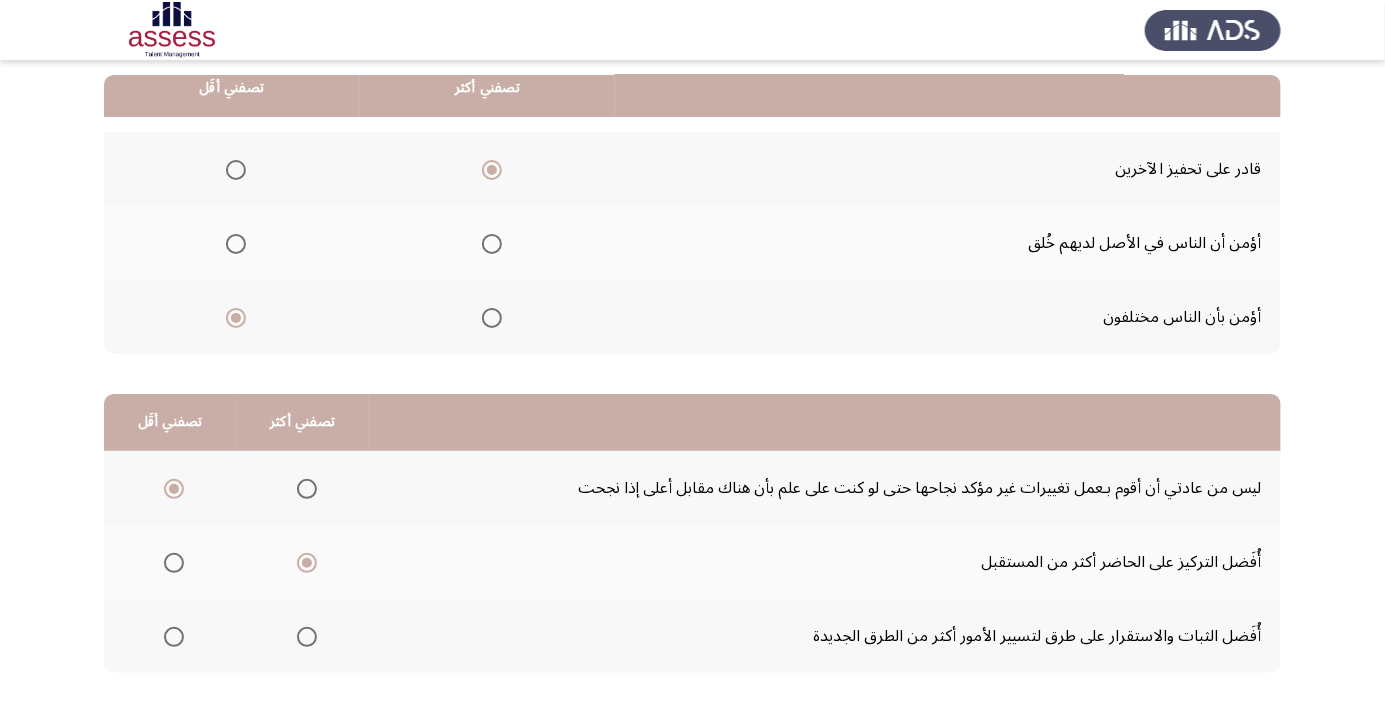 click on "التالي" 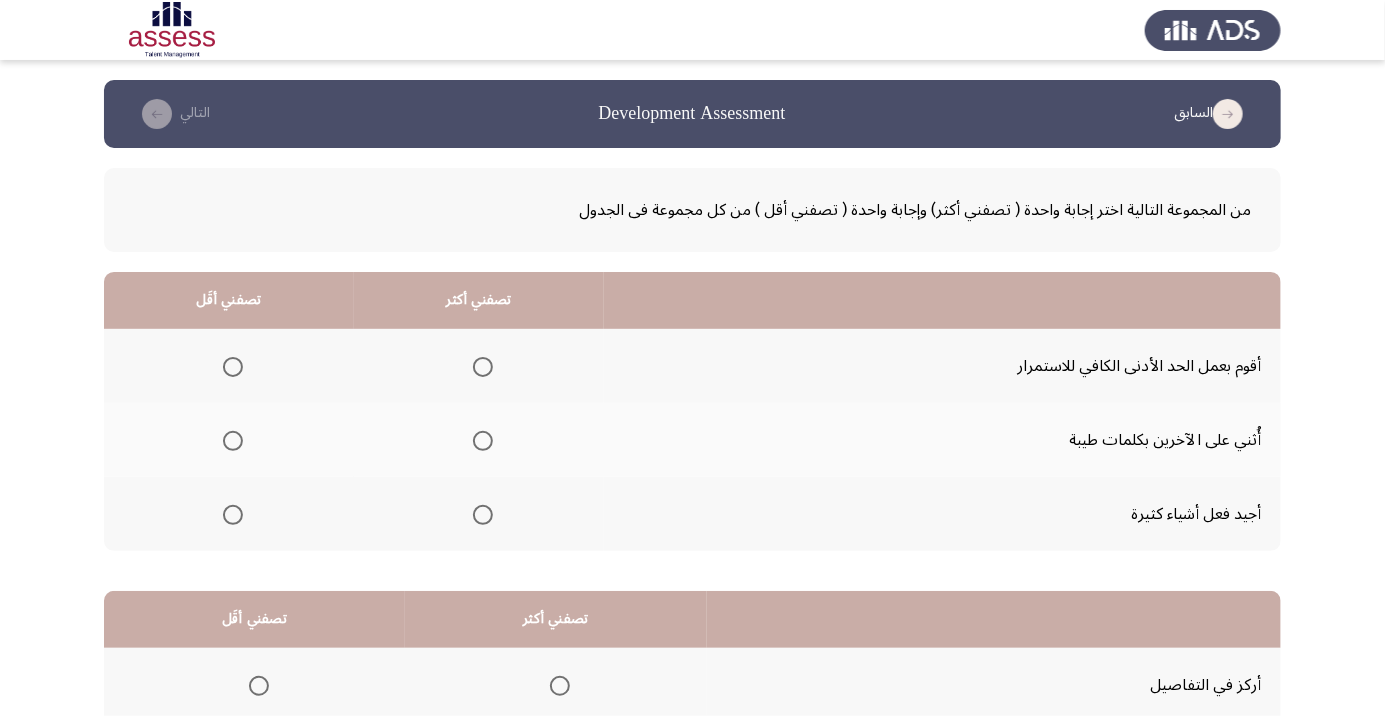 click at bounding box center [483, 441] 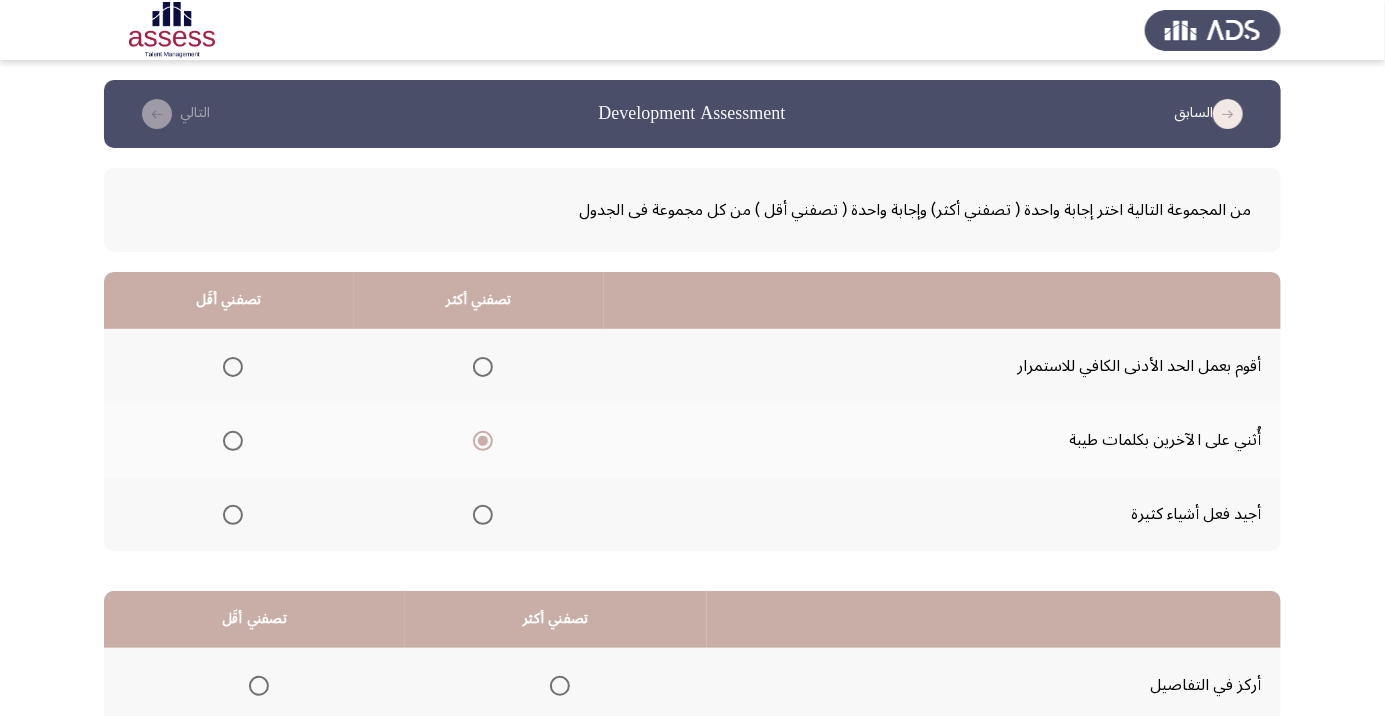 click at bounding box center [233, 367] 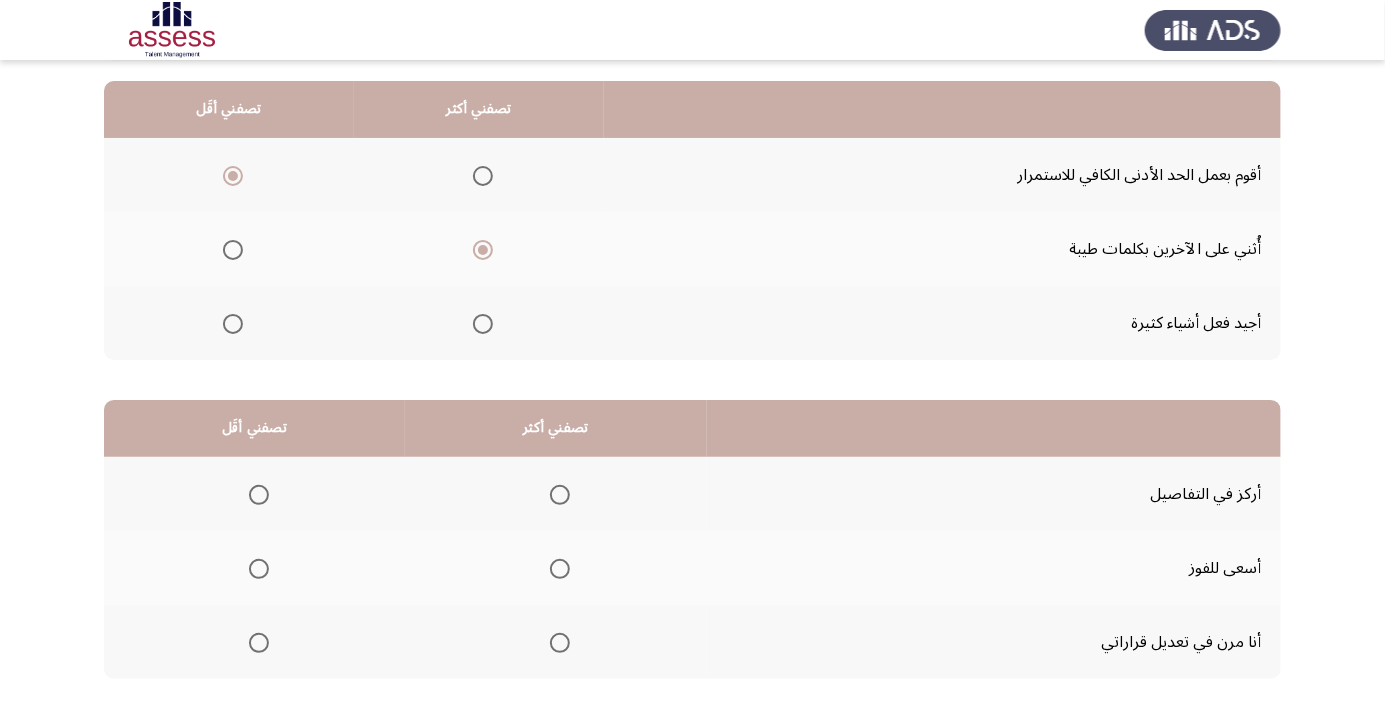 scroll, scrollTop: 197, scrollLeft: 0, axis: vertical 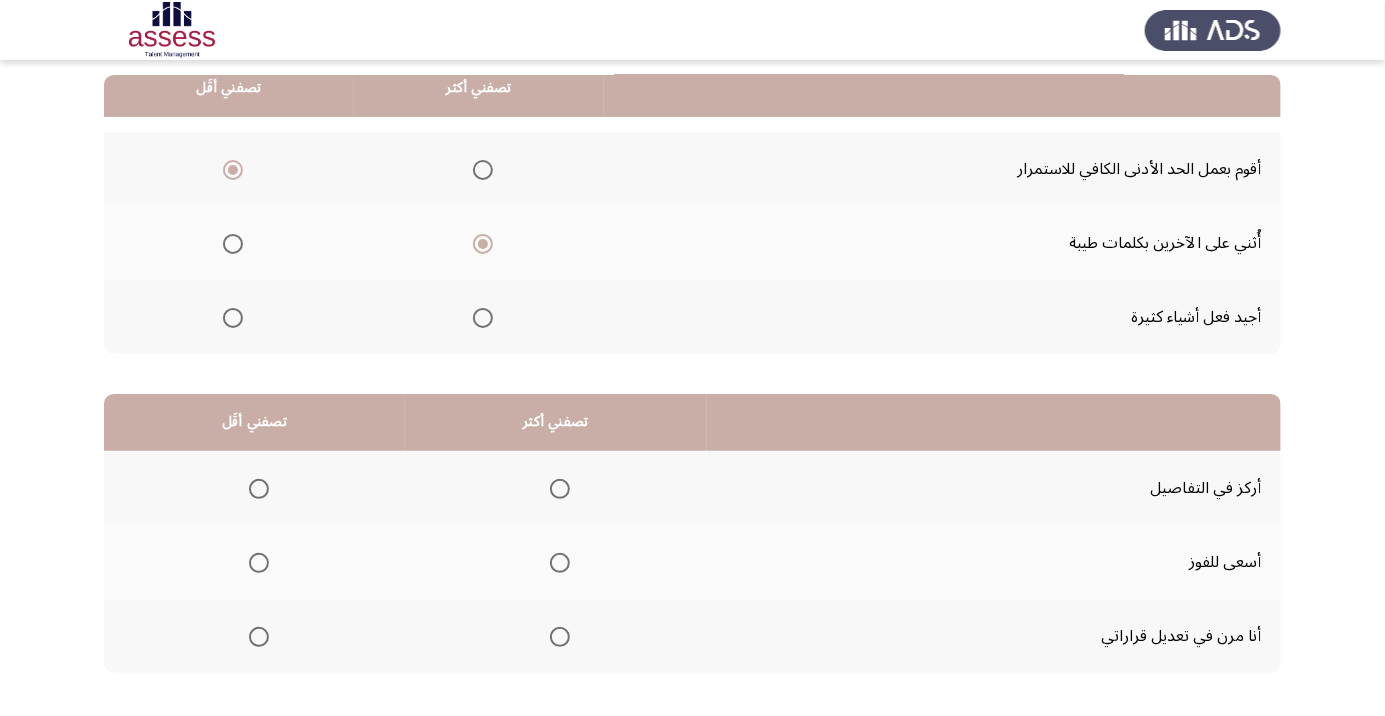 click at bounding box center (259, 489) 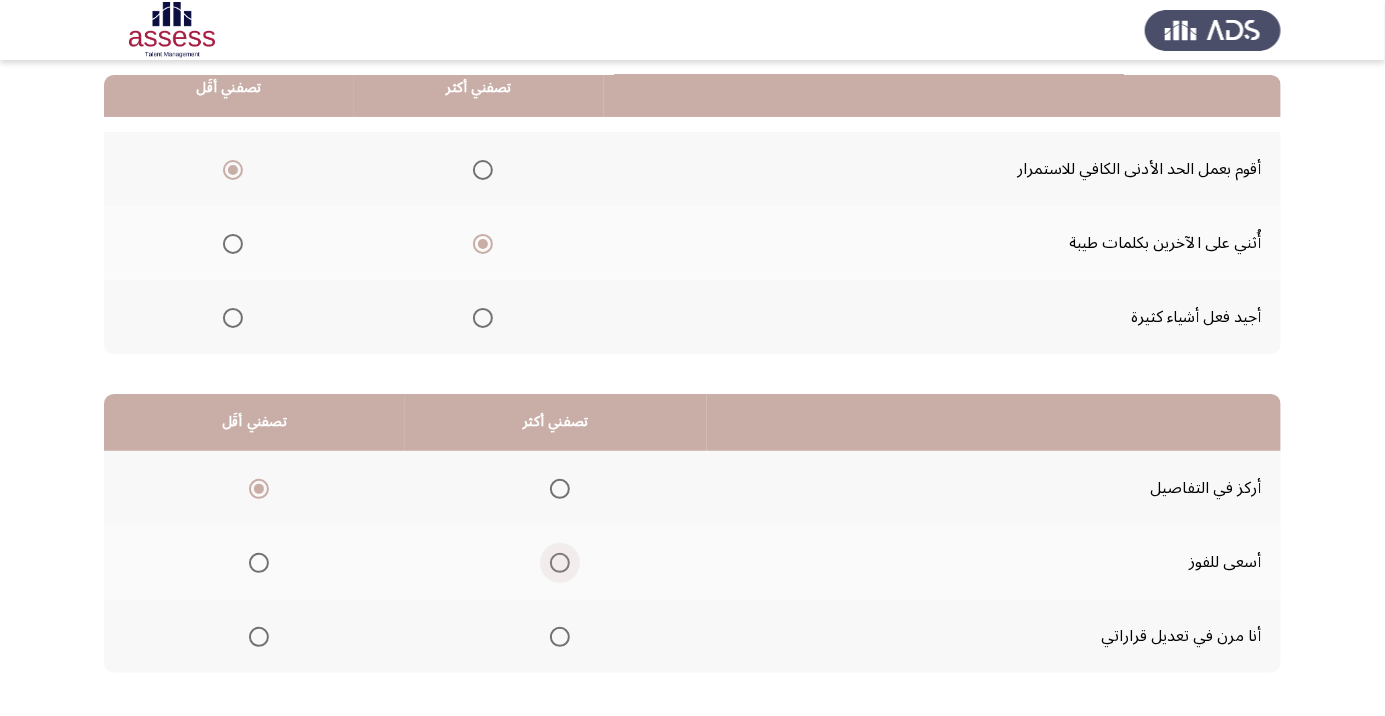 click at bounding box center (560, 563) 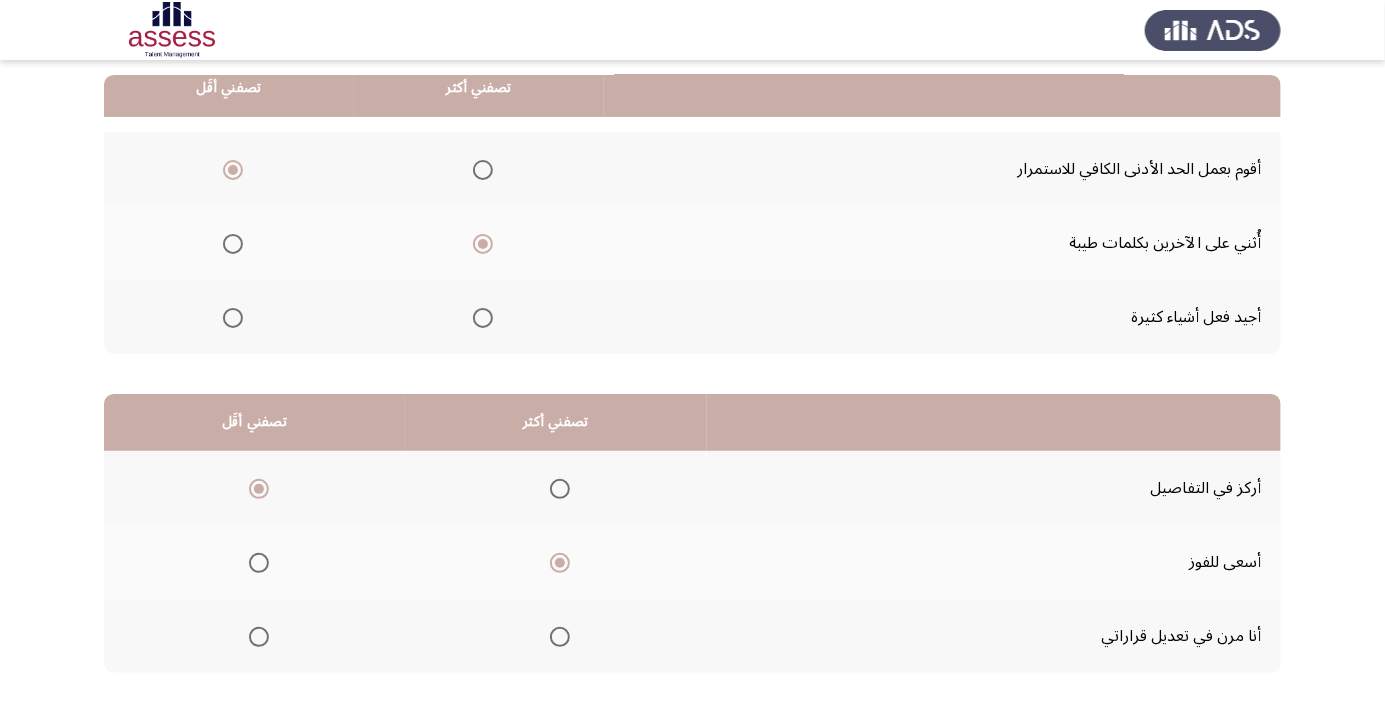 click on "التالي" 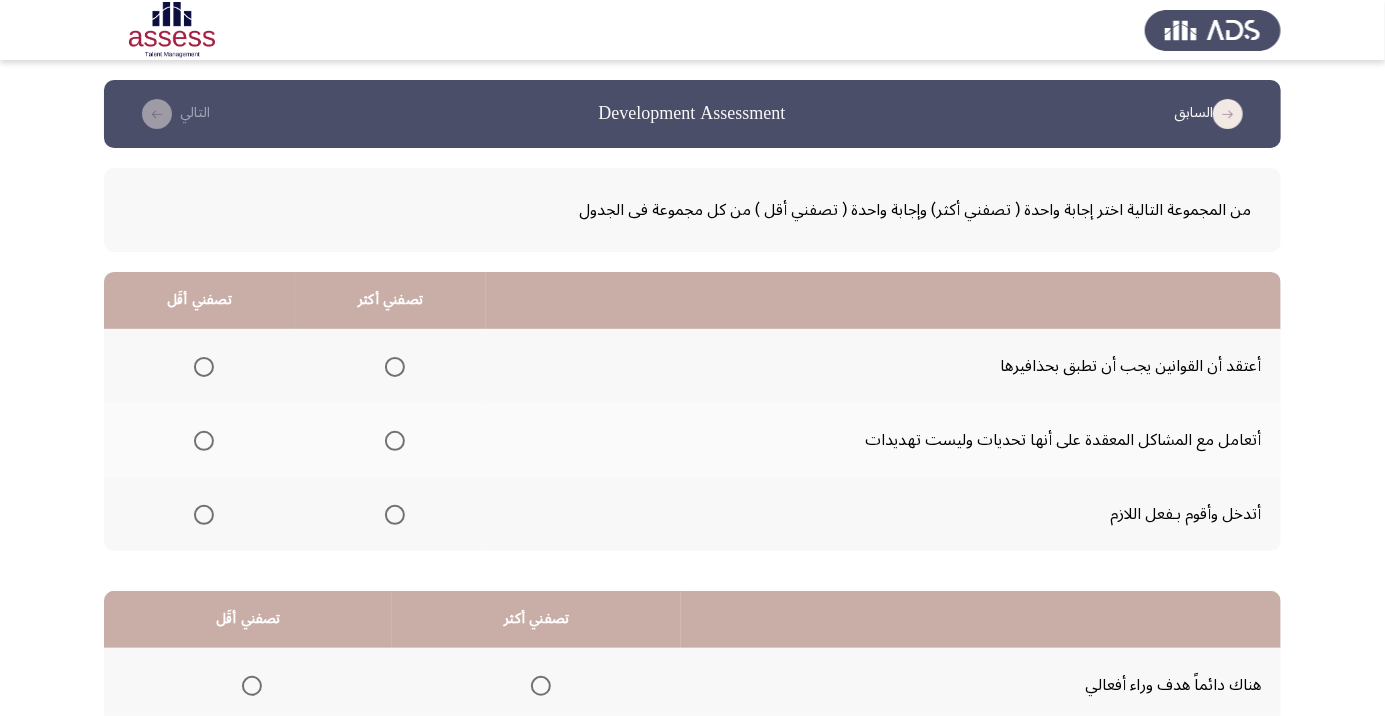 click at bounding box center (204, 515) 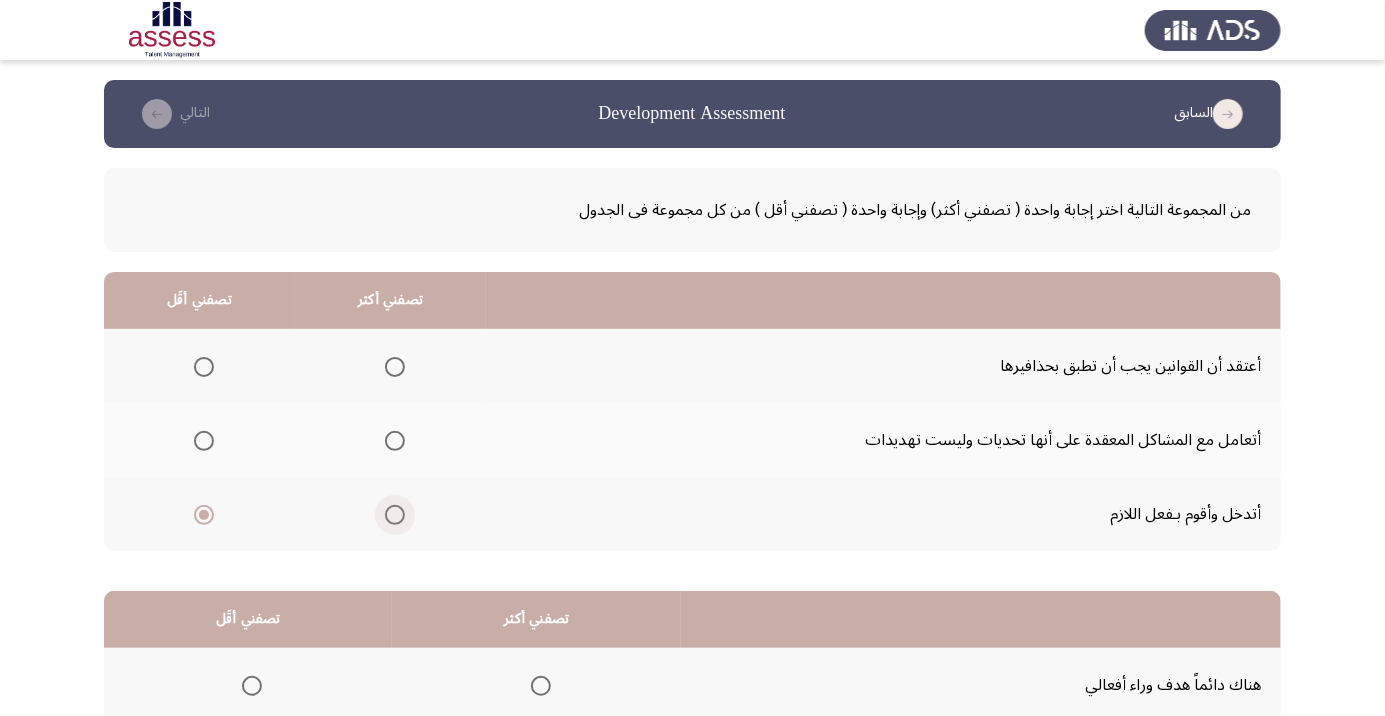 click at bounding box center (395, 515) 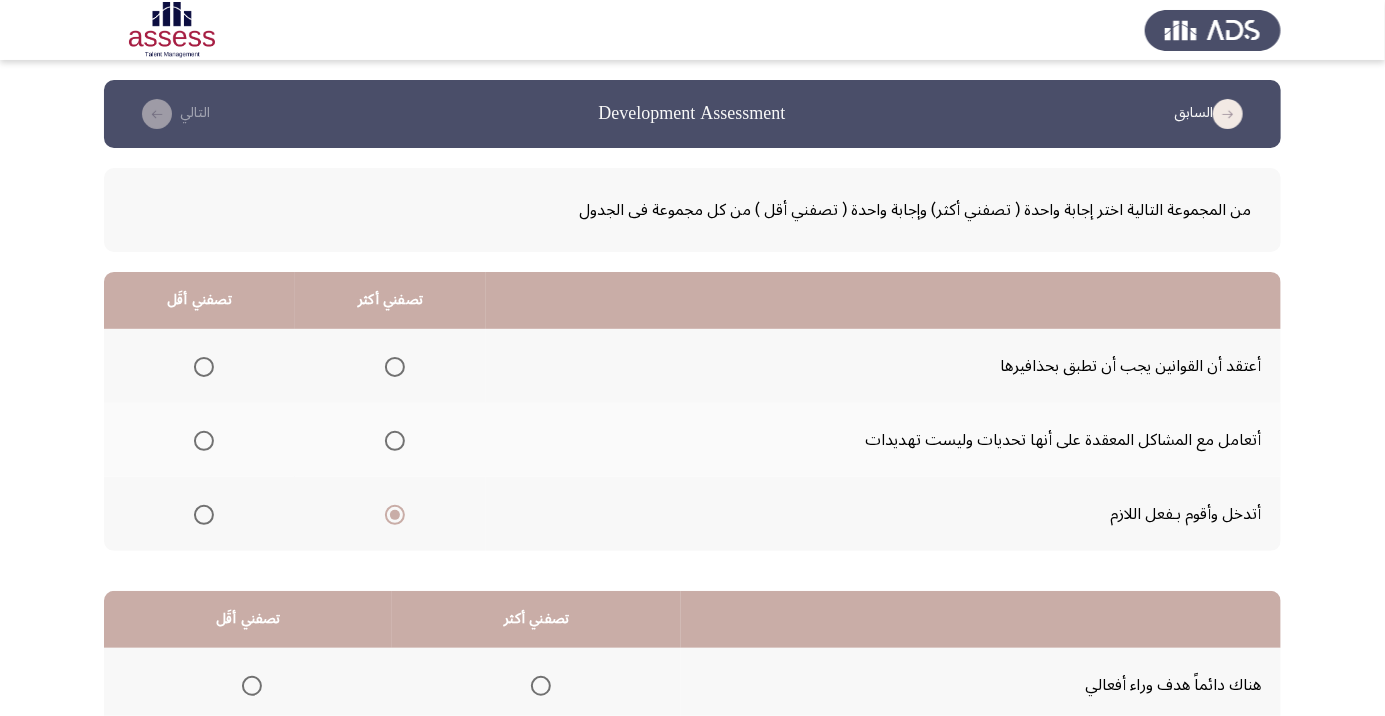 click at bounding box center (204, 441) 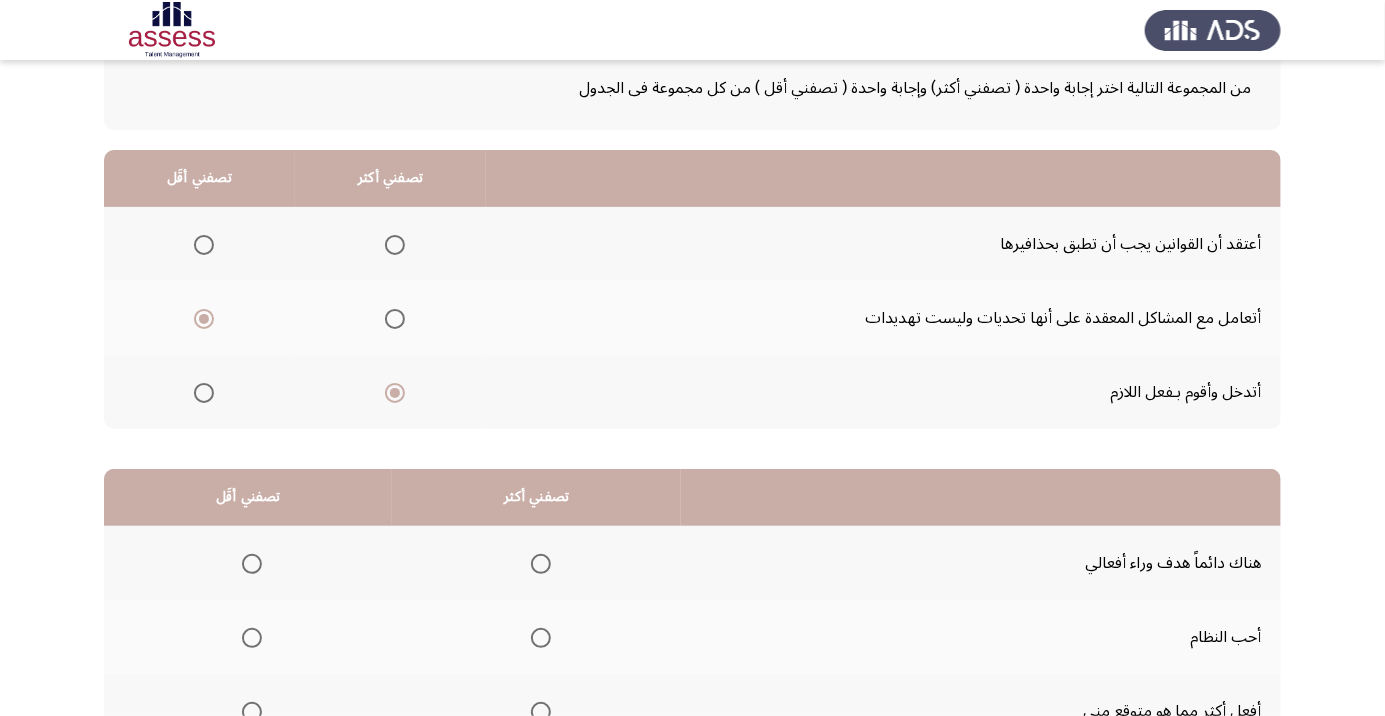 scroll, scrollTop: 197, scrollLeft: 0, axis: vertical 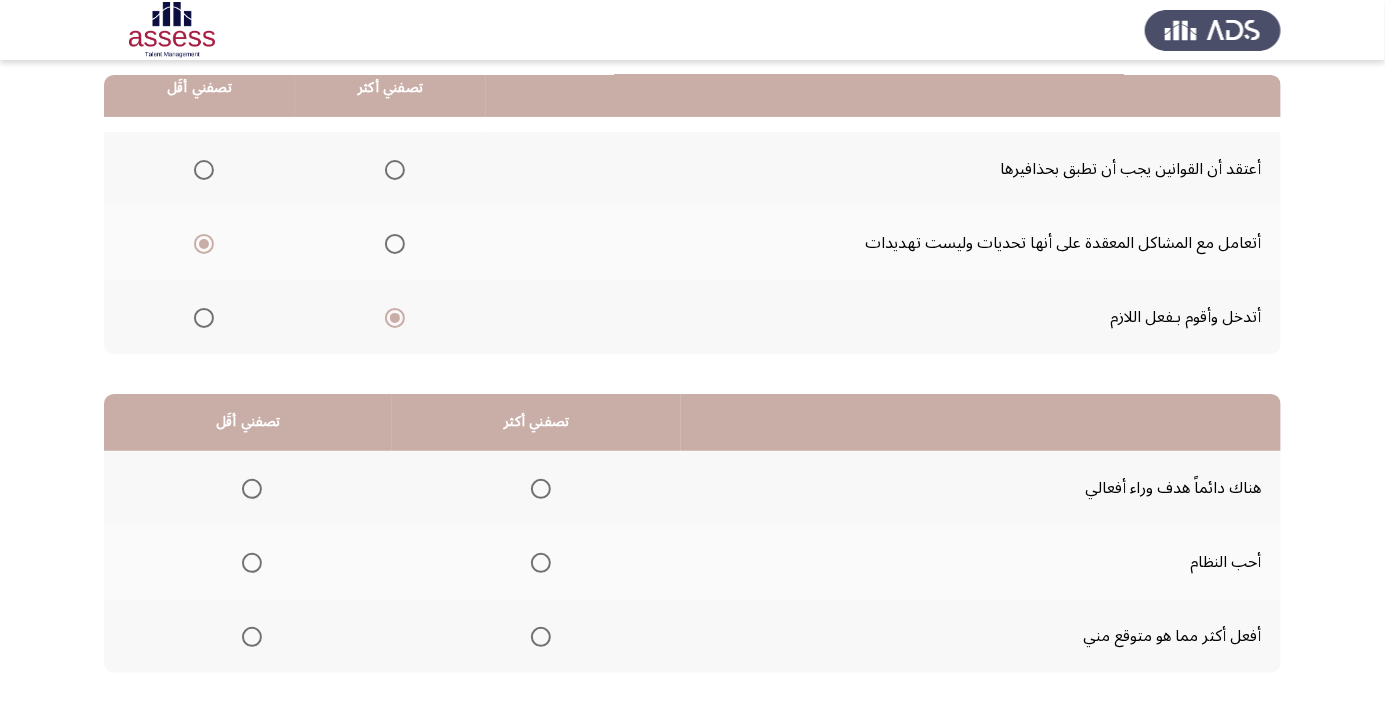 click at bounding box center (541, 563) 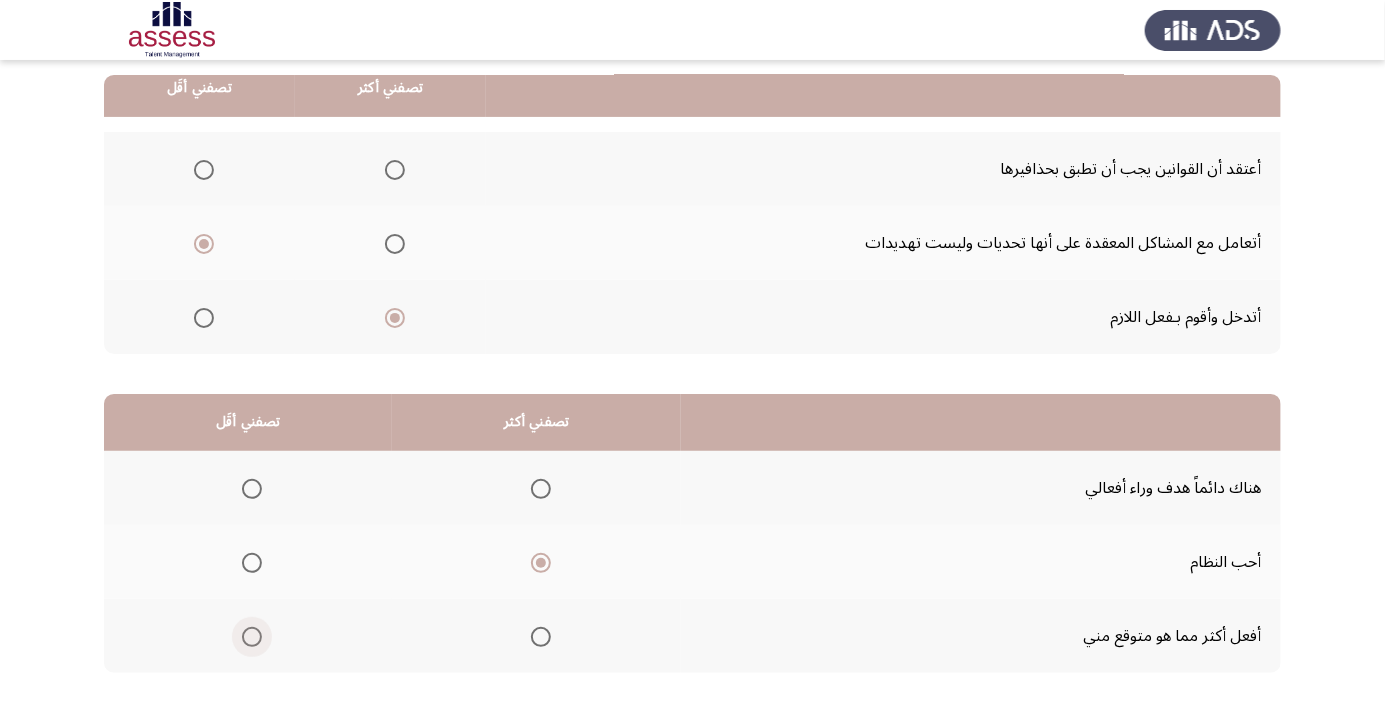 click at bounding box center (252, 637) 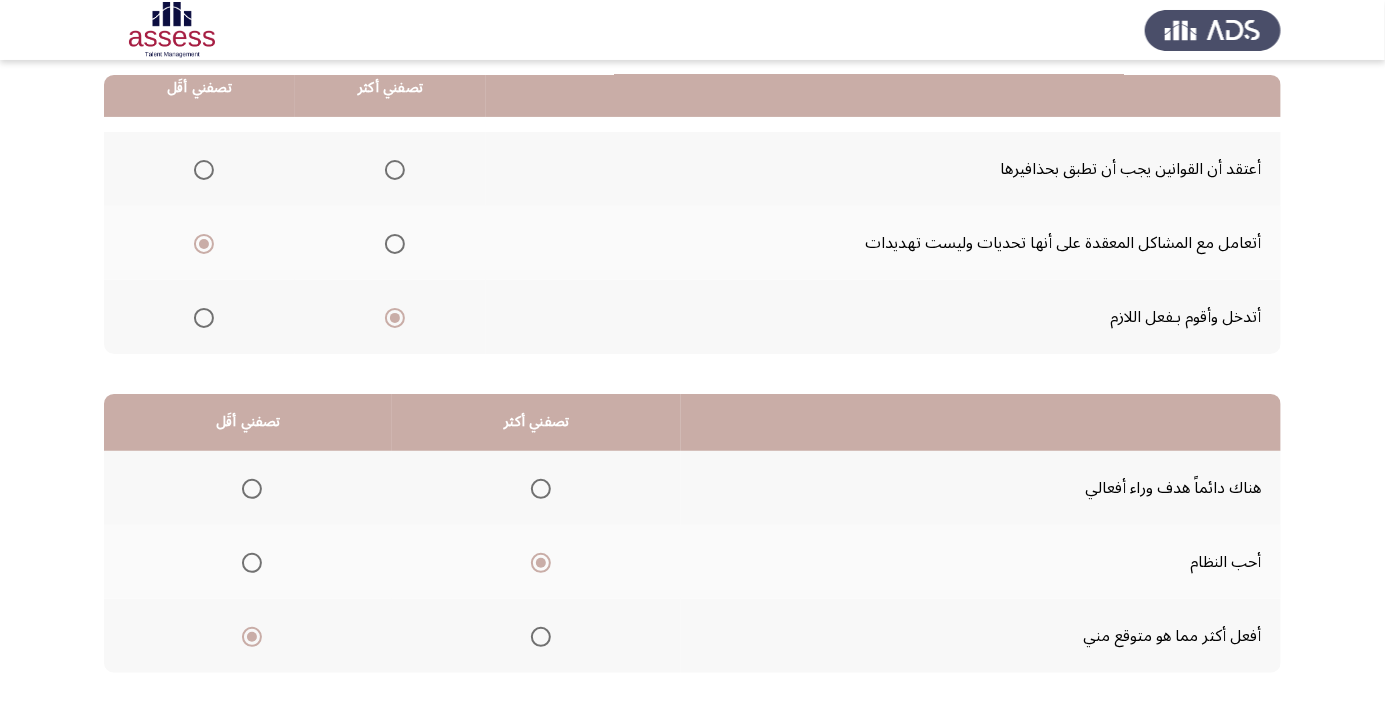 click on "التالي" 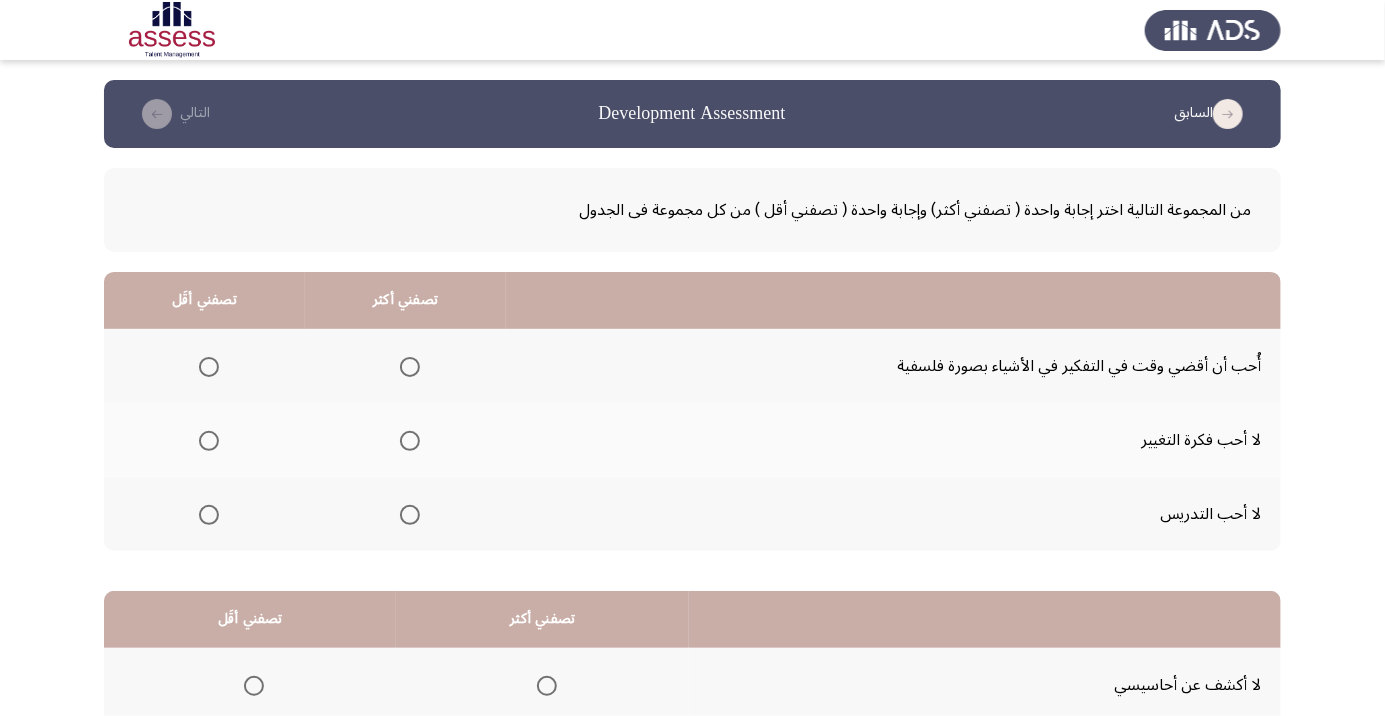 click at bounding box center [209, 441] 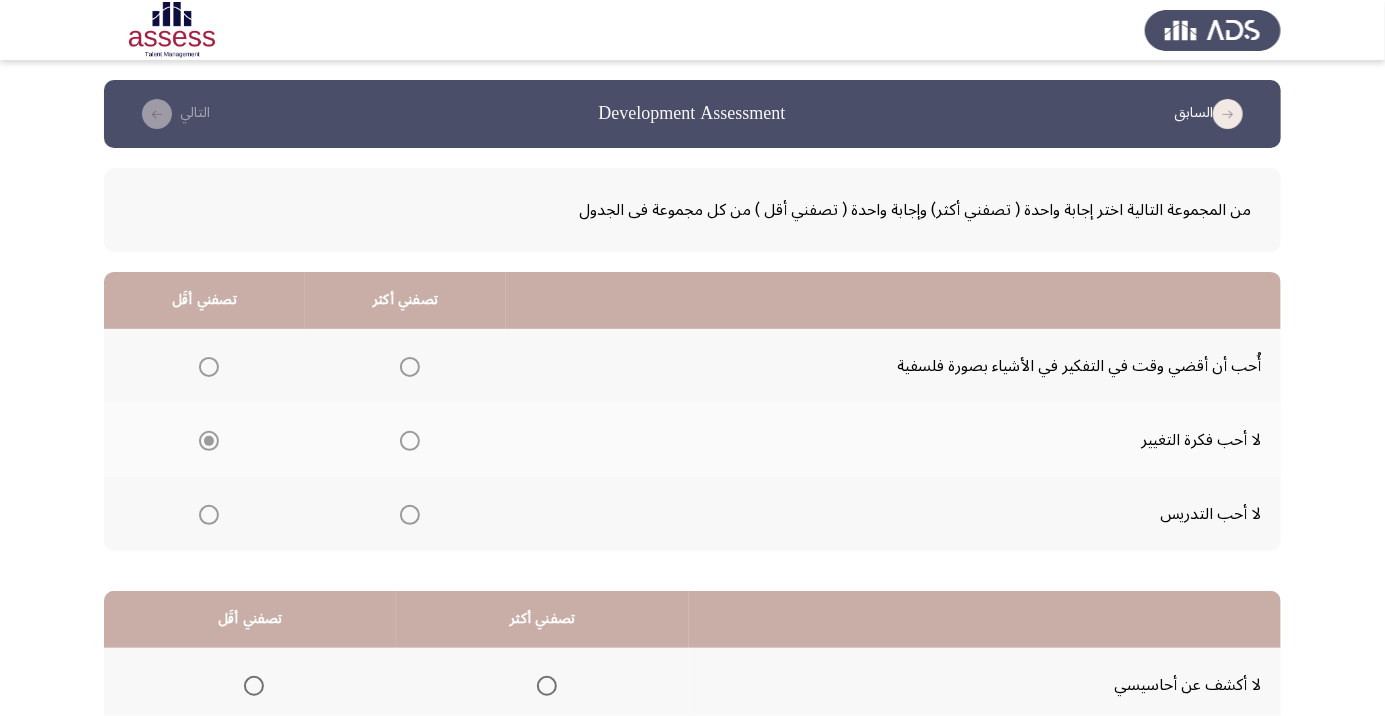 click at bounding box center [209, 441] 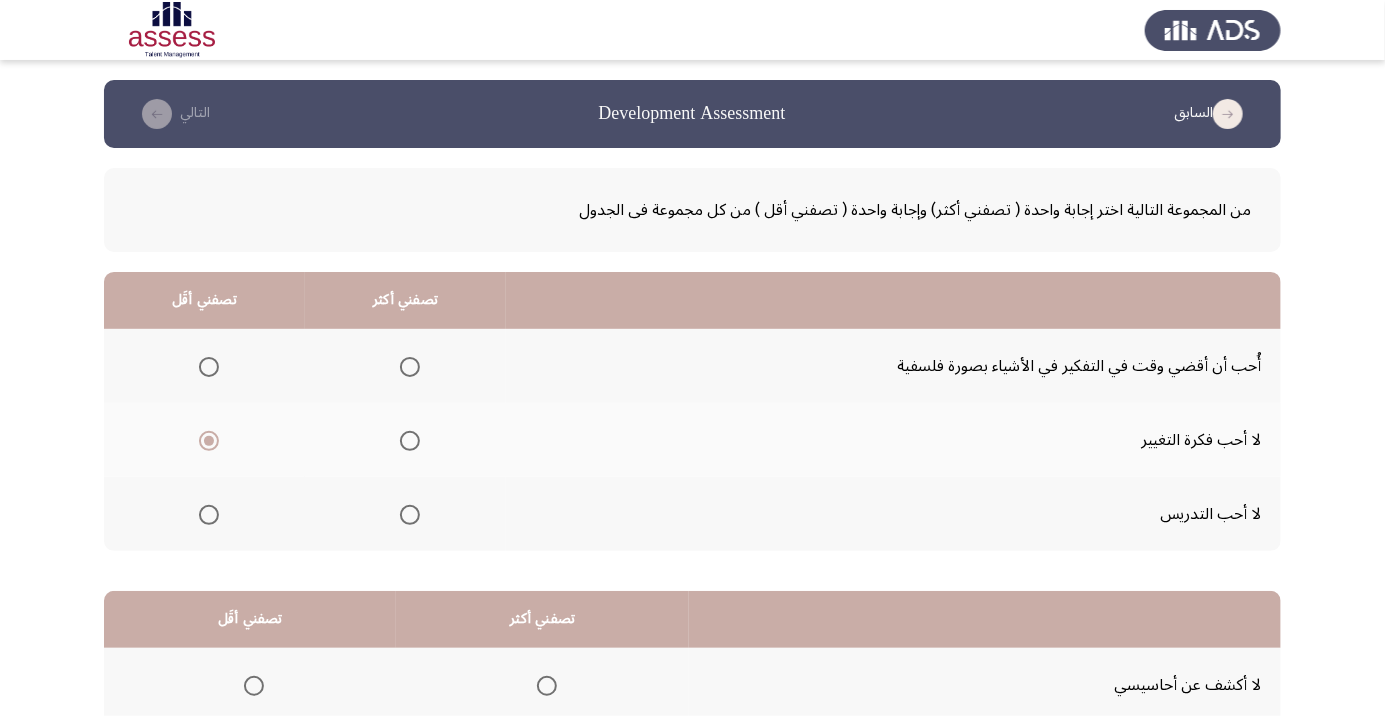 click at bounding box center (209, 441) 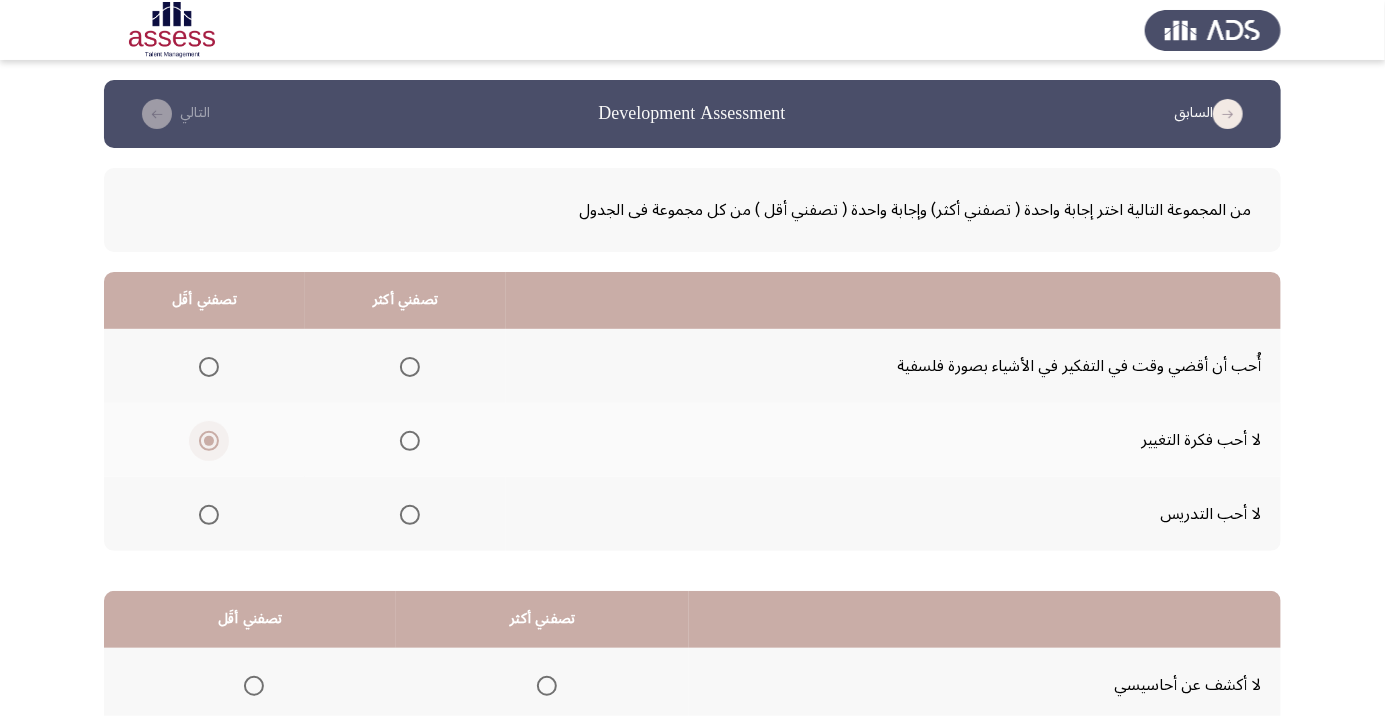 click at bounding box center (410, 367) 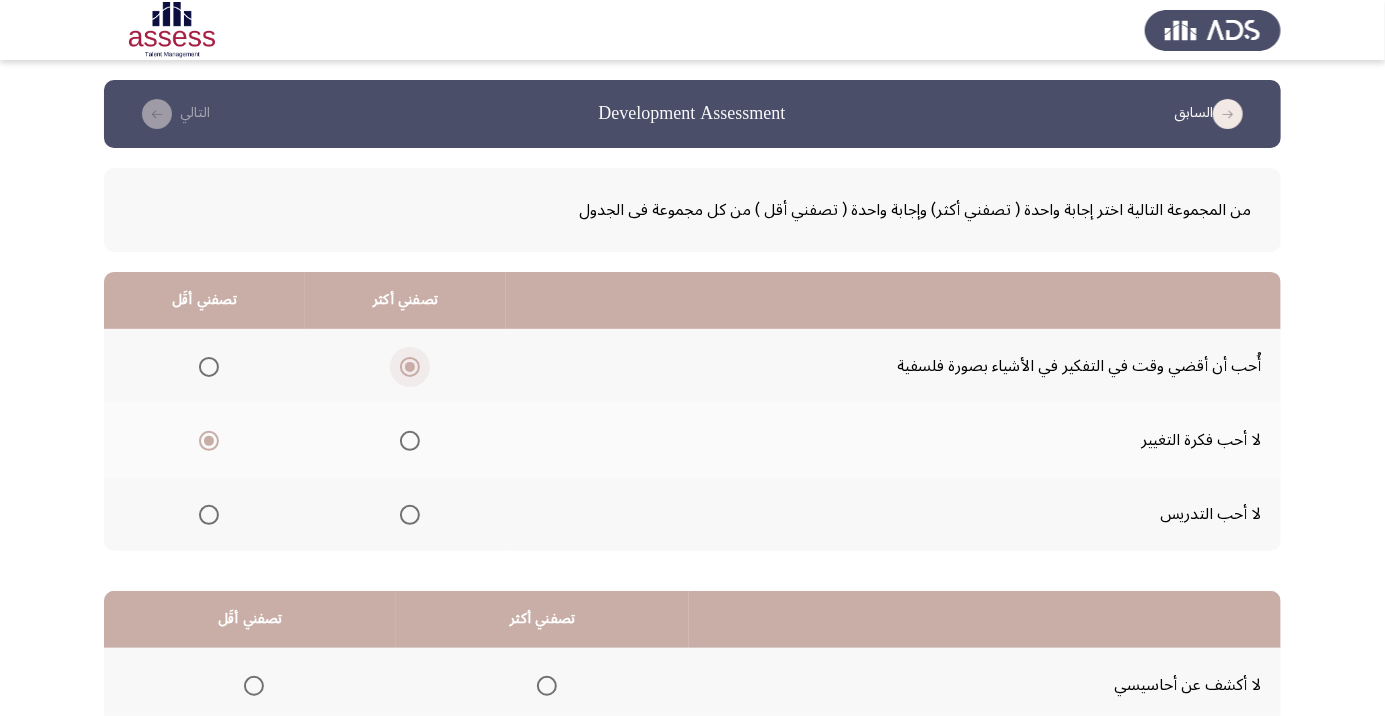 click at bounding box center [410, 367] 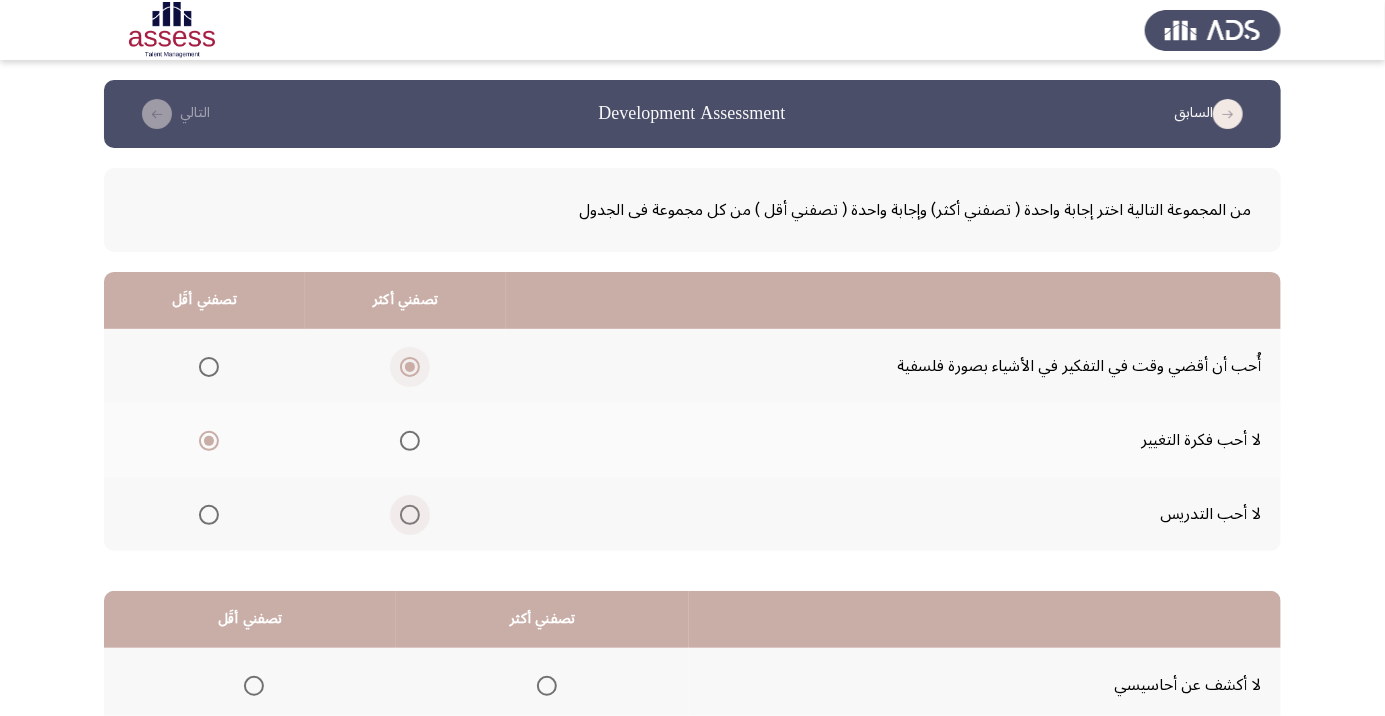 click at bounding box center (410, 515) 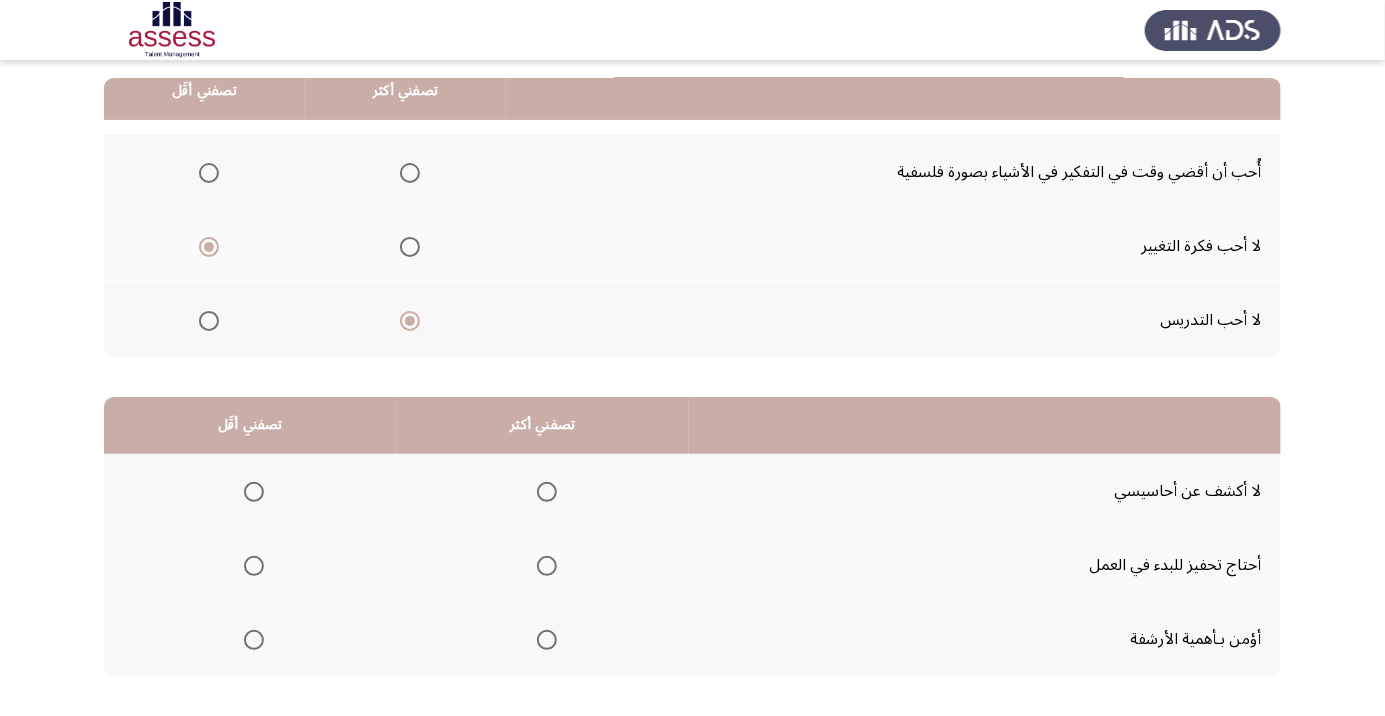 scroll, scrollTop: 197, scrollLeft: 0, axis: vertical 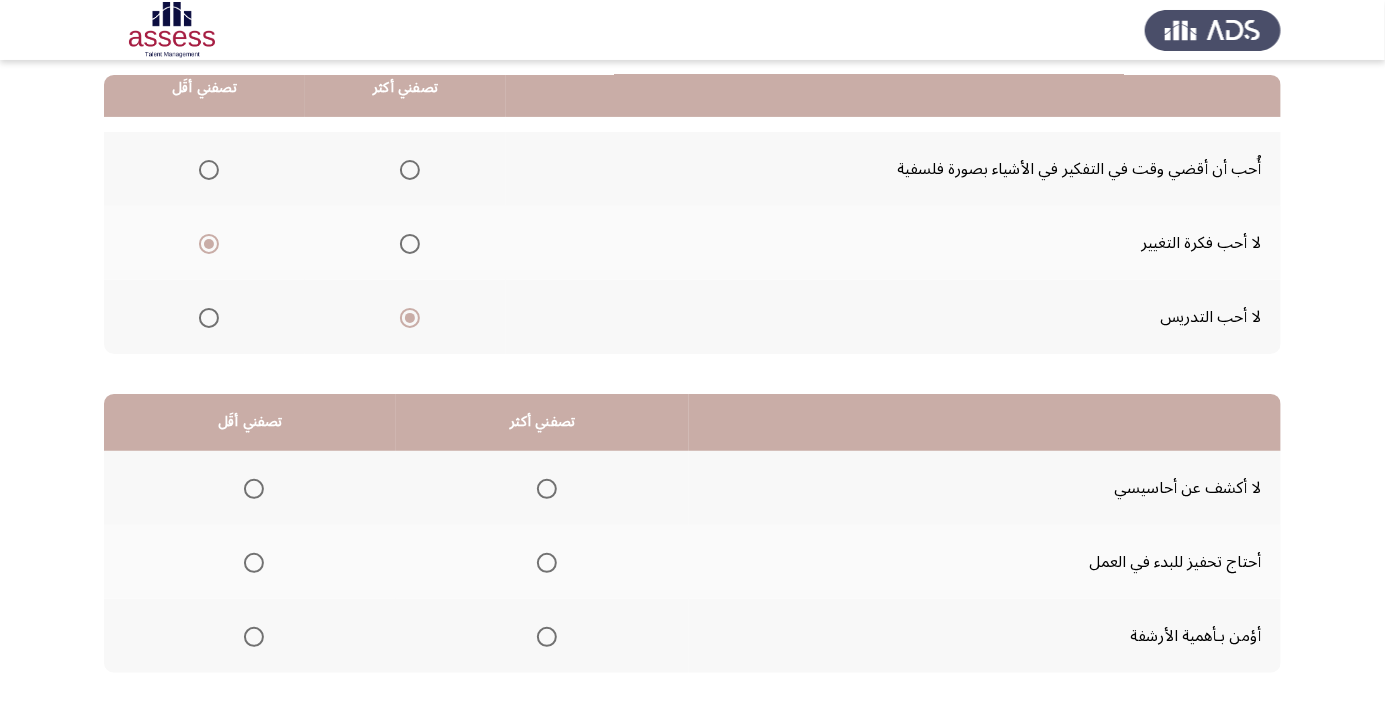 click at bounding box center [254, 563] 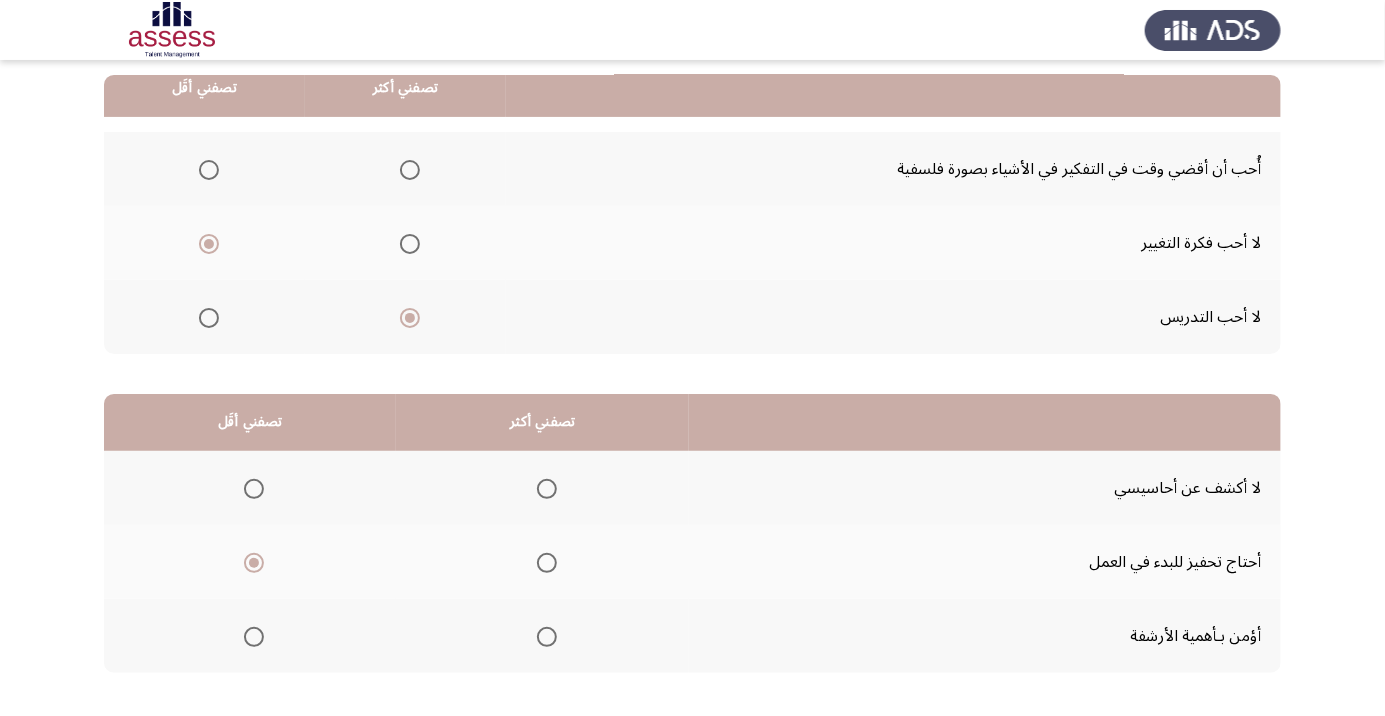 click at bounding box center [547, 489] 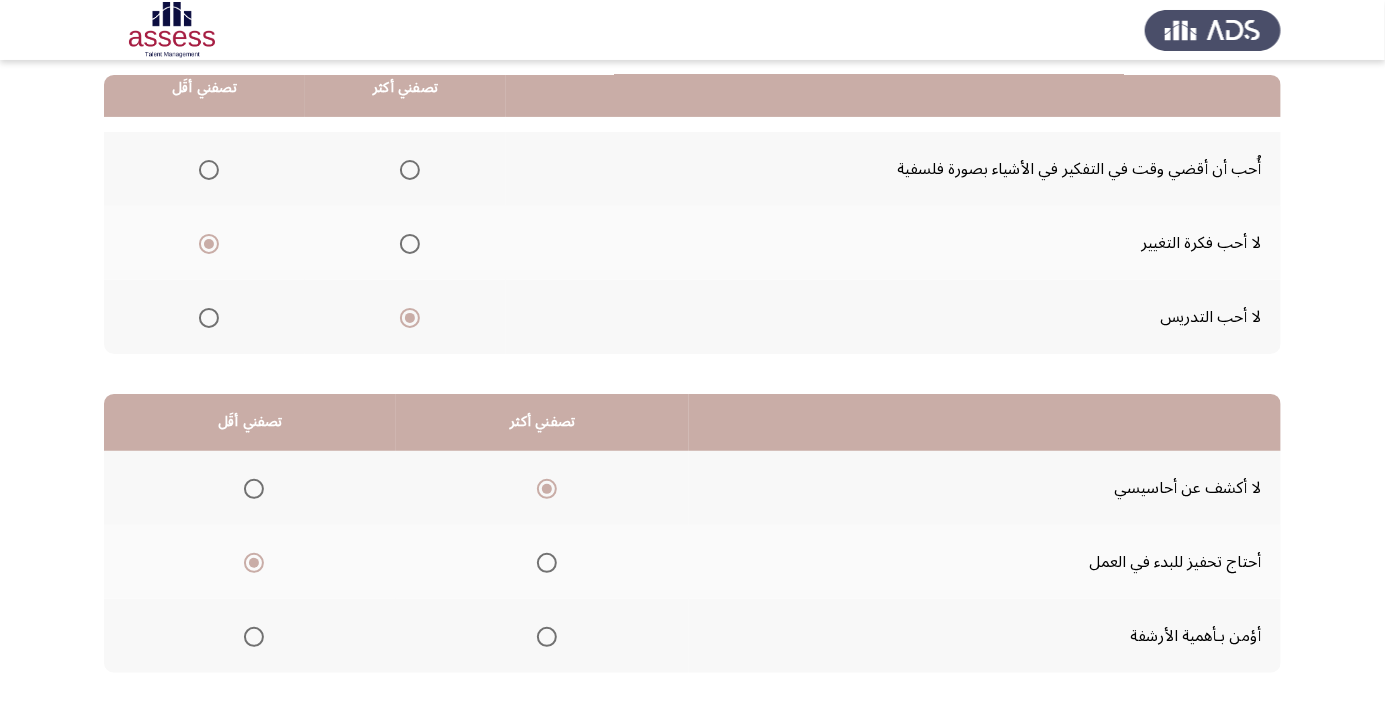 click on "التالي" 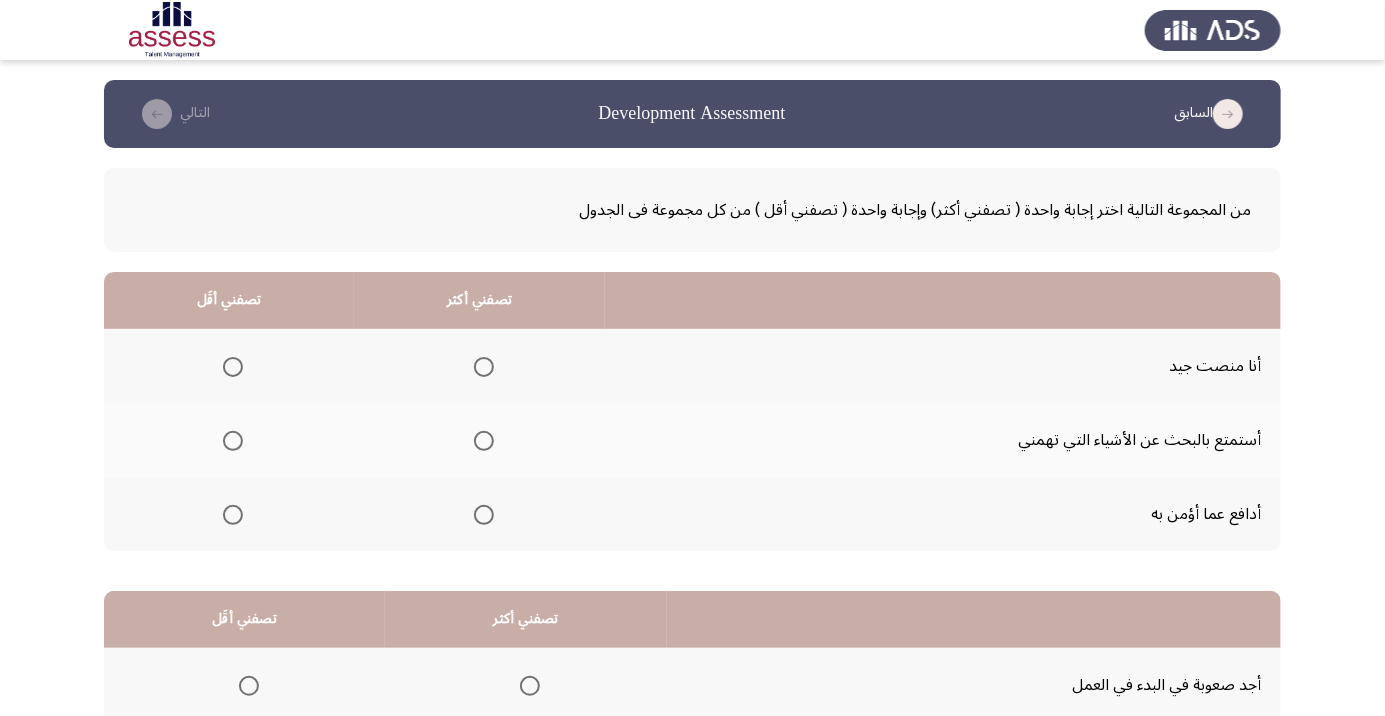 click at bounding box center [233, 441] 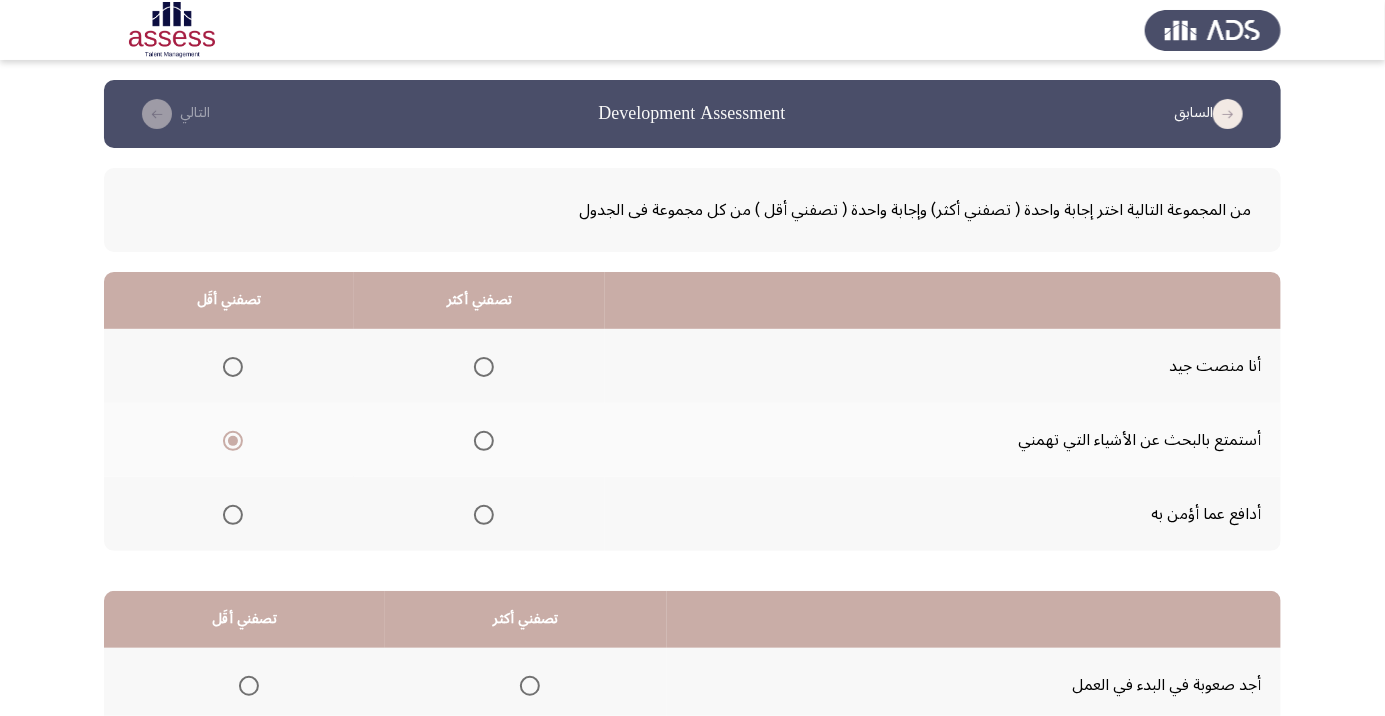 click at bounding box center [484, 367] 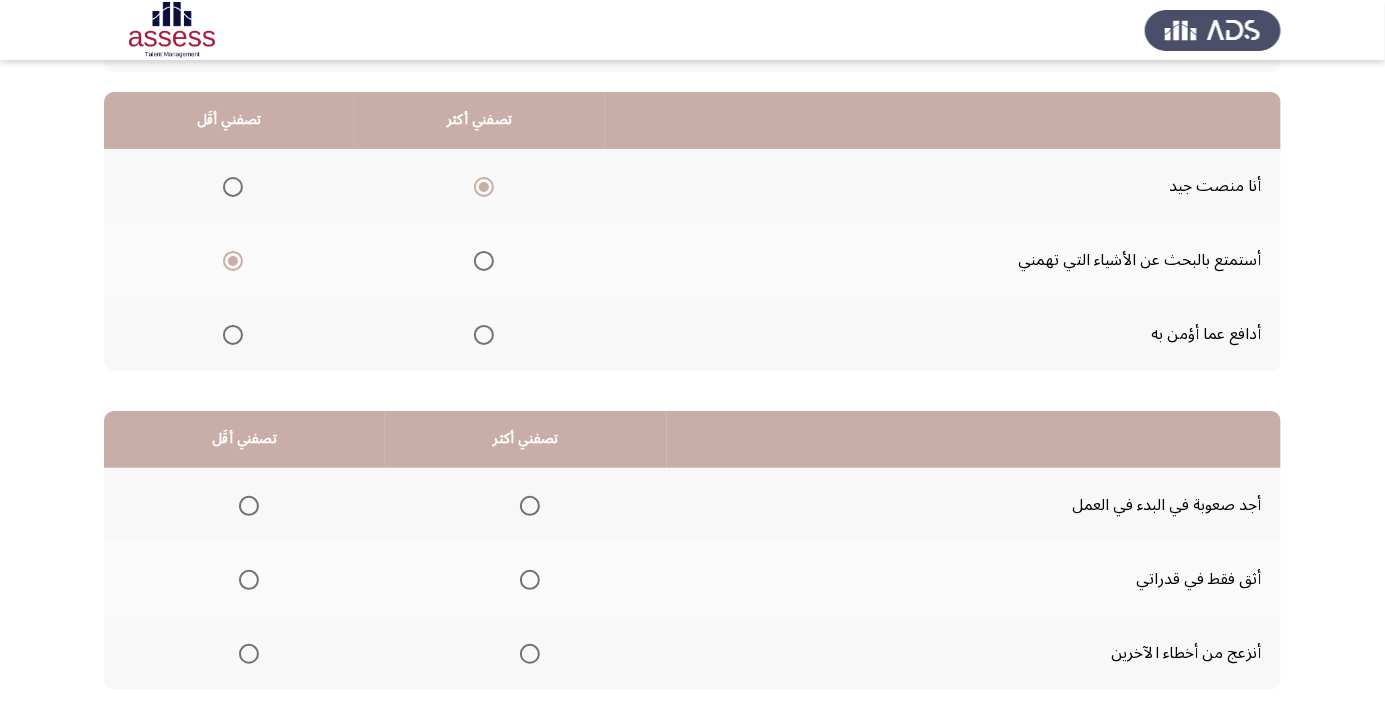 scroll, scrollTop: 197, scrollLeft: 0, axis: vertical 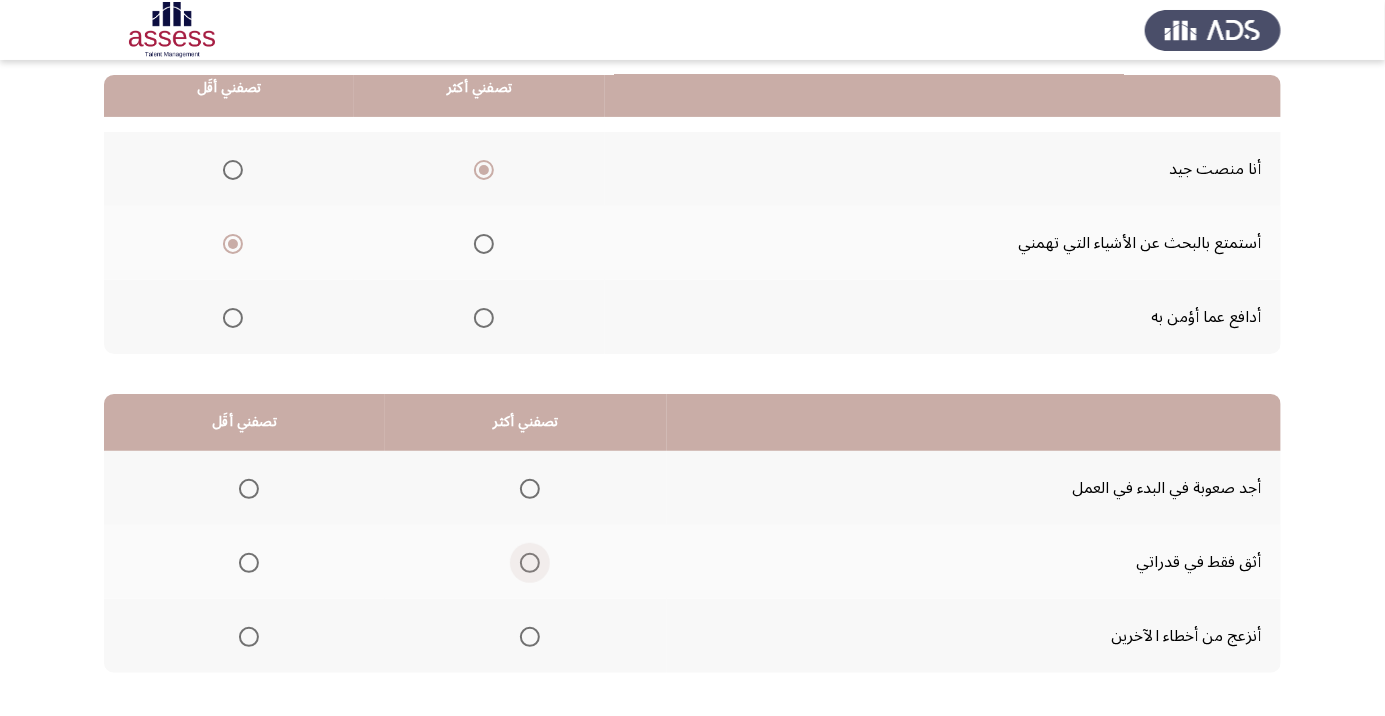 click at bounding box center [530, 563] 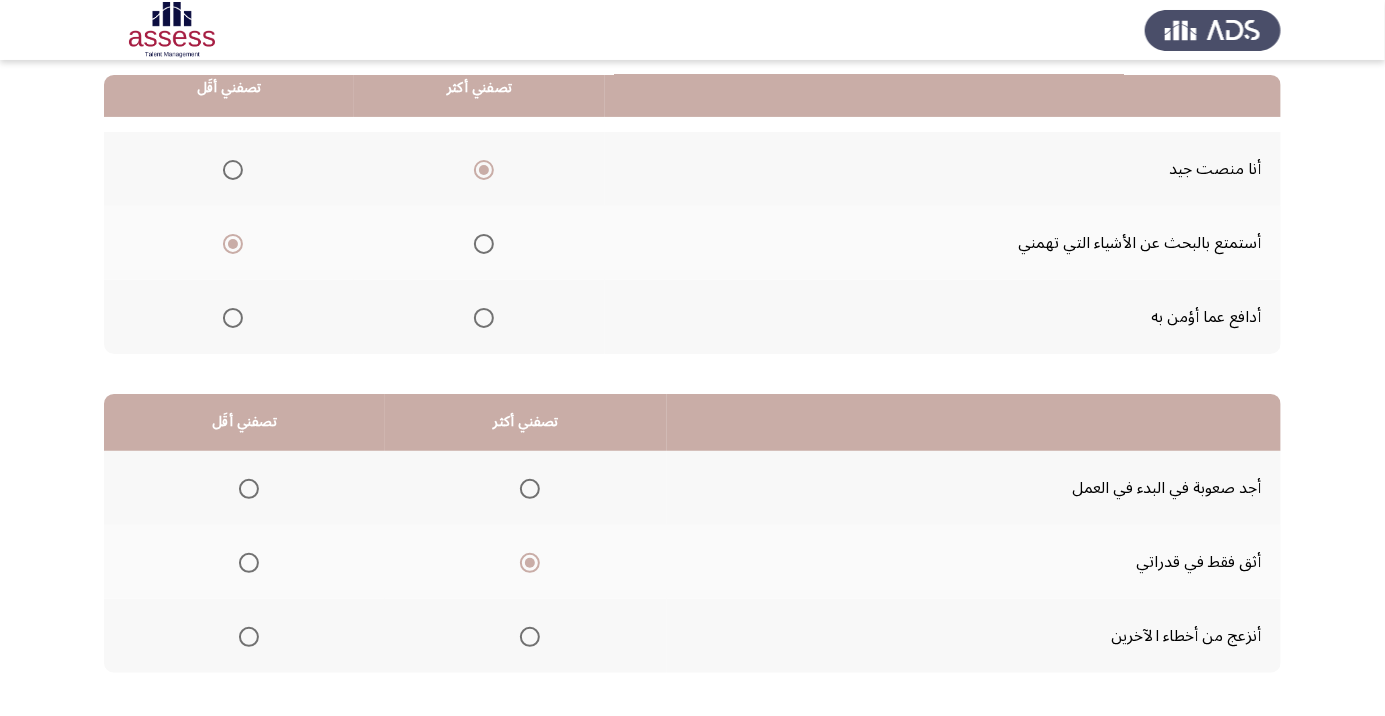 click at bounding box center [249, 489] 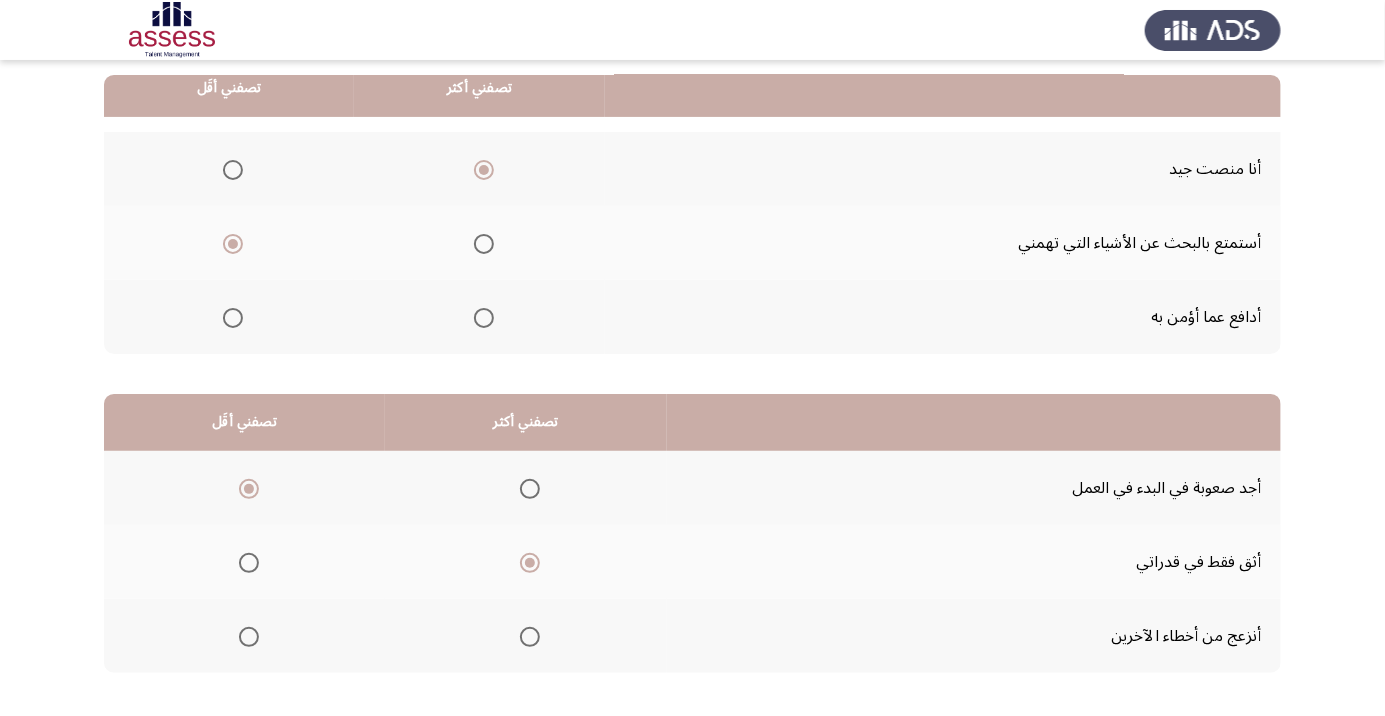 click on "التالي" 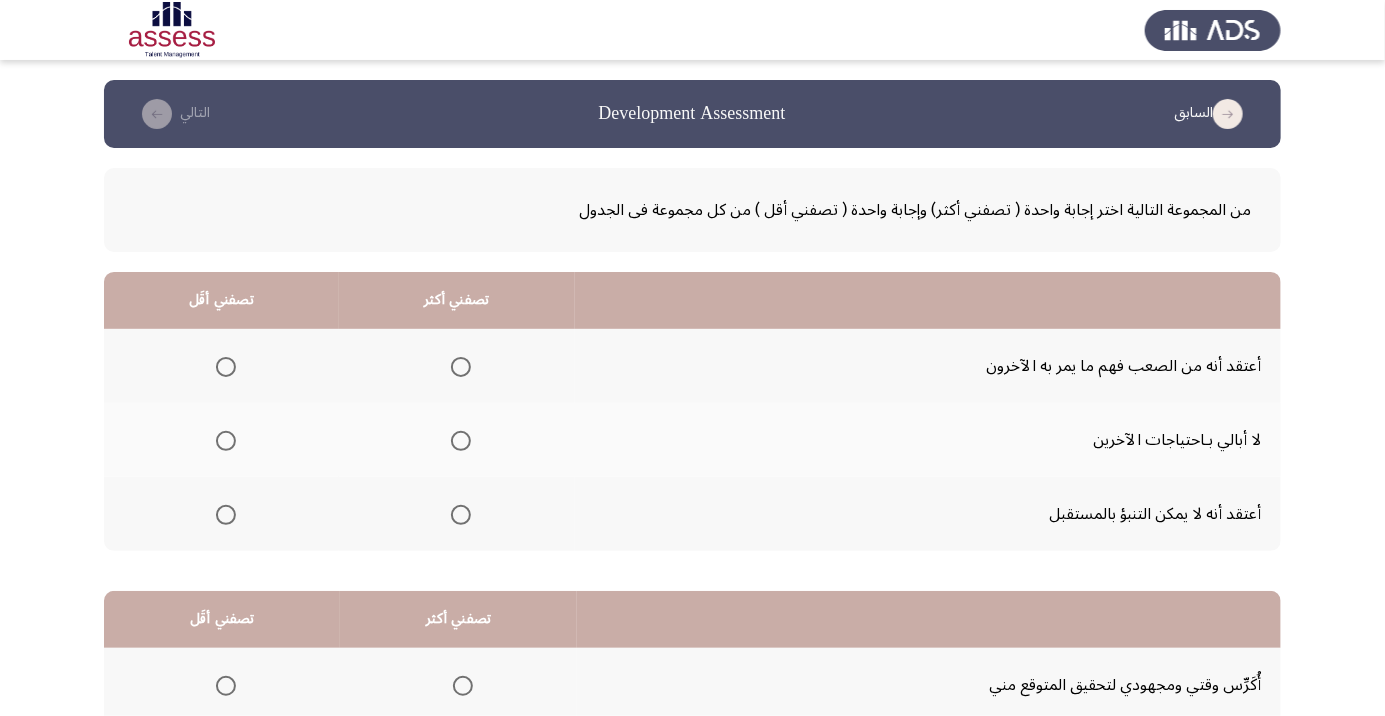 click at bounding box center (226, 441) 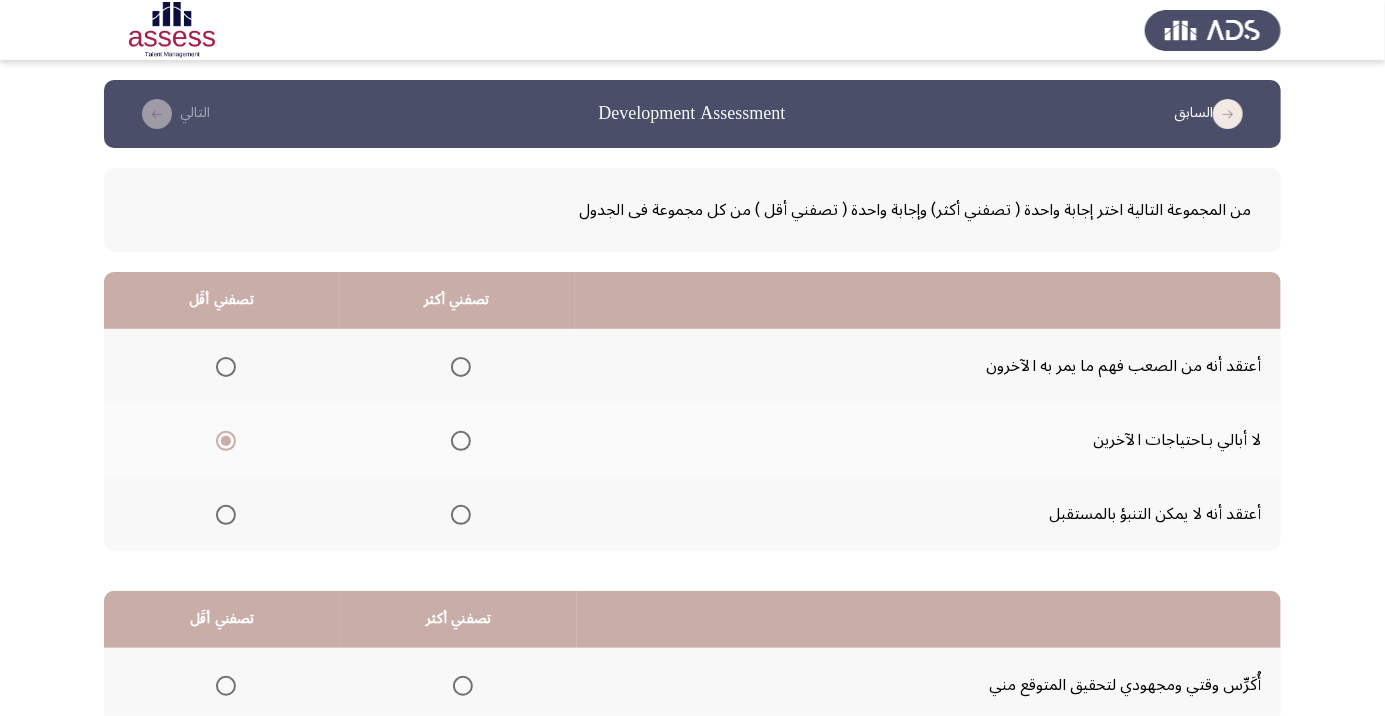 click at bounding box center [461, 515] 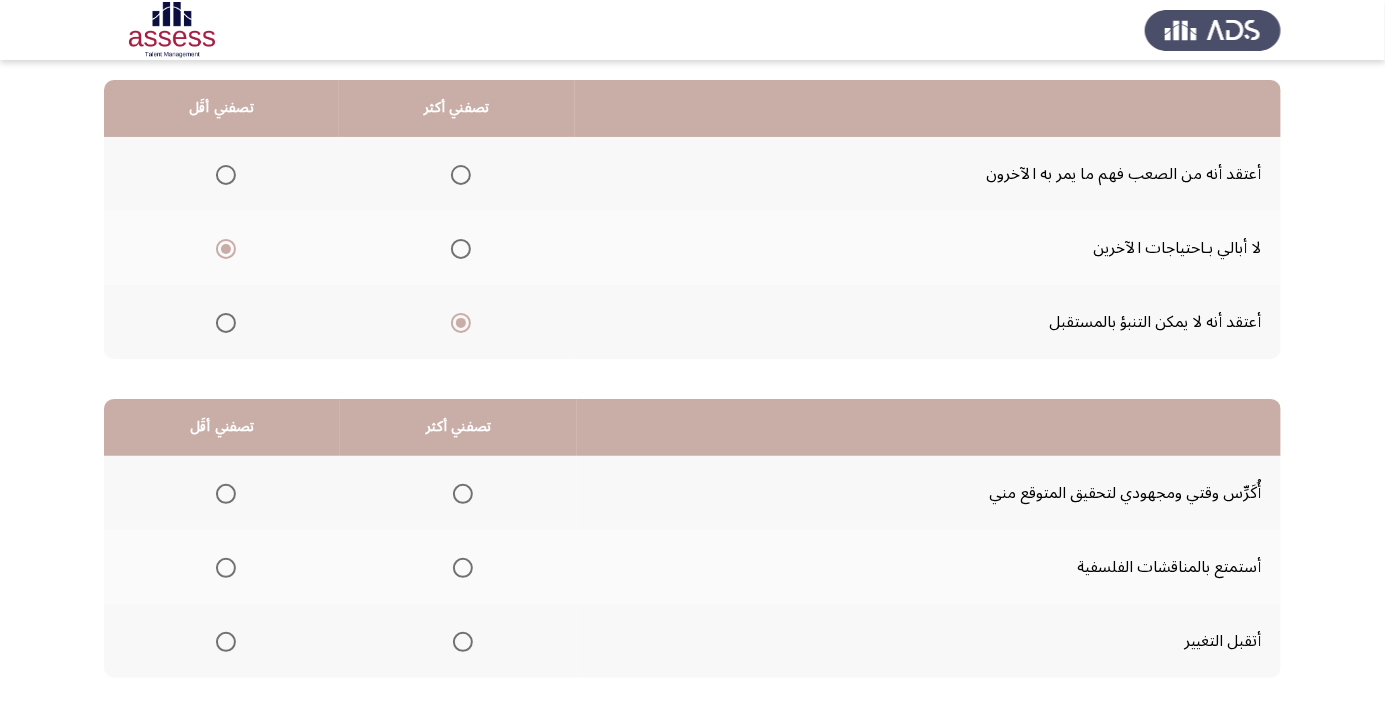 scroll, scrollTop: 197, scrollLeft: 0, axis: vertical 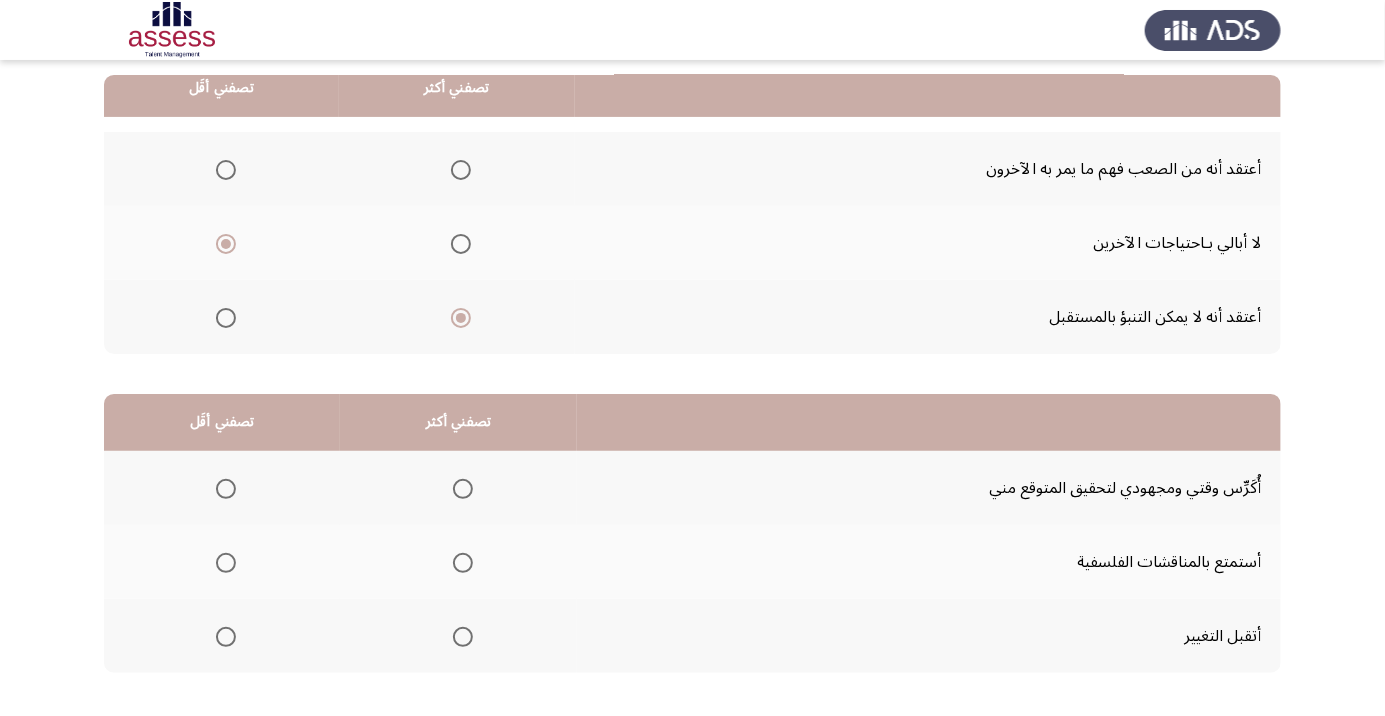click at bounding box center [226, 637] 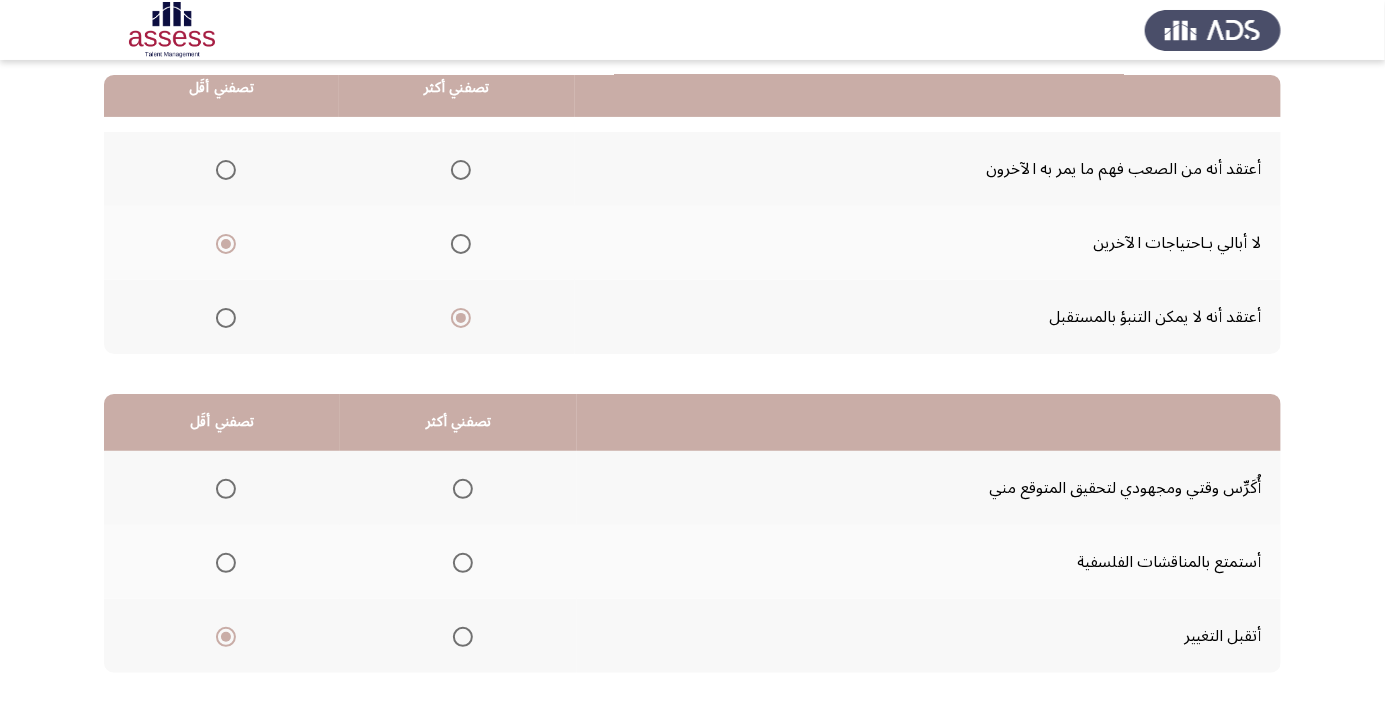 click at bounding box center (463, 489) 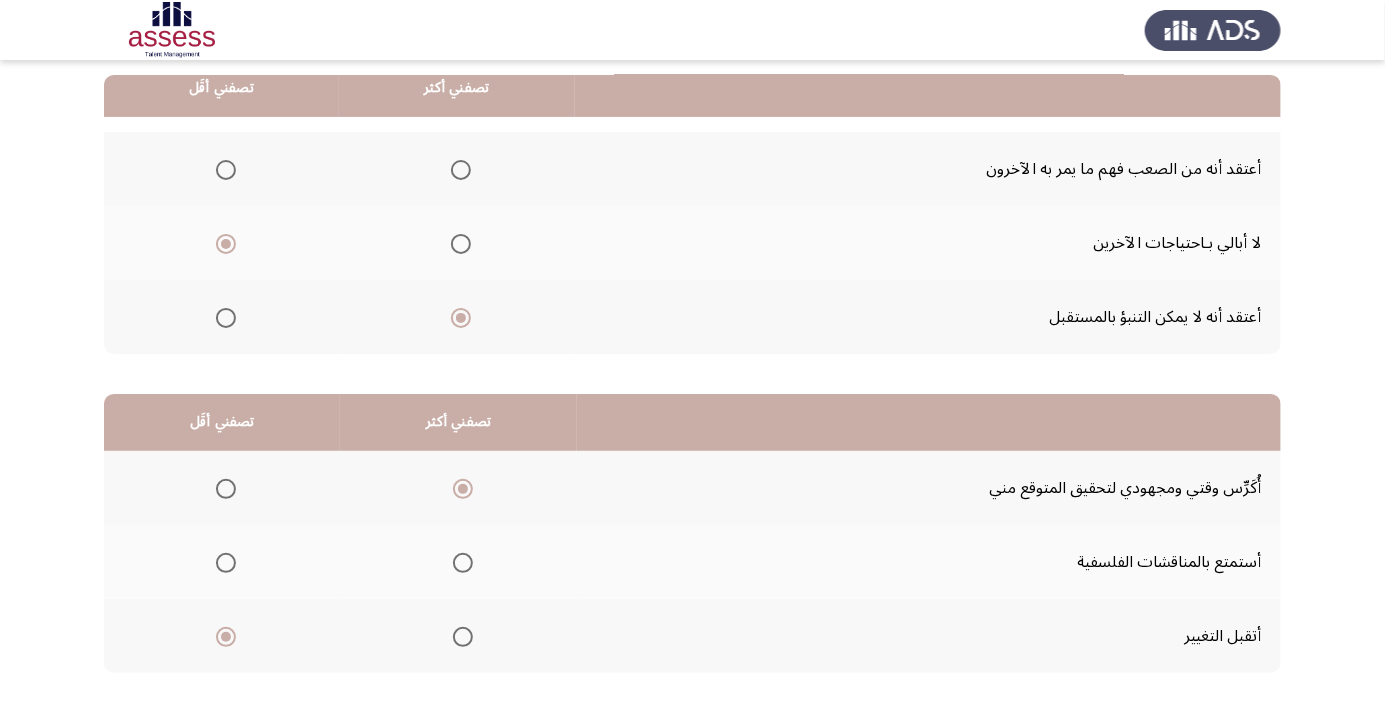 click at bounding box center [226, 489] 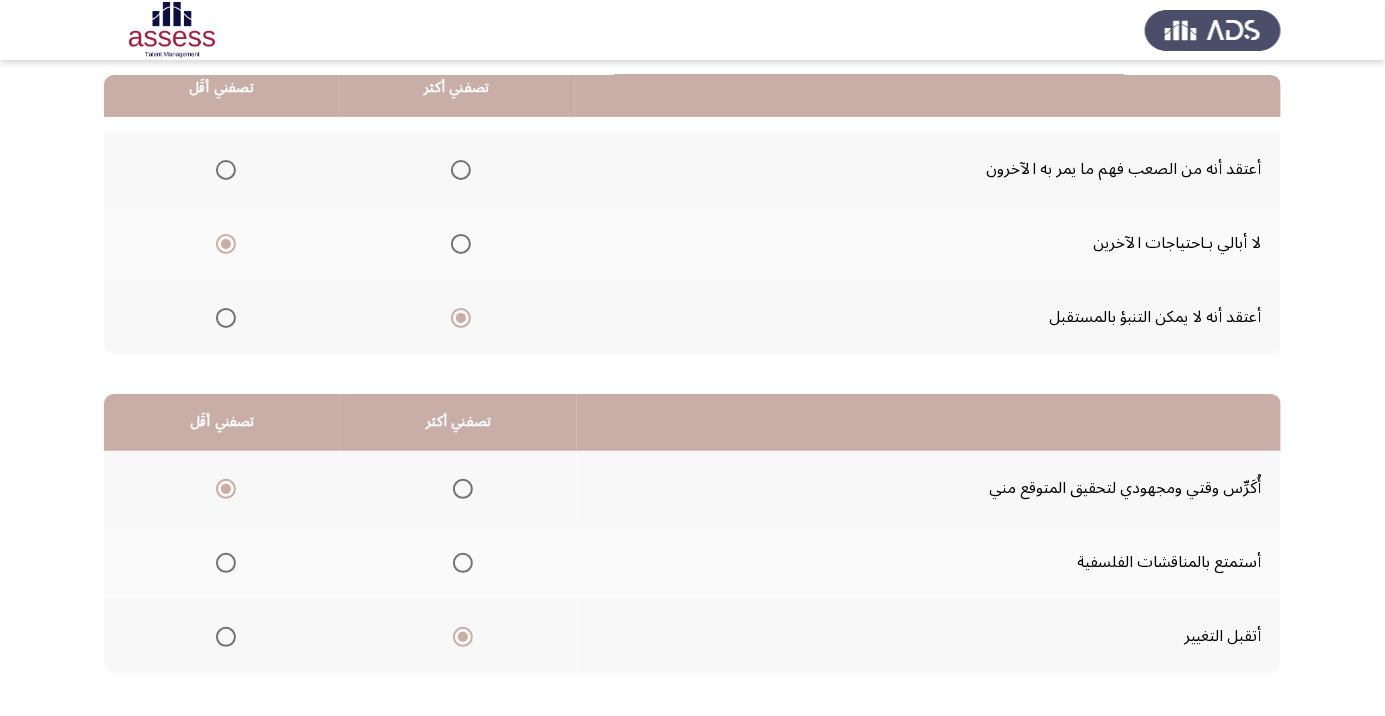click on "التالي" 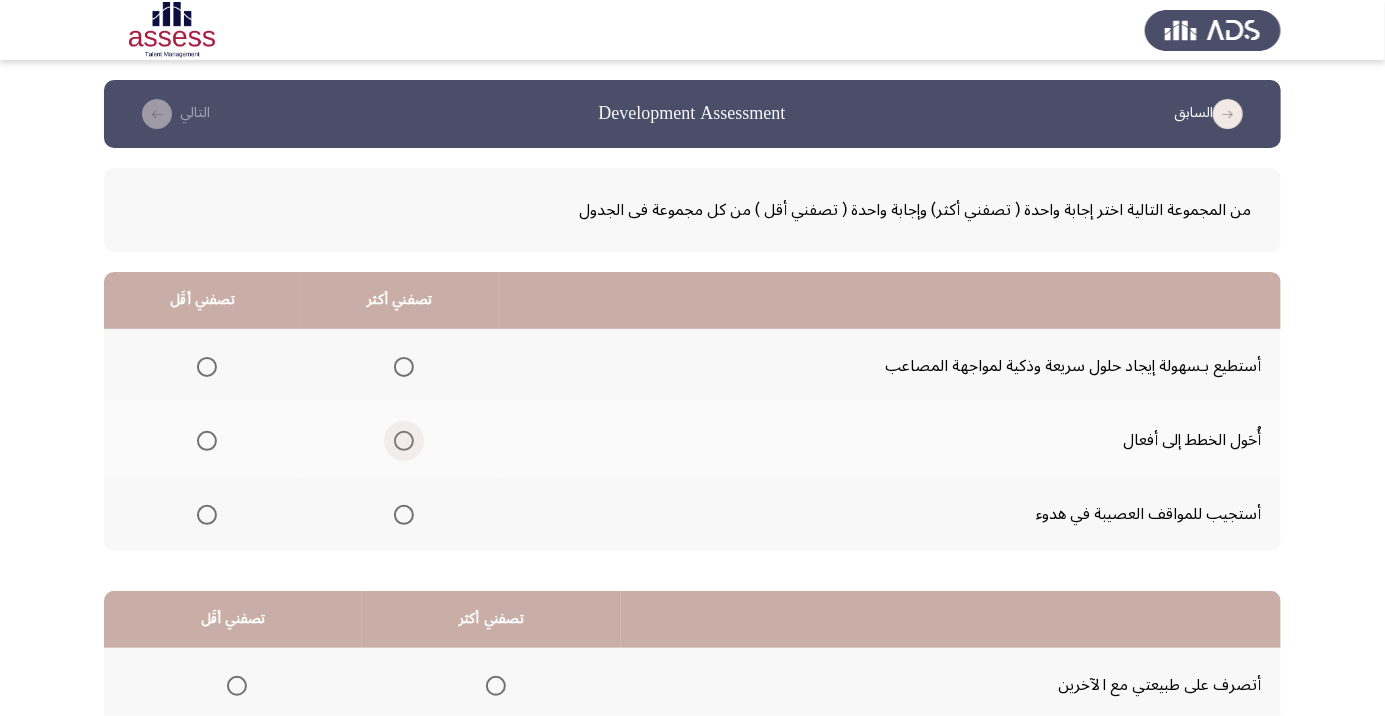 click at bounding box center (404, 441) 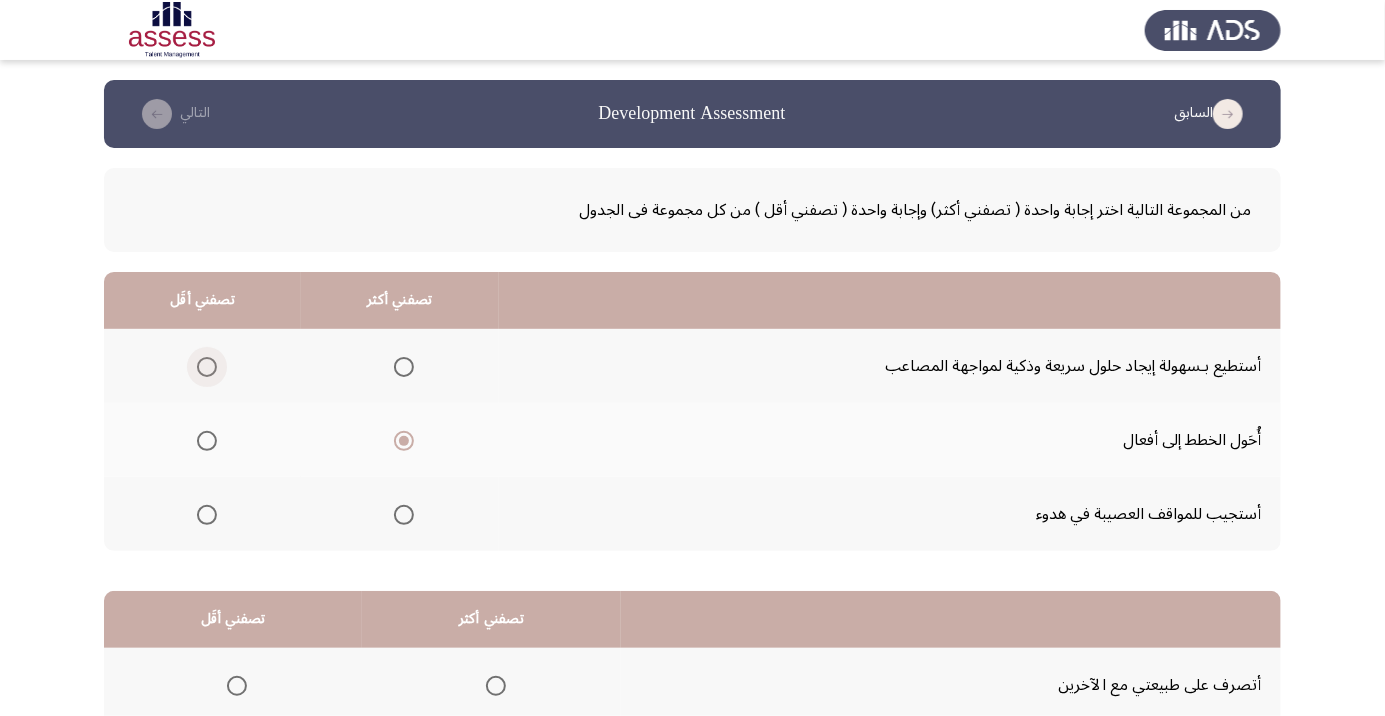 click at bounding box center (207, 367) 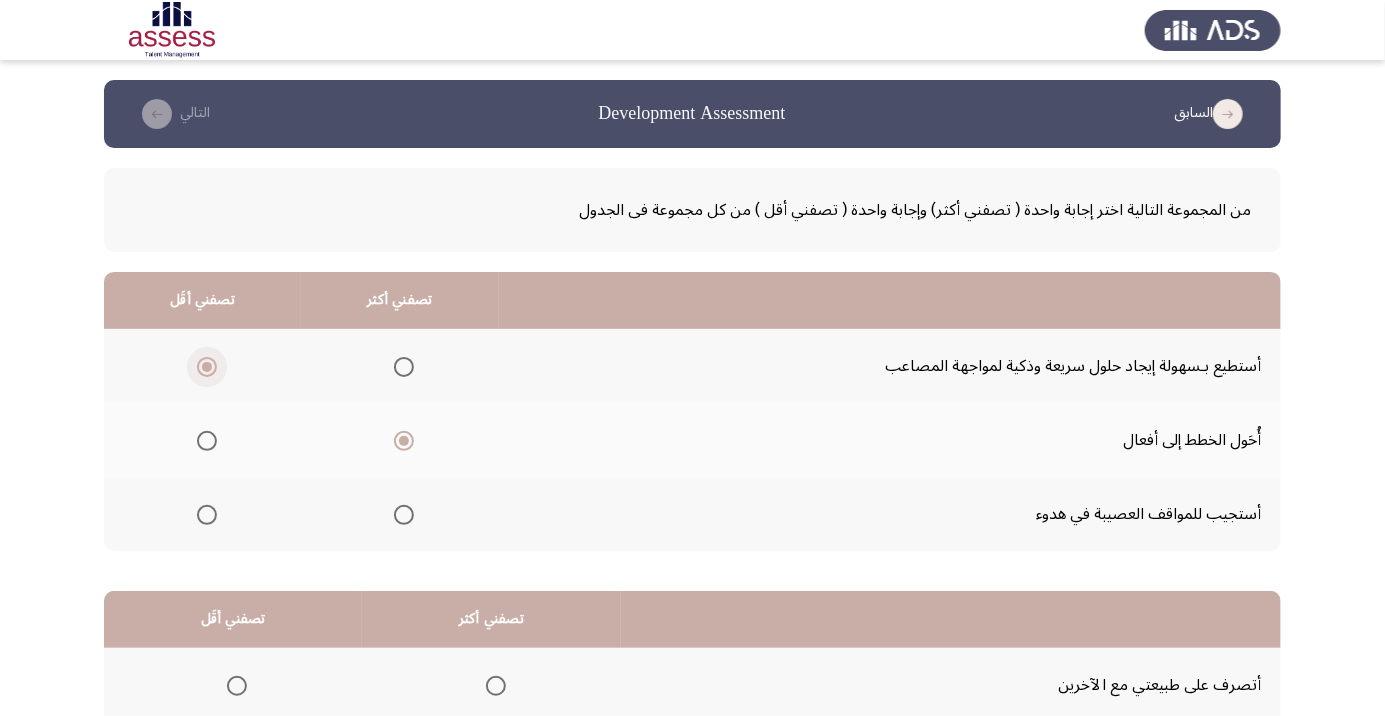 click at bounding box center (207, 367) 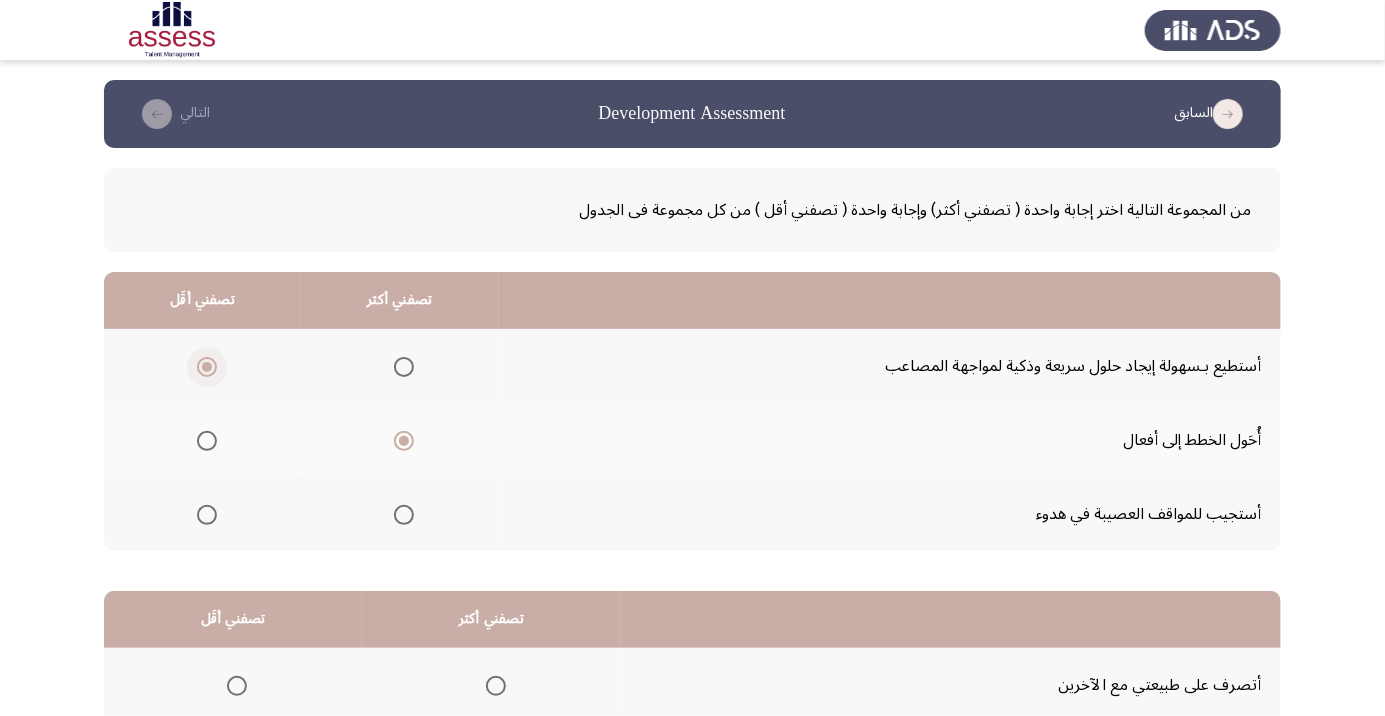 click at bounding box center (207, 515) 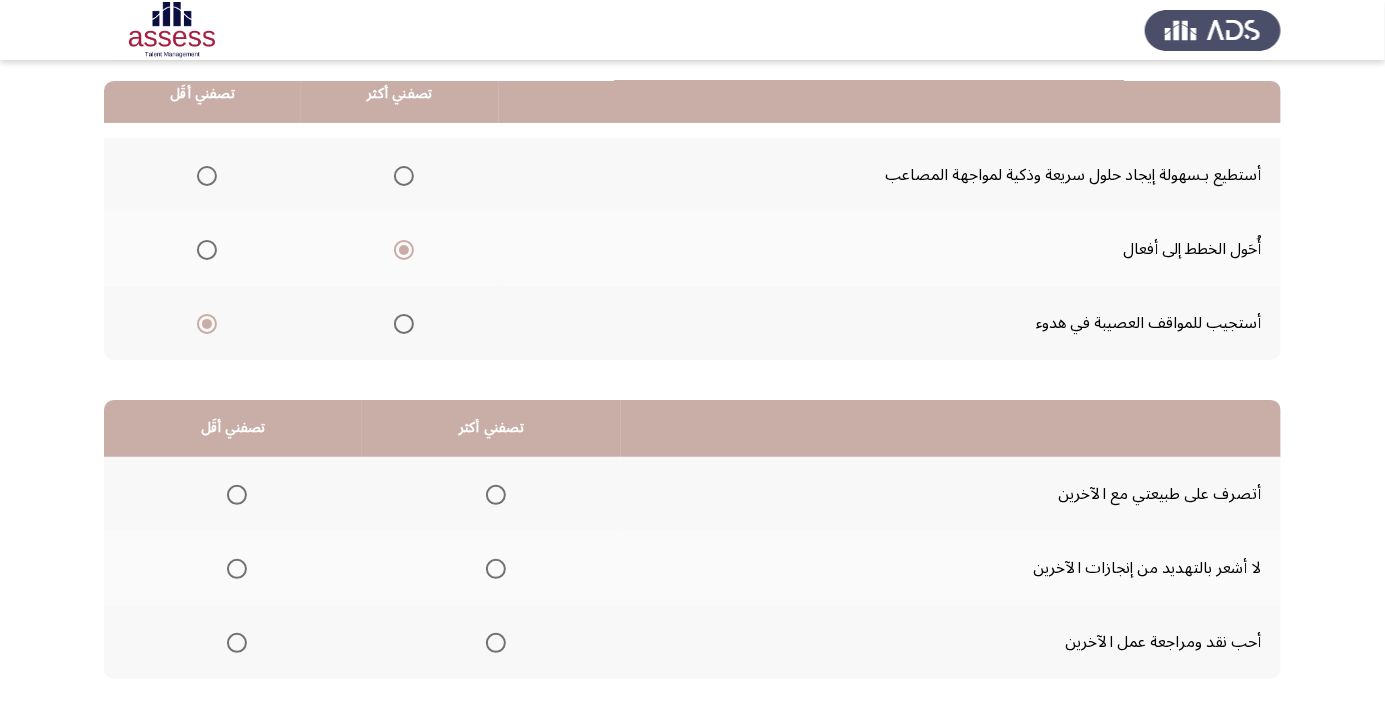 scroll, scrollTop: 197, scrollLeft: 0, axis: vertical 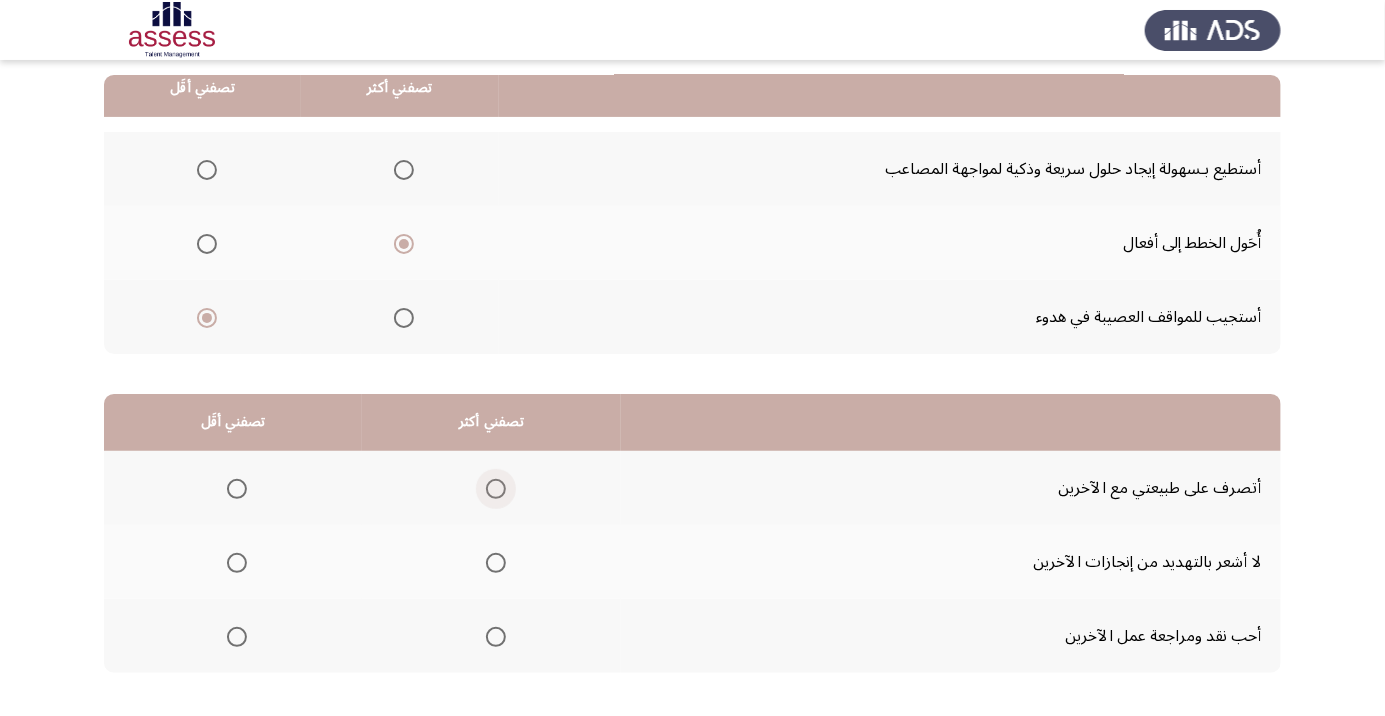 click at bounding box center [496, 489] 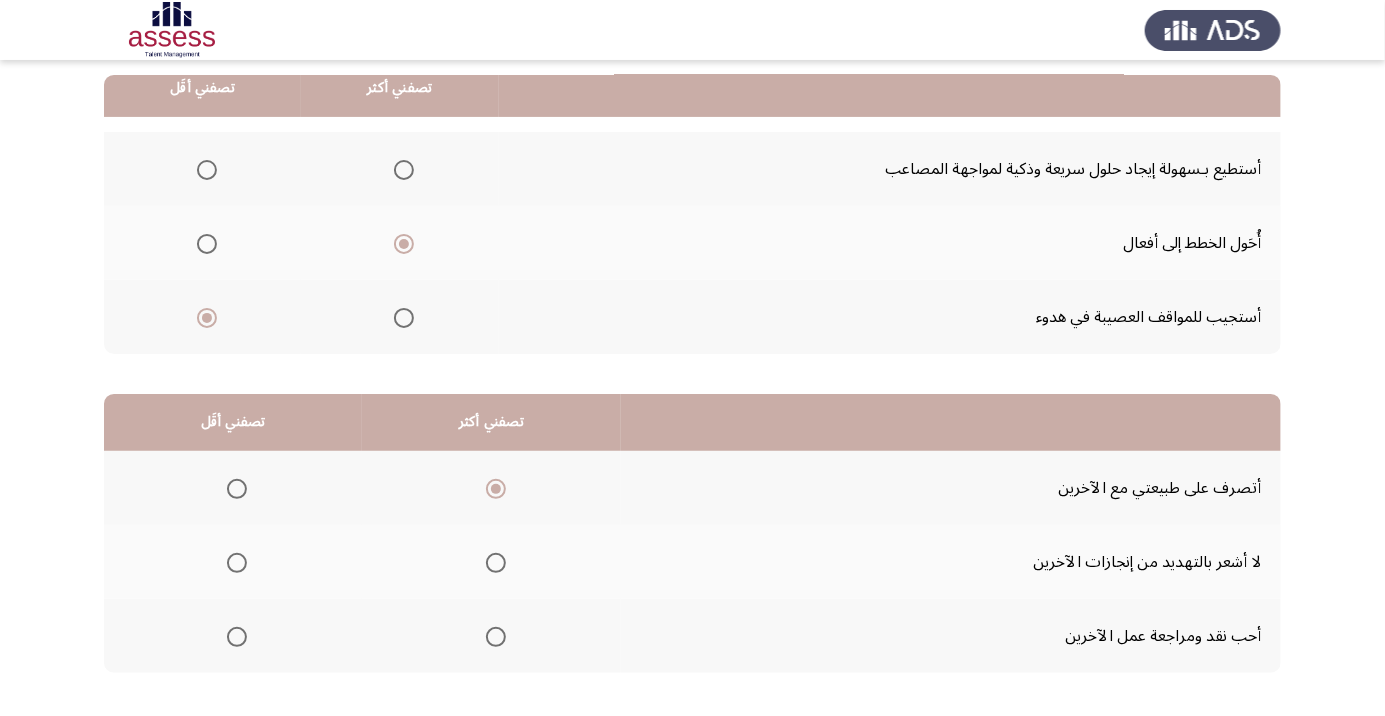 click at bounding box center (237, 563) 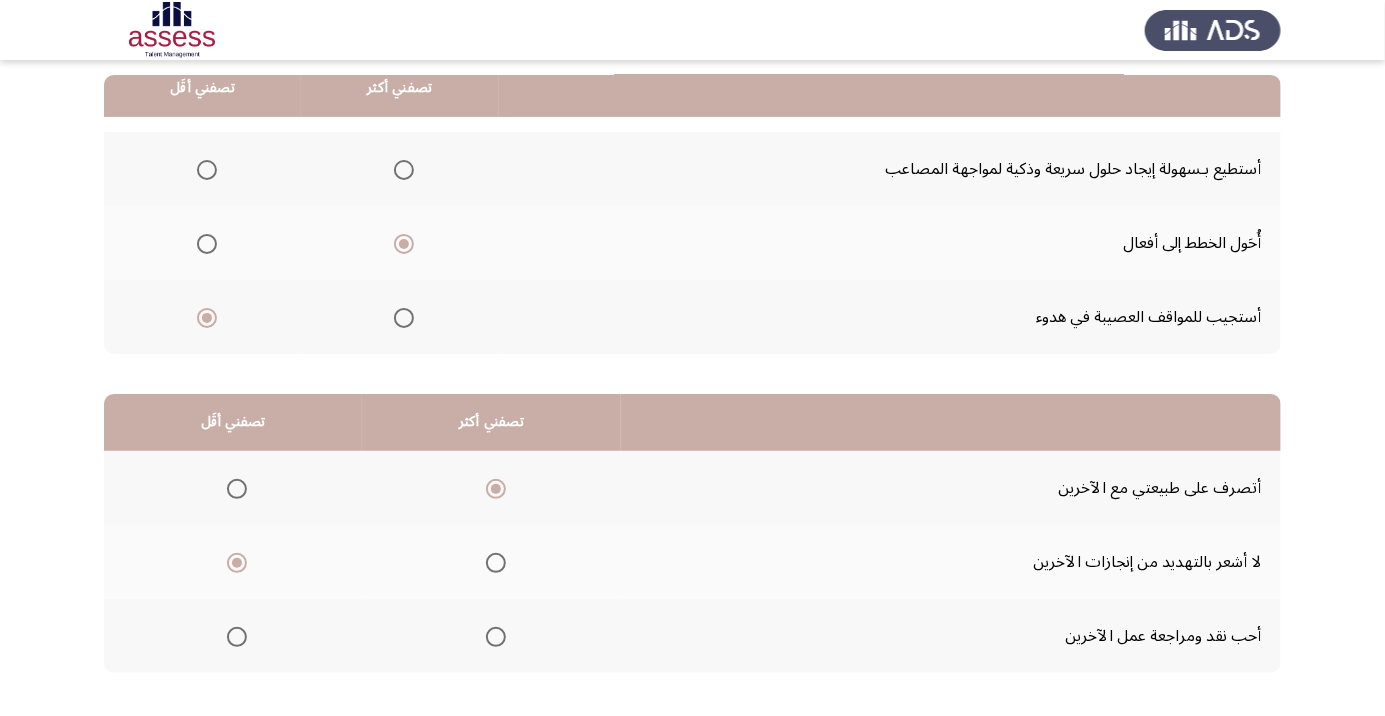 click on "التالي" 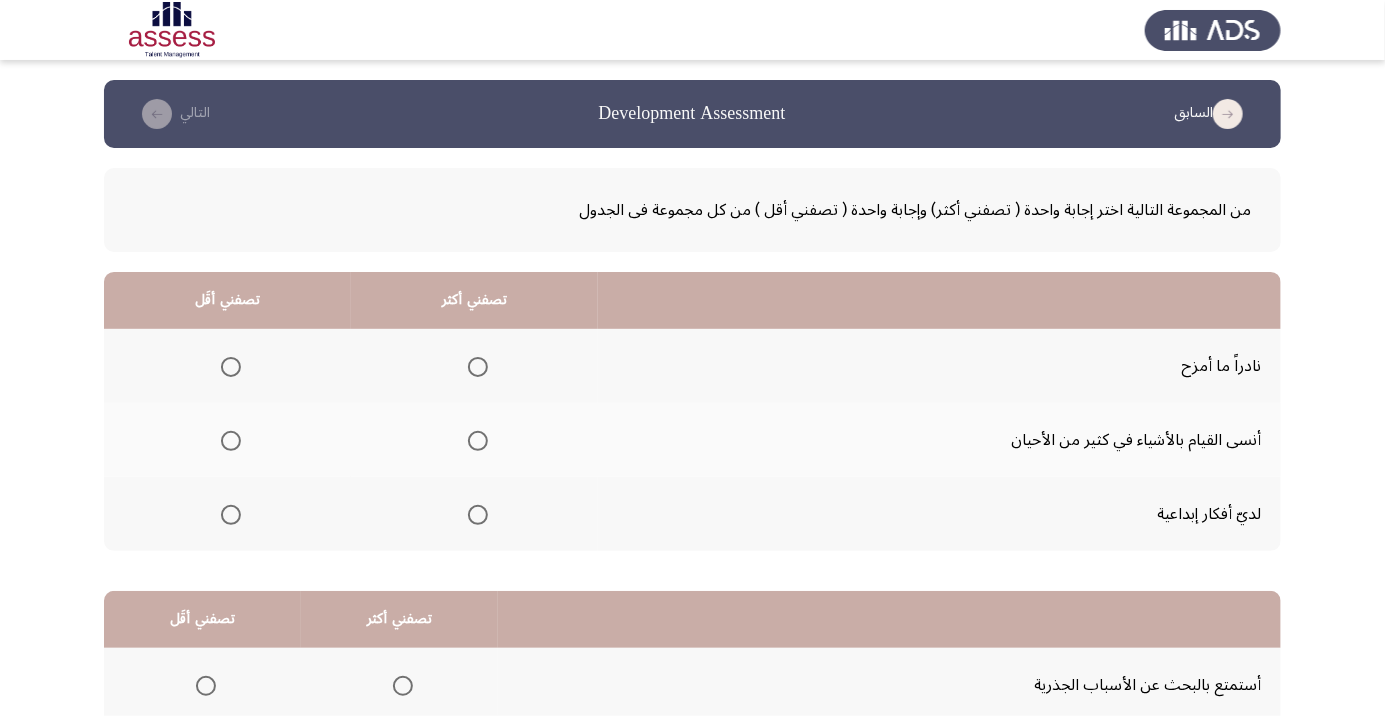 click on "السابق
Development Assessment   التالي  من المجموعة التالية اختر إجابة واحدة ( تصفني أكثر) وإجابة واحدة ( تصفني أقل ) من كل مجموعة فى الجدول  تصفني أكثر   تصفني أقَل  نادراً ما أمزح     أنسى القيام بالأشياء في كثير من الأحيان     لديّ أفكار إبداعية      تصفني أكثر   تصفني أقَل  أستمتع بالبحث عن الأسباب الجذرية     أشعر بعواطف الآخرين     أؤمن أن لا بُدَّ من وجود سبب منطقي وراء تصرف كل شخص      ٣١ / ٤٨ الصفحات   السابق
التالي" 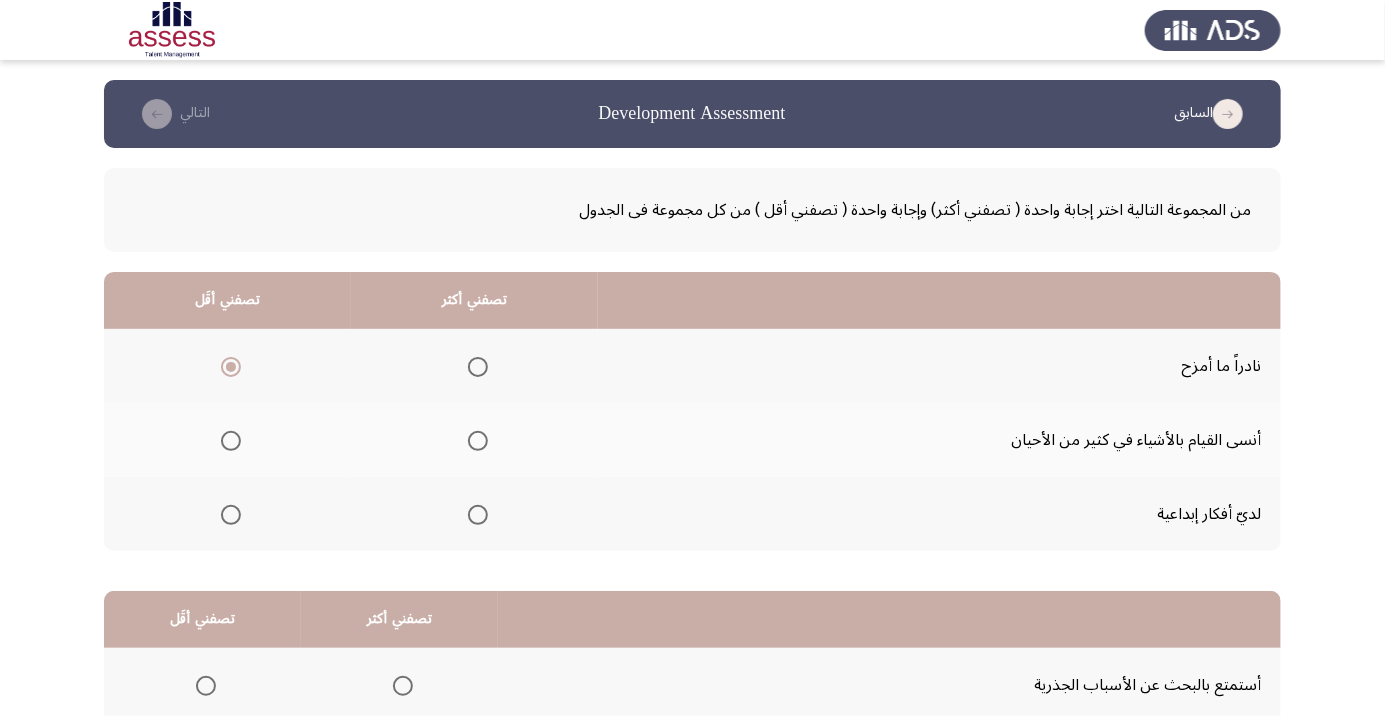 click at bounding box center (478, 515) 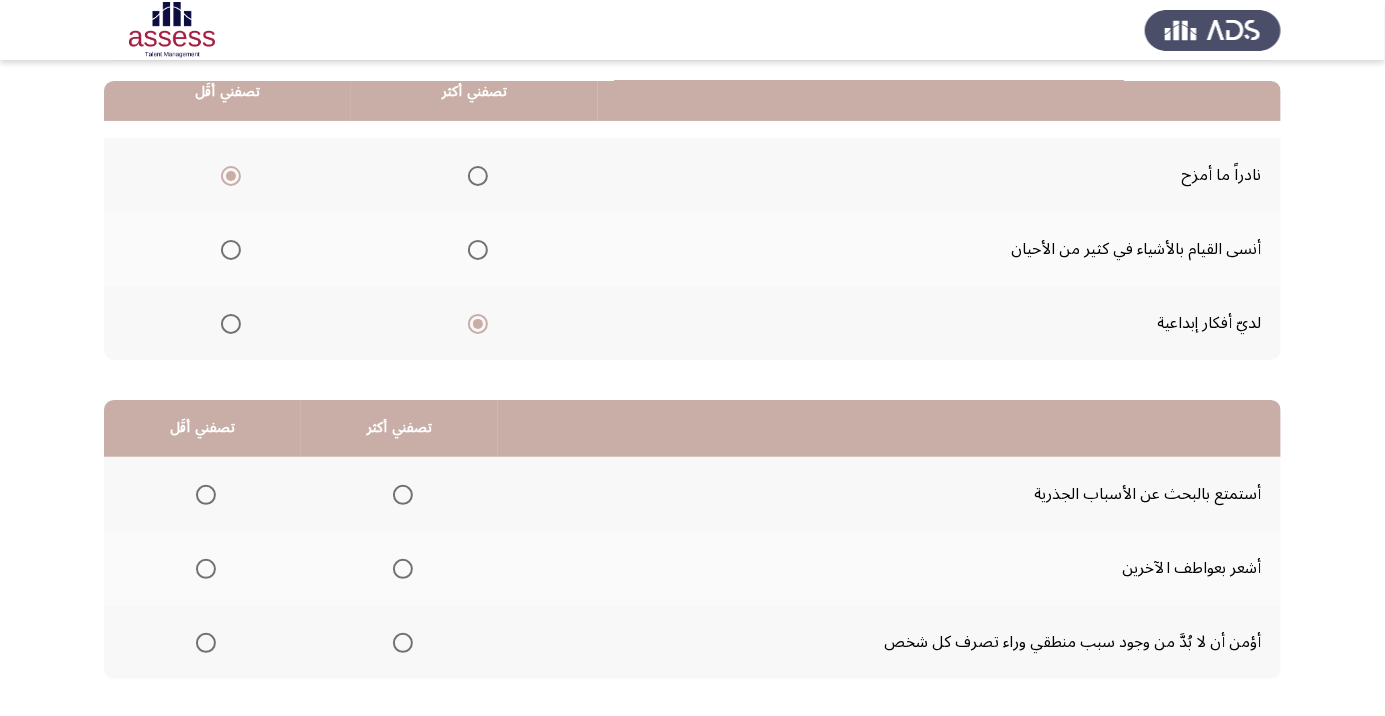 scroll, scrollTop: 197, scrollLeft: 0, axis: vertical 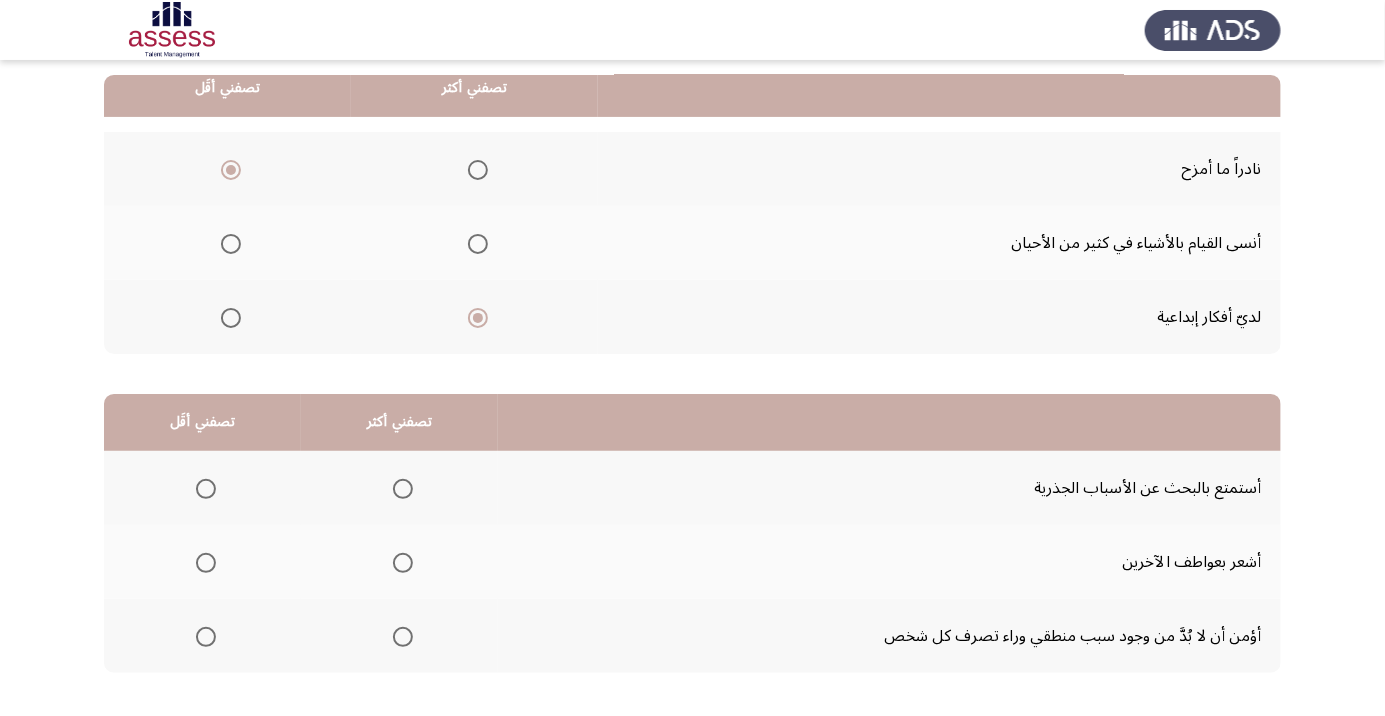 click at bounding box center (403, 637) 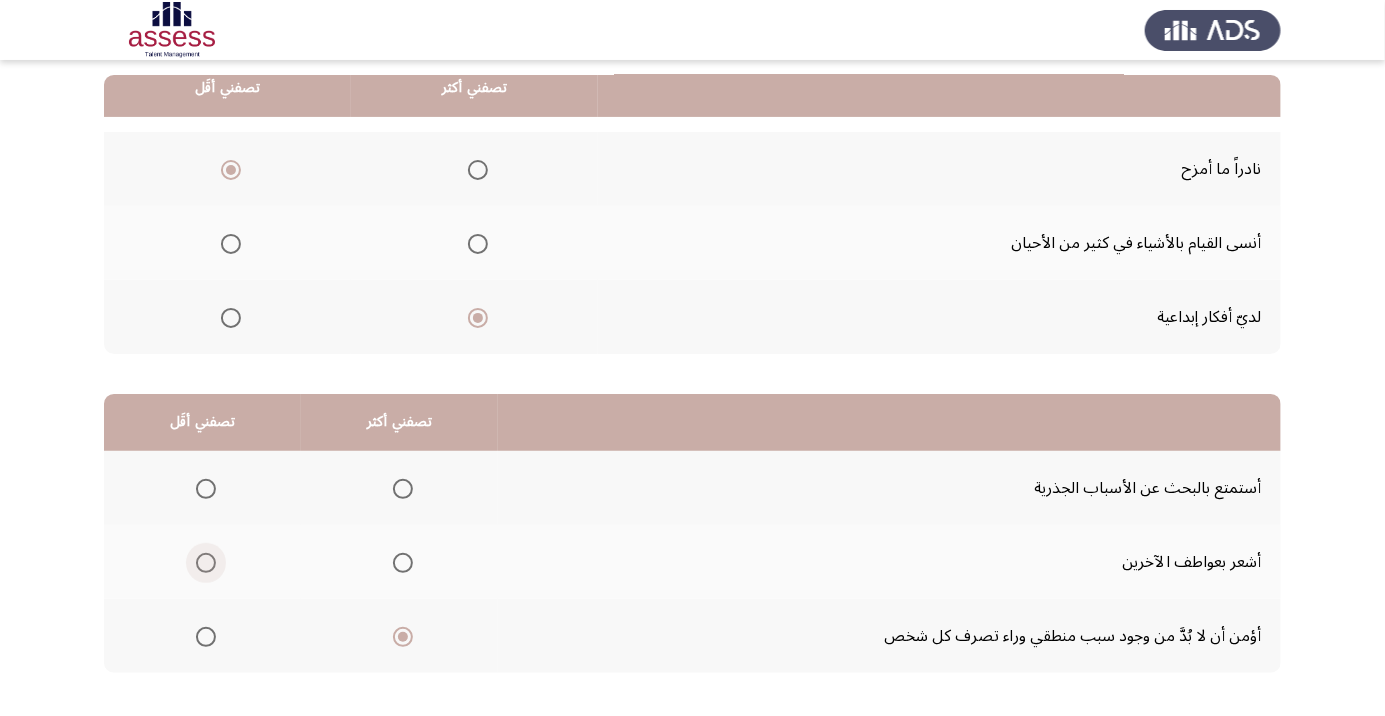 click at bounding box center [206, 563] 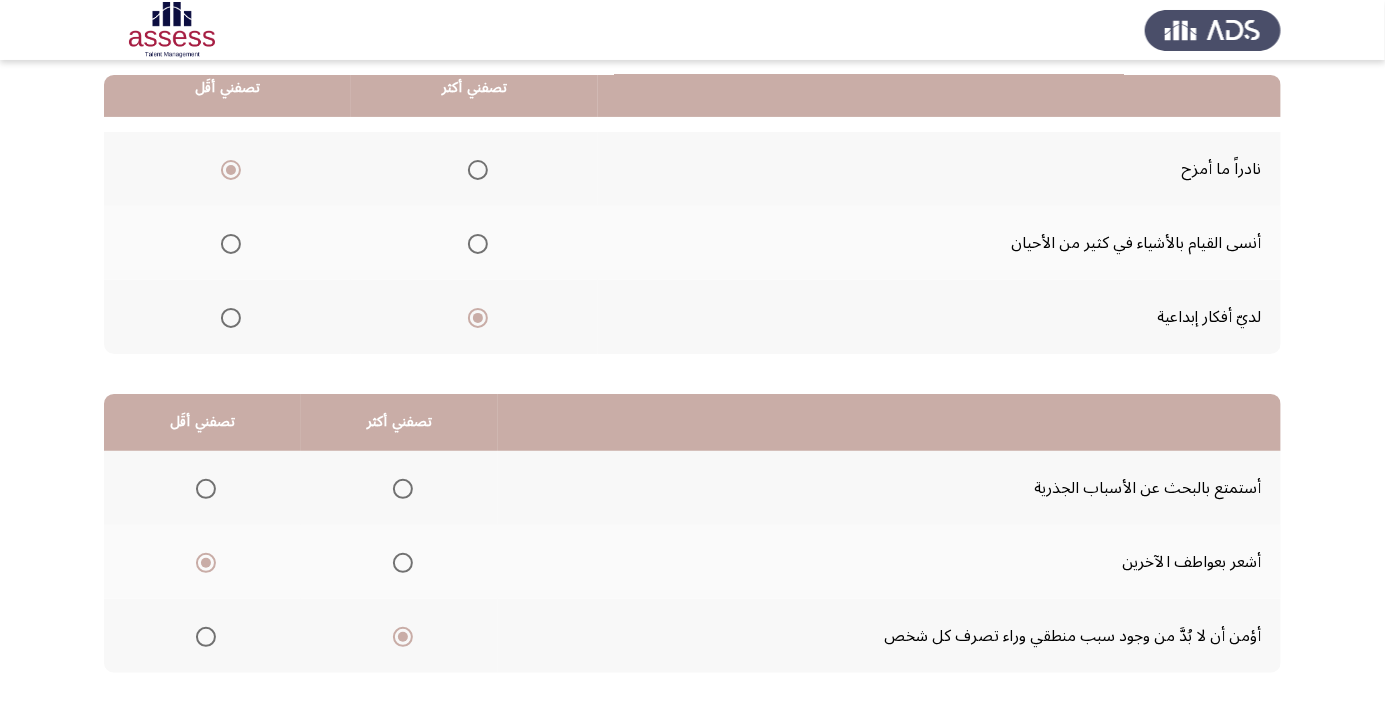 click on "التالي" 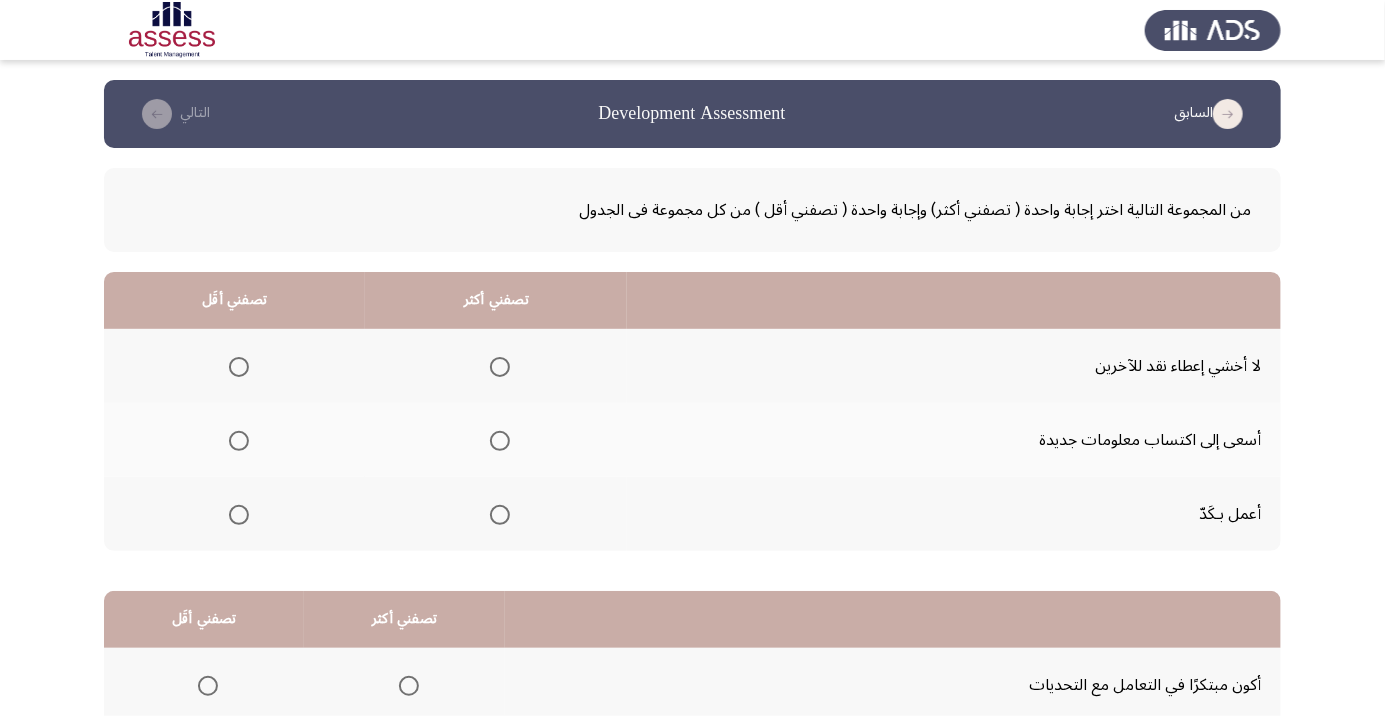 click at bounding box center (500, 441) 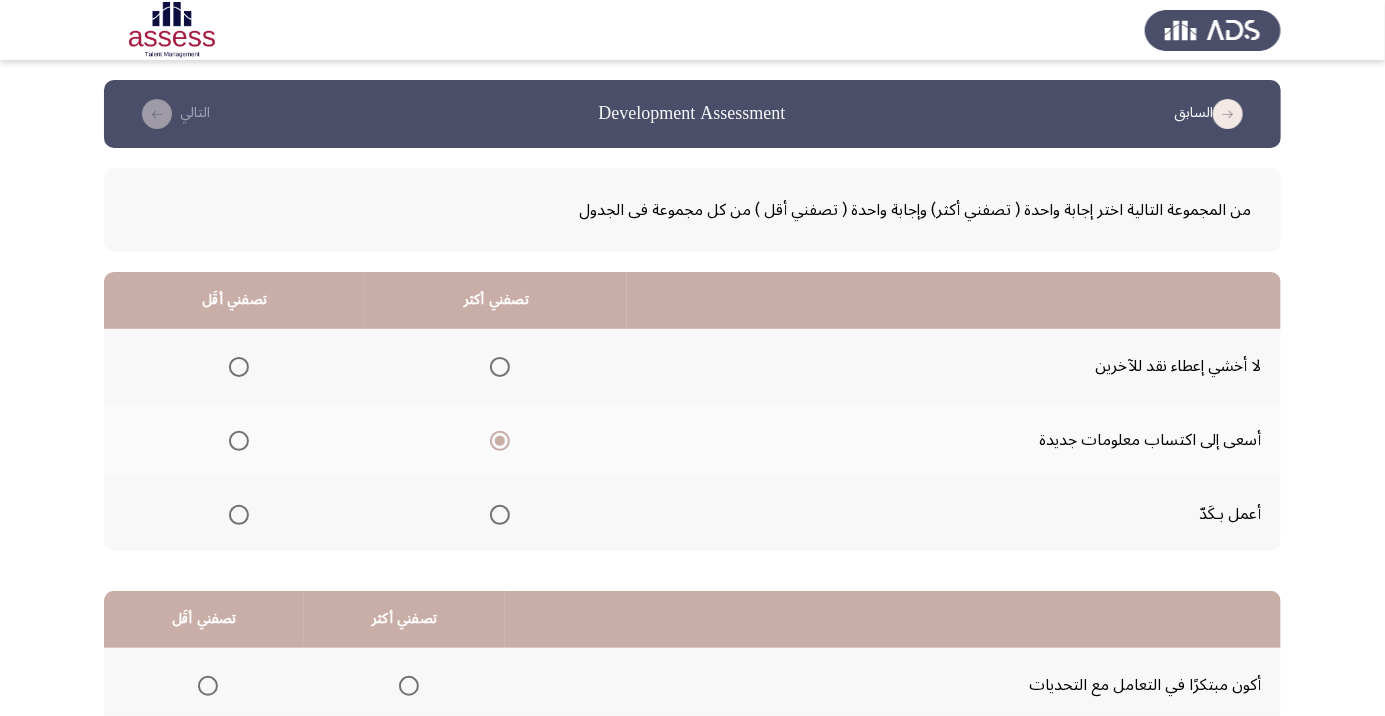 click at bounding box center [239, 515] 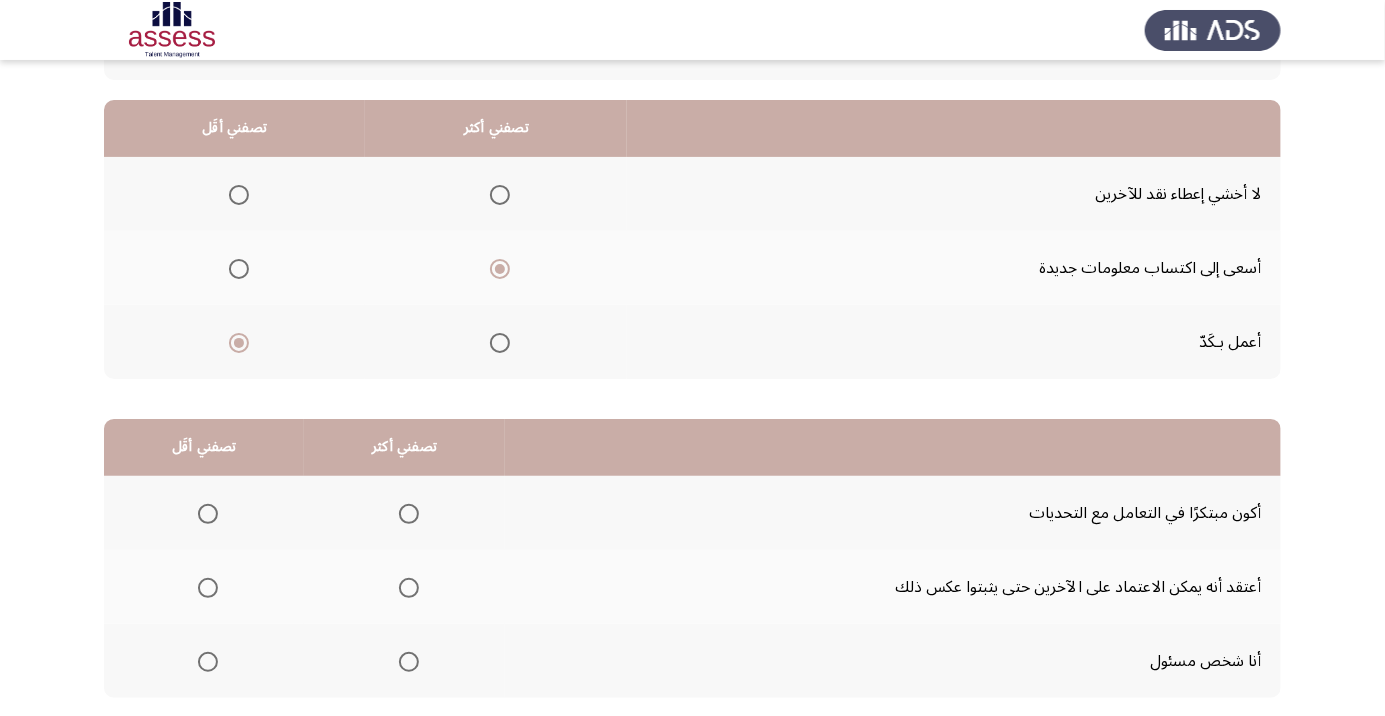 scroll, scrollTop: 197, scrollLeft: 0, axis: vertical 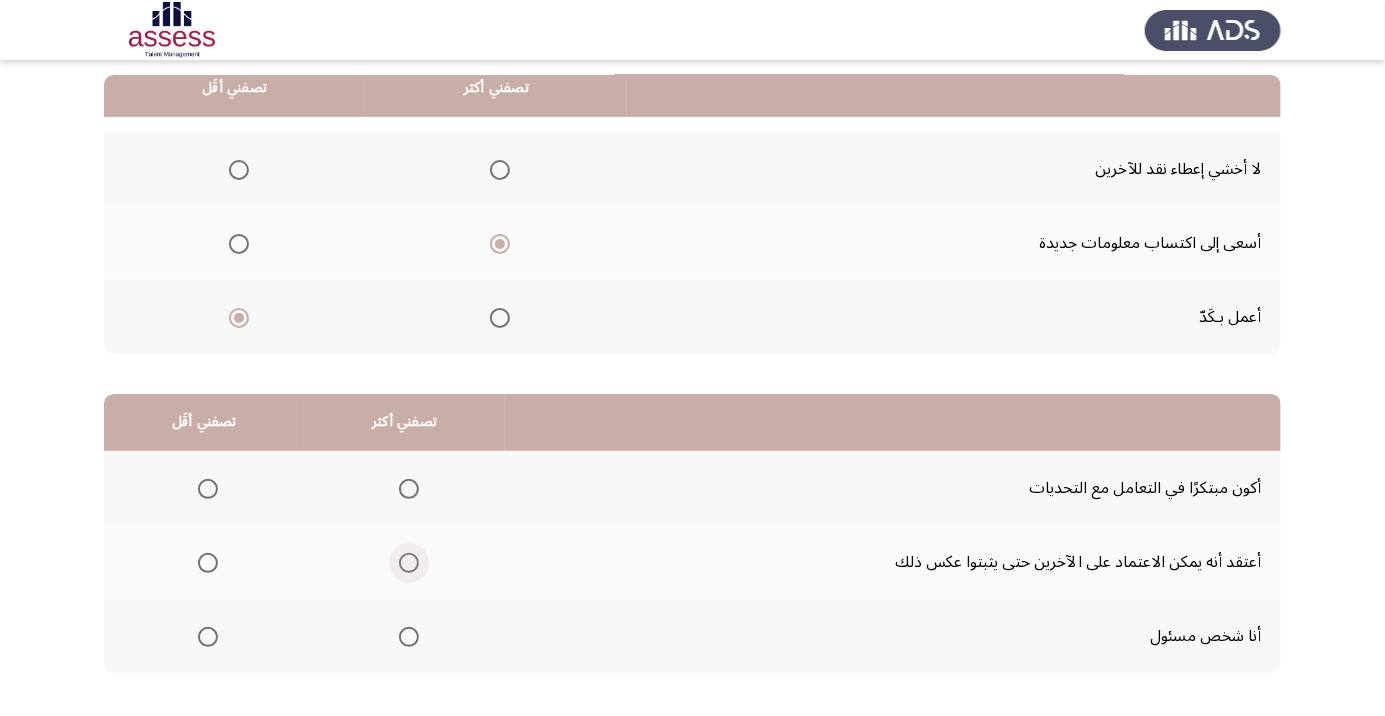 click at bounding box center (409, 563) 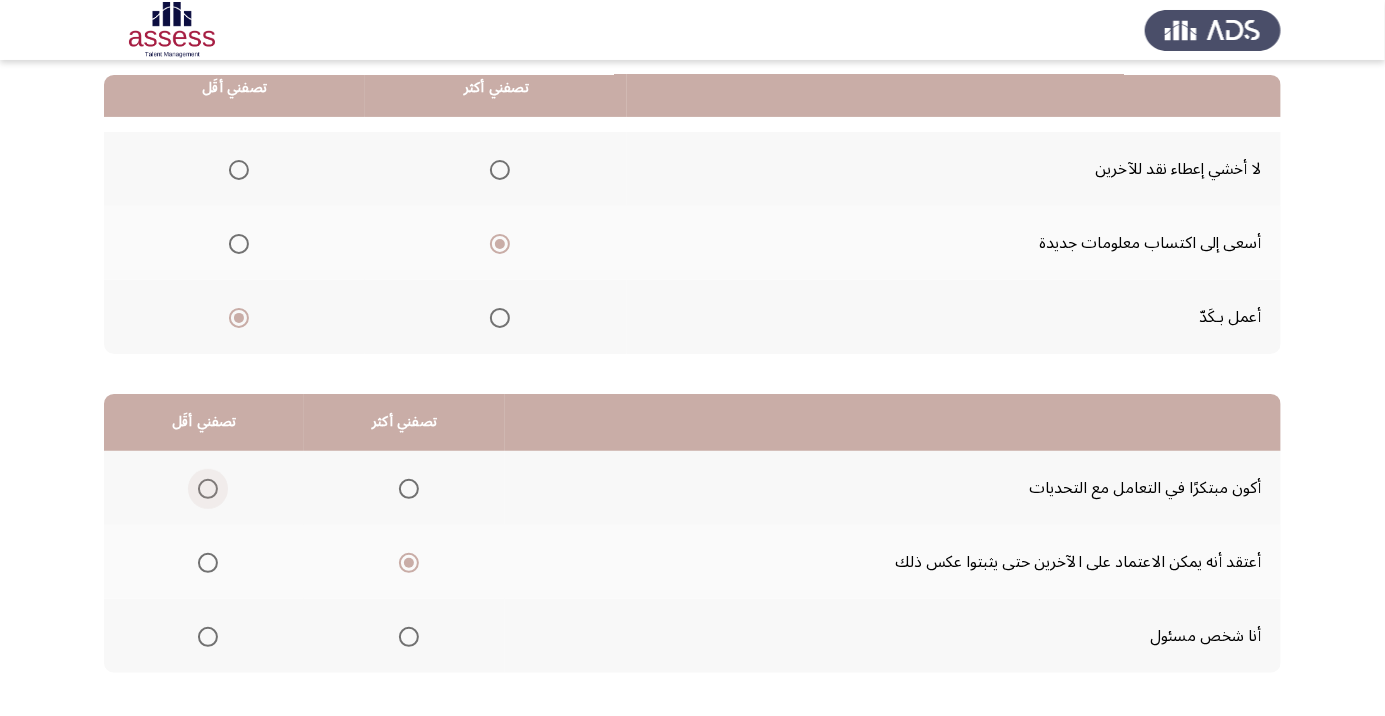 click at bounding box center (208, 489) 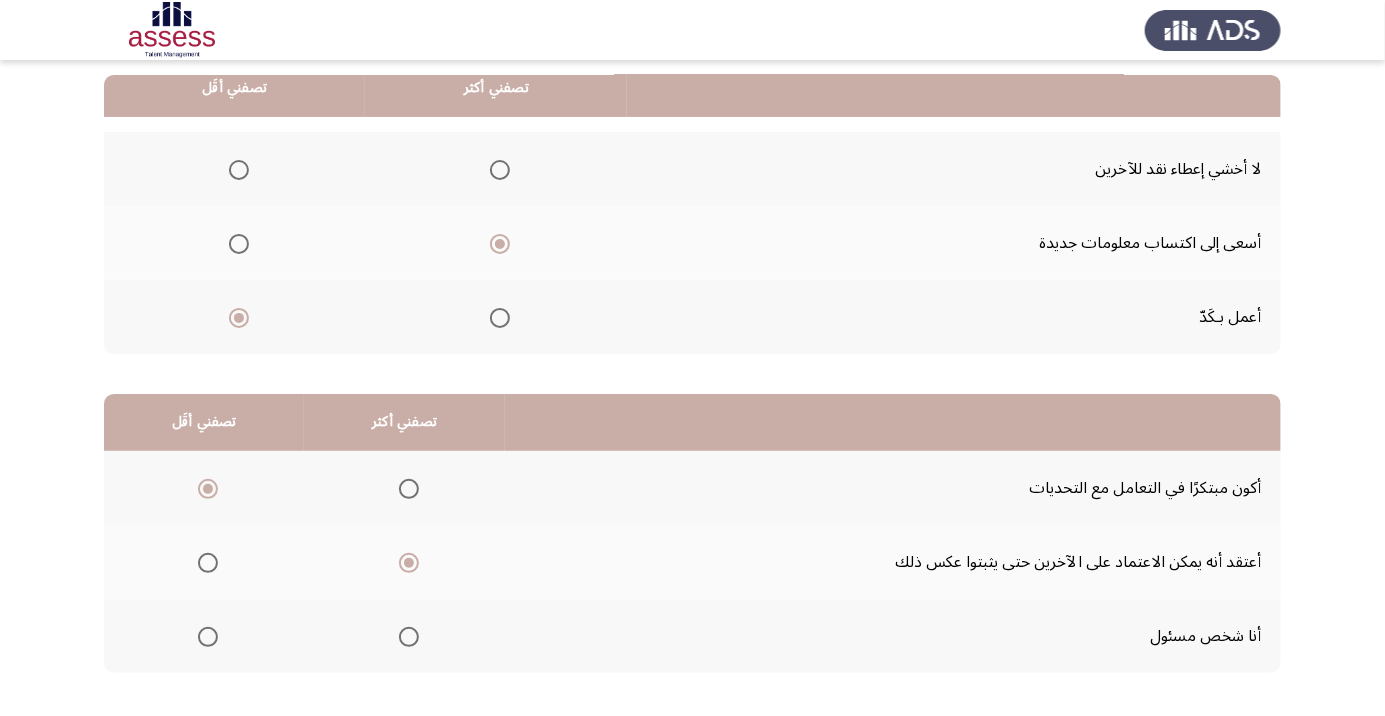 click on "التالي" 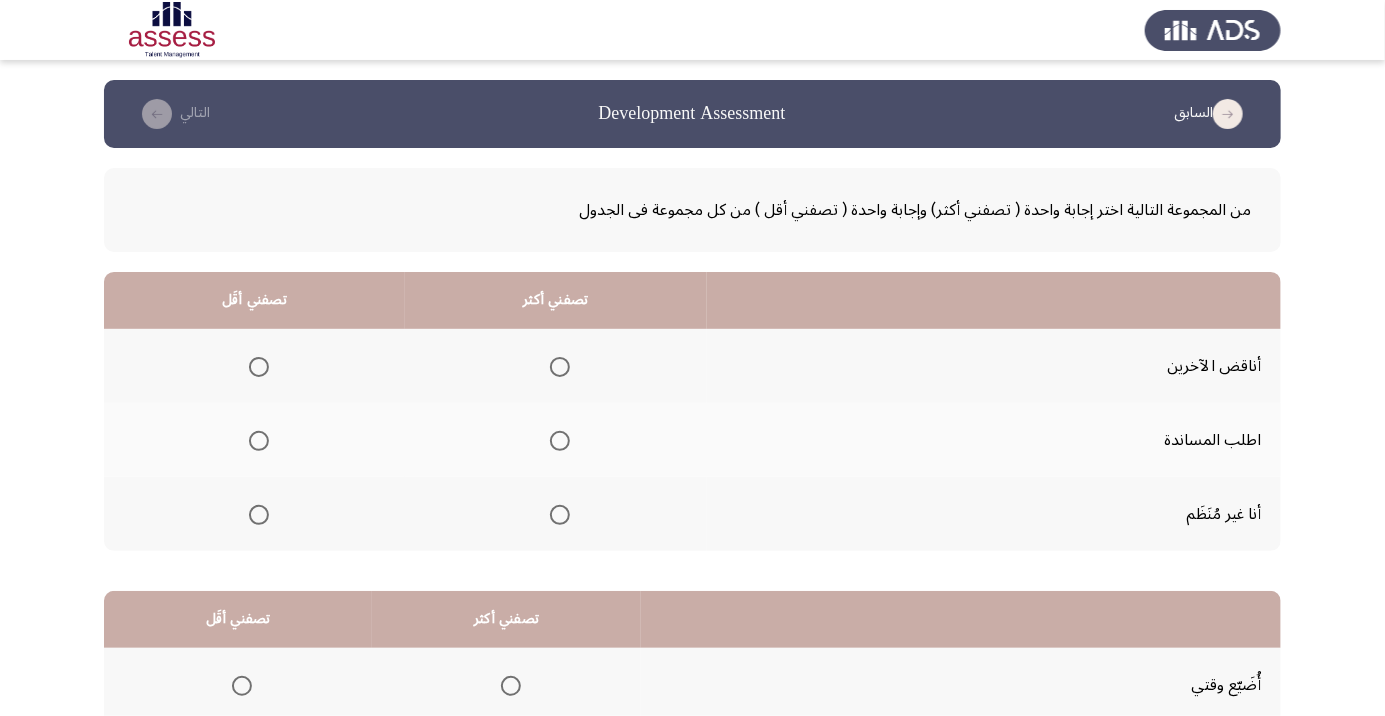 click at bounding box center [259, 515] 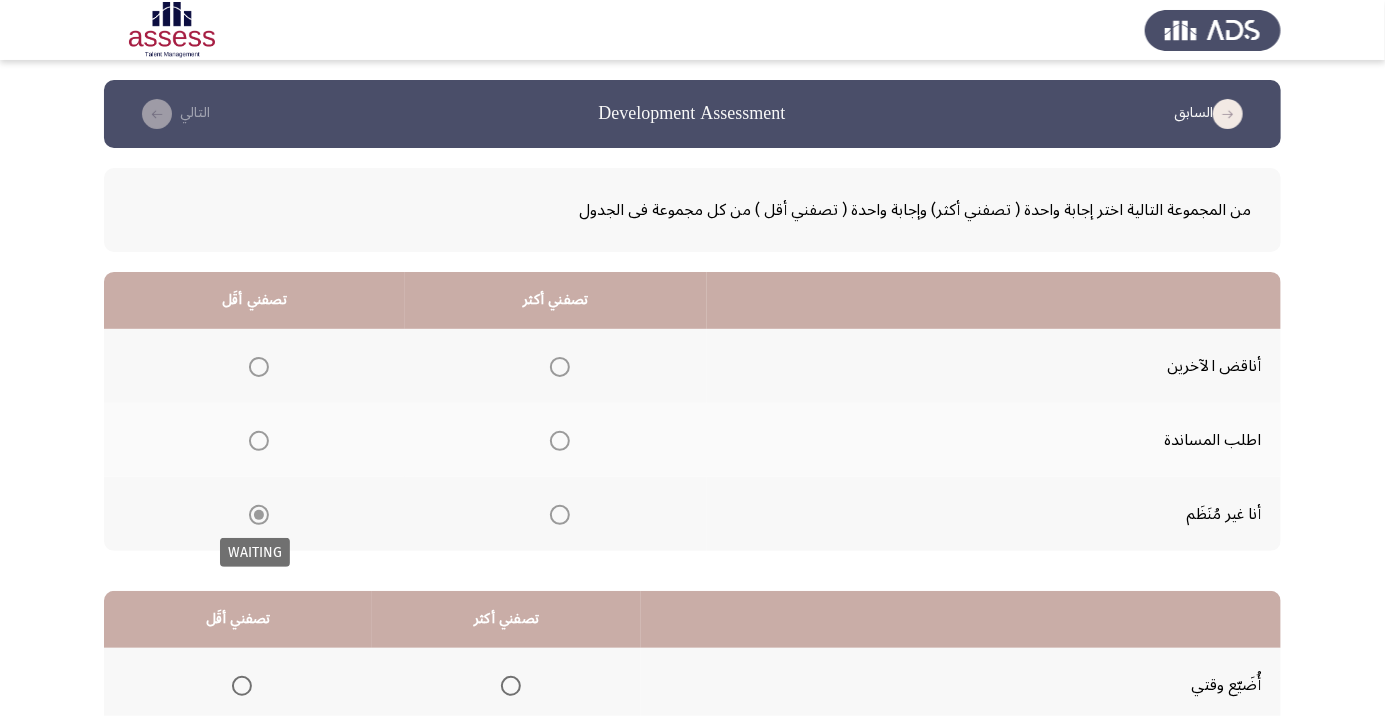 click at bounding box center [259, 515] 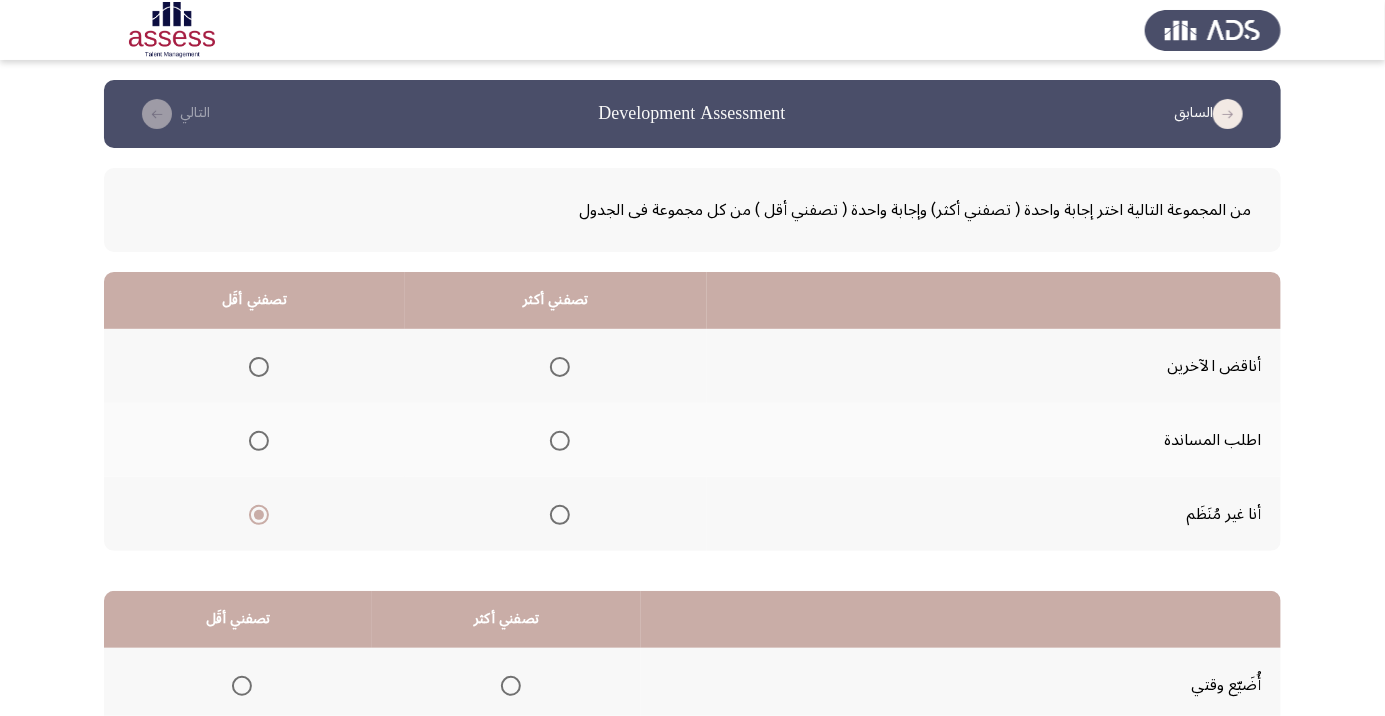 click at bounding box center (560, 441) 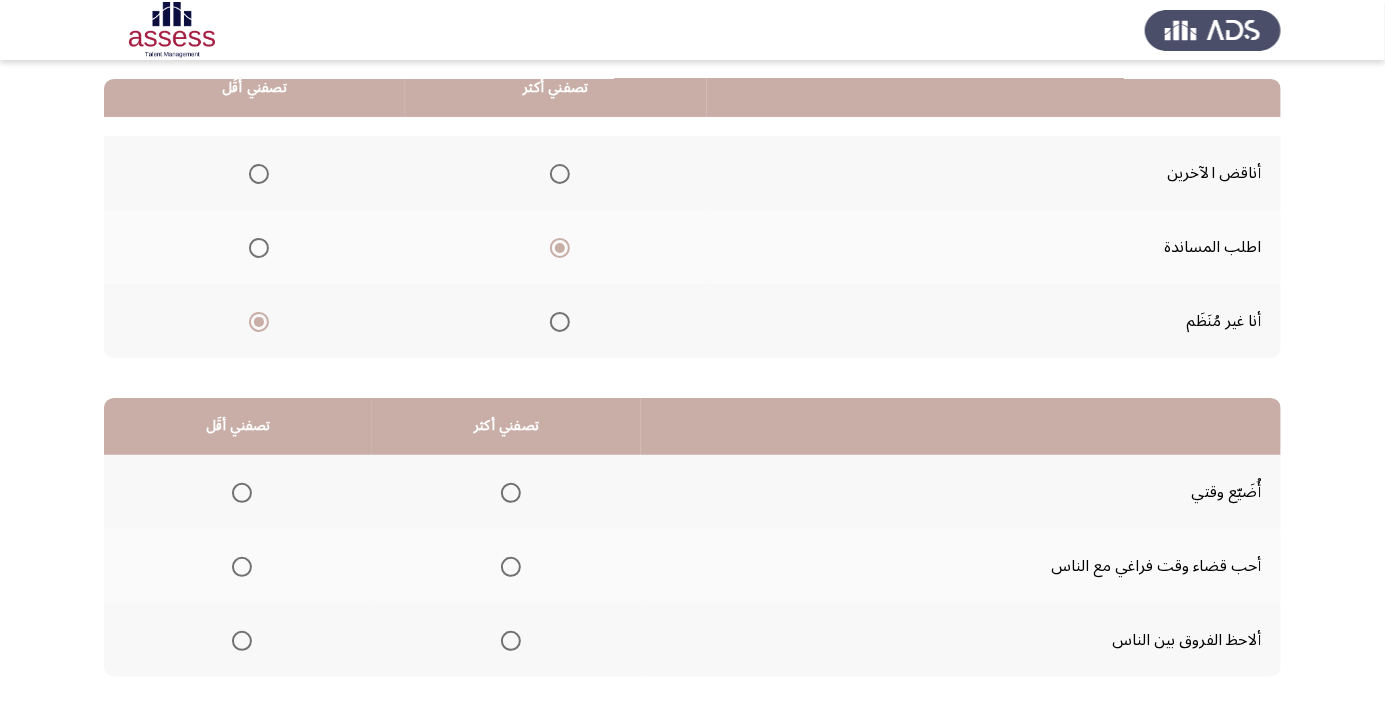 scroll, scrollTop: 197, scrollLeft: 0, axis: vertical 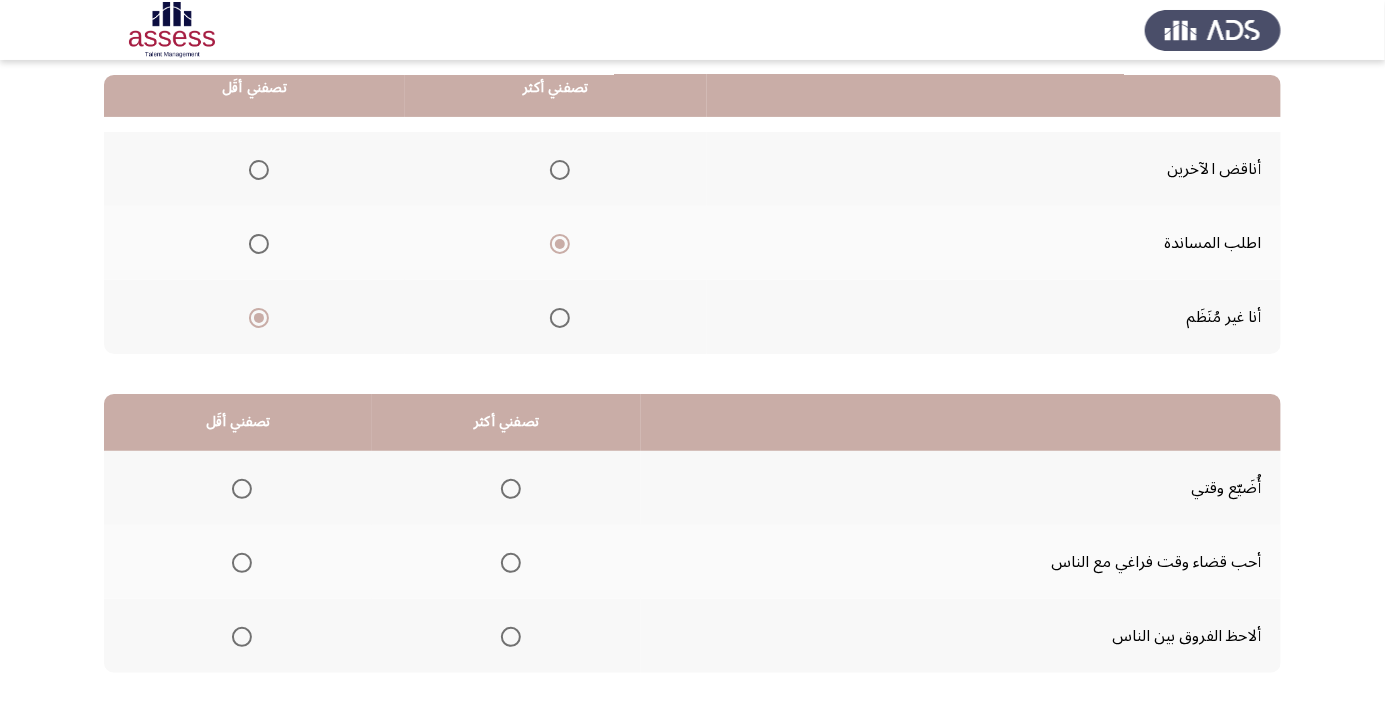 click at bounding box center (511, 637) 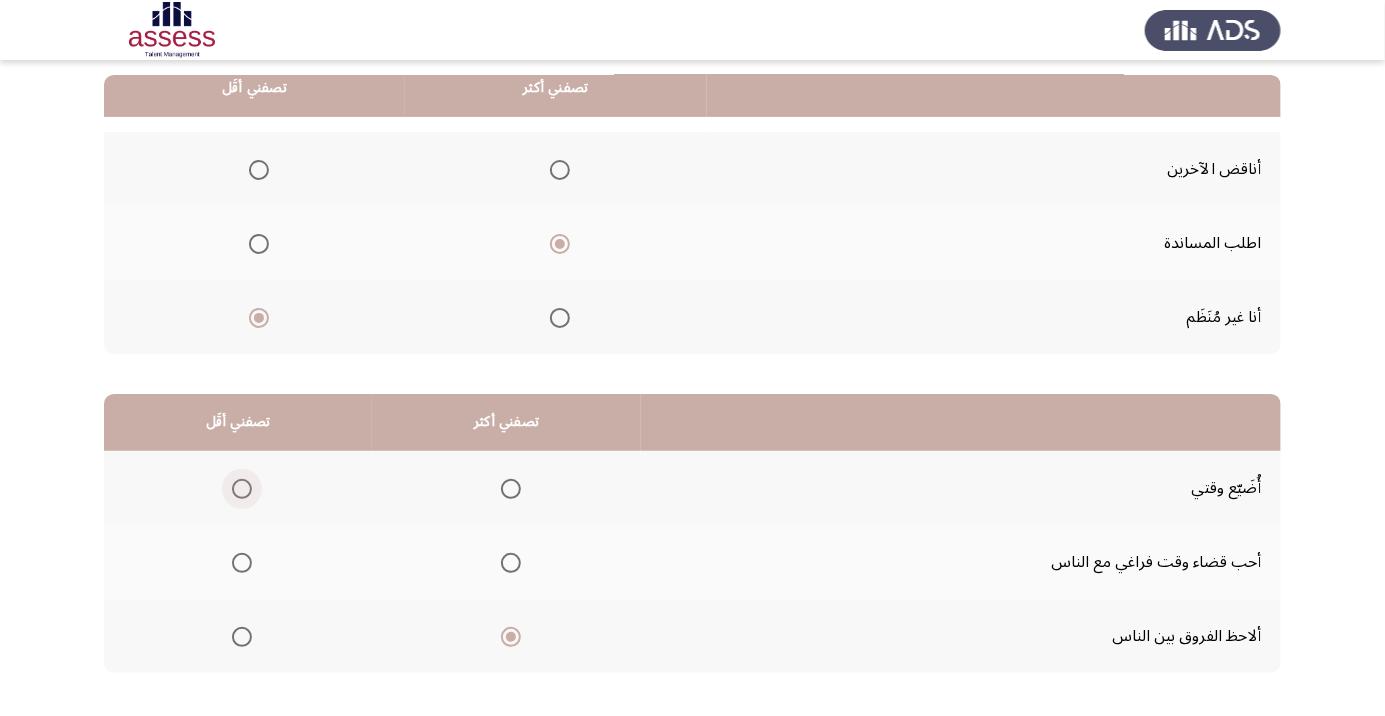 click at bounding box center (242, 489) 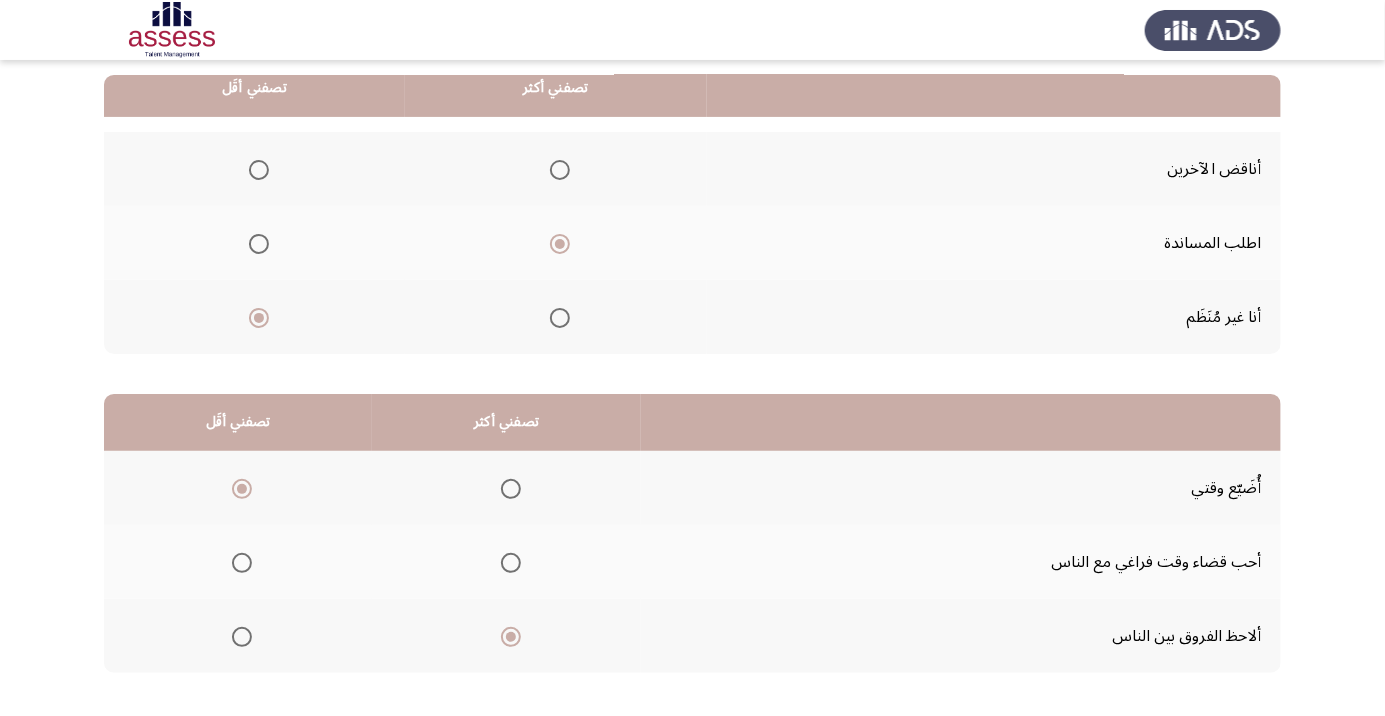 click on "التالي" 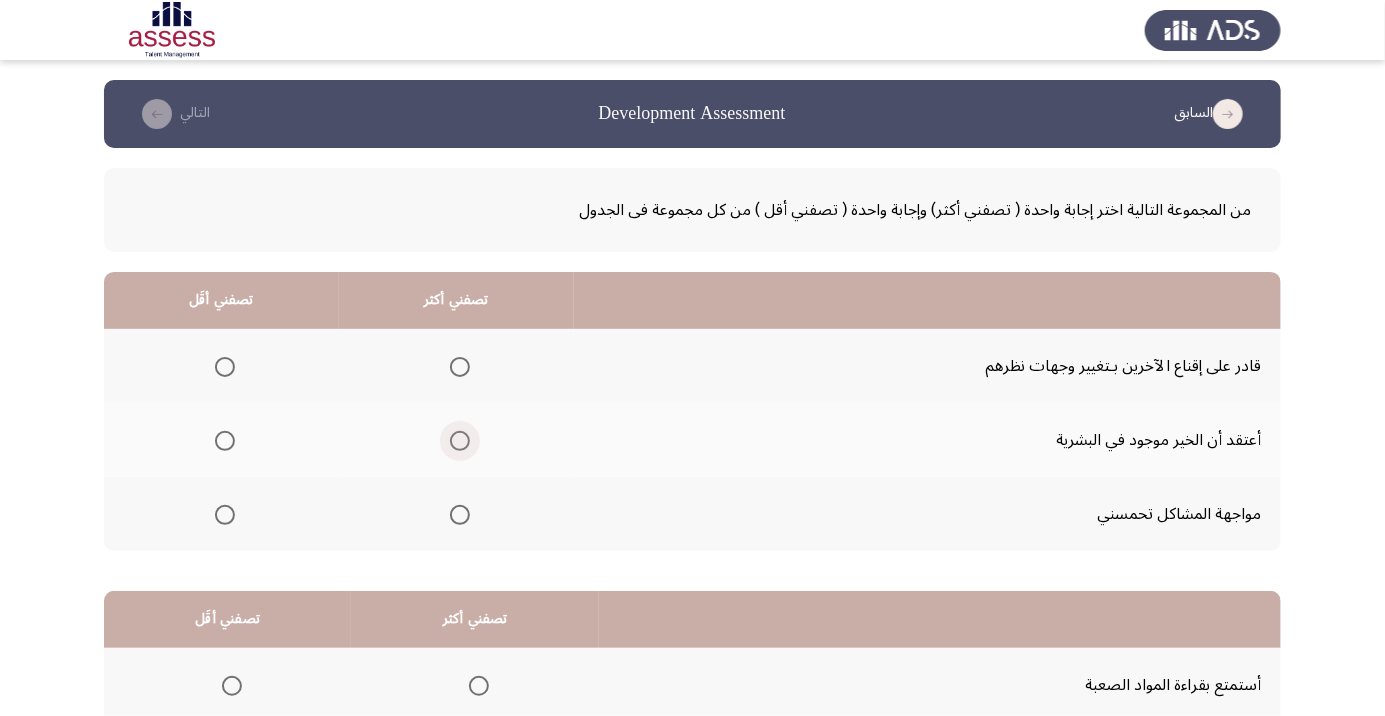 click at bounding box center (460, 441) 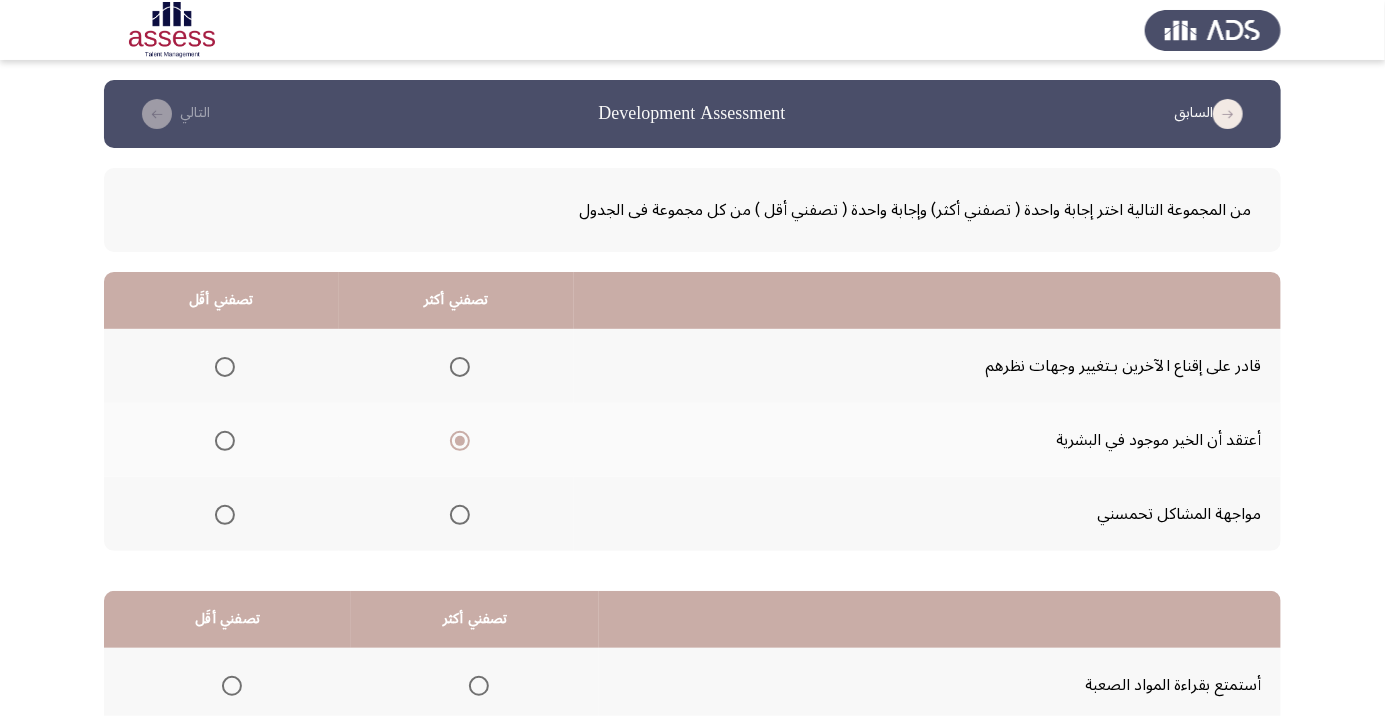 click at bounding box center [225, 367] 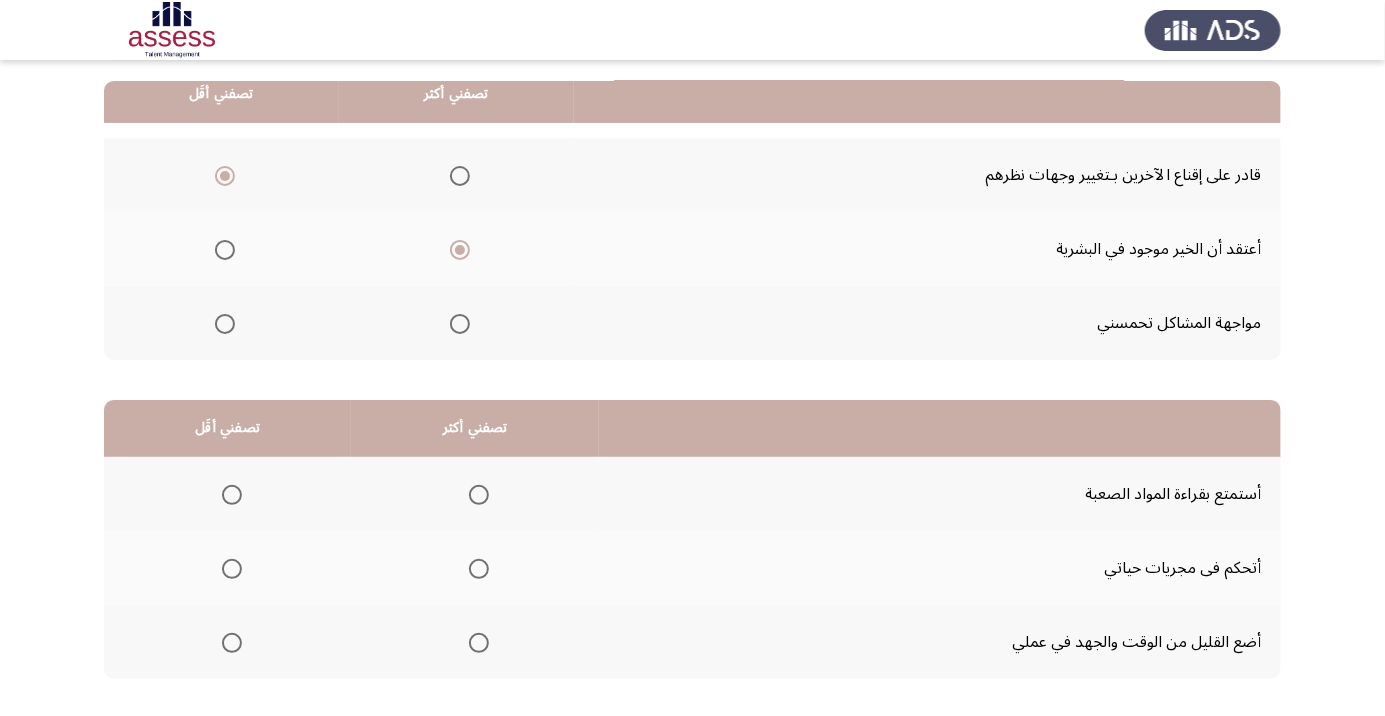 scroll, scrollTop: 197, scrollLeft: 0, axis: vertical 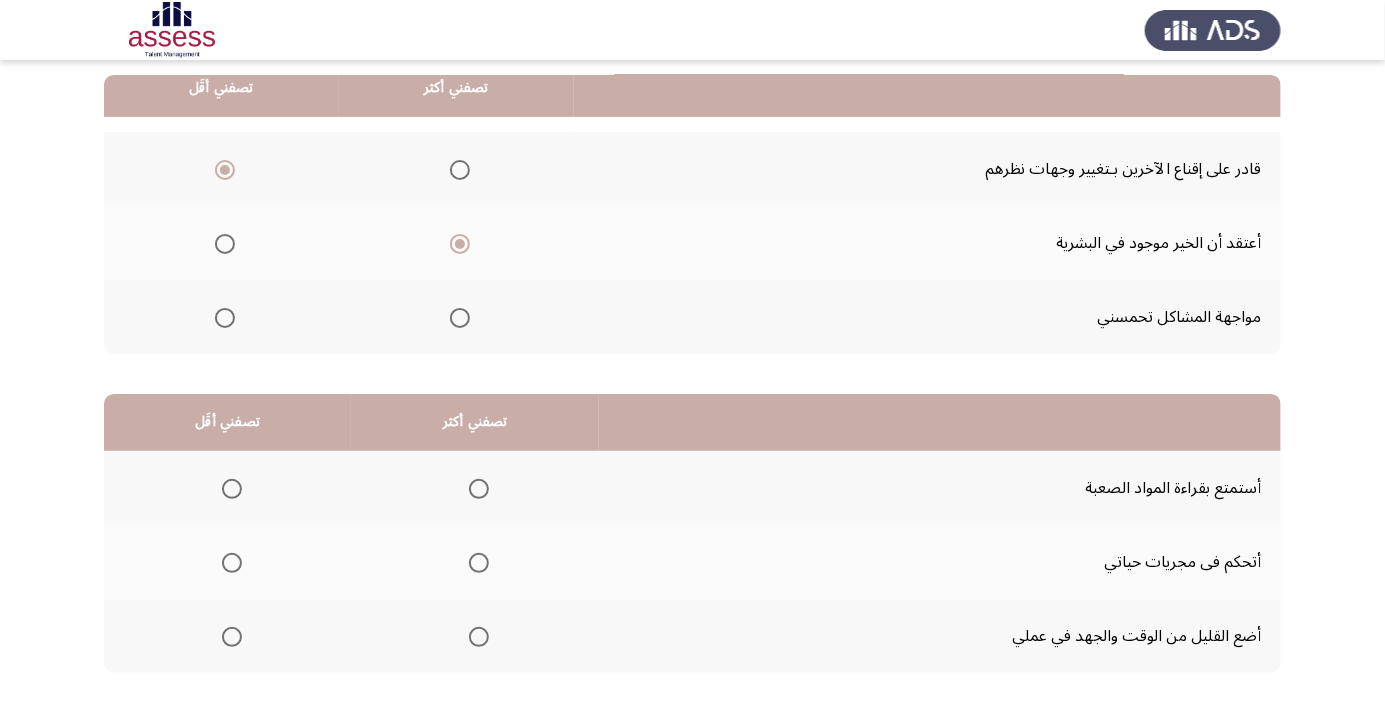 click at bounding box center (232, 637) 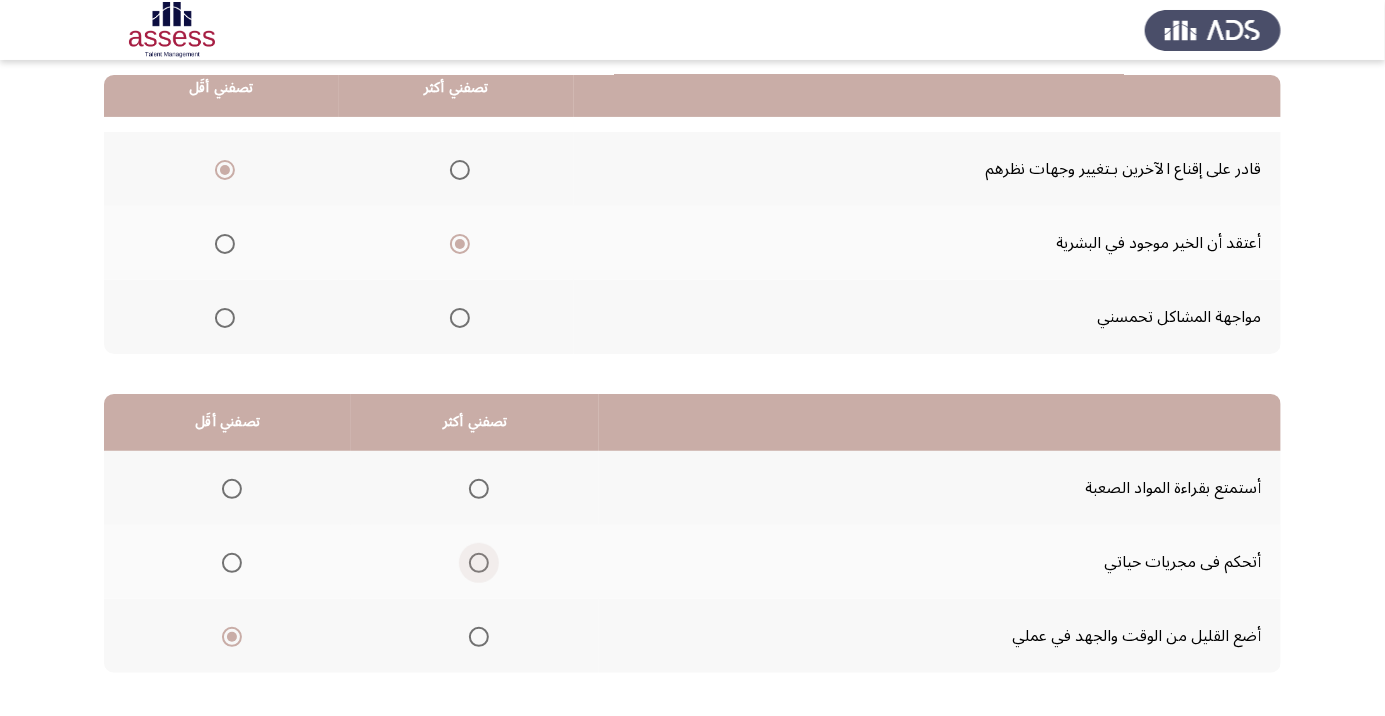 click at bounding box center (479, 563) 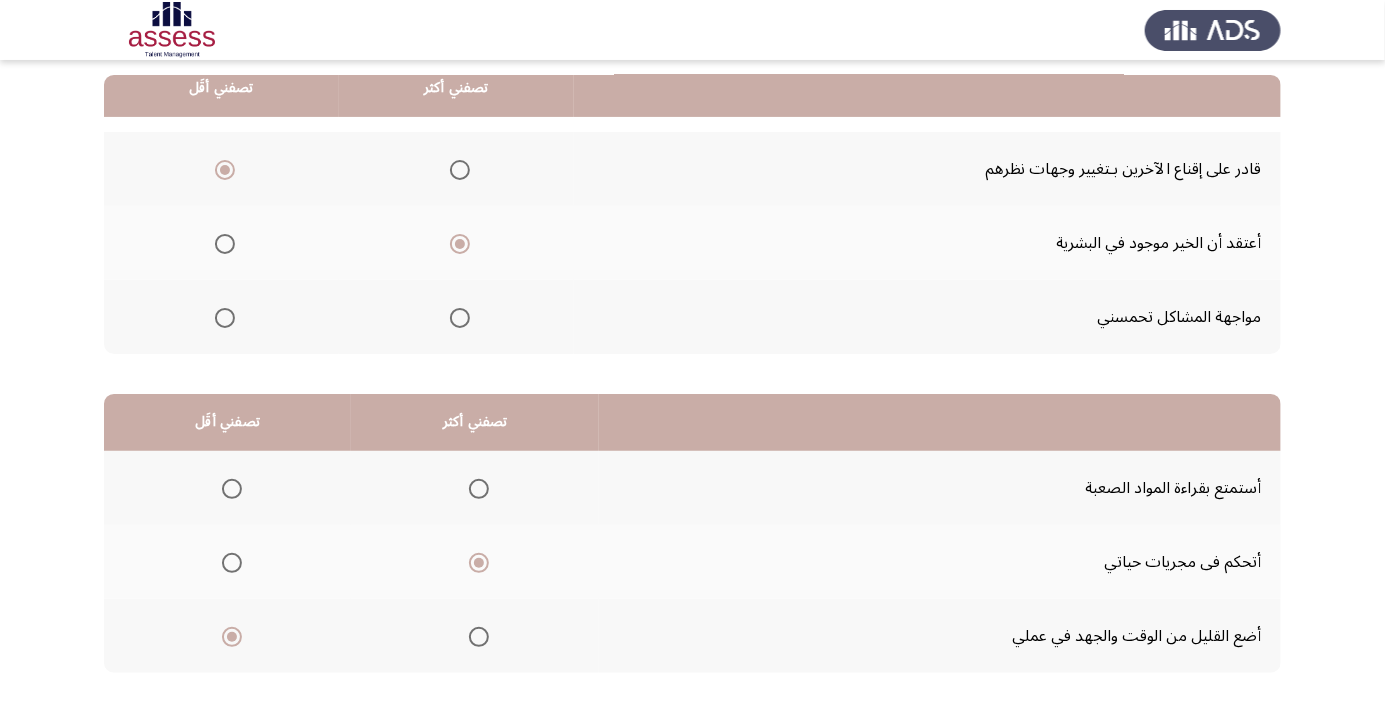 click on "التالي" 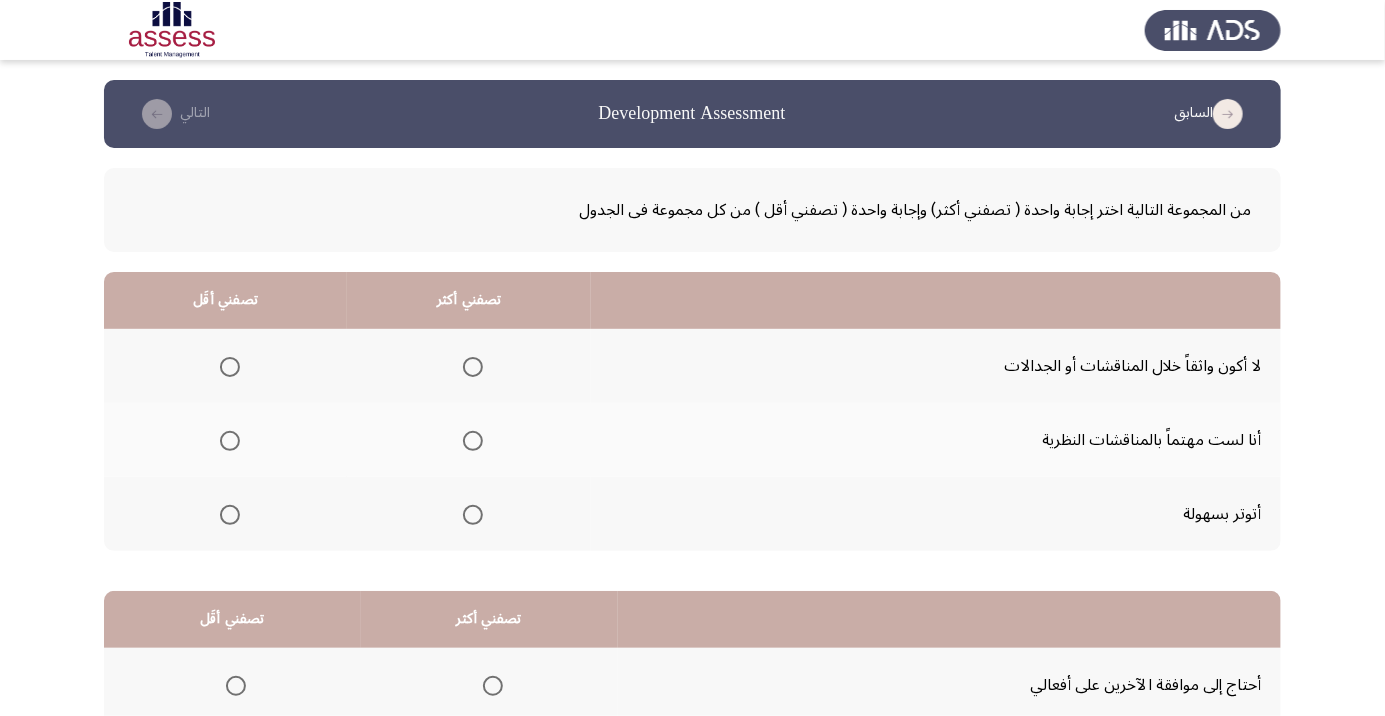 click at bounding box center [230, 367] 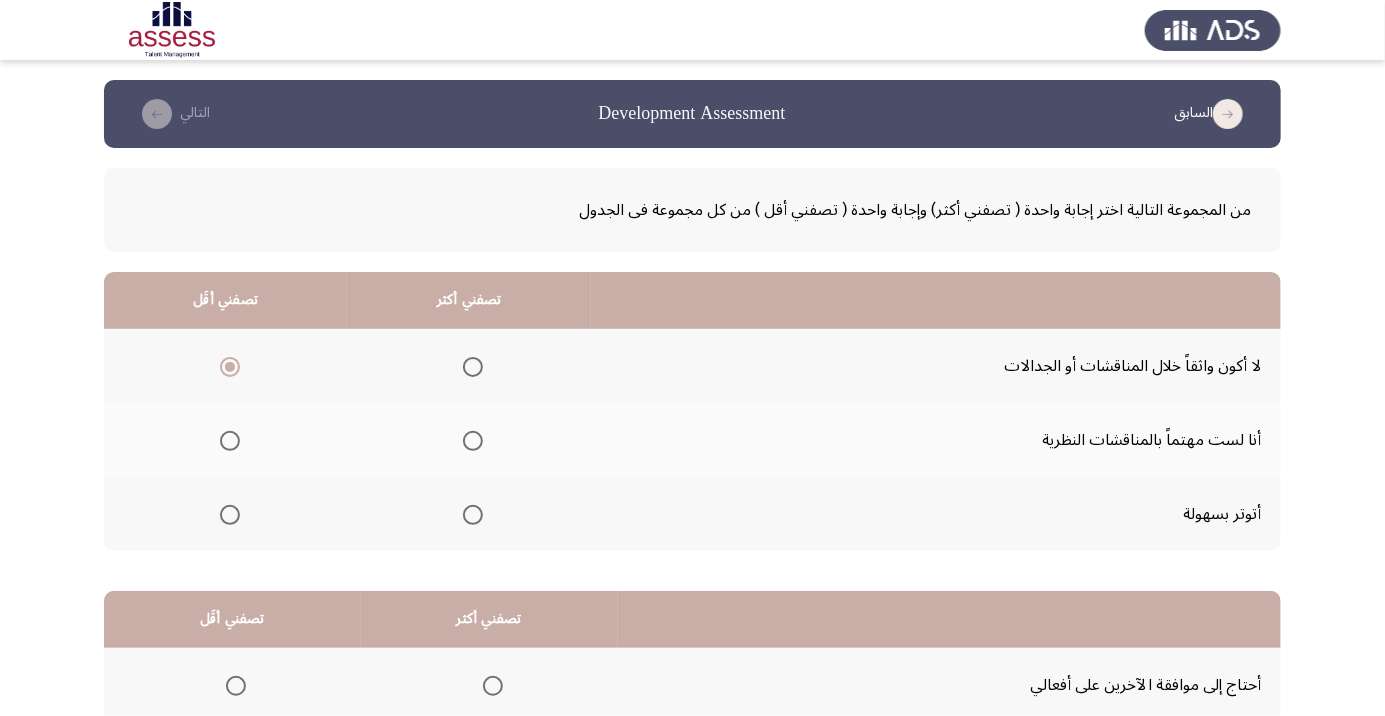 click at bounding box center [473, 441] 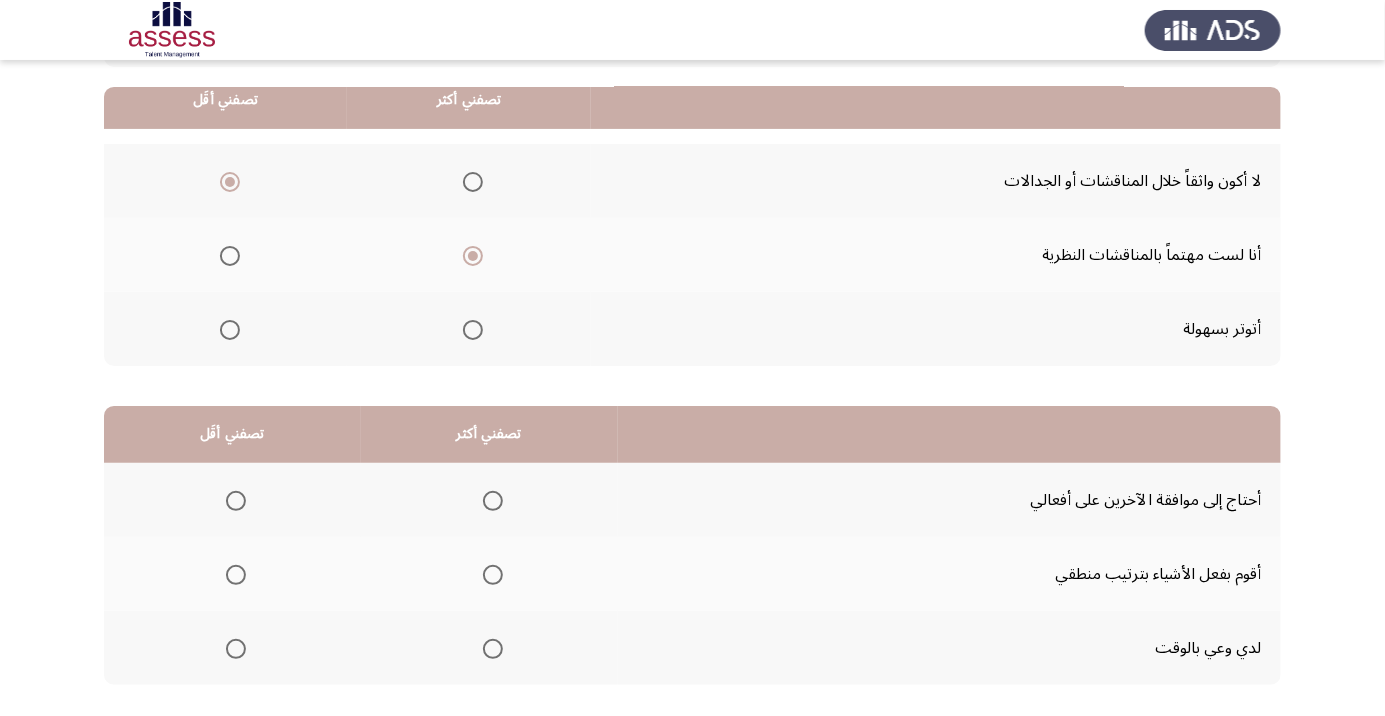 scroll, scrollTop: 197, scrollLeft: 0, axis: vertical 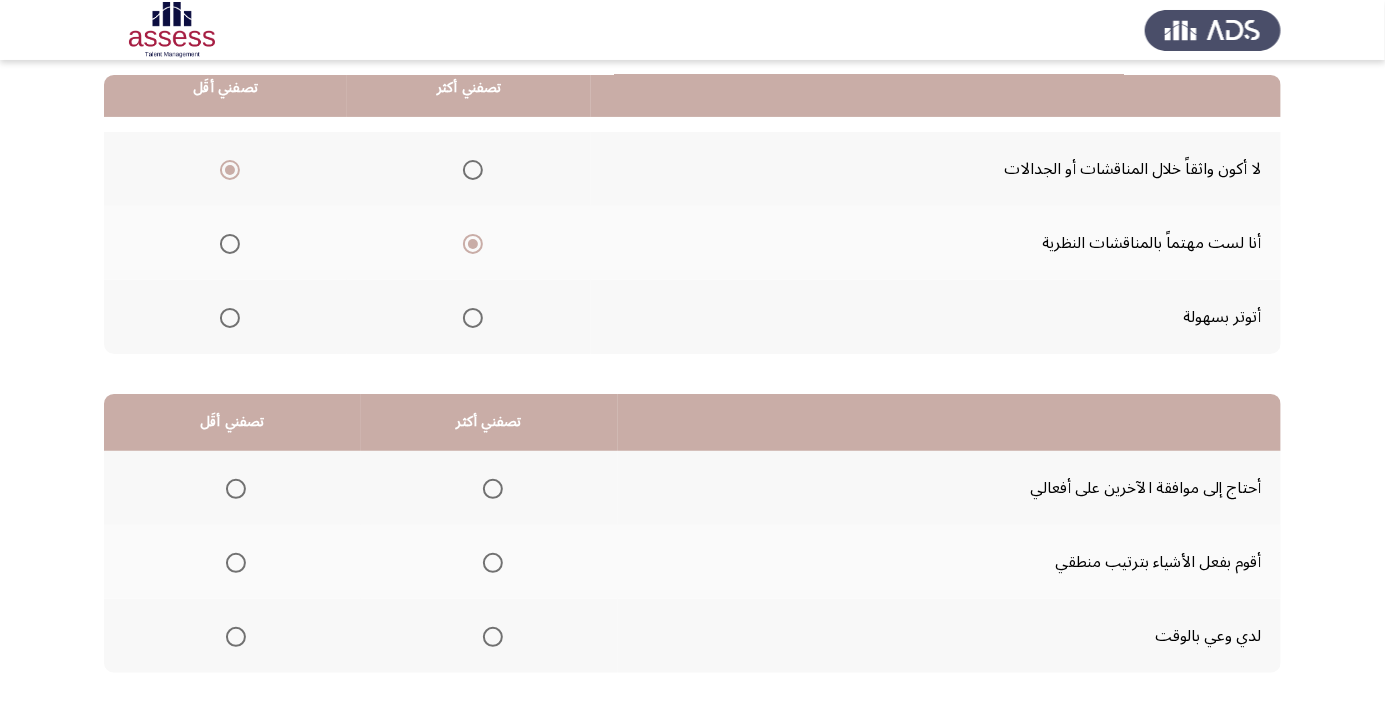 click at bounding box center (236, 489) 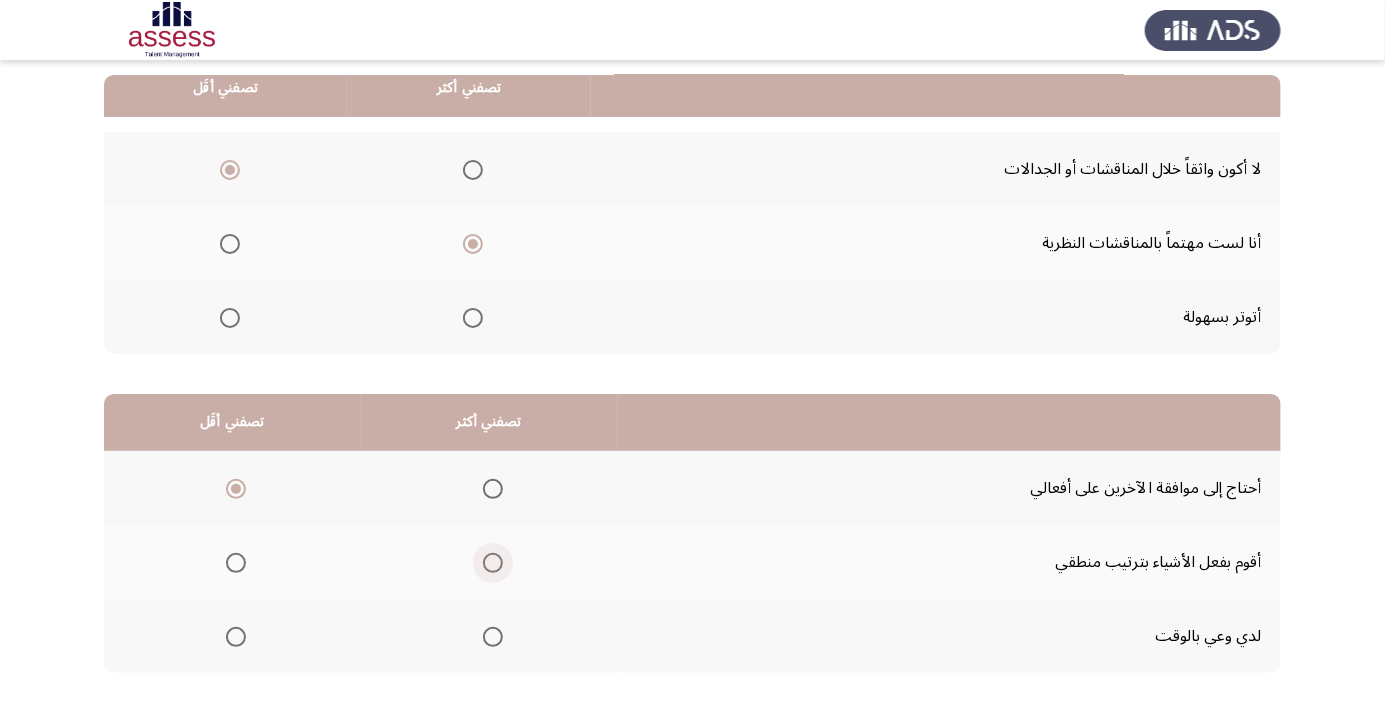 click at bounding box center (493, 563) 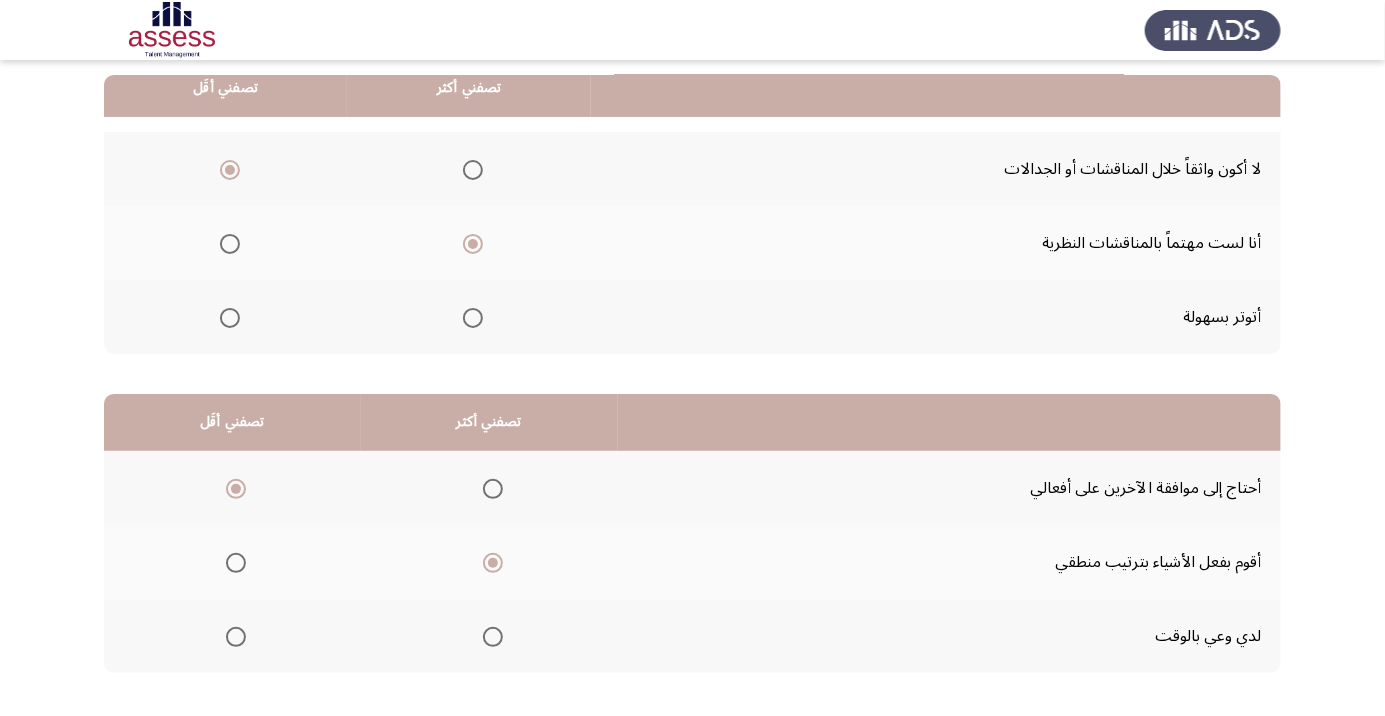 click on "التالي" 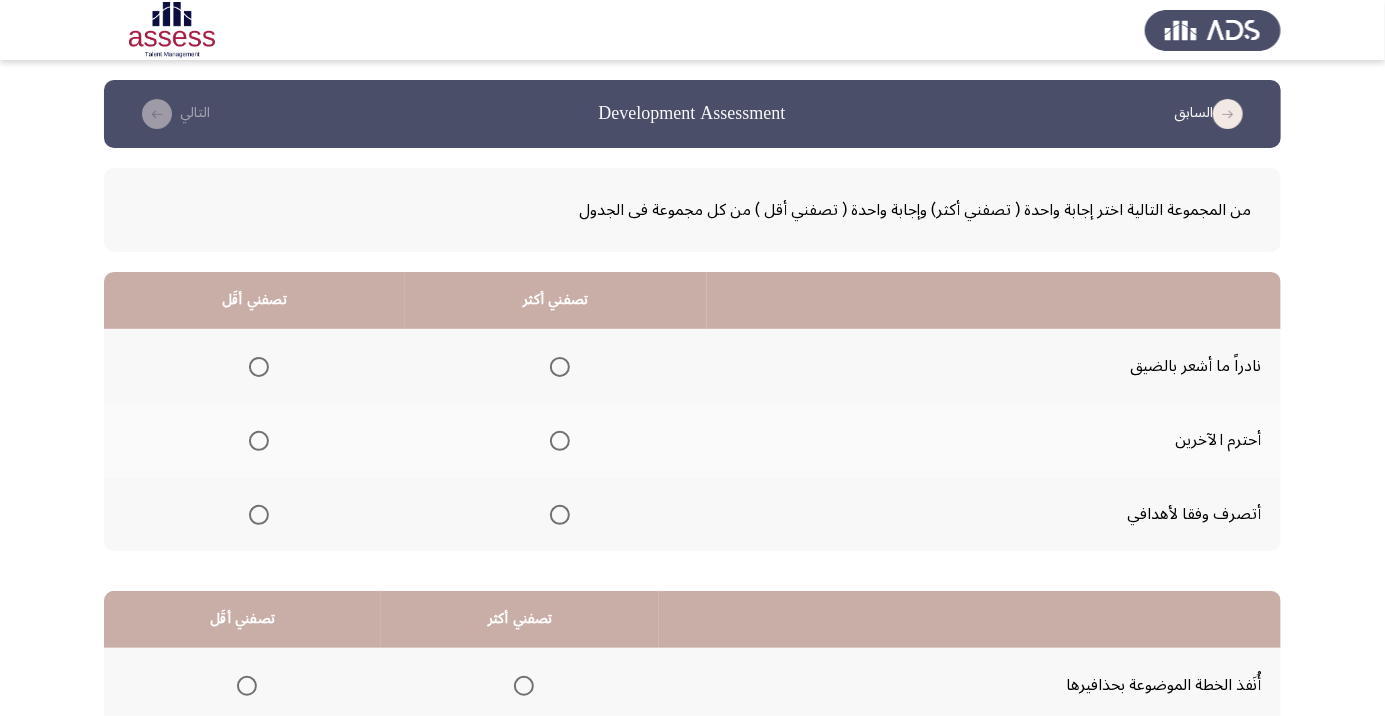 click at bounding box center [560, 441] 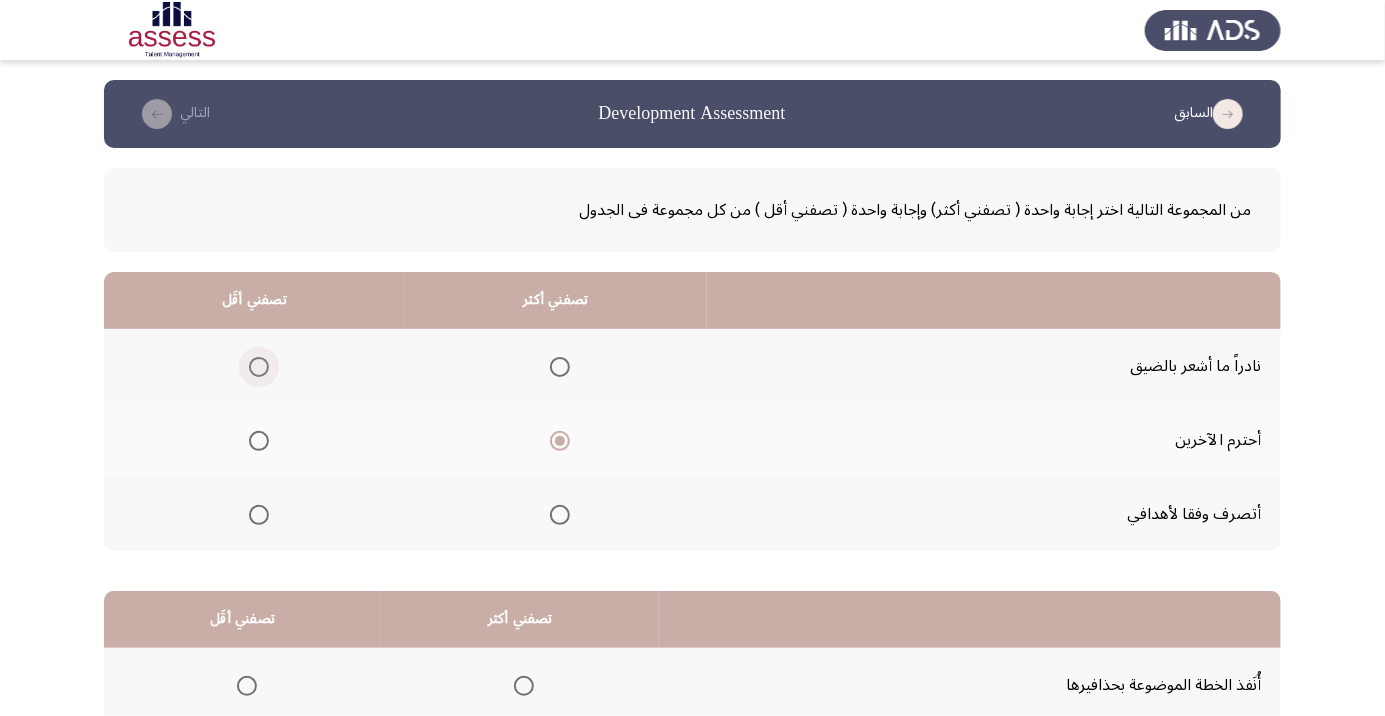 click at bounding box center (259, 367) 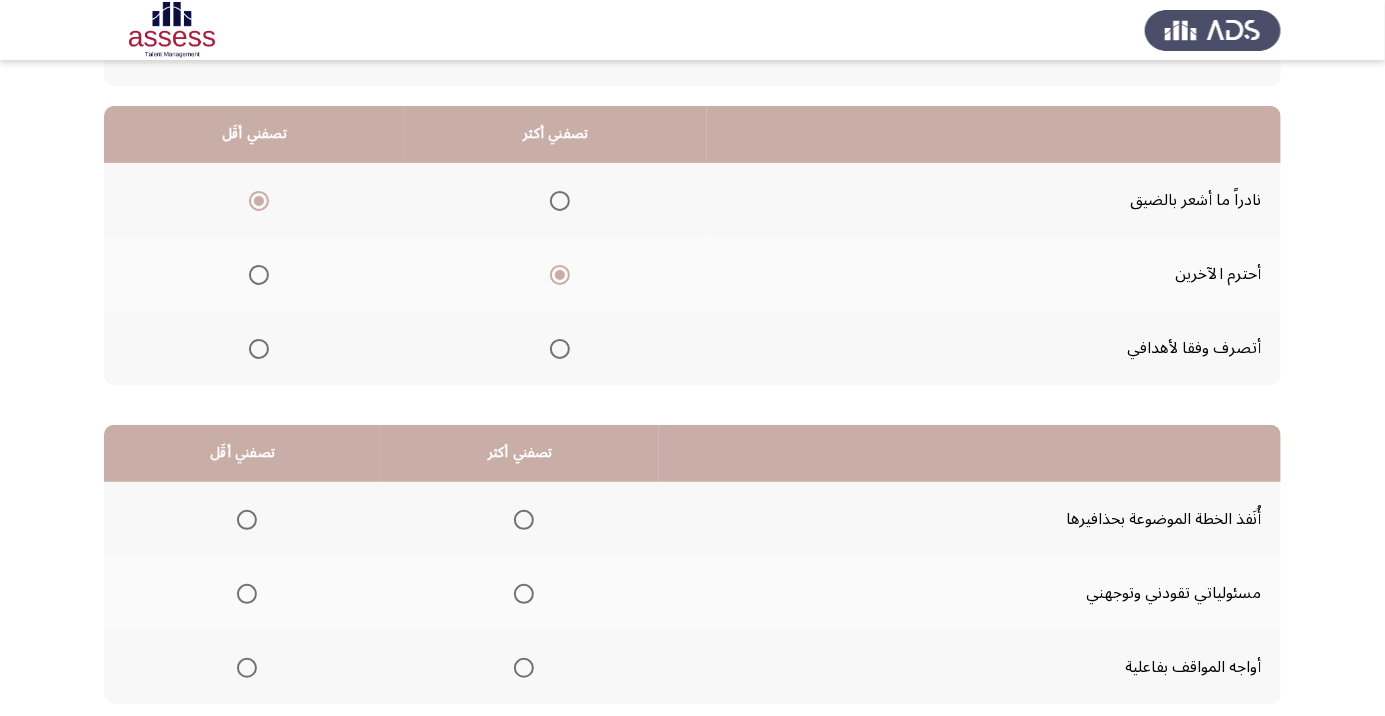 scroll, scrollTop: 197, scrollLeft: 0, axis: vertical 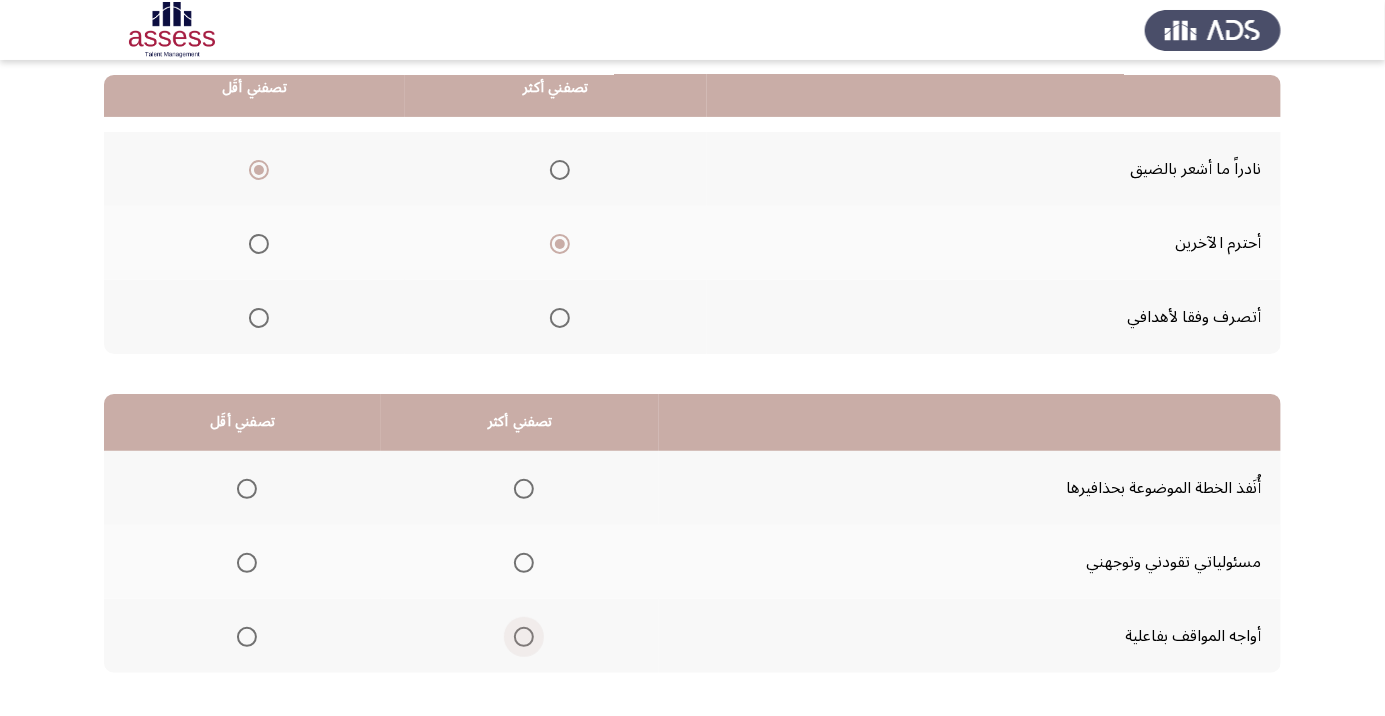 click at bounding box center [524, 637] 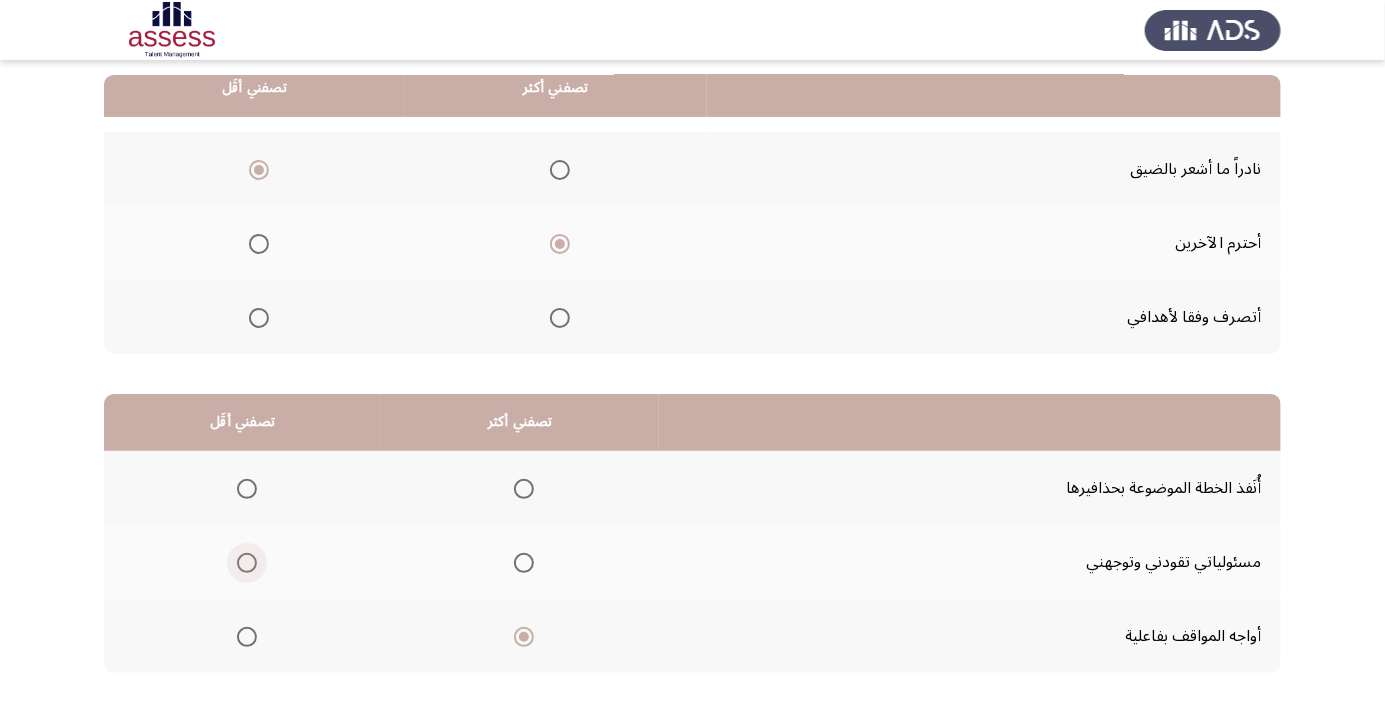 click at bounding box center (247, 563) 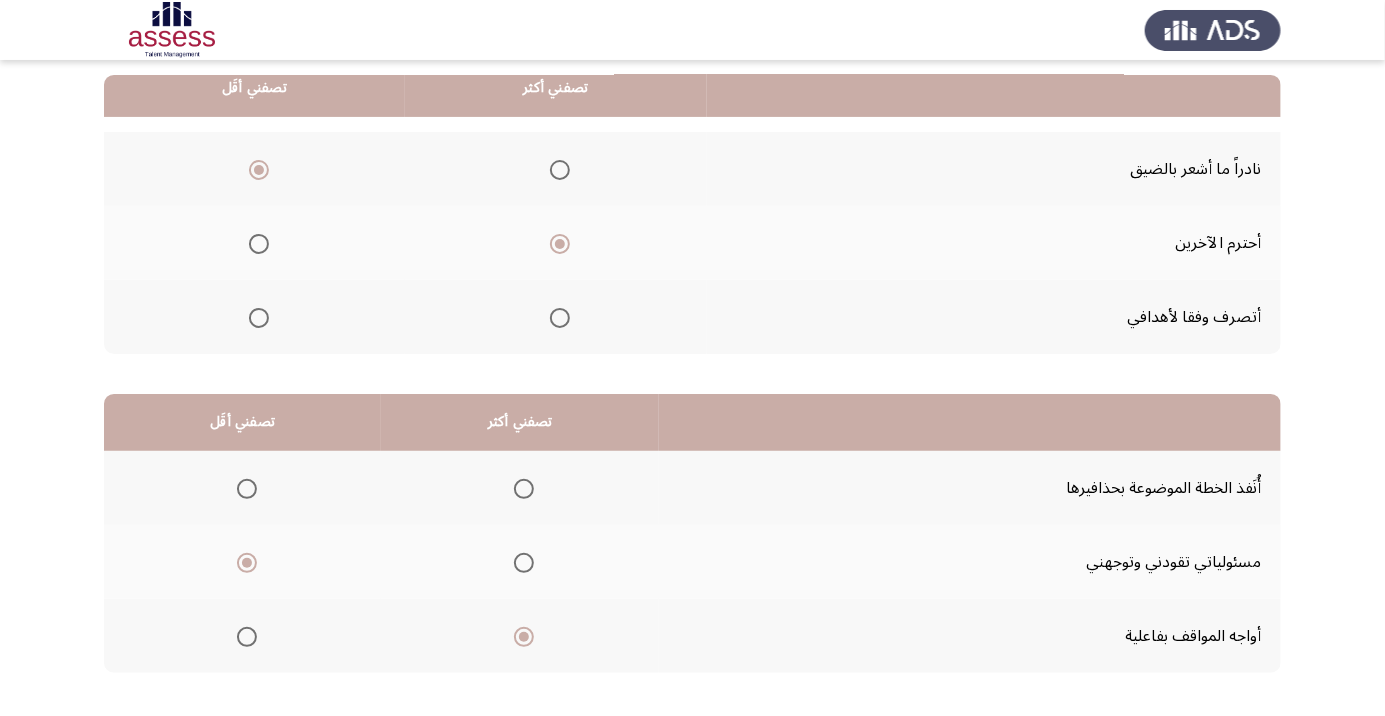 click on "التالي" 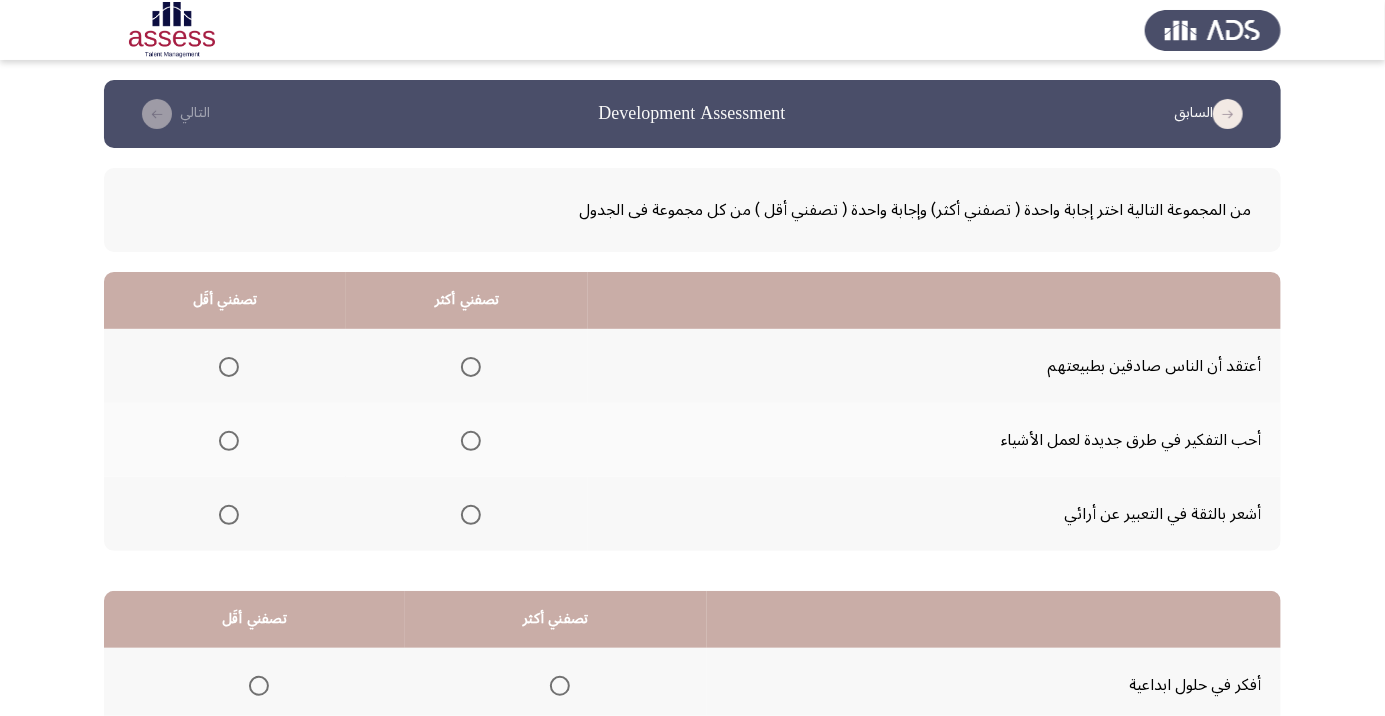 click at bounding box center (471, 441) 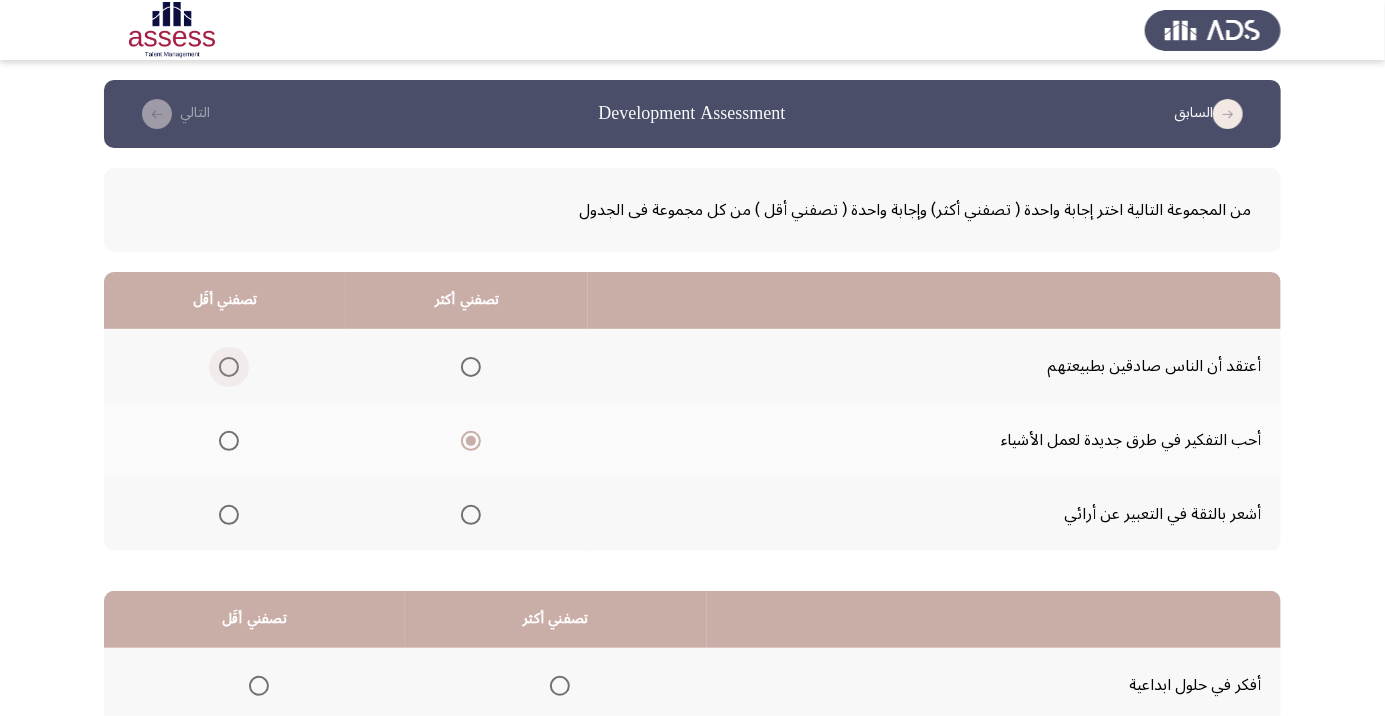 click at bounding box center (229, 367) 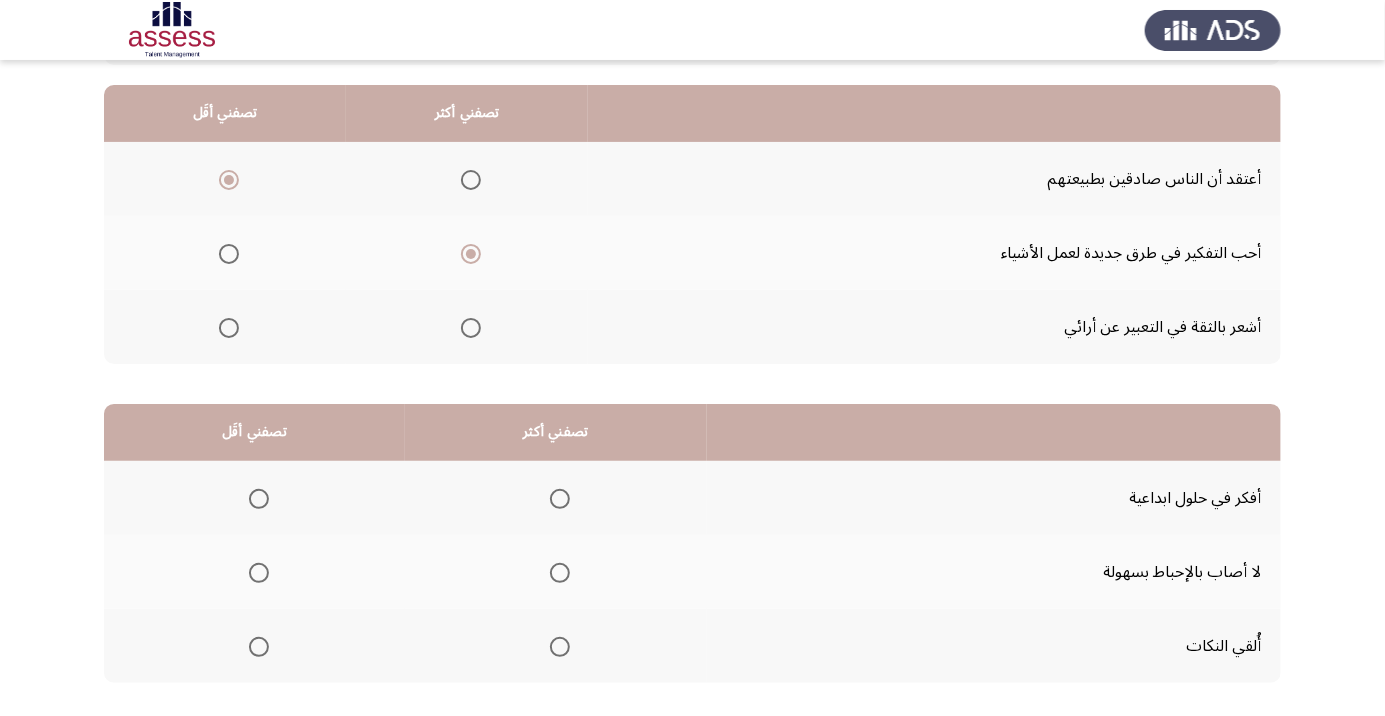 scroll, scrollTop: 197, scrollLeft: 0, axis: vertical 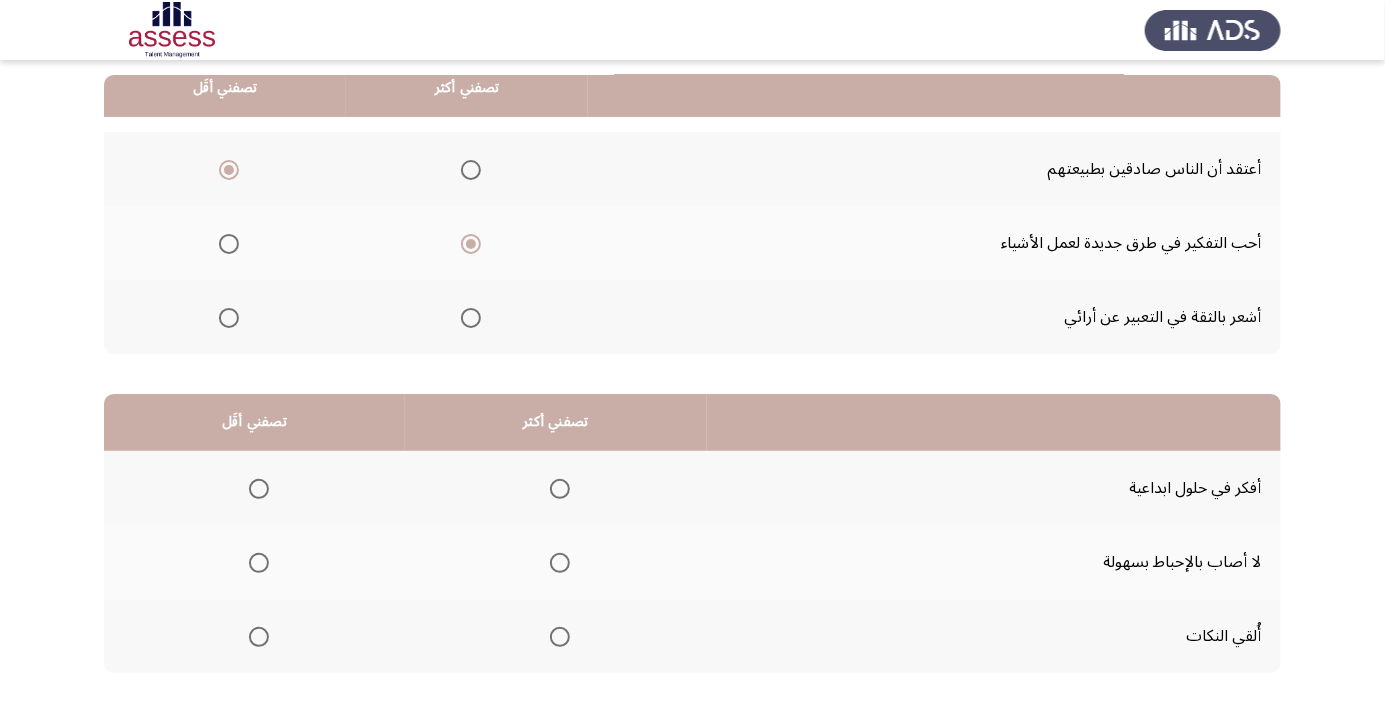 click at bounding box center (560, 489) 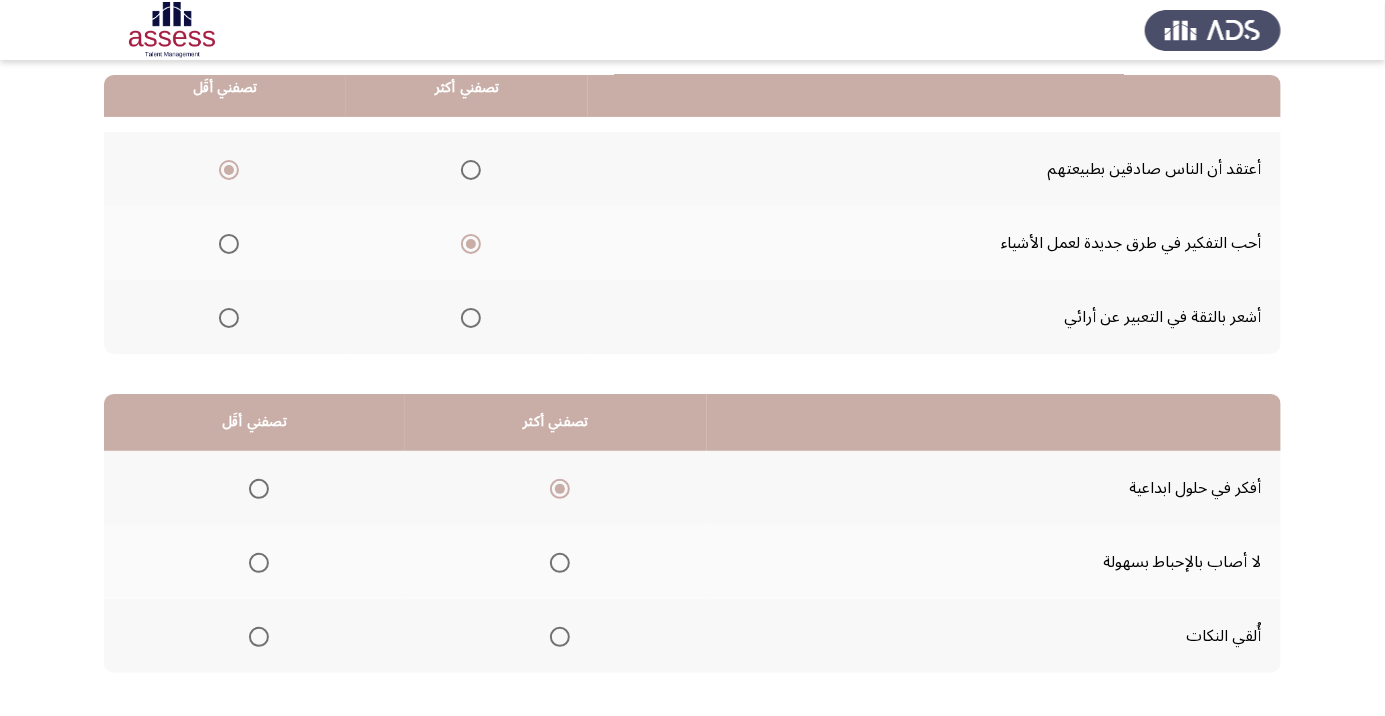 click at bounding box center [259, 563] 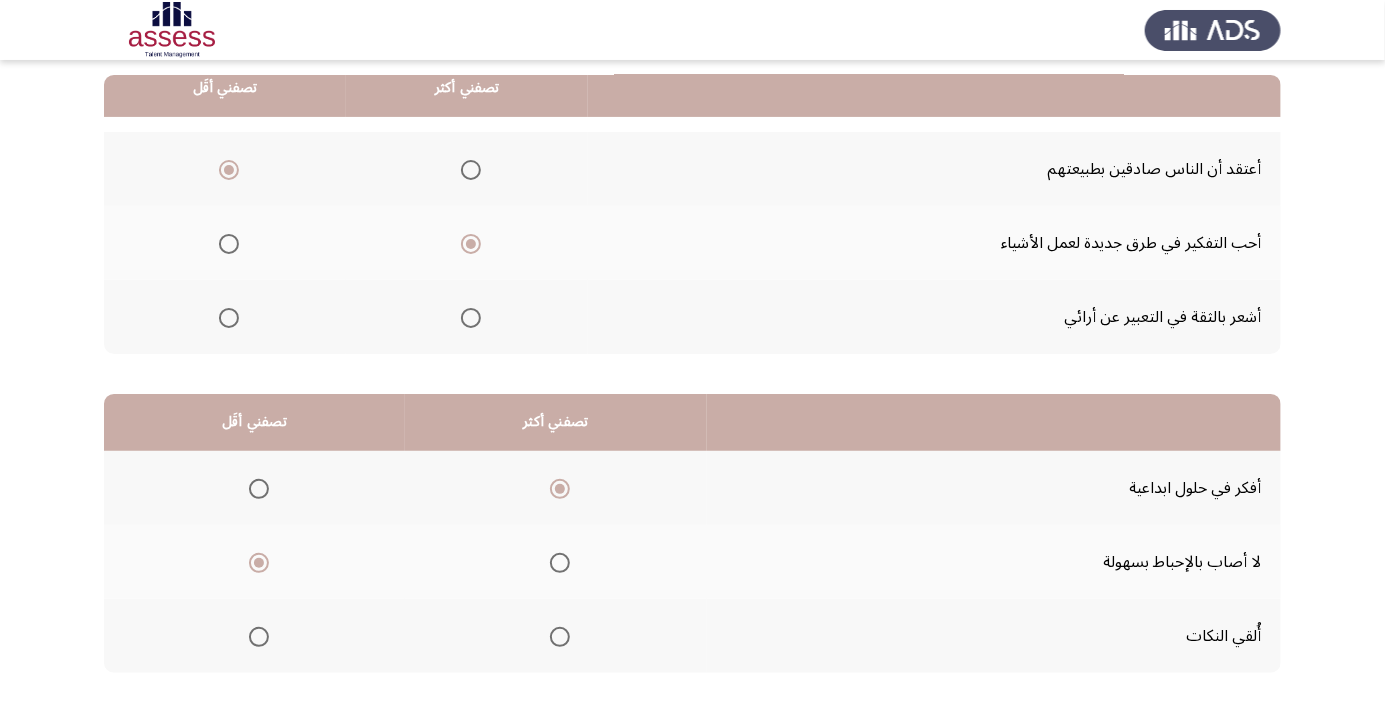 click on "التالي" 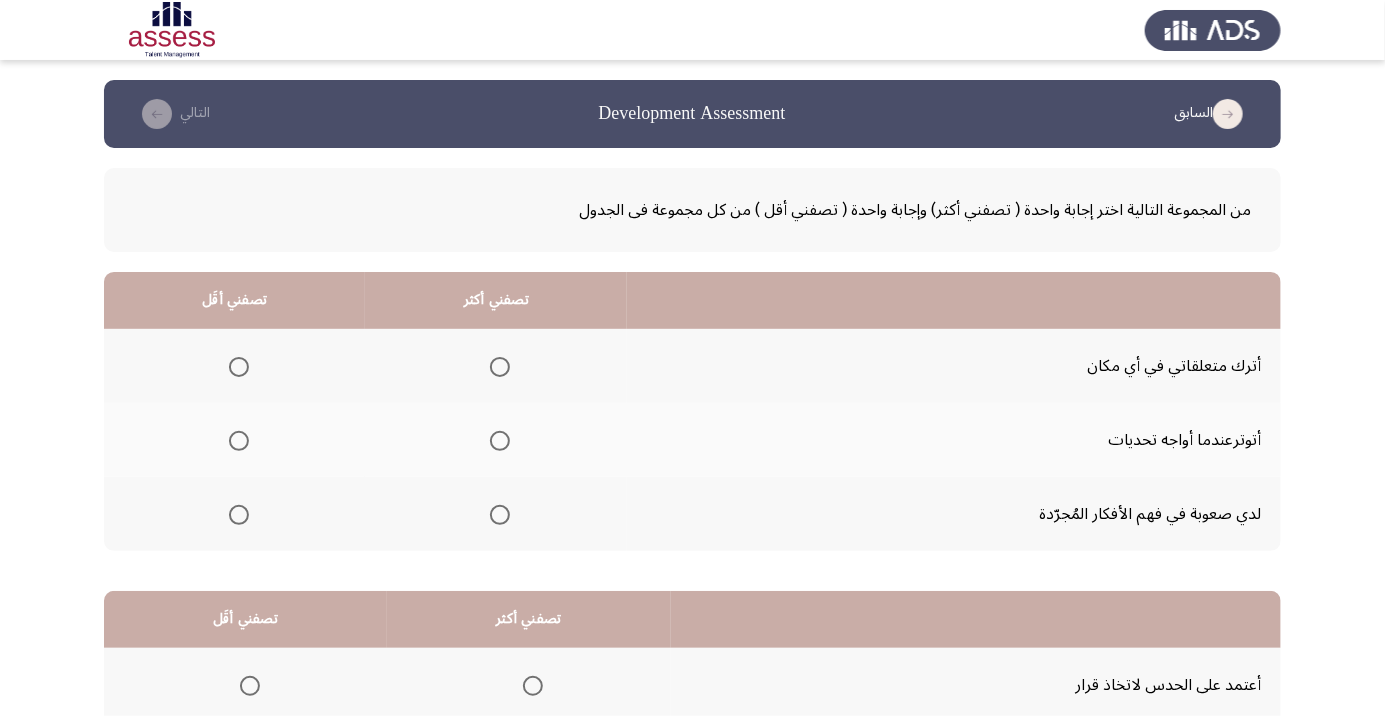 click at bounding box center (500, 441) 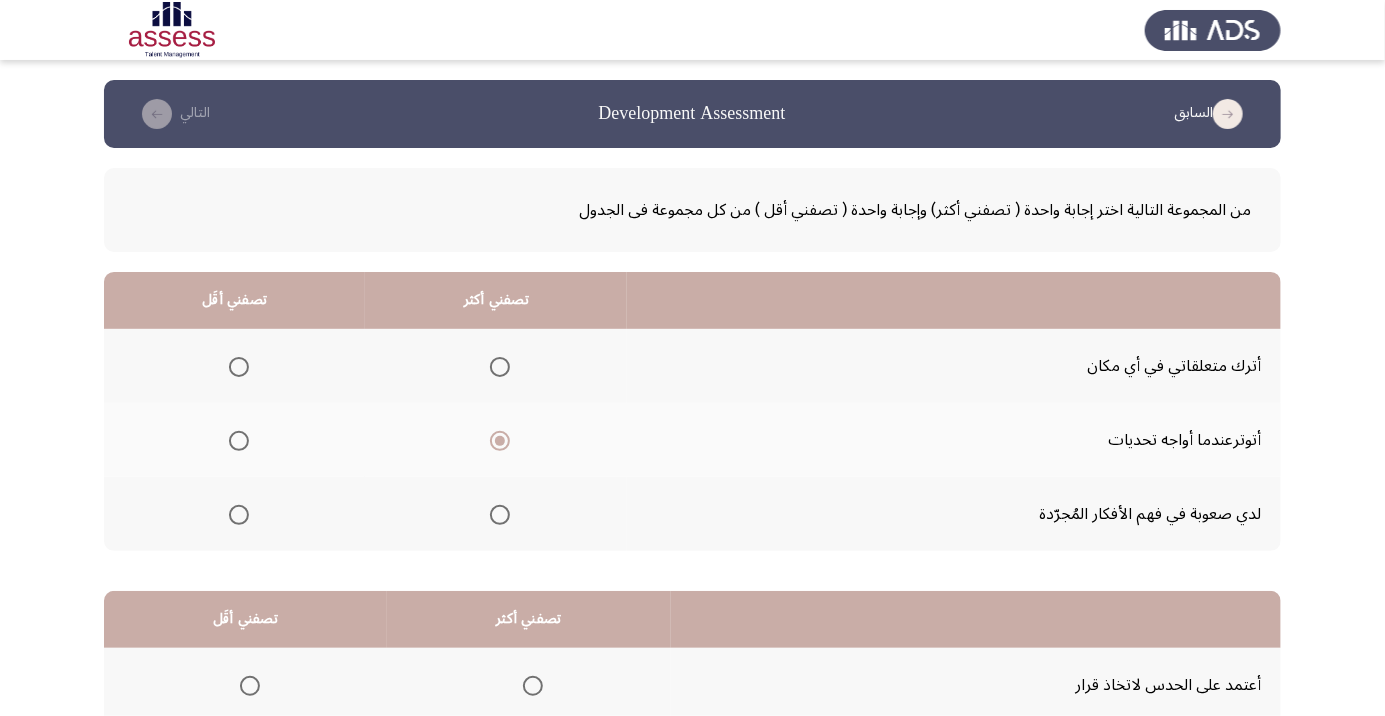 click at bounding box center (239, 367) 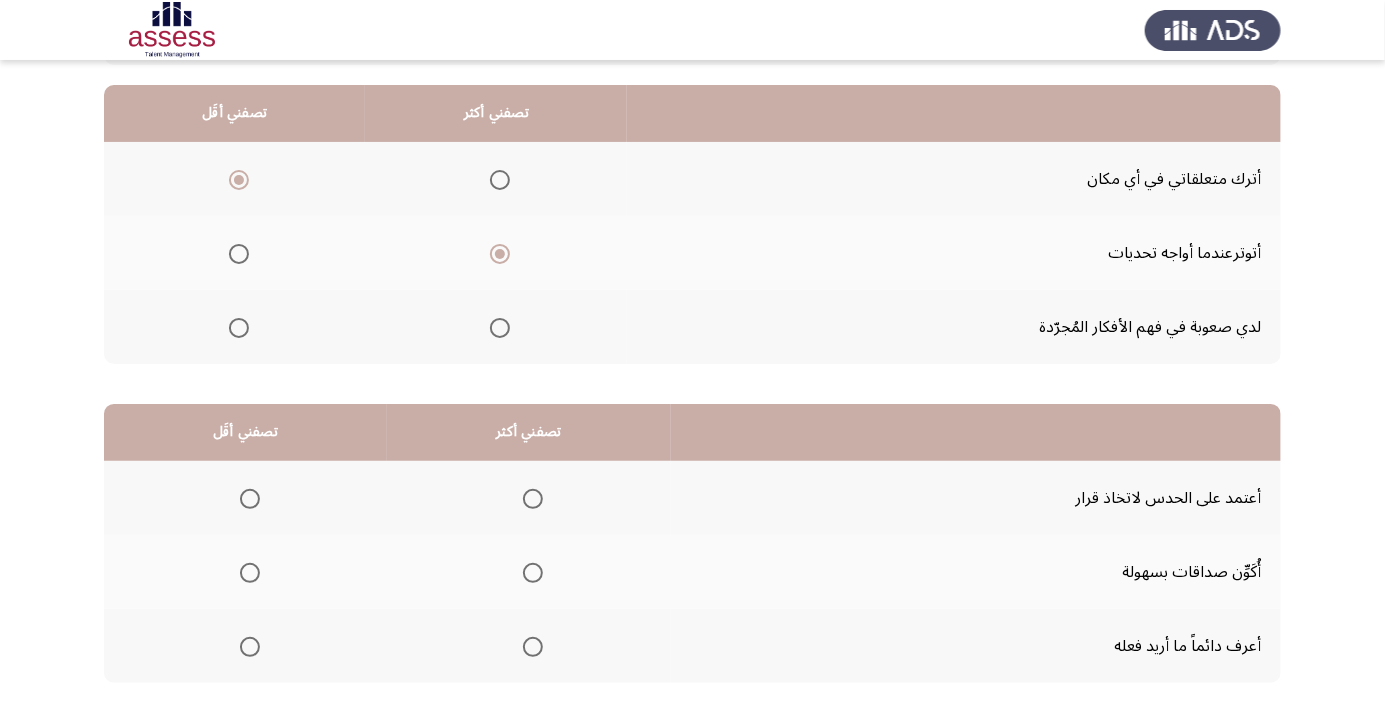 scroll, scrollTop: 197, scrollLeft: 0, axis: vertical 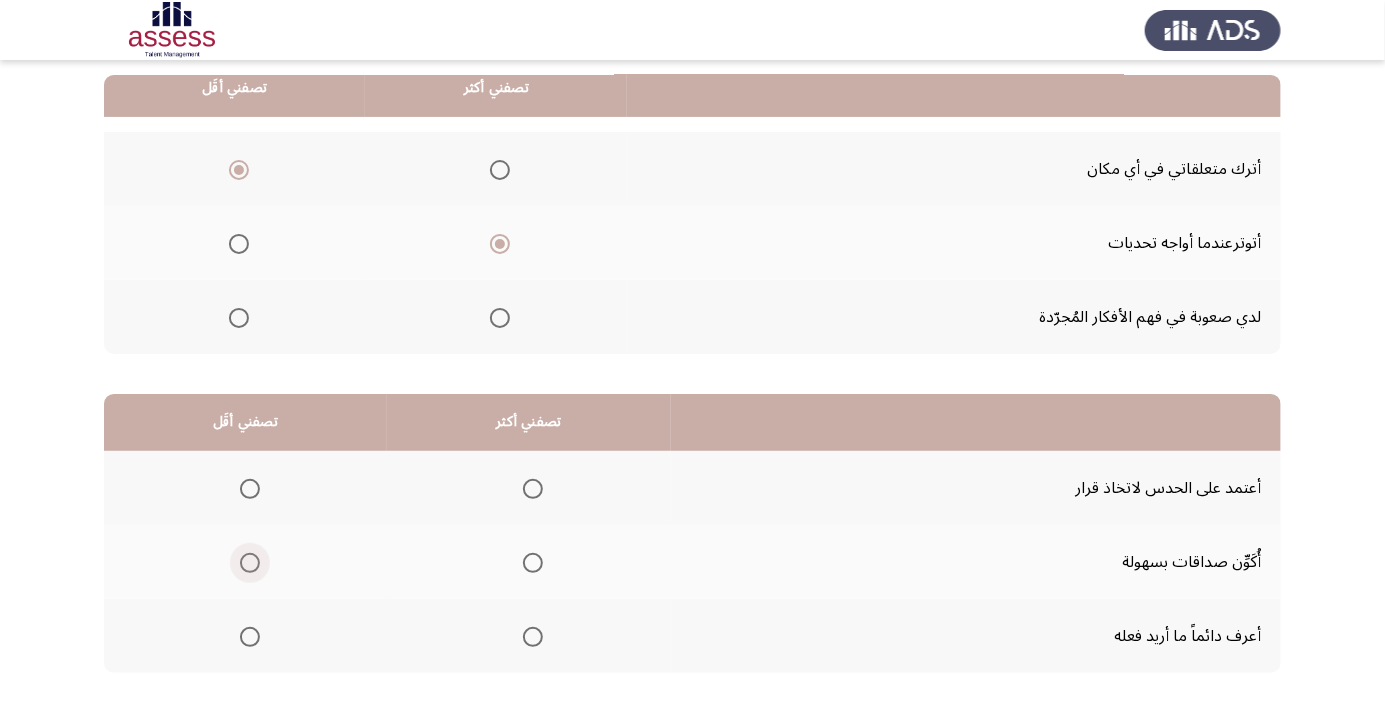 click at bounding box center (250, 563) 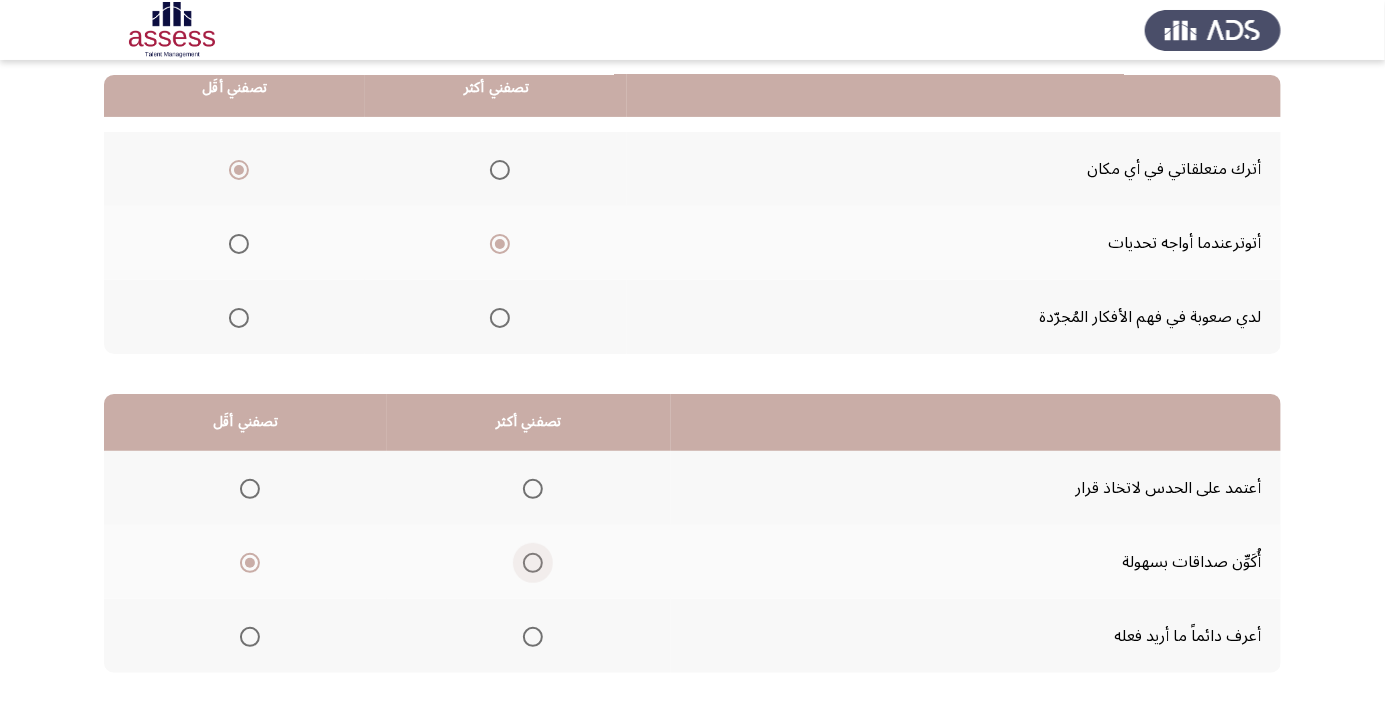 click at bounding box center (533, 563) 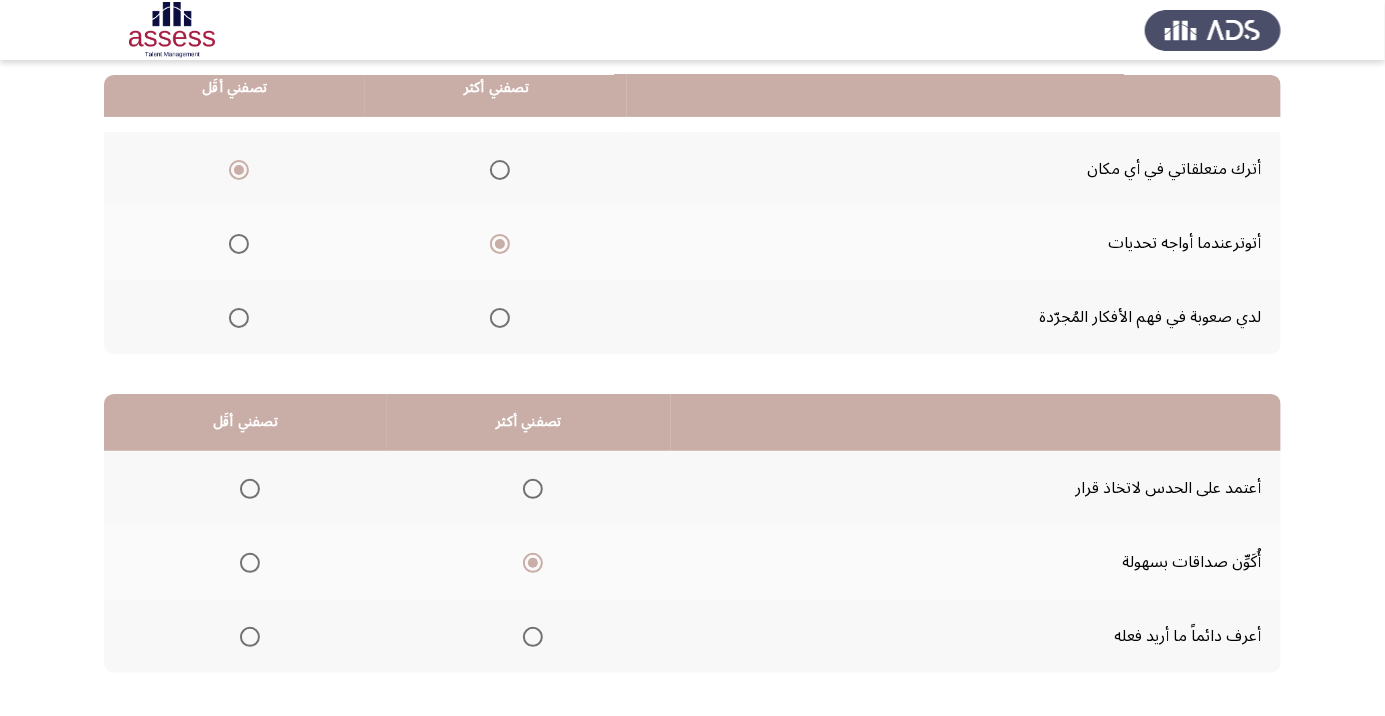 click at bounding box center [250, 637] 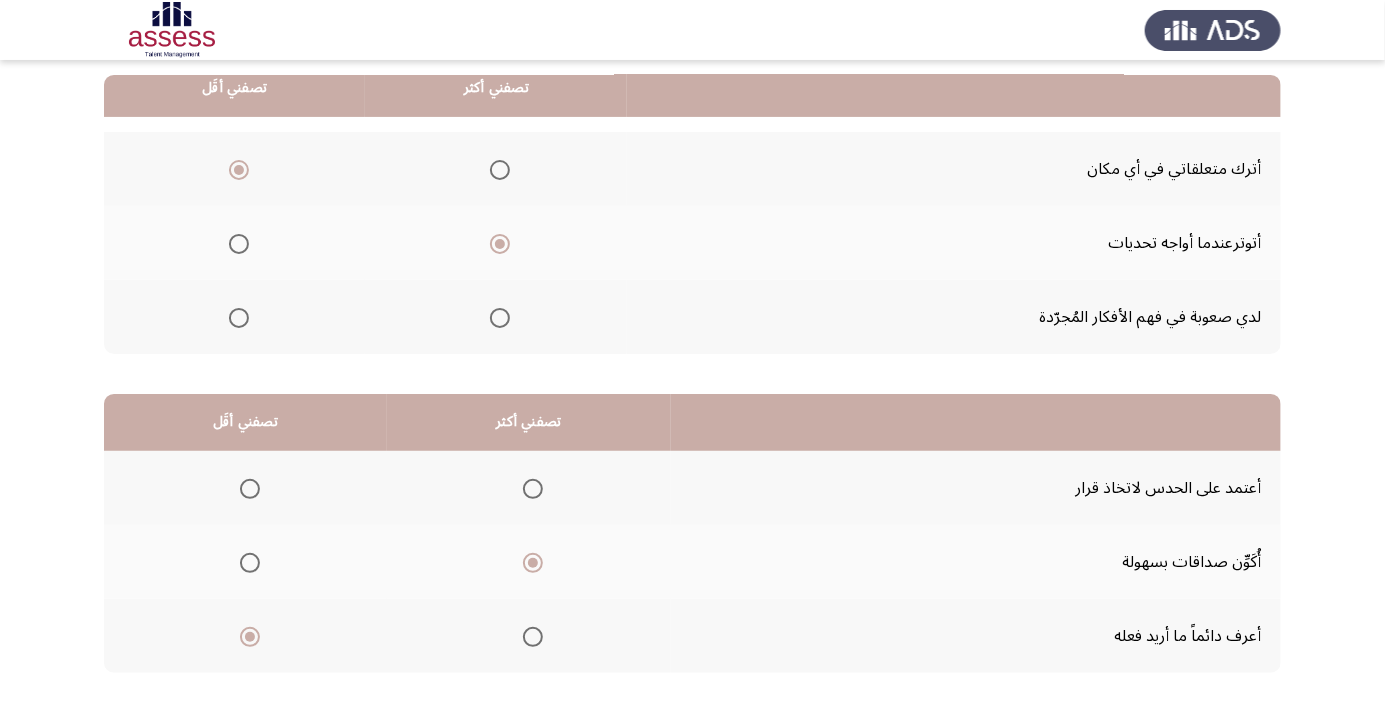 click on "التالي" 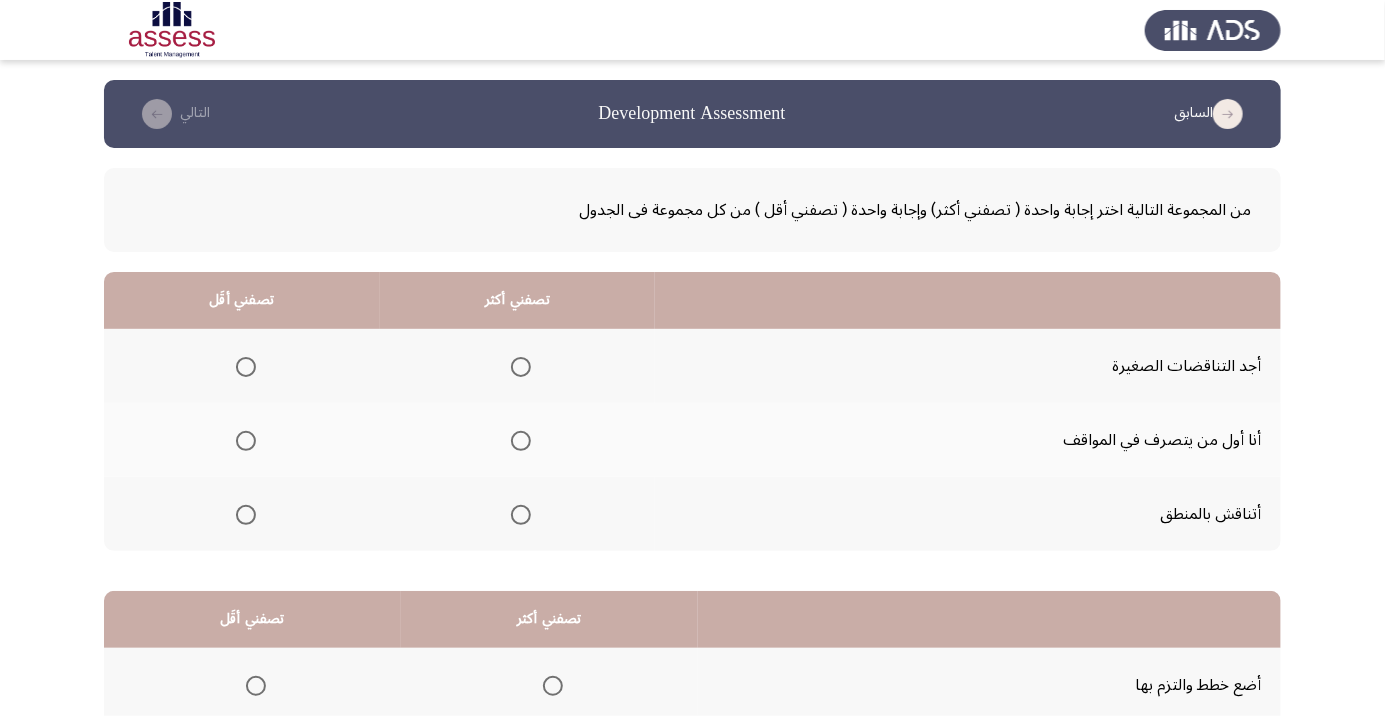 click at bounding box center (521, 515) 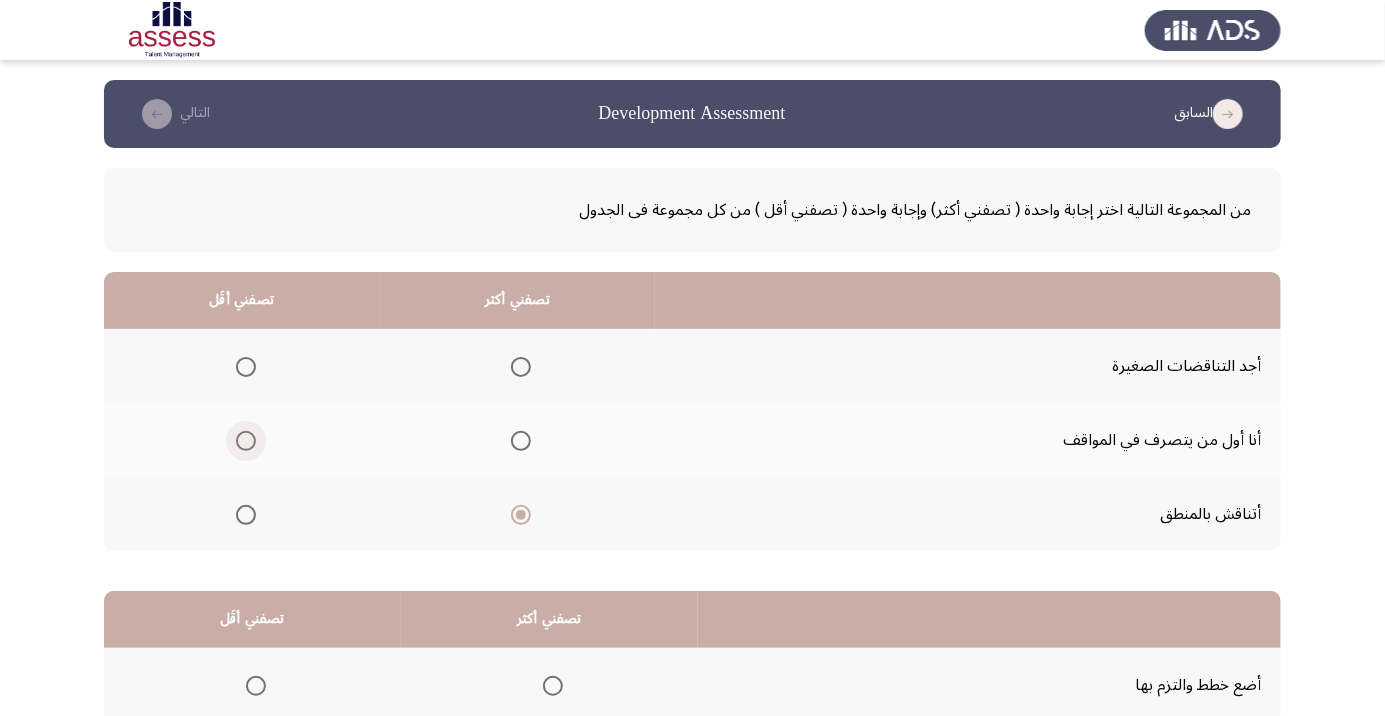click at bounding box center (246, 441) 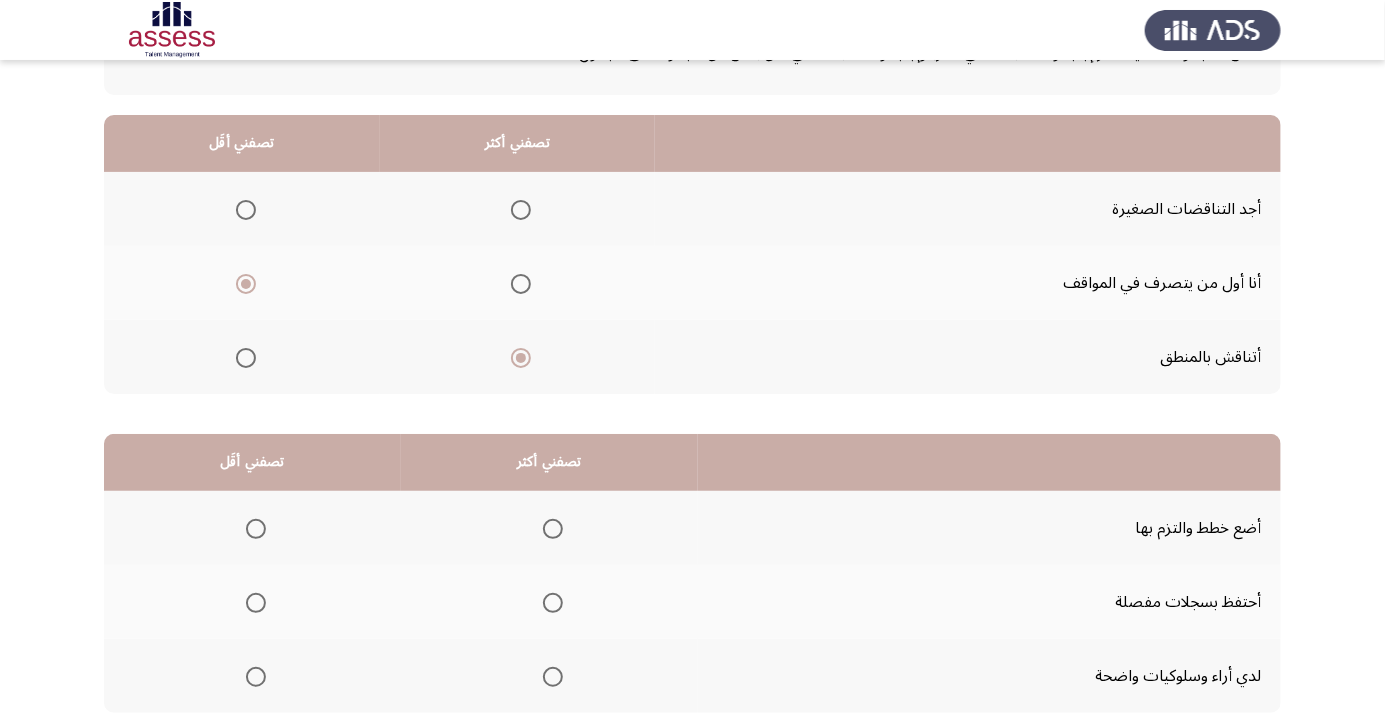 scroll, scrollTop: 146, scrollLeft: 0, axis: vertical 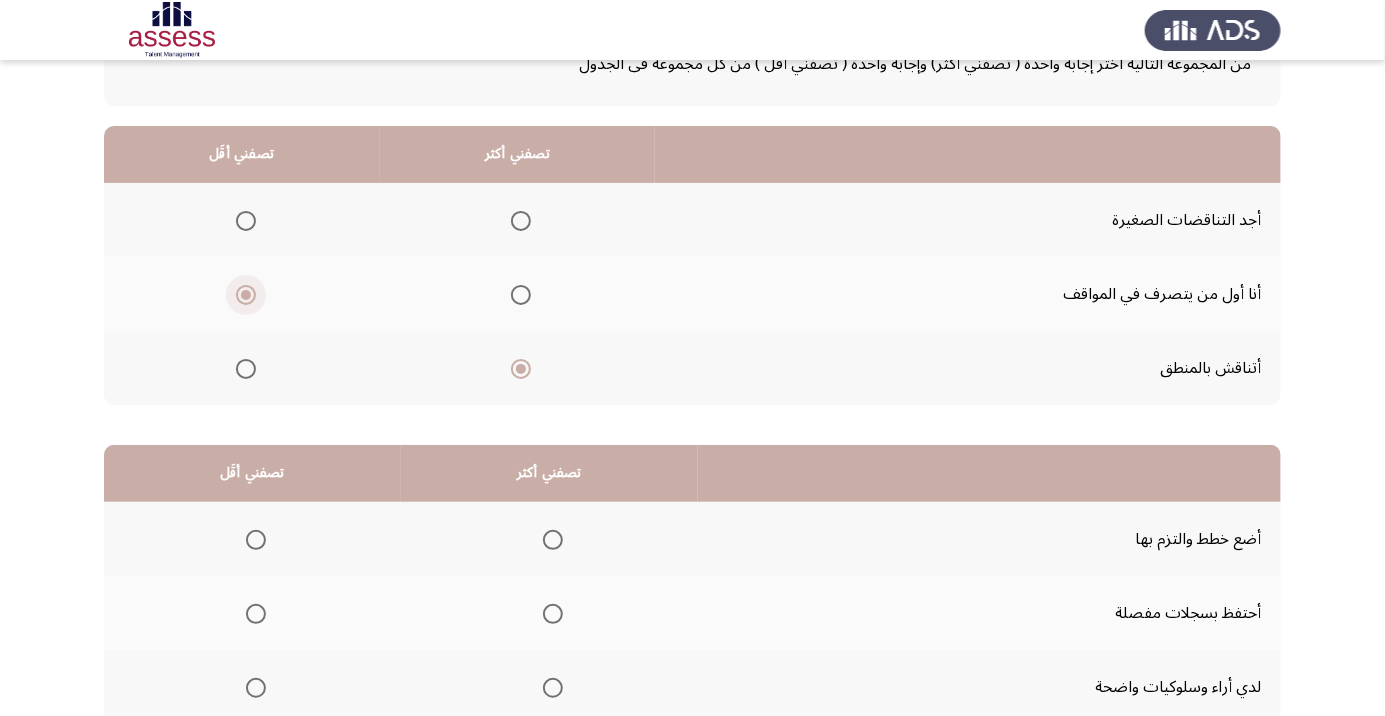 click at bounding box center (246, 295) 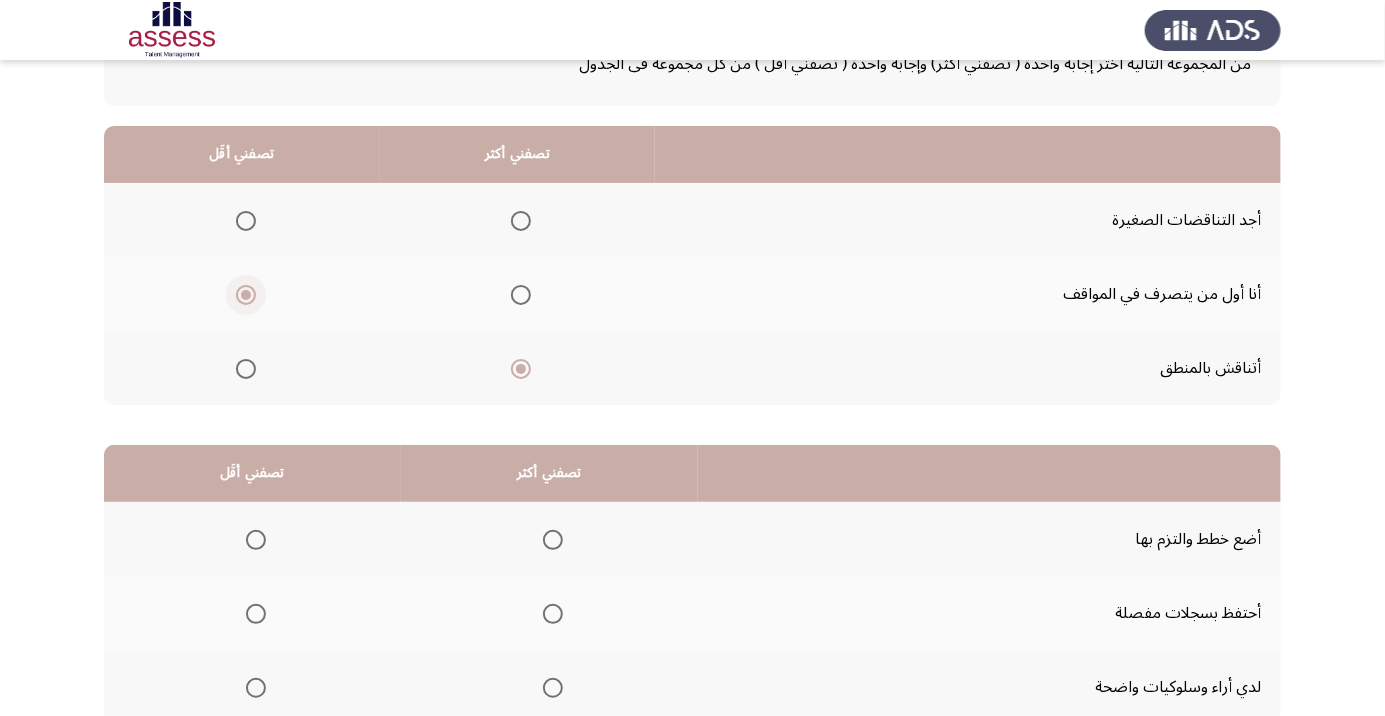 click at bounding box center [246, 221] 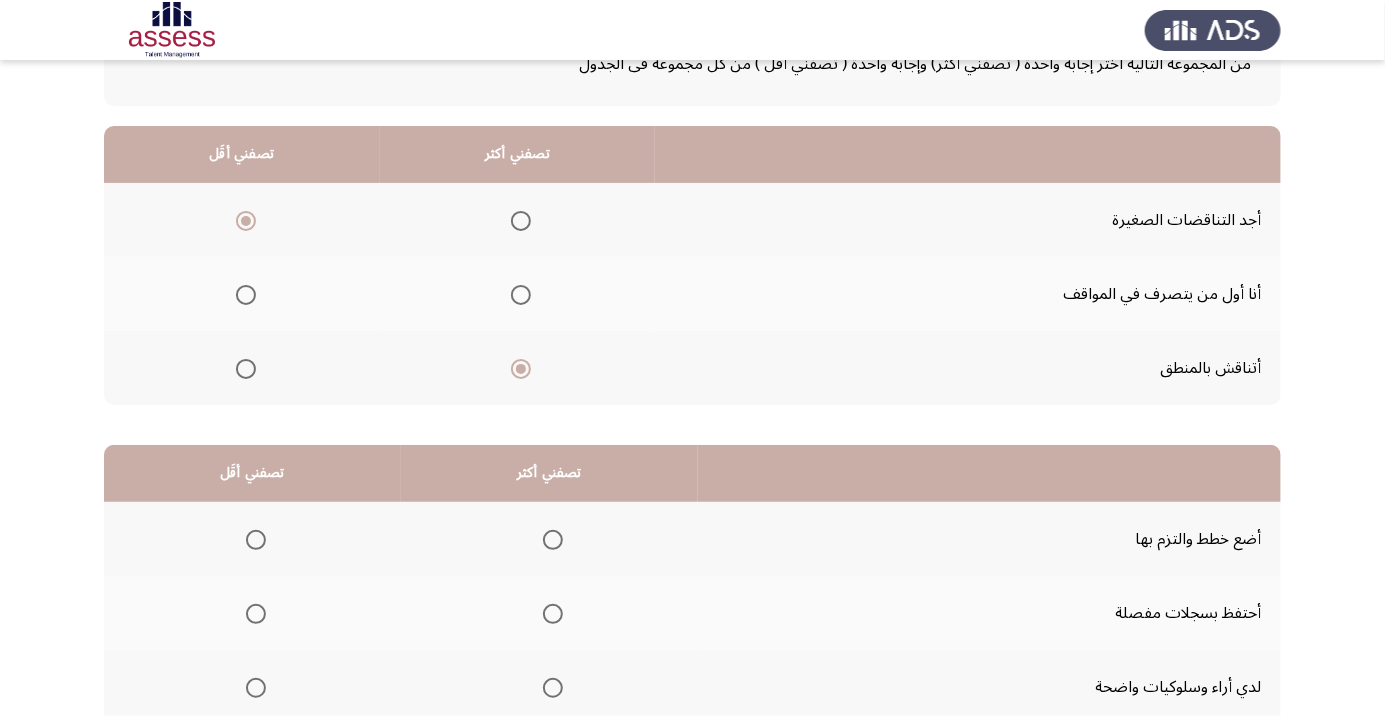 click at bounding box center [553, 540] 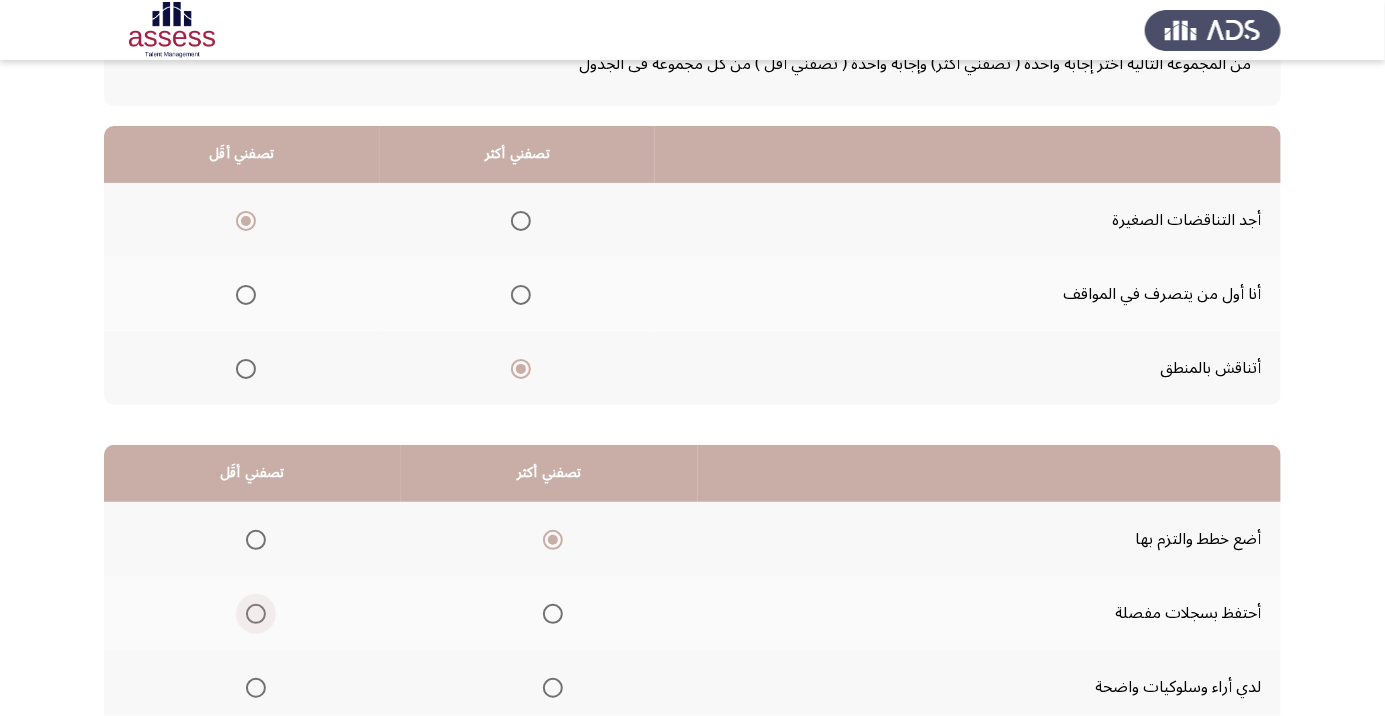 click at bounding box center (256, 614) 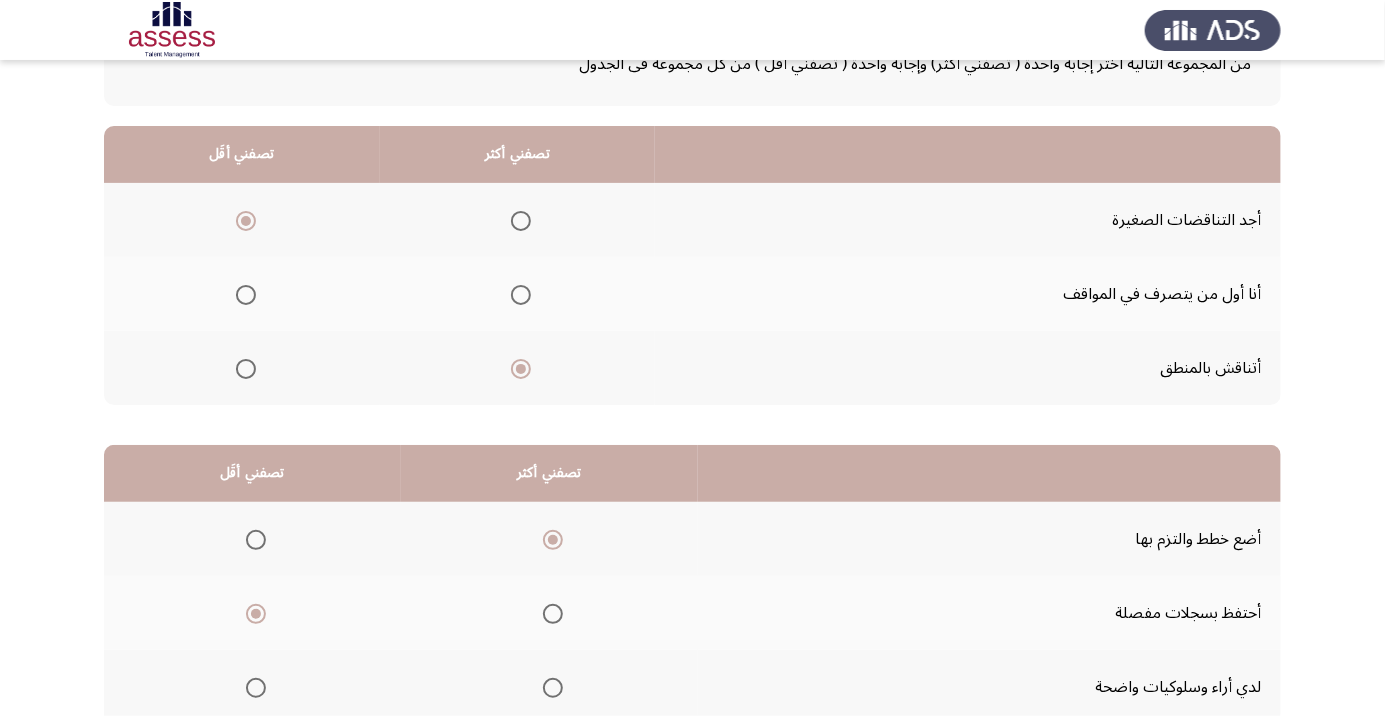 scroll, scrollTop: 197, scrollLeft: 0, axis: vertical 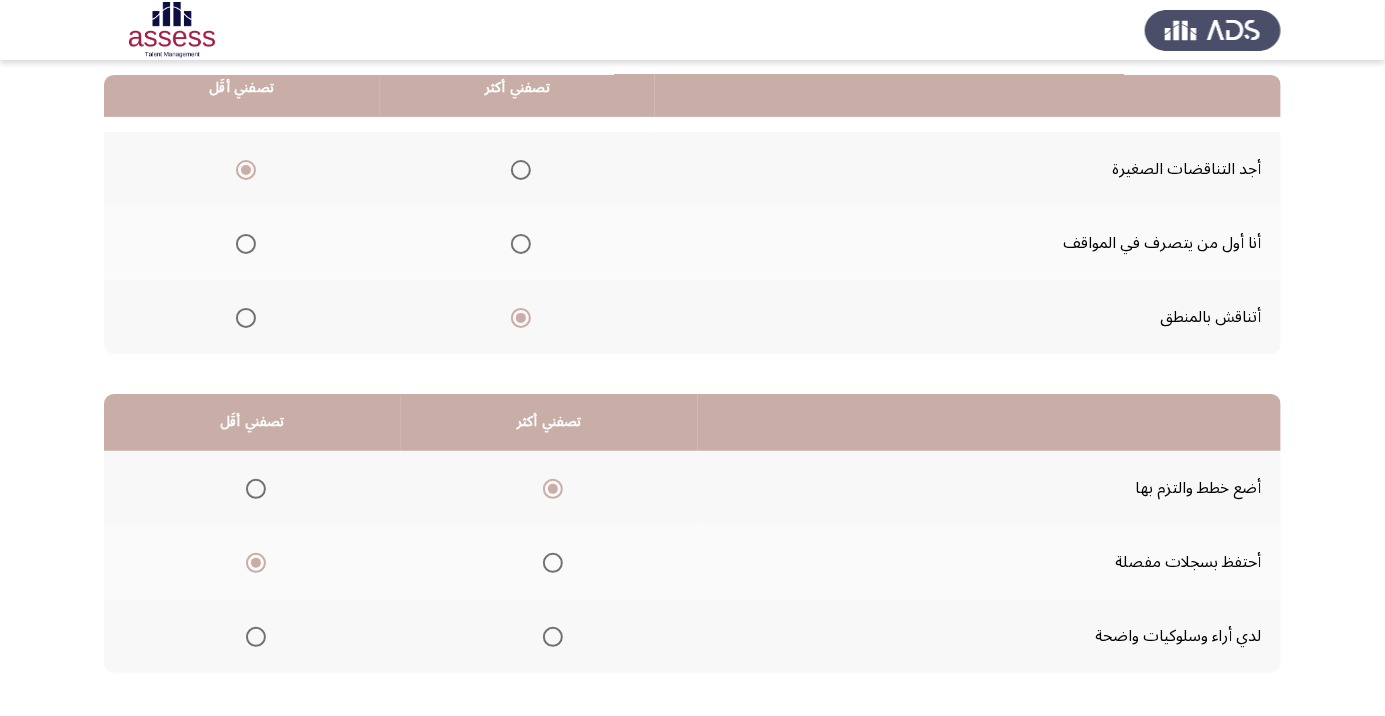 click on "التالي" 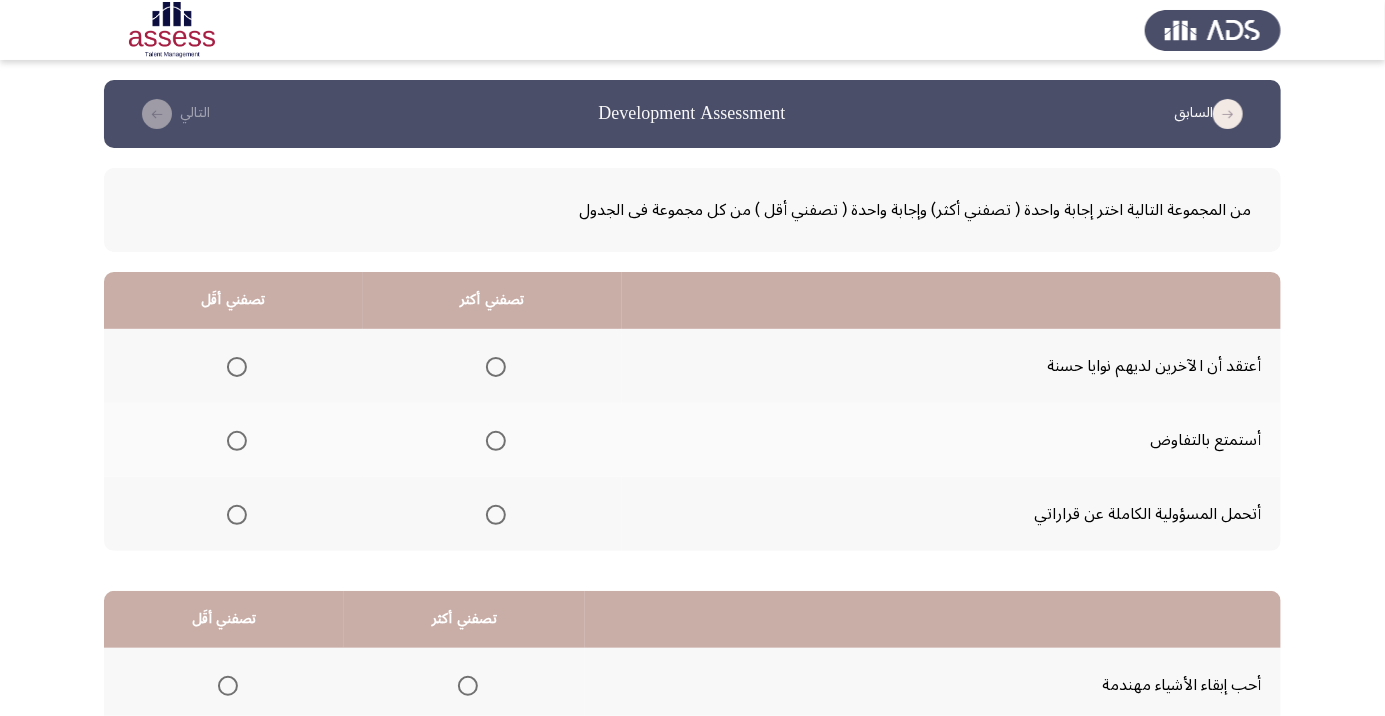click at bounding box center [237, 367] 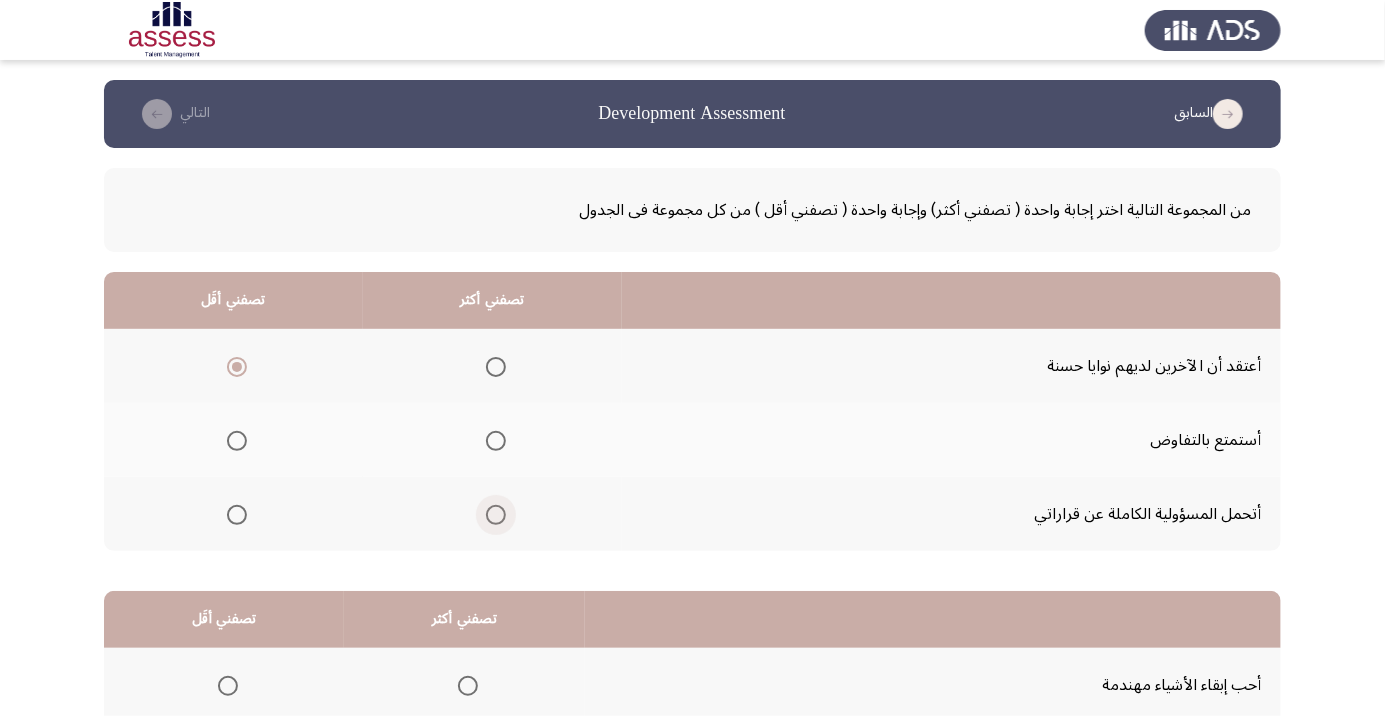 click at bounding box center [496, 515] 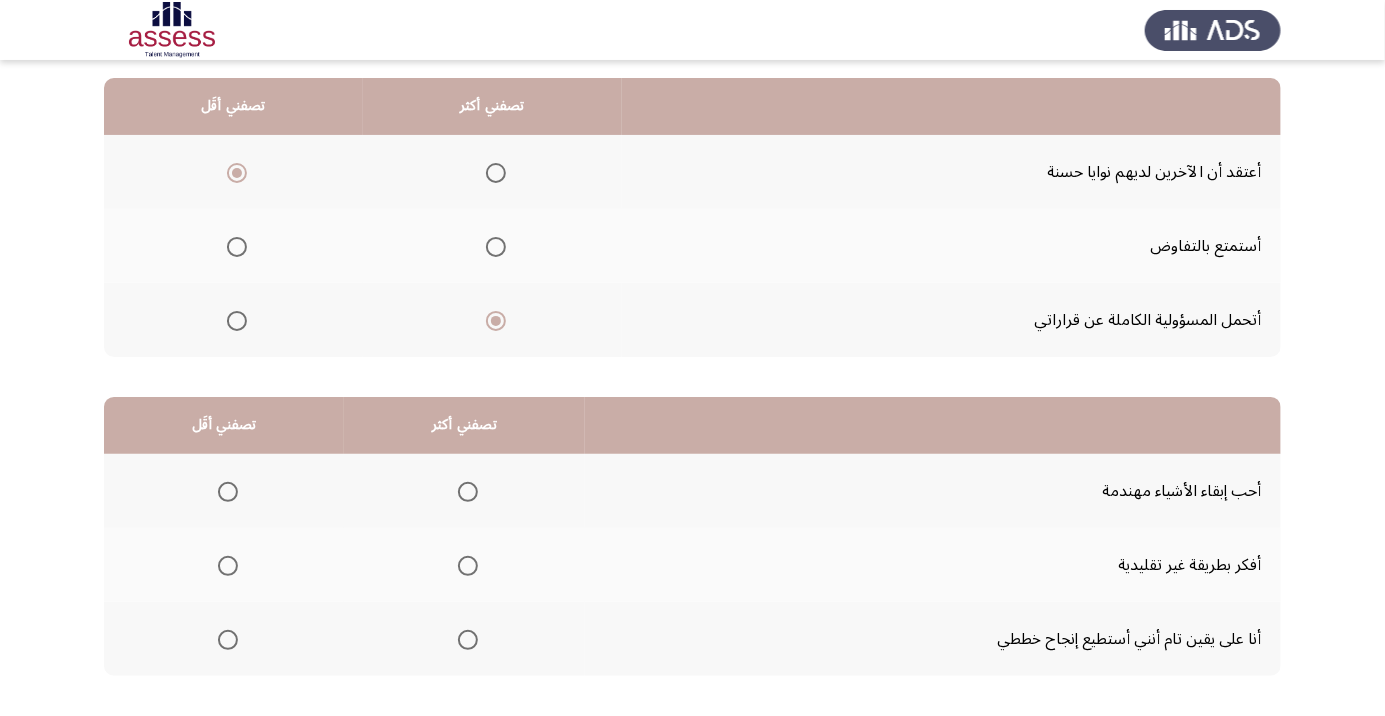 scroll, scrollTop: 197, scrollLeft: 0, axis: vertical 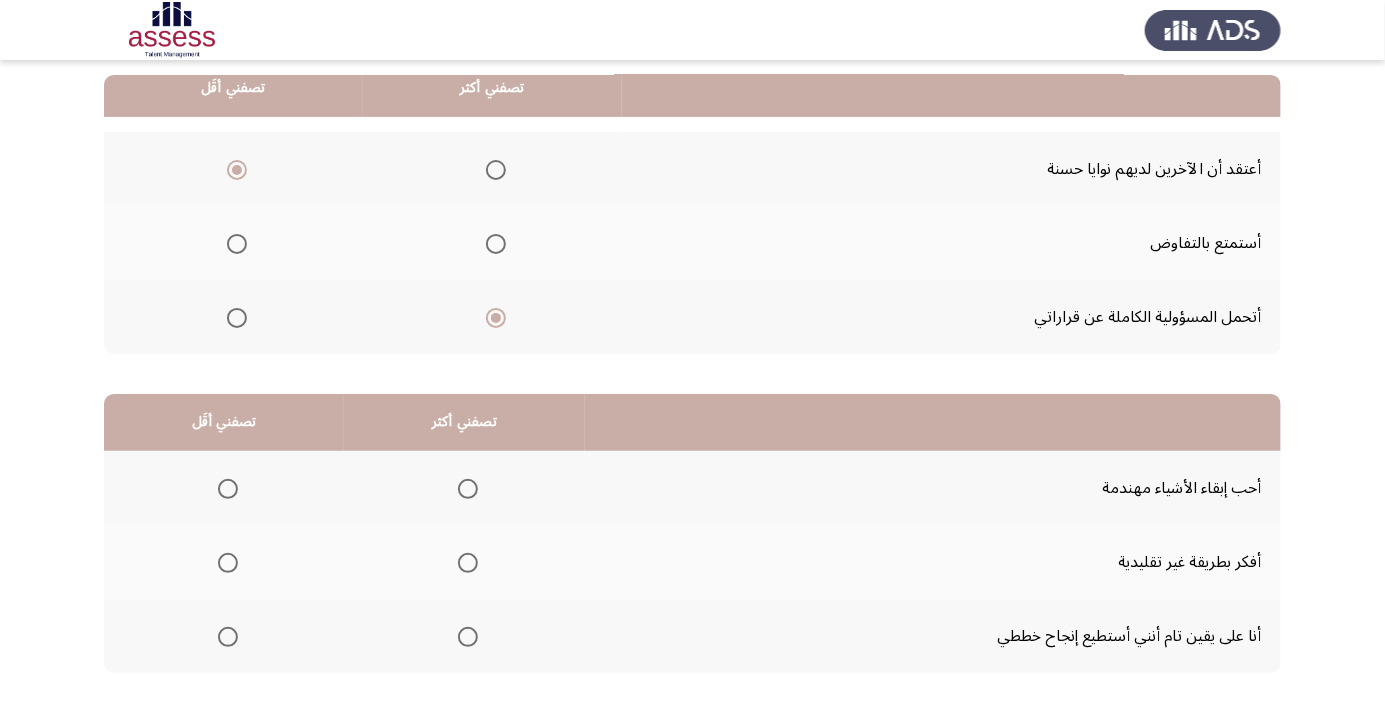 click at bounding box center (468, 489) 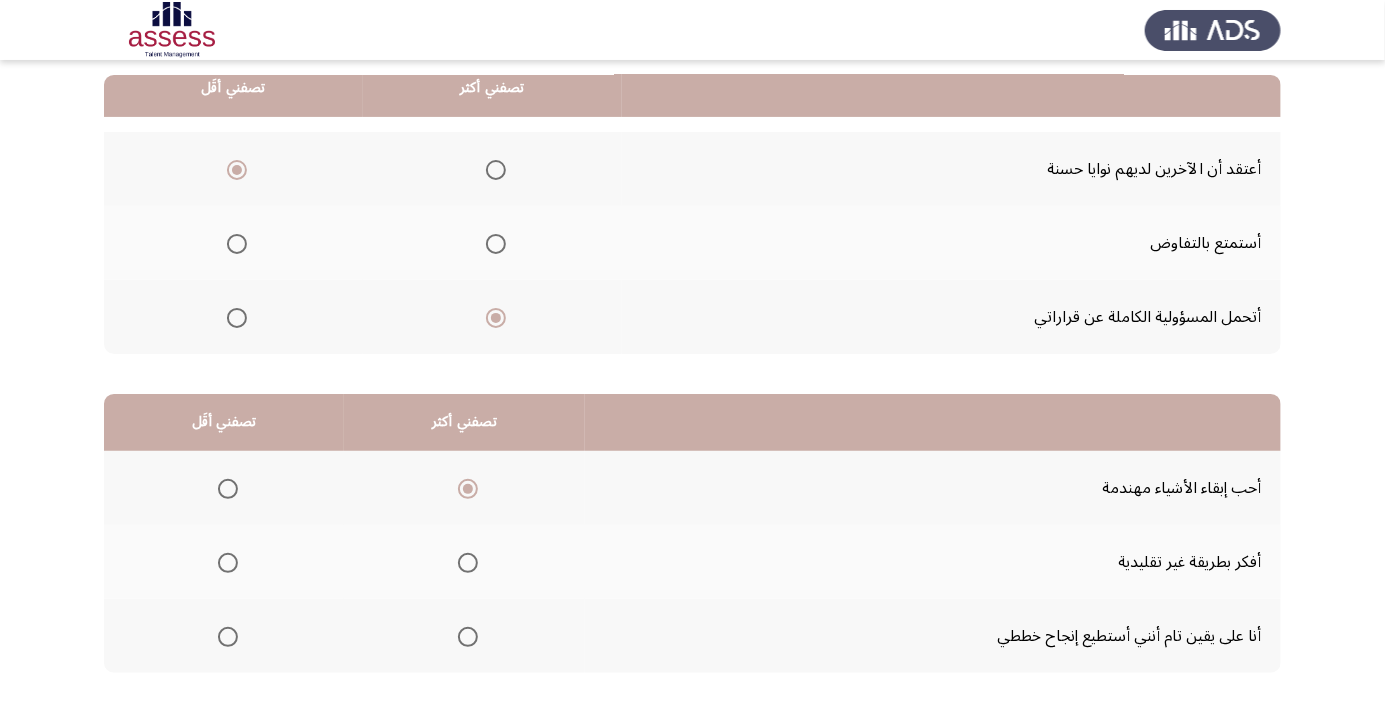 click at bounding box center (228, 563) 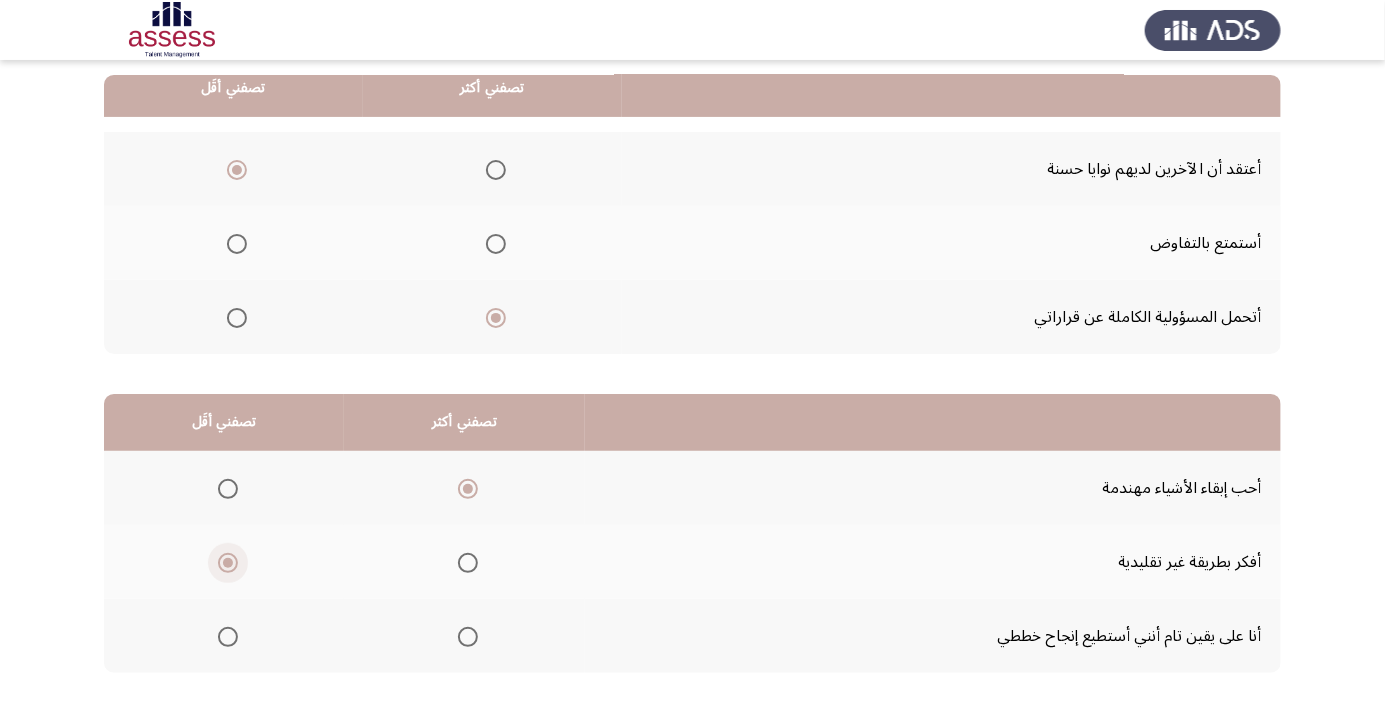 click at bounding box center (228, 563) 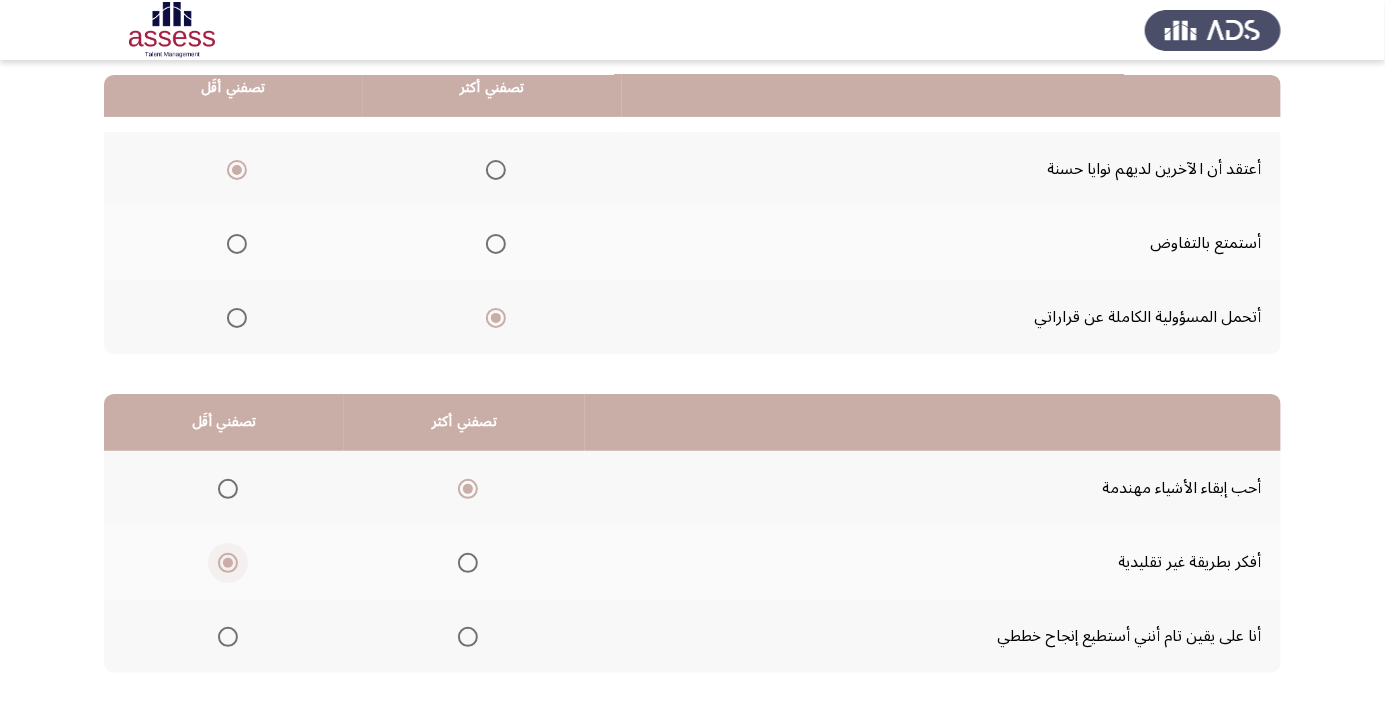 click at bounding box center (228, 637) 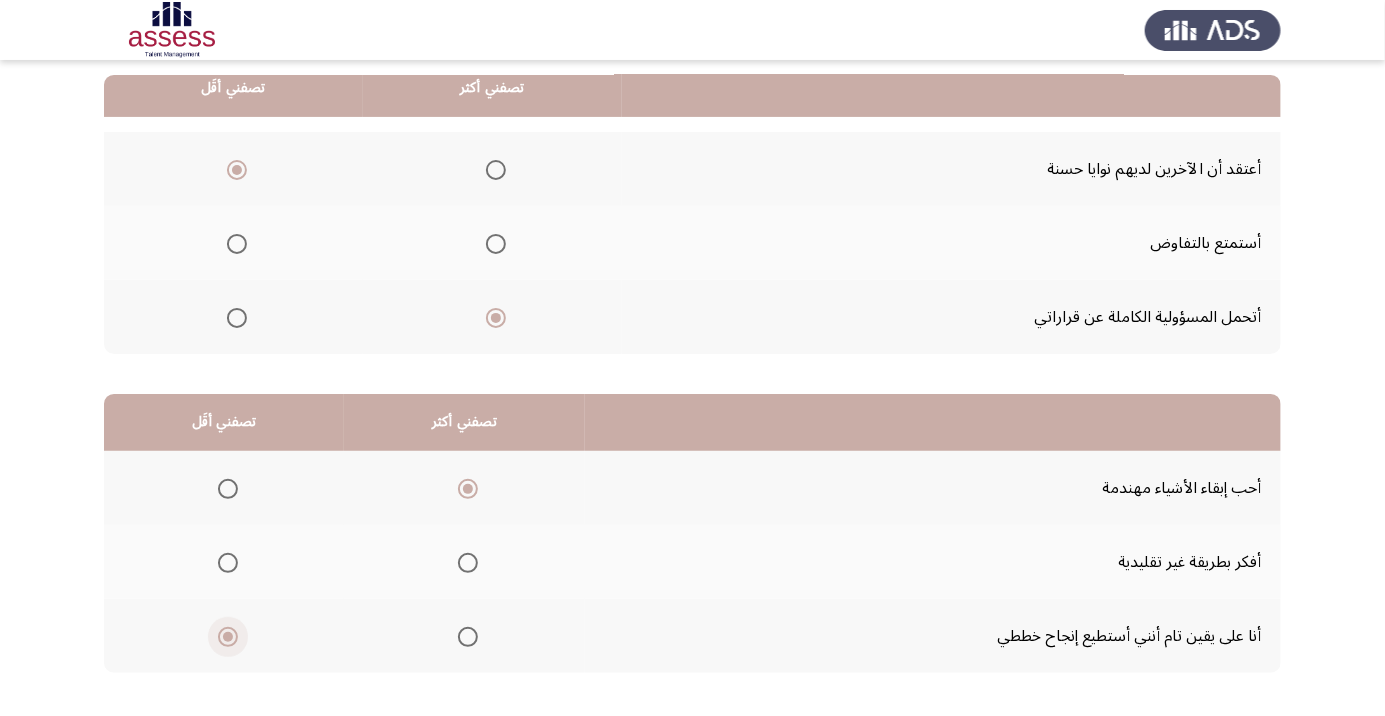 click at bounding box center [228, 637] 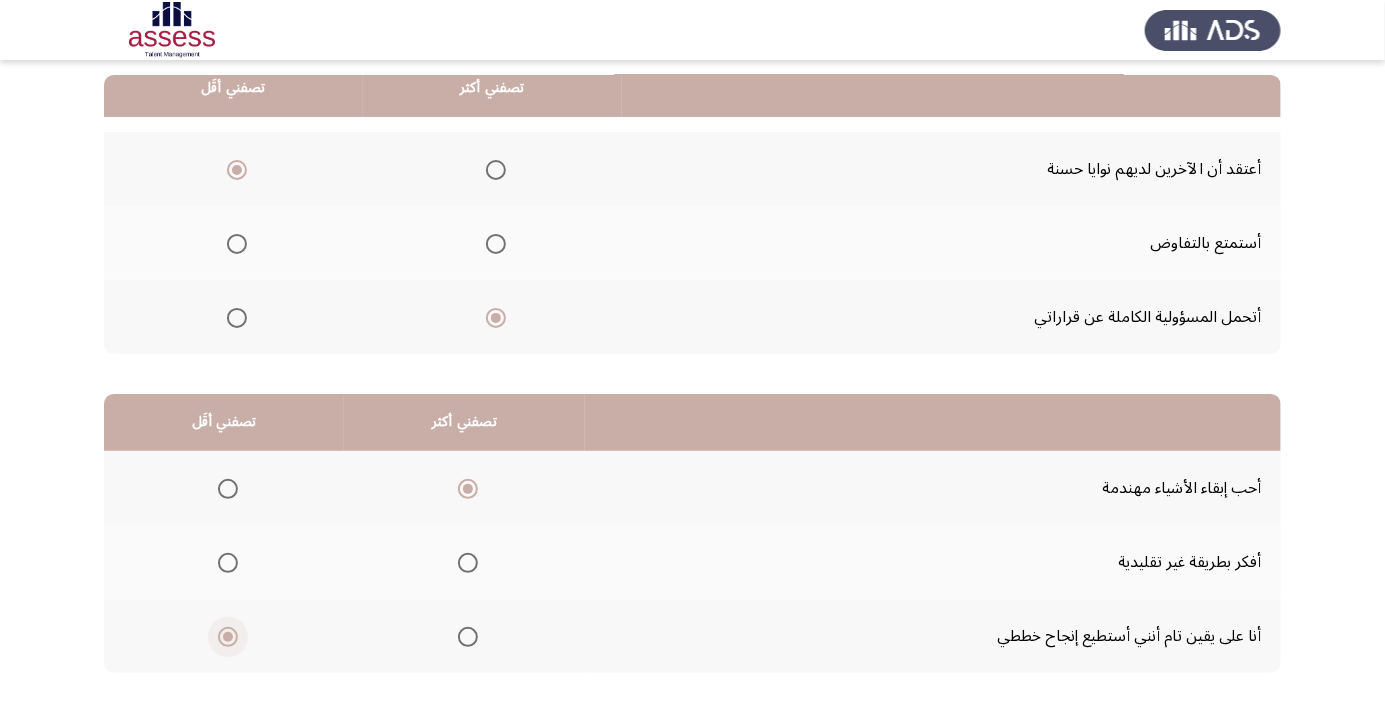 click at bounding box center (228, 563) 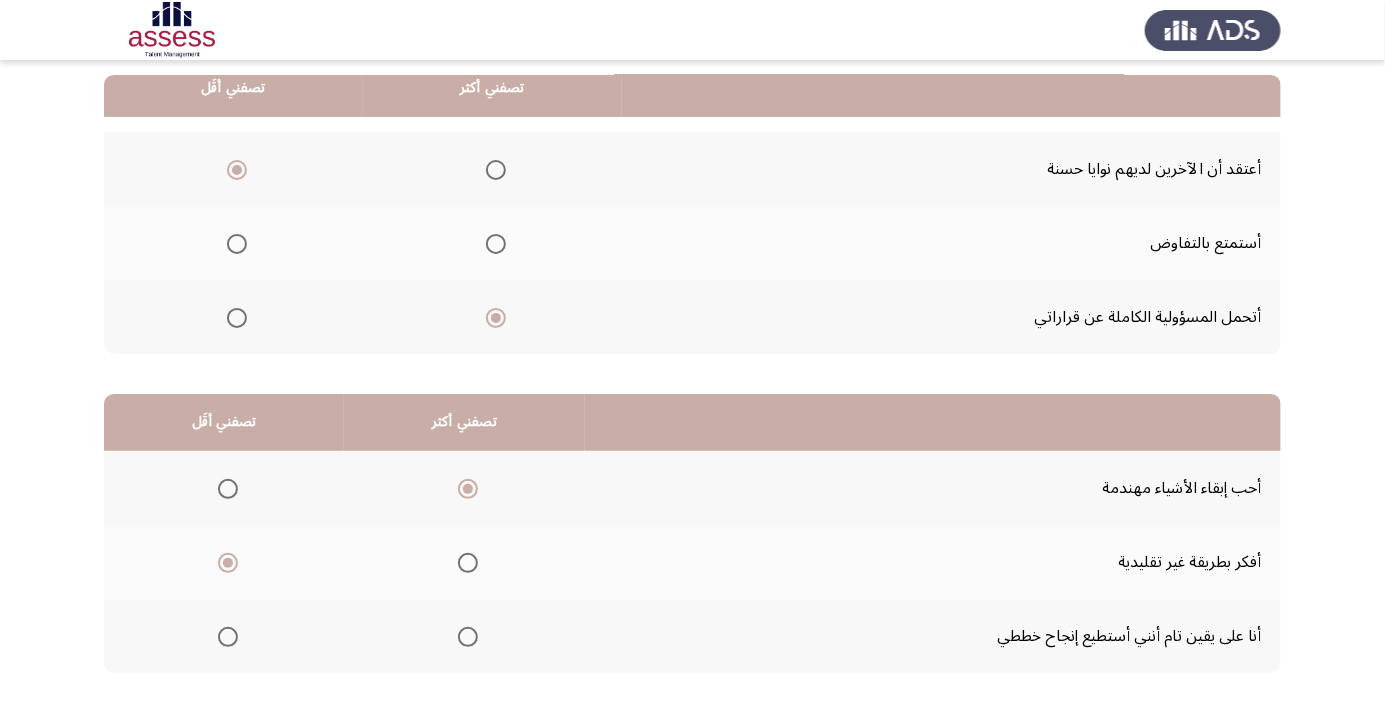 click on "التالي" 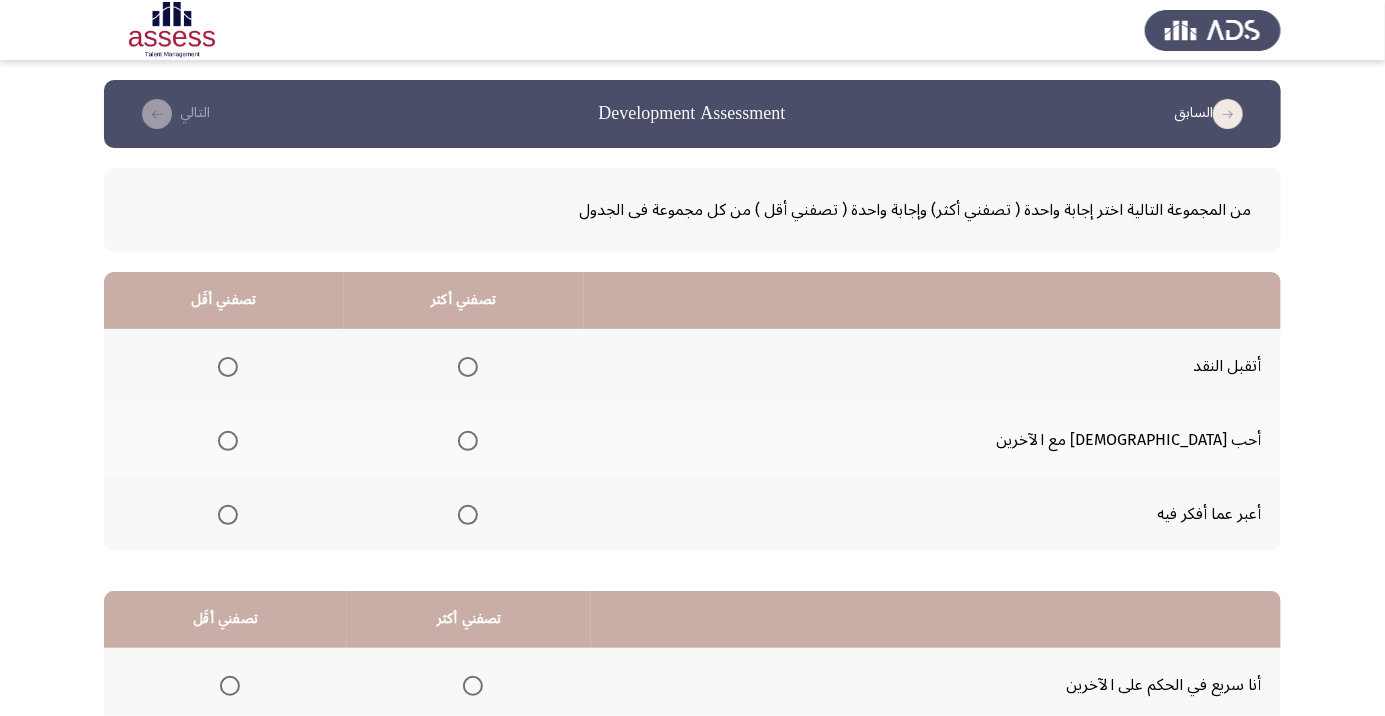 click at bounding box center (468, 367) 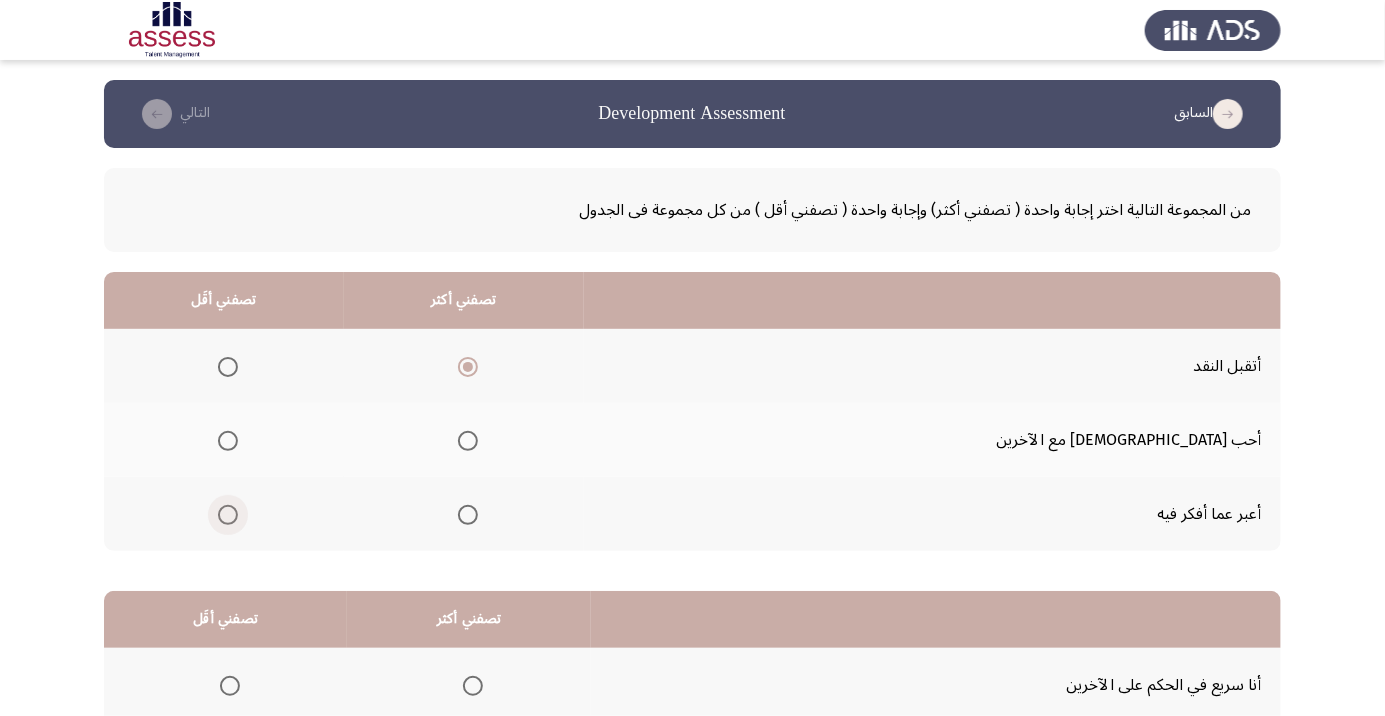 click at bounding box center (228, 515) 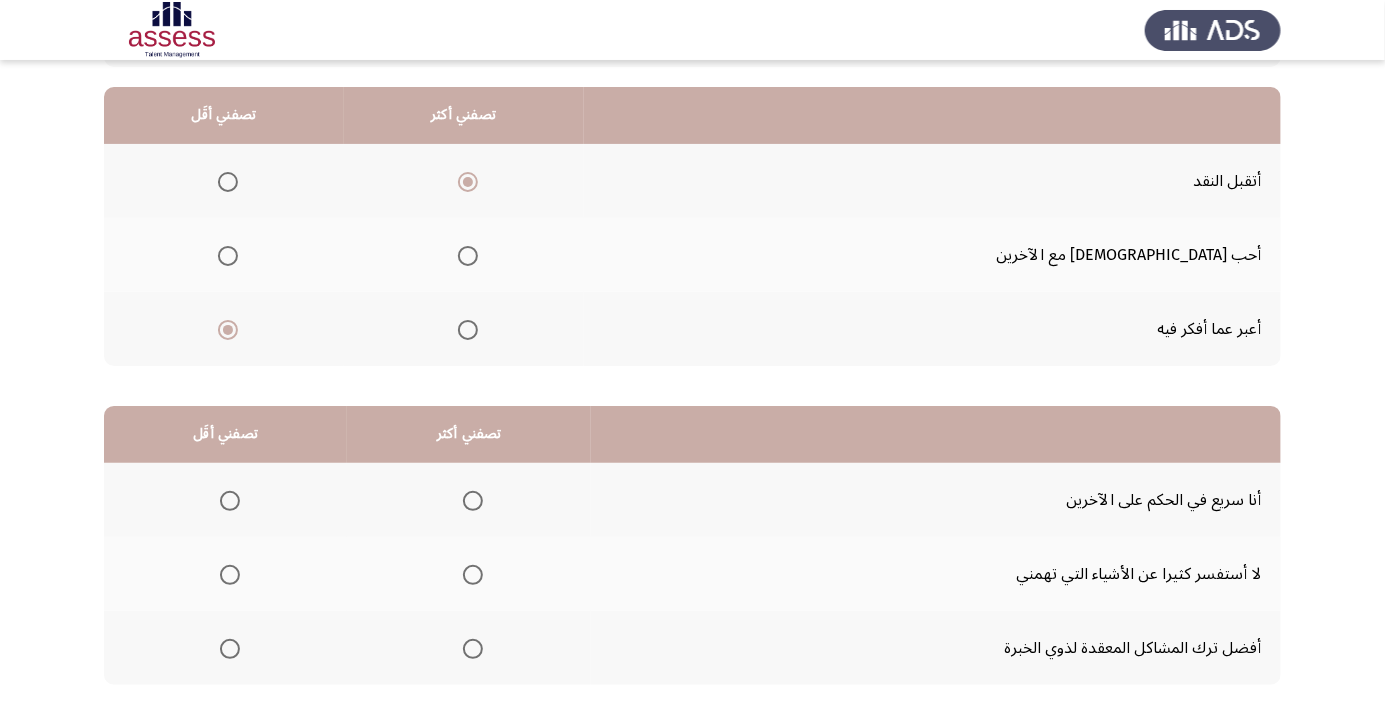 scroll, scrollTop: 197, scrollLeft: 0, axis: vertical 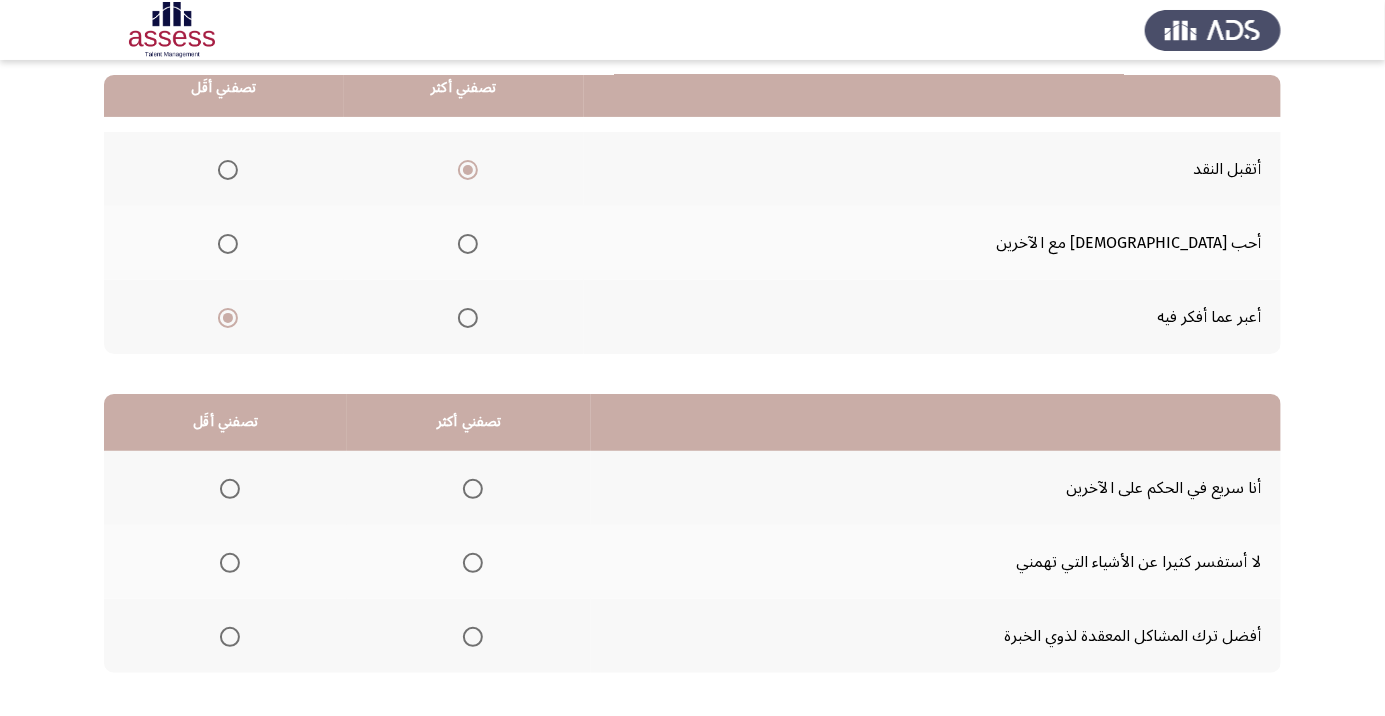 click at bounding box center [230, 637] 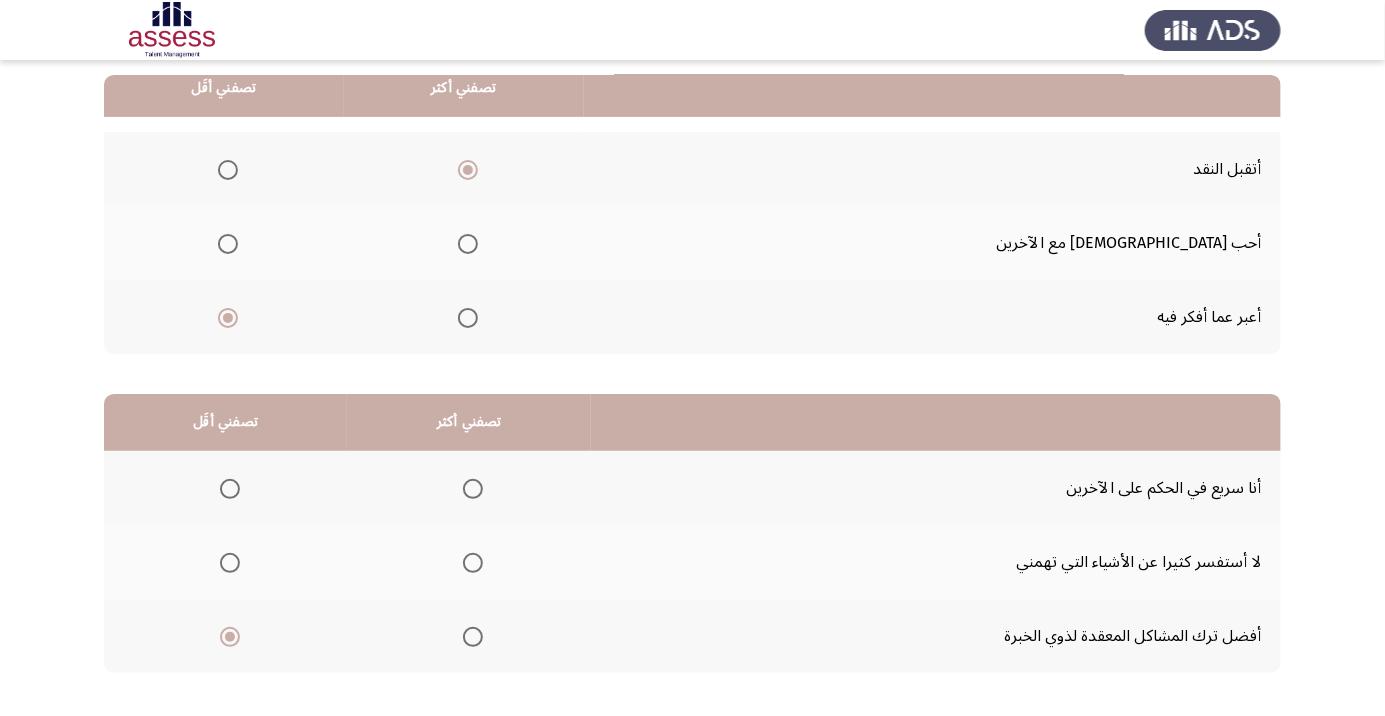 click at bounding box center (473, 489) 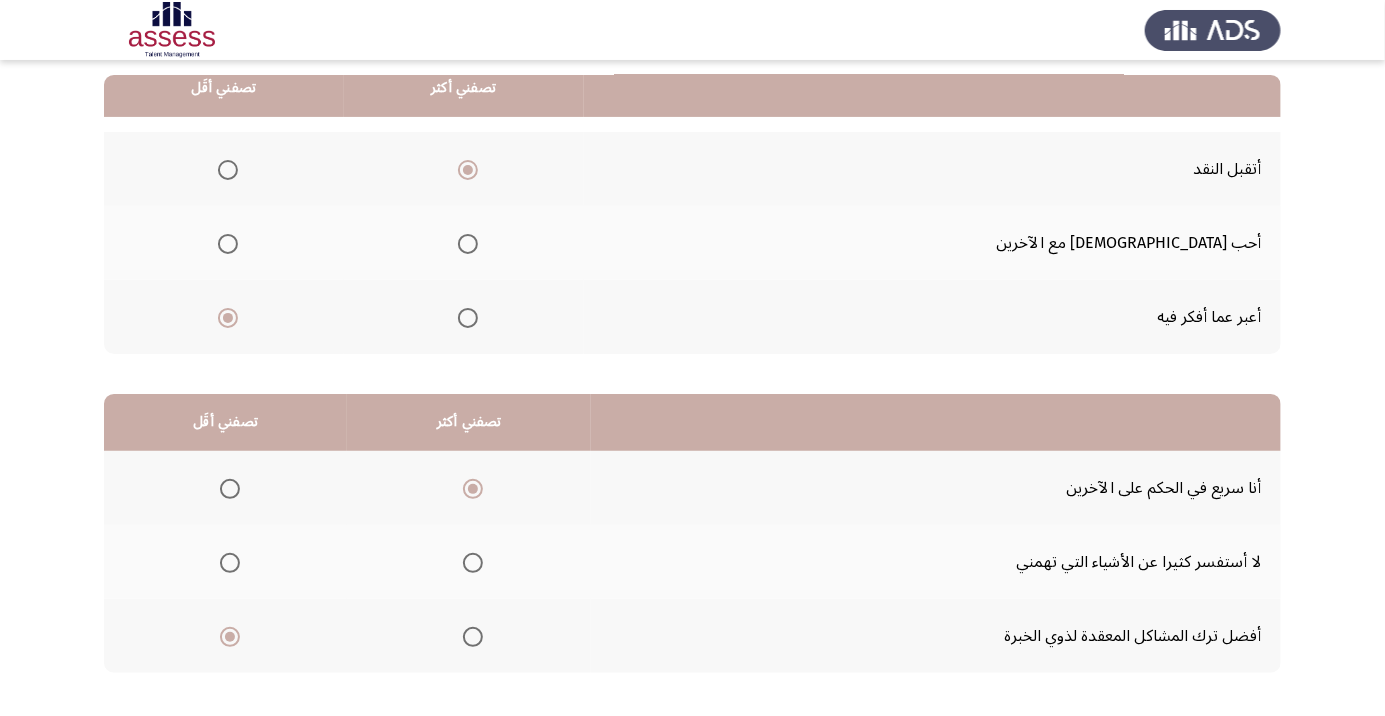 click on "التالي" 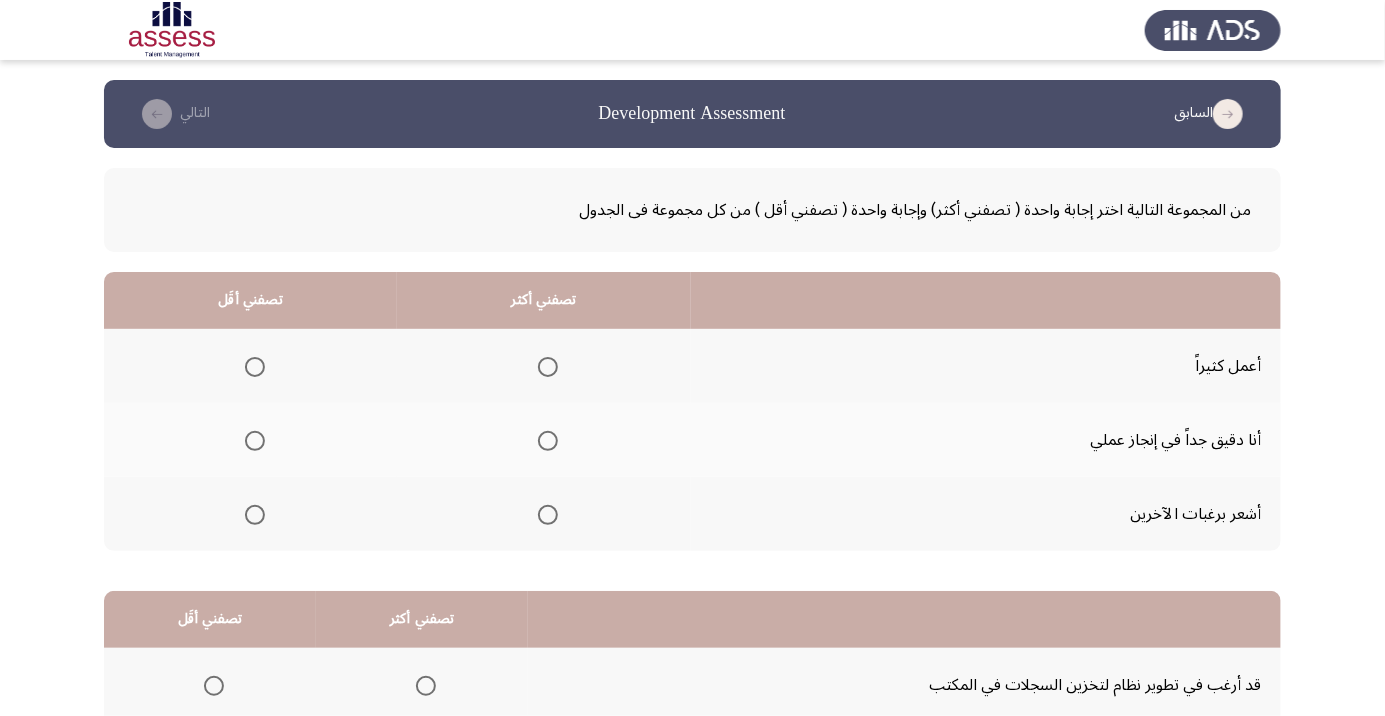 click at bounding box center [255, 515] 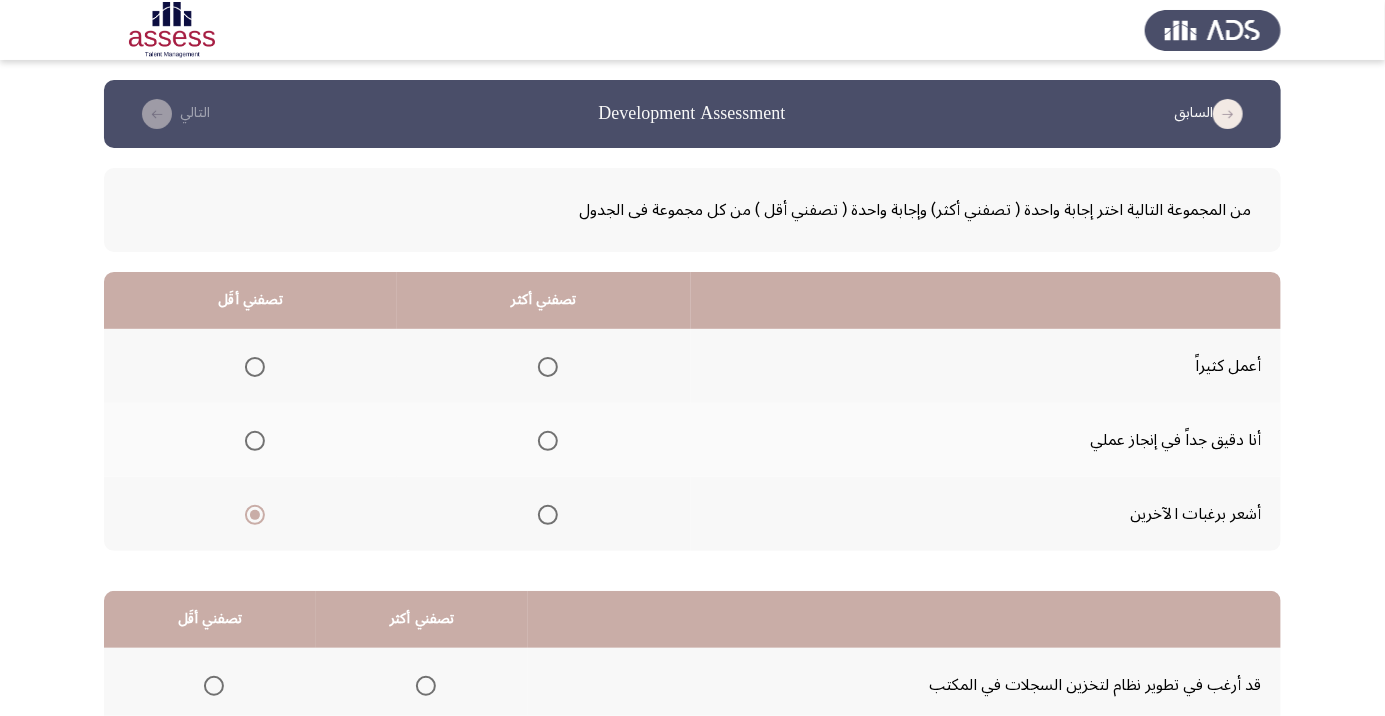 click at bounding box center (548, 367) 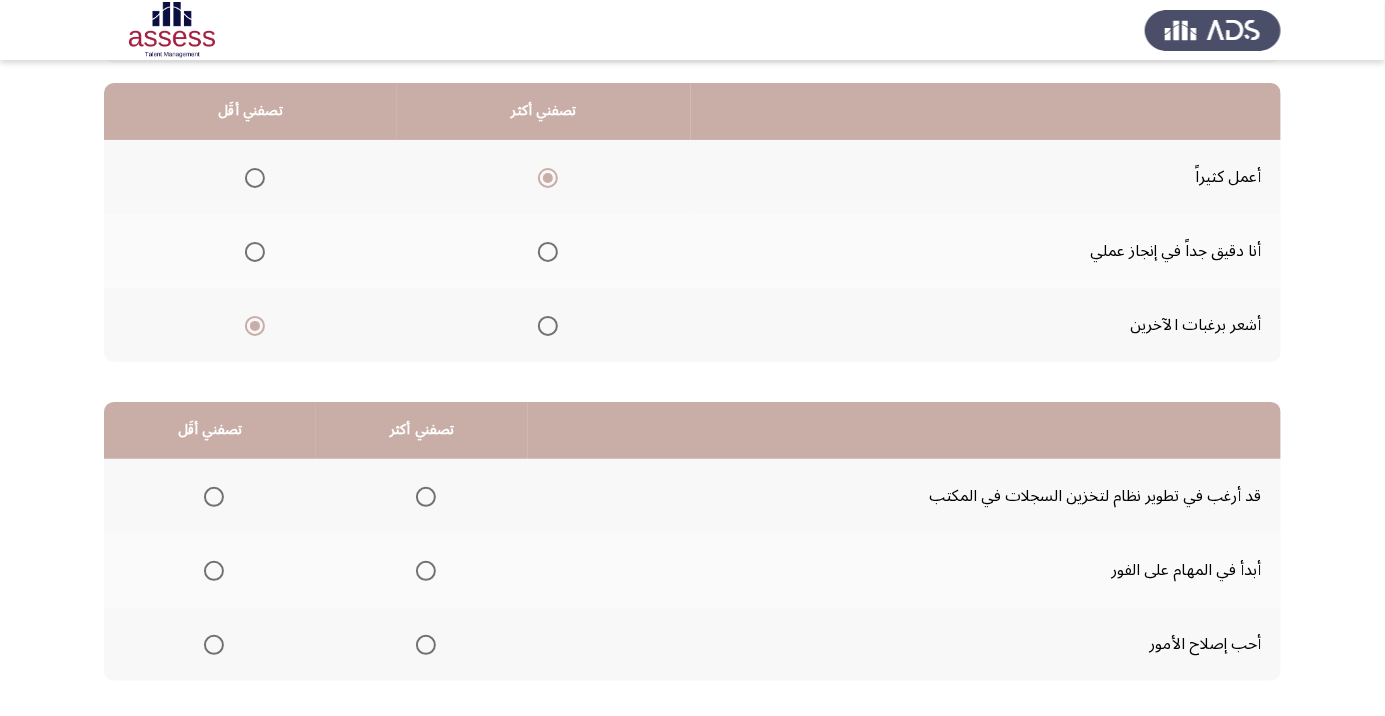 scroll, scrollTop: 197, scrollLeft: 0, axis: vertical 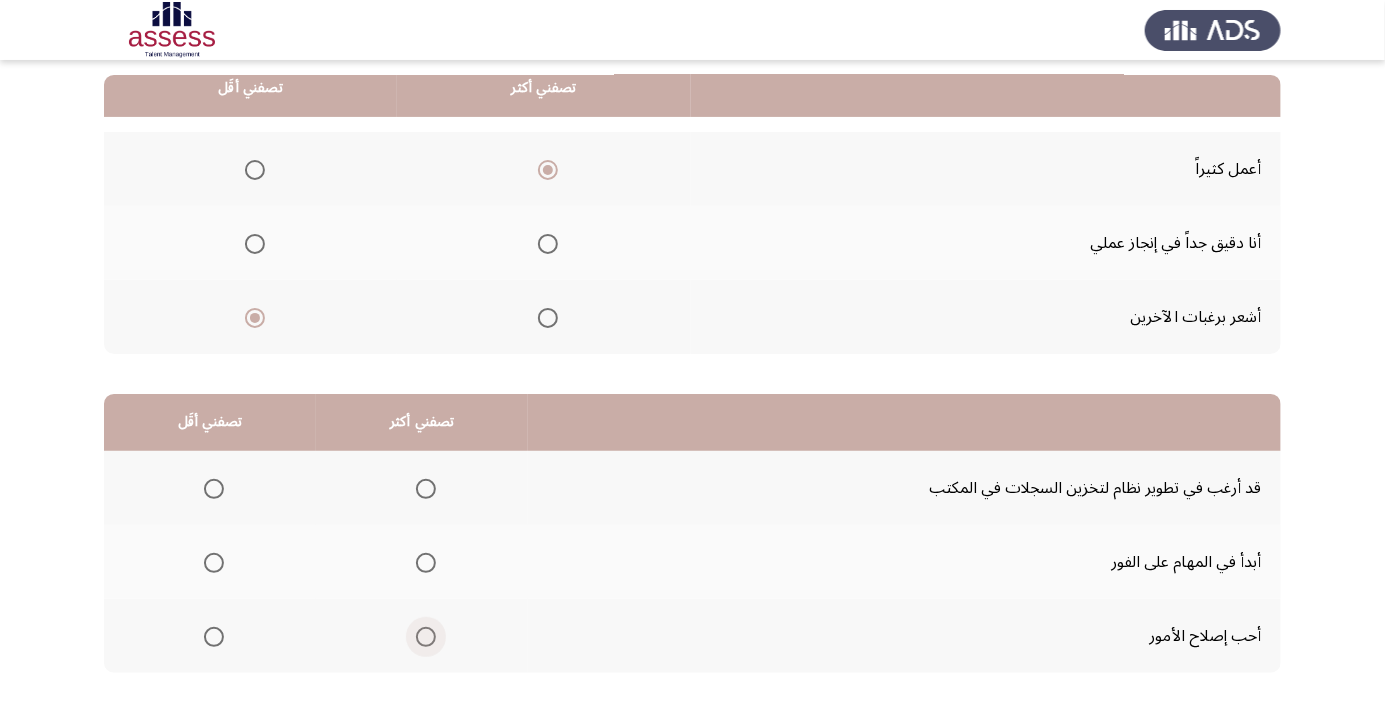 click at bounding box center (426, 637) 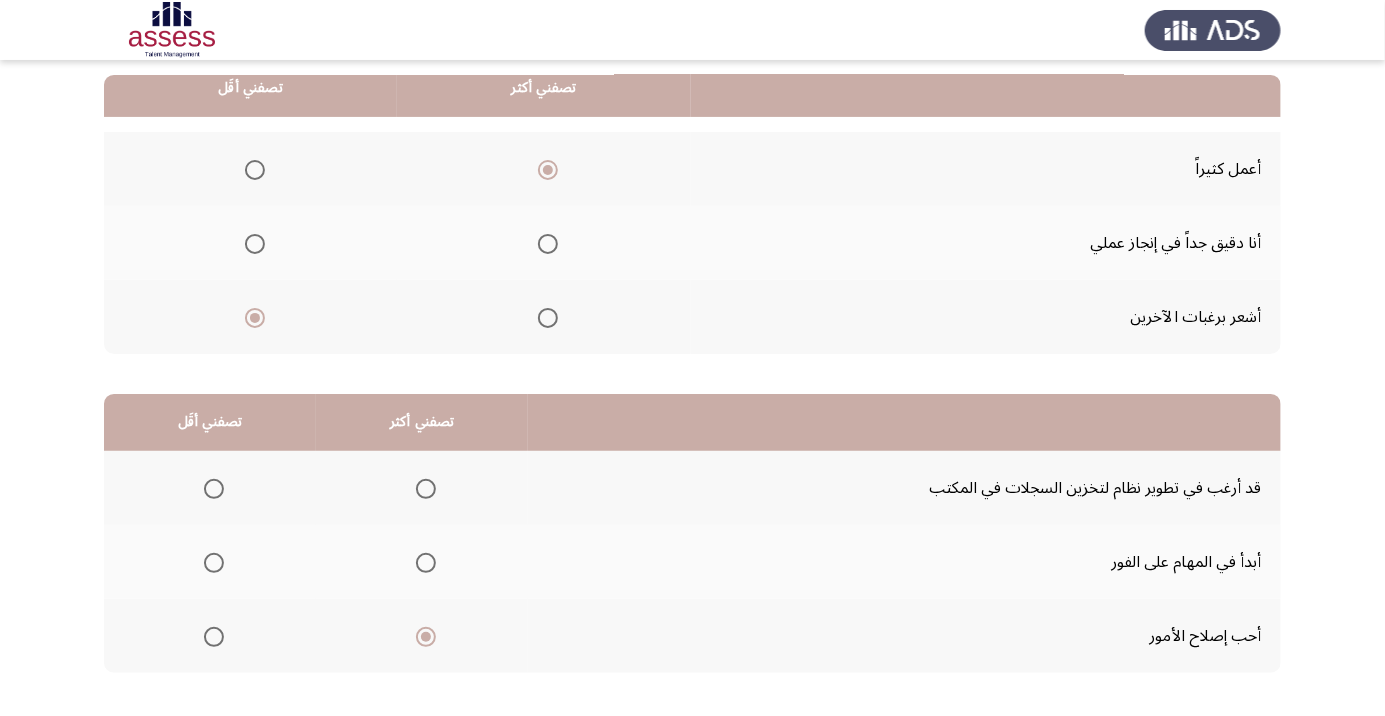 click at bounding box center (214, 563) 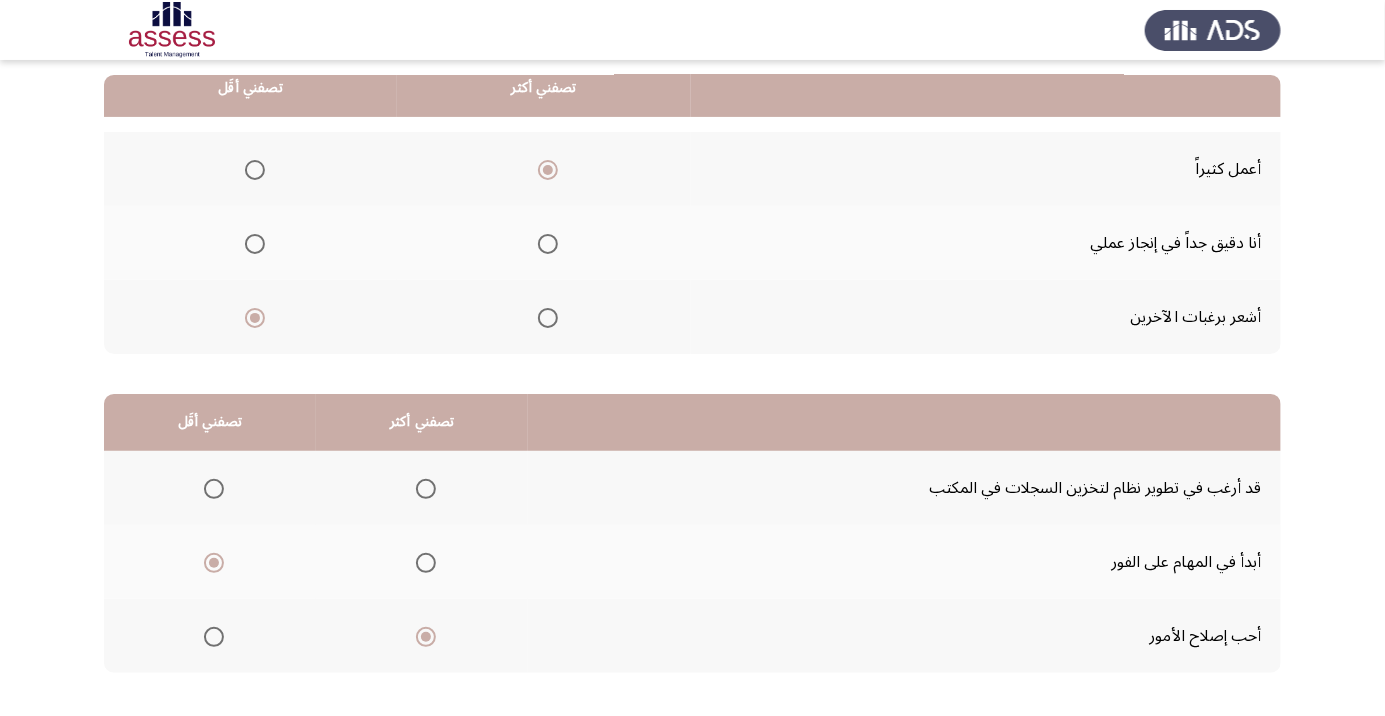 click on "التالي" 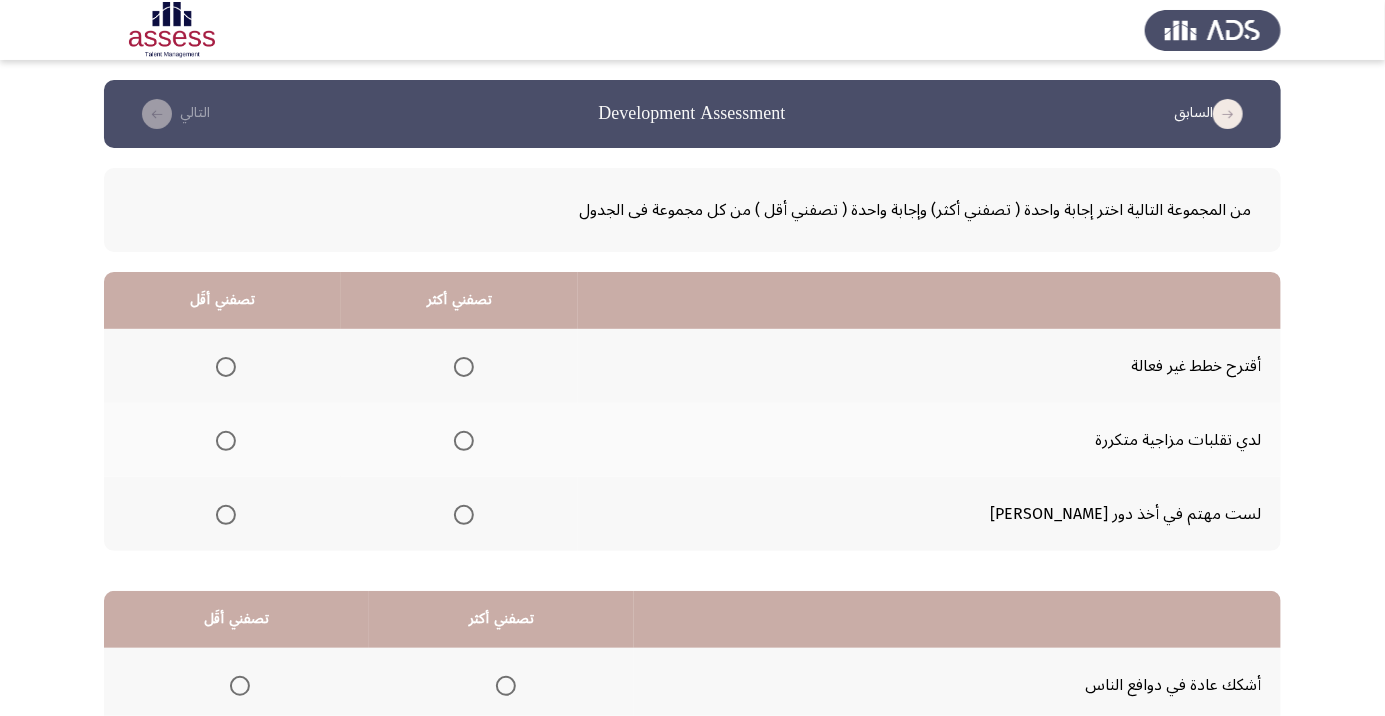 click at bounding box center [464, 441] 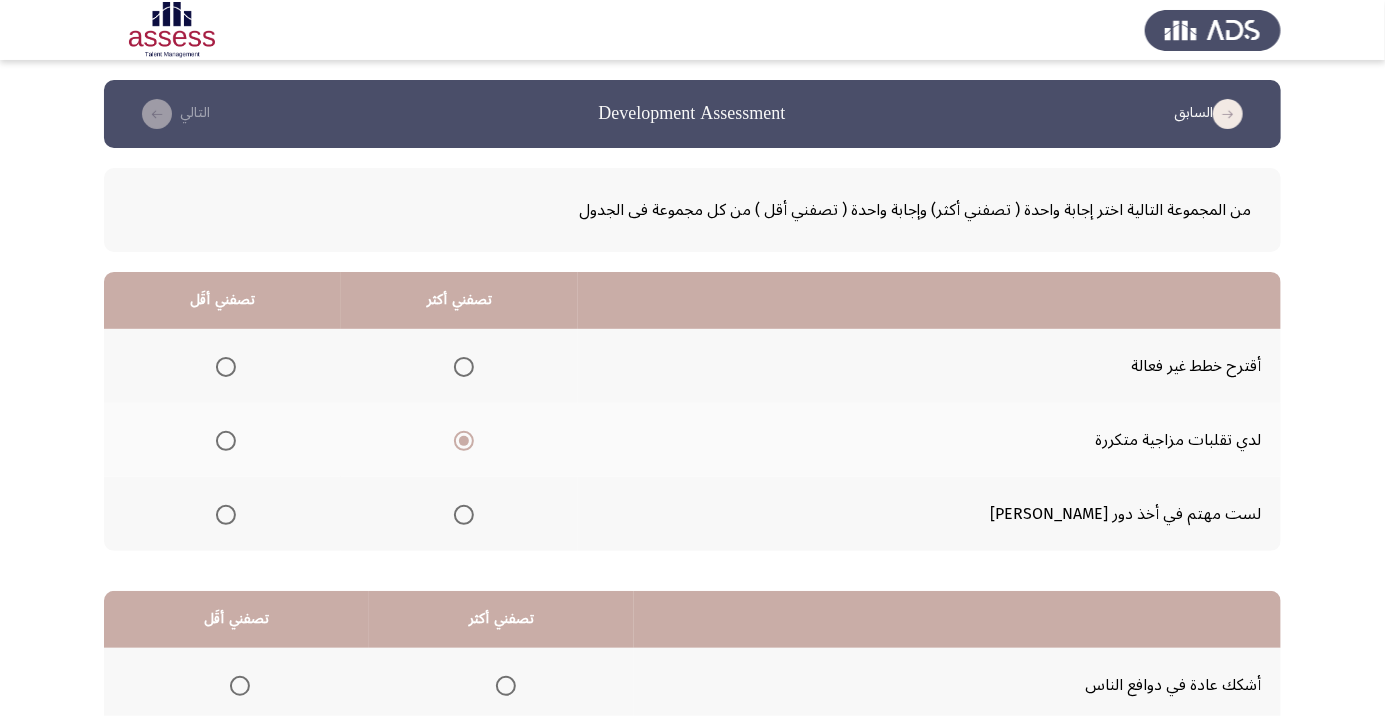 click at bounding box center [226, 515] 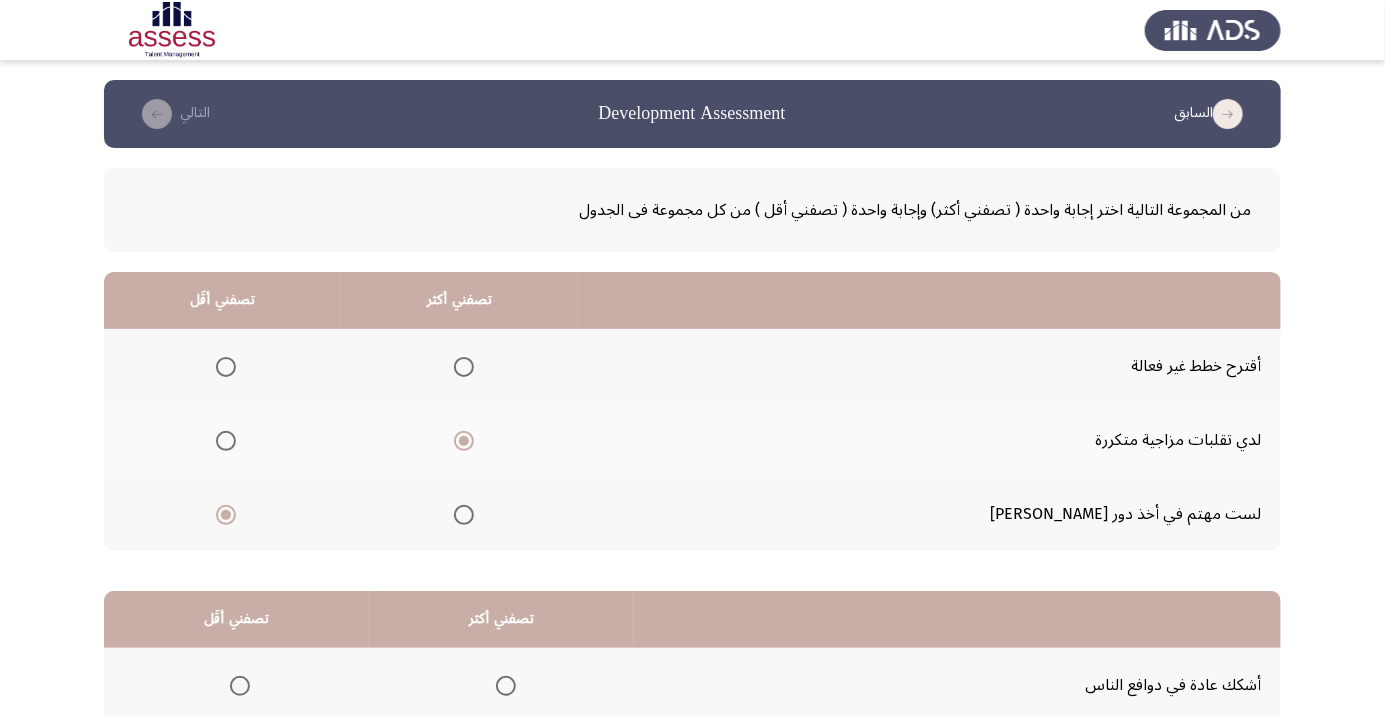 click at bounding box center (226, 515) 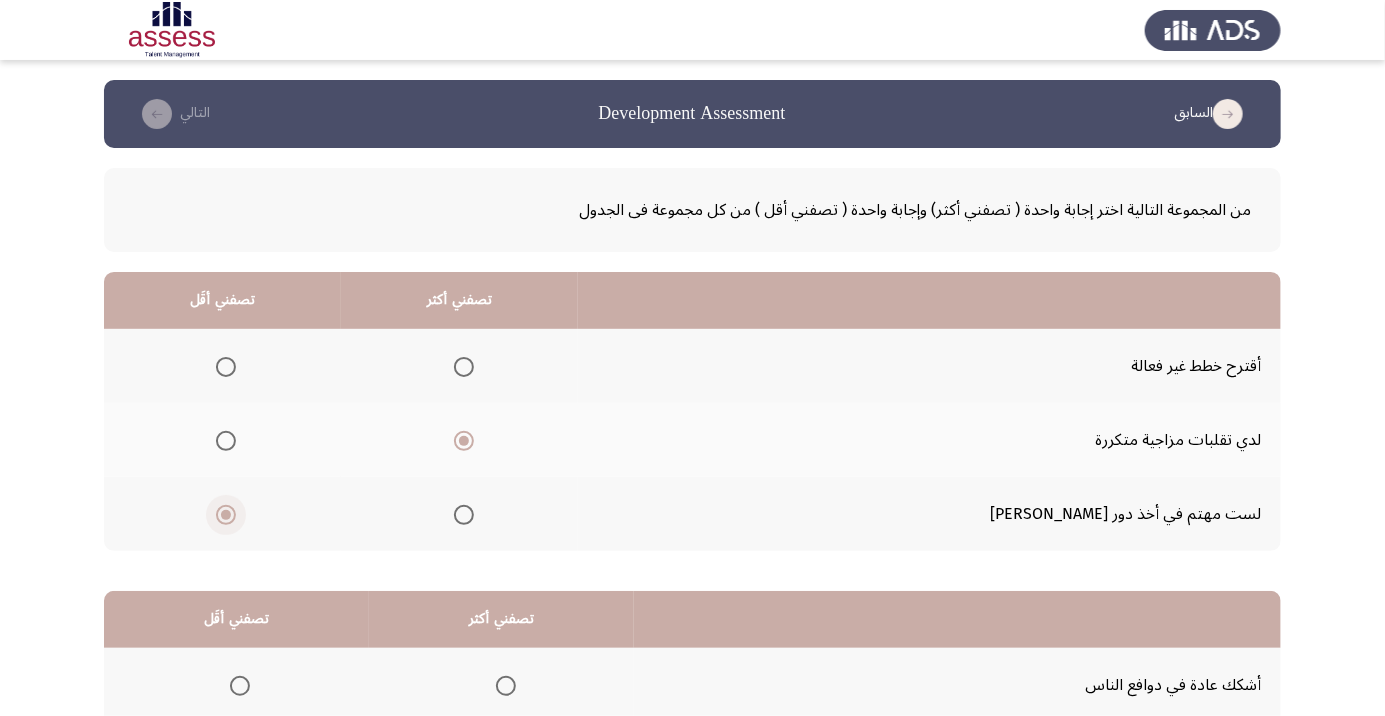 click at bounding box center [226, 367] 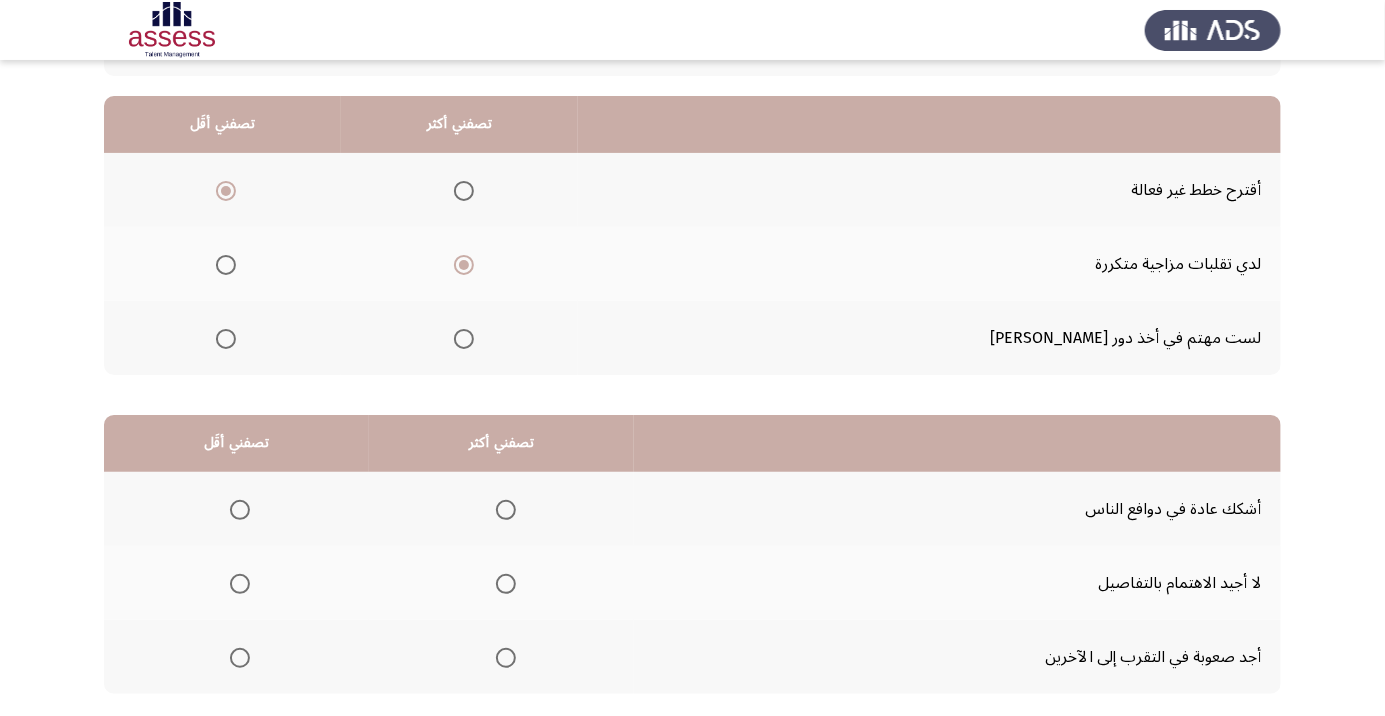 scroll, scrollTop: 197, scrollLeft: 0, axis: vertical 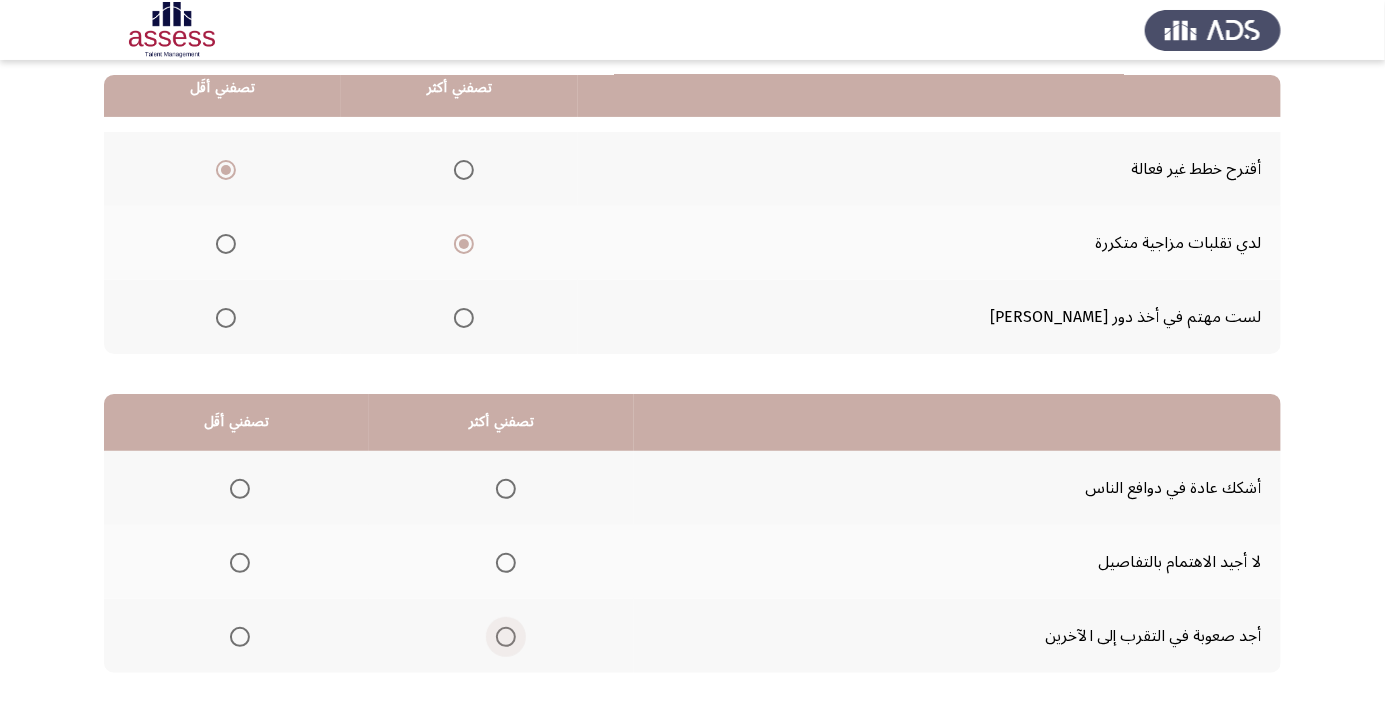 click at bounding box center (506, 637) 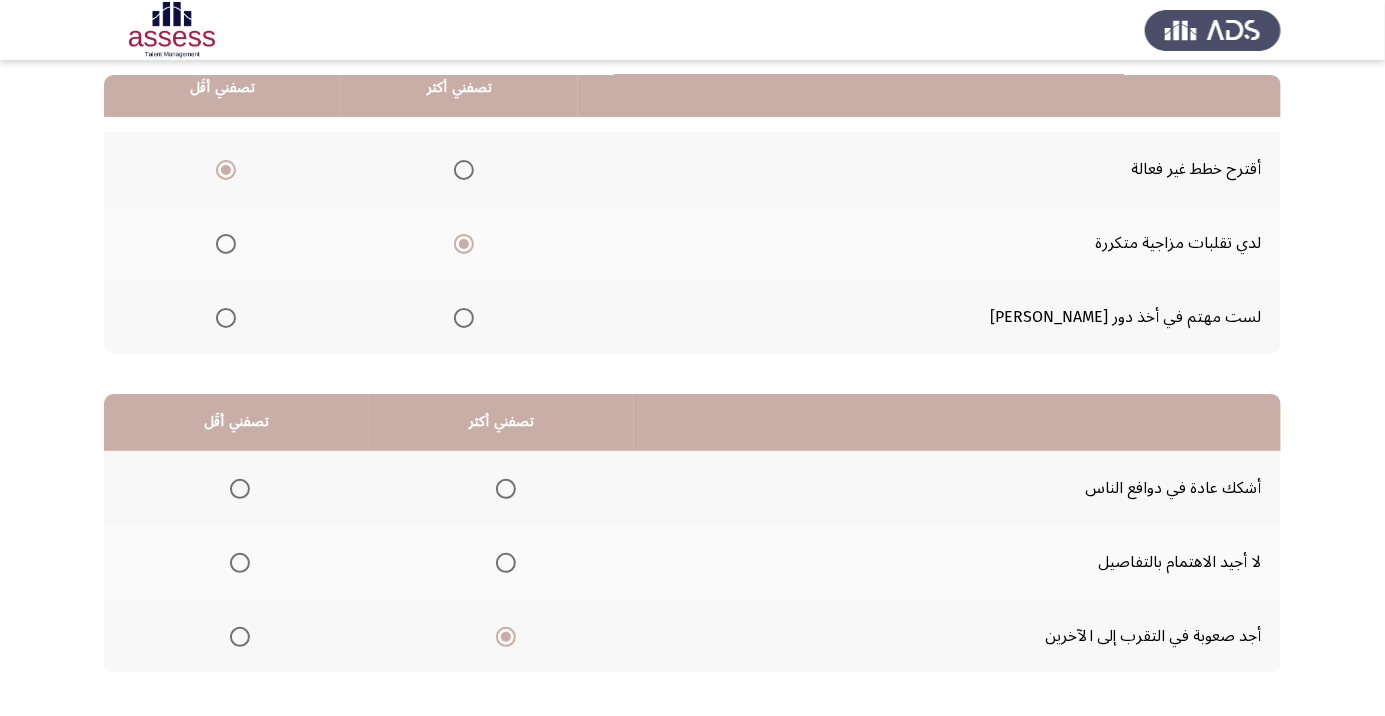 click at bounding box center [240, 489] 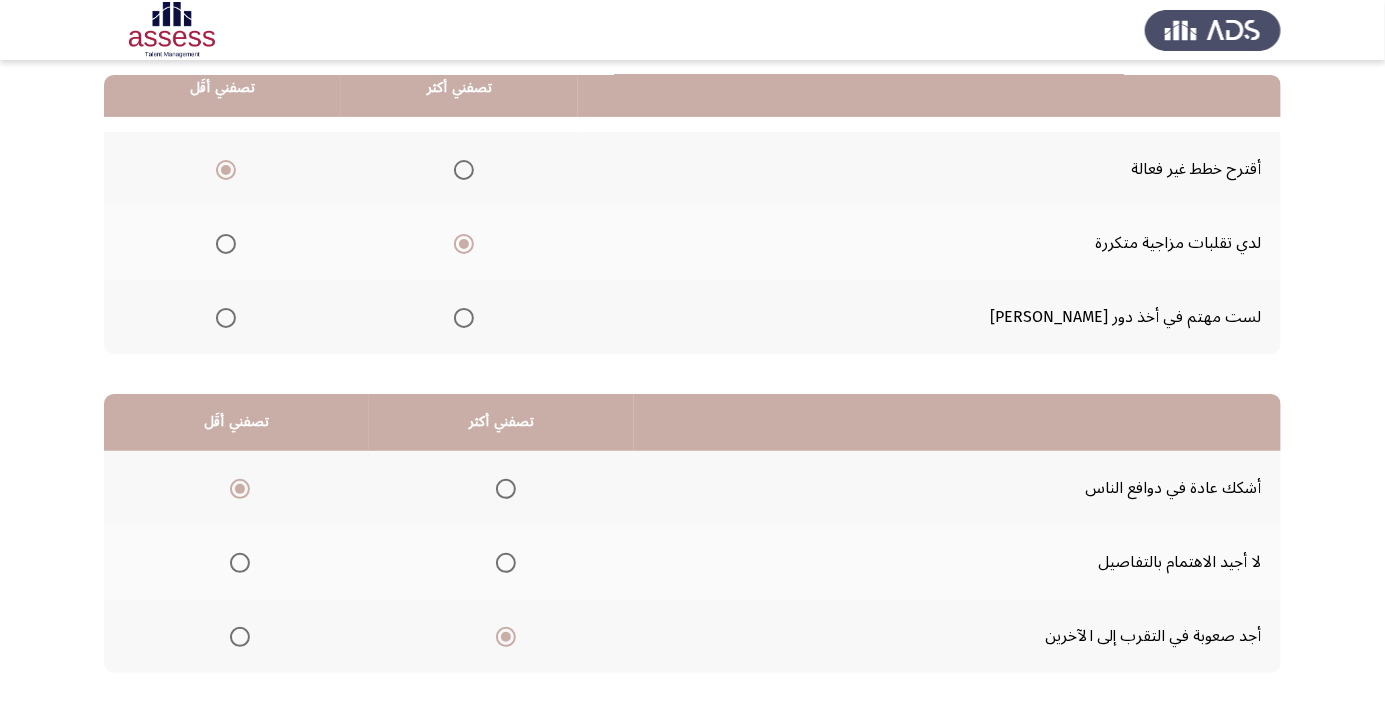 click on "التالي" 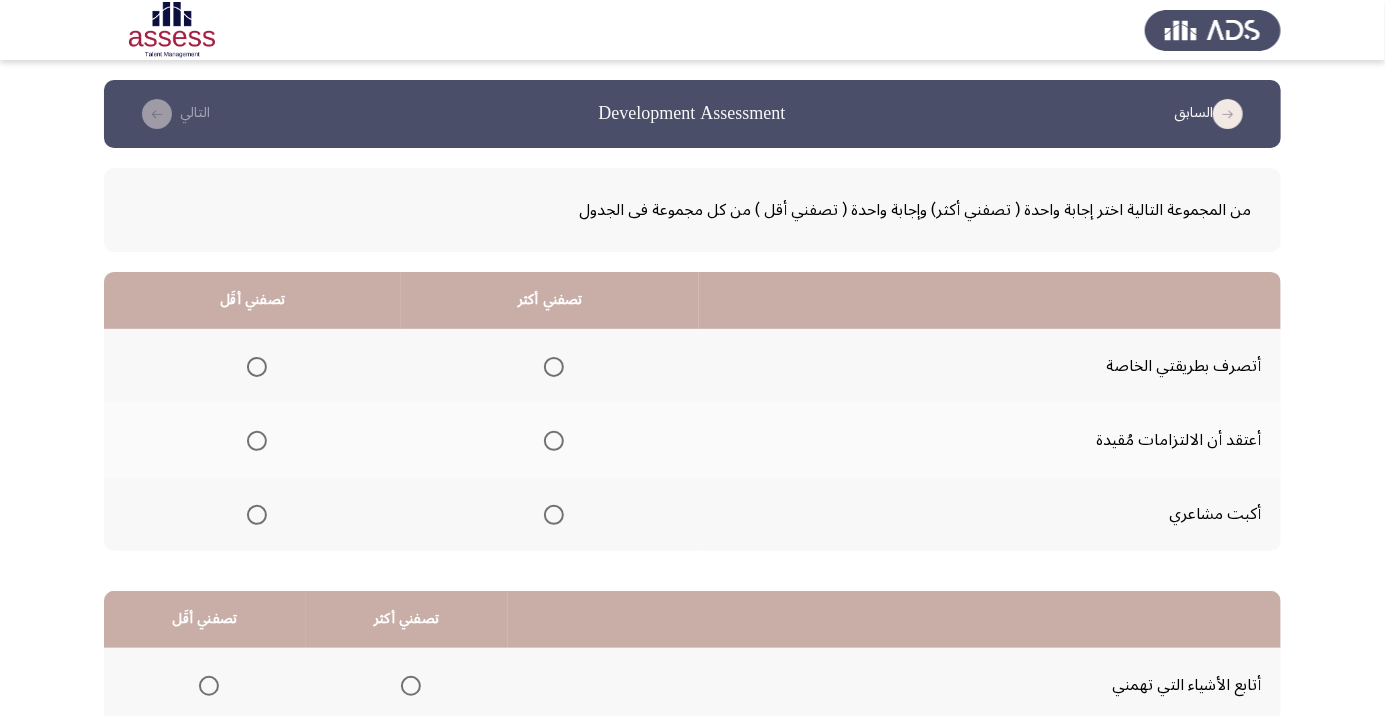click at bounding box center (554, 367) 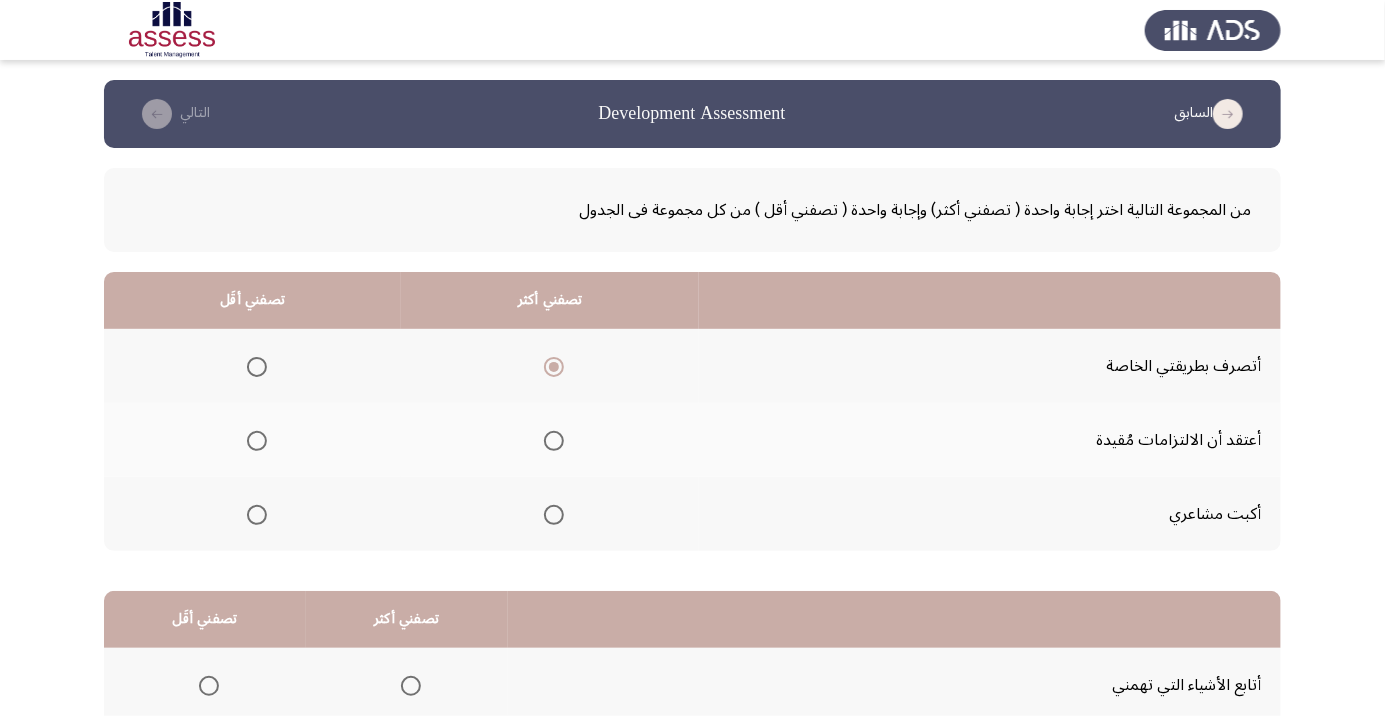 click at bounding box center [257, 441] 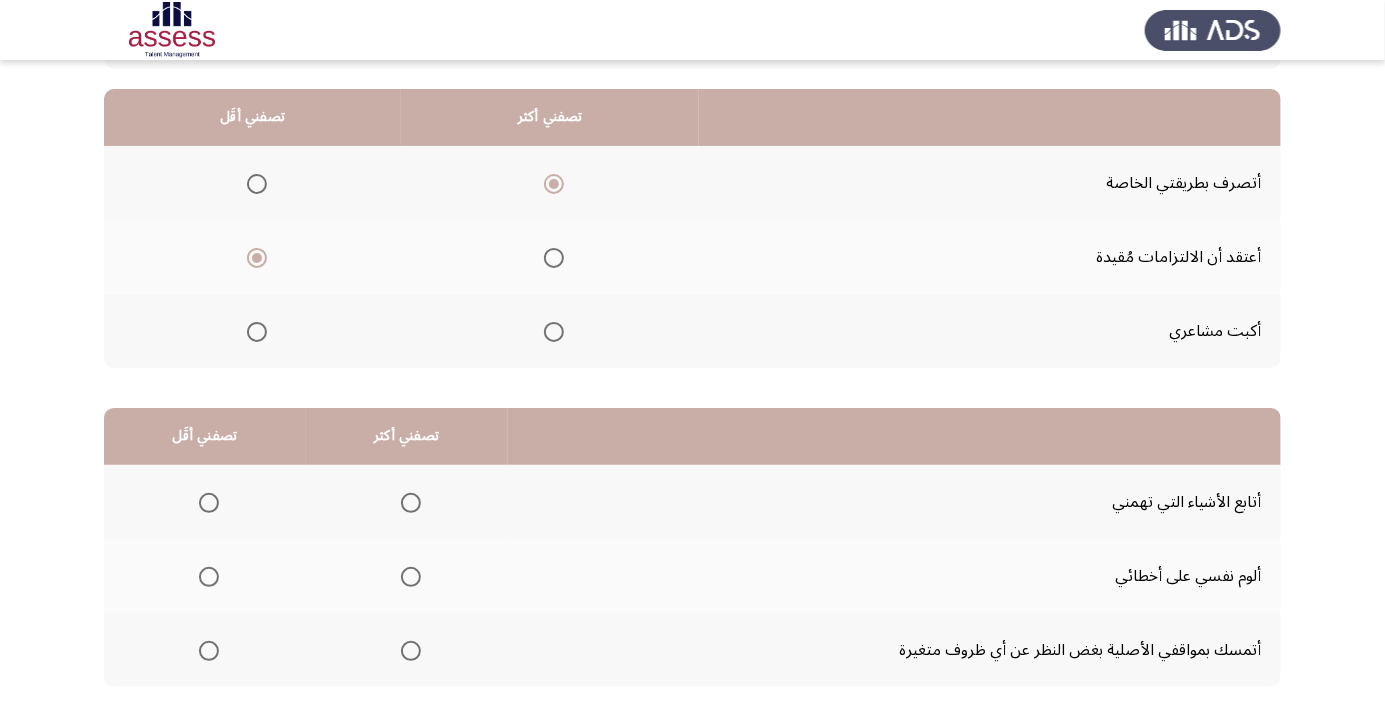 scroll, scrollTop: 197, scrollLeft: 0, axis: vertical 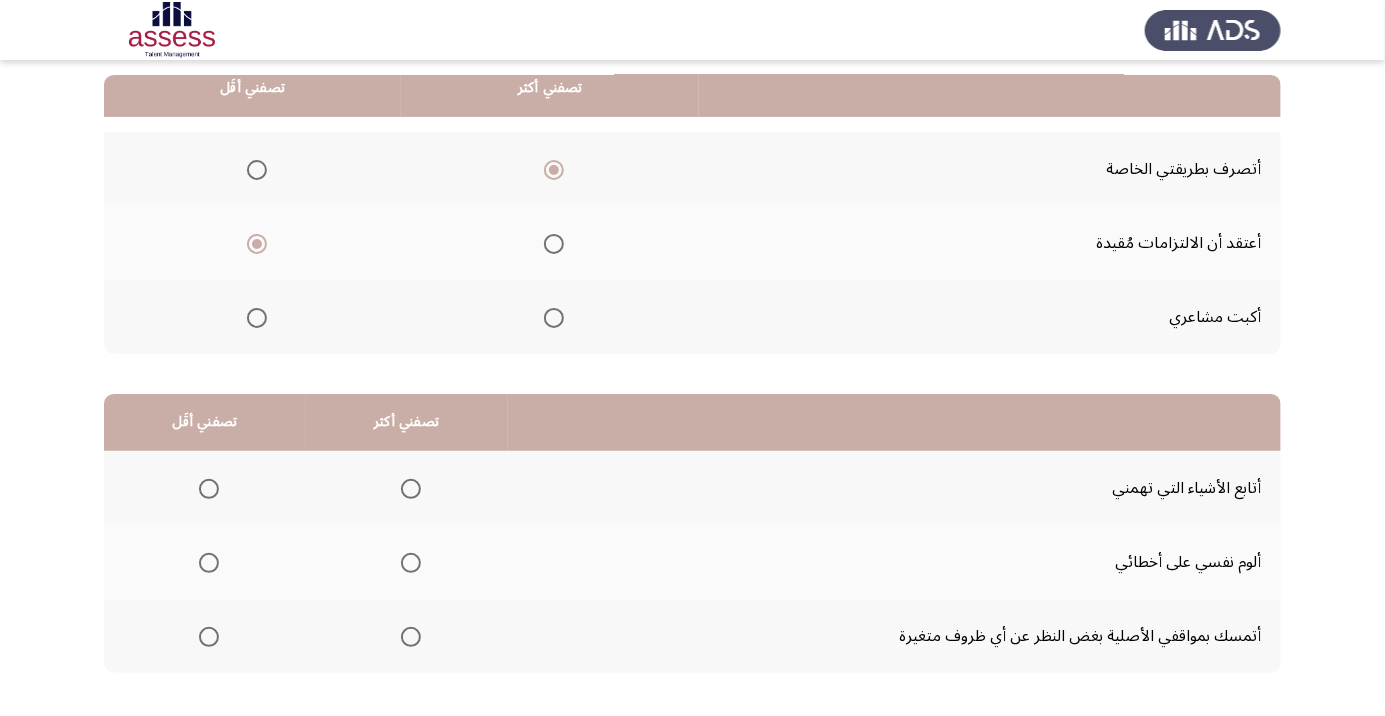 click at bounding box center [411, 489] 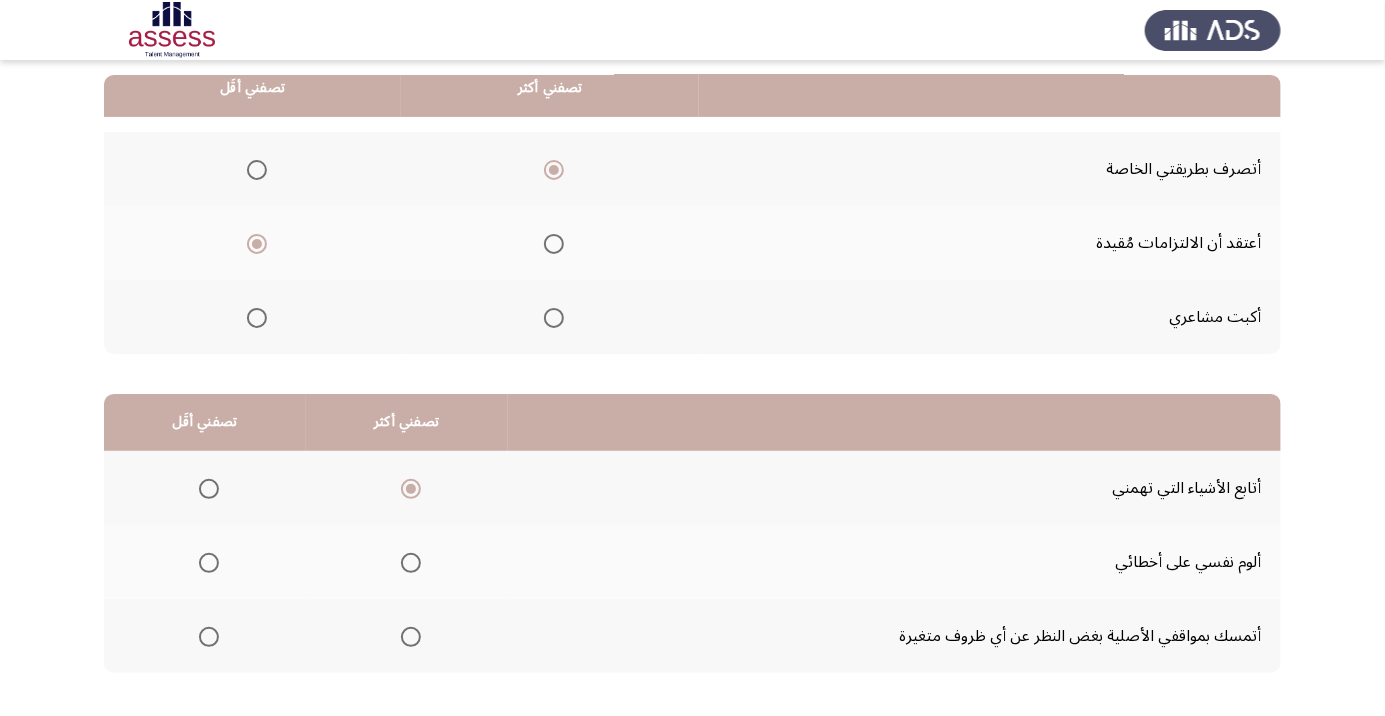 click at bounding box center (209, 637) 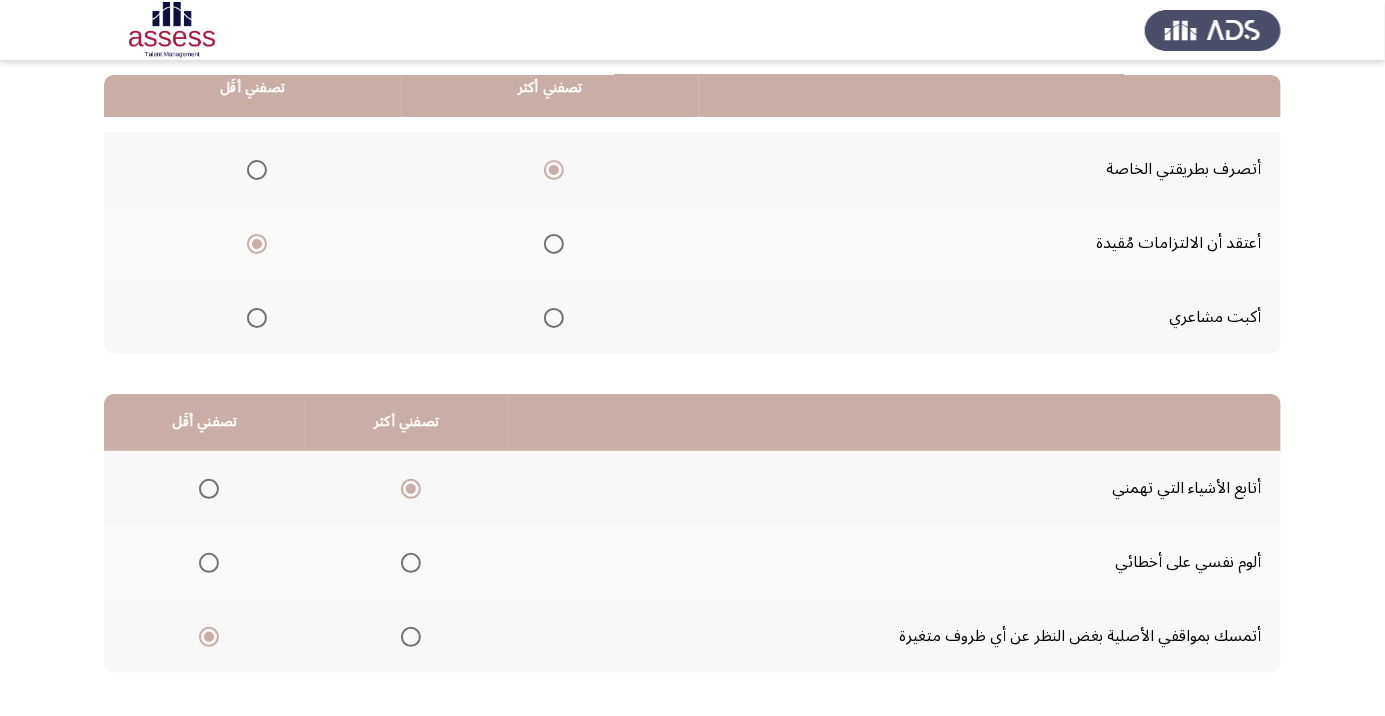 click at bounding box center [209, 637] 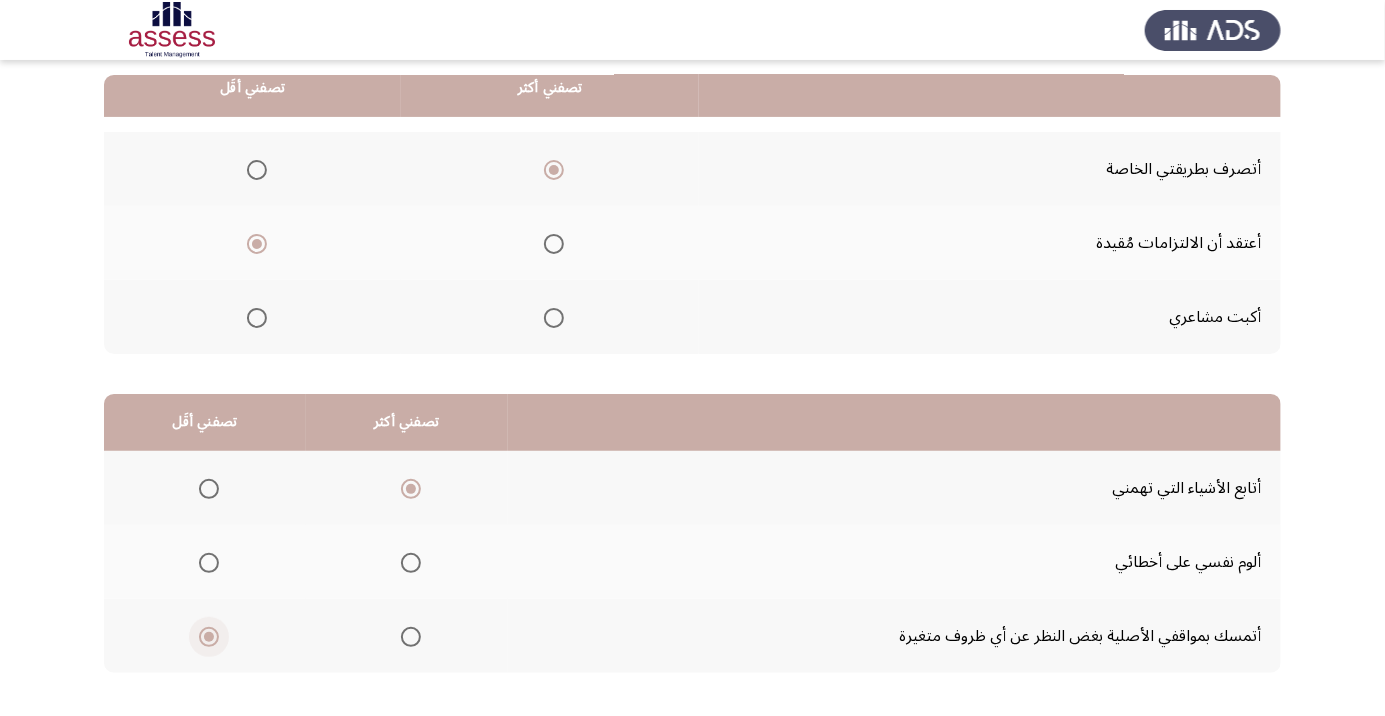 click at bounding box center (209, 563) 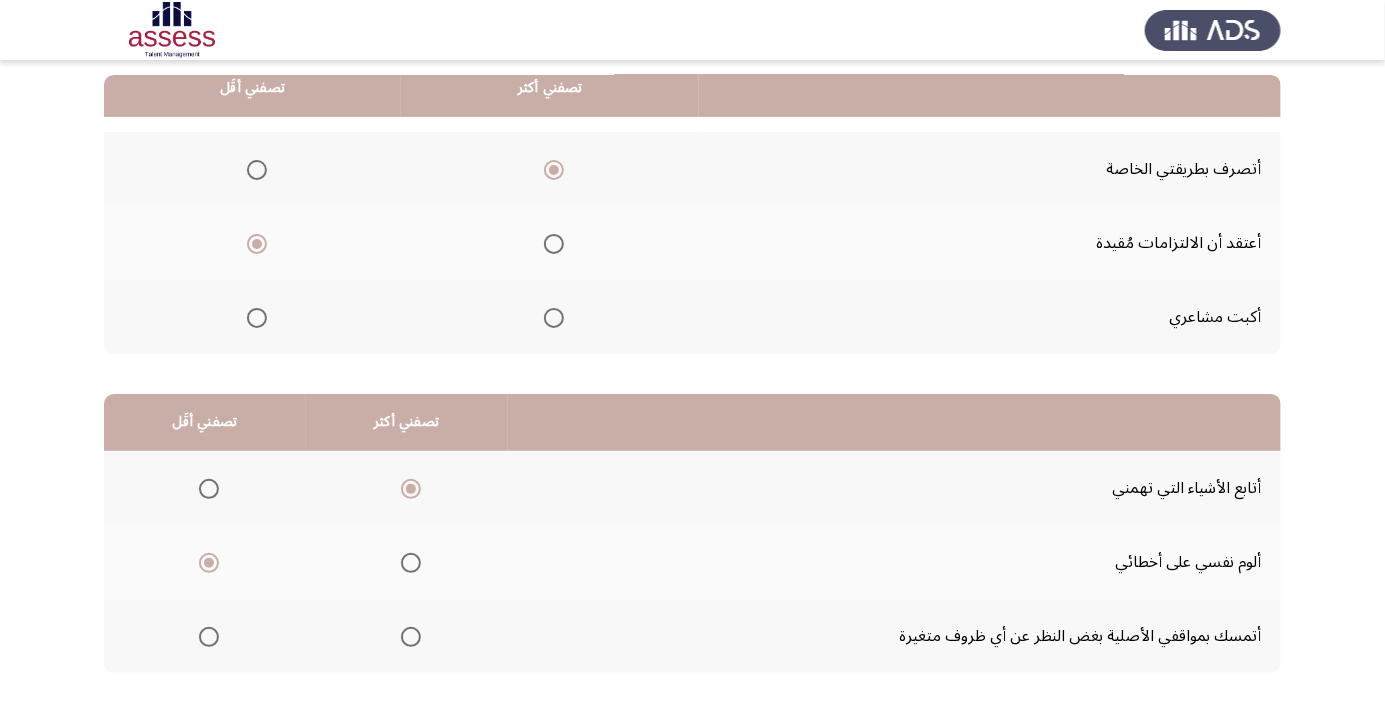 click on "التالي" 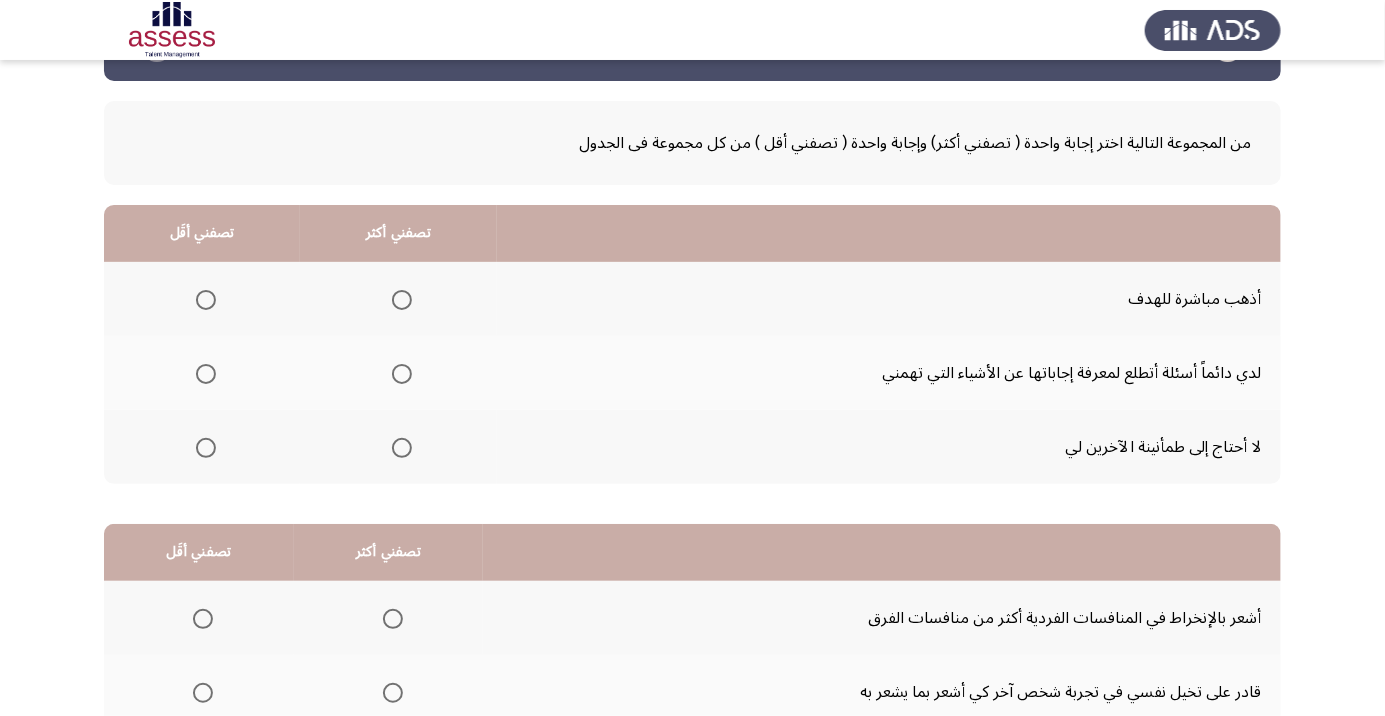 scroll, scrollTop: 67, scrollLeft: 0, axis: vertical 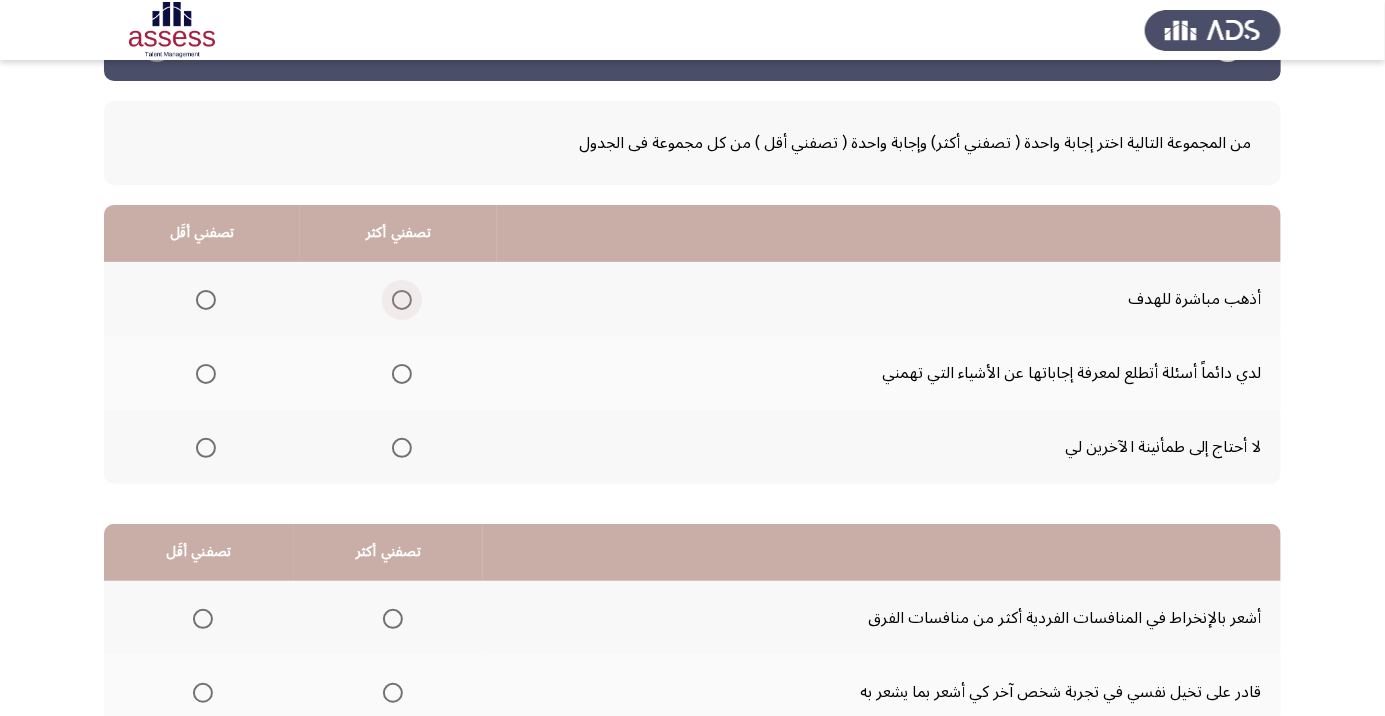 click at bounding box center [402, 300] 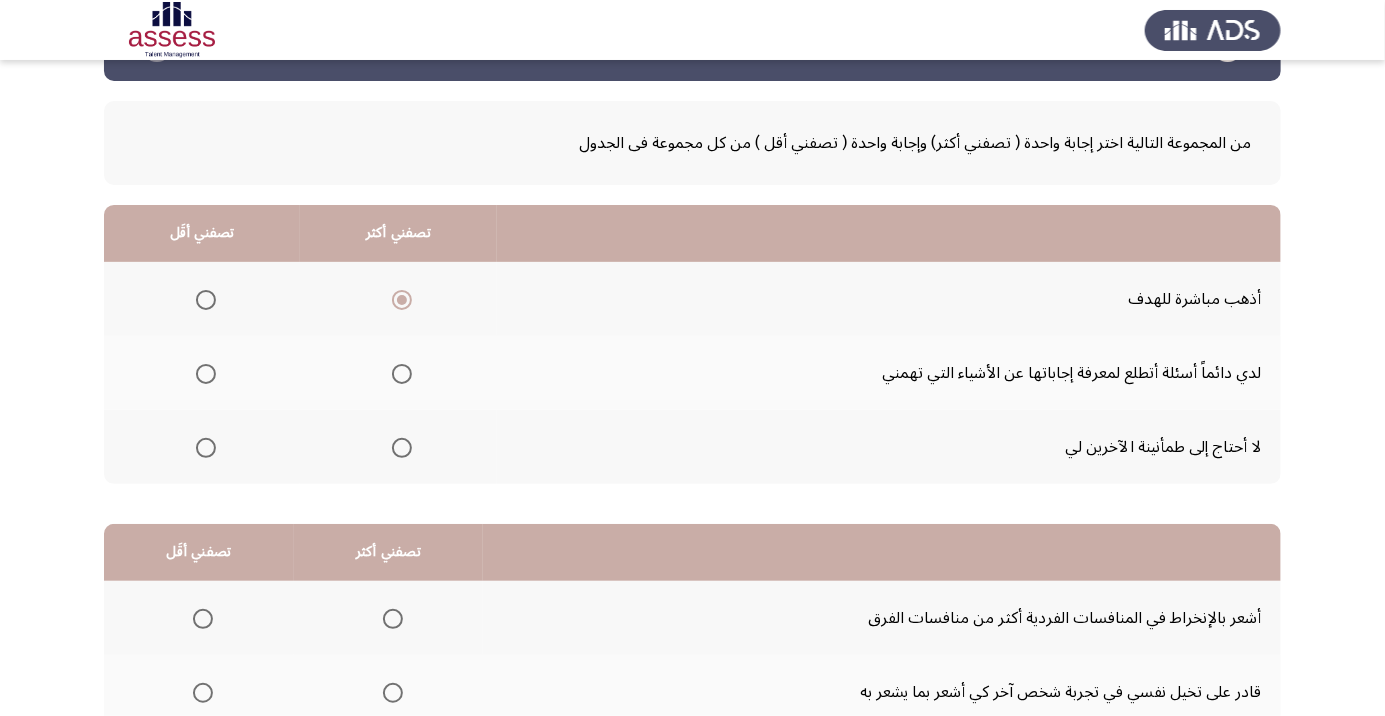 click at bounding box center (206, 374) 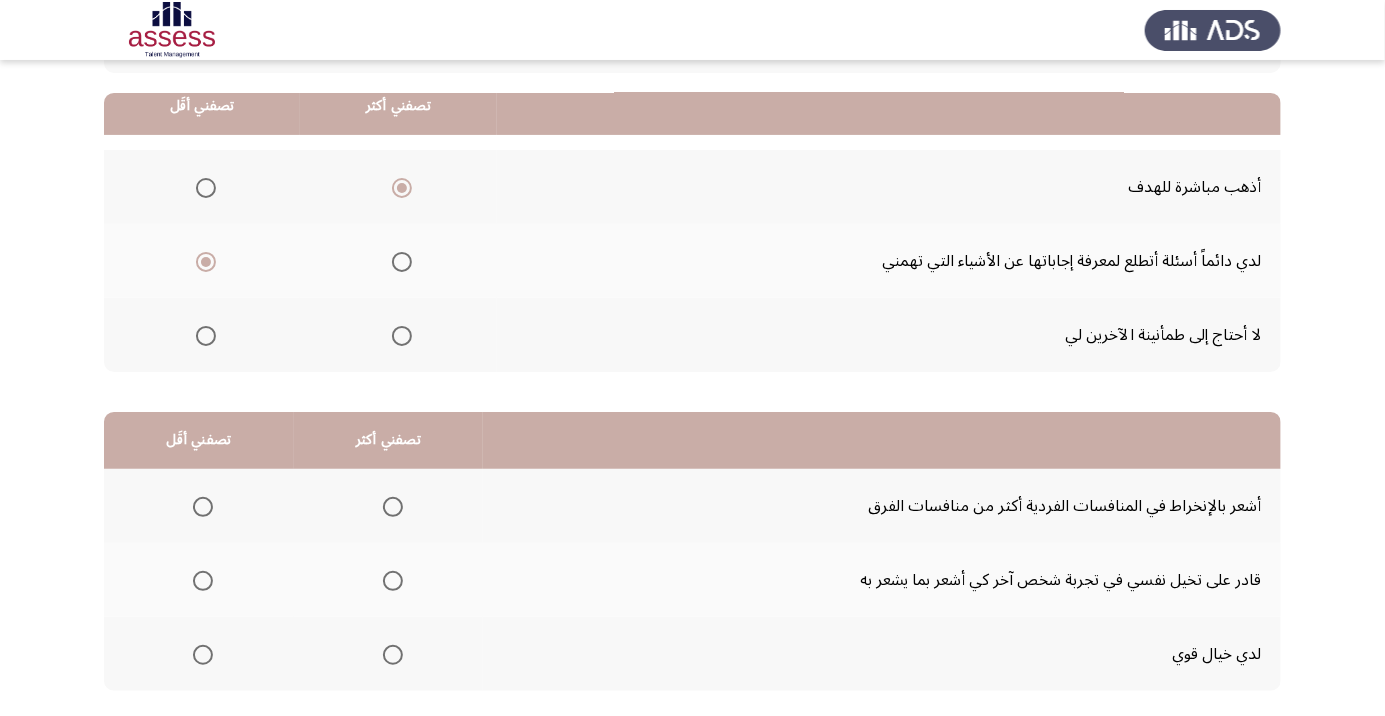 scroll, scrollTop: 197, scrollLeft: 0, axis: vertical 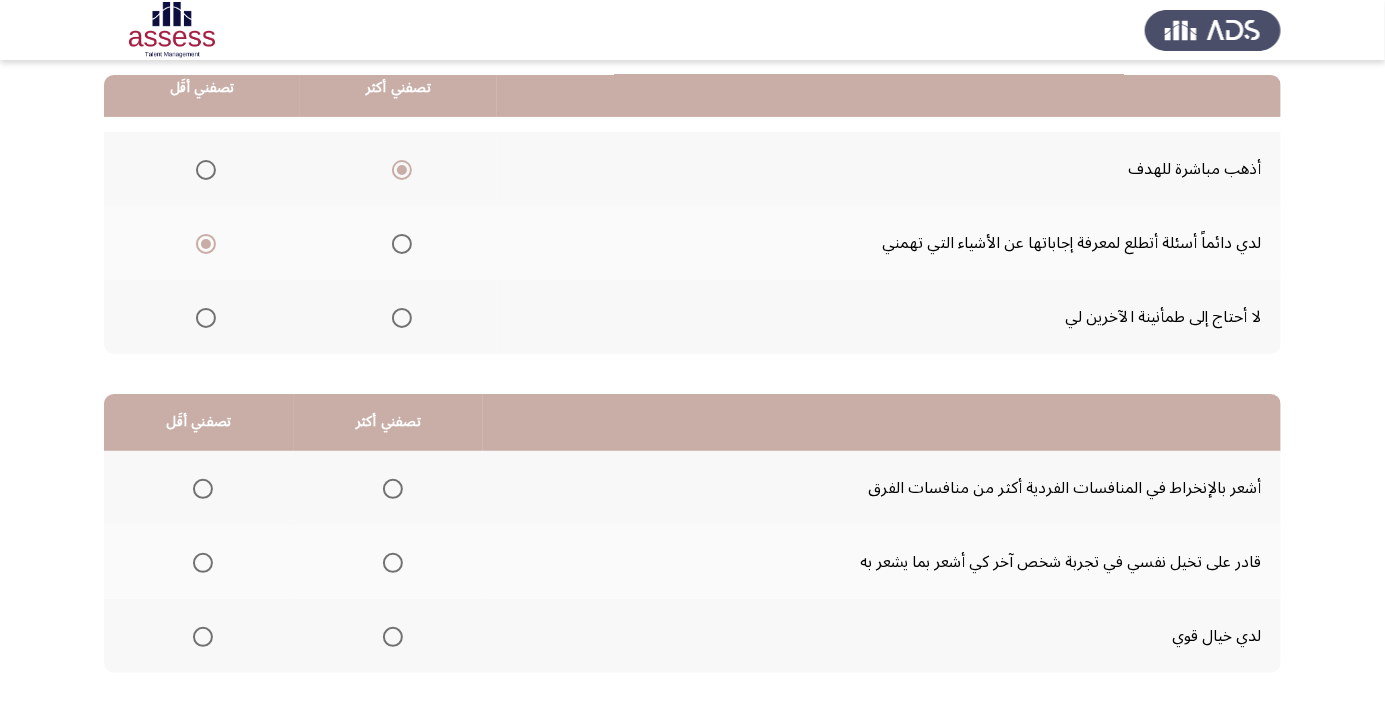 click at bounding box center [393, 563] 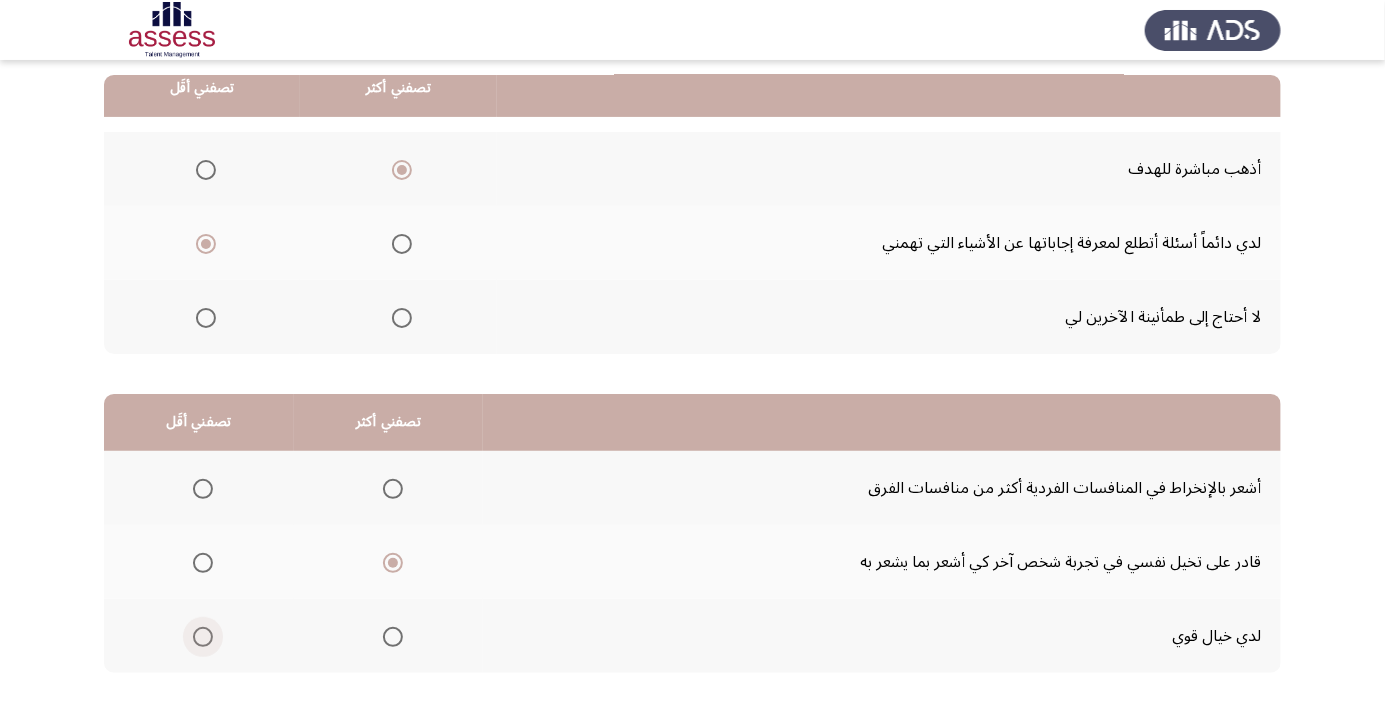 click at bounding box center (203, 637) 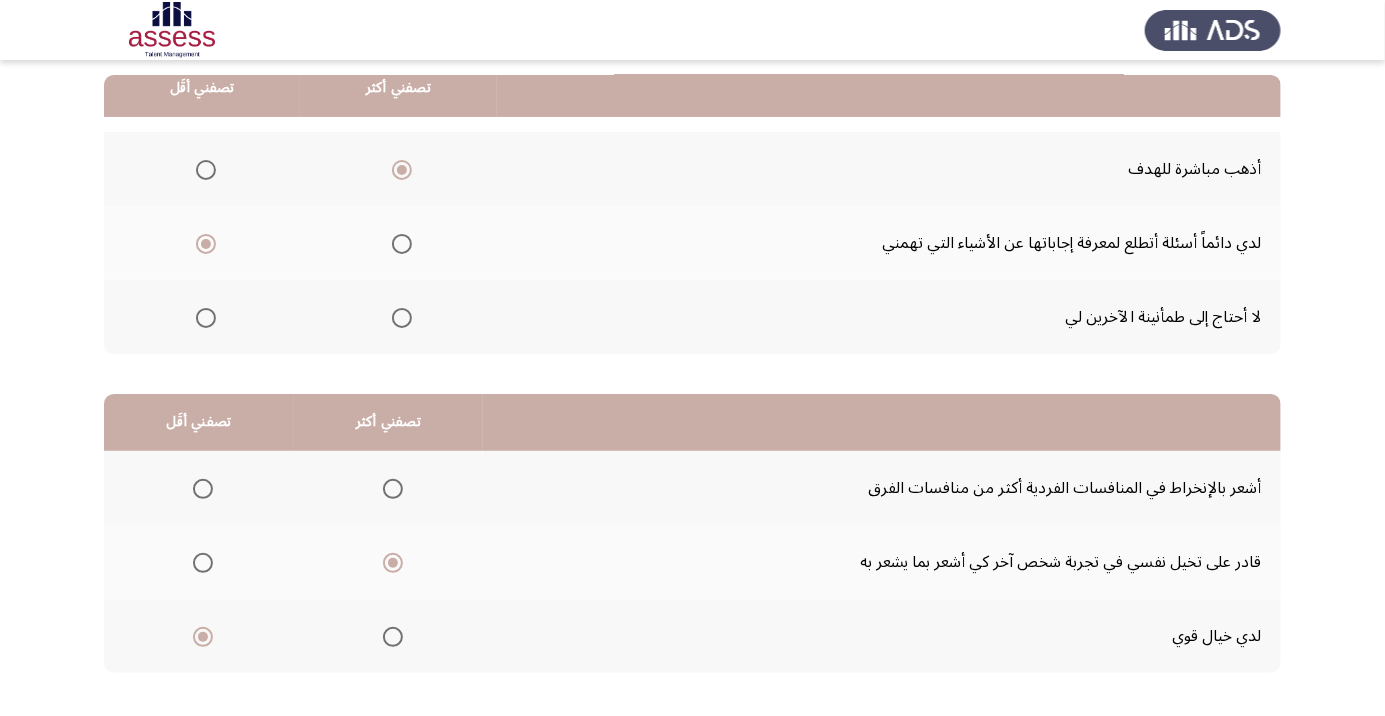 click on "التالي" 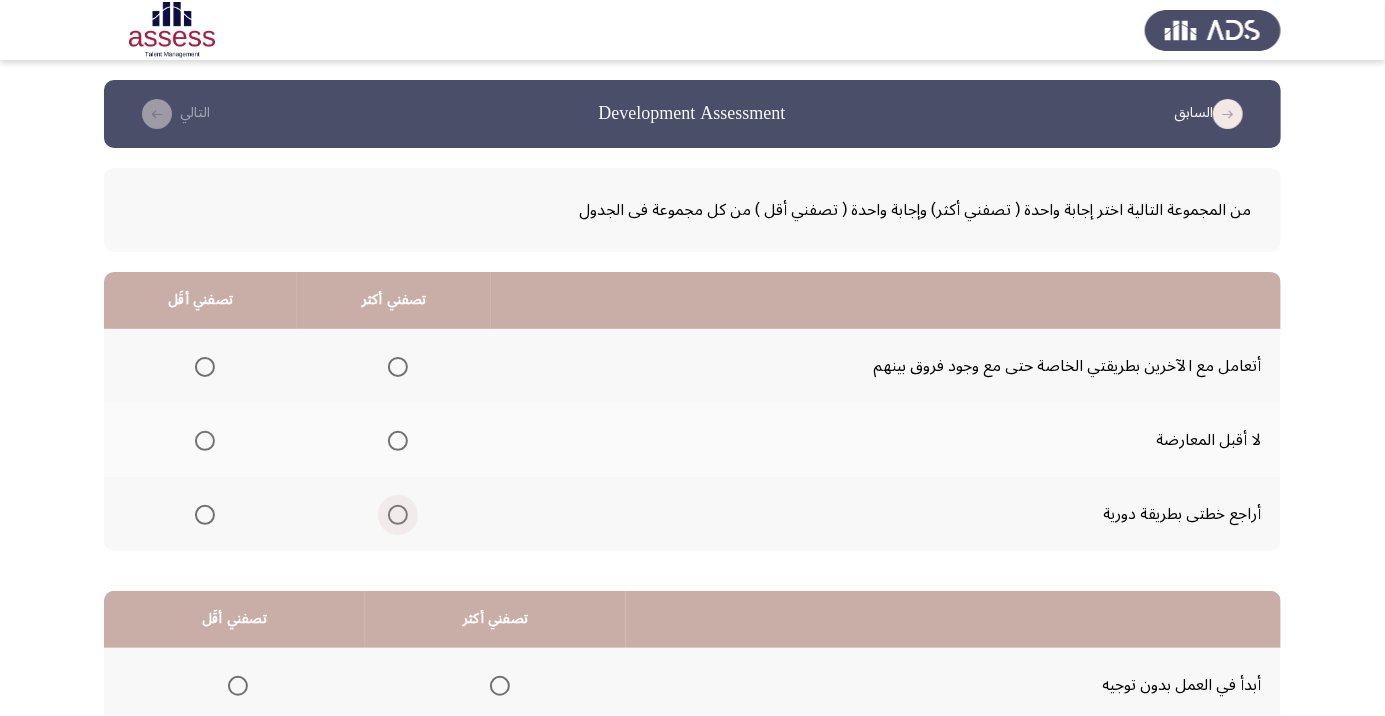 click at bounding box center (398, 515) 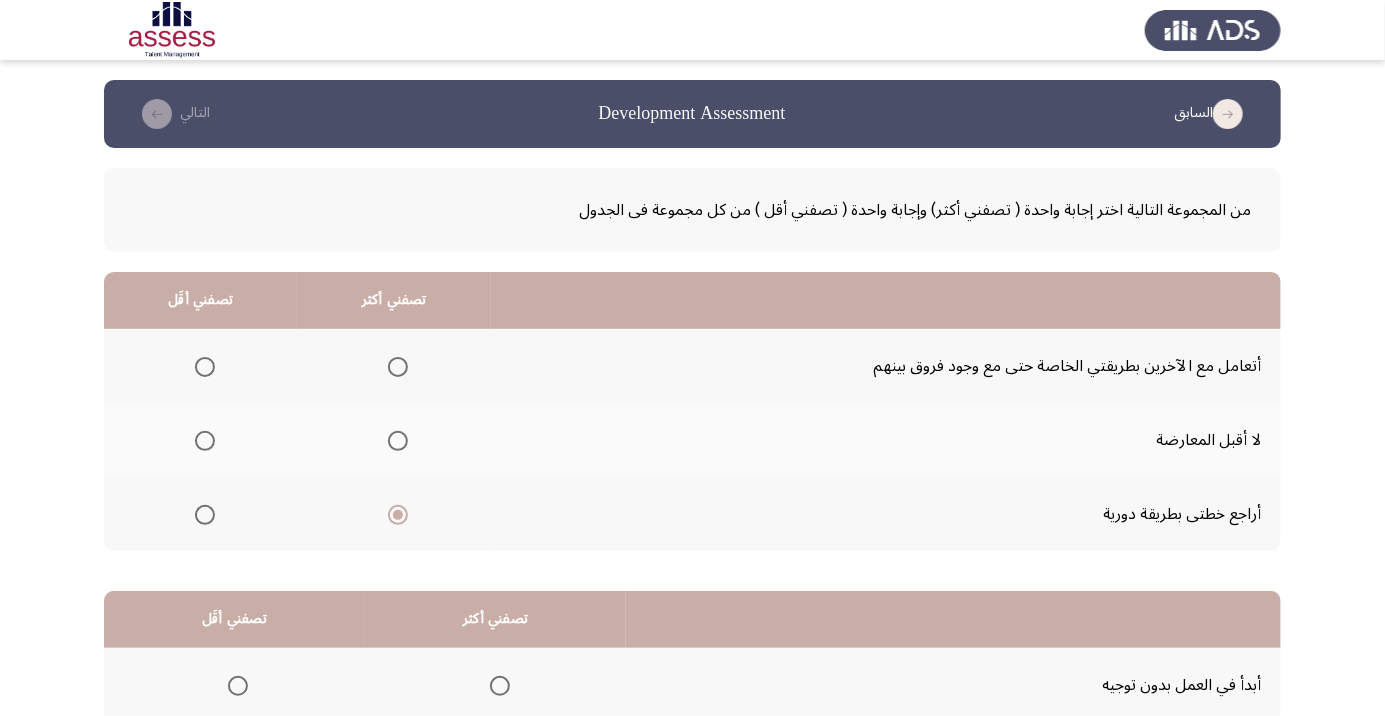 click at bounding box center (205, 367) 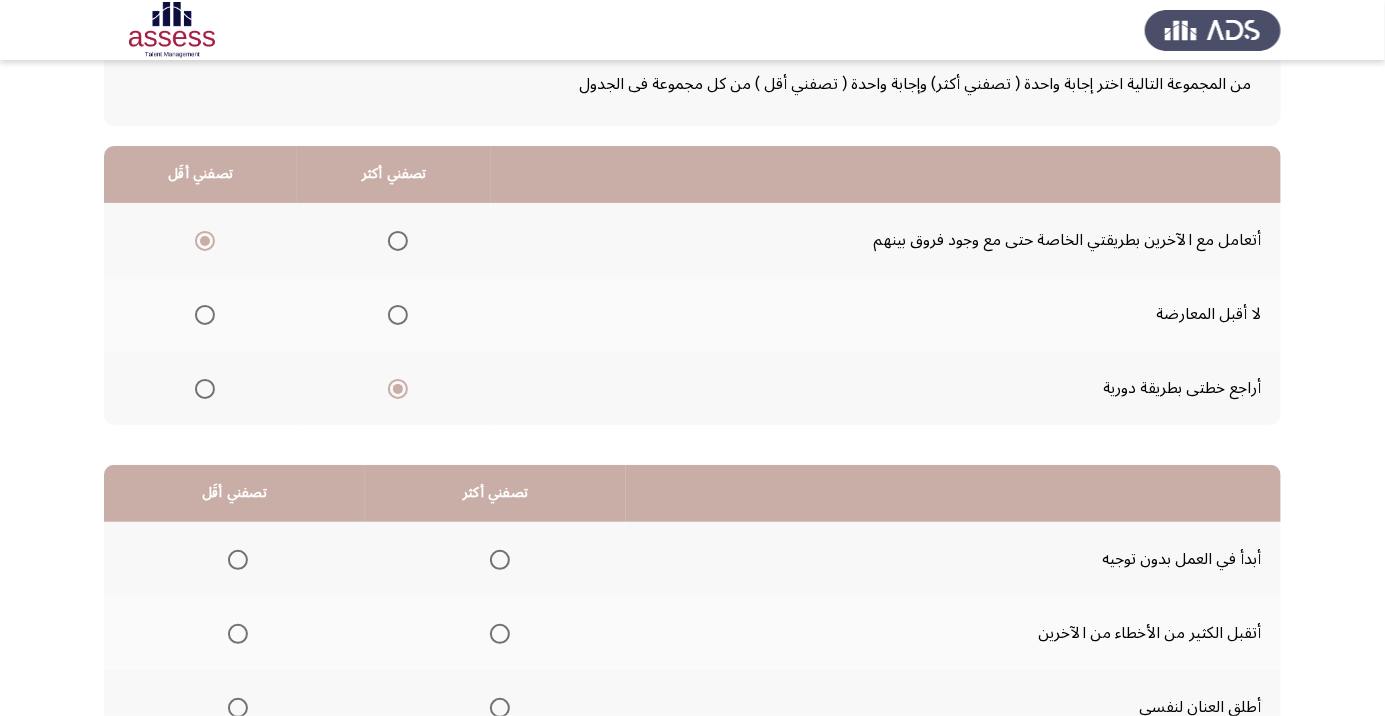 scroll, scrollTop: 120, scrollLeft: 0, axis: vertical 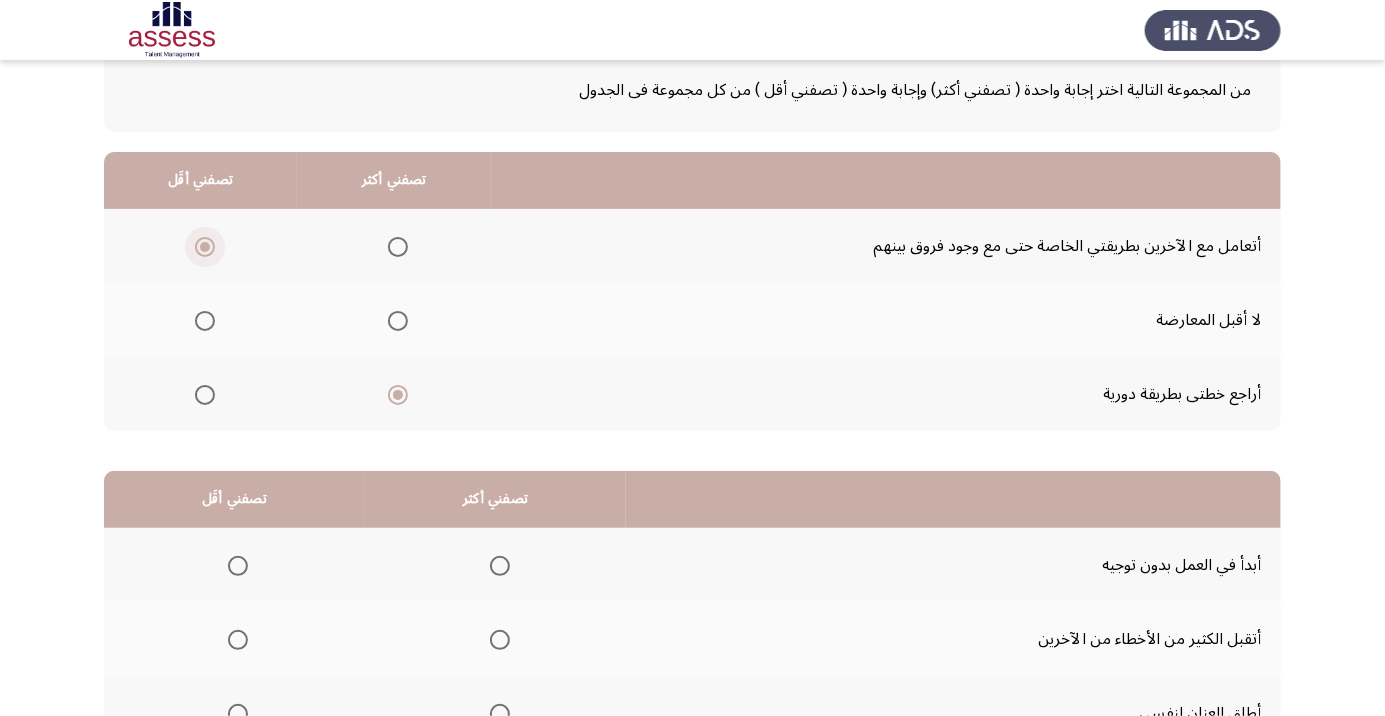 click at bounding box center (205, 247) 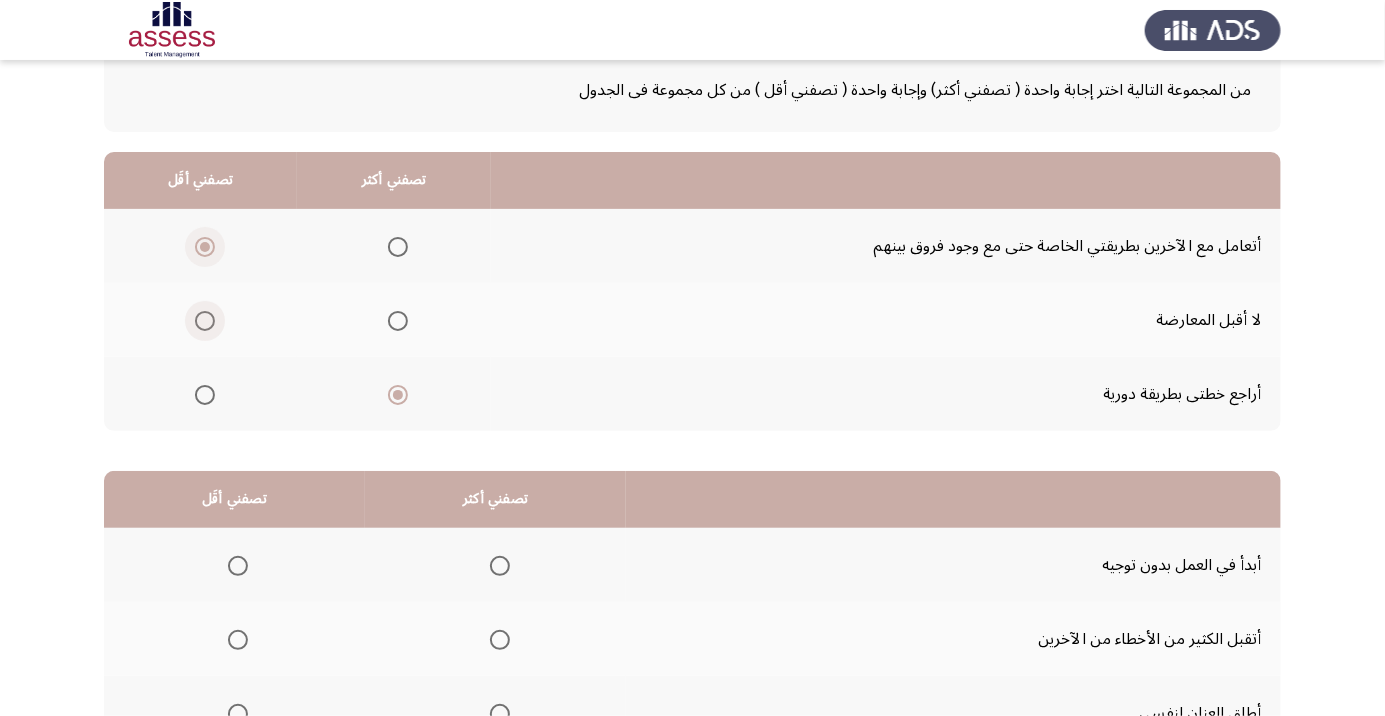 click at bounding box center (205, 321) 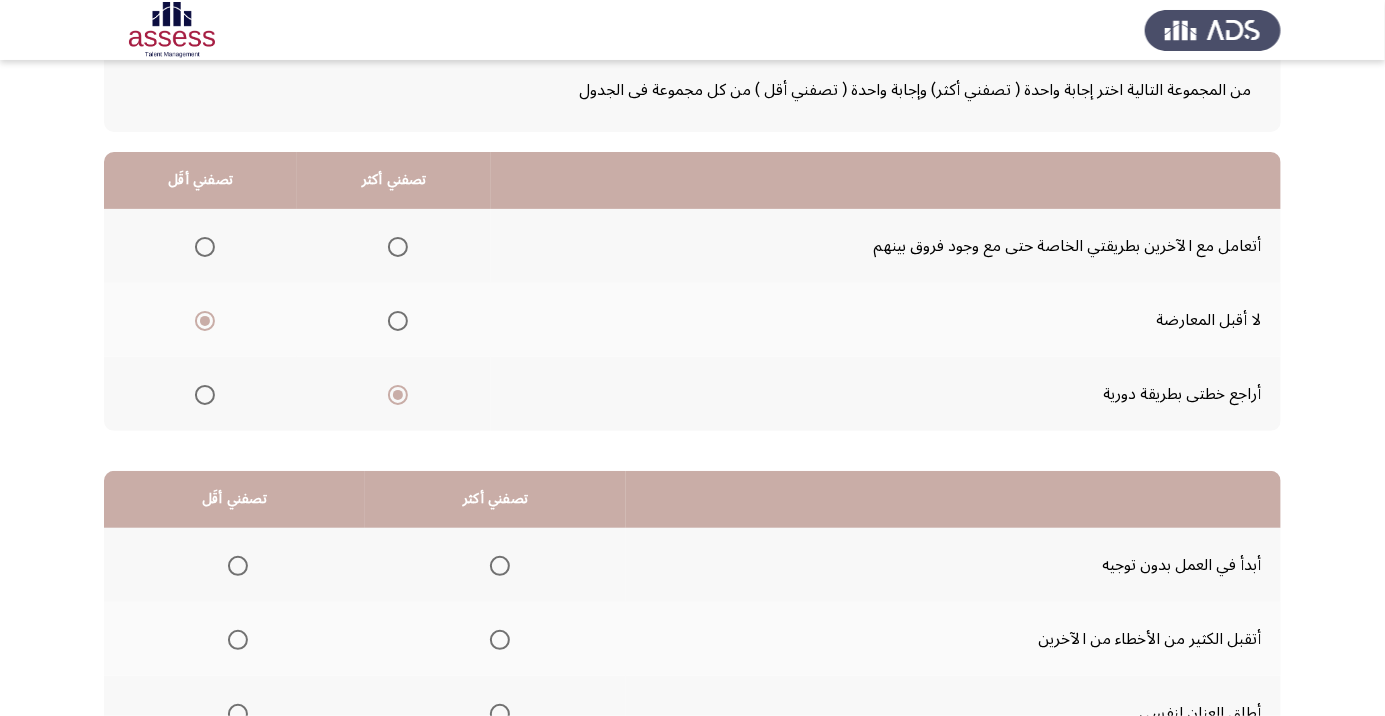 click at bounding box center (205, 247) 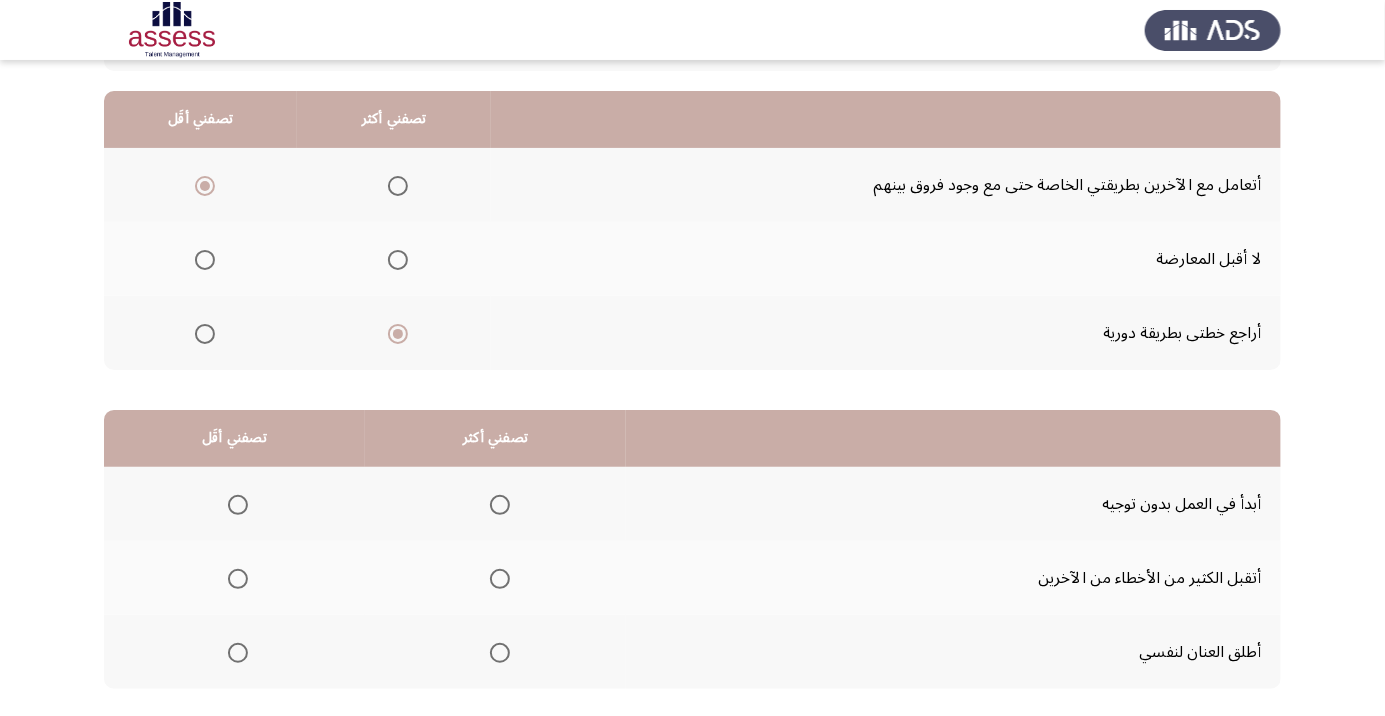 scroll, scrollTop: 197, scrollLeft: 0, axis: vertical 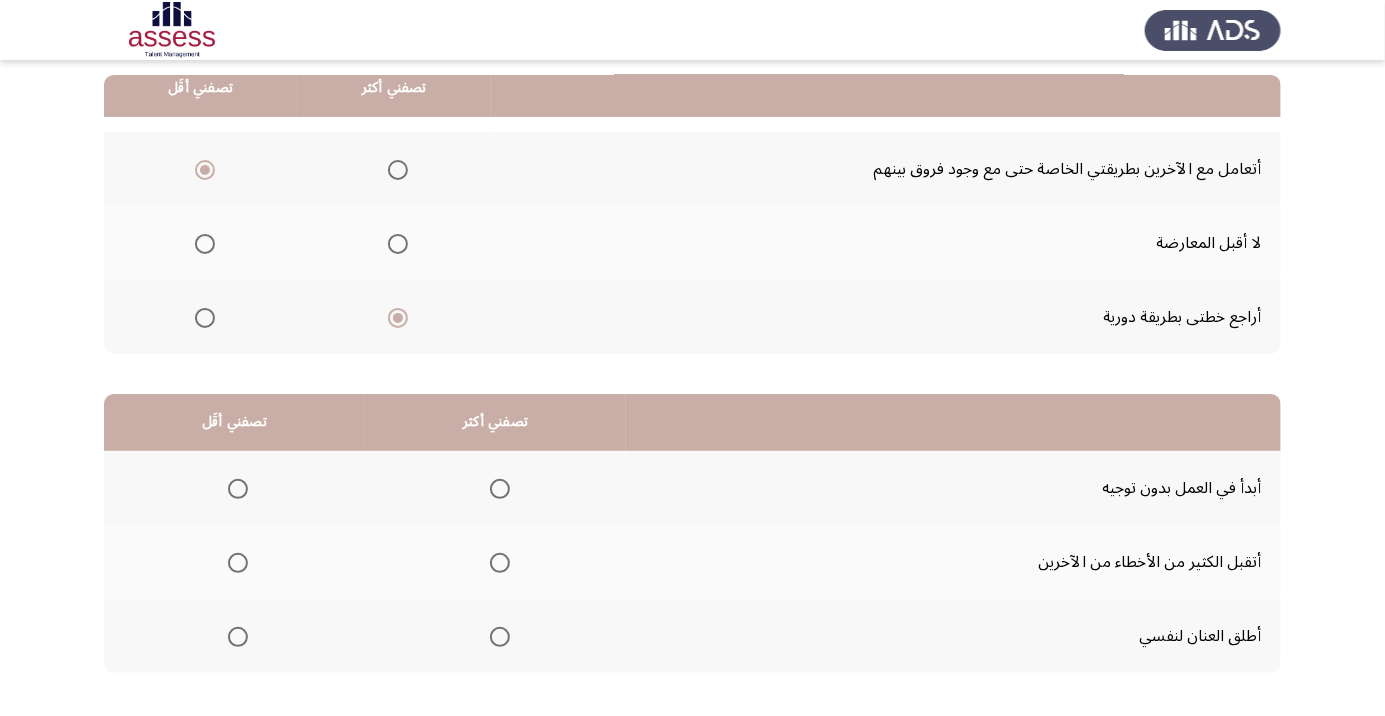 click at bounding box center (238, 637) 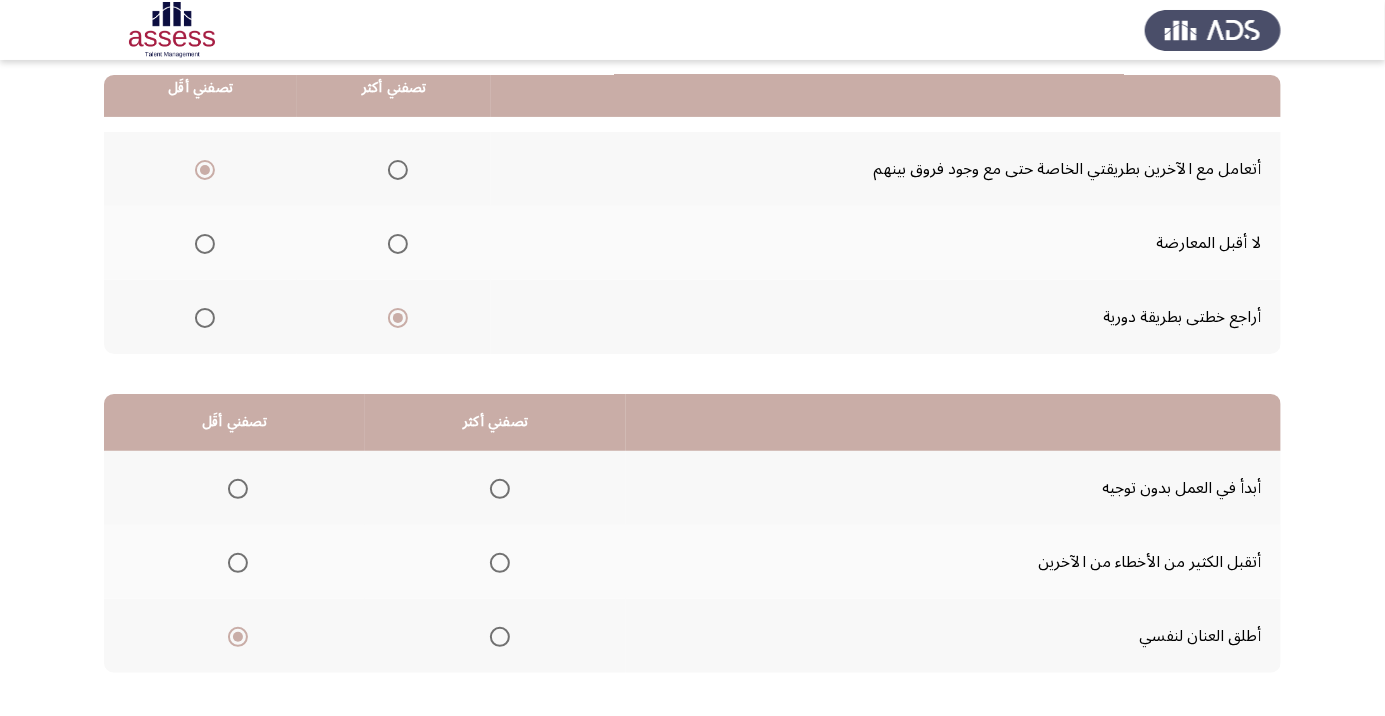 click at bounding box center (238, 637) 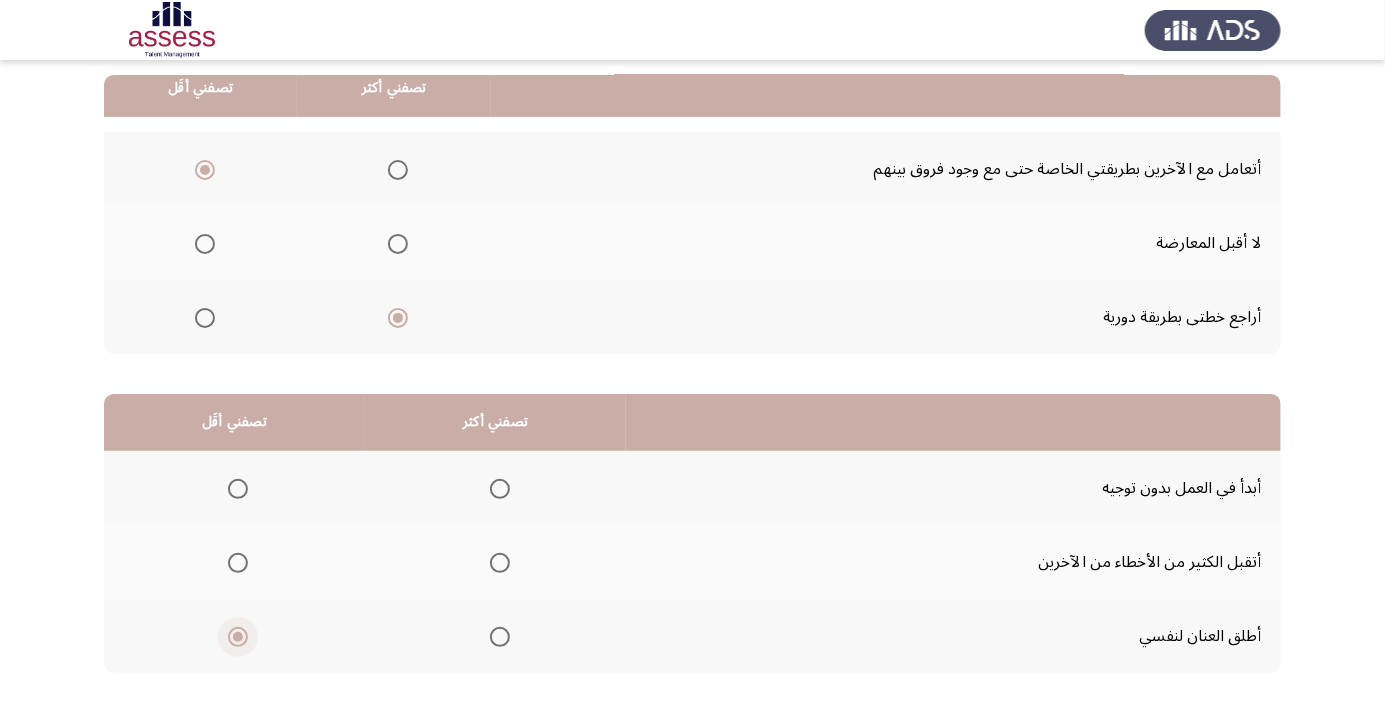 click at bounding box center [238, 563] 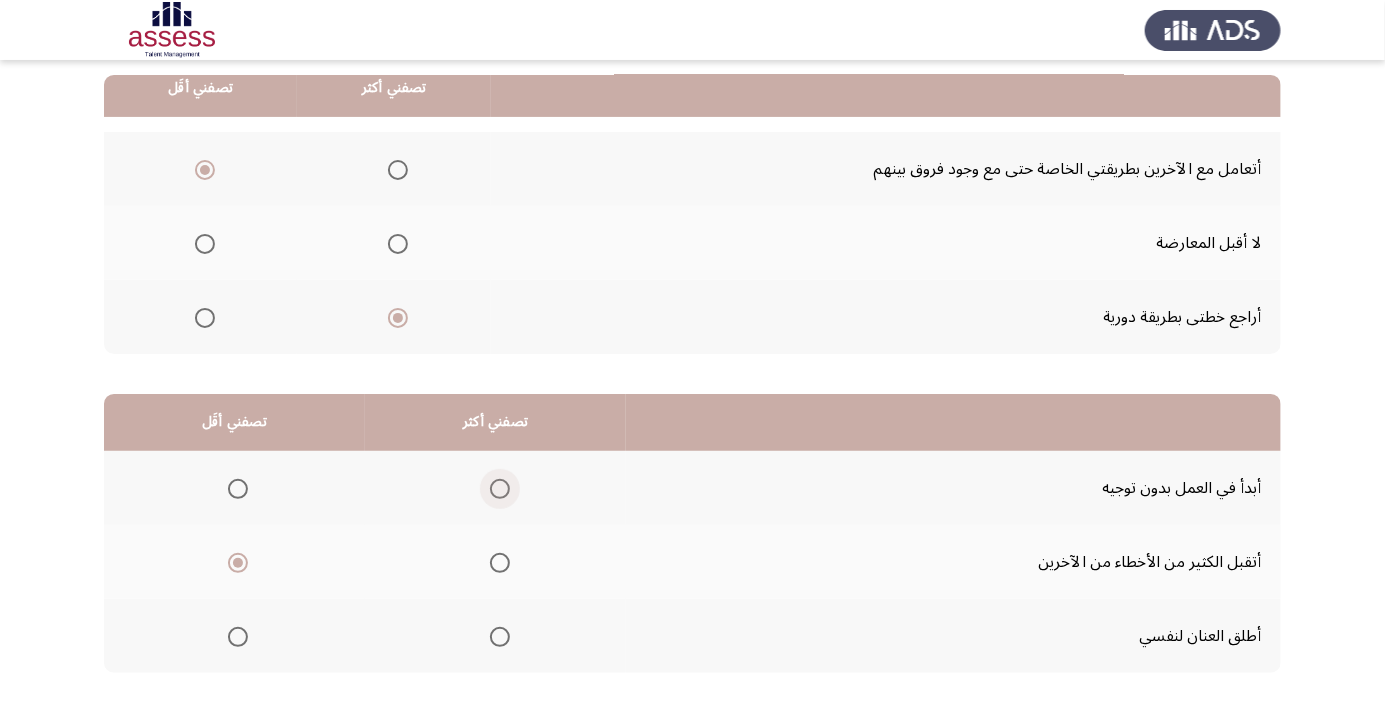 click at bounding box center (500, 489) 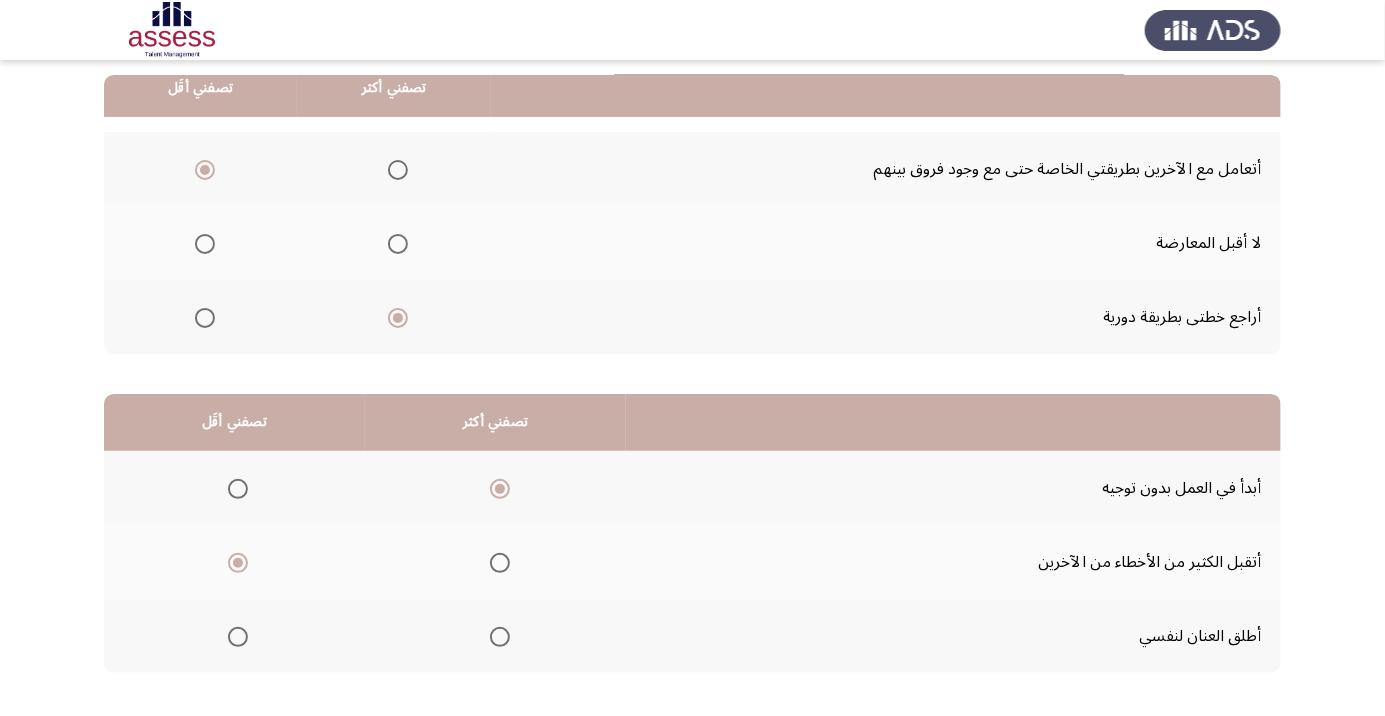 click on "التالي" 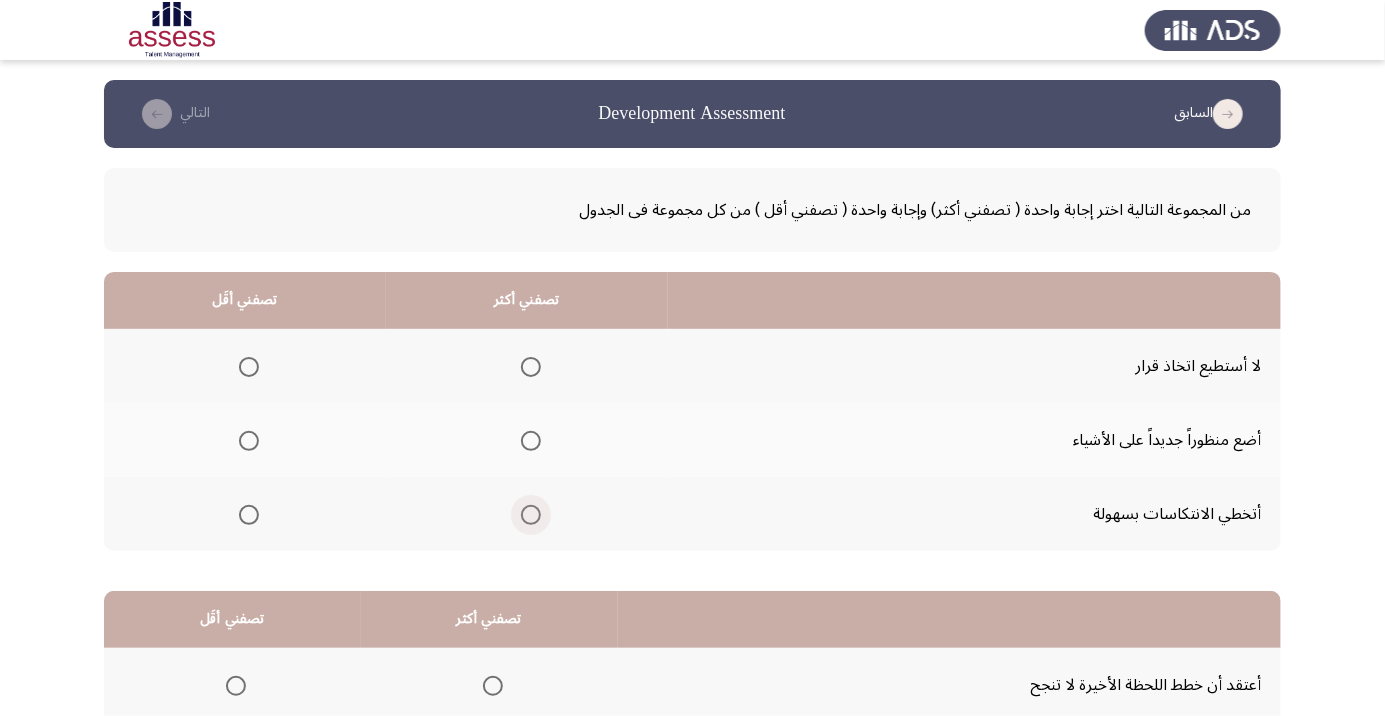 click at bounding box center (531, 515) 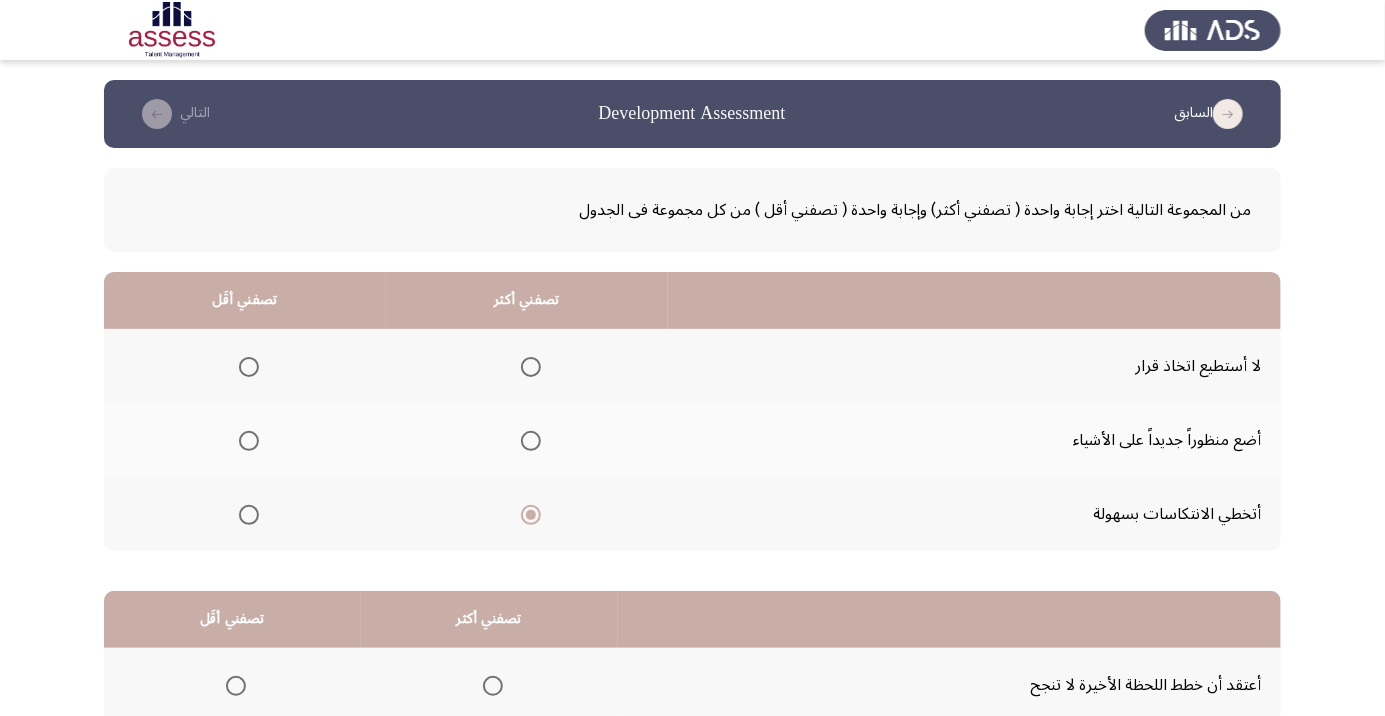 click at bounding box center [249, 367] 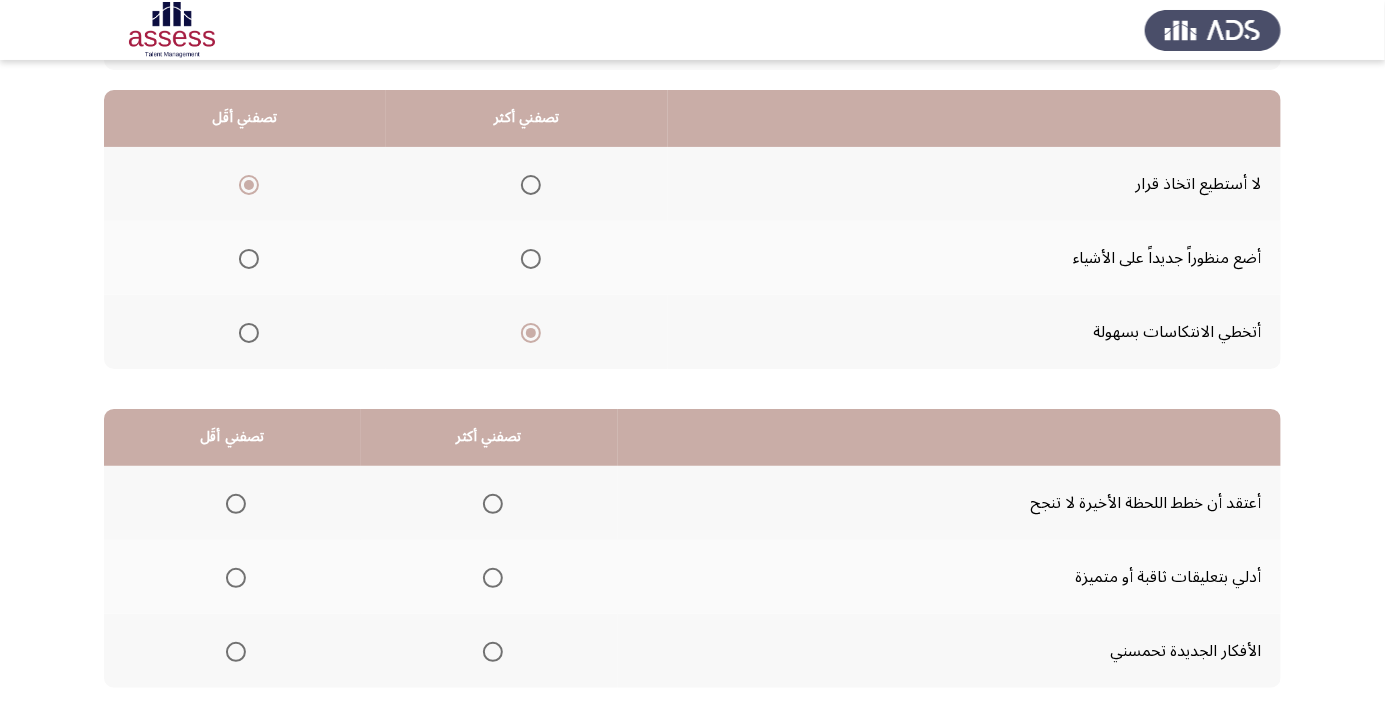 scroll, scrollTop: 197, scrollLeft: 0, axis: vertical 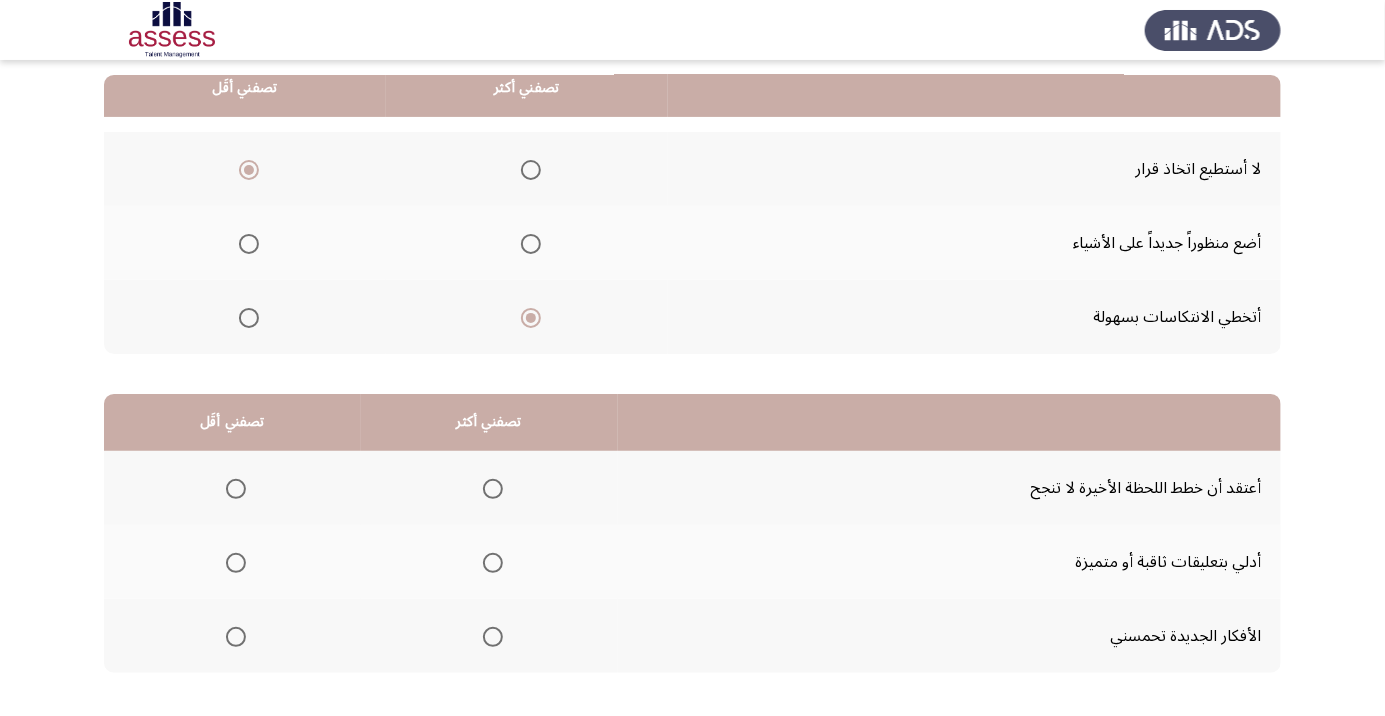 click at bounding box center (236, 563) 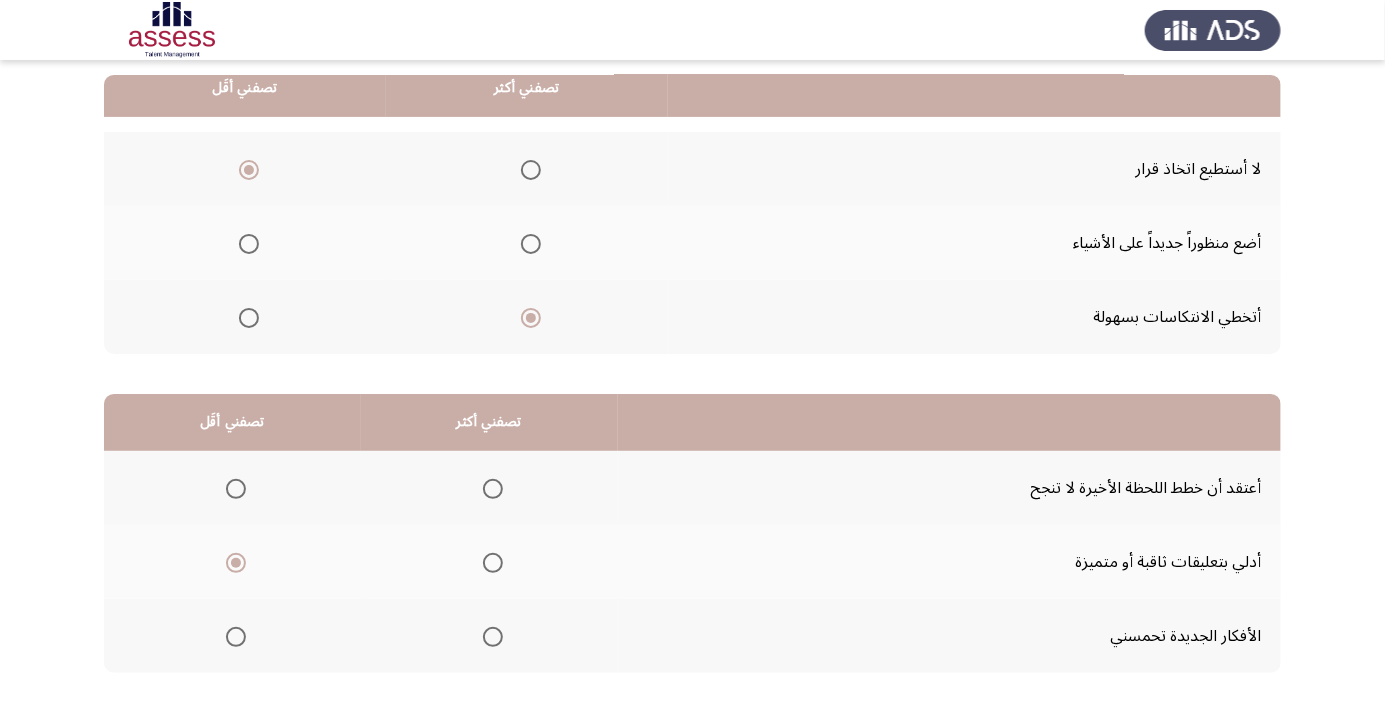 click at bounding box center (493, 637) 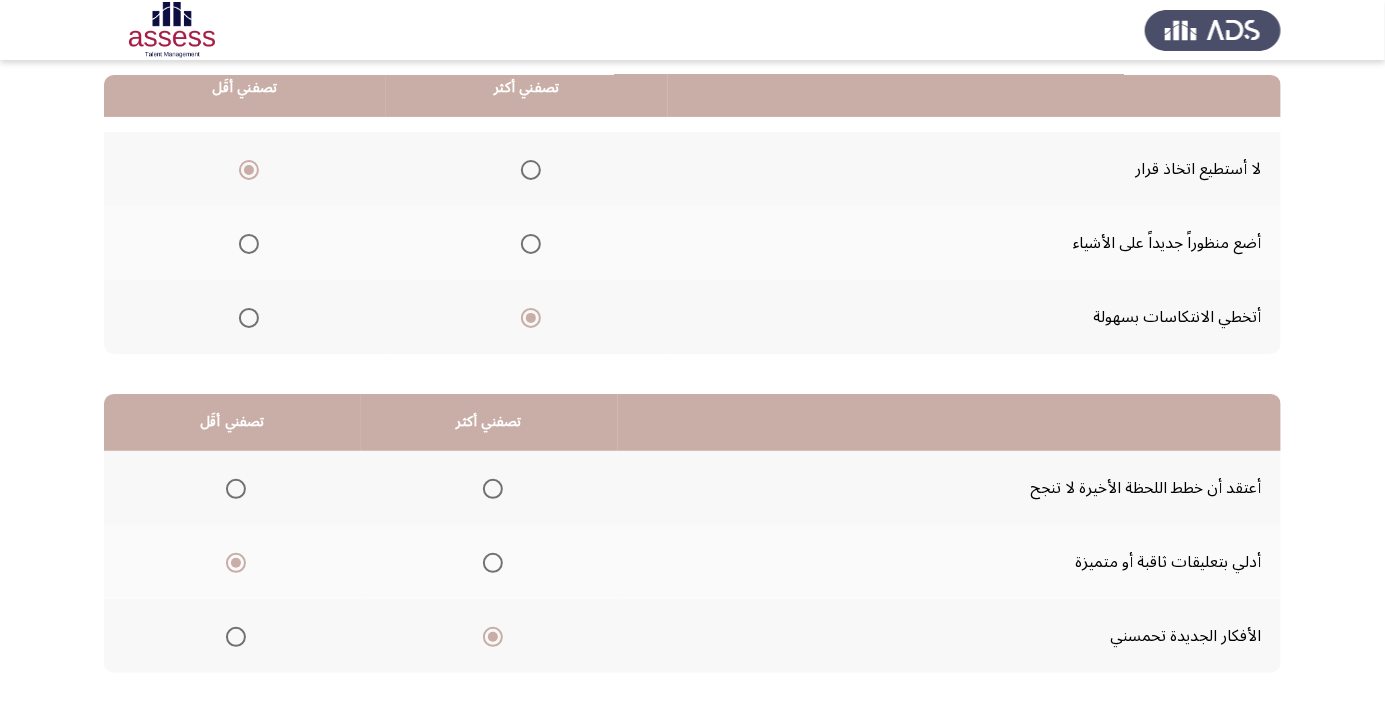 click on "التالي" 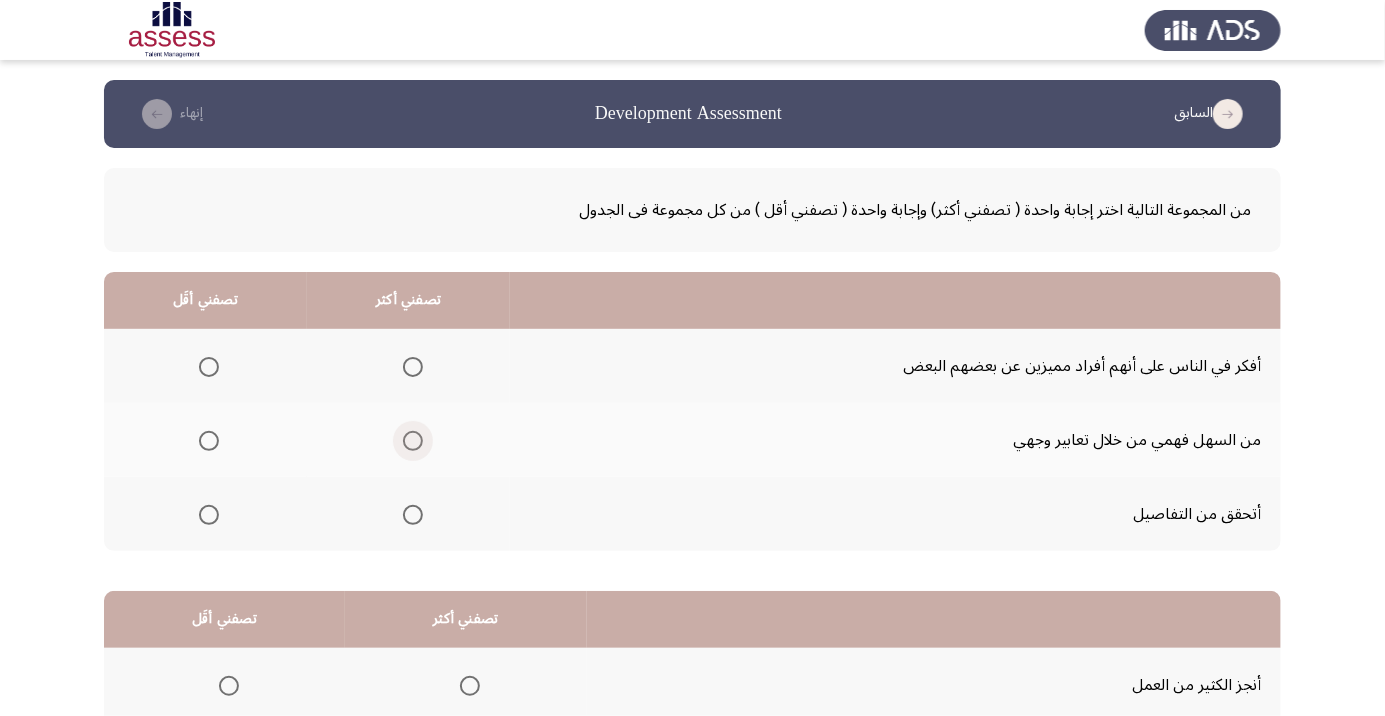 click at bounding box center (413, 441) 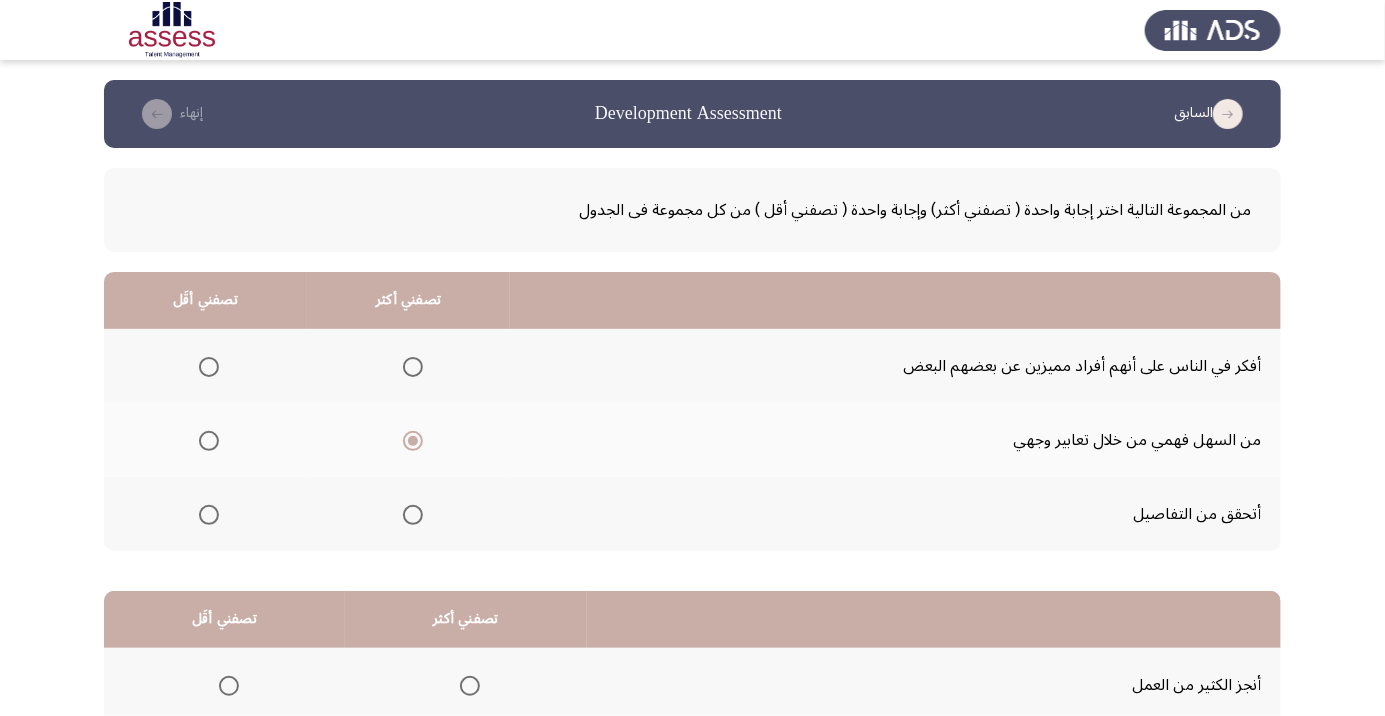 click at bounding box center [209, 515] 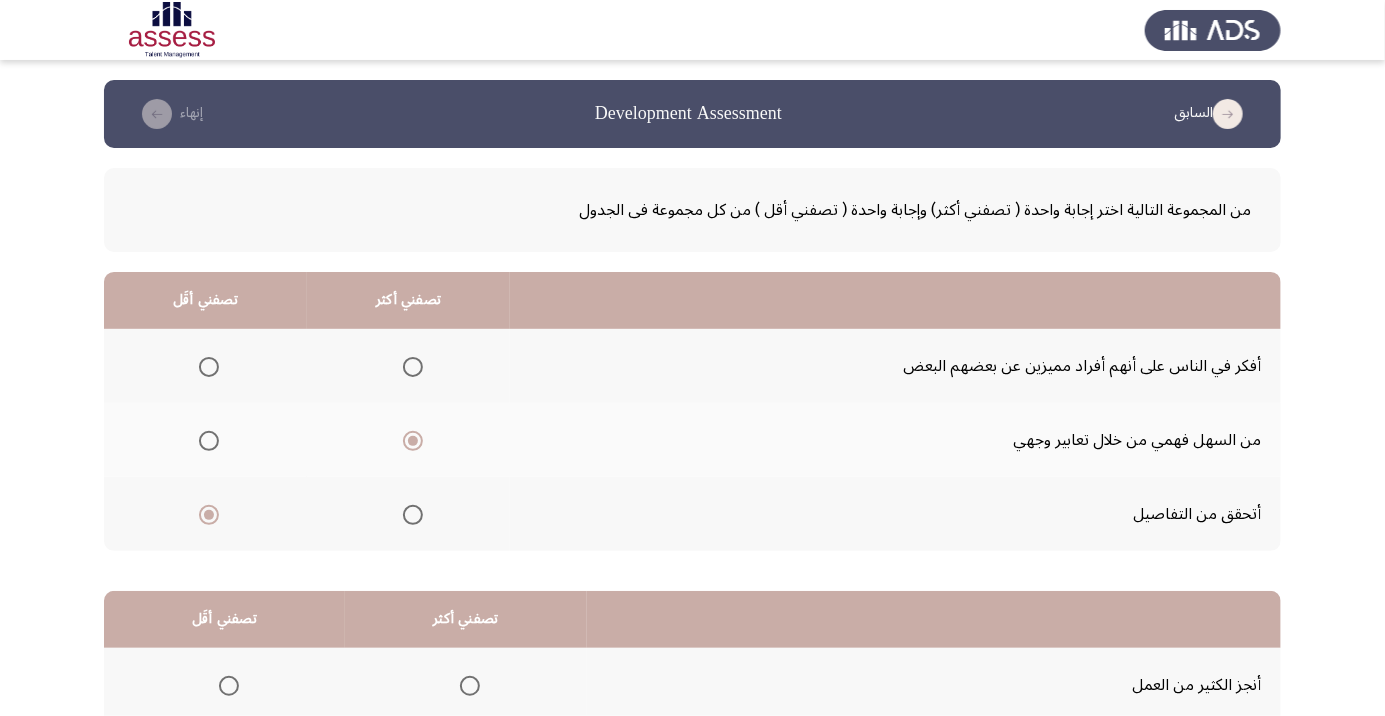 click at bounding box center [209, 515] 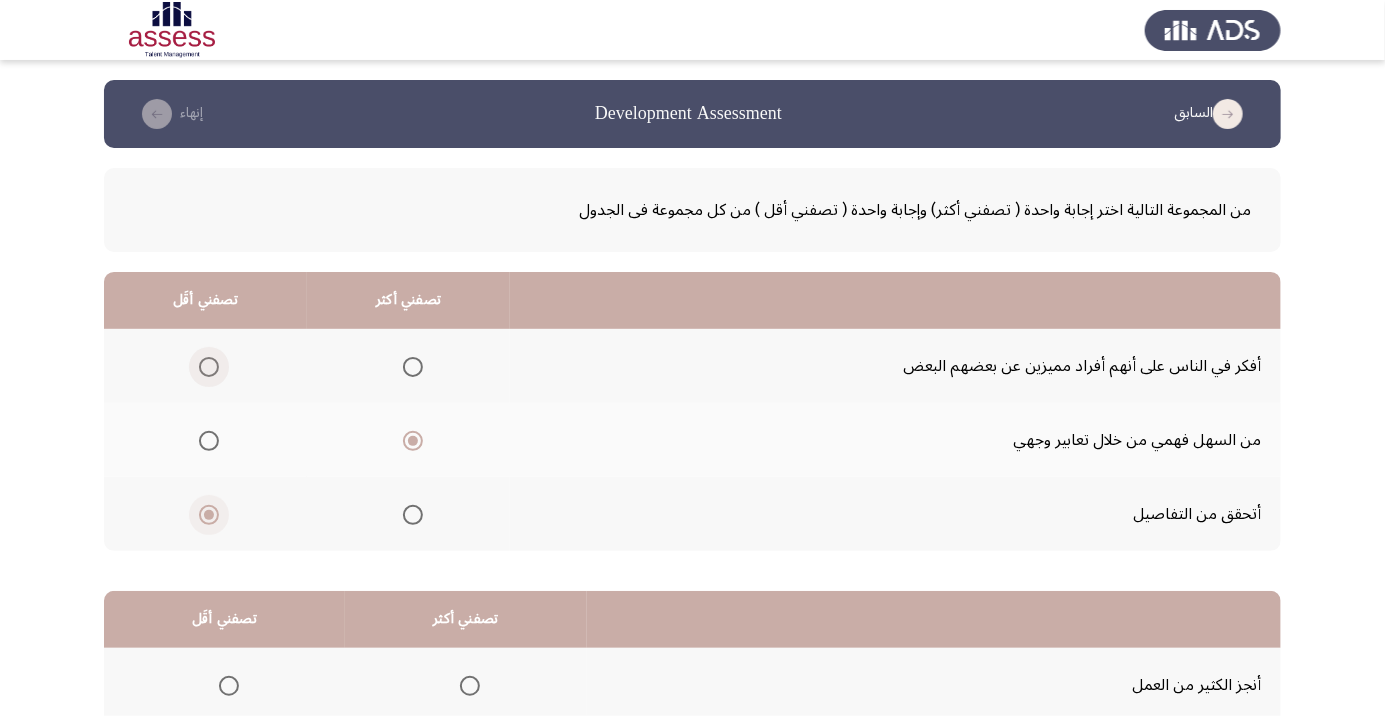 click at bounding box center (209, 367) 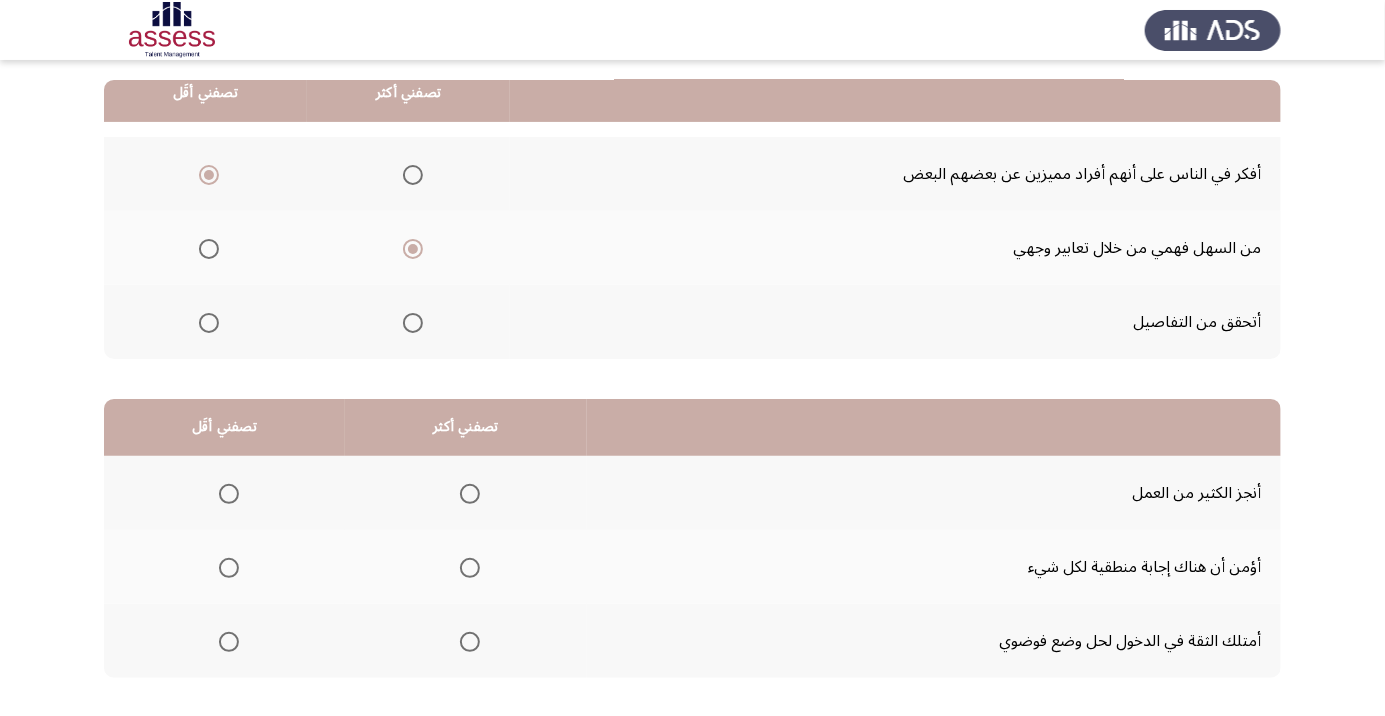 scroll, scrollTop: 197, scrollLeft: 0, axis: vertical 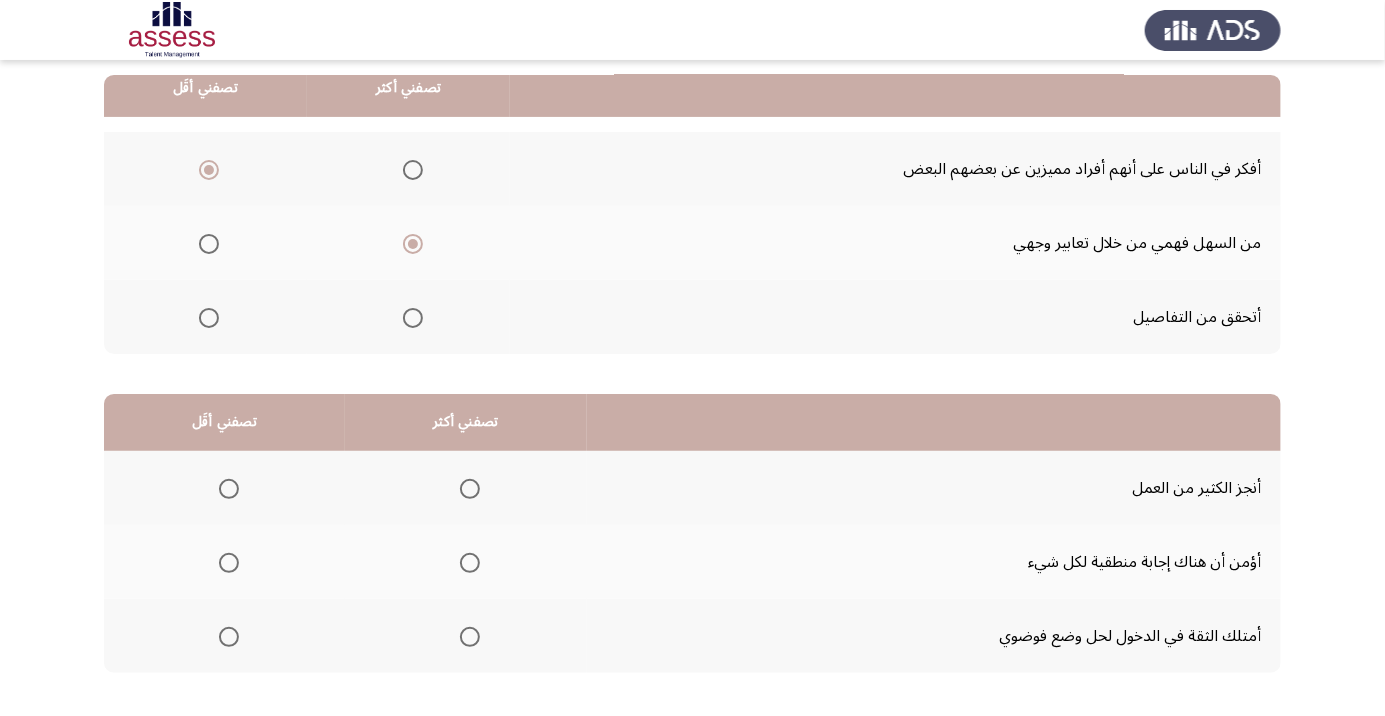 click at bounding box center (470, 637) 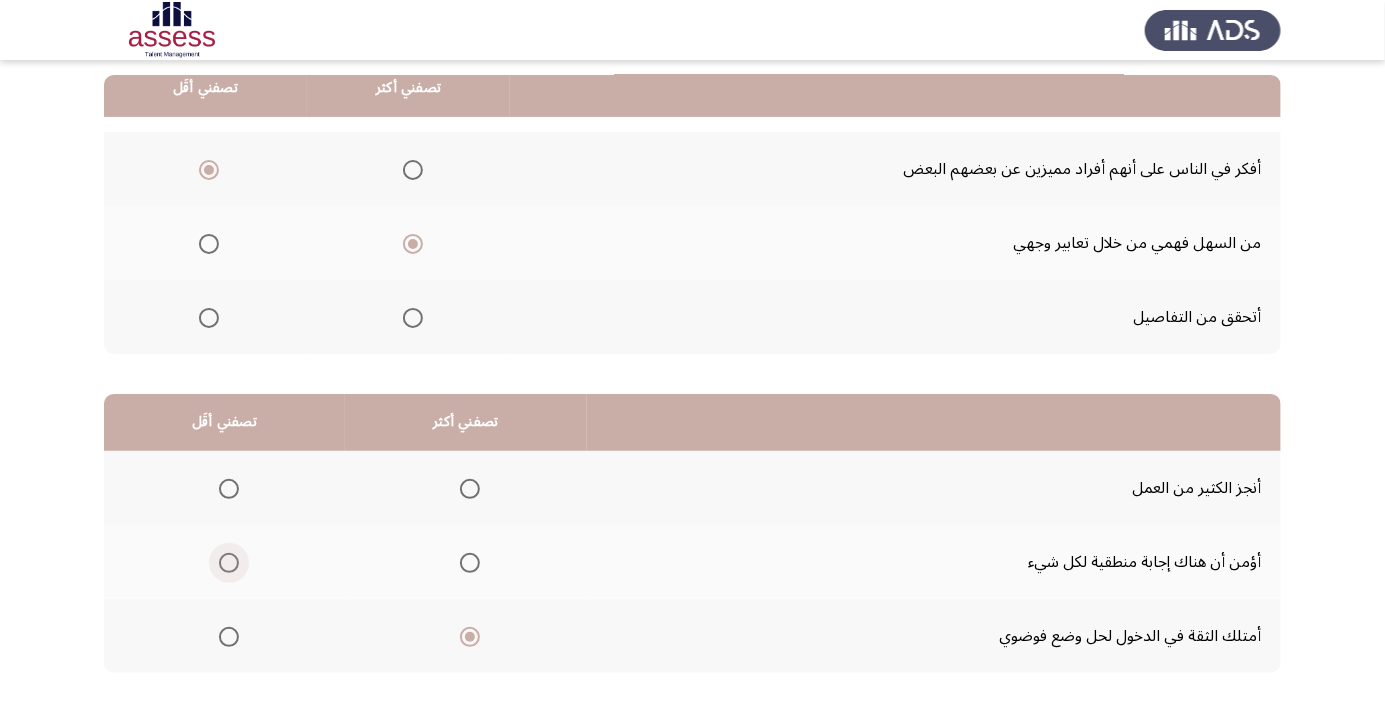 click at bounding box center (229, 563) 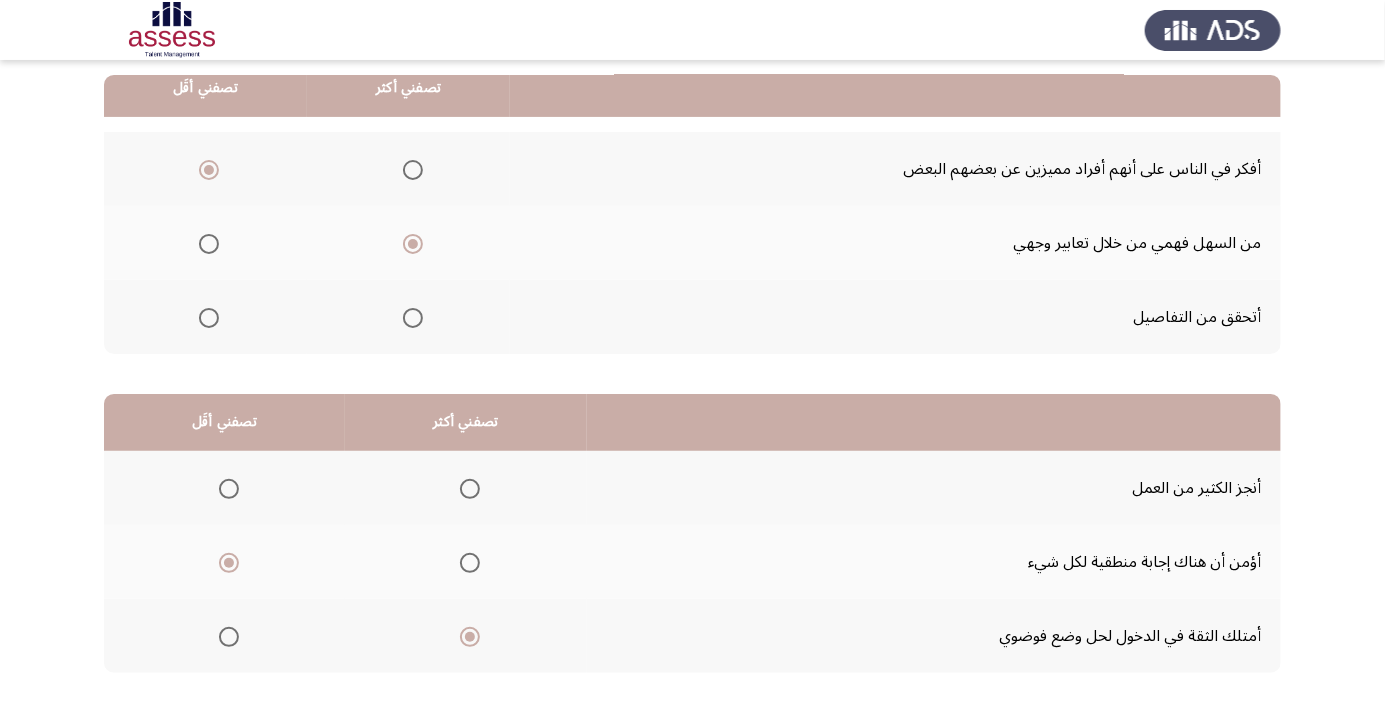 click on "إنهاء" 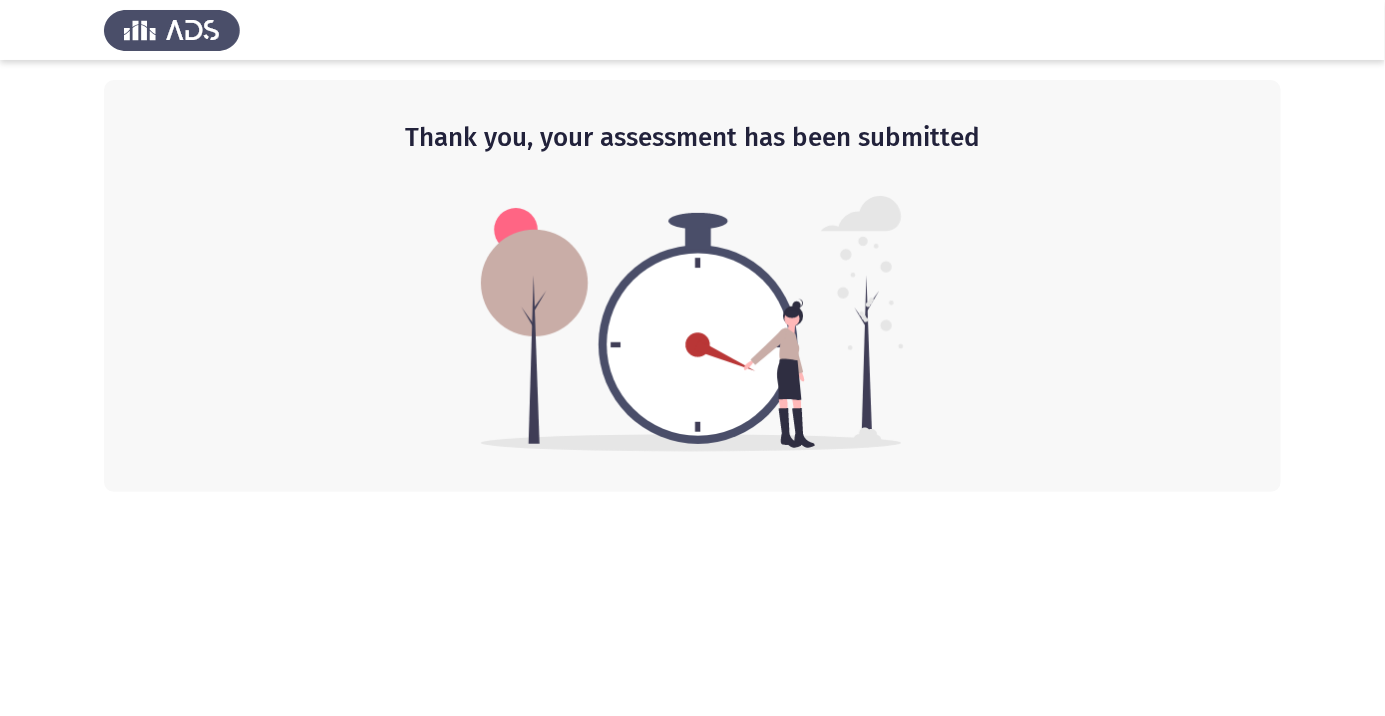 scroll, scrollTop: 0, scrollLeft: 0, axis: both 